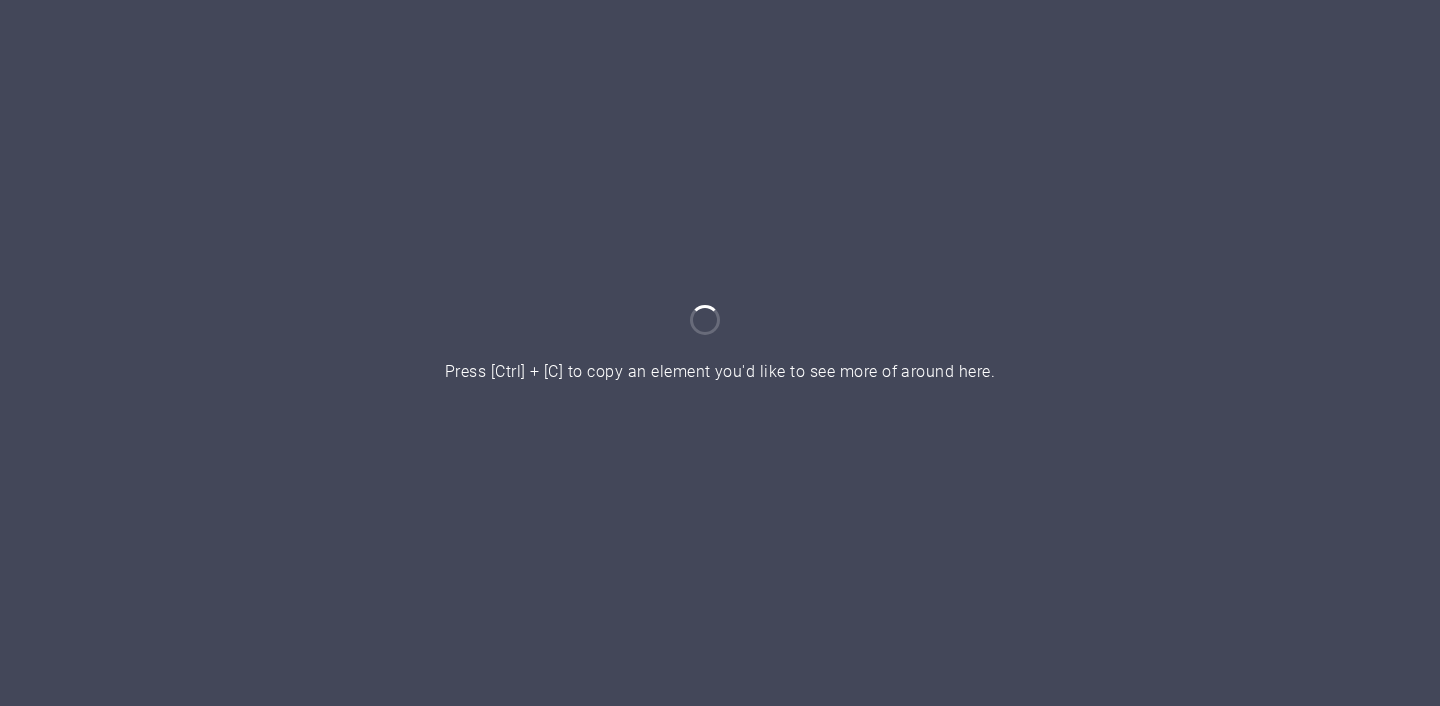 scroll, scrollTop: 0, scrollLeft: 0, axis: both 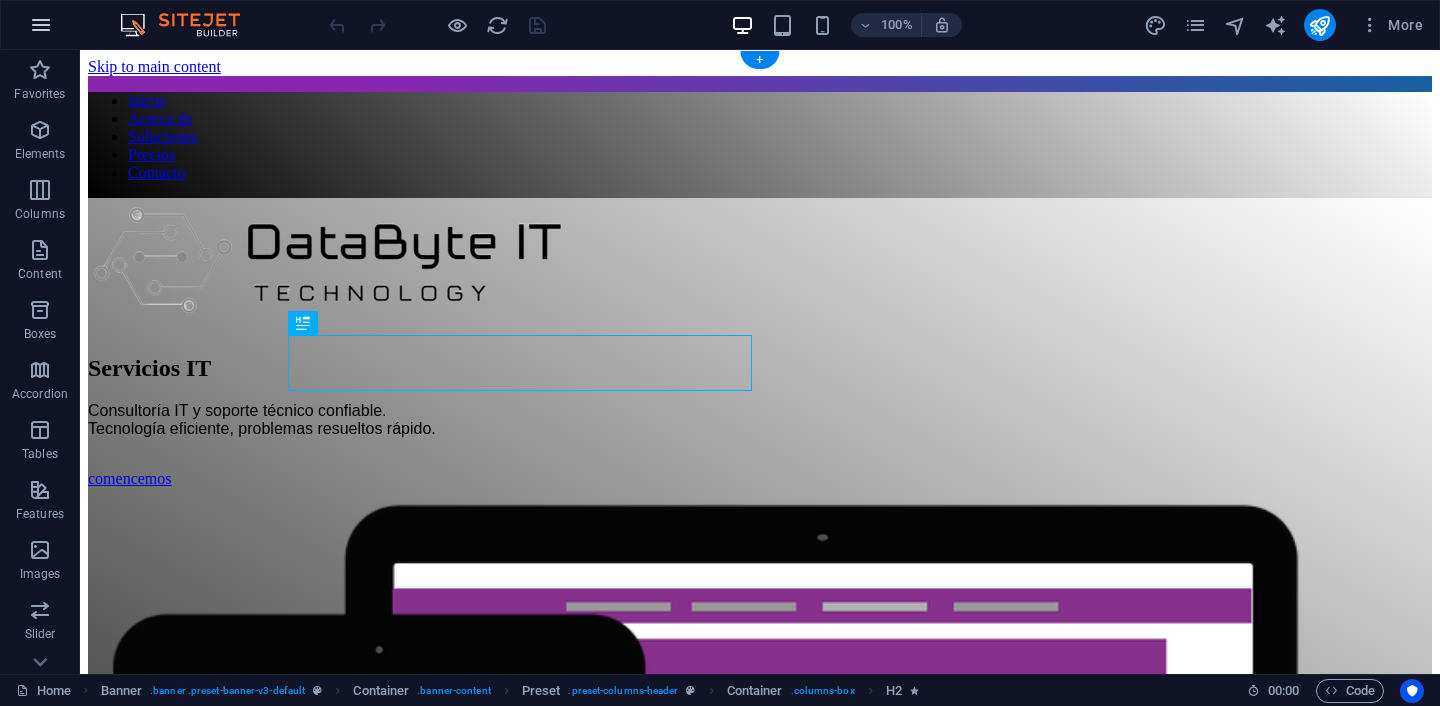 click at bounding box center [41, 25] 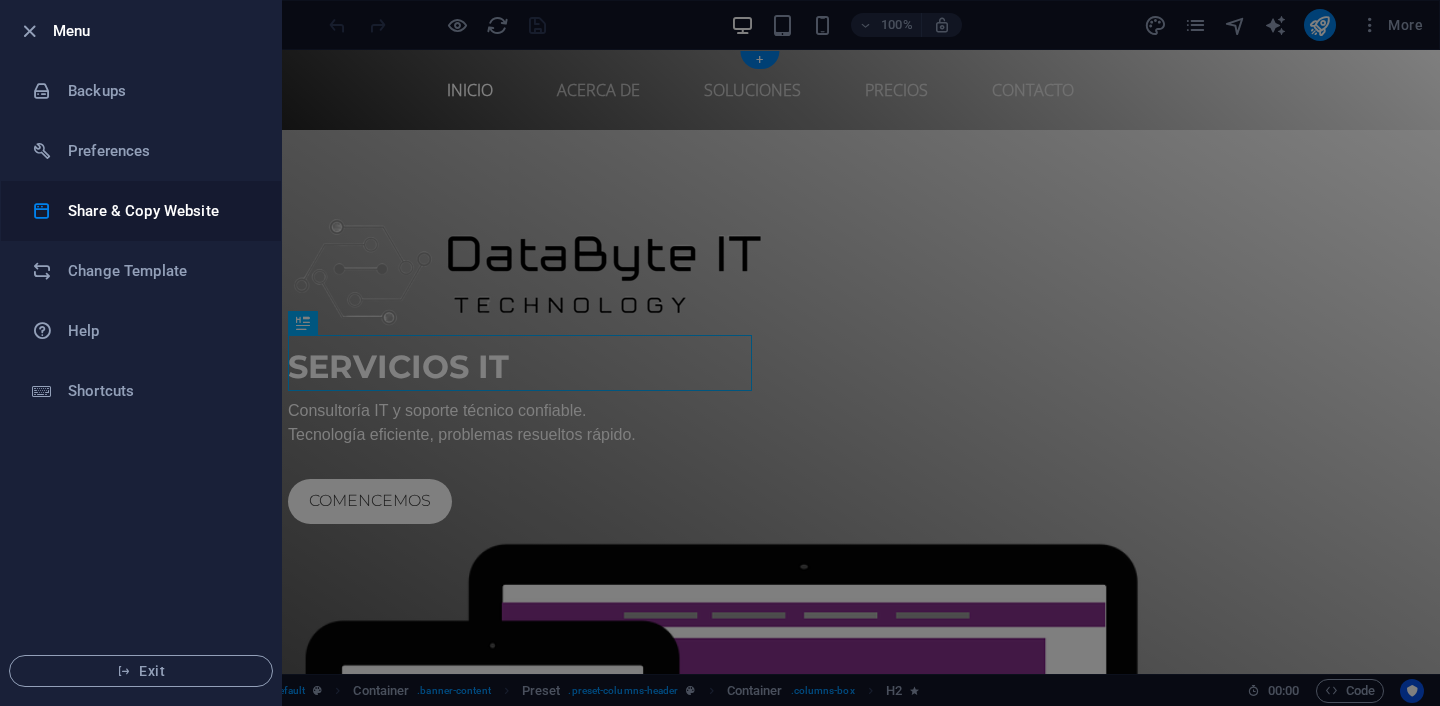 click on "Share & Copy Website" at bounding box center (160, 211) 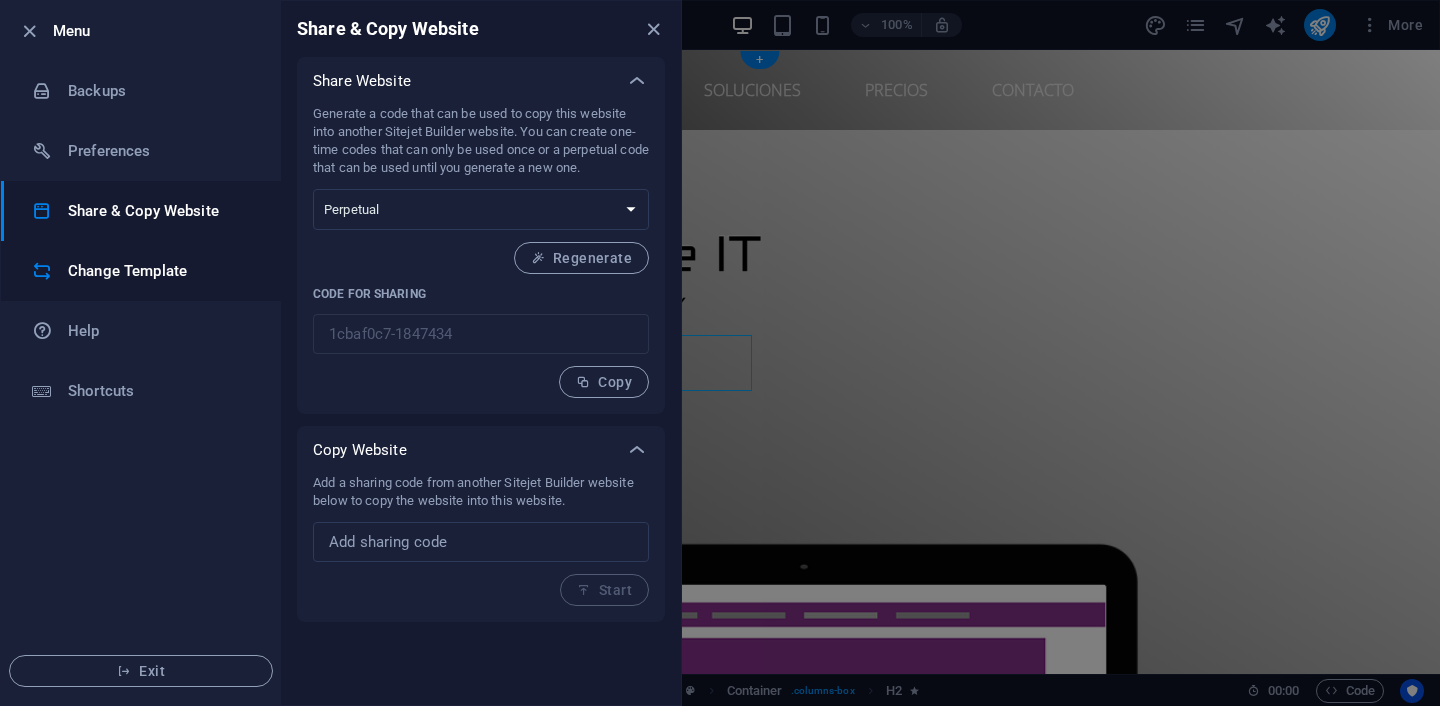 click on "Change Template" at bounding box center [160, 271] 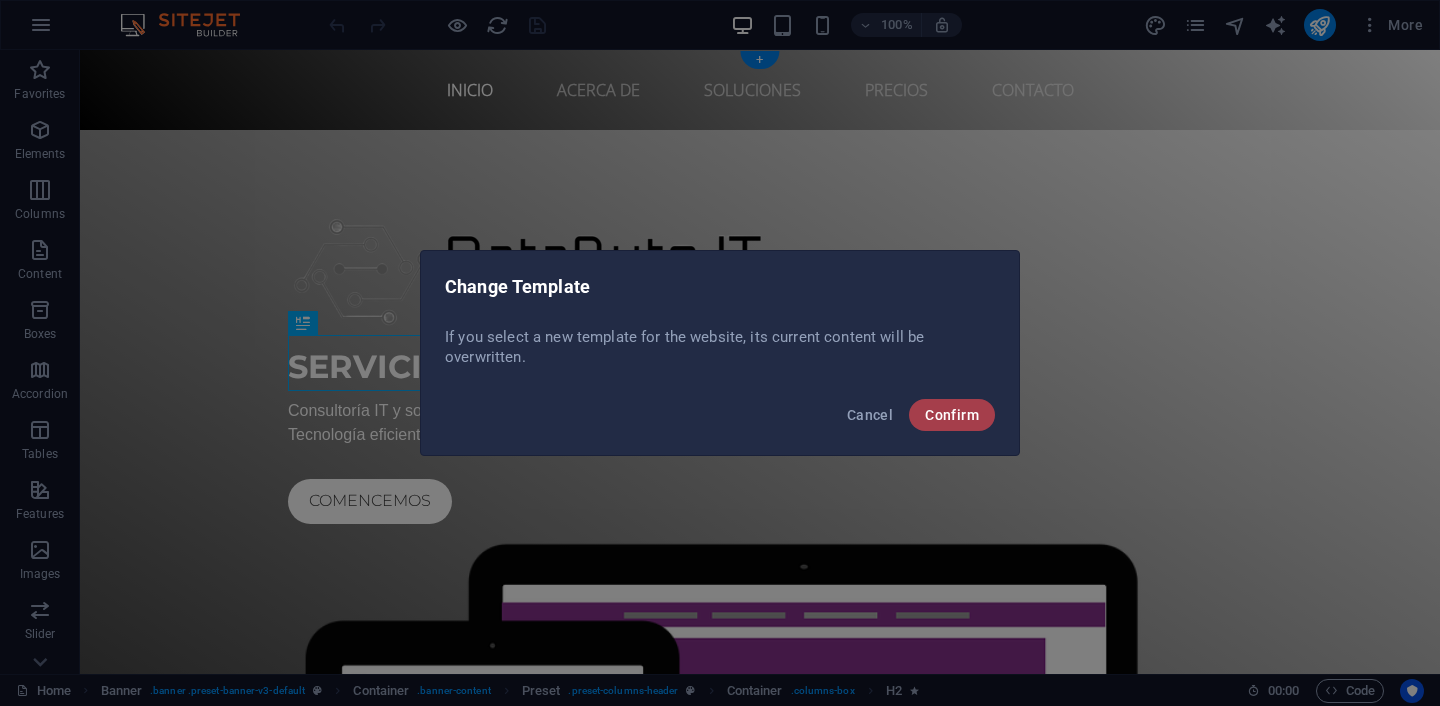 click on "Confirm" at bounding box center [952, 415] 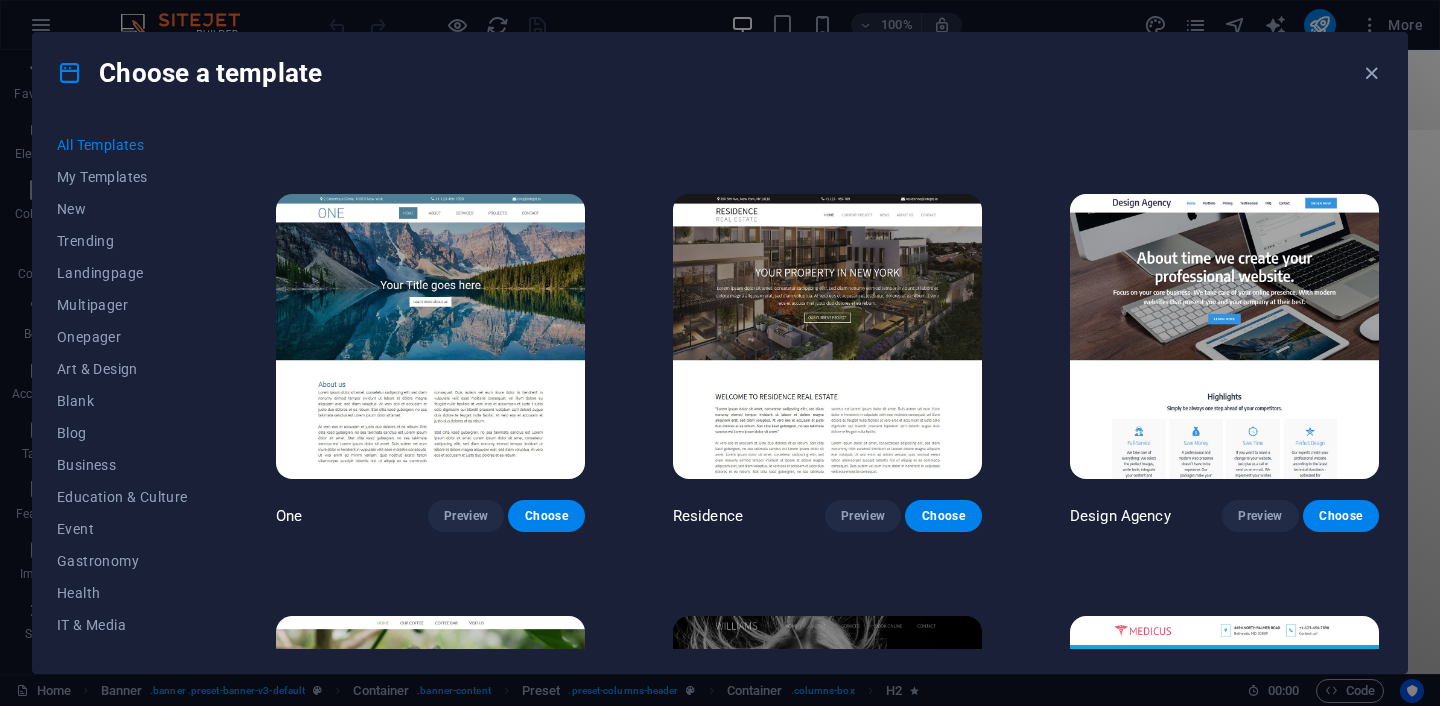 scroll, scrollTop: 17244, scrollLeft: 0, axis: vertical 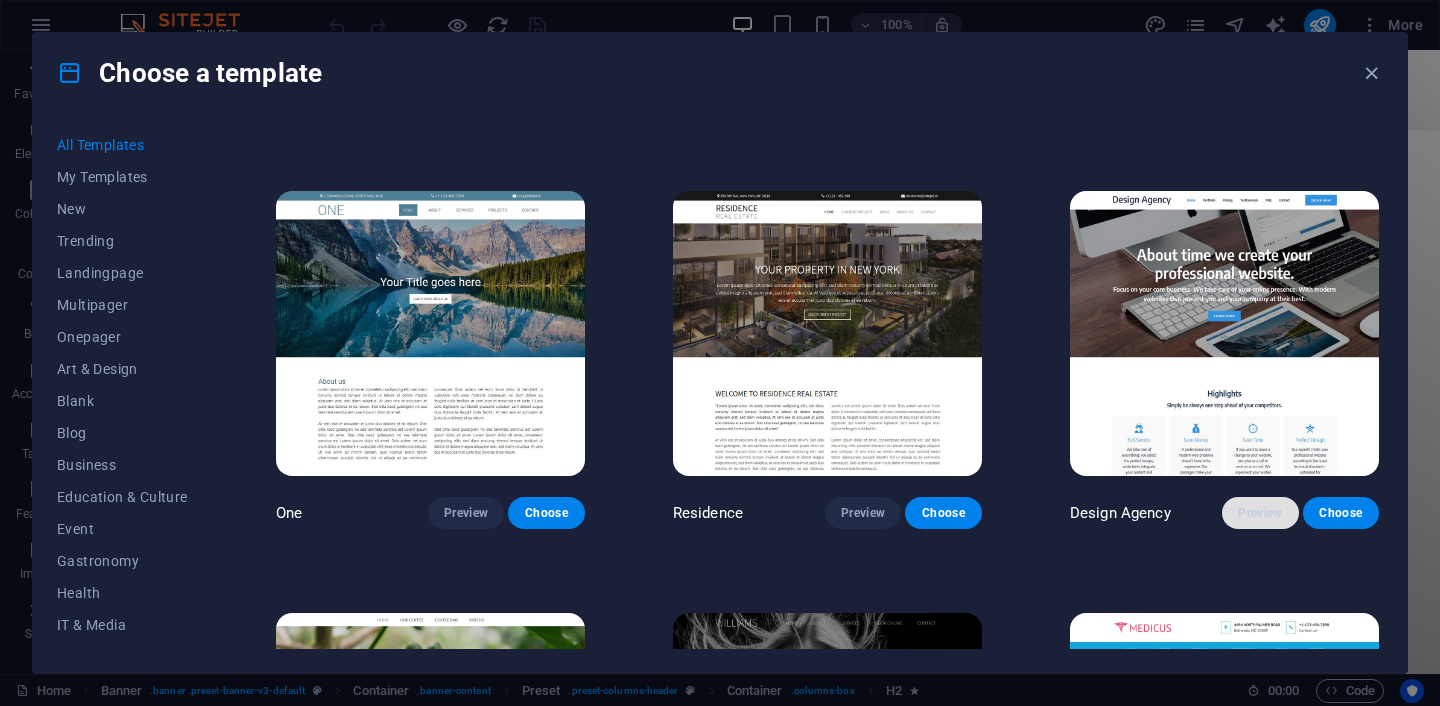 click on "Preview" at bounding box center [1260, 513] 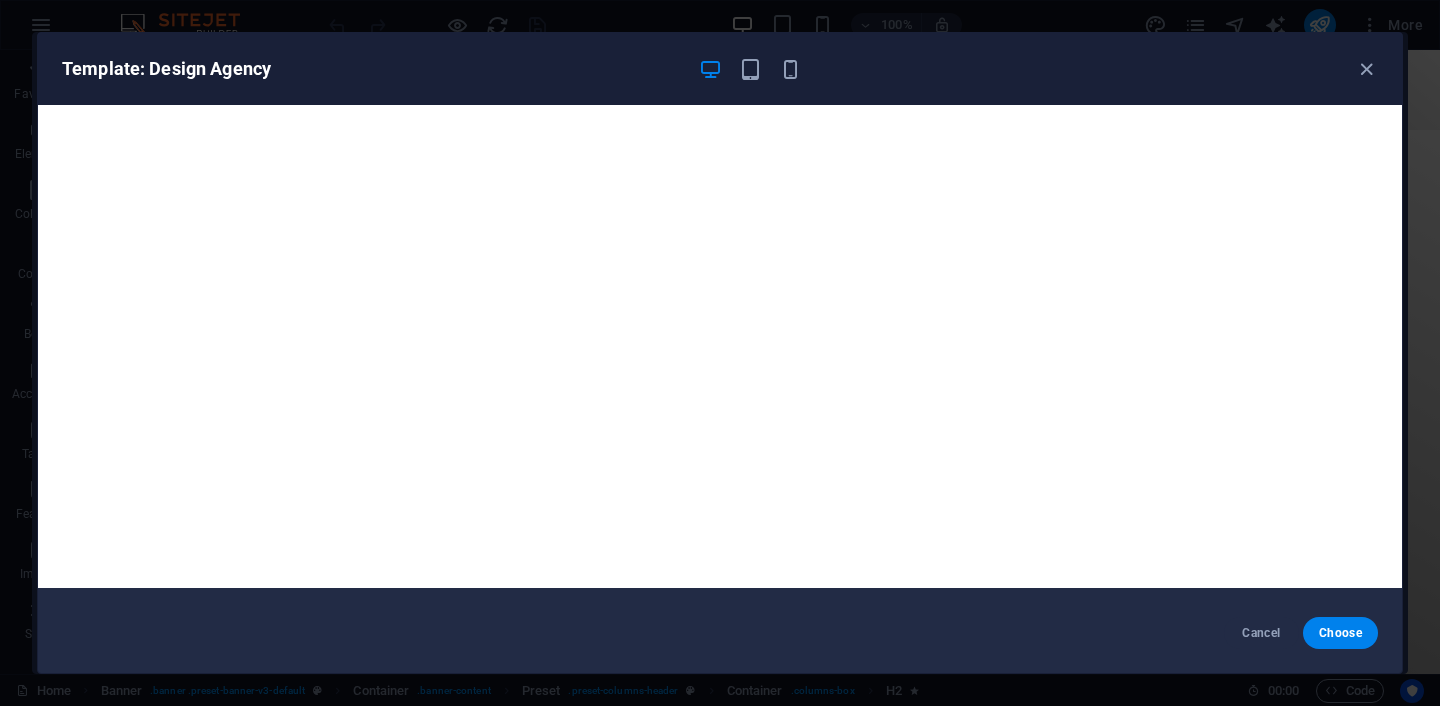 scroll, scrollTop: 5, scrollLeft: 0, axis: vertical 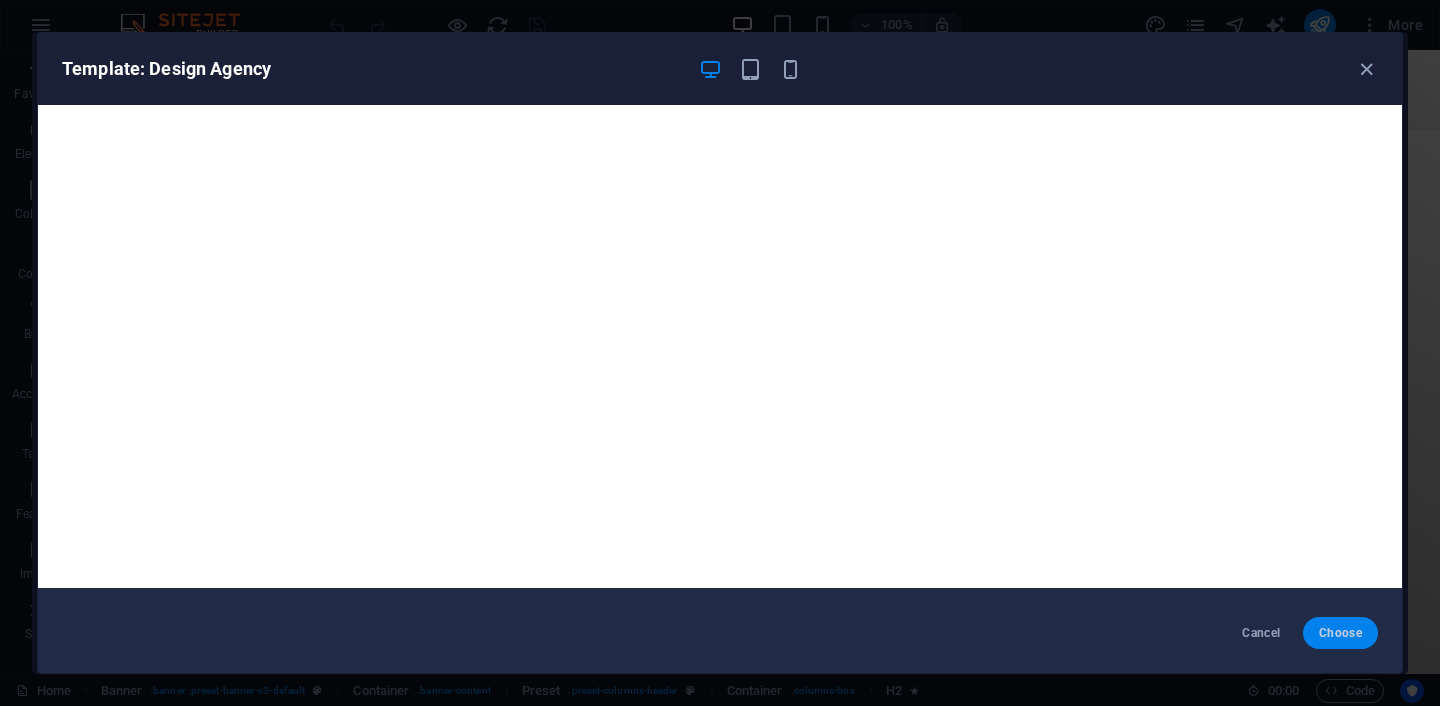 click on "Choose" at bounding box center (1340, 633) 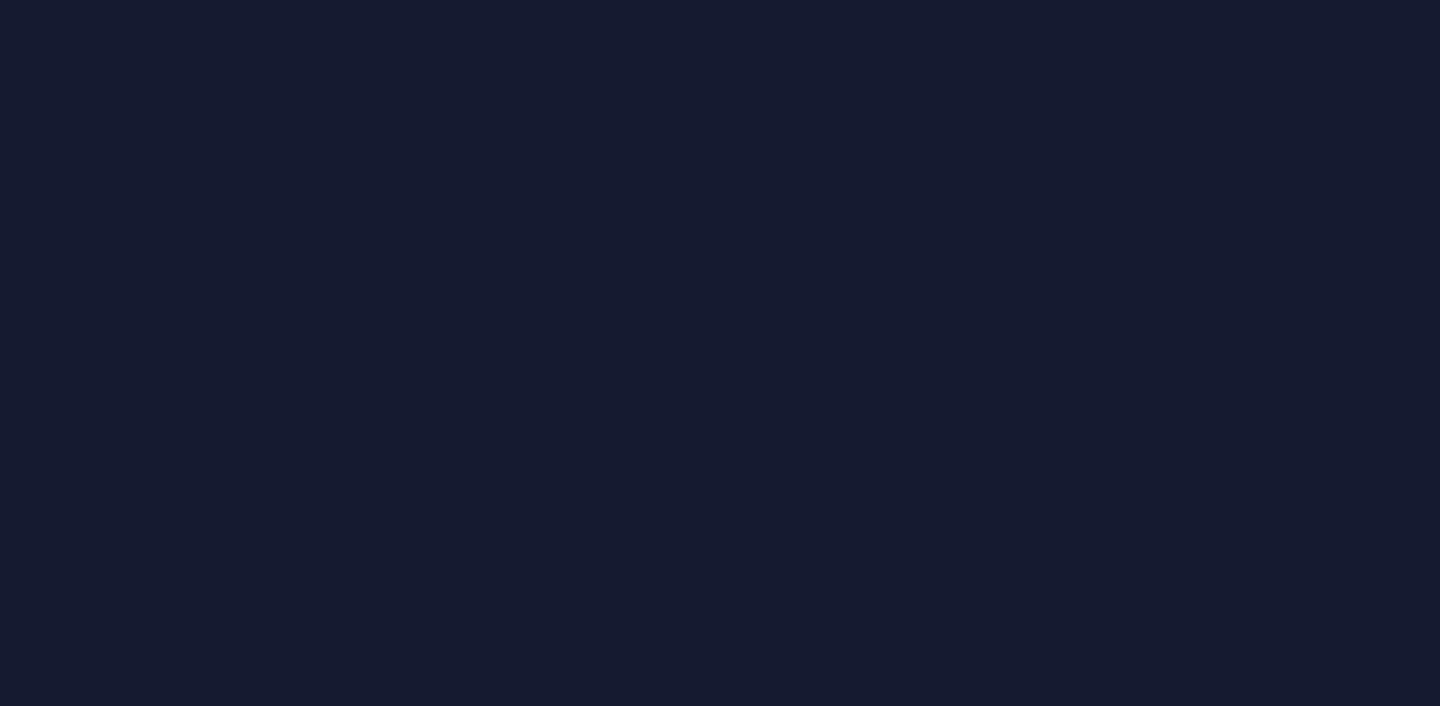 scroll, scrollTop: 0, scrollLeft: 0, axis: both 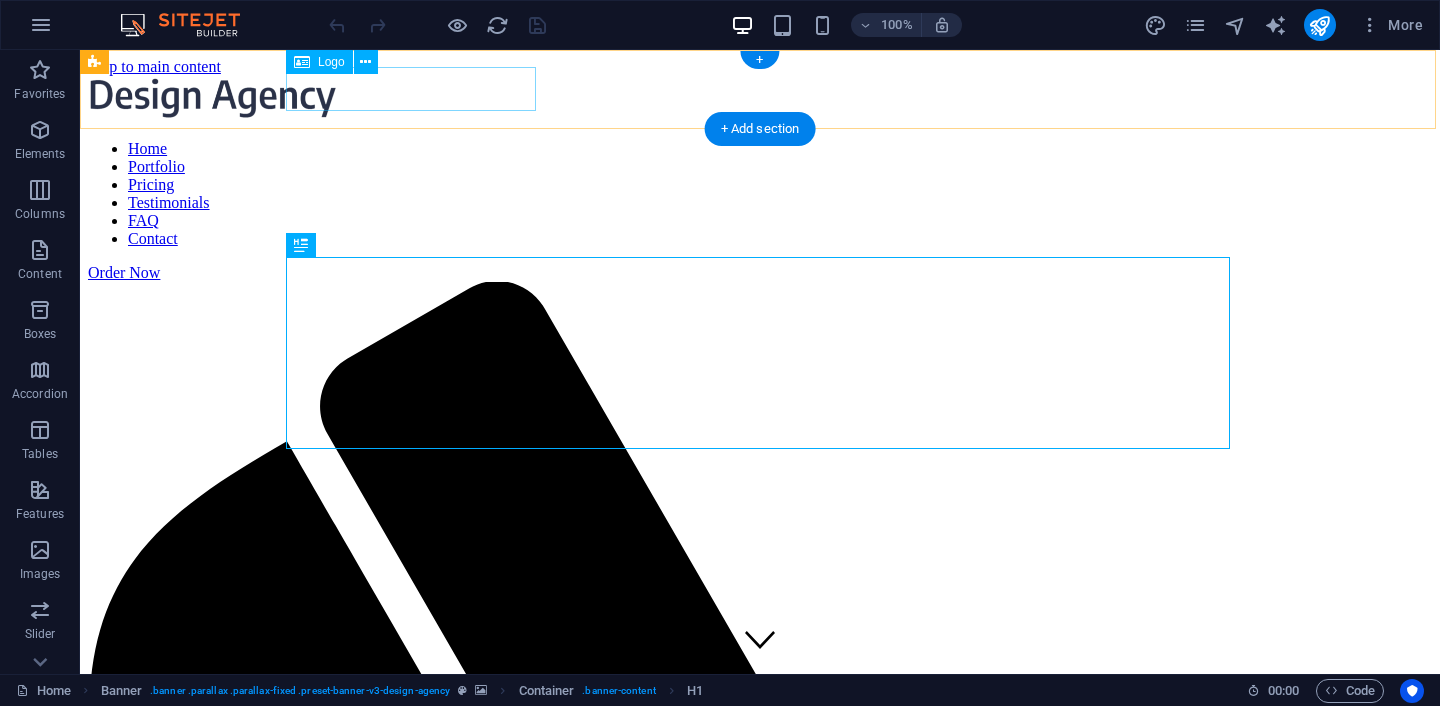 click at bounding box center [760, 100] 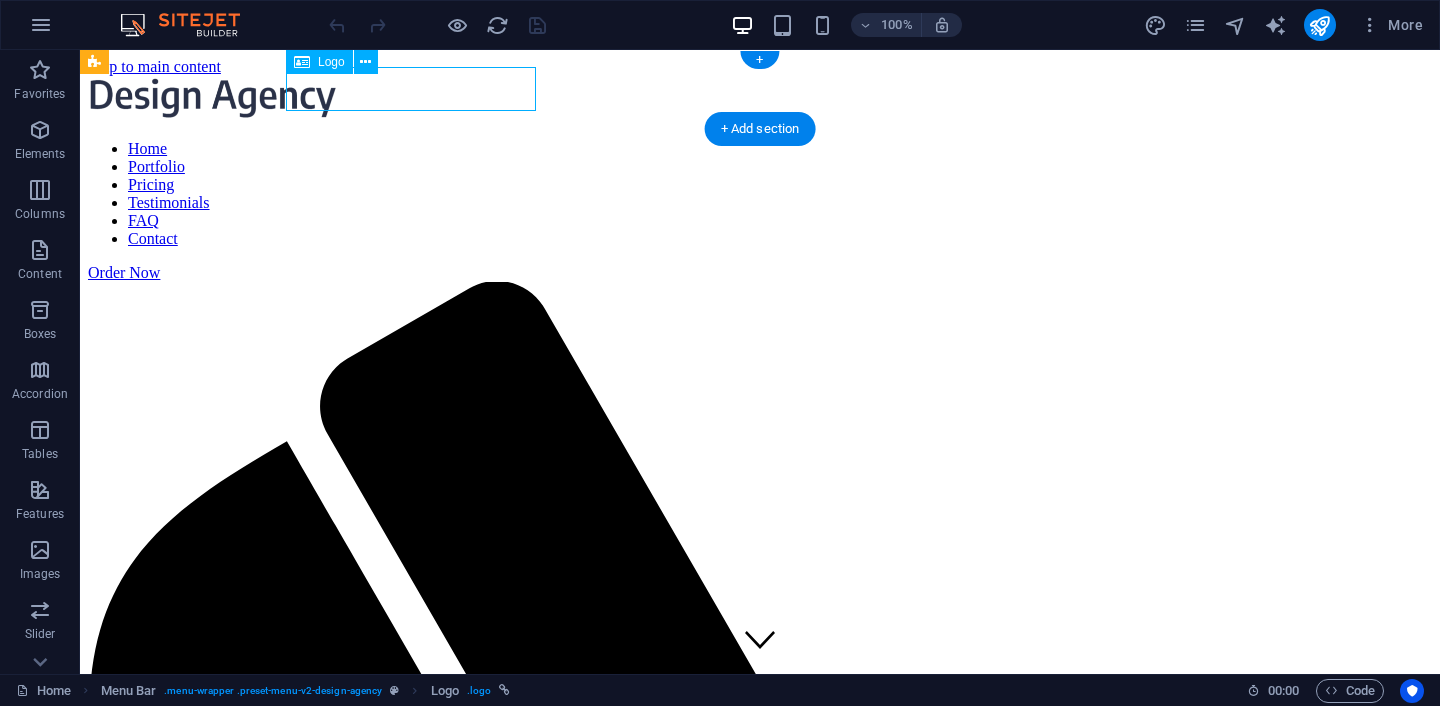click at bounding box center (760, 100) 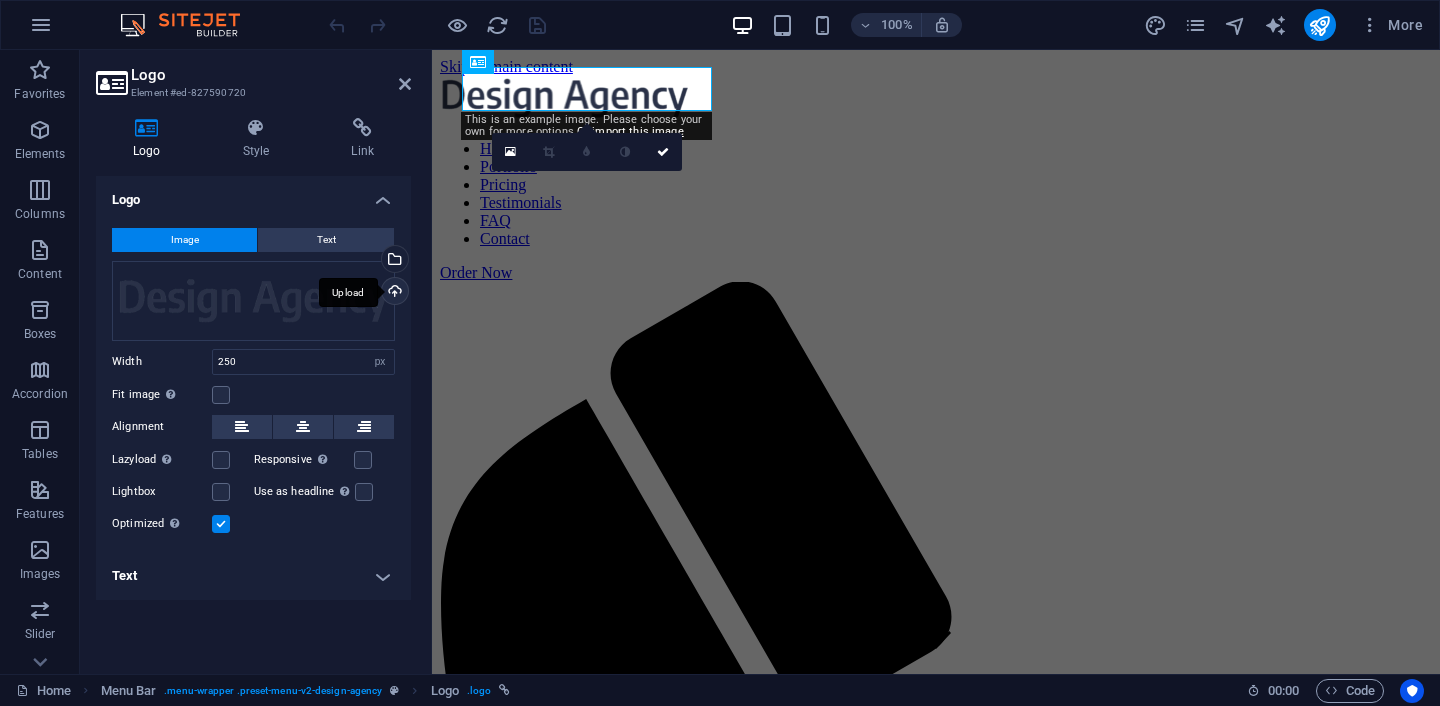 click on "Upload" at bounding box center [393, 293] 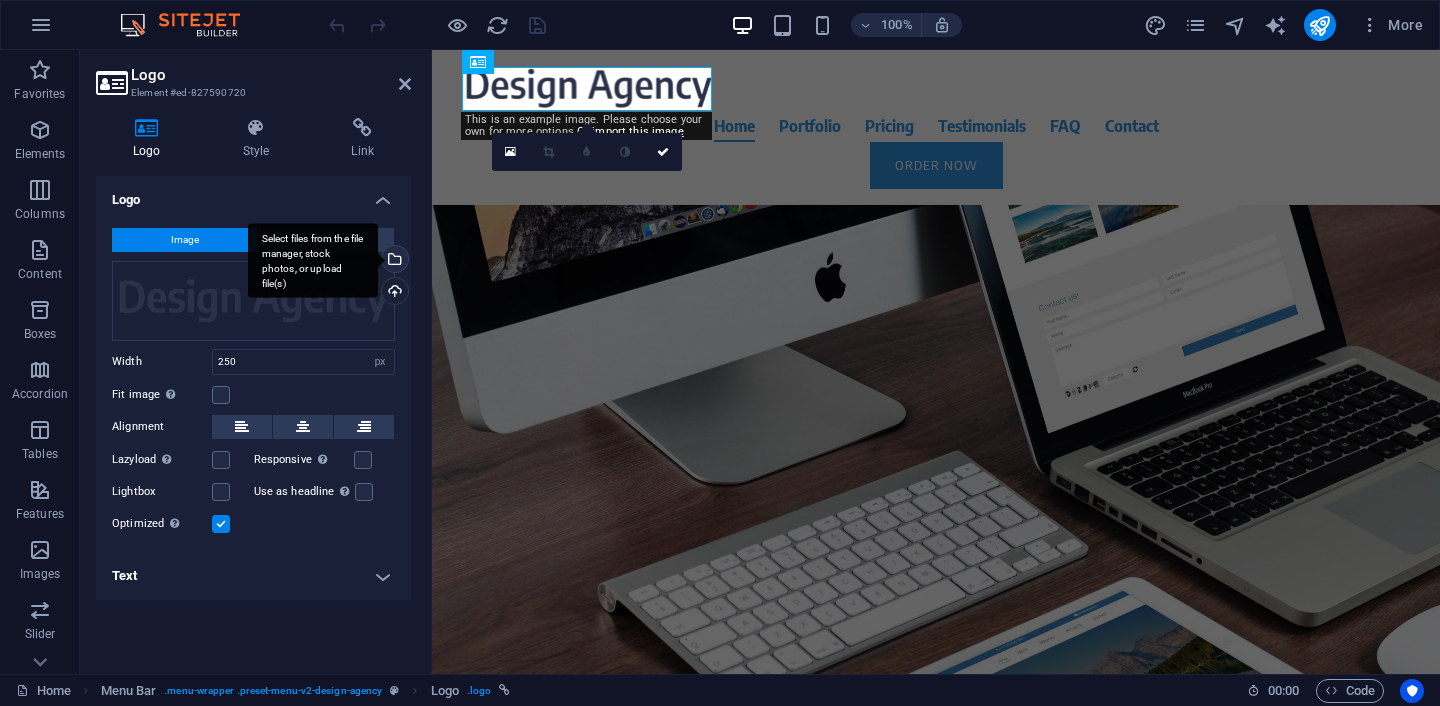 click on "Select files from the file manager, stock photos, or upload file(s)" at bounding box center [393, 261] 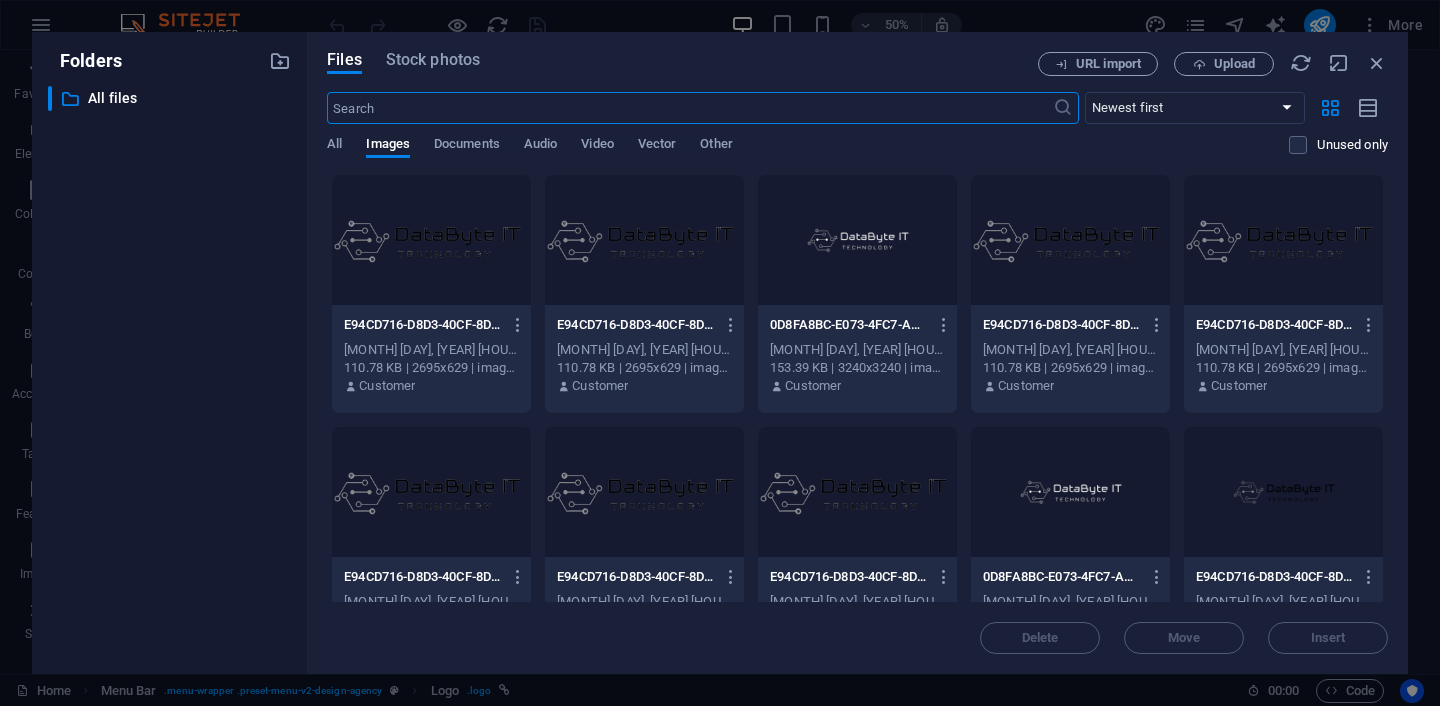 click at bounding box center [857, 240] 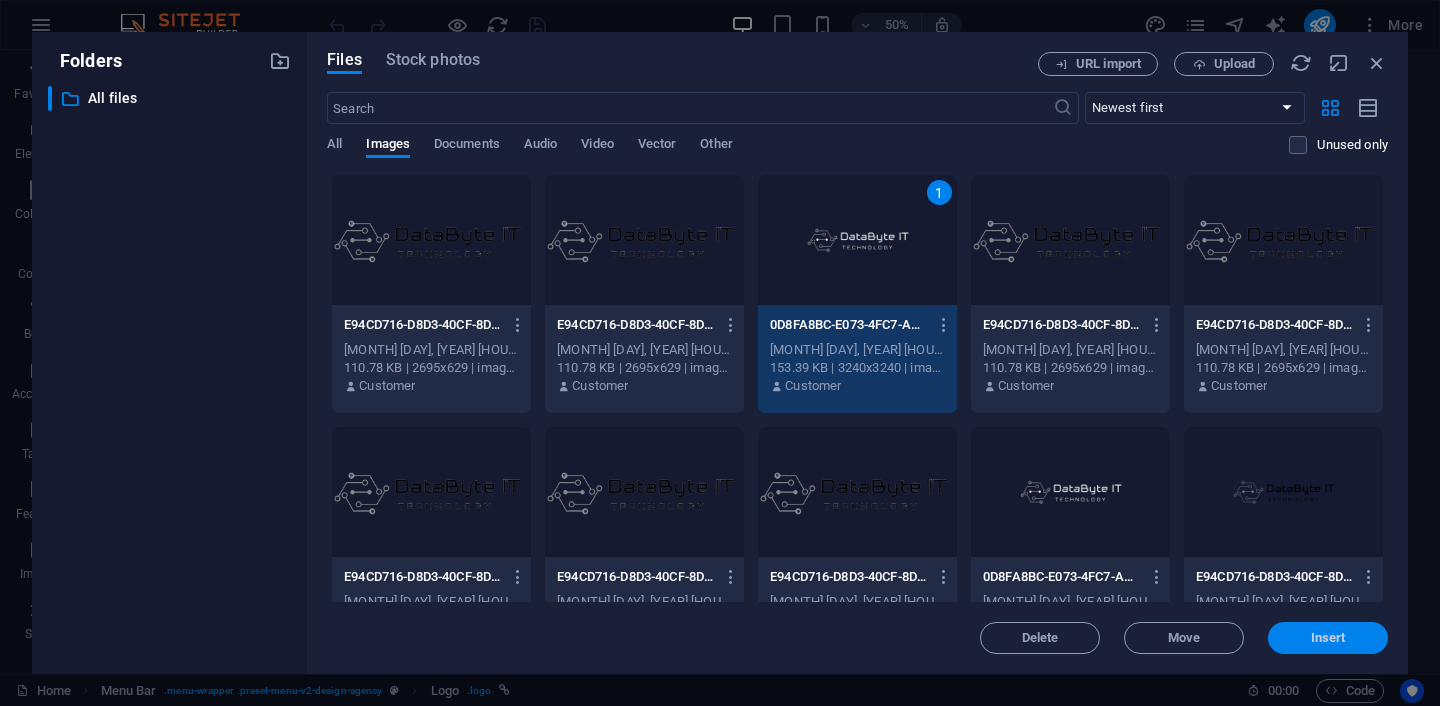 click on "Insert" at bounding box center (1328, 638) 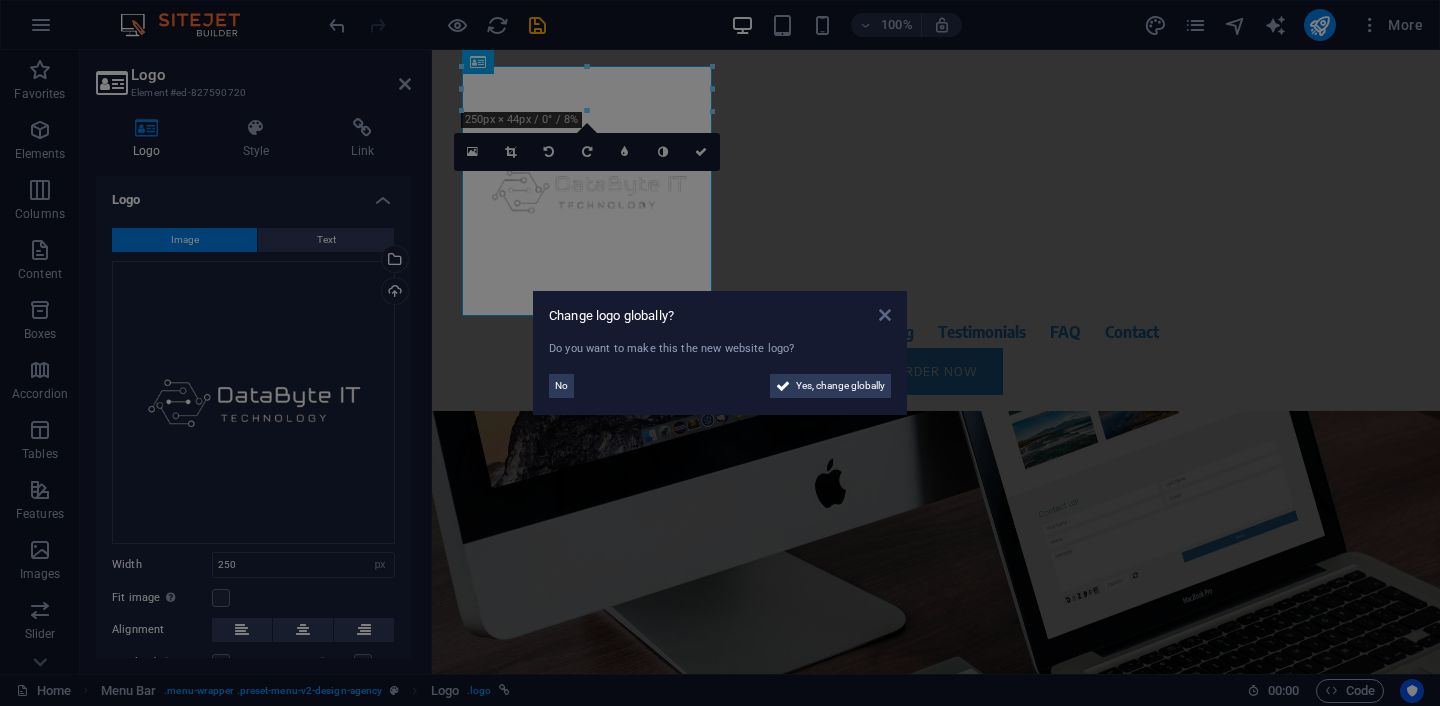 click at bounding box center (885, 315) 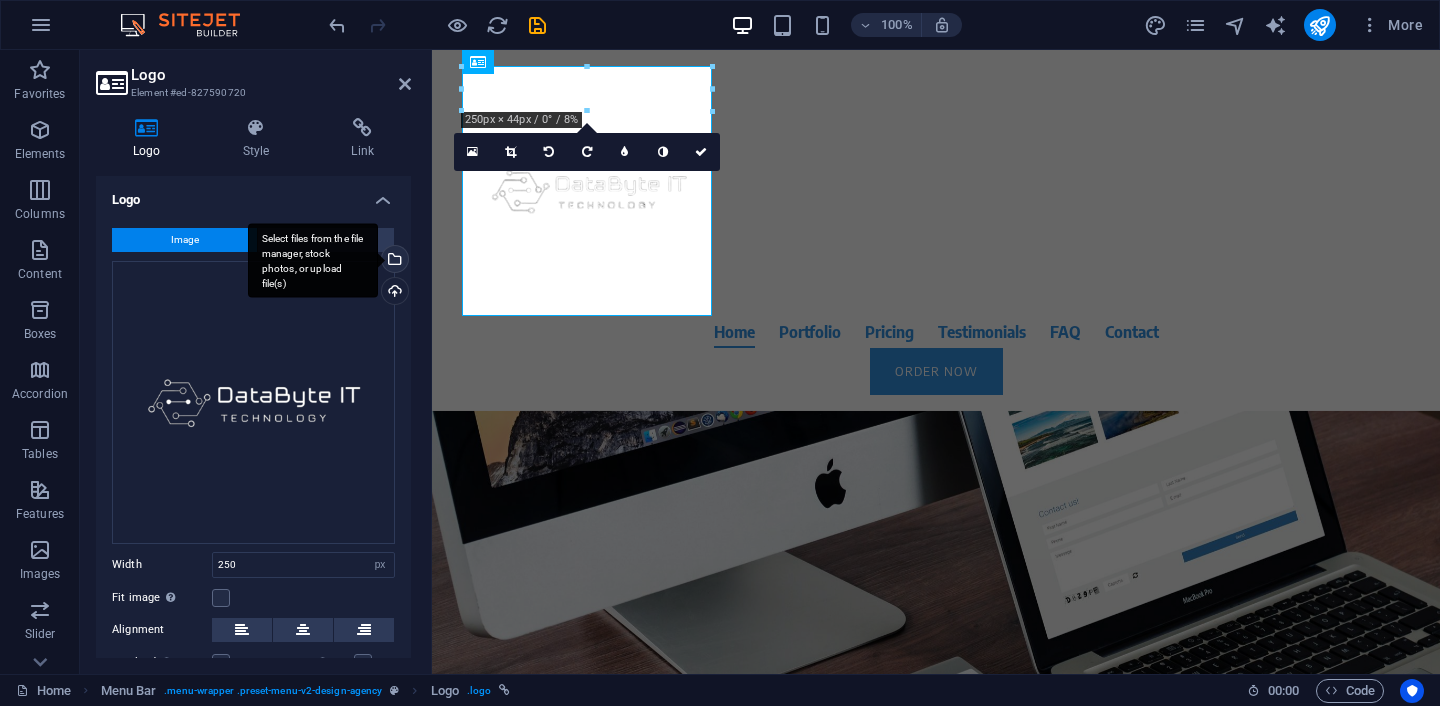 click on "Select files from the file manager, stock photos, or upload file(s)" at bounding box center [393, 261] 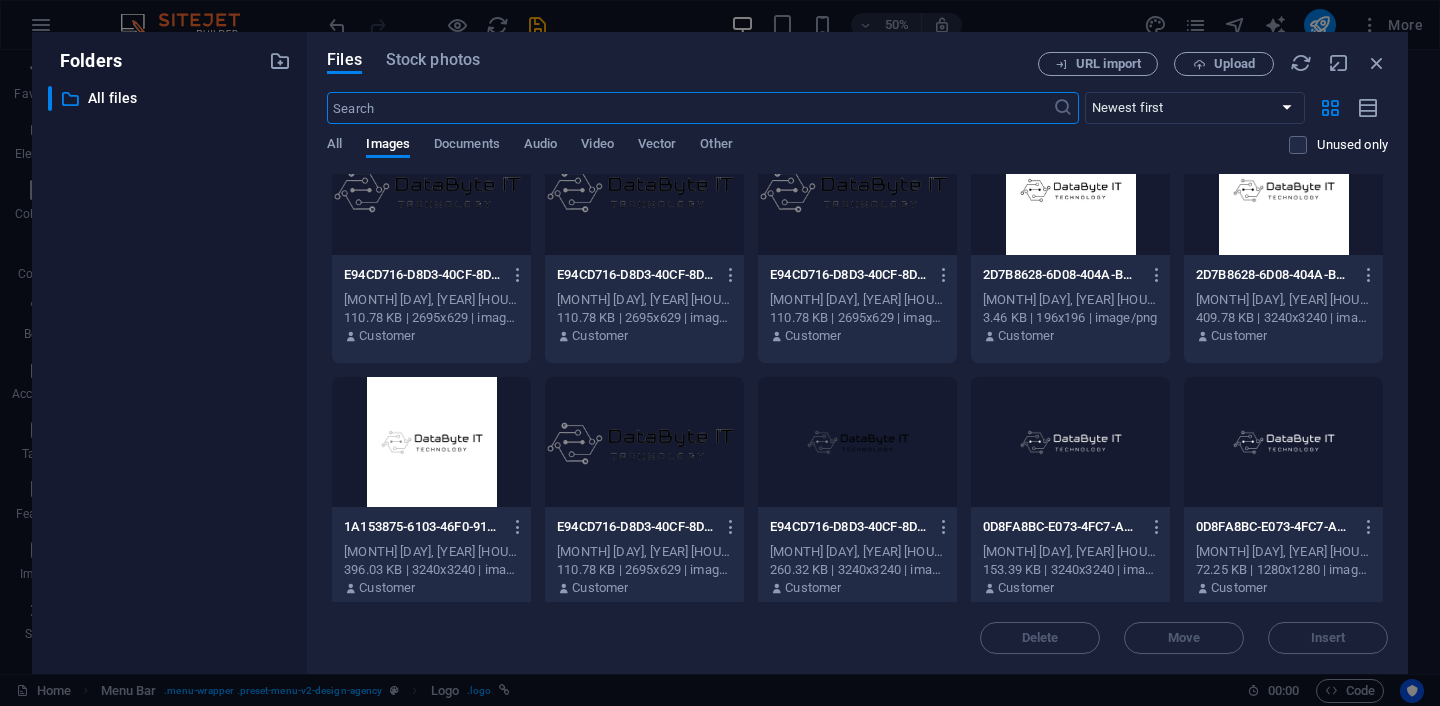 scroll, scrollTop: 550, scrollLeft: 0, axis: vertical 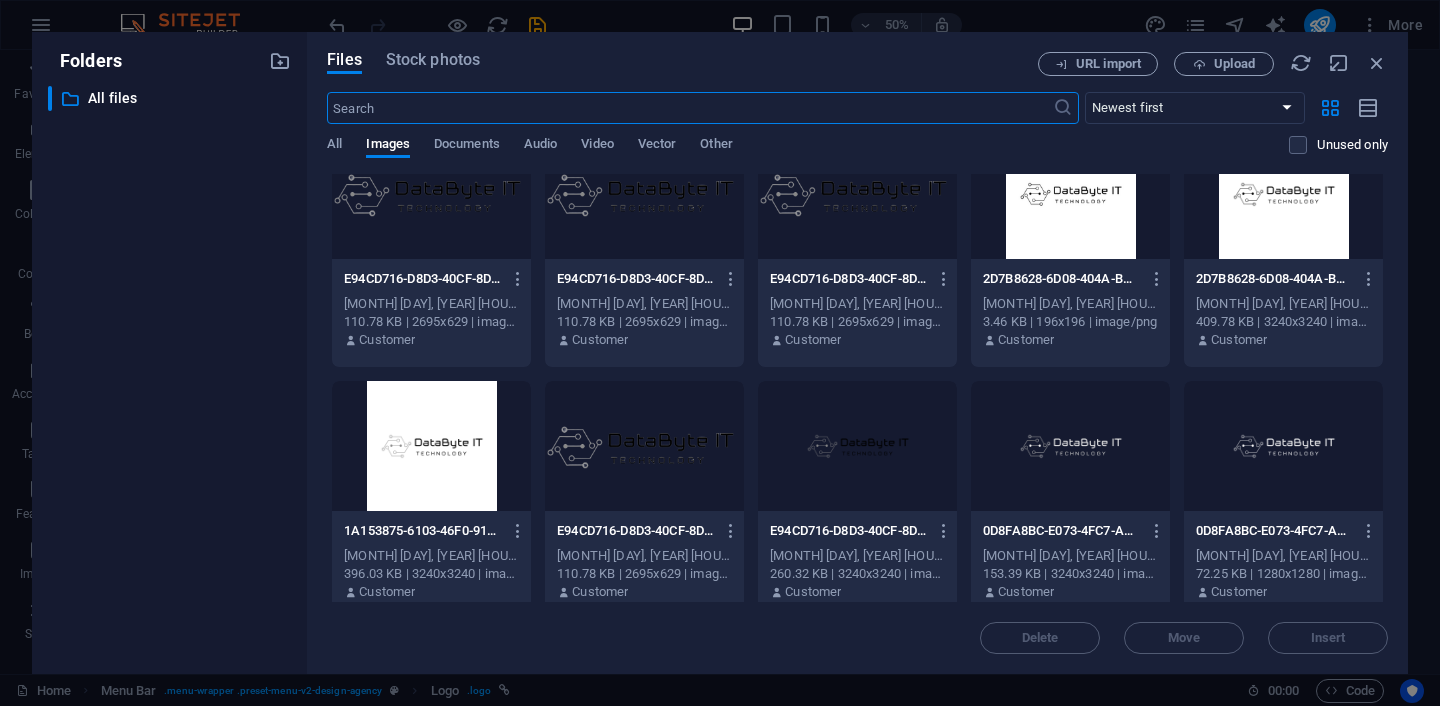 click at bounding box center (857, 446) 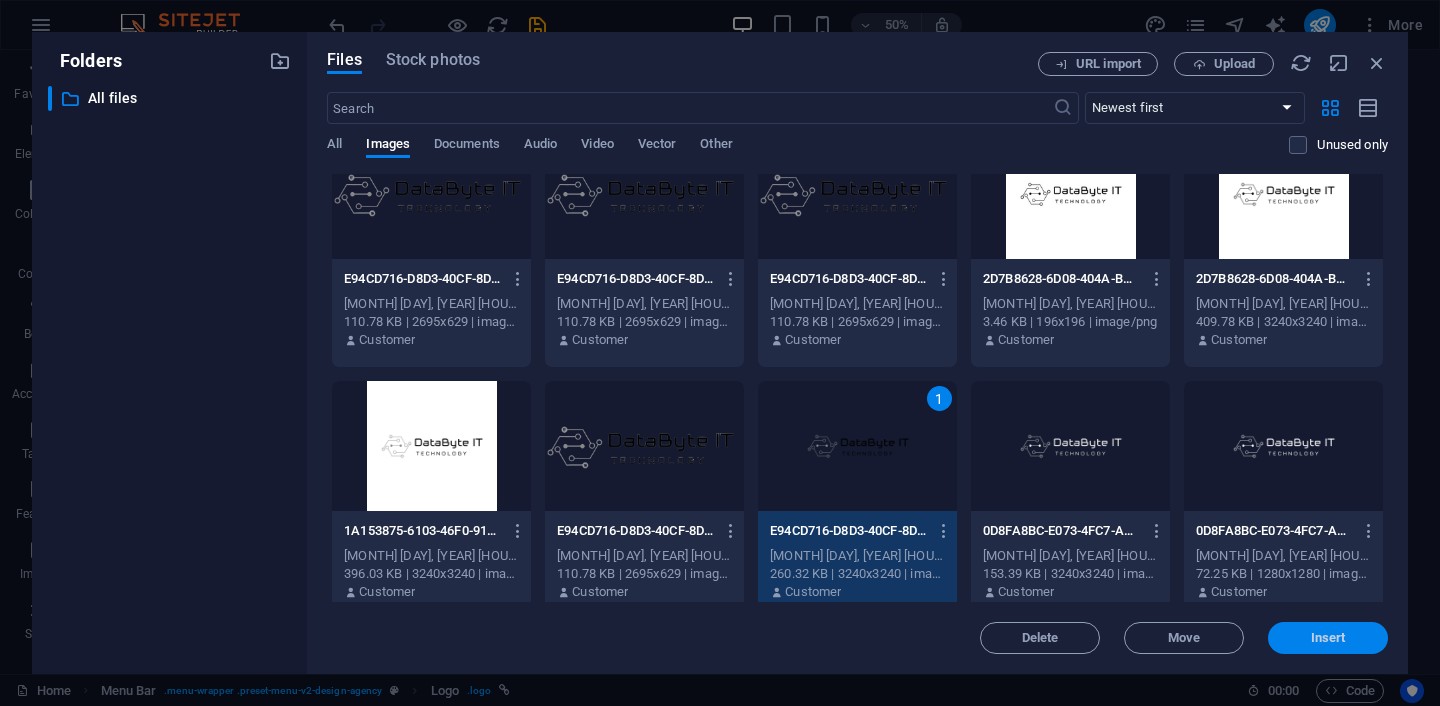 click on "Insert" at bounding box center [1328, 638] 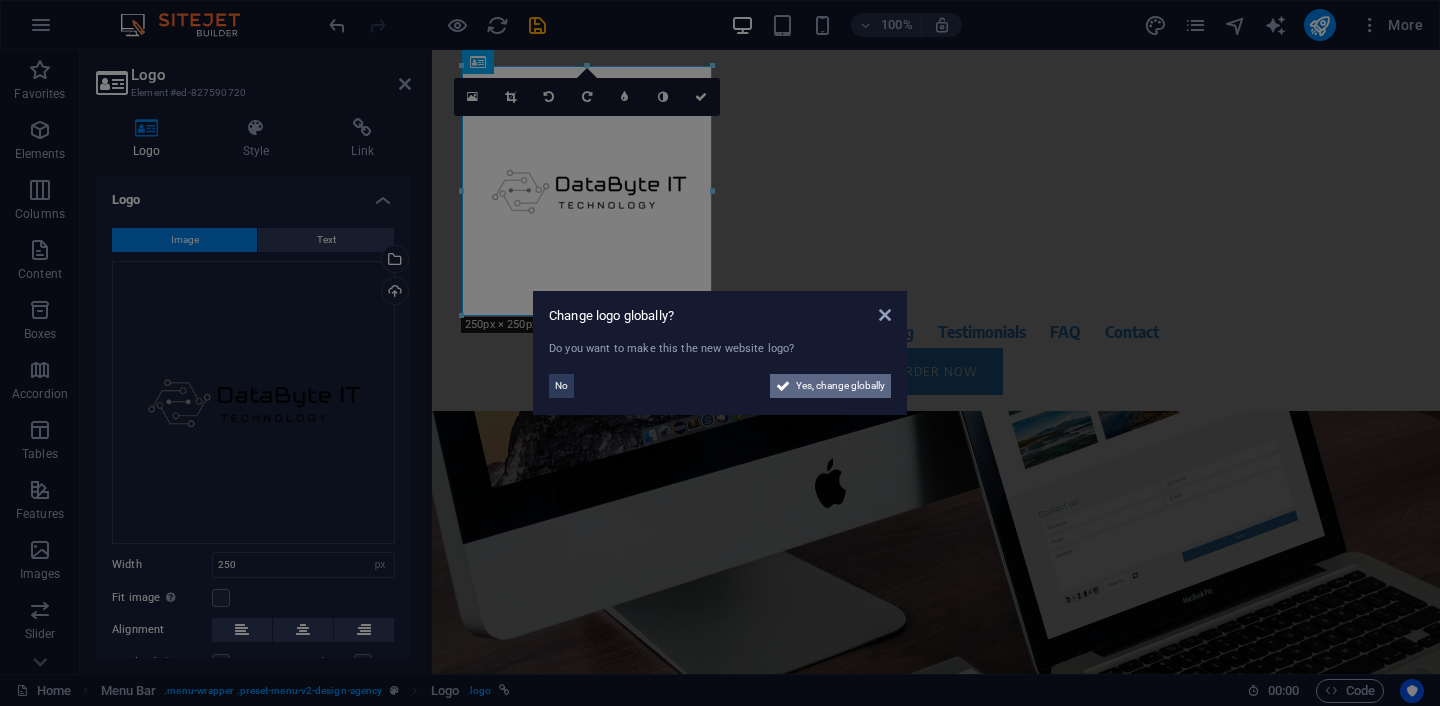 click on "Yes, change globally" at bounding box center [840, 386] 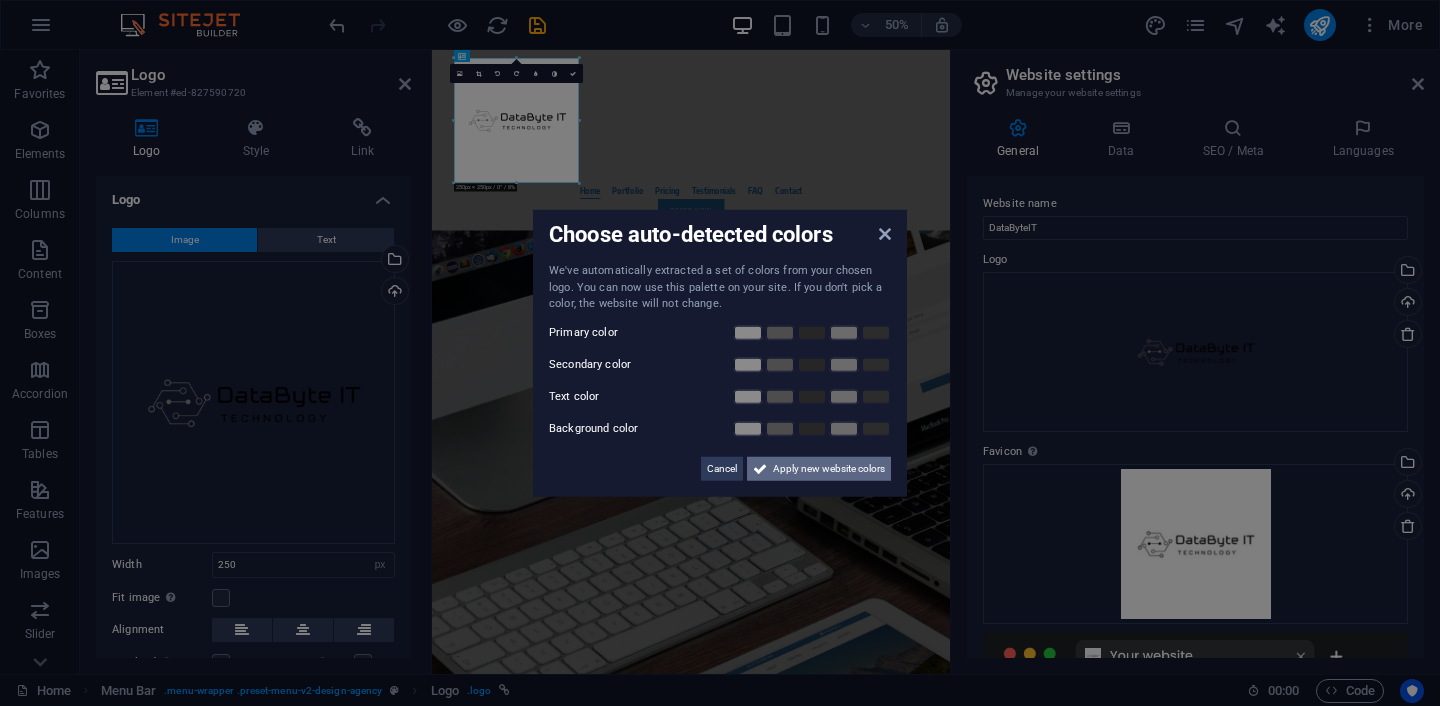 click on "Apply new website colors" at bounding box center (829, 468) 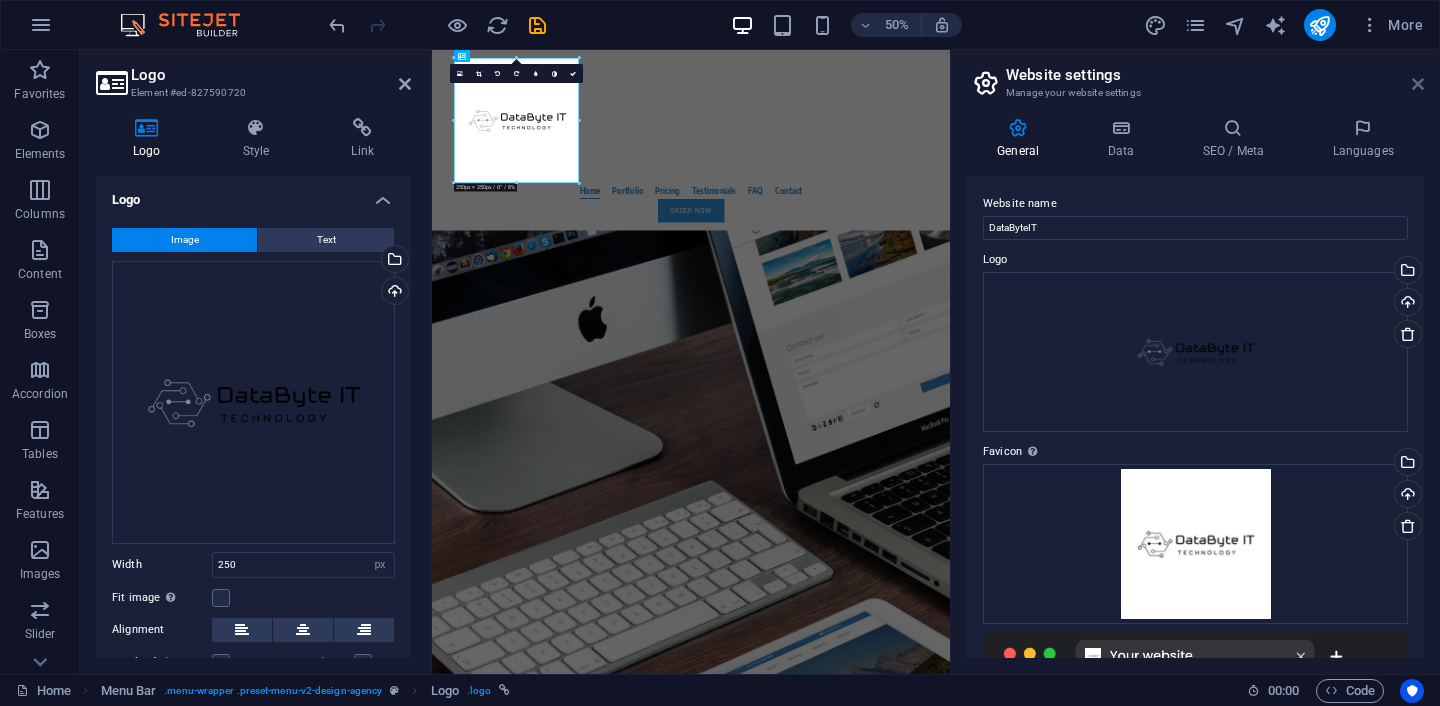 click at bounding box center [1418, 84] 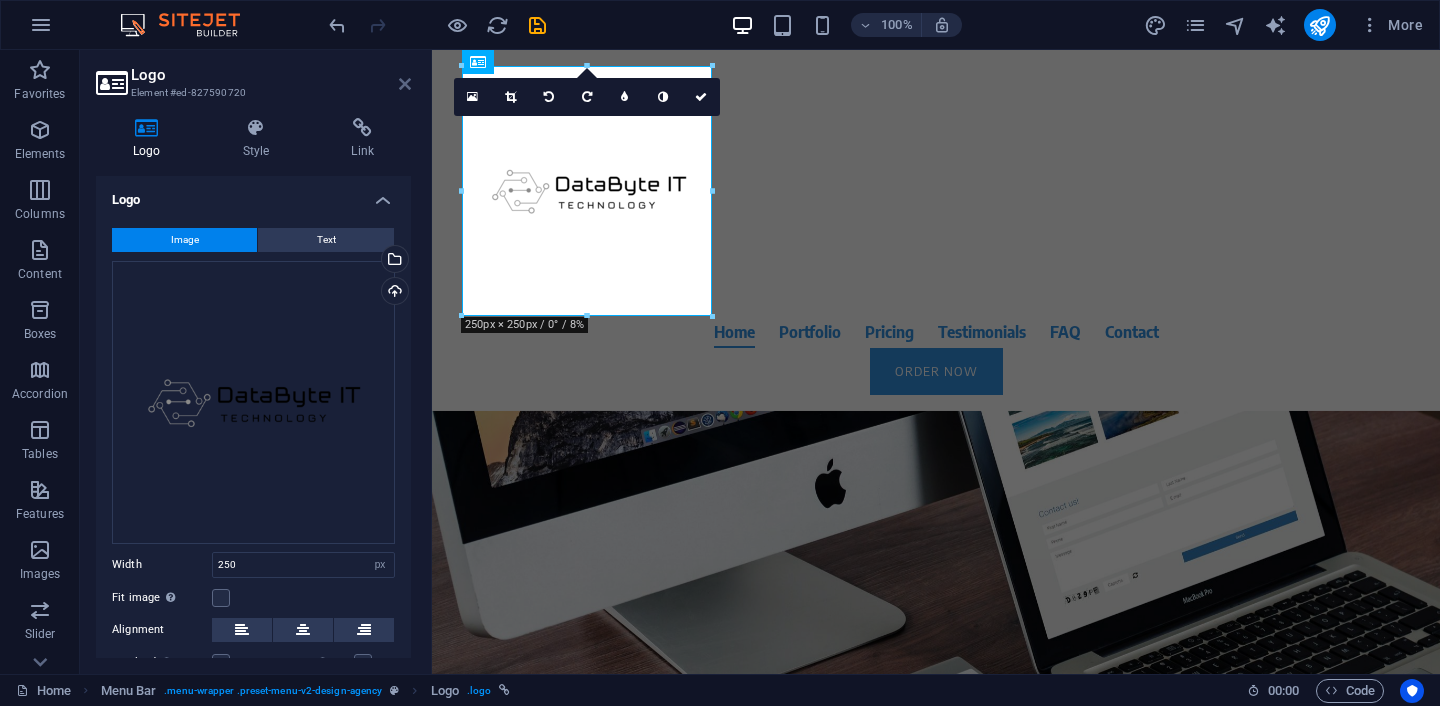 click at bounding box center [405, 84] 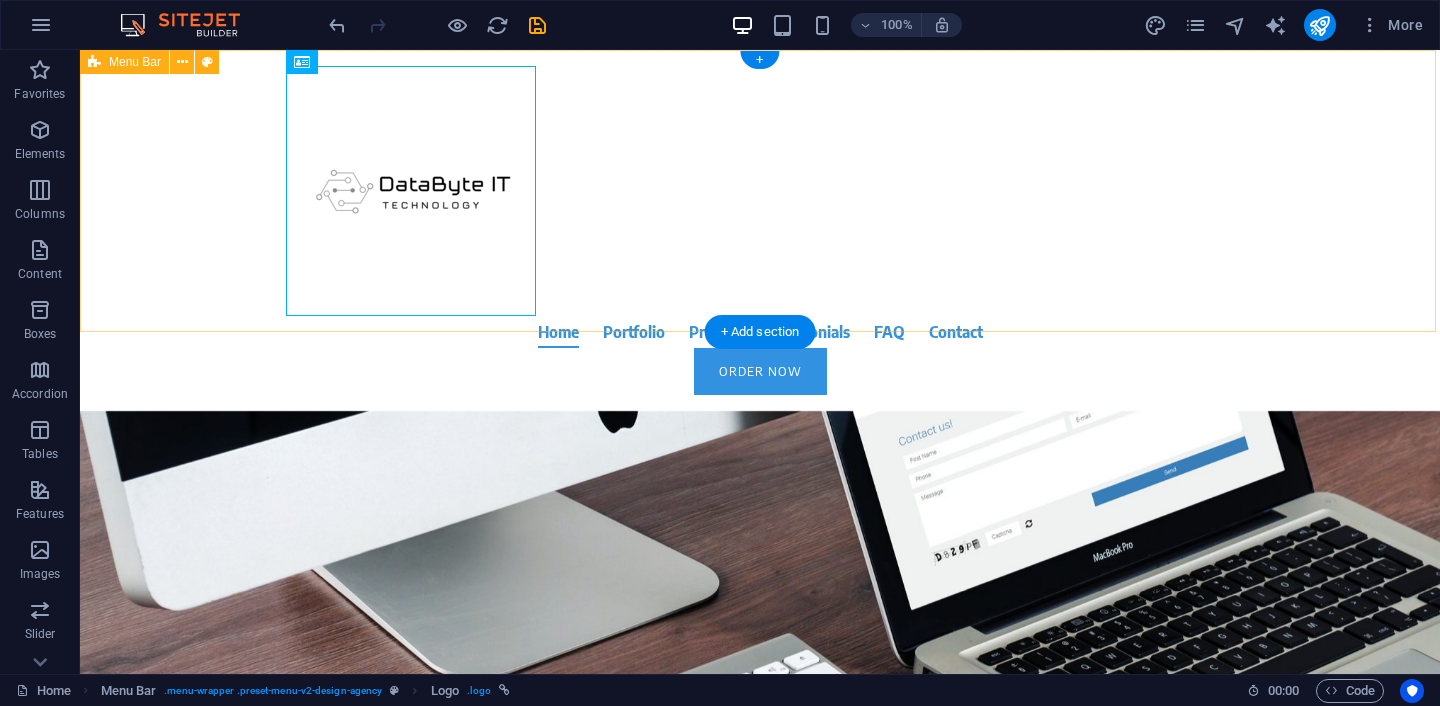 click on "Home Portfolio Pricing Testimonials FAQ Contact Order Now" at bounding box center (760, 230) 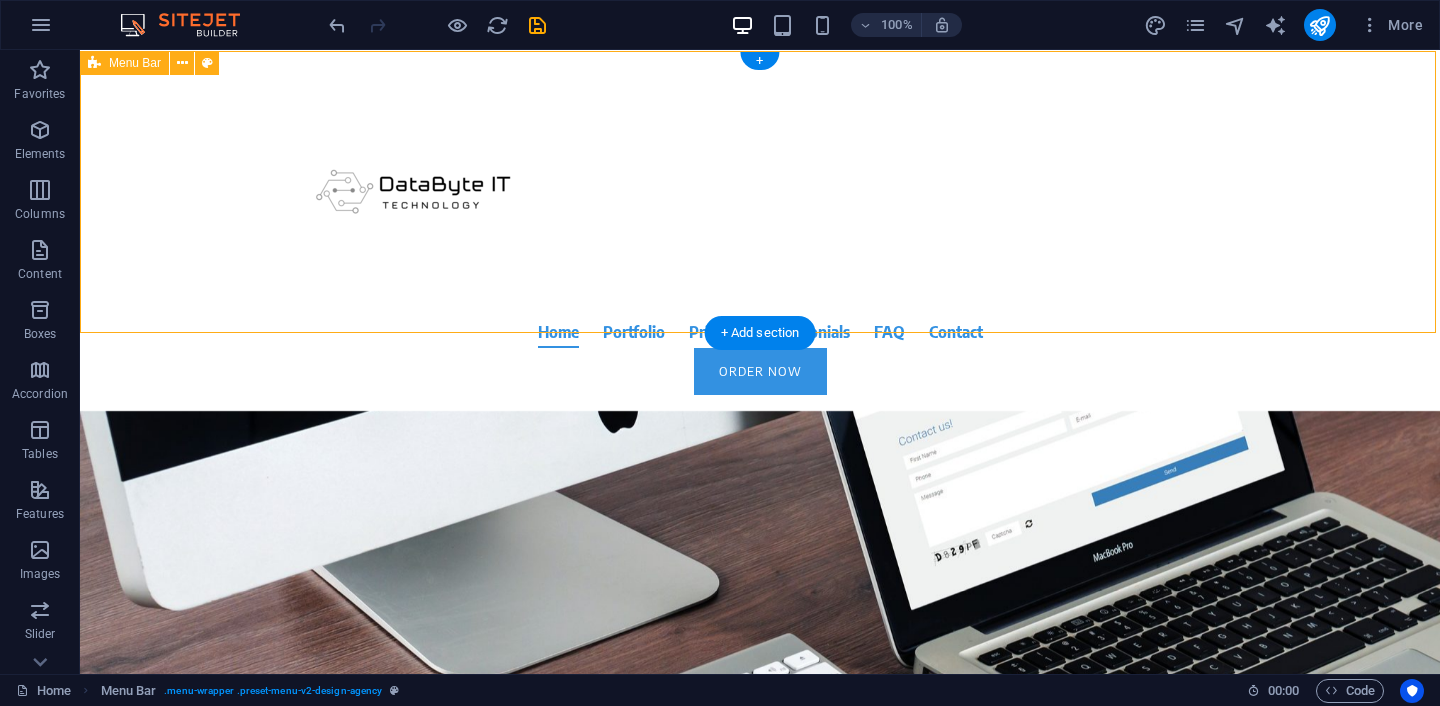 scroll, scrollTop: 0, scrollLeft: 0, axis: both 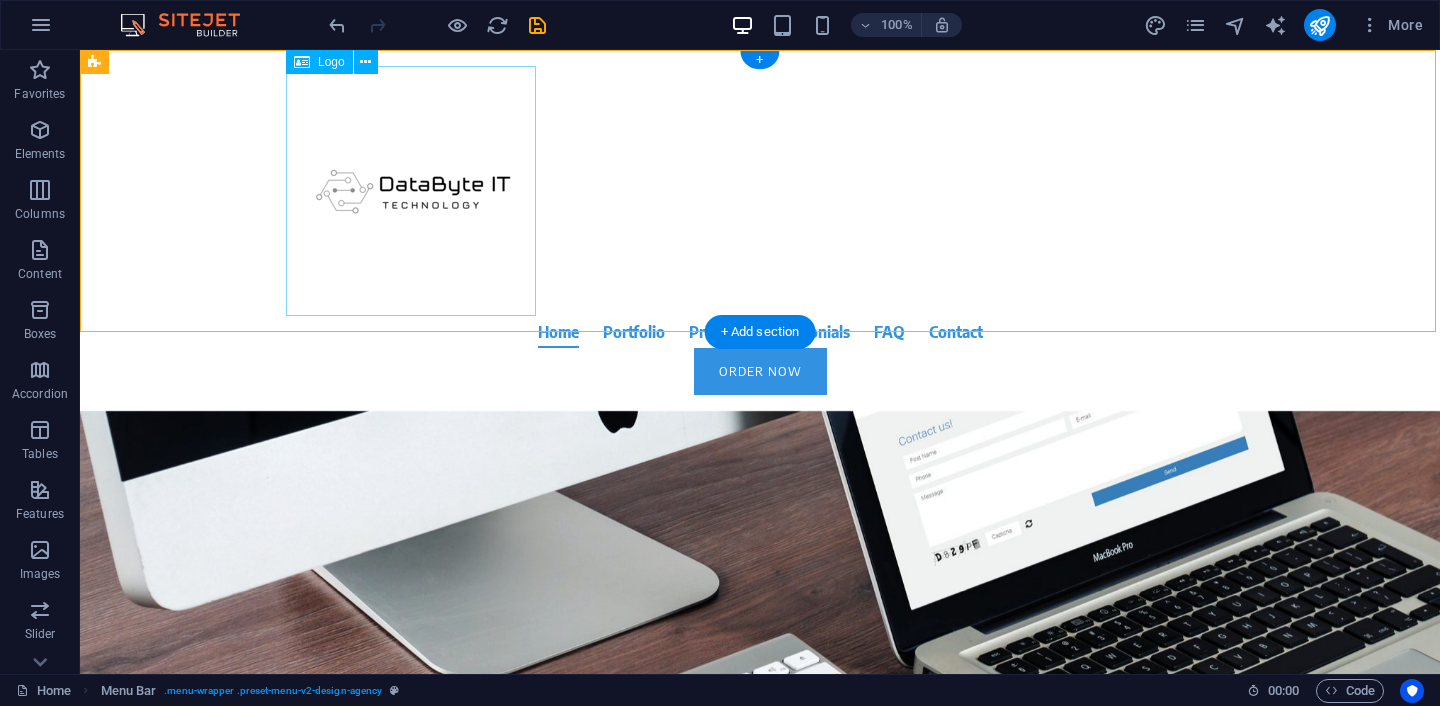 click at bounding box center [760, 191] 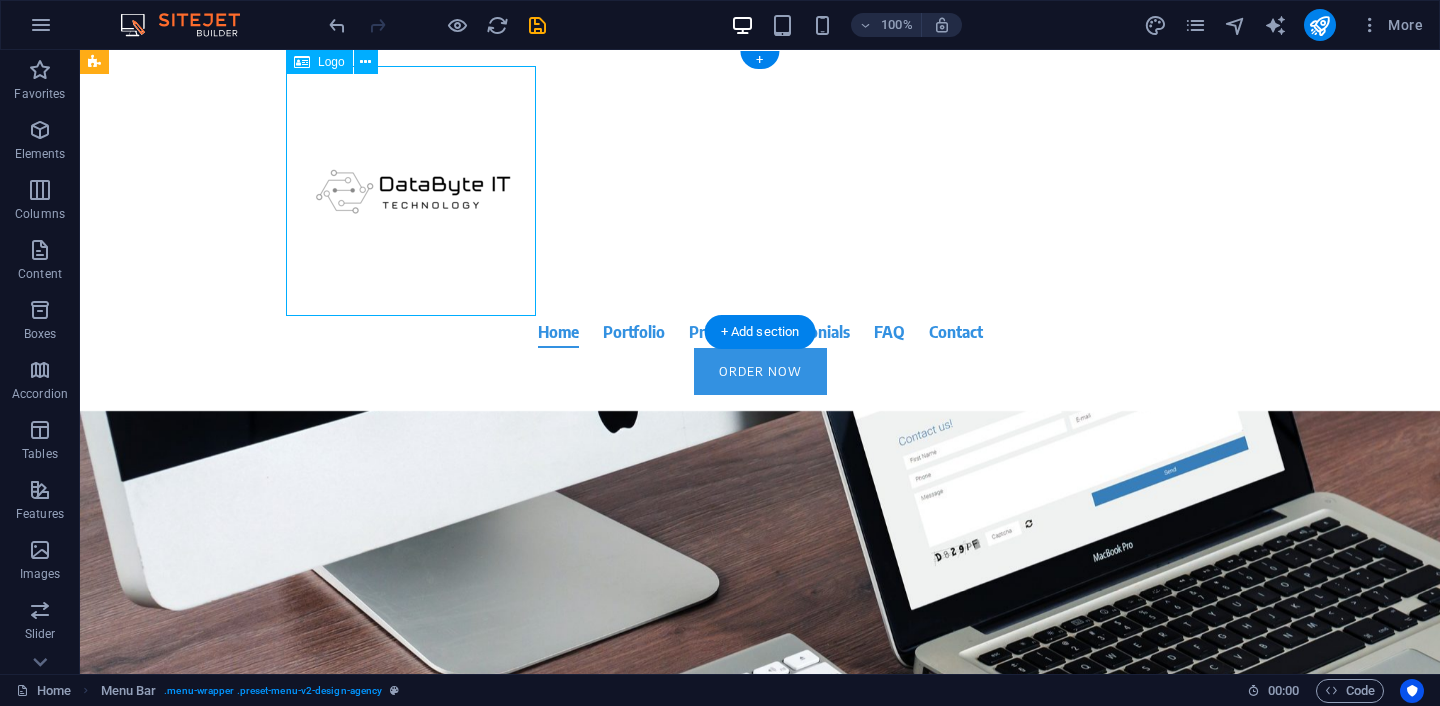 click at bounding box center (760, 191) 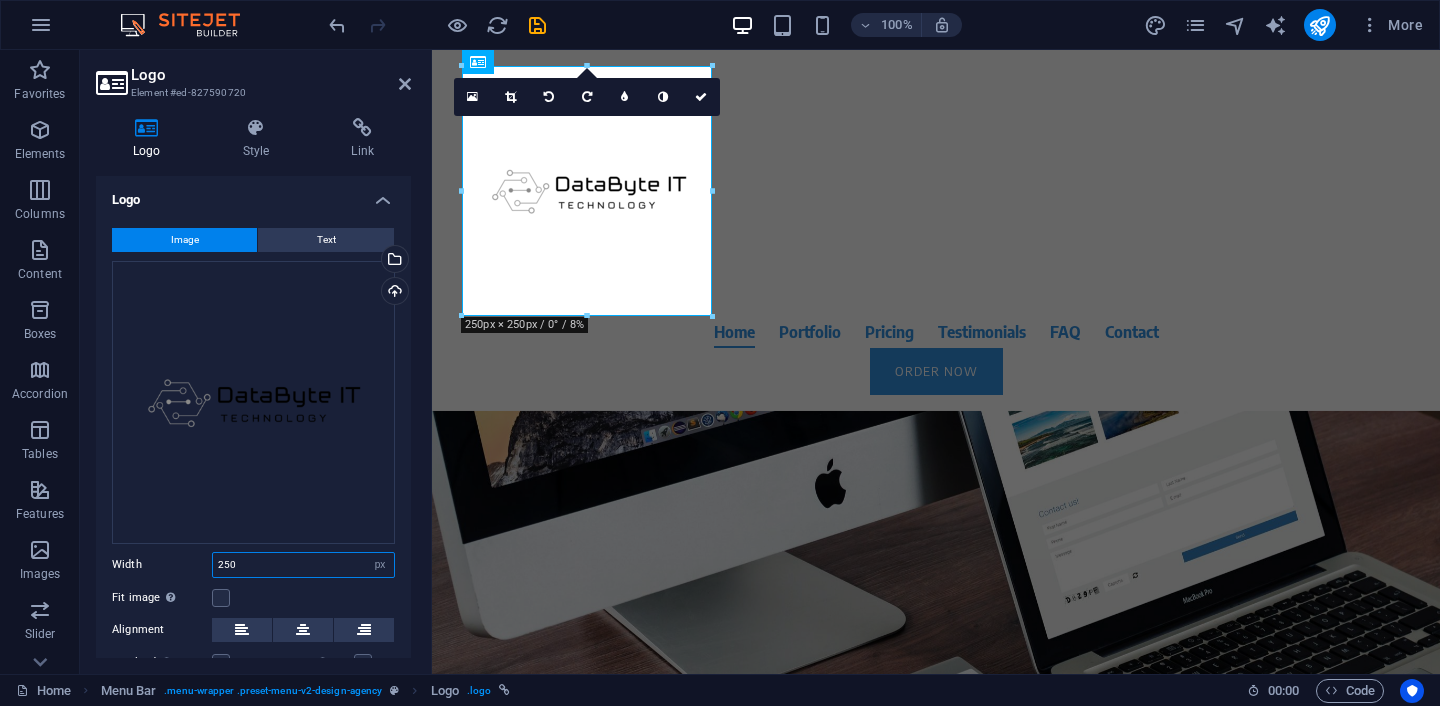 click on "250" at bounding box center [303, 565] 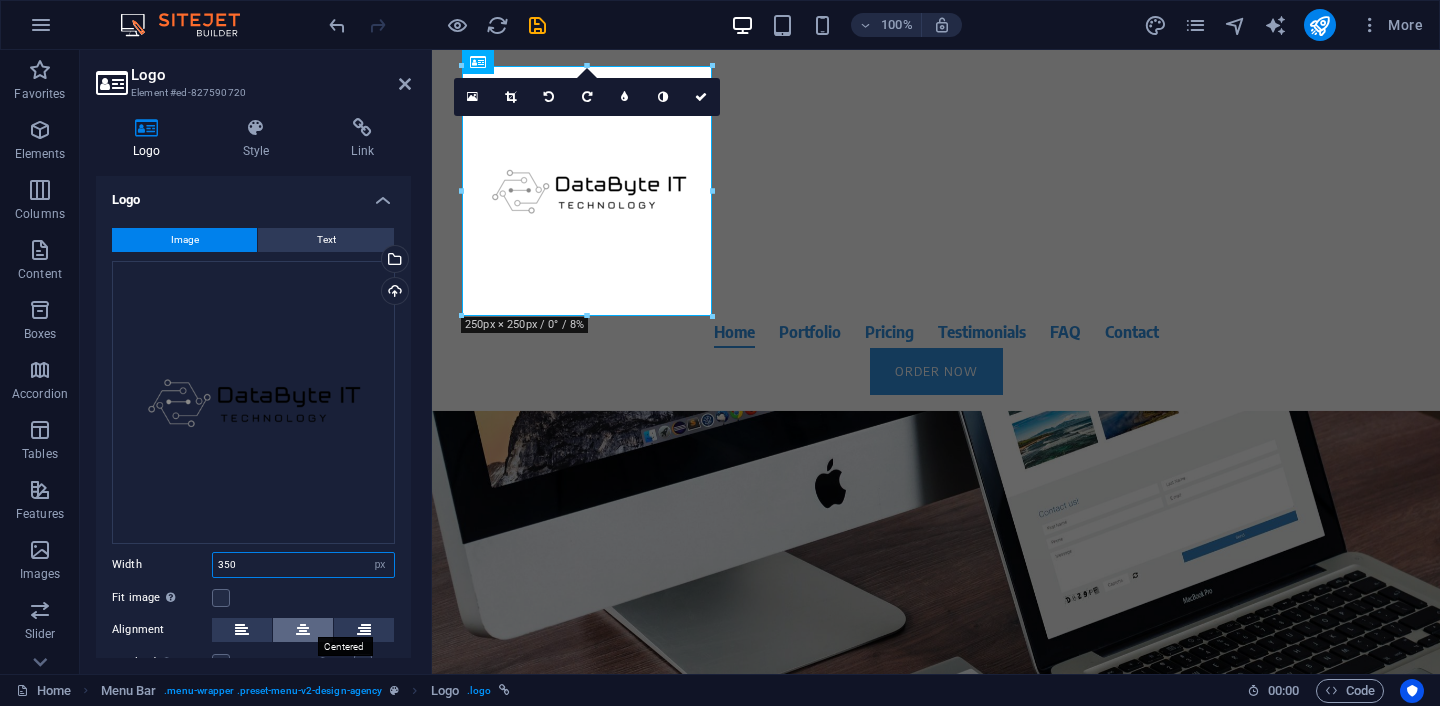 type on "350" 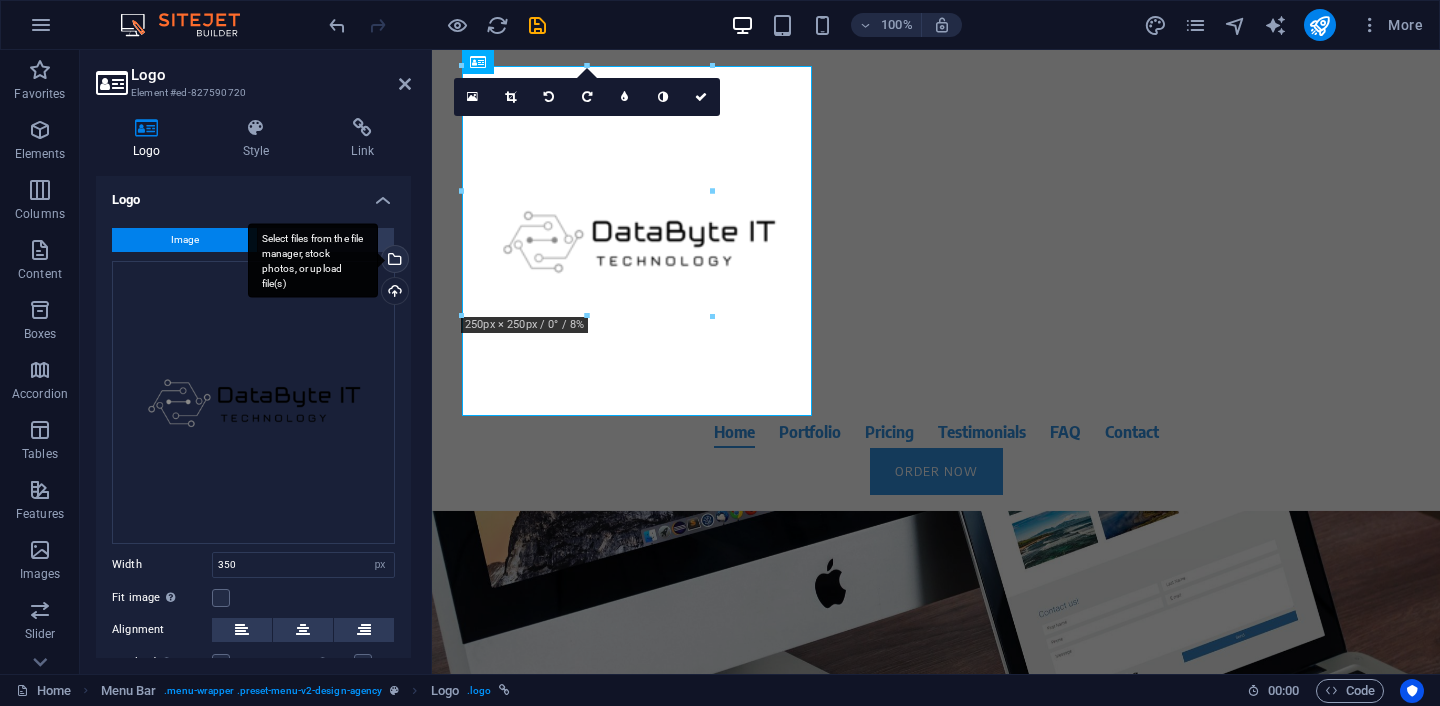 click on "Select files from the file manager, stock photos, or upload file(s)" at bounding box center (393, 261) 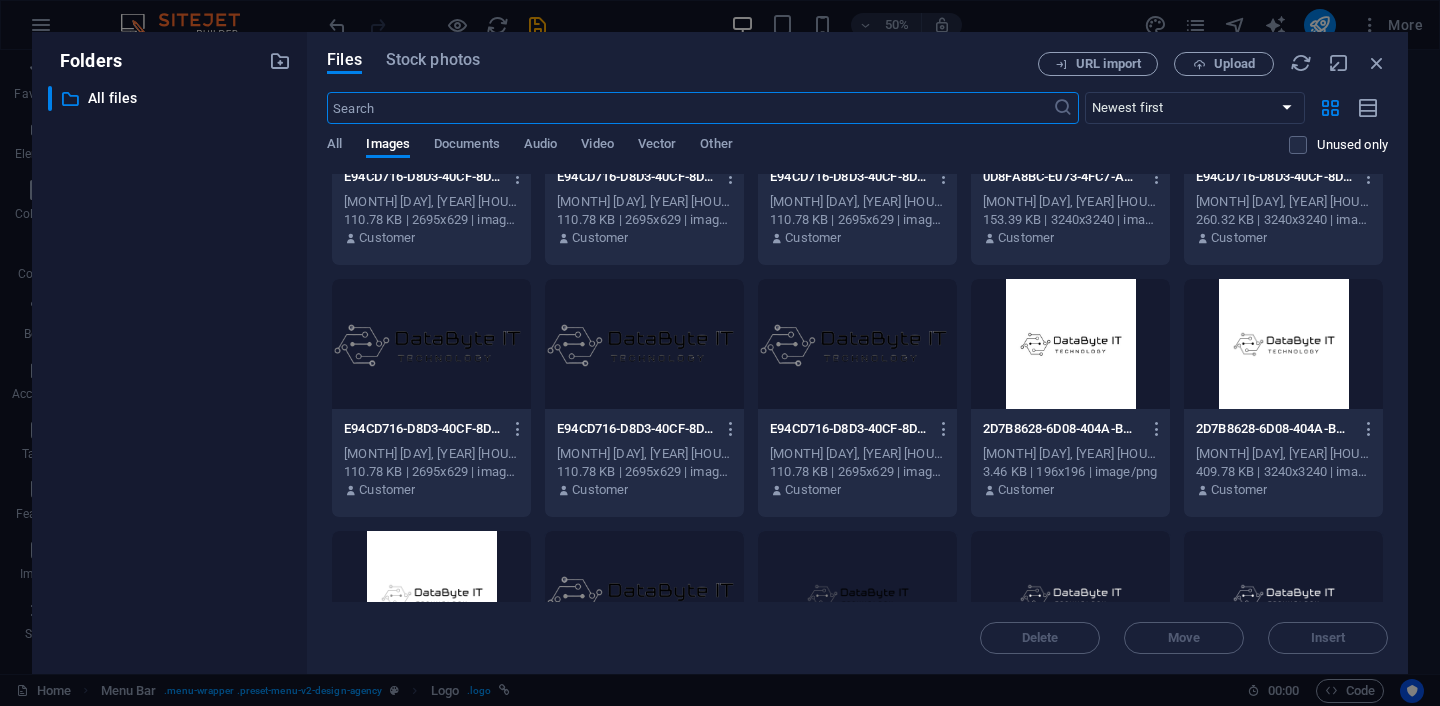 scroll, scrollTop: 397, scrollLeft: 0, axis: vertical 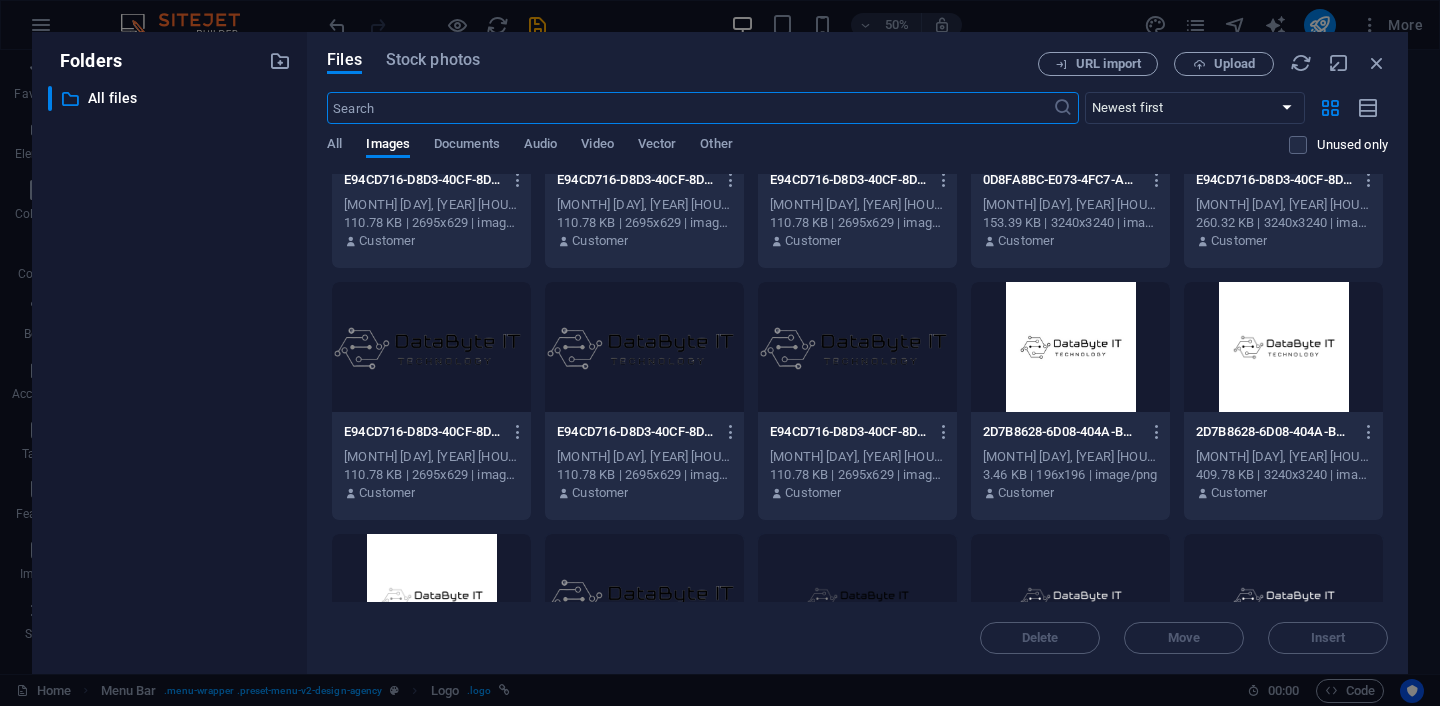 click at bounding box center (857, 347) 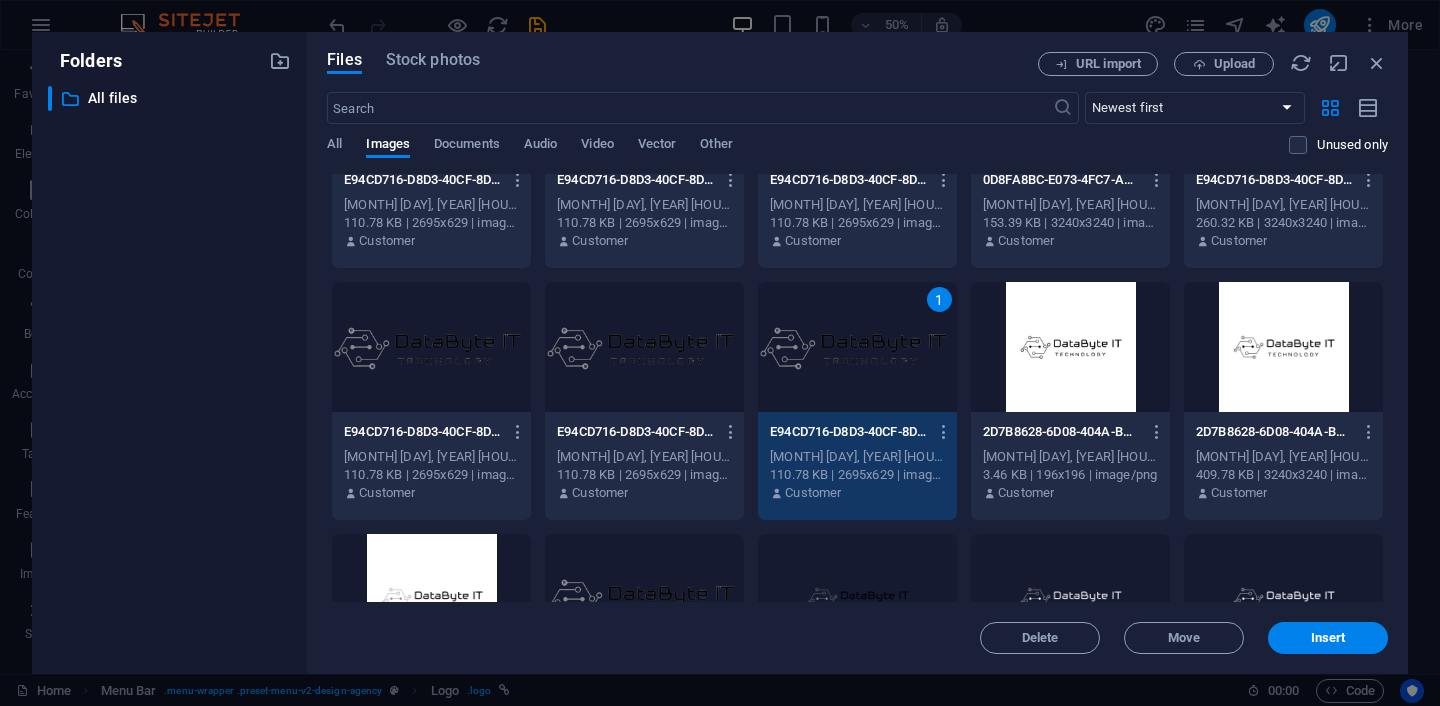 click on "1" at bounding box center [857, 347] 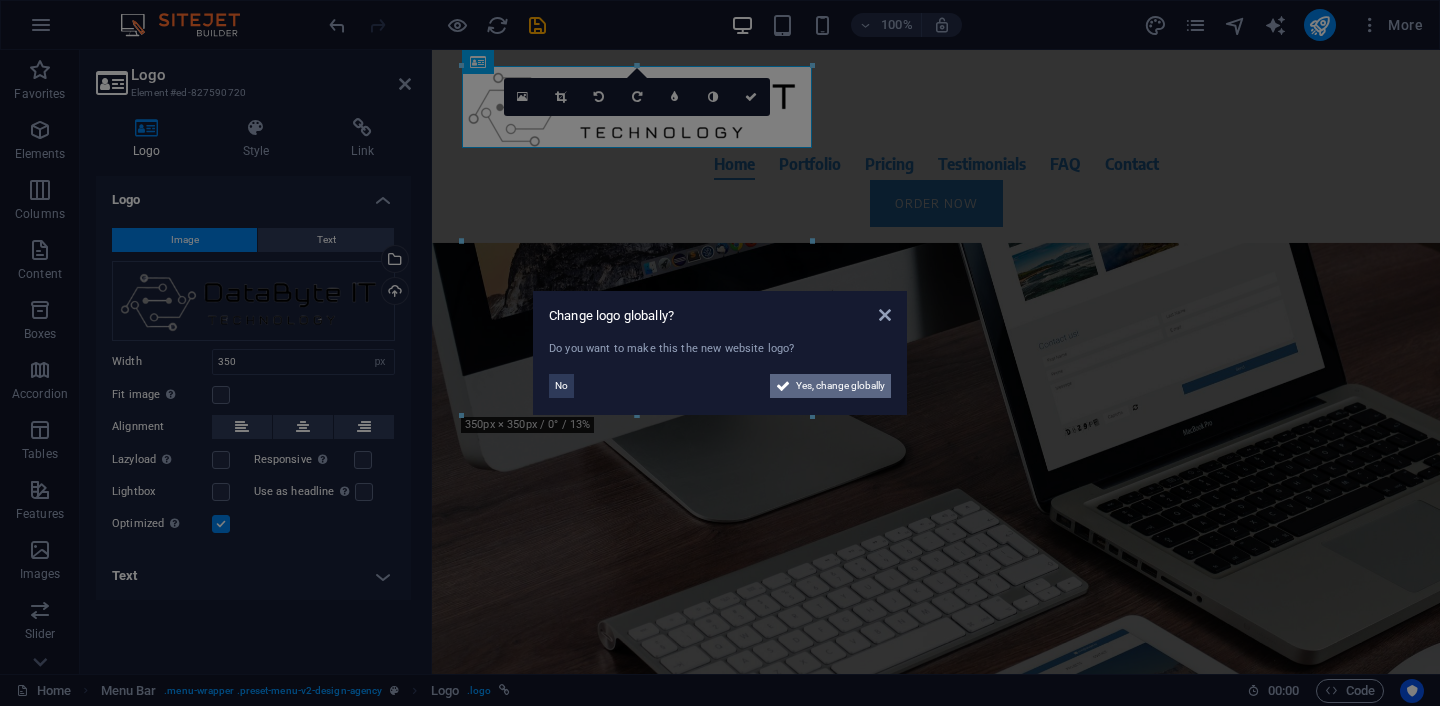 click on "Yes, change globally" at bounding box center [840, 386] 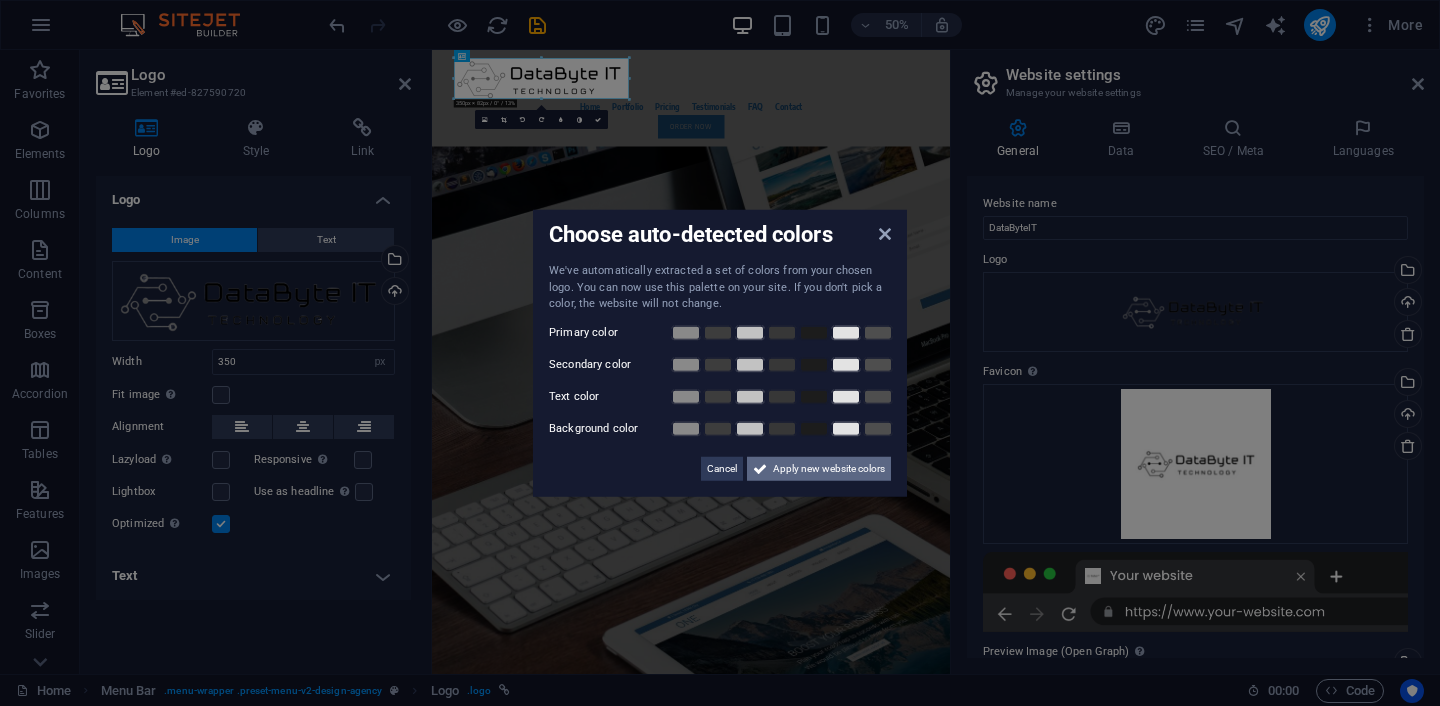 click on "Apply new website colors" at bounding box center [829, 468] 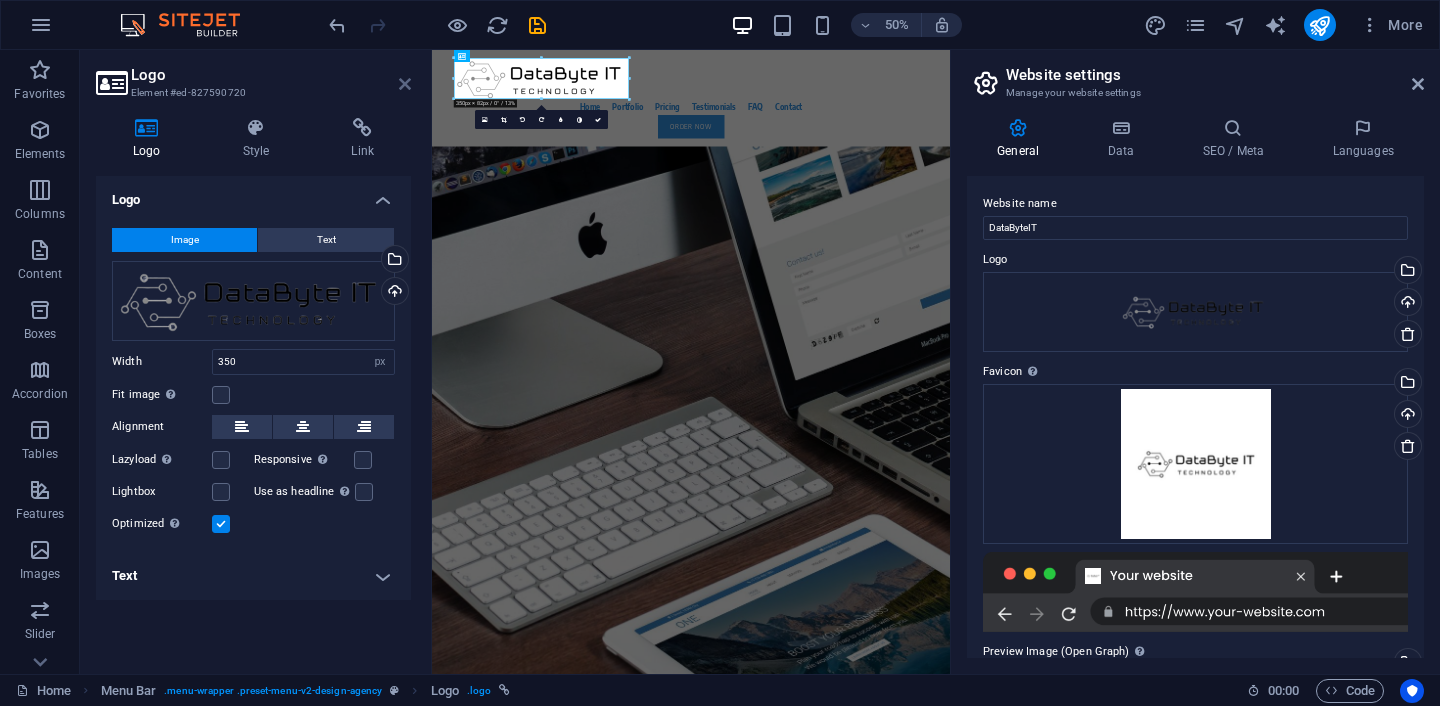 click at bounding box center (405, 84) 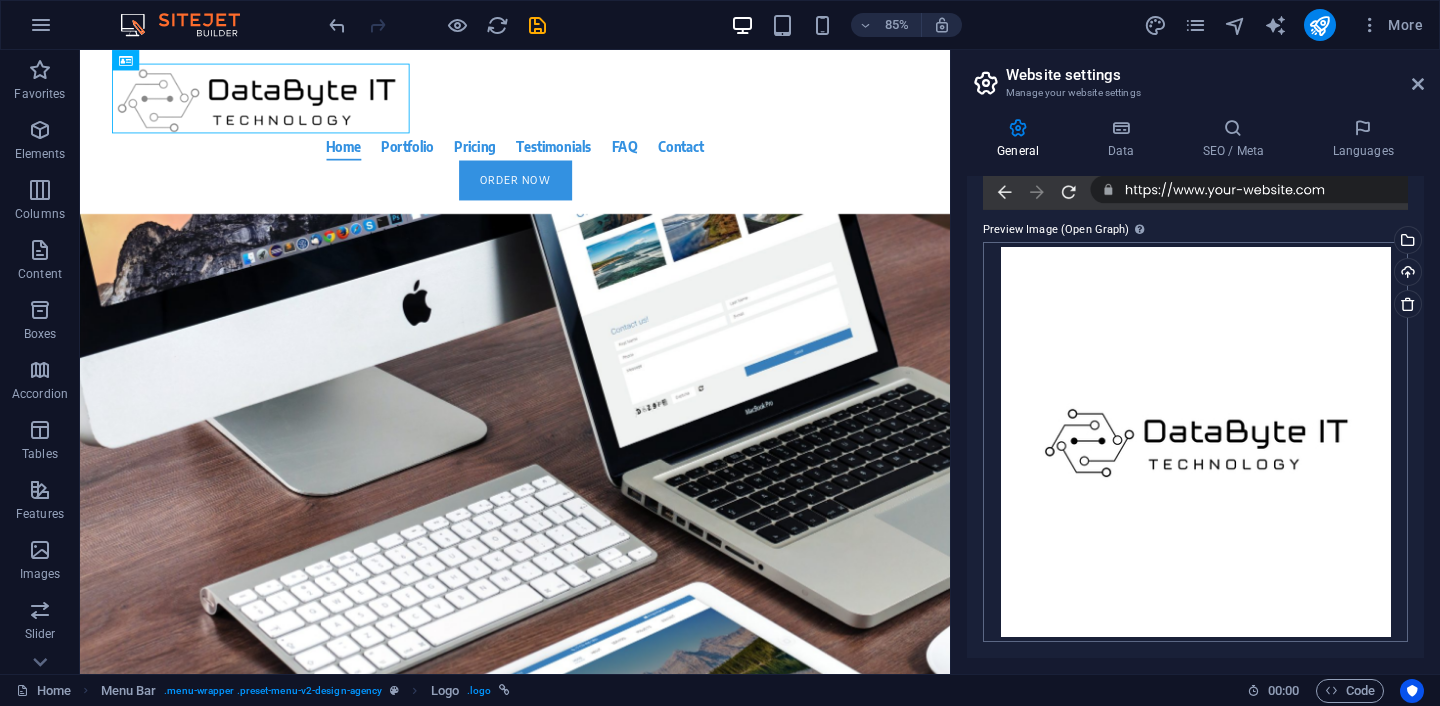 scroll, scrollTop: 421, scrollLeft: 0, axis: vertical 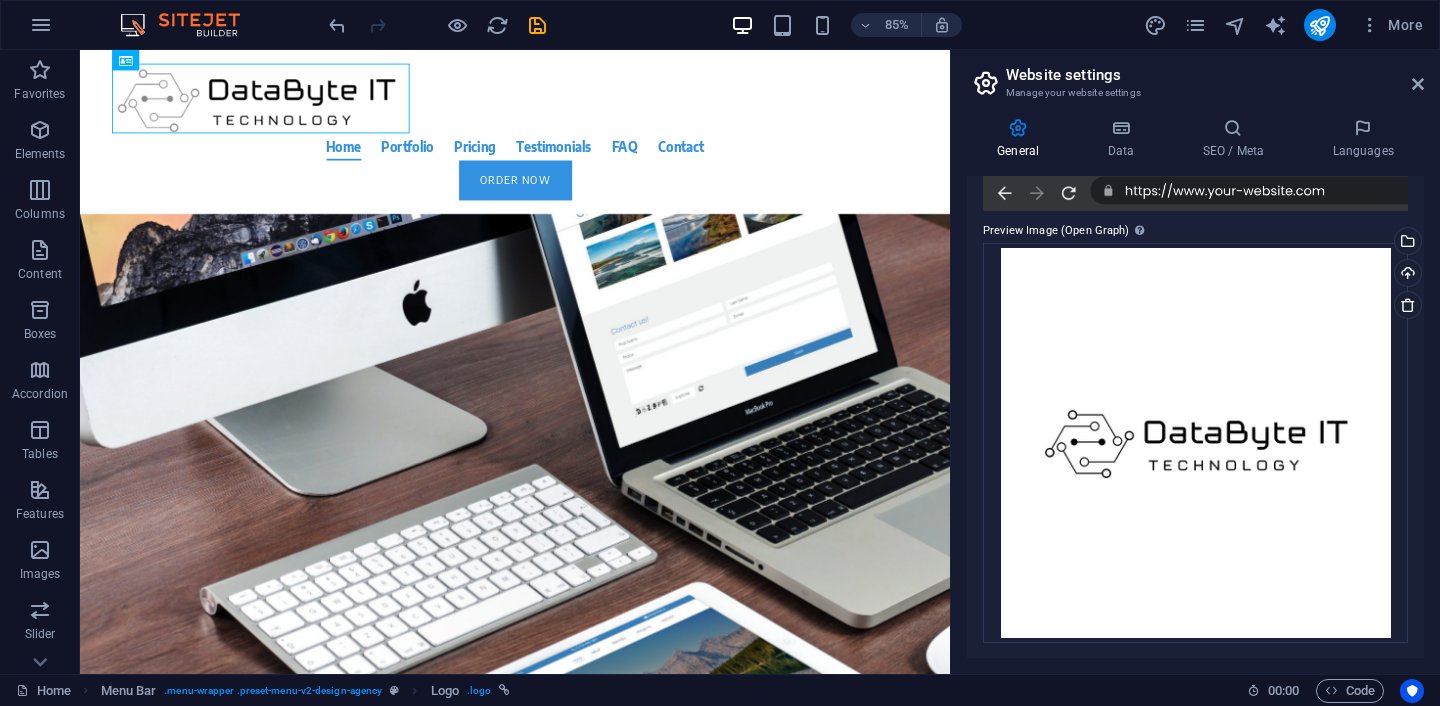 click on "Website settings Manage your website settings  General  Data  SEO / Meta  Languages Website name DataByteIT Logo Drag files here, click to choose files or select files from Files or our free stock photos & videos Select files from the file manager, stock photos, or upload file(s) Upload Favicon Set the favicon of your website here. A favicon is a small icon shown in the browser tab next to your website title. It helps visitors identify your website. Drag files here, click to choose files or select files from Files or our free stock photos & videos Select files from the file manager, stock photos, or upload file(s) Upload Preview Image (Open Graph) This image will be shown when the website is shared on social networks Drag files here, click to choose files or select files from Files or our free stock photos & videos Select files from the file manager, stock photos, or upload file(s) Upload Contact data for this website. This can be used everywhere on the website and will update automatically. Company Last name" at bounding box center (1195, 362) 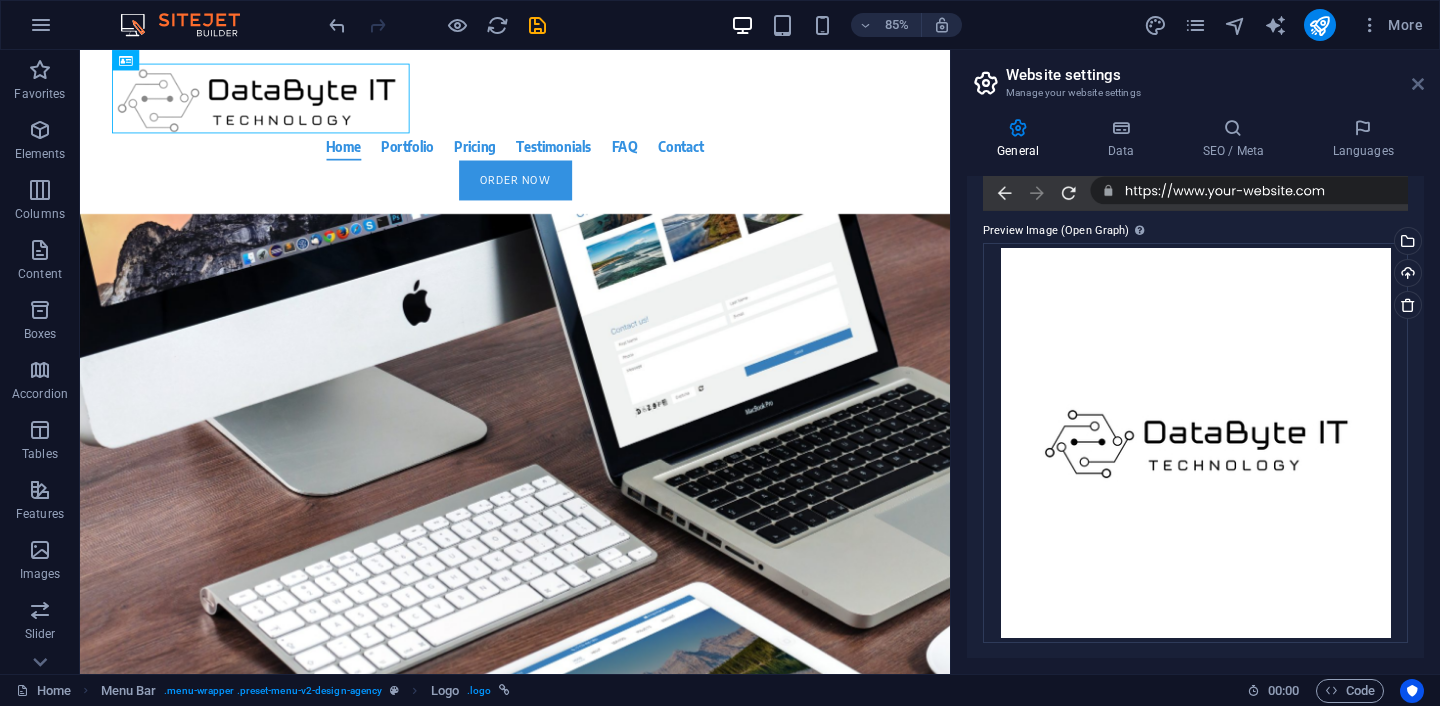 click at bounding box center (1418, 84) 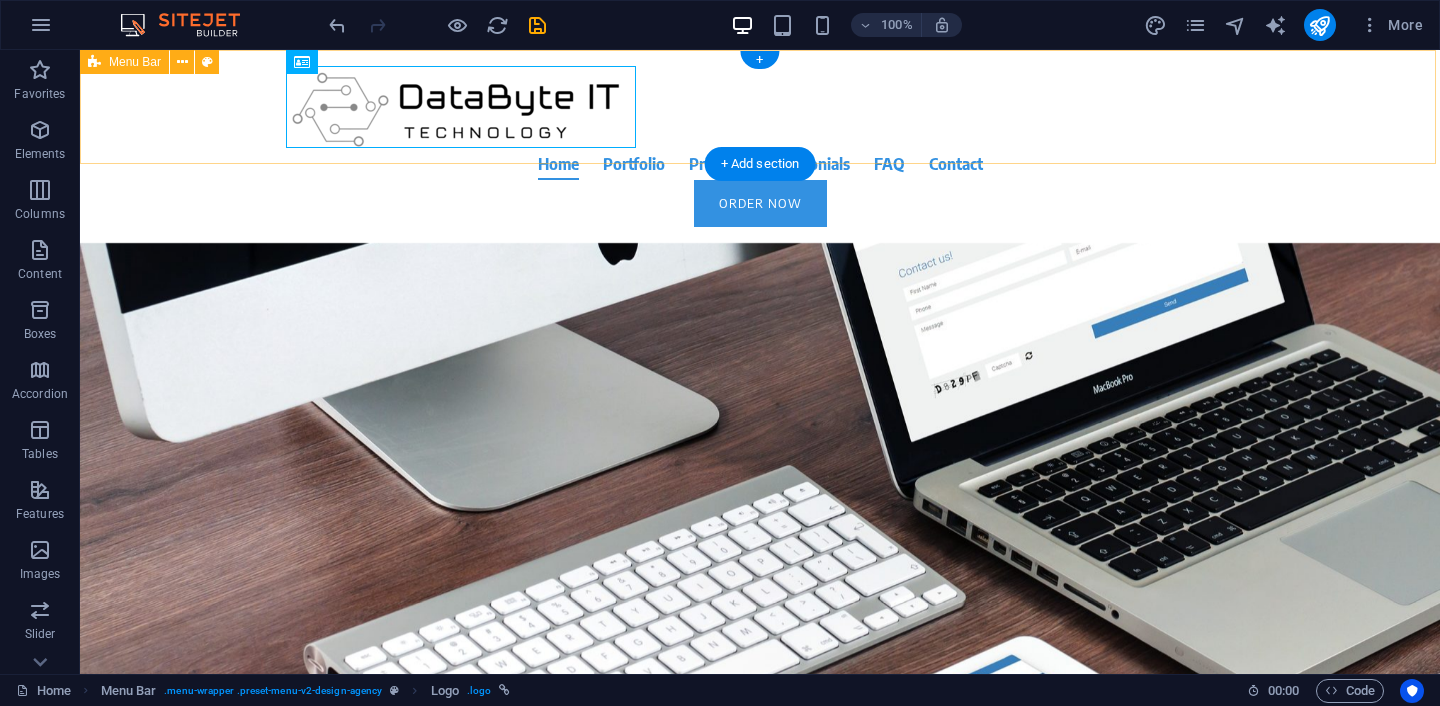 click on "Home Portfolio Pricing Testimonials FAQ Contact Order Now" at bounding box center [760, 146] 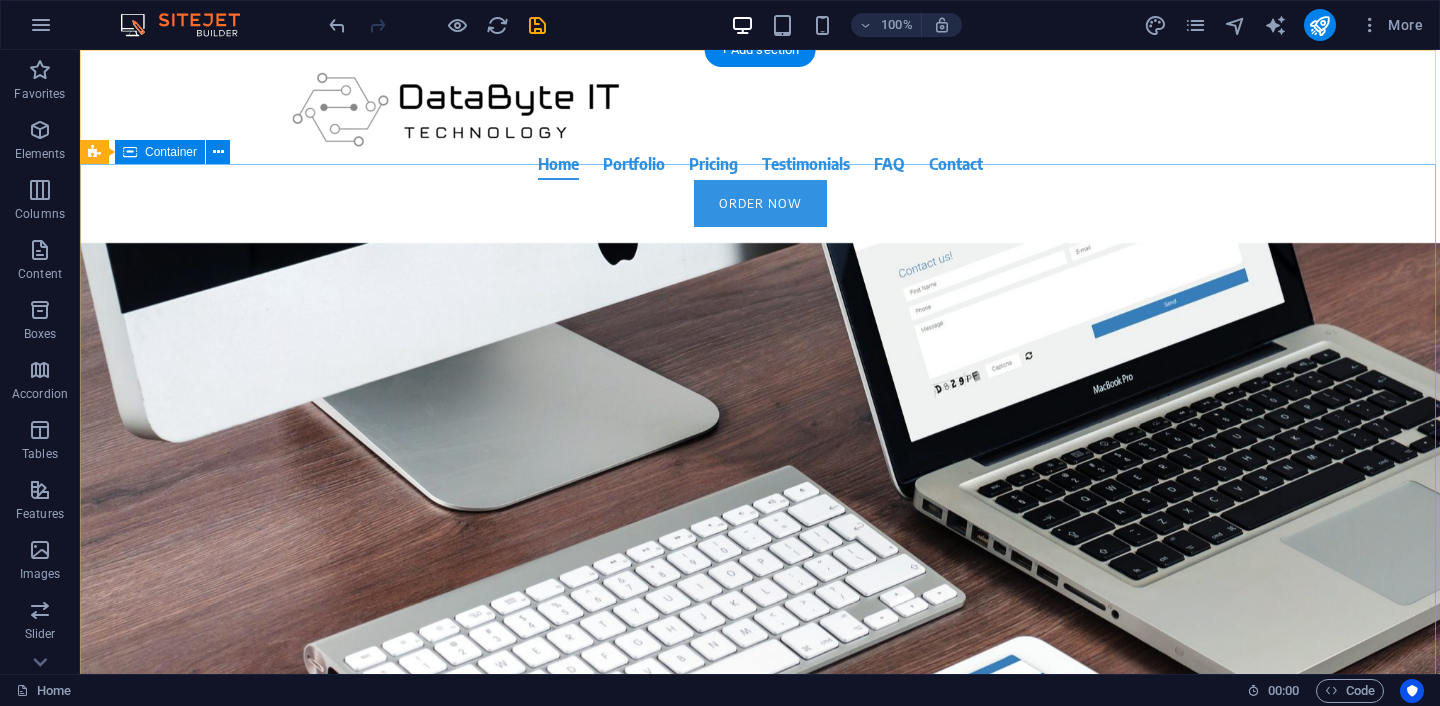 scroll, scrollTop: 0, scrollLeft: 0, axis: both 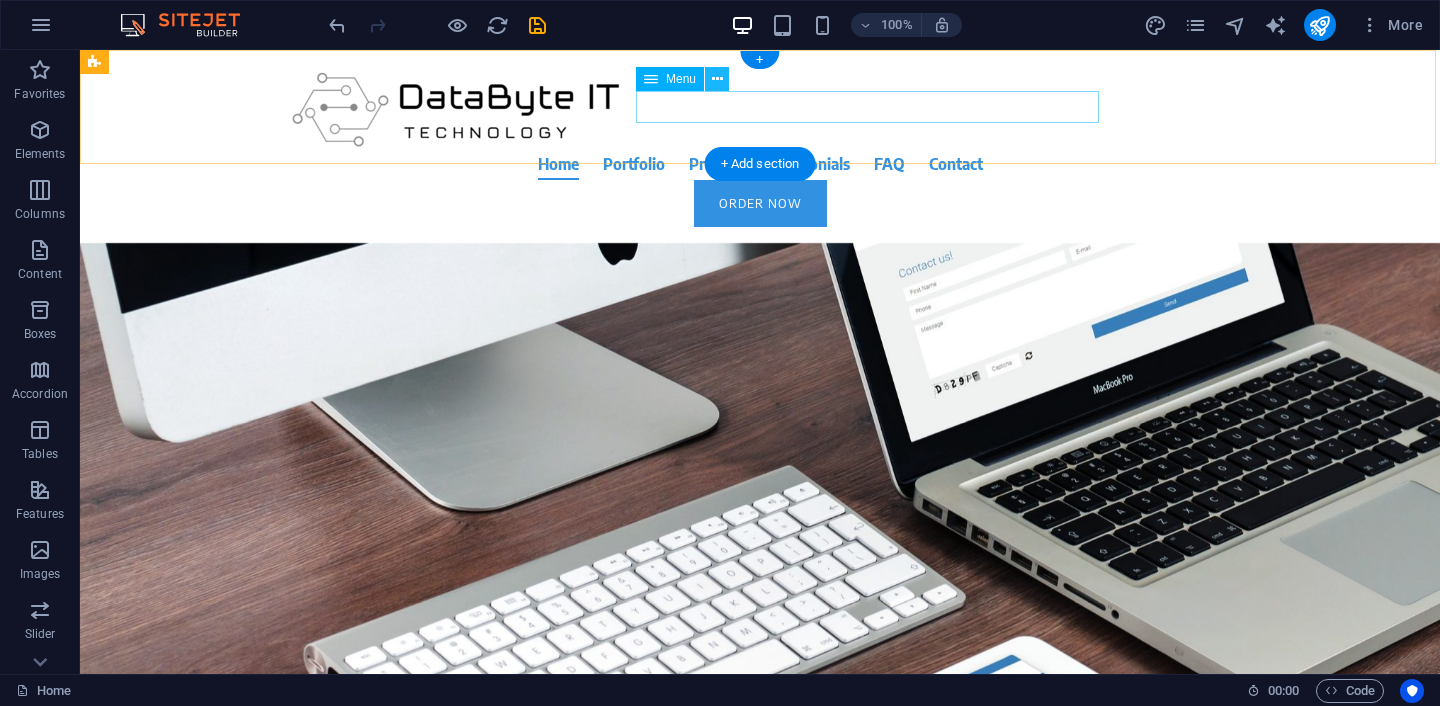 click at bounding box center [717, 79] 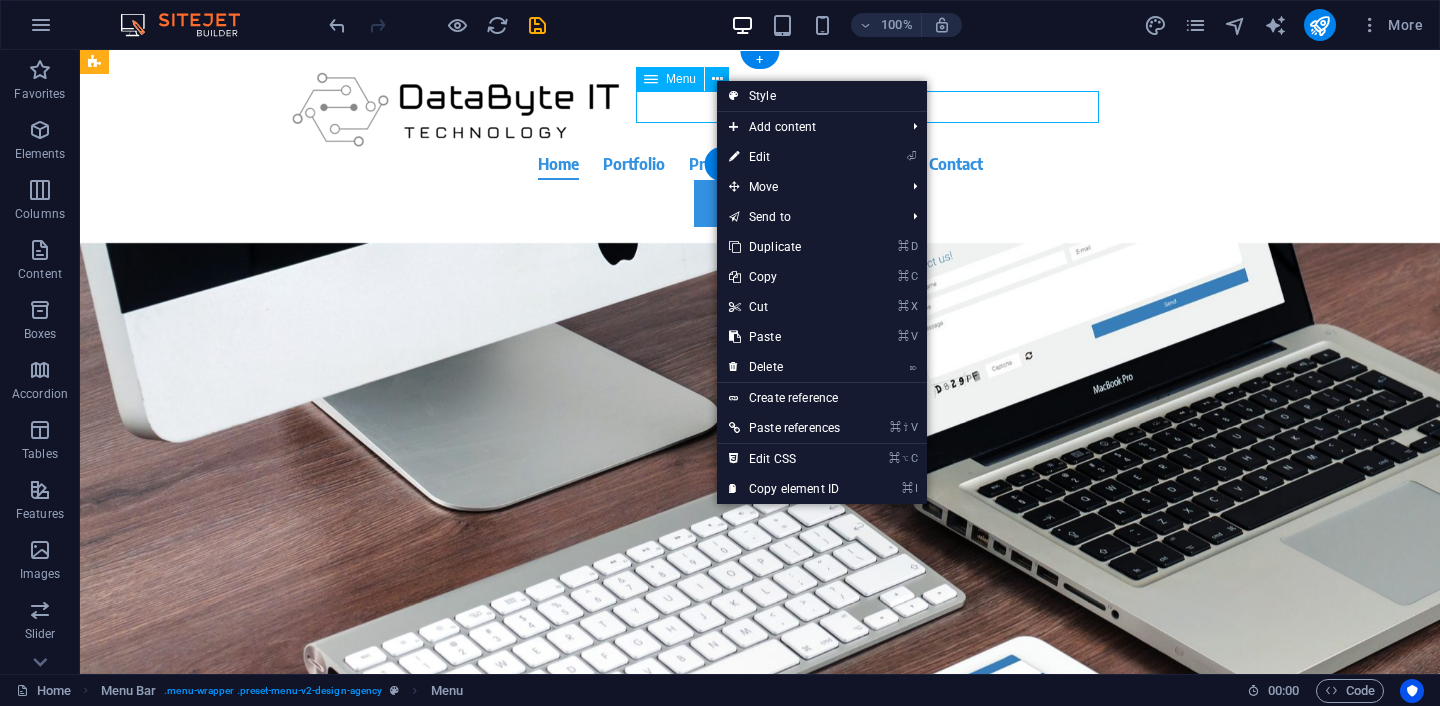click on "Menu" at bounding box center (681, 79) 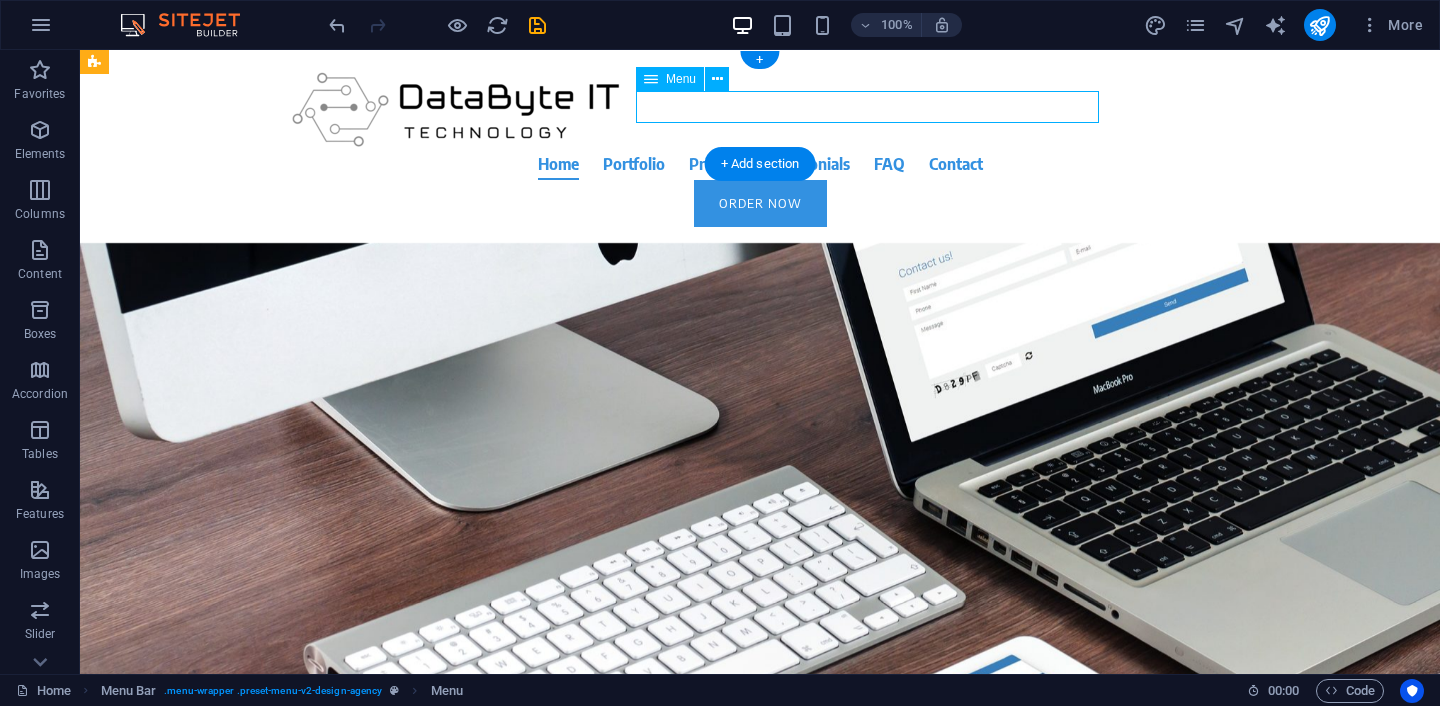 click on "Menu" at bounding box center (681, 79) 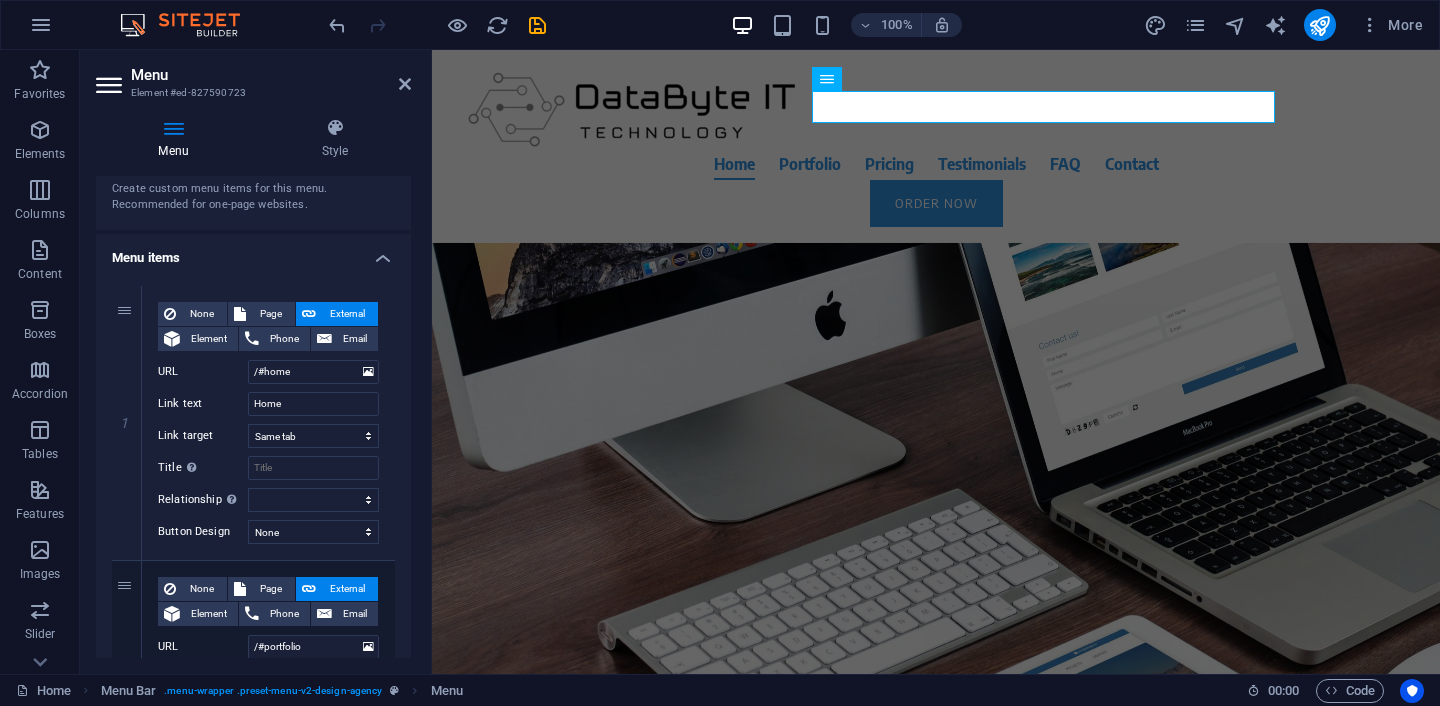scroll, scrollTop: 89, scrollLeft: 0, axis: vertical 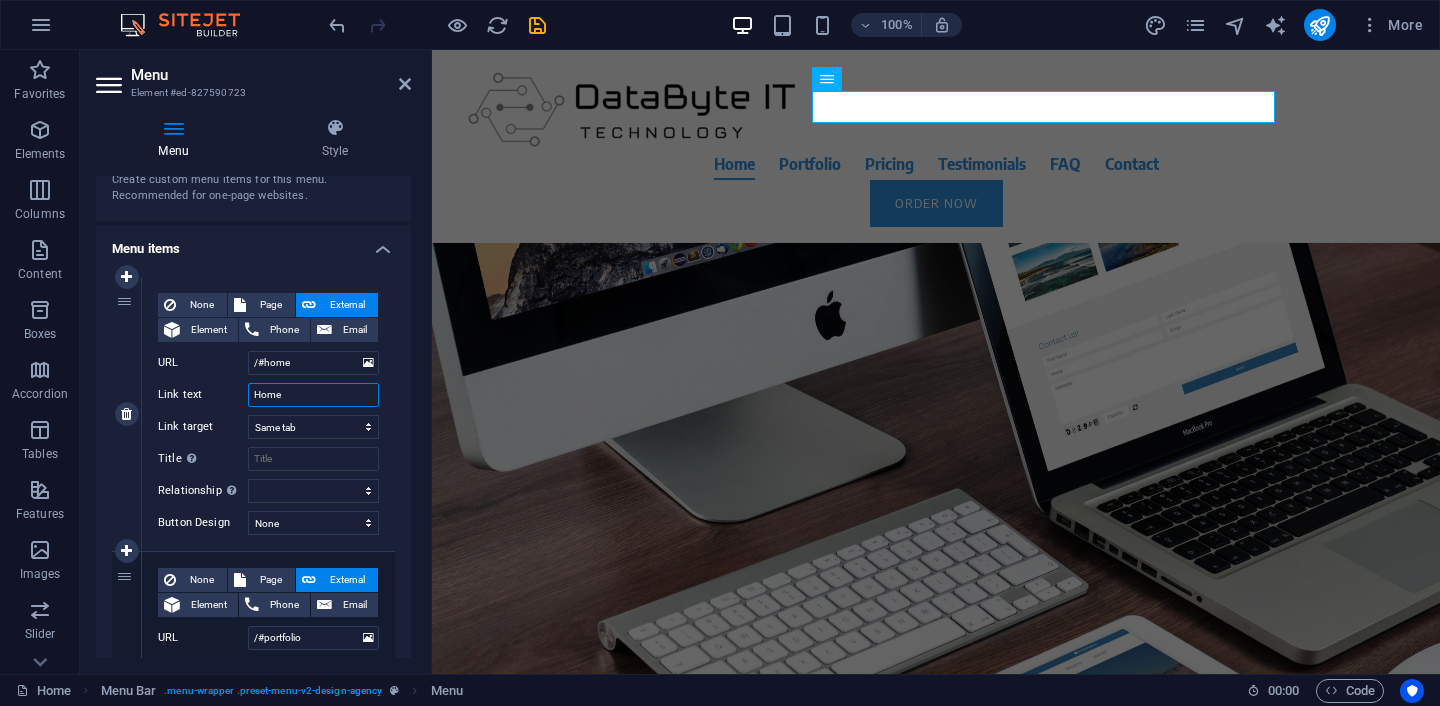 click on "Home" at bounding box center [313, 395] 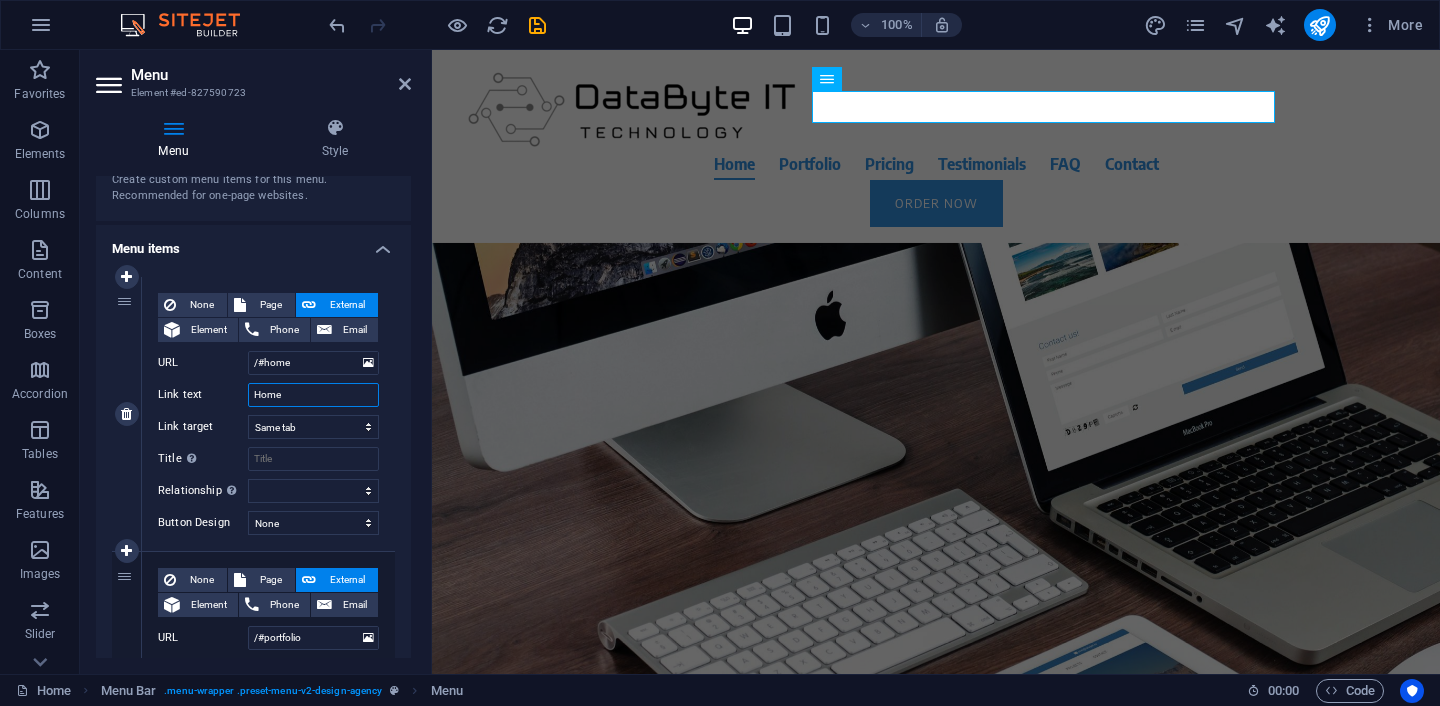 click on "Home" at bounding box center (313, 395) 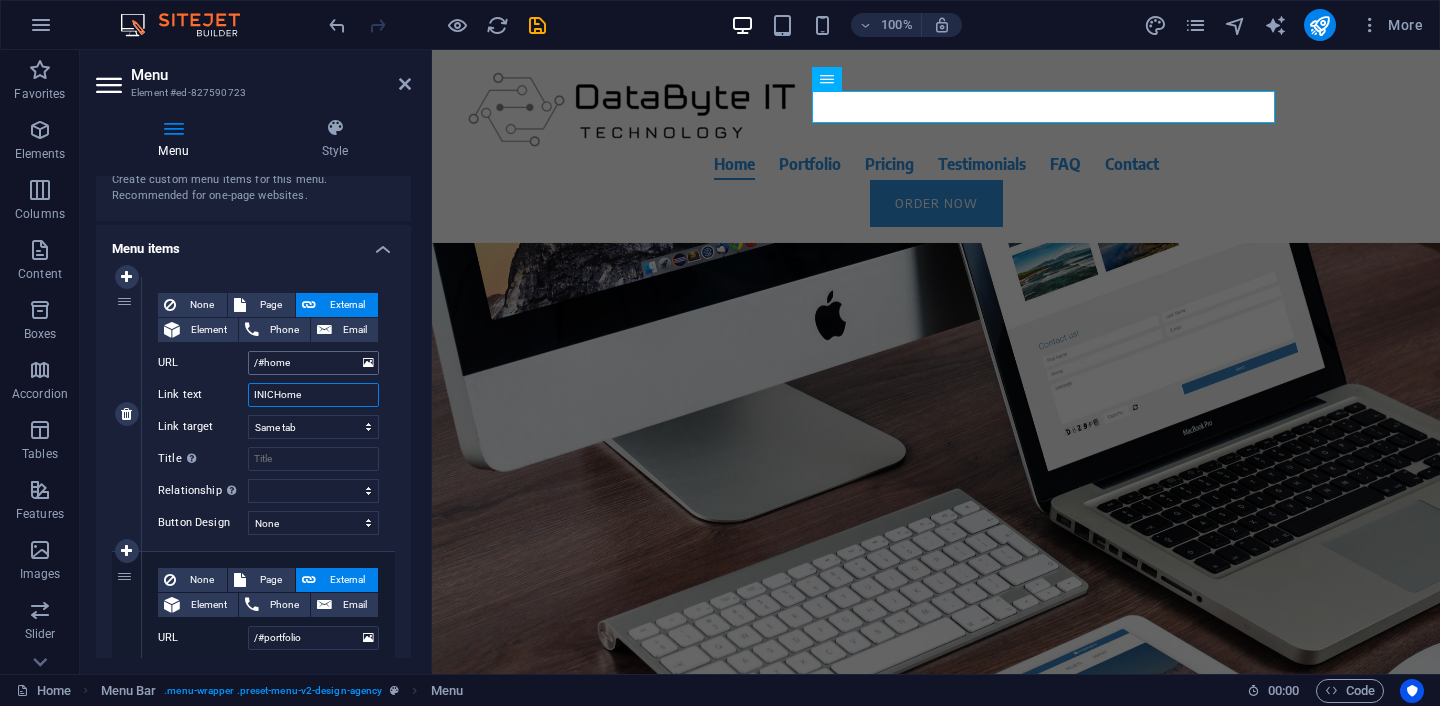 type on "INIHome" 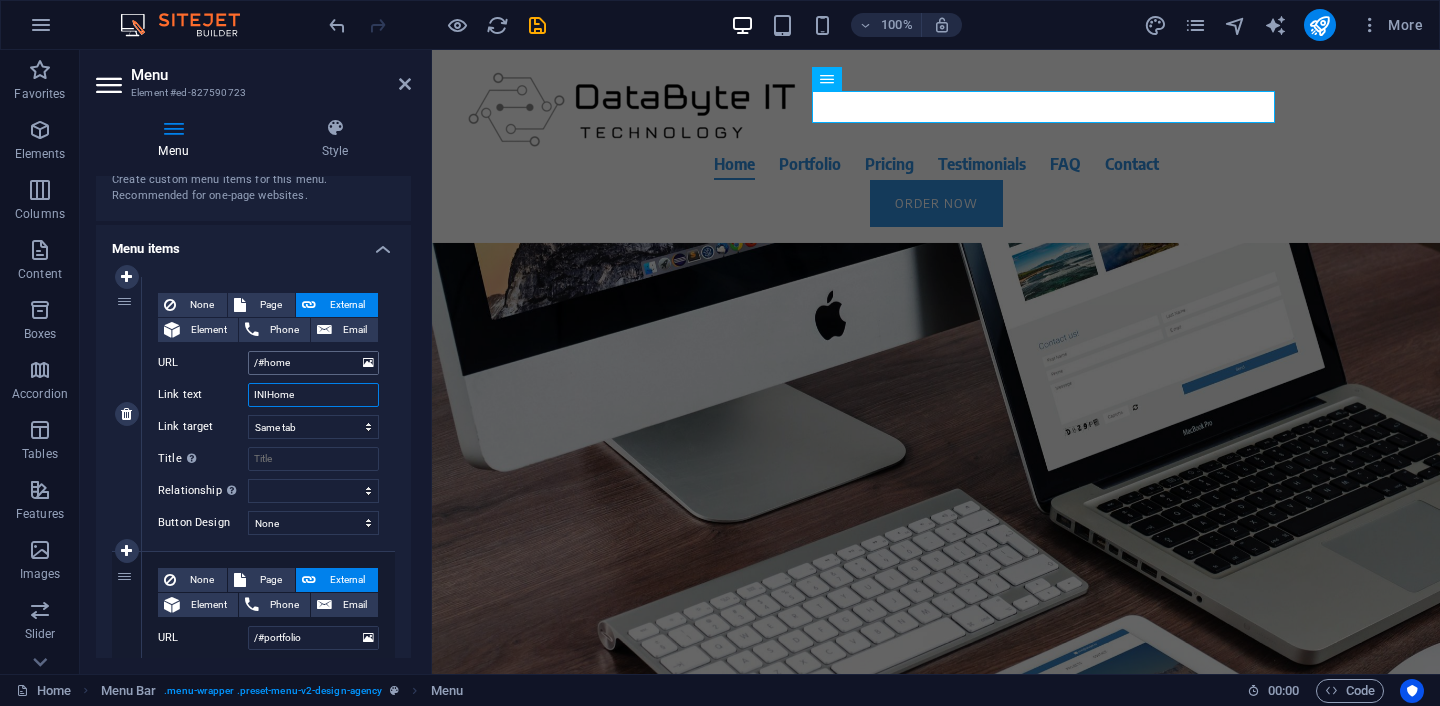 select 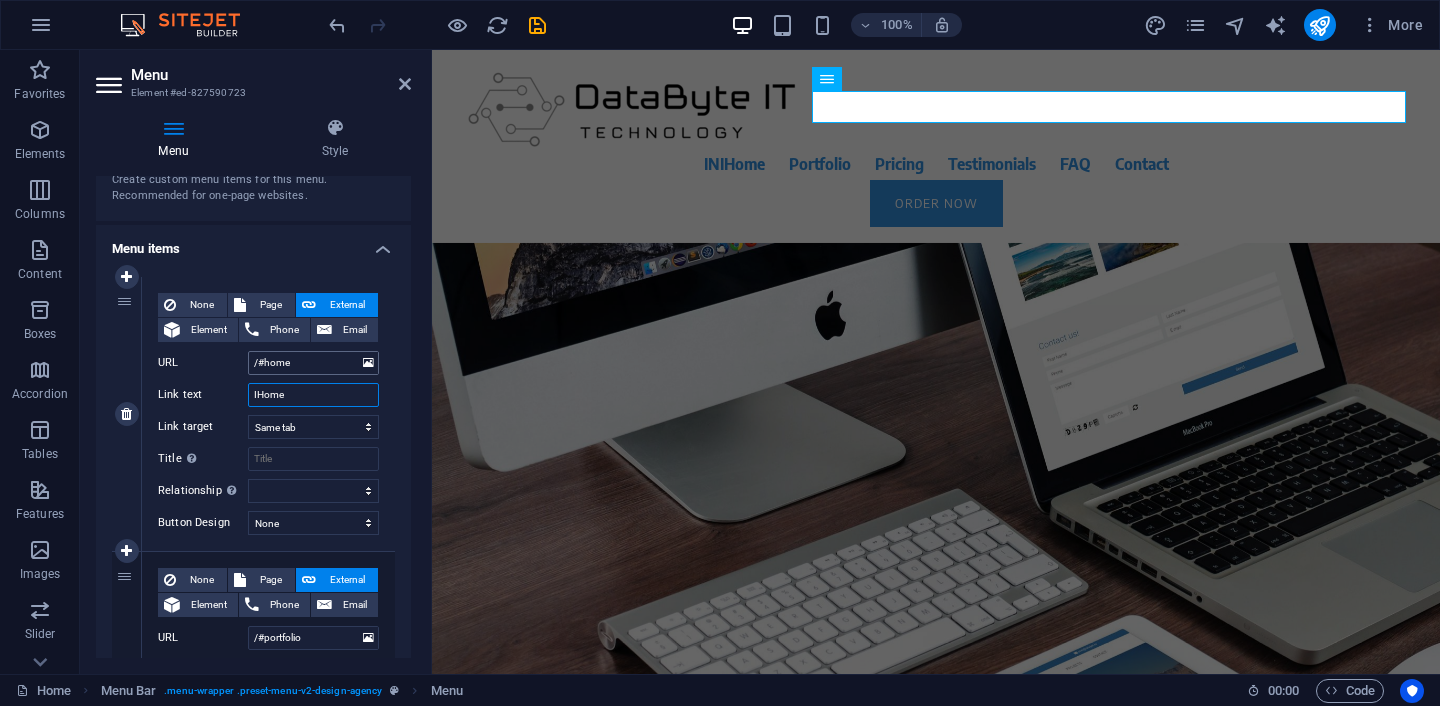 type on "Home" 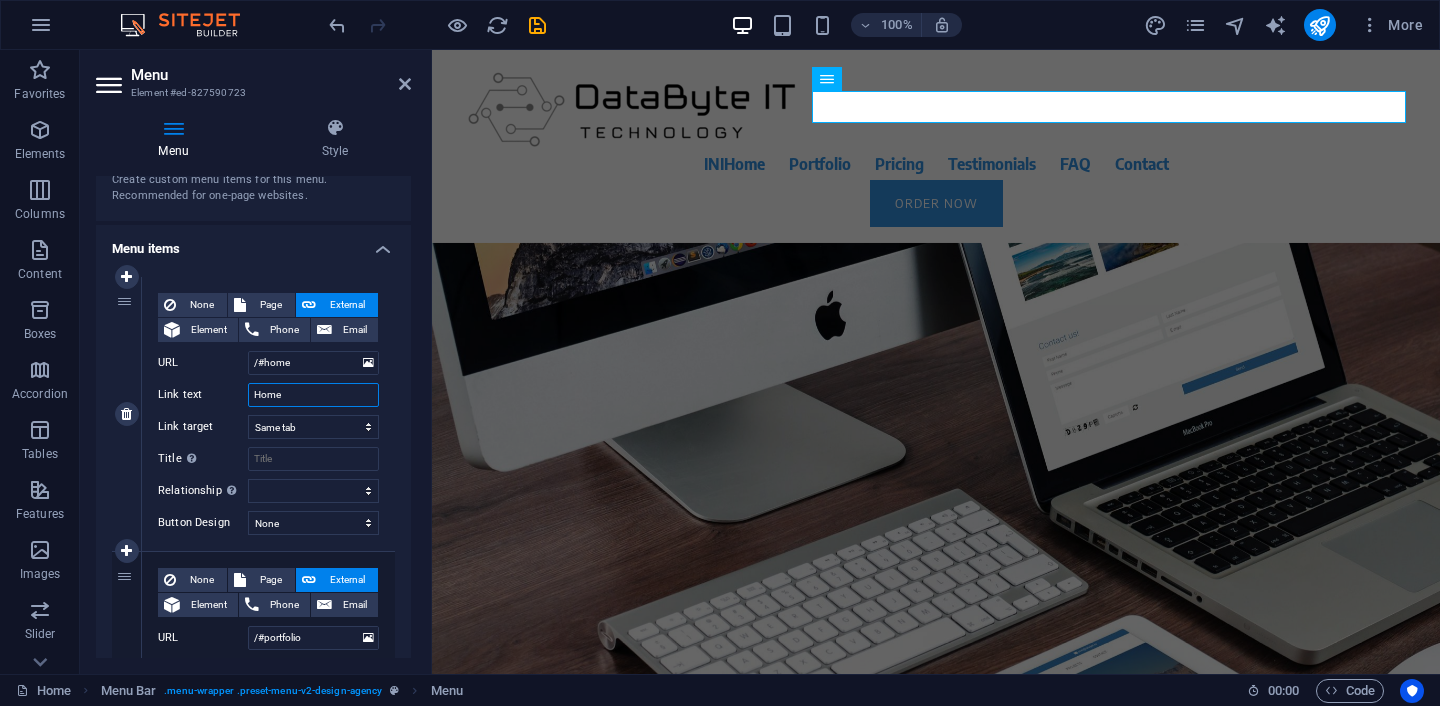 select 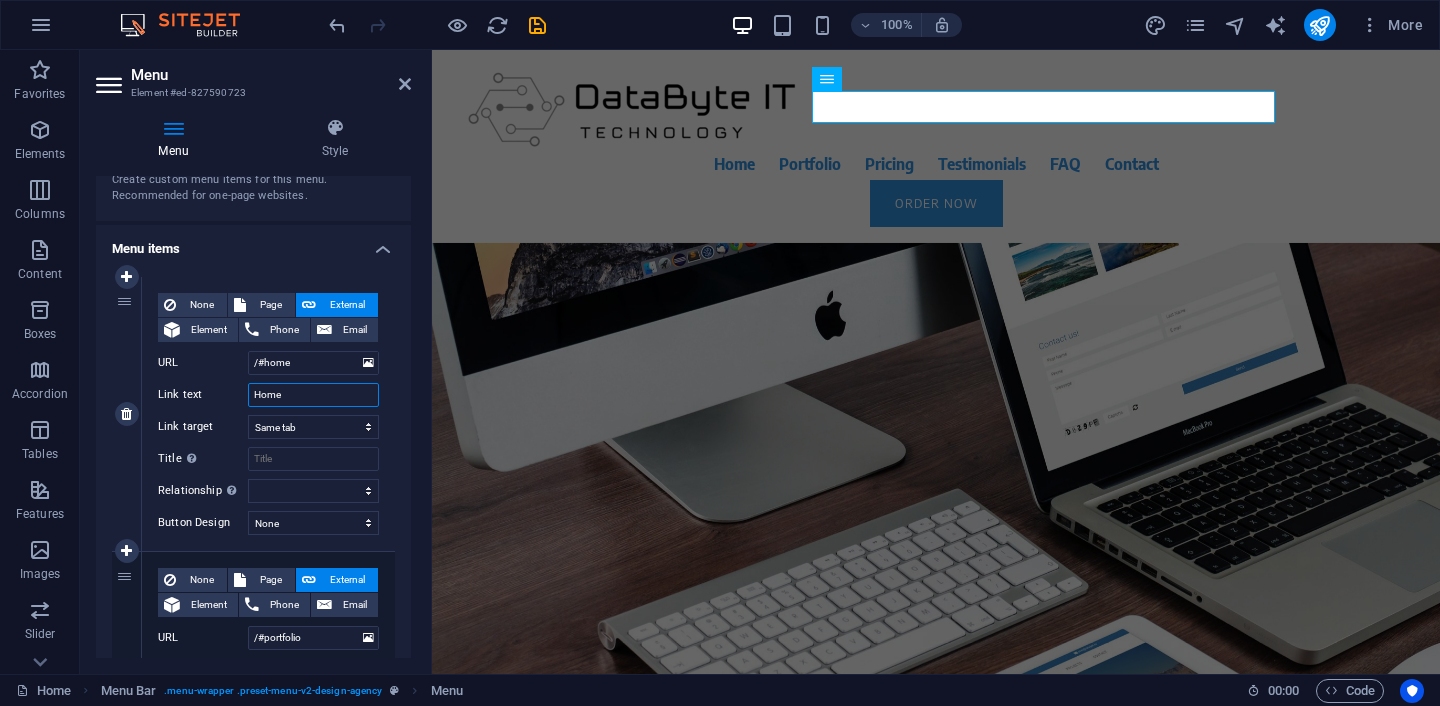 click on "Home" at bounding box center [313, 395] 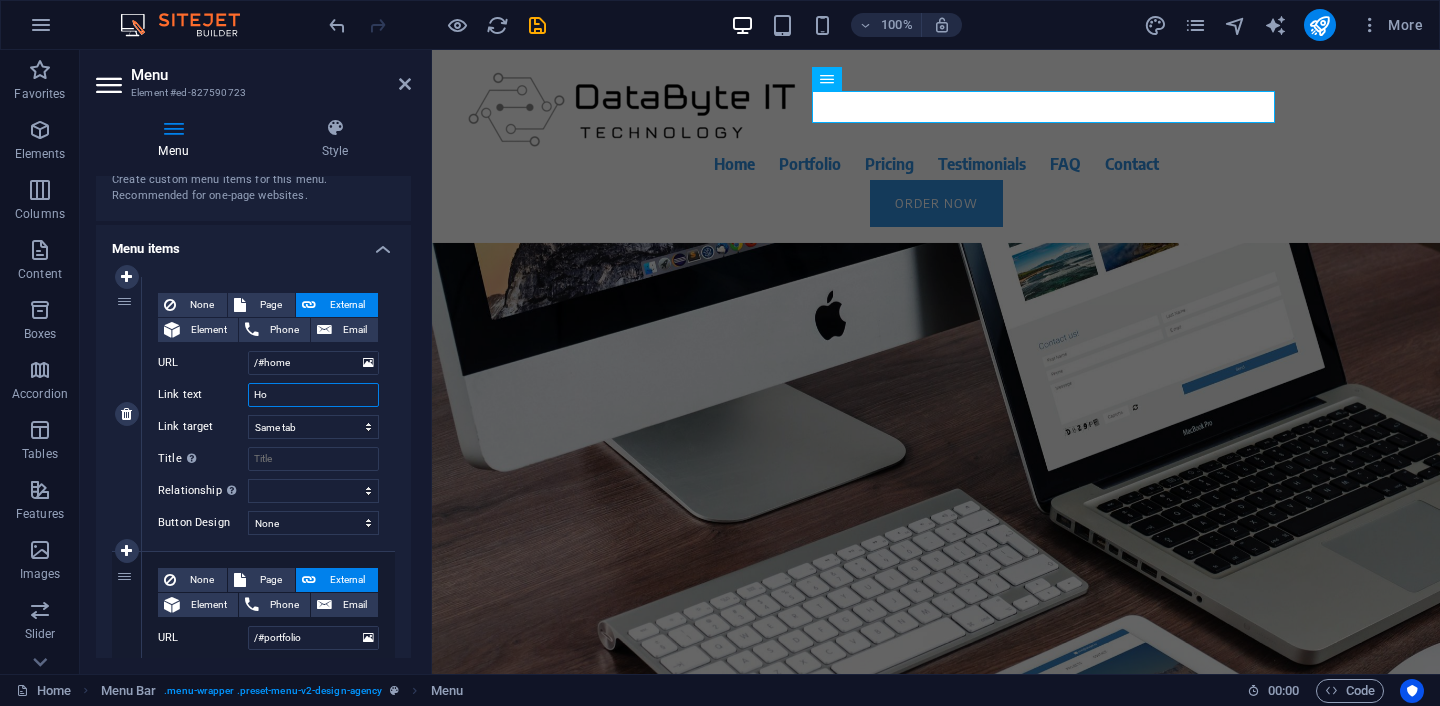 type on "H" 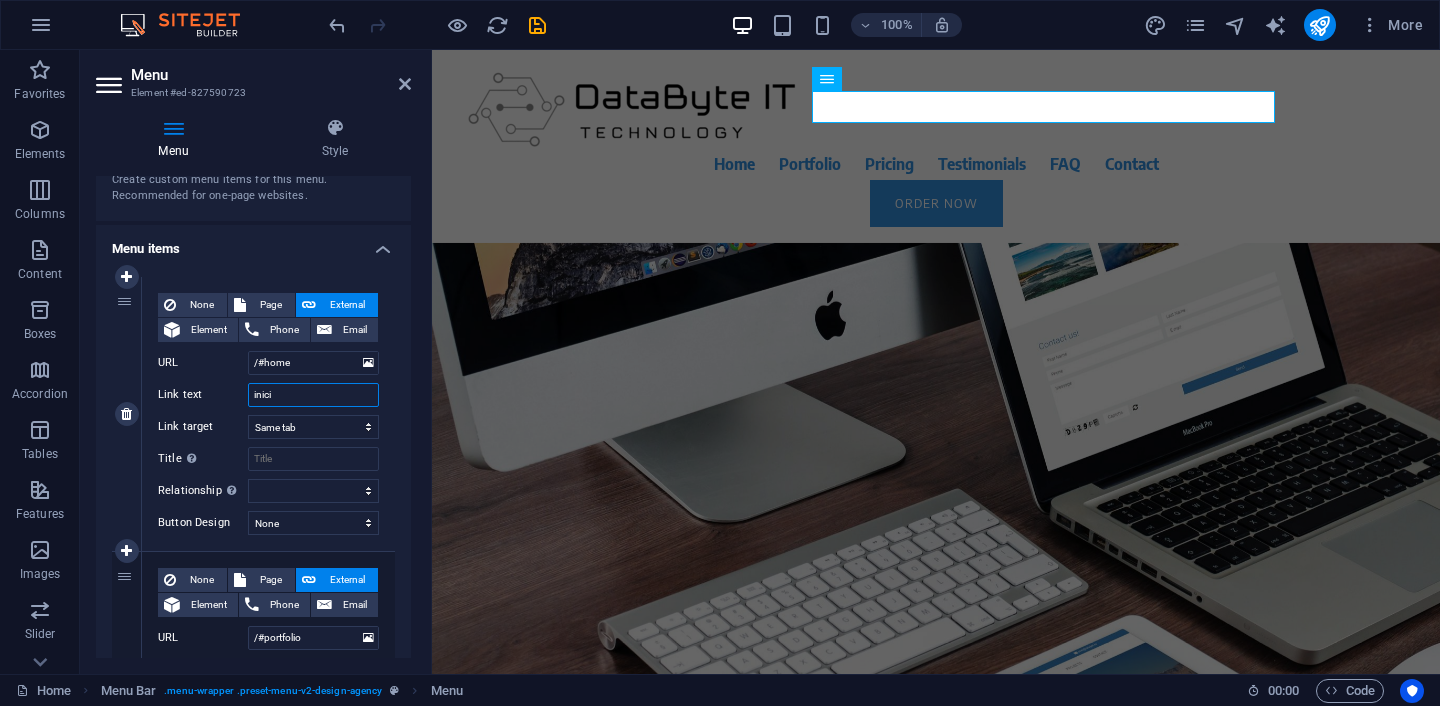 type on "inicio" 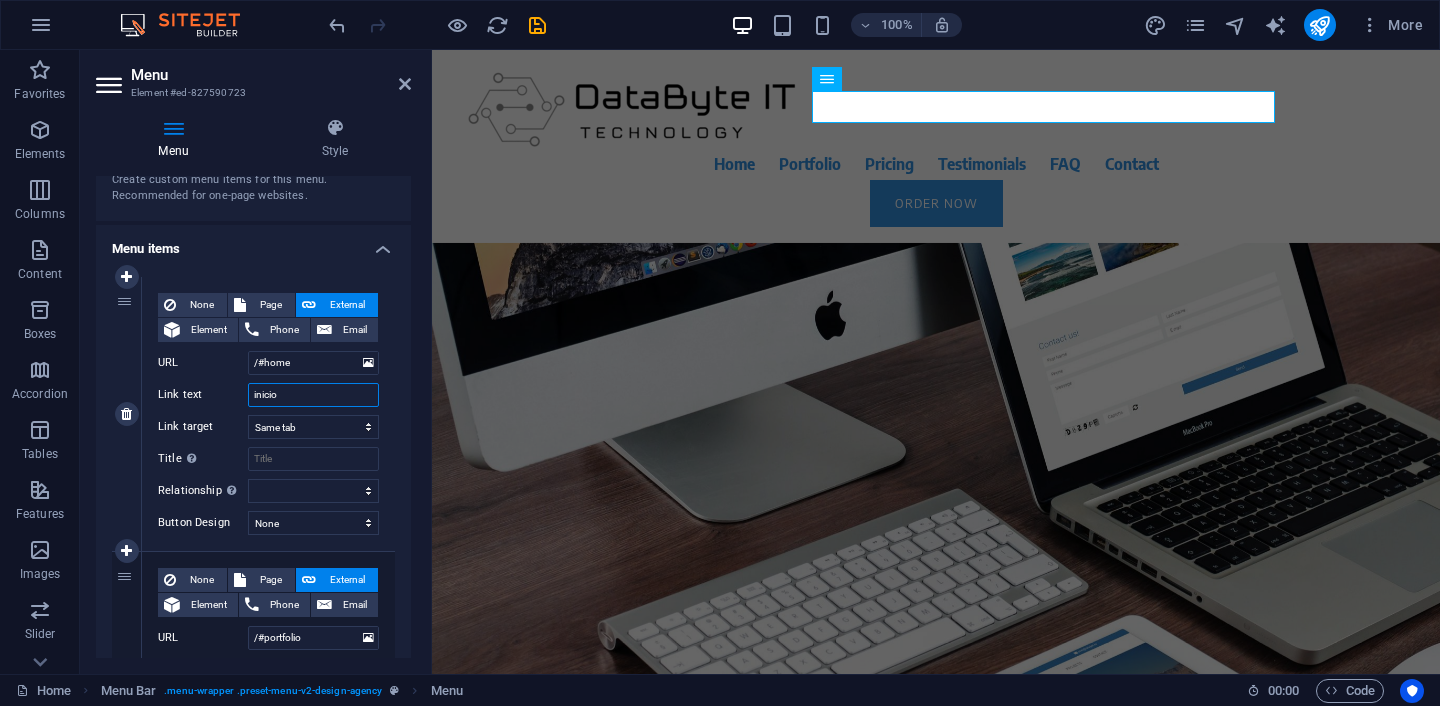 select 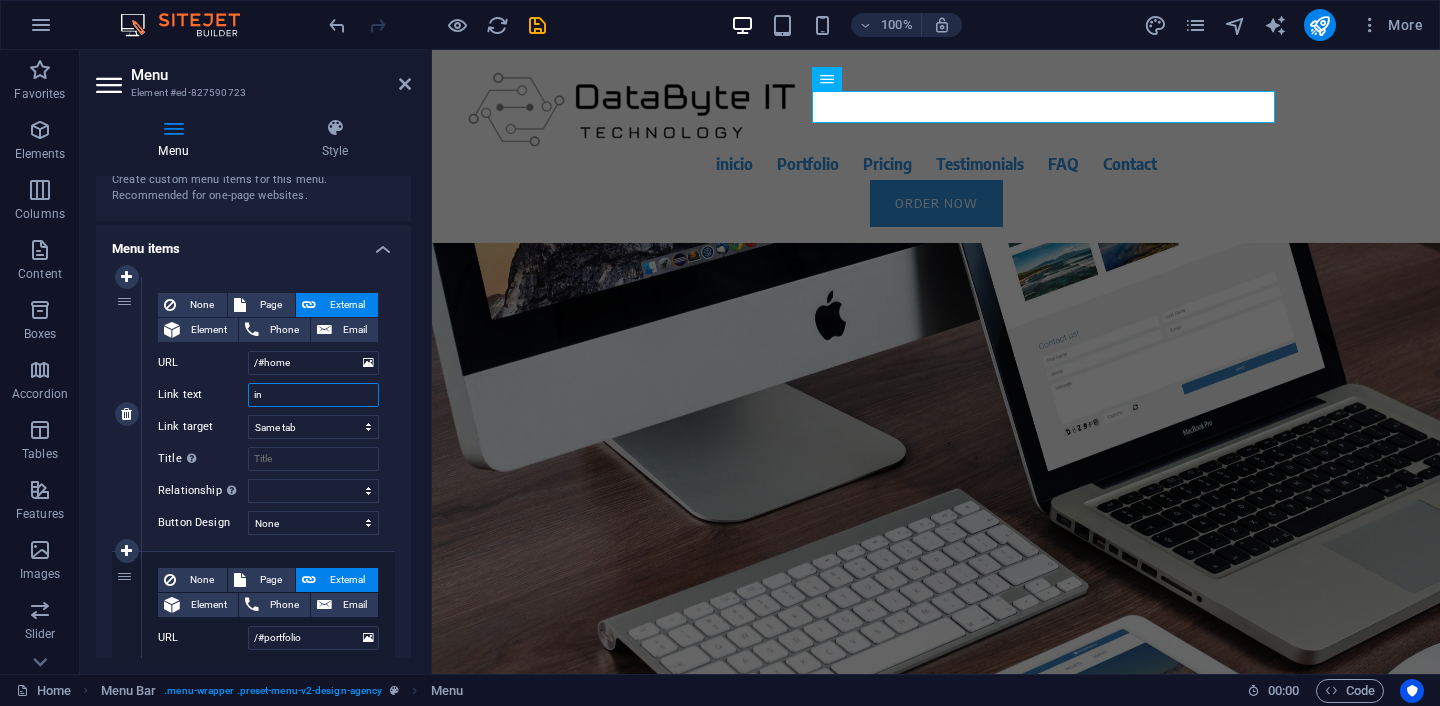 type on "i" 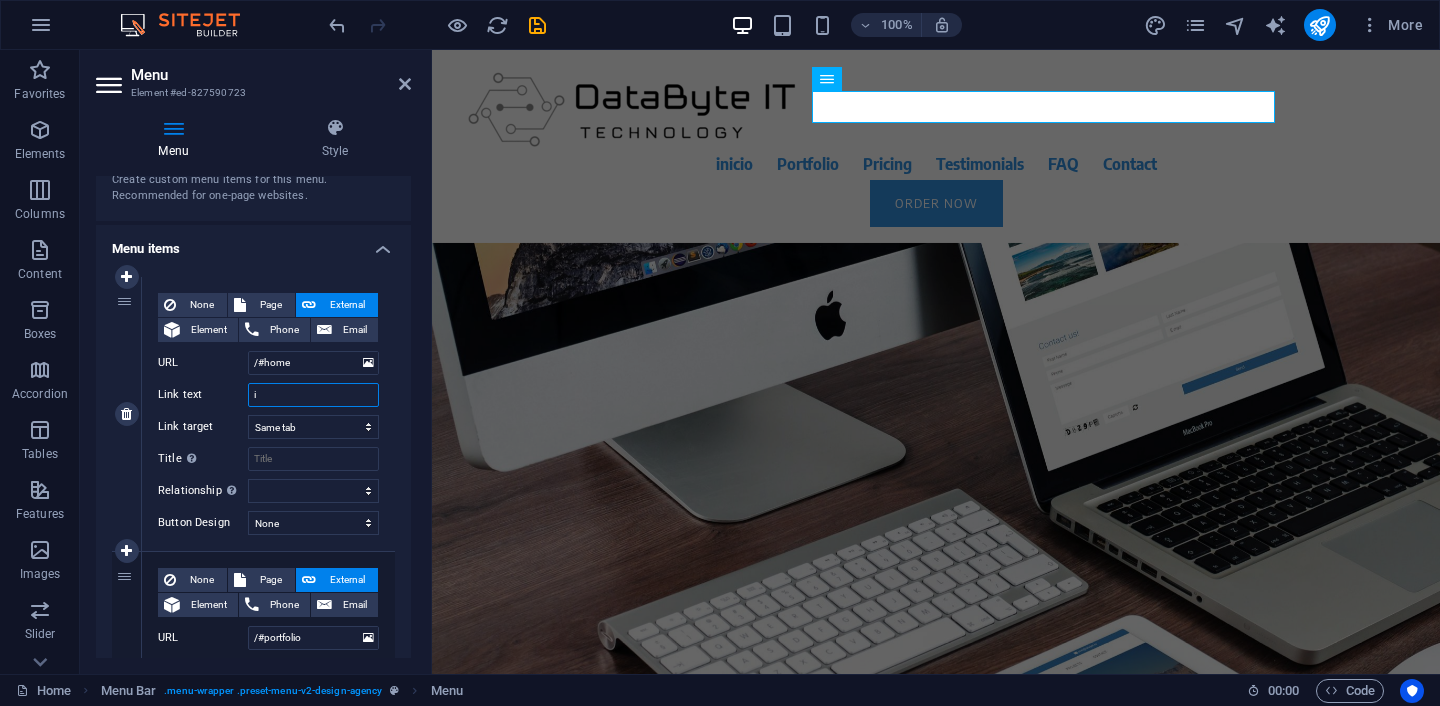 type 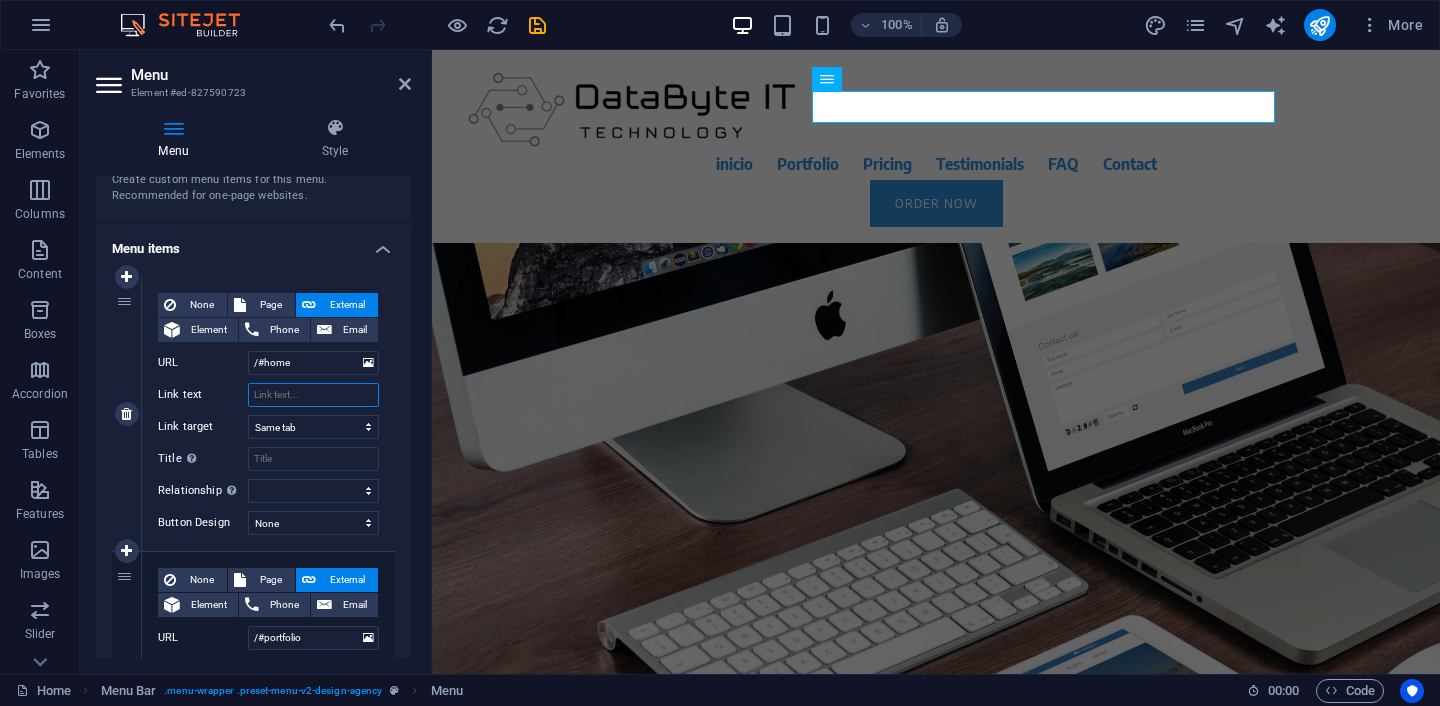select 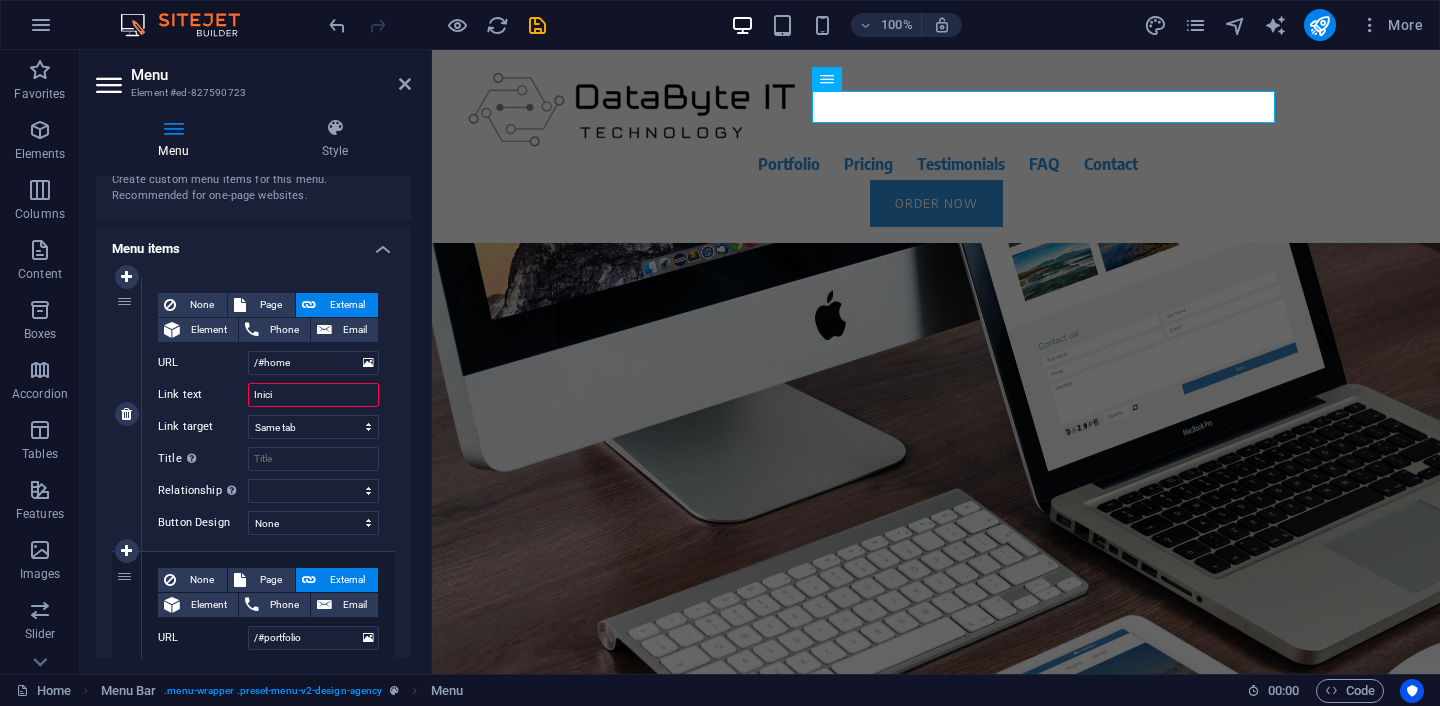 type on "Inicio" 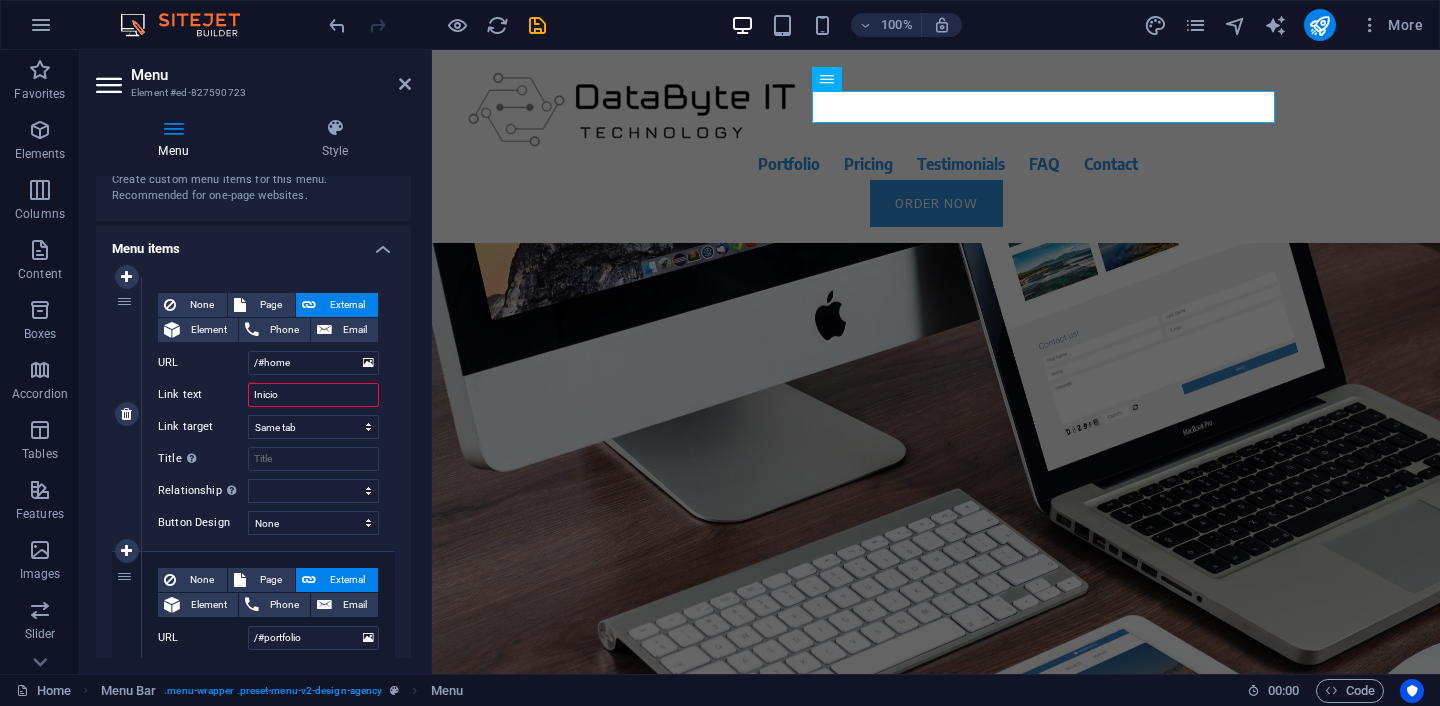 select 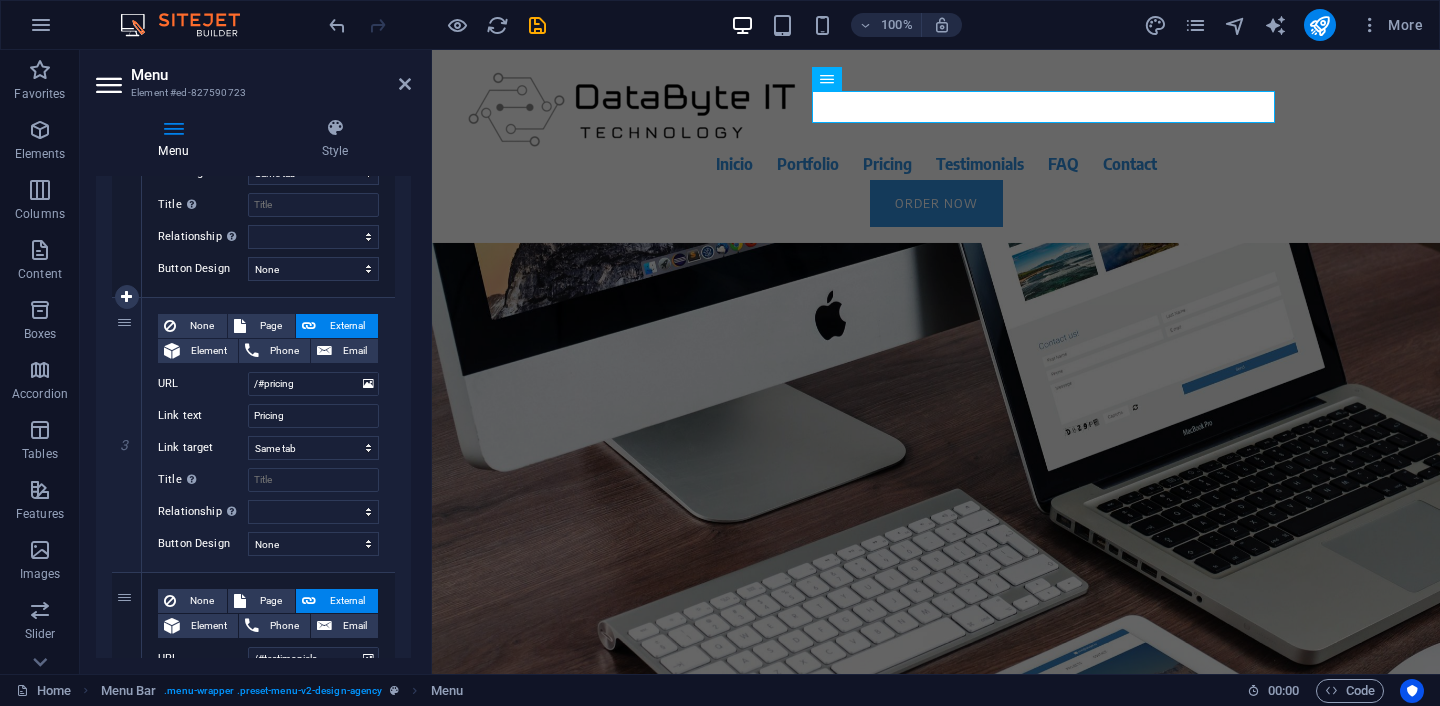 scroll, scrollTop: 644, scrollLeft: 0, axis: vertical 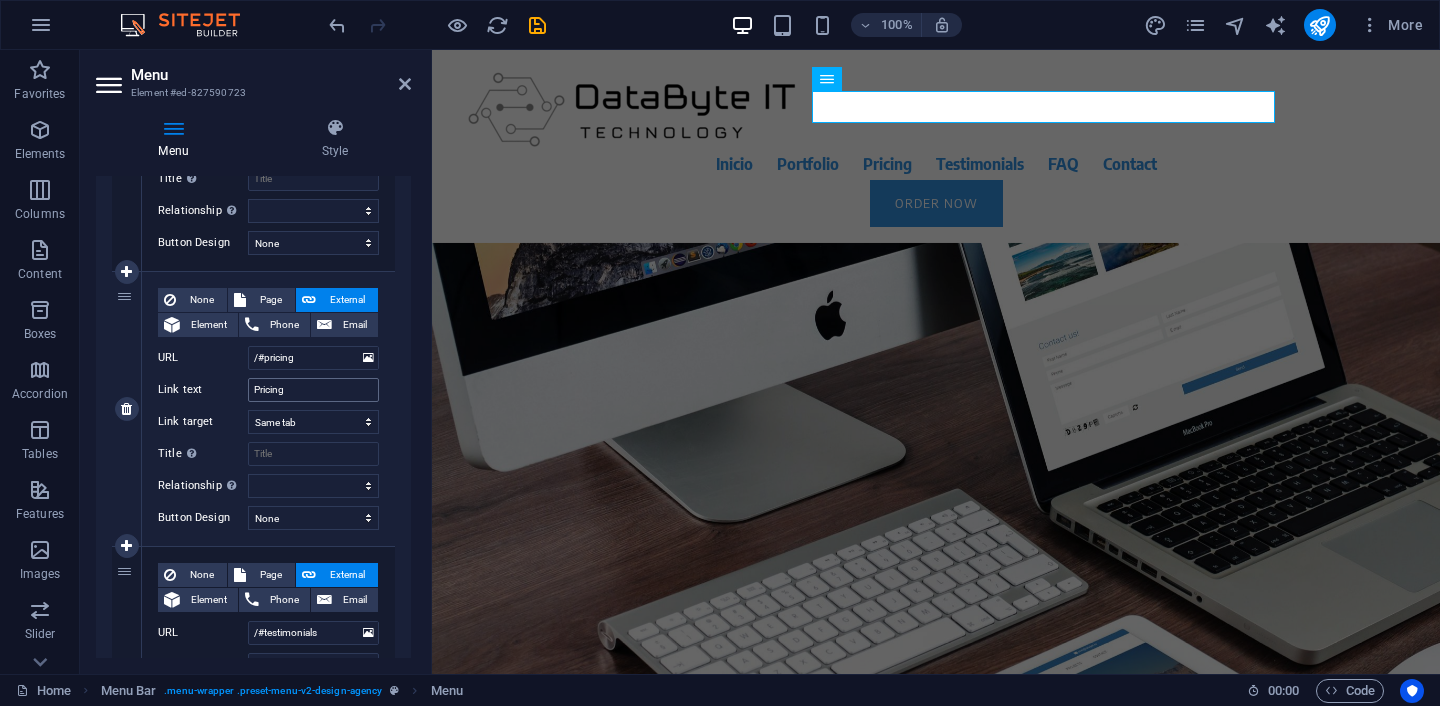 type on "Inicio" 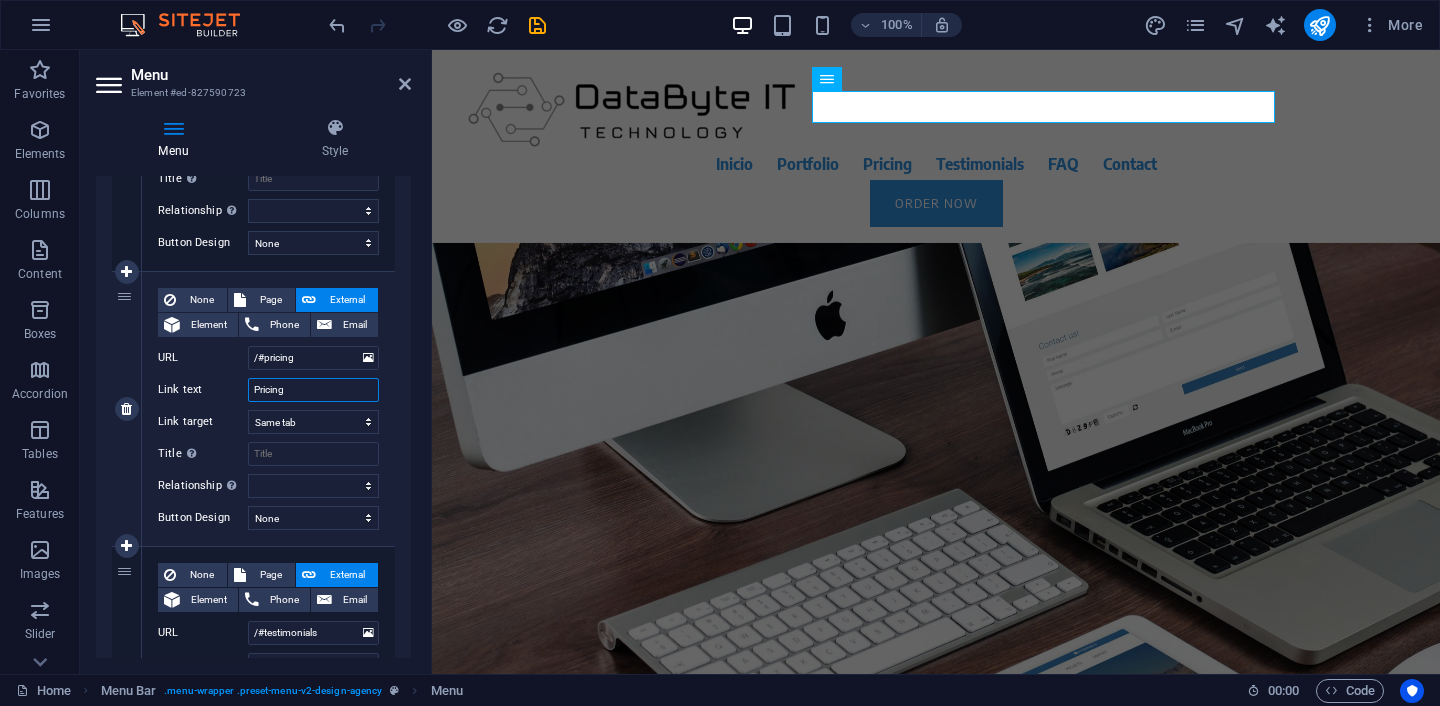 click on "Pricing" at bounding box center [313, 390] 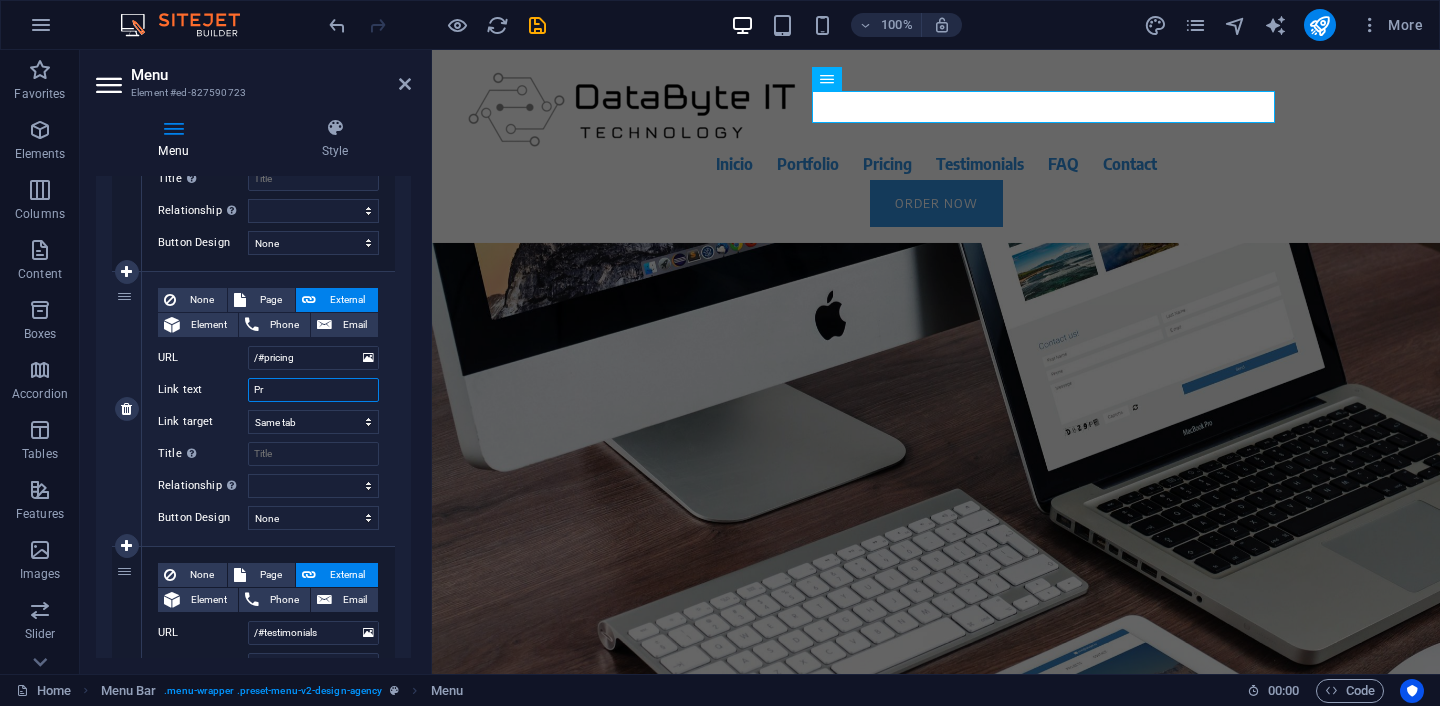 type on "P" 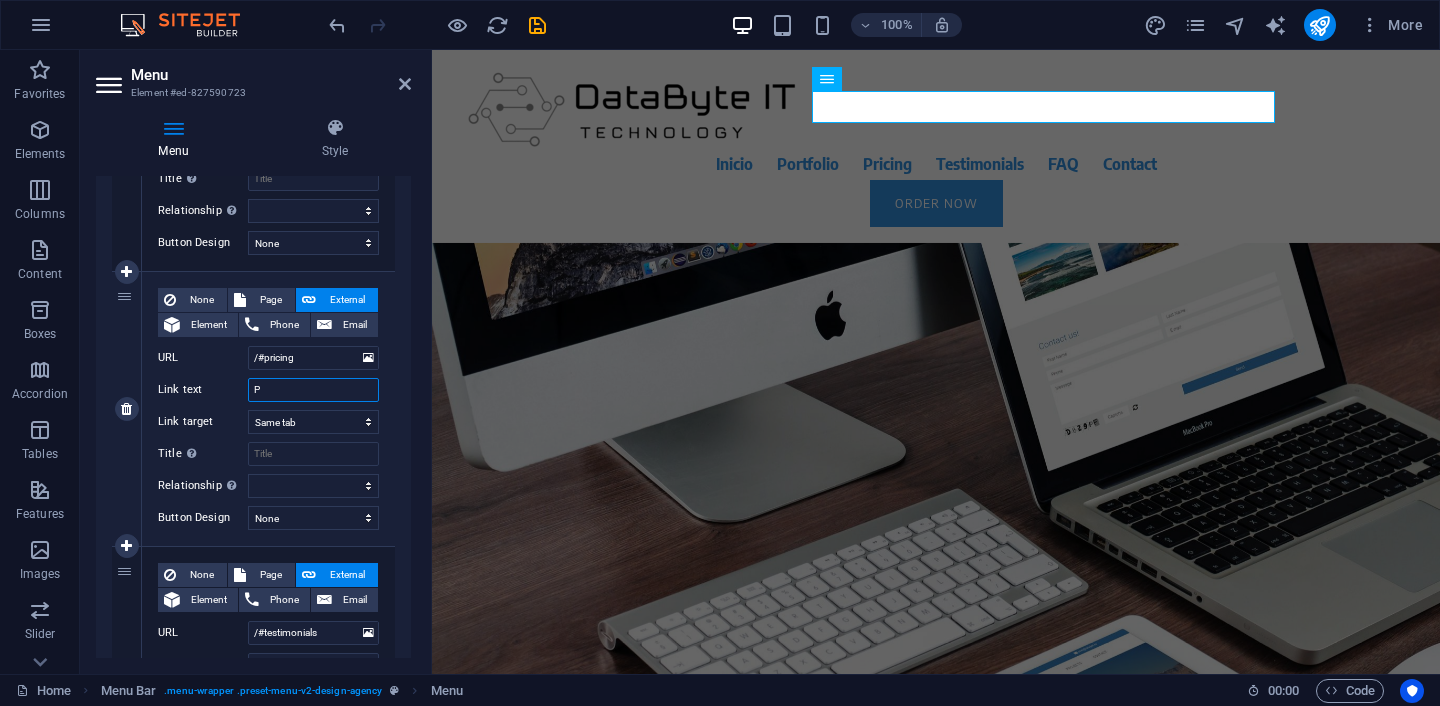 type 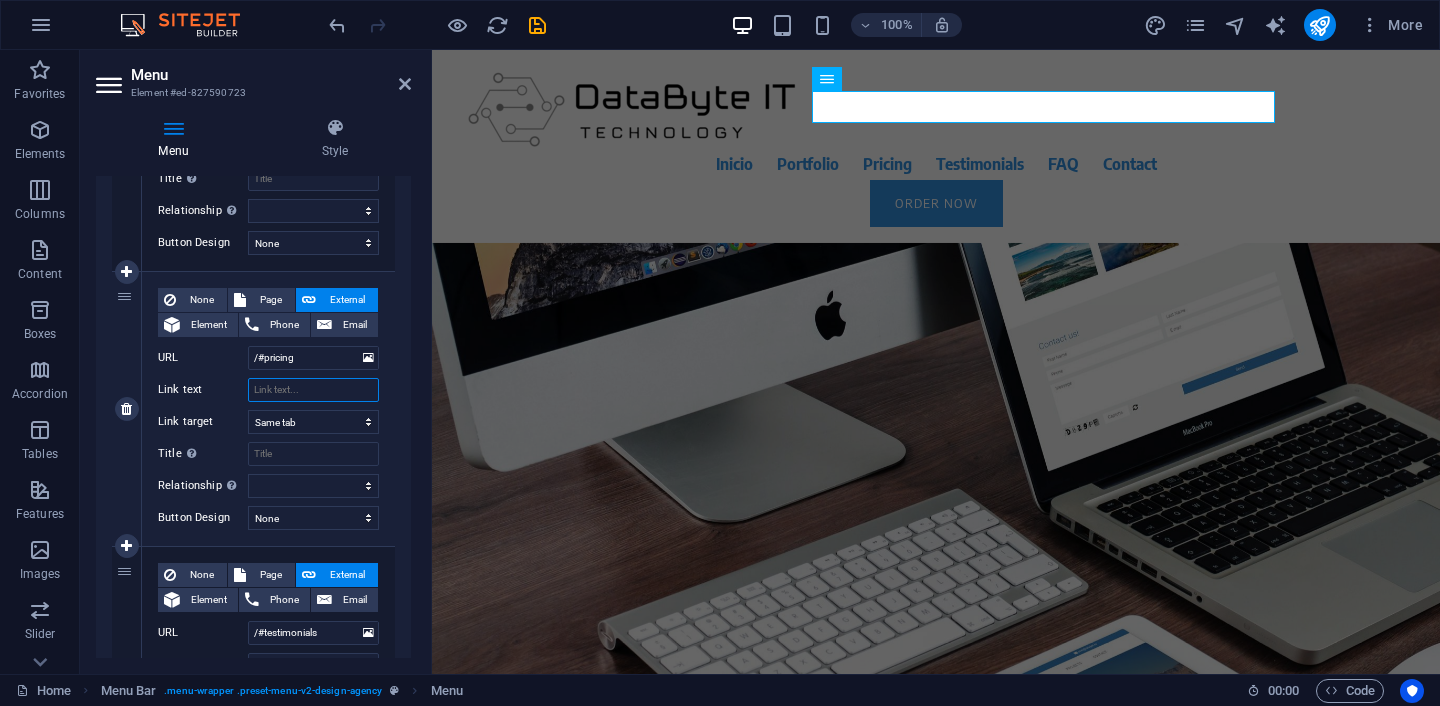 select 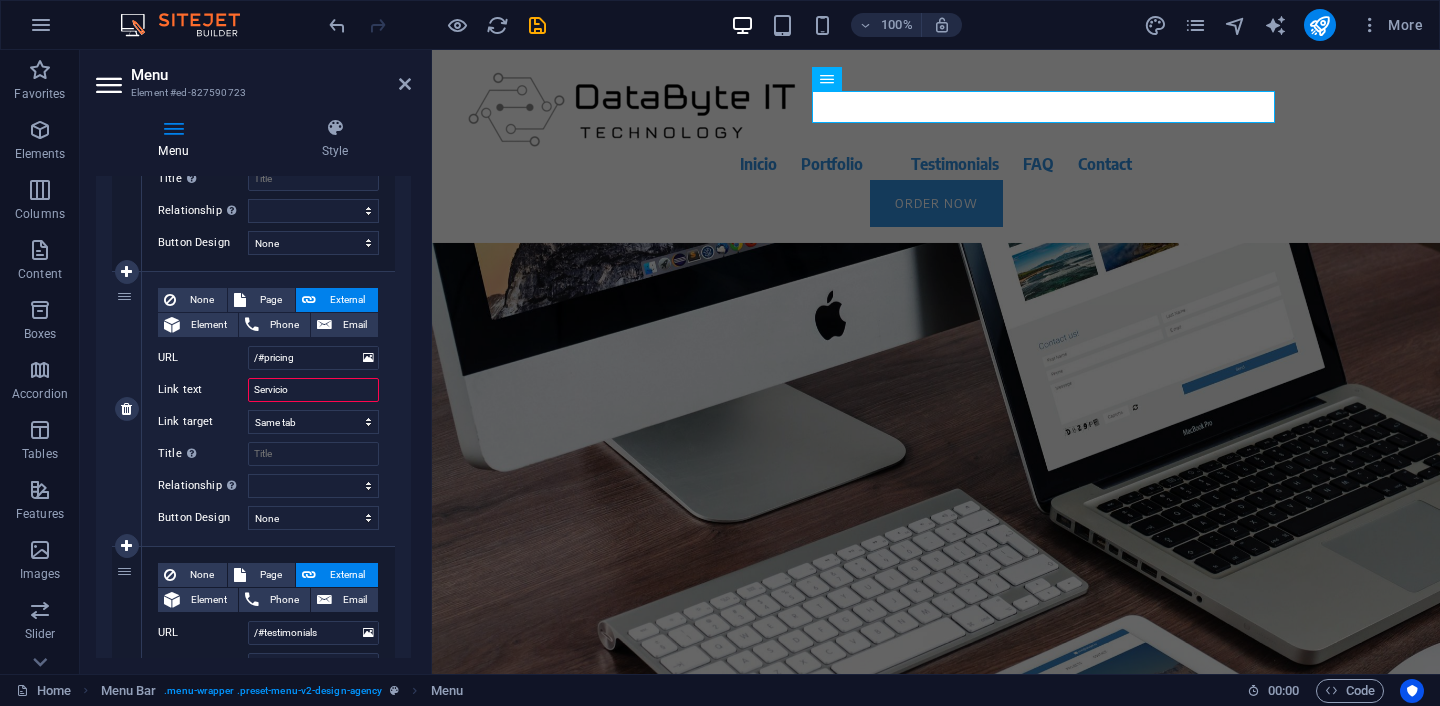 type on "Servicios" 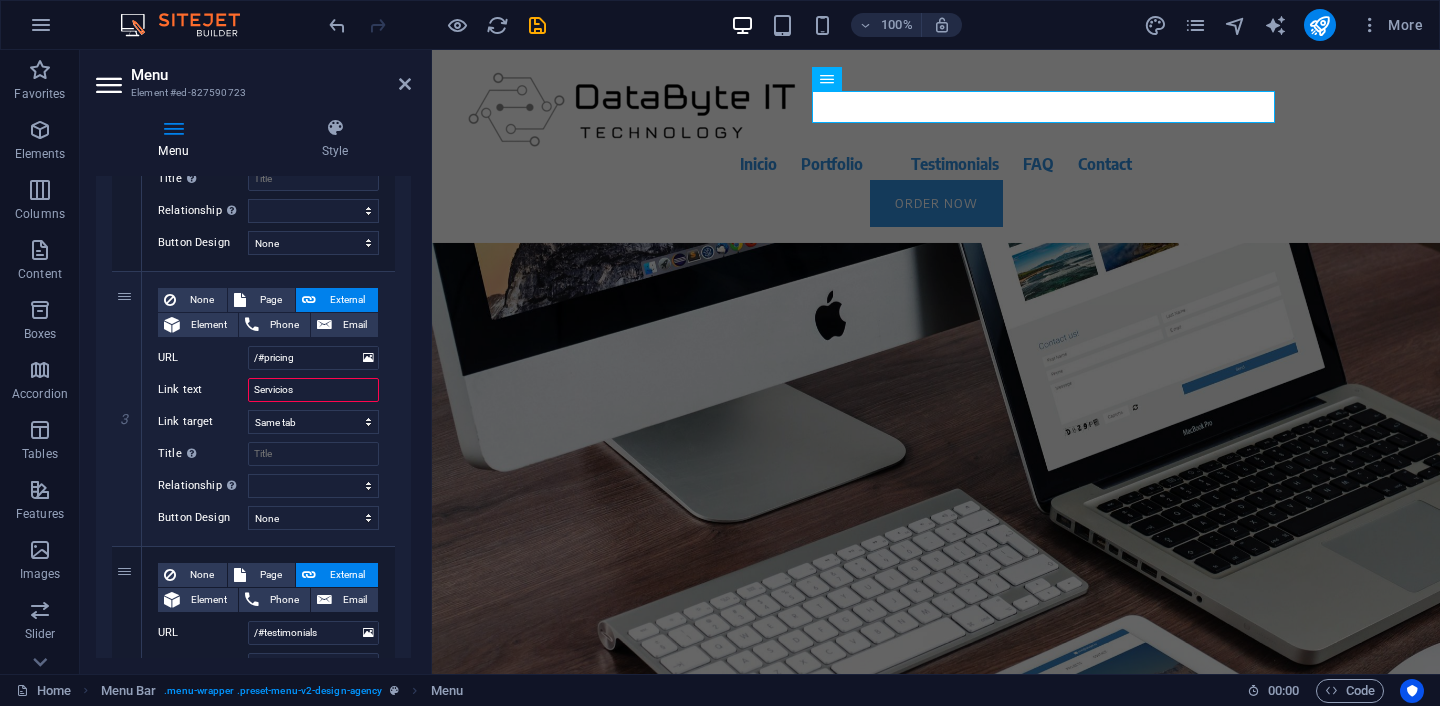 select 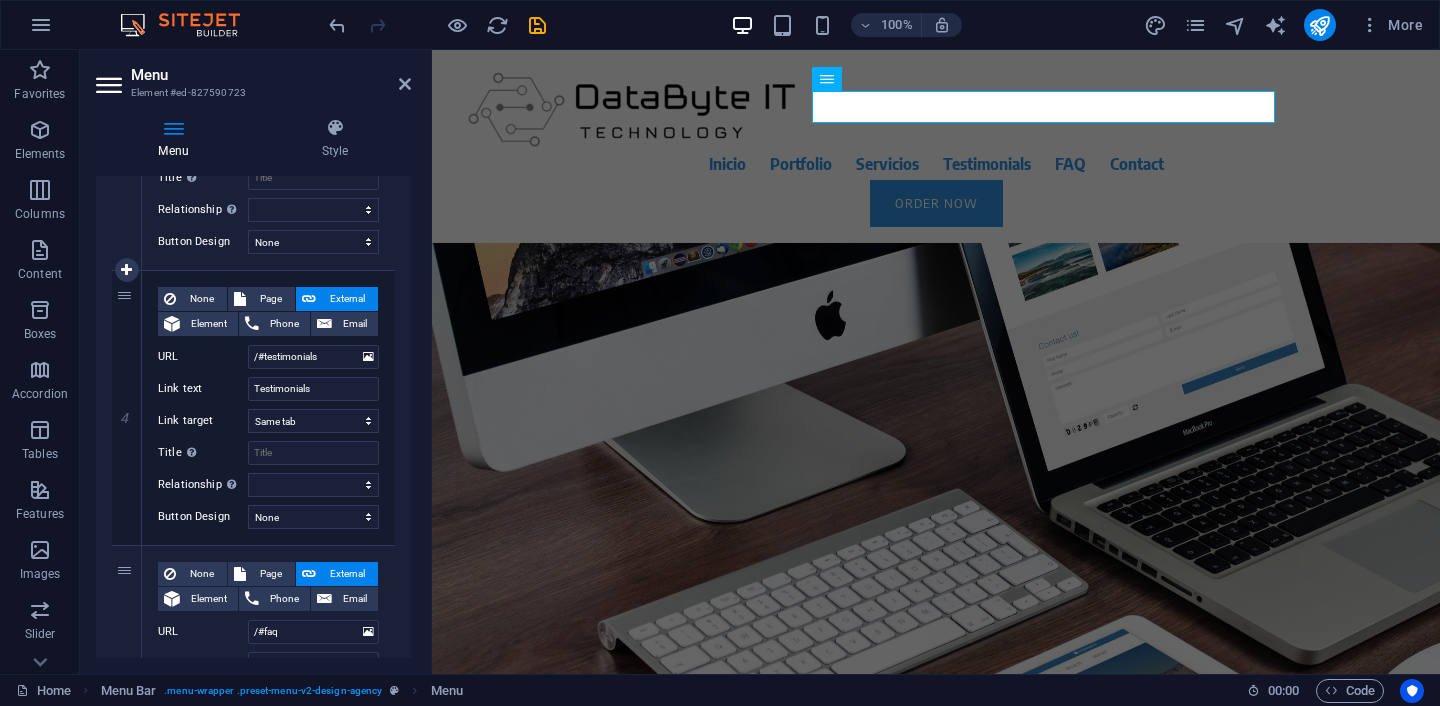scroll, scrollTop: 923, scrollLeft: 0, axis: vertical 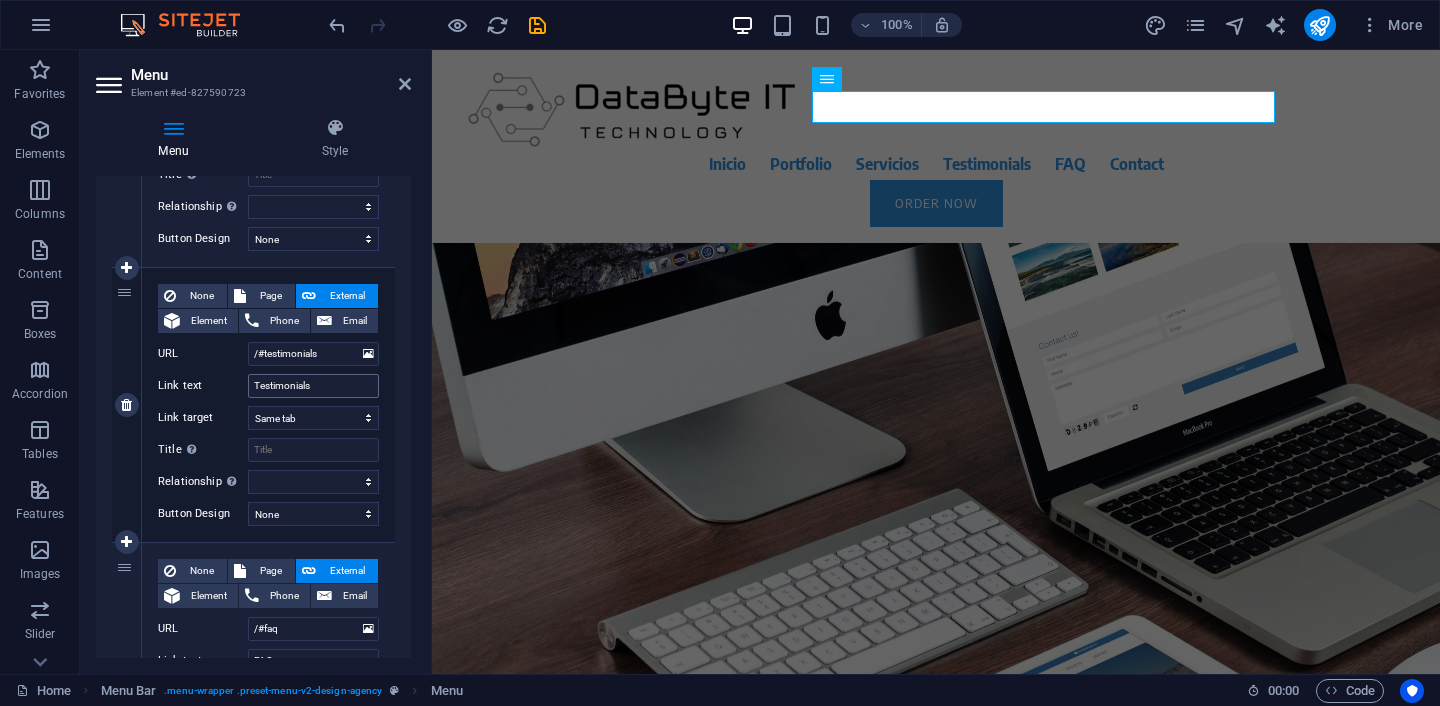 type on "Servicios" 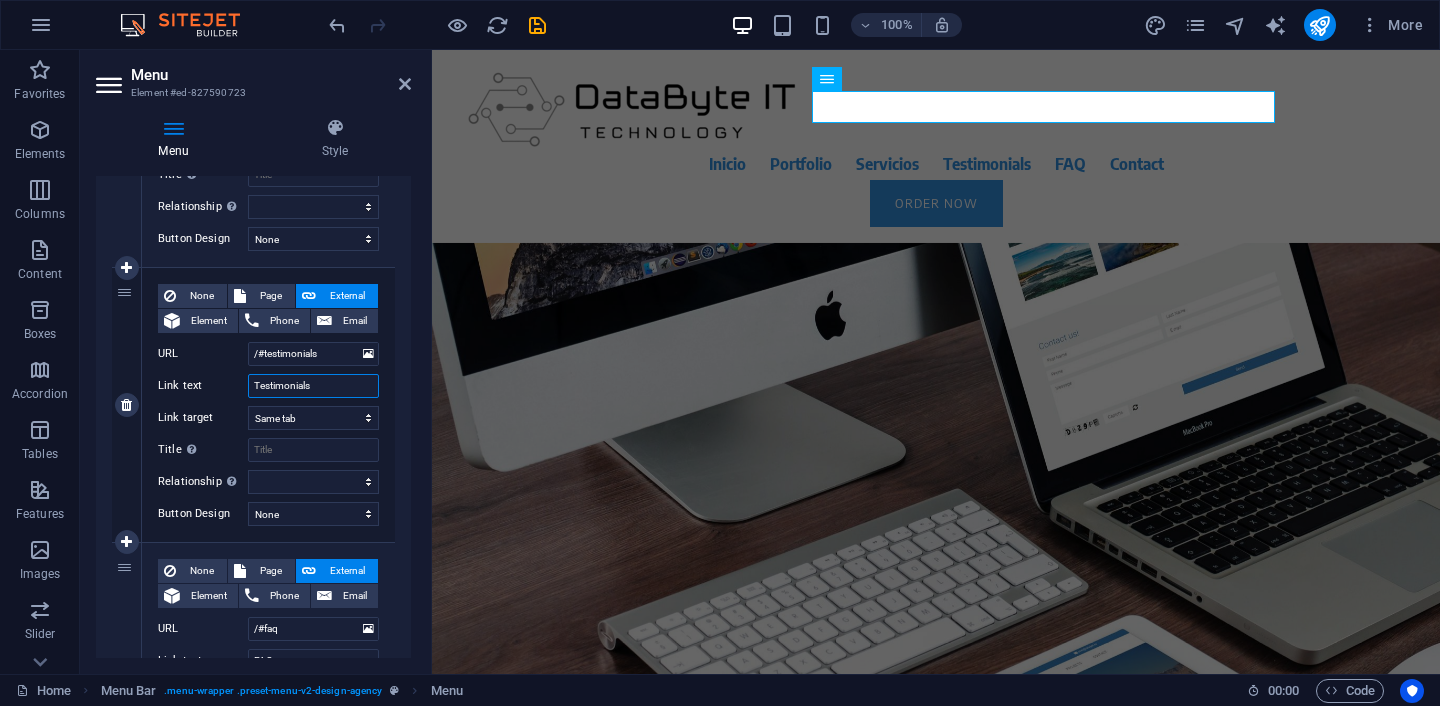 click on "Testimonials" at bounding box center [313, 386] 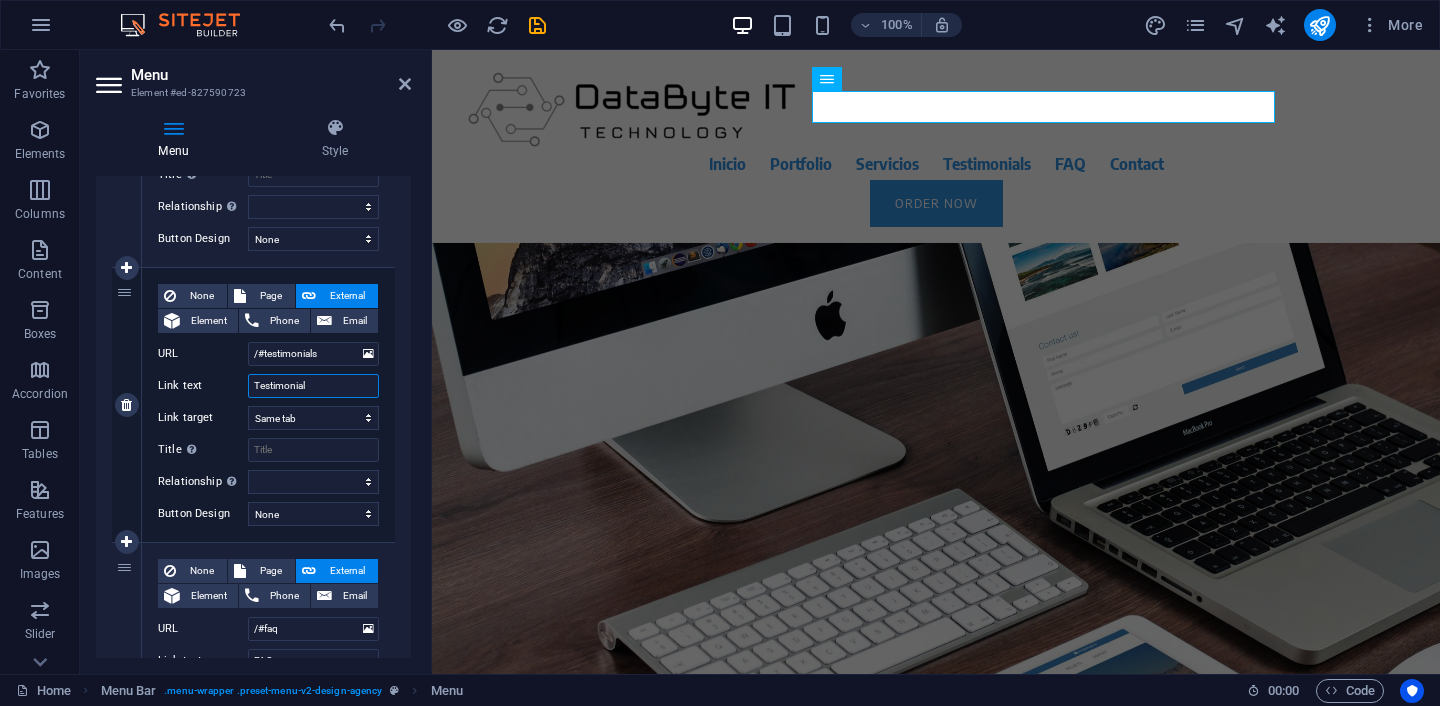 type on "Testimonia" 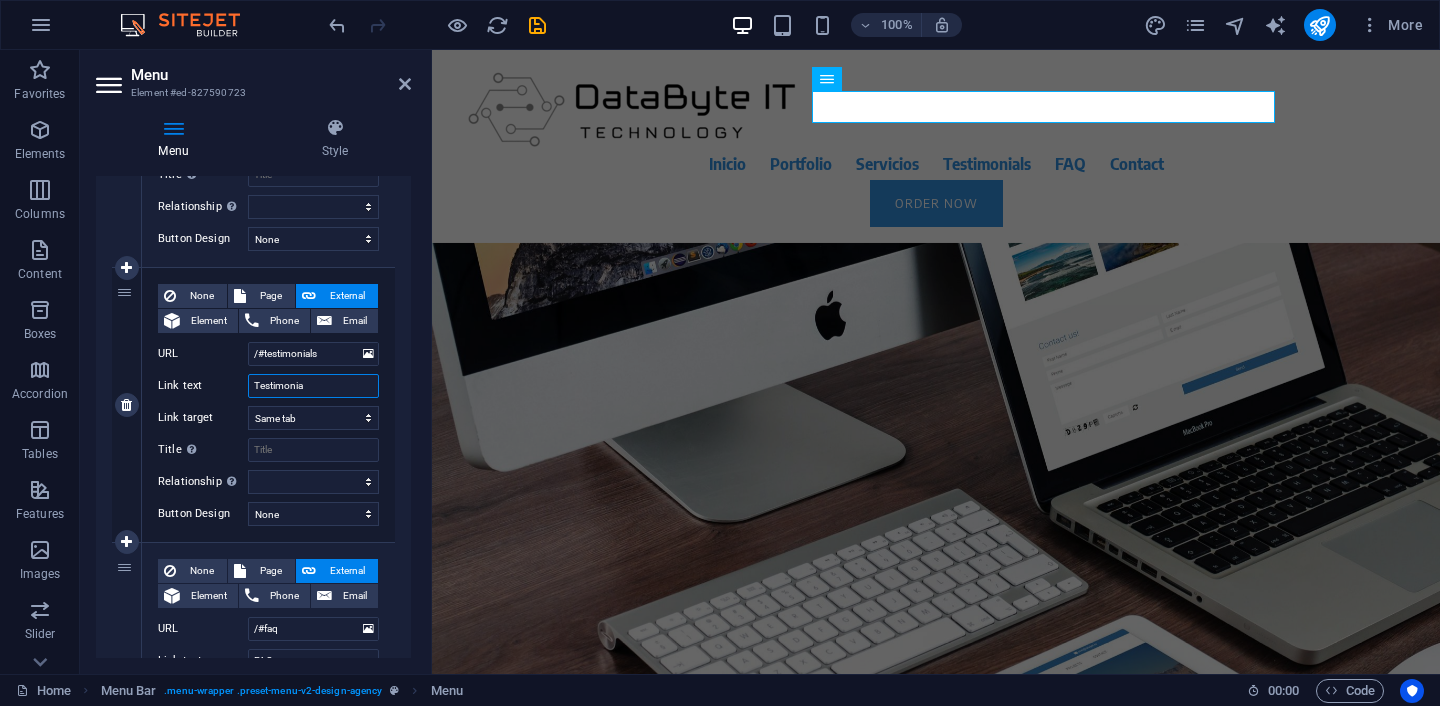 select 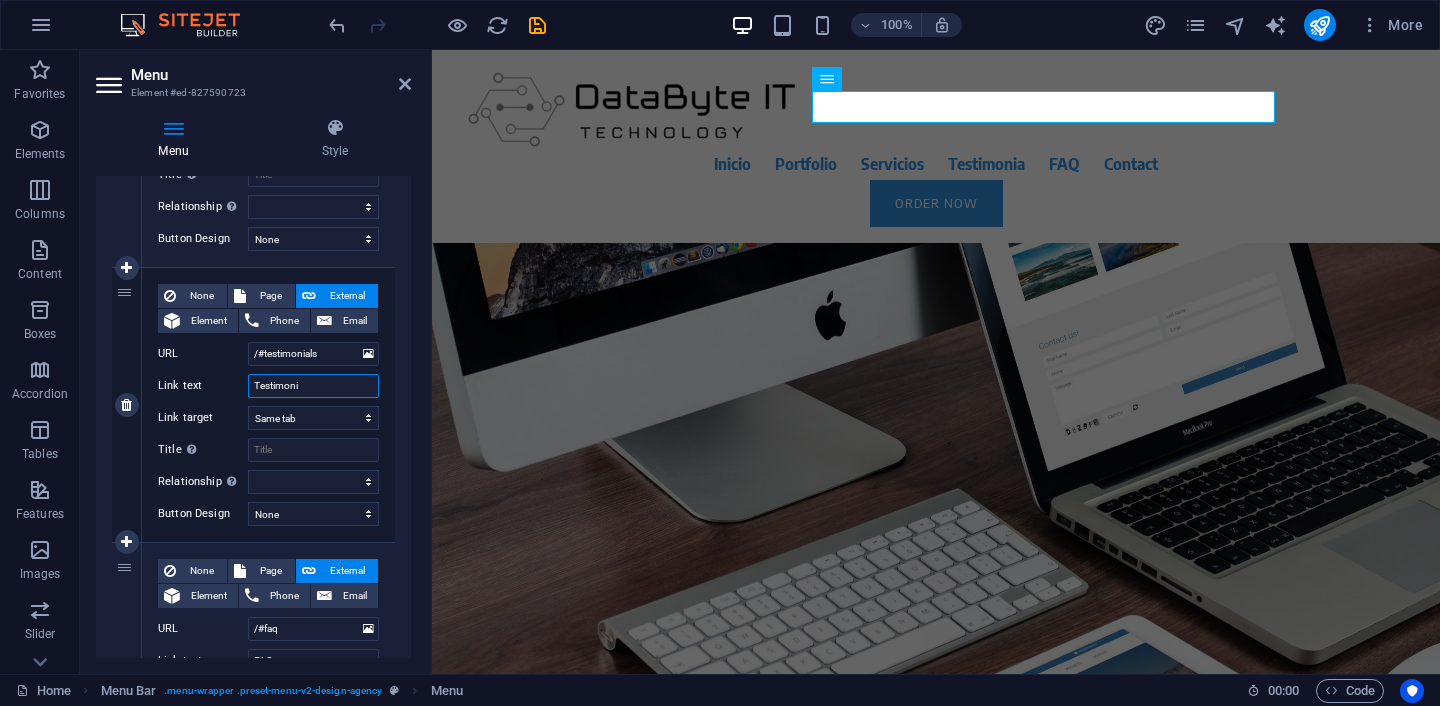 type on "Testimonio" 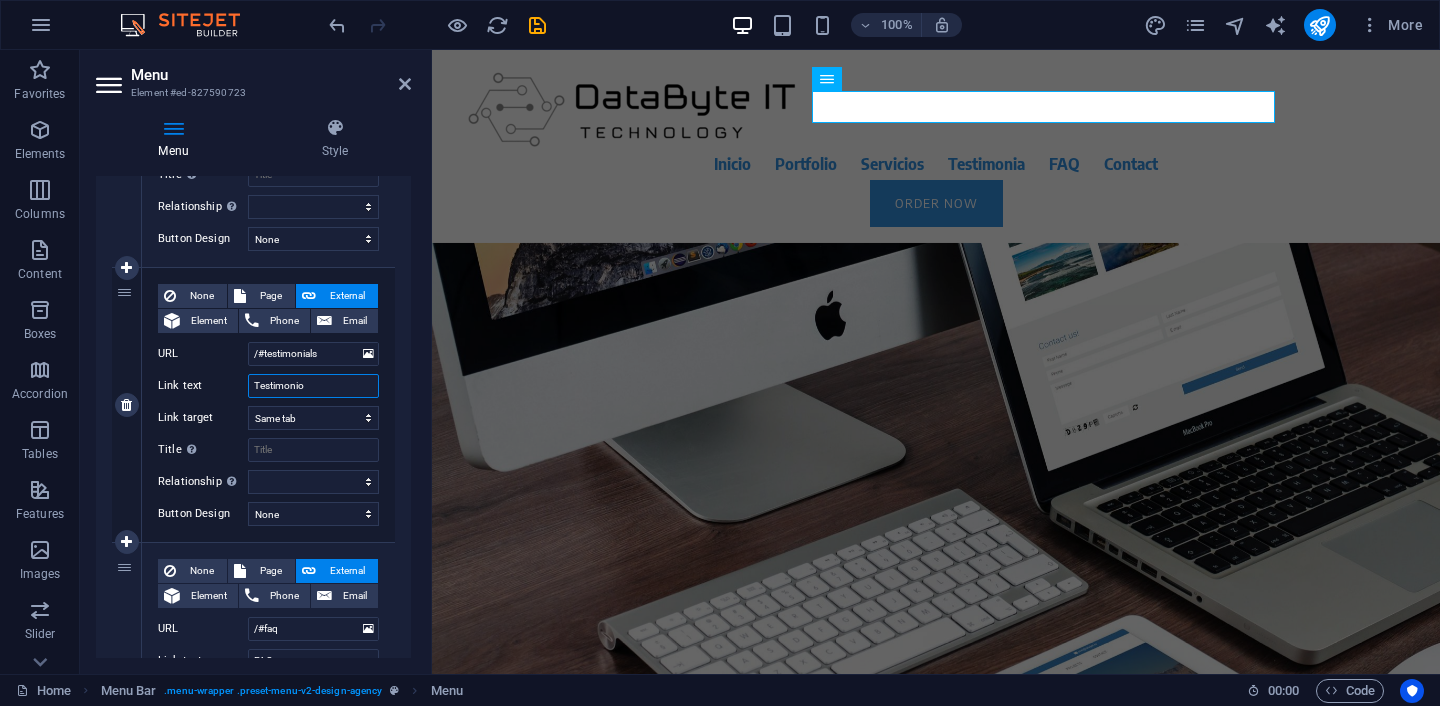 select 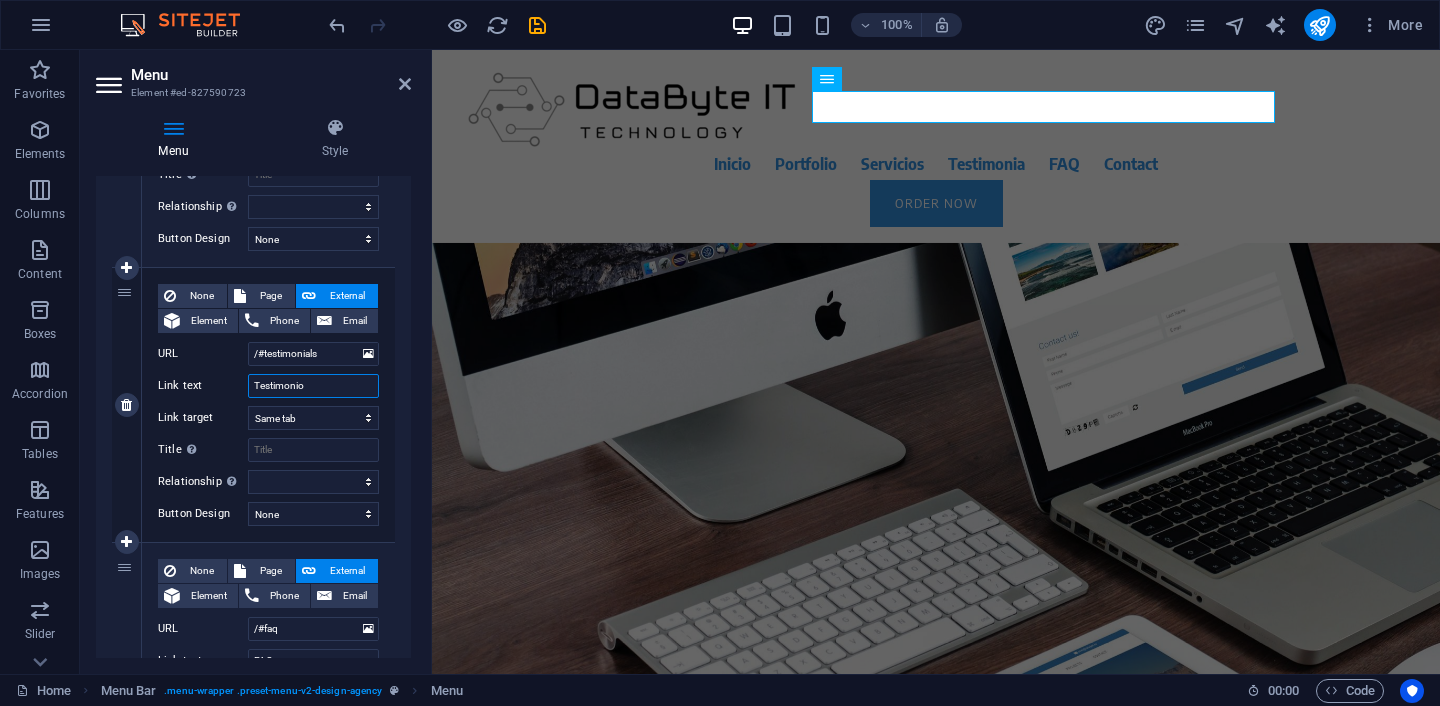 type on "Testimonios" 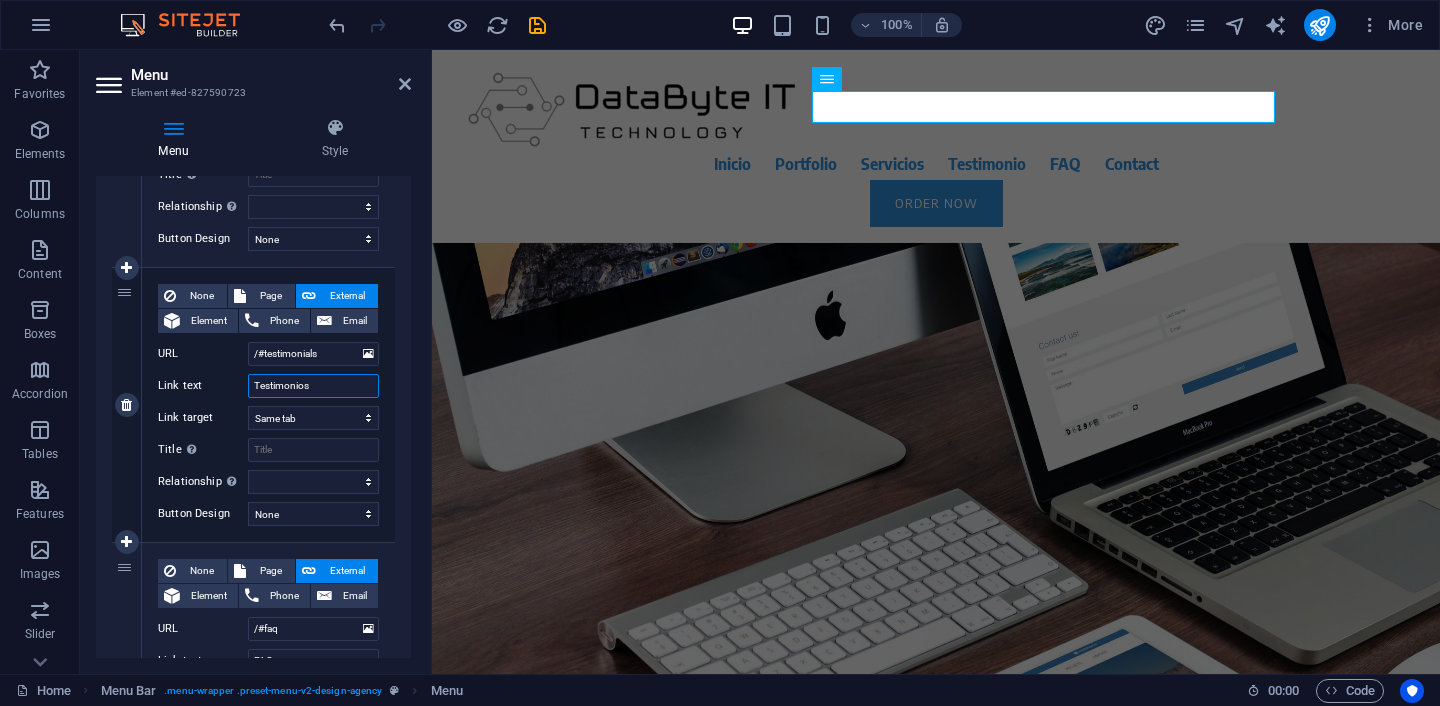 select 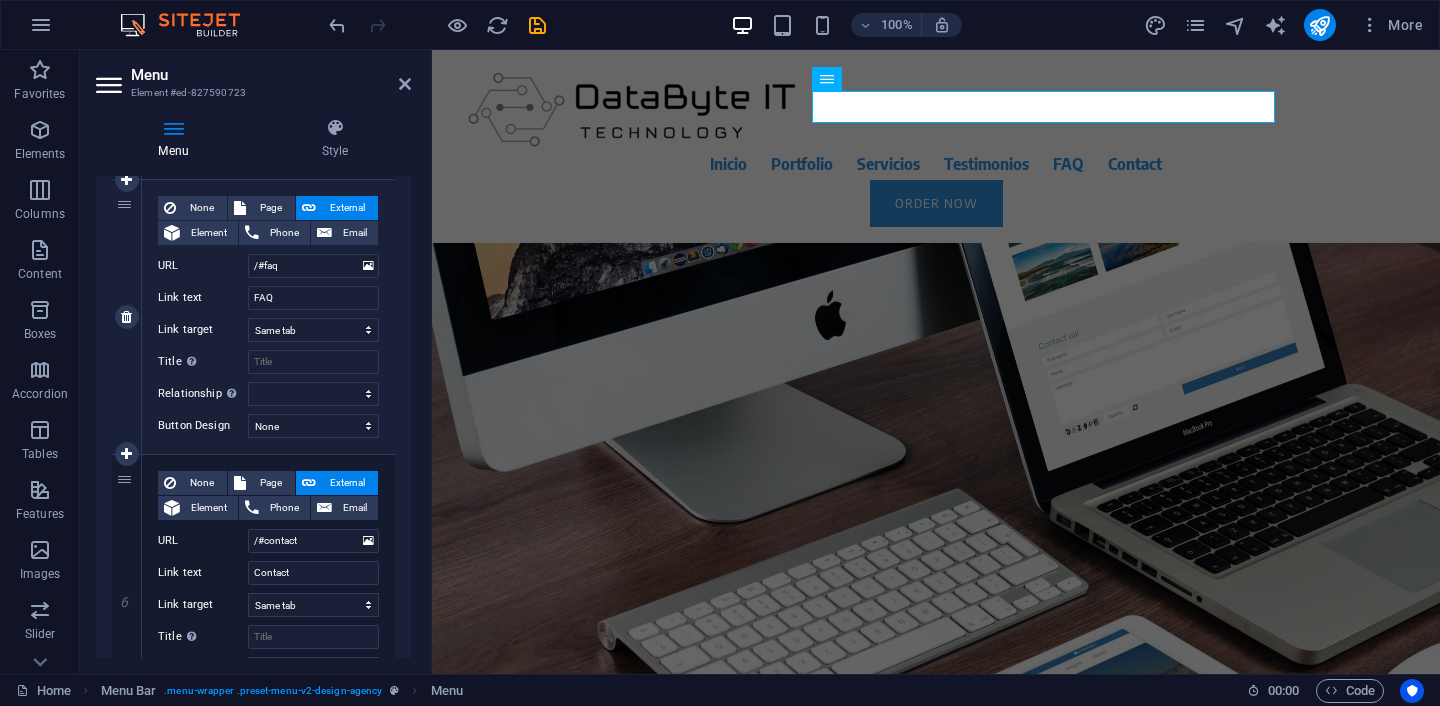 scroll, scrollTop: 1287, scrollLeft: 0, axis: vertical 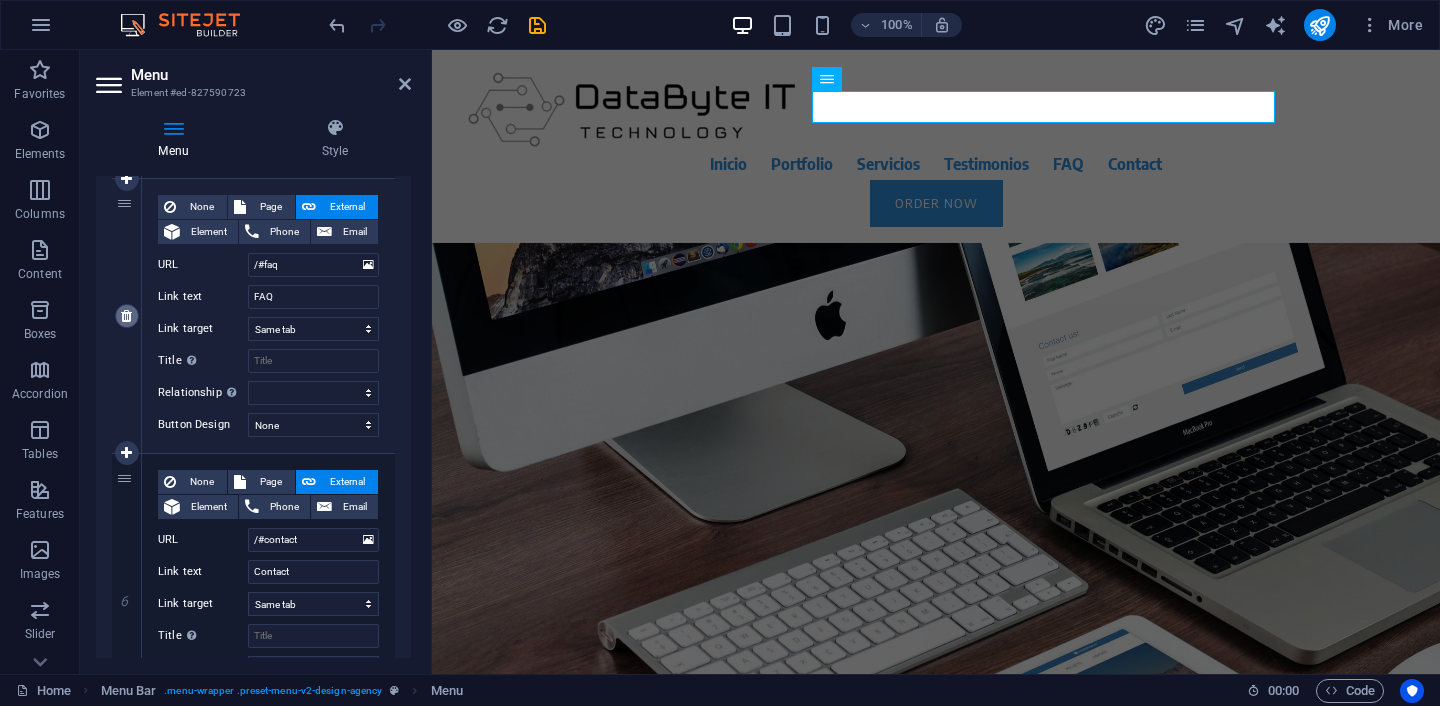 type on "Testimonios" 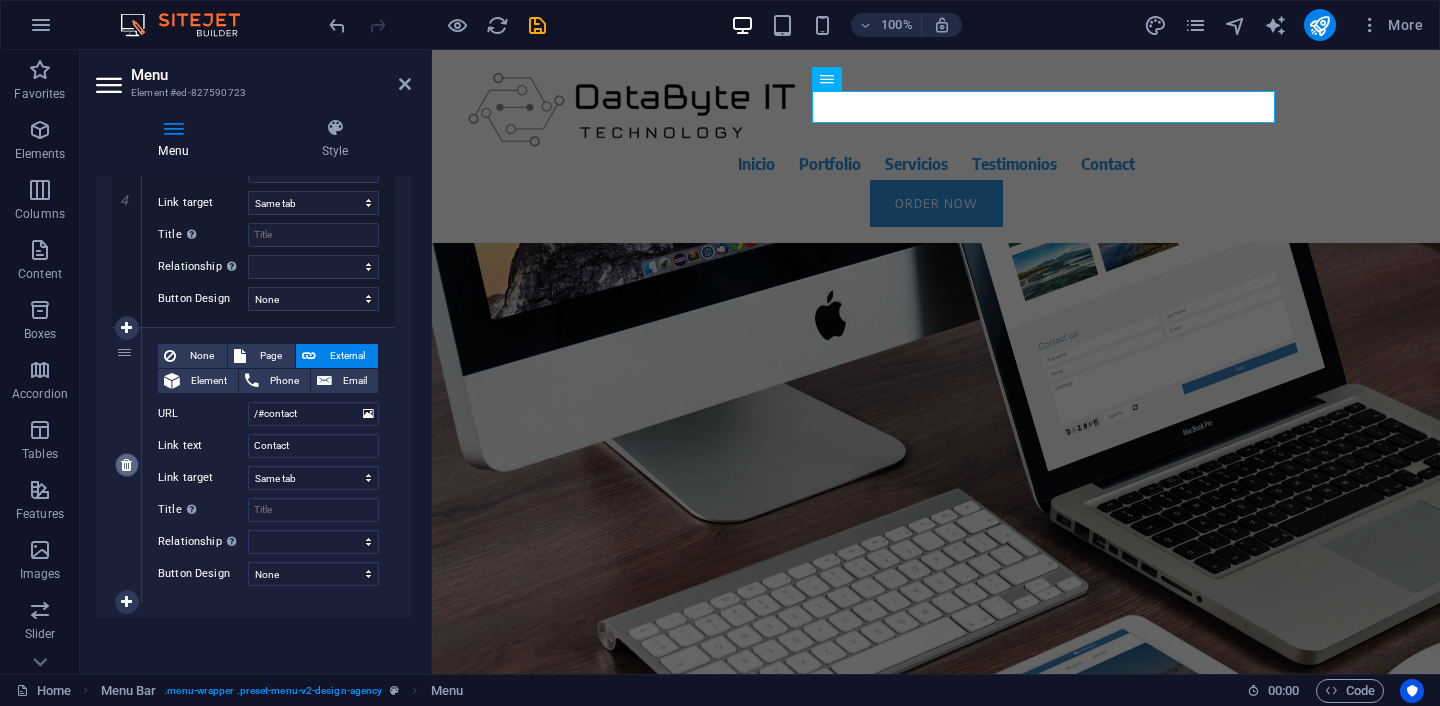 scroll, scrollTop: 1138, scrollLeft: 0, axis: vertical 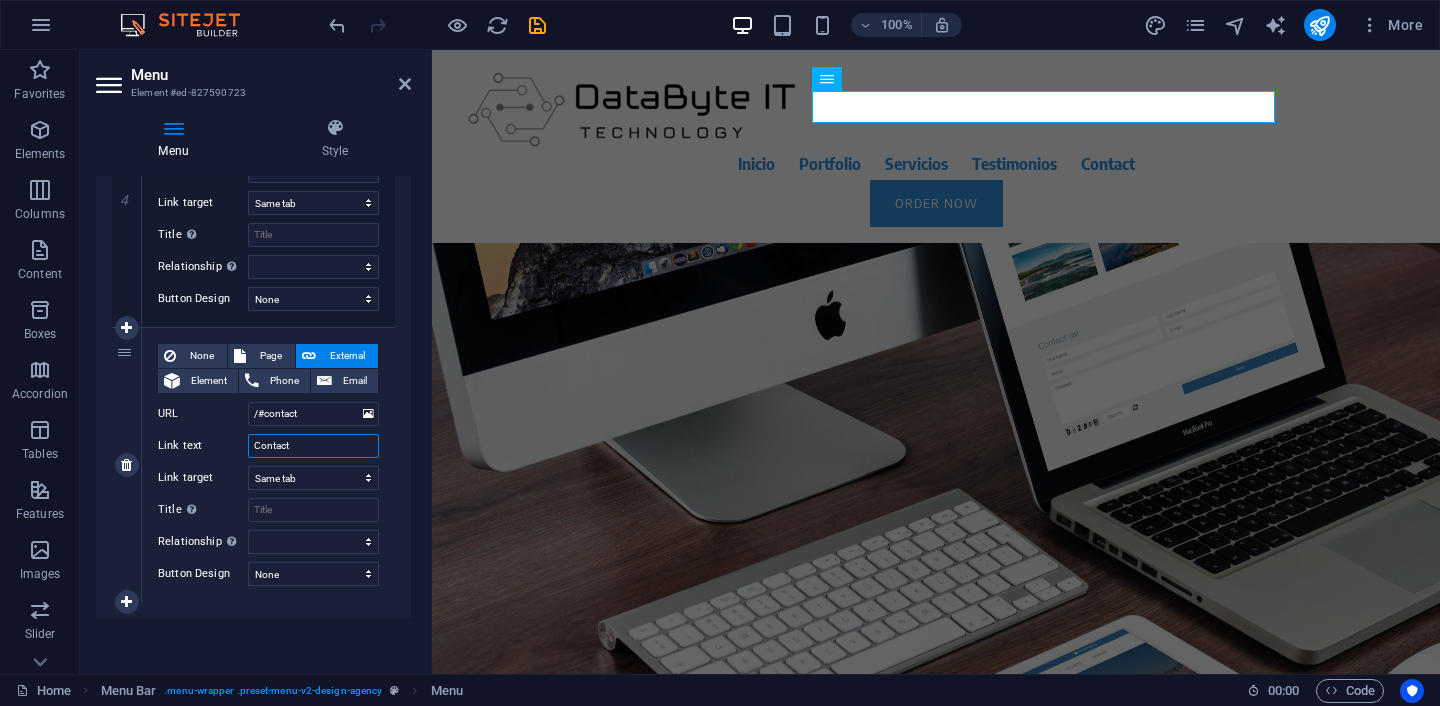 click on "Contact" at bounding box center (313, 446) 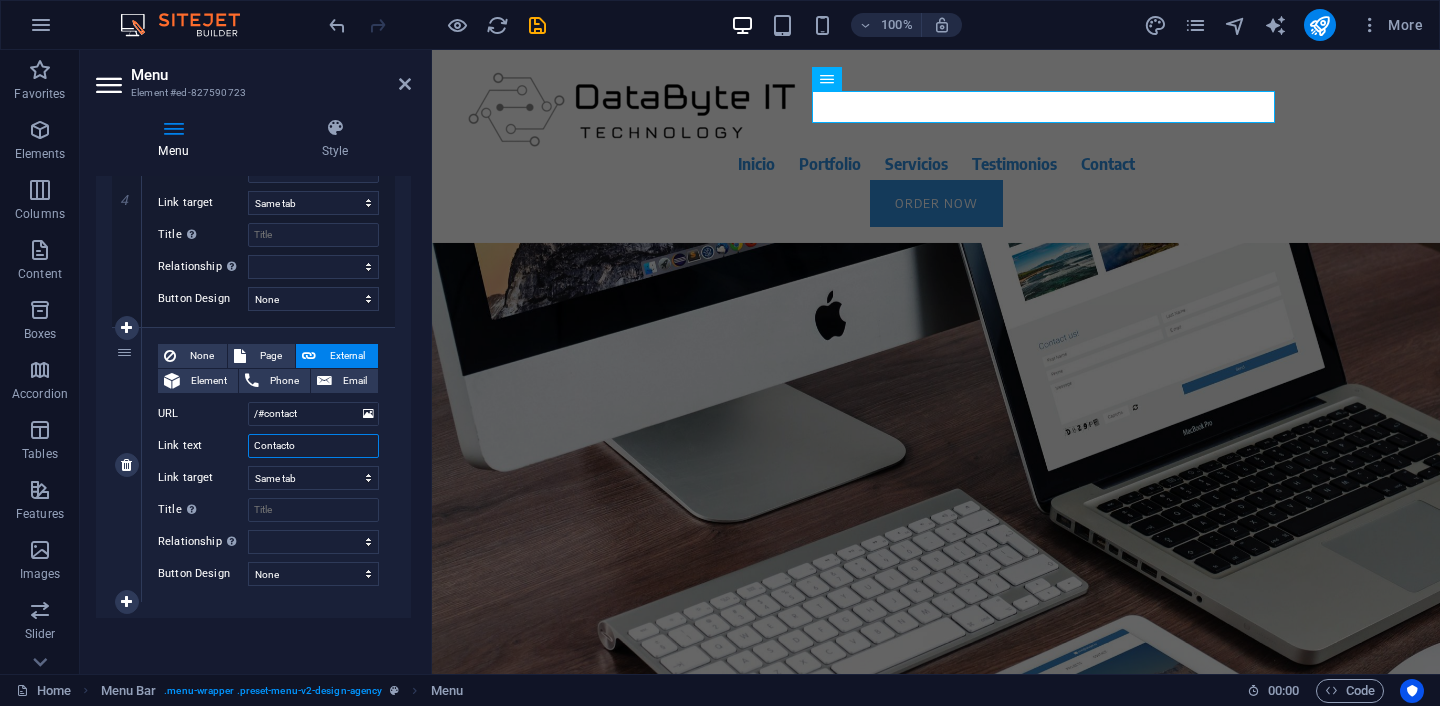 select 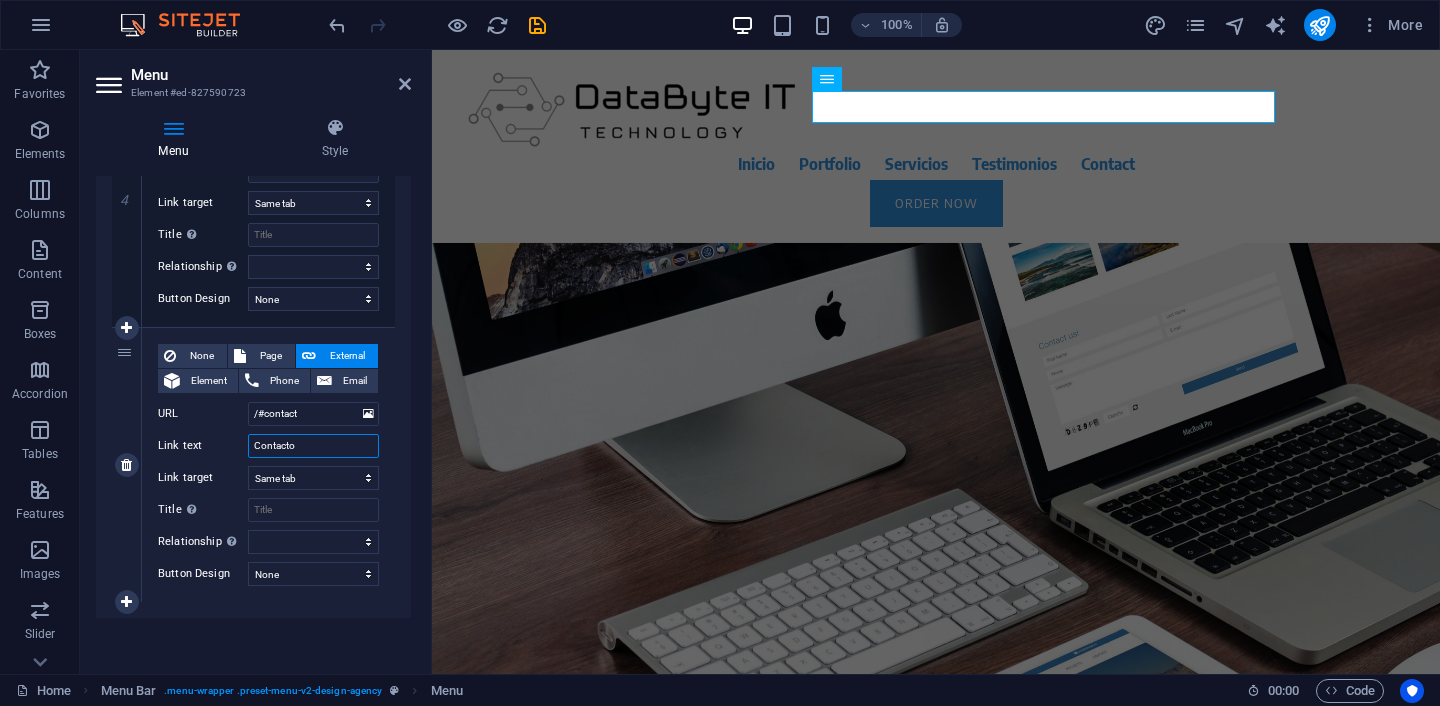 select 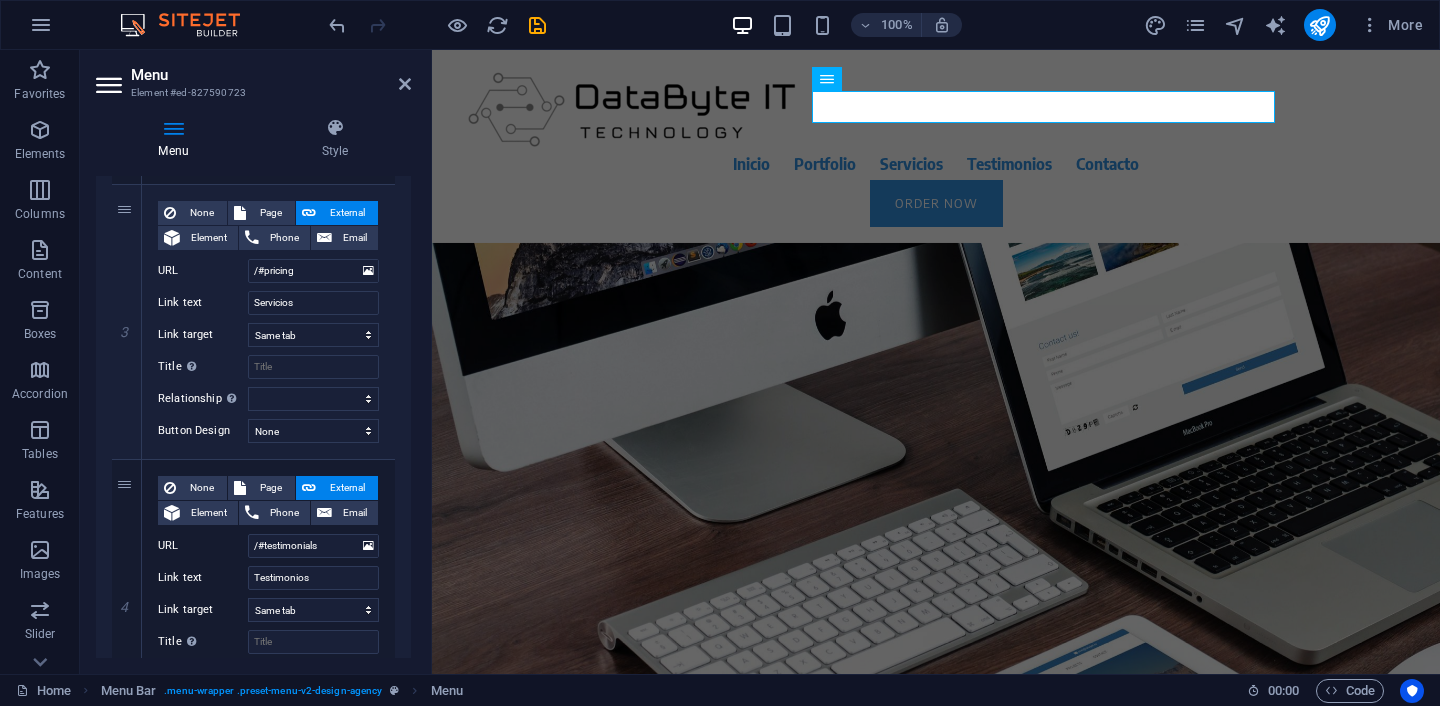 scroll, scrollTop: 674, scrollLeft: 0, axis: vertical 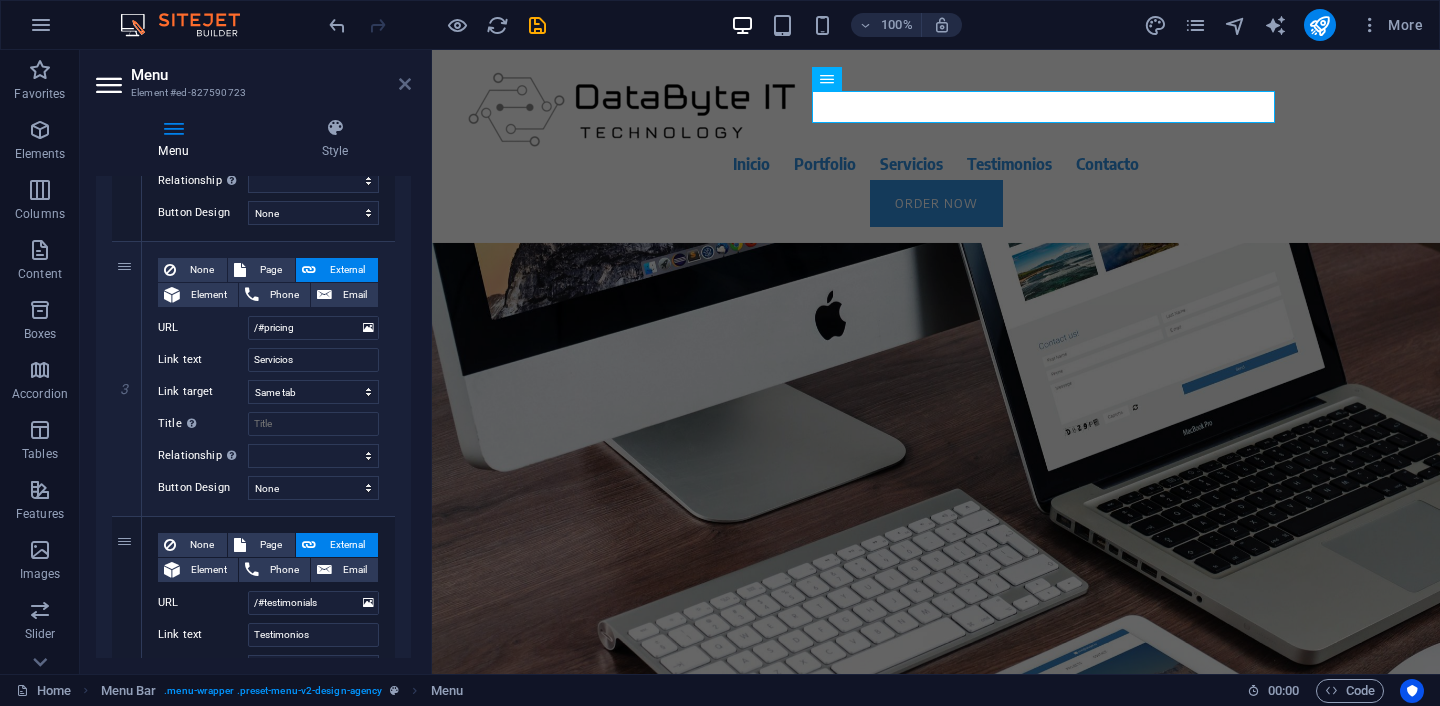 type on "Contacto" 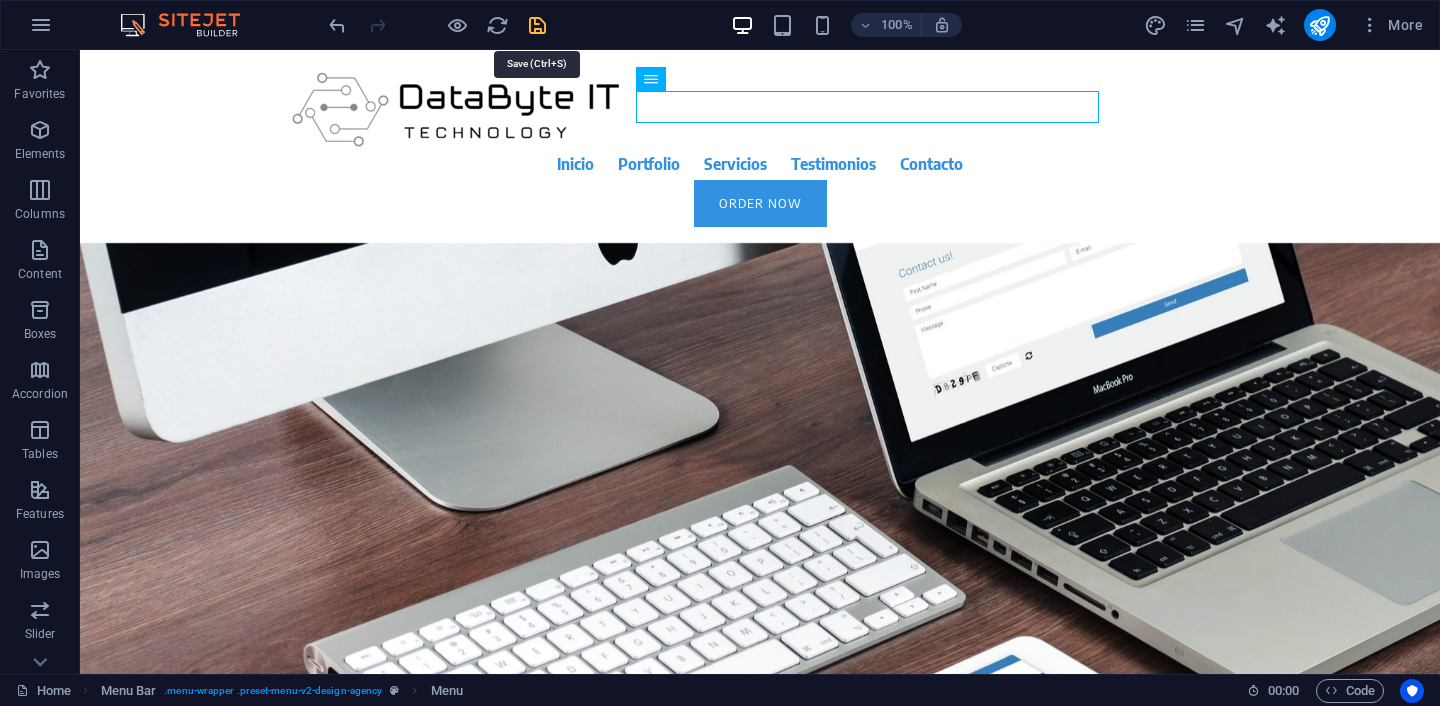 click at bounding box center [537, 25] 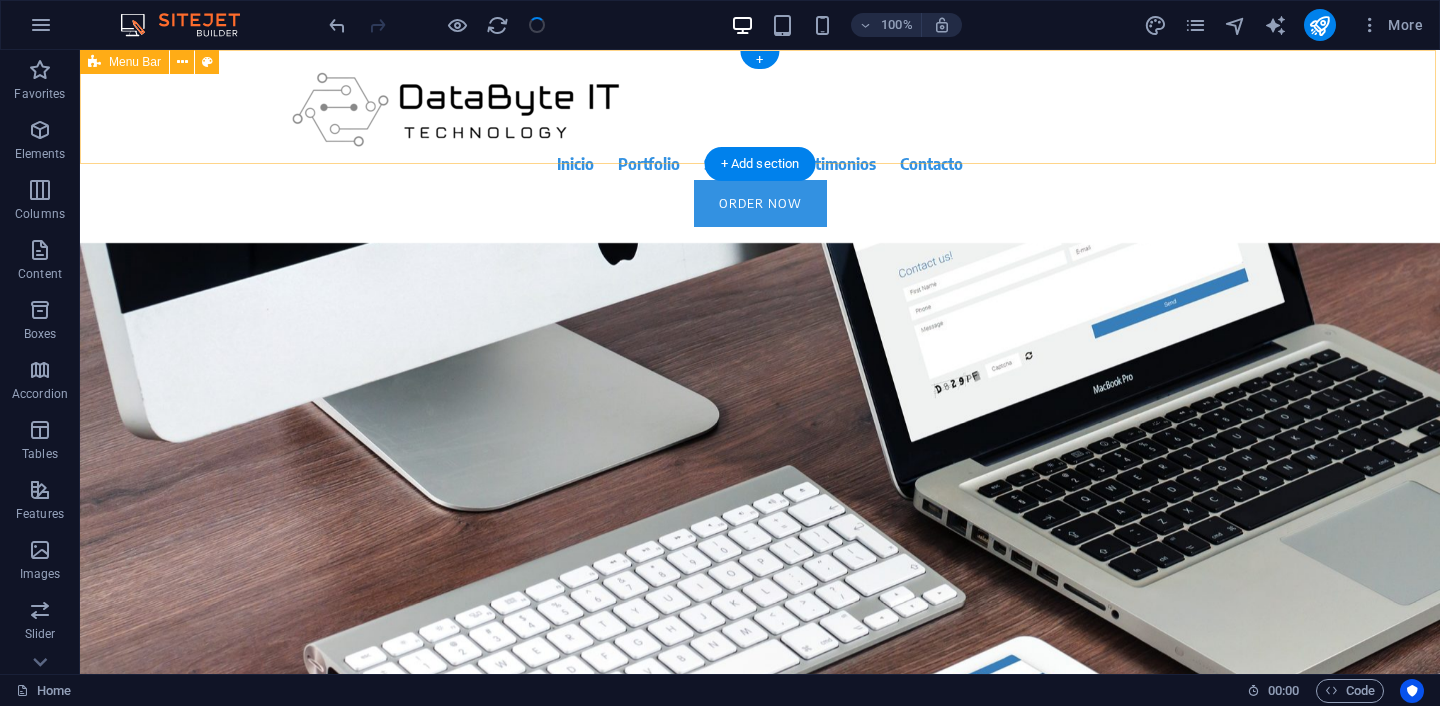 scroll, scrollTop: 0, scrollLeft: 0, axis: both 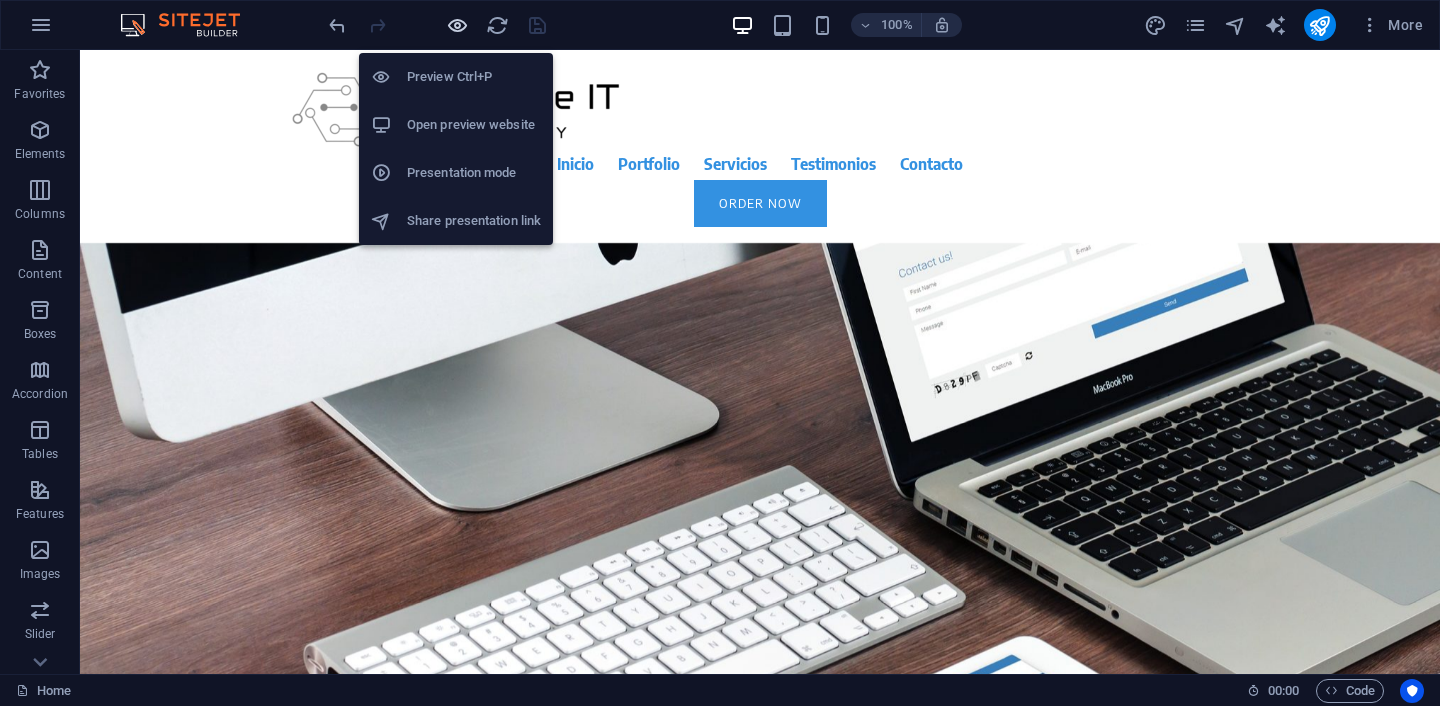 click at bounding box center [457, 25] 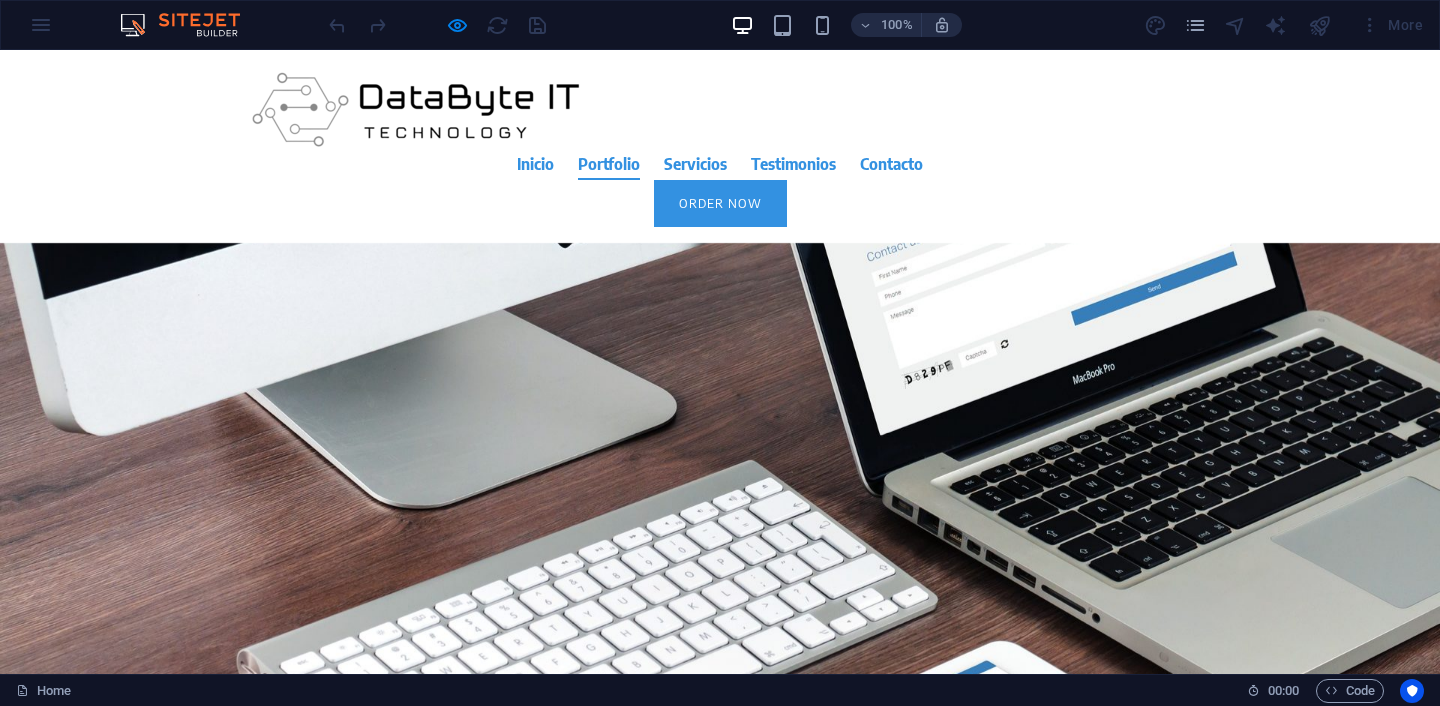 click on "Portfolio" at bounding box center (609, 164) 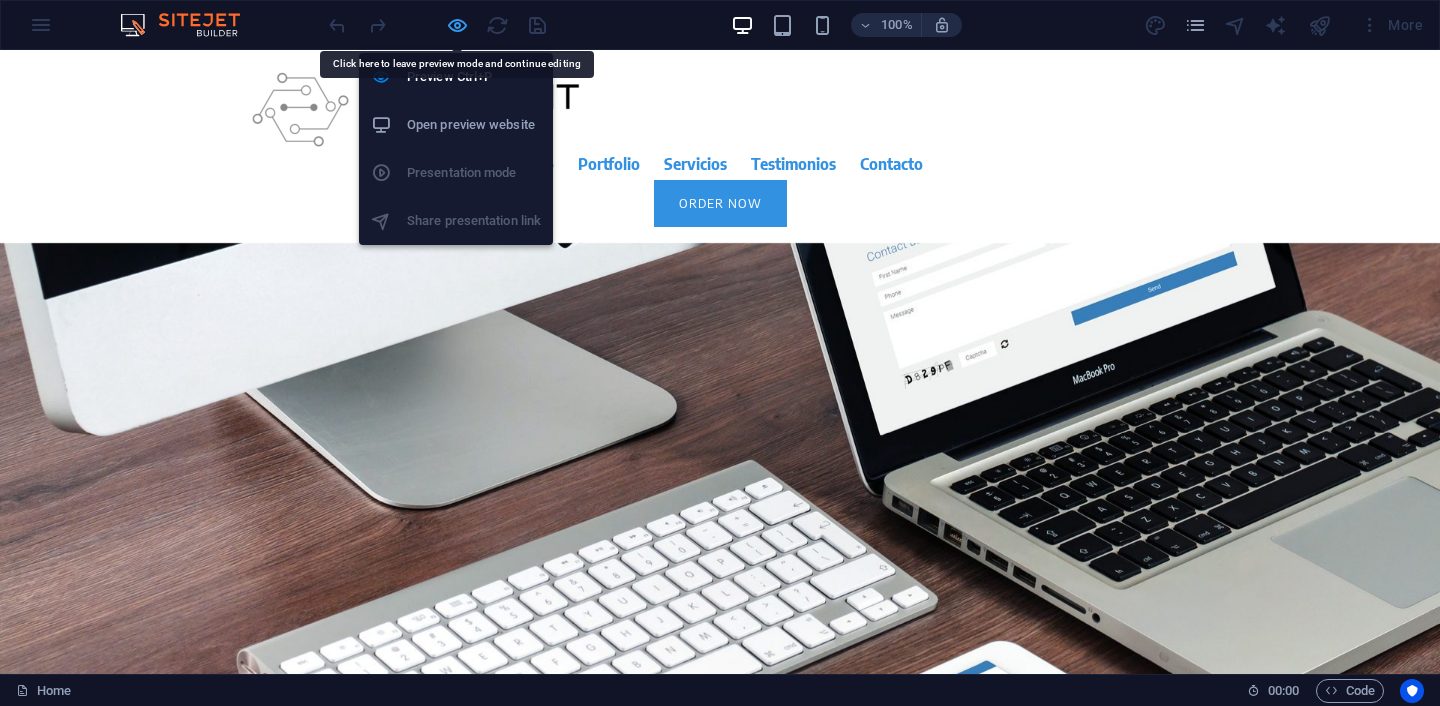 click at bounding box center (457, 25) 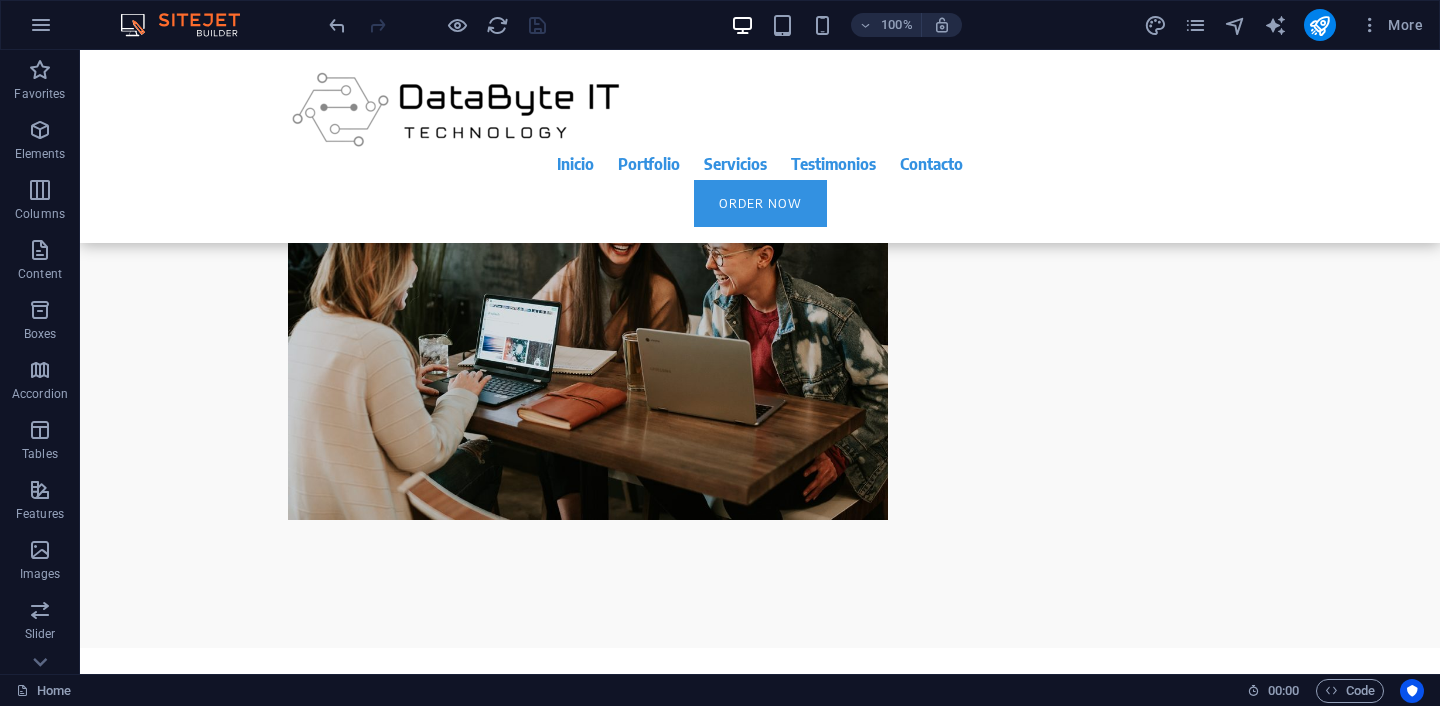 scroll, scrollTop: 4855, scrollLeft: 0, axis: vertical 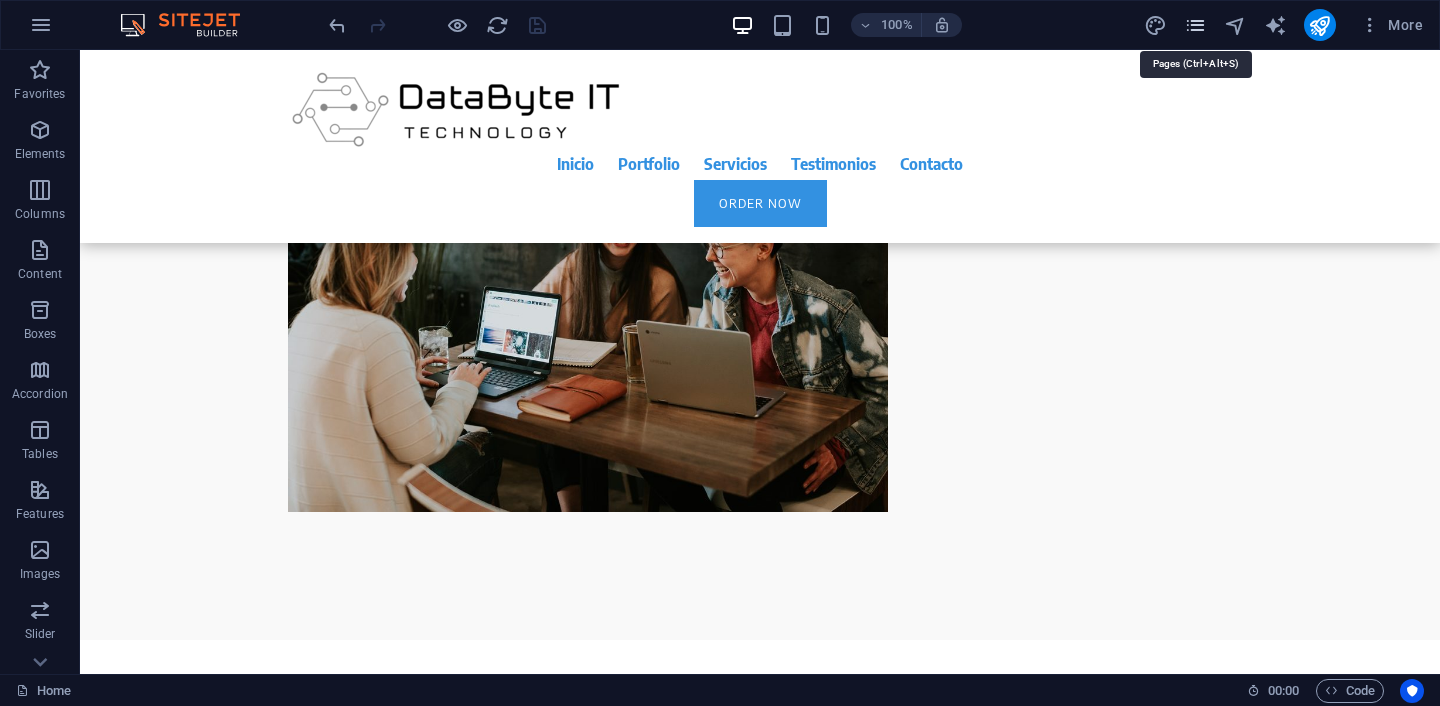 click at bounding box center (1195, 25) 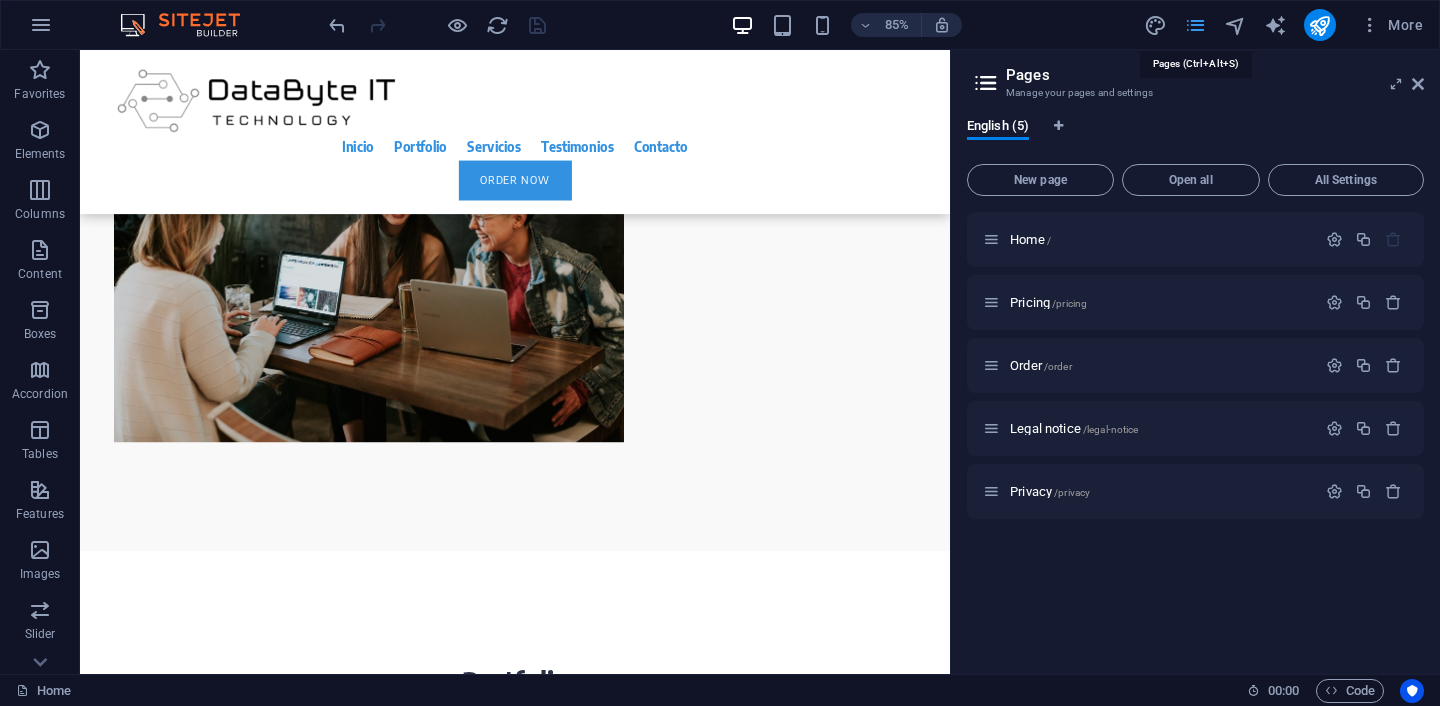click at bounding box center (1195, 25) 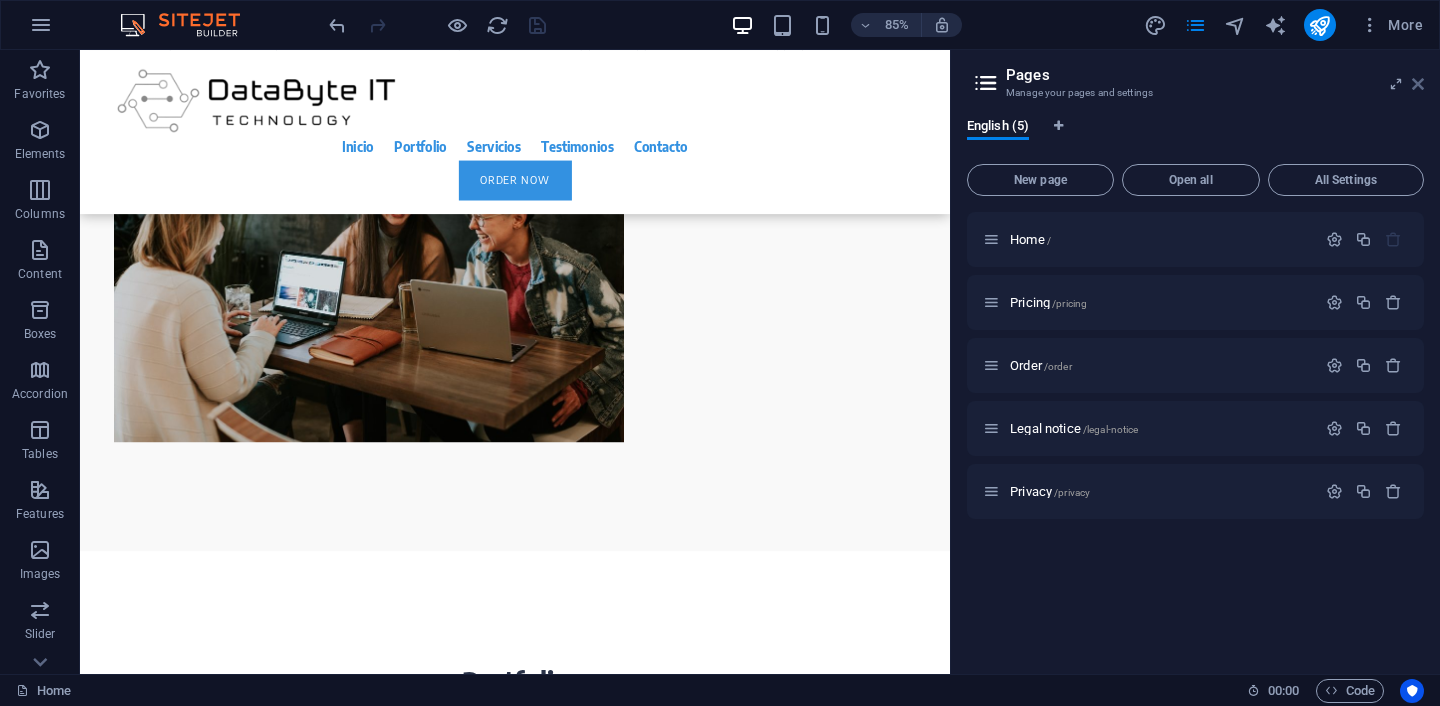 click at bounding box center [1418, 84] 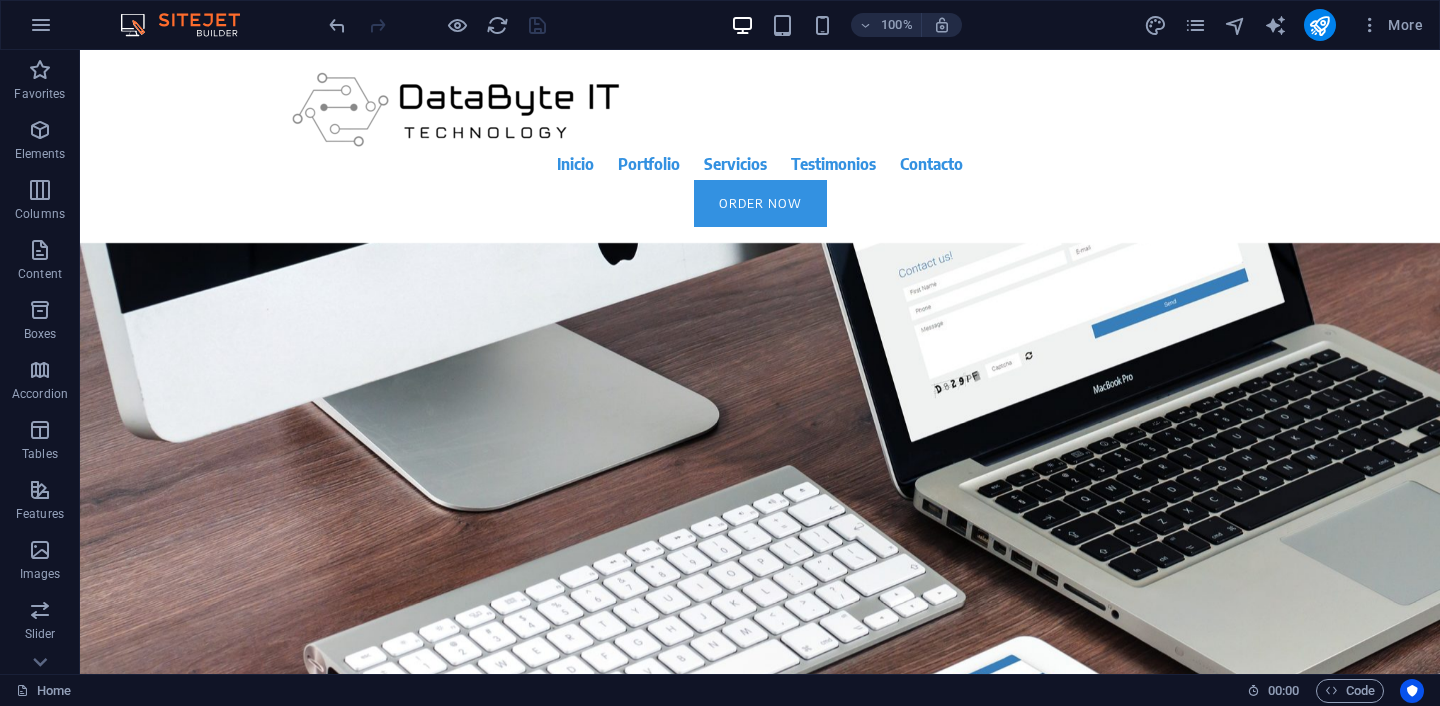 scroll, scrollTop: 0, scrollLeft: 0, axis: both 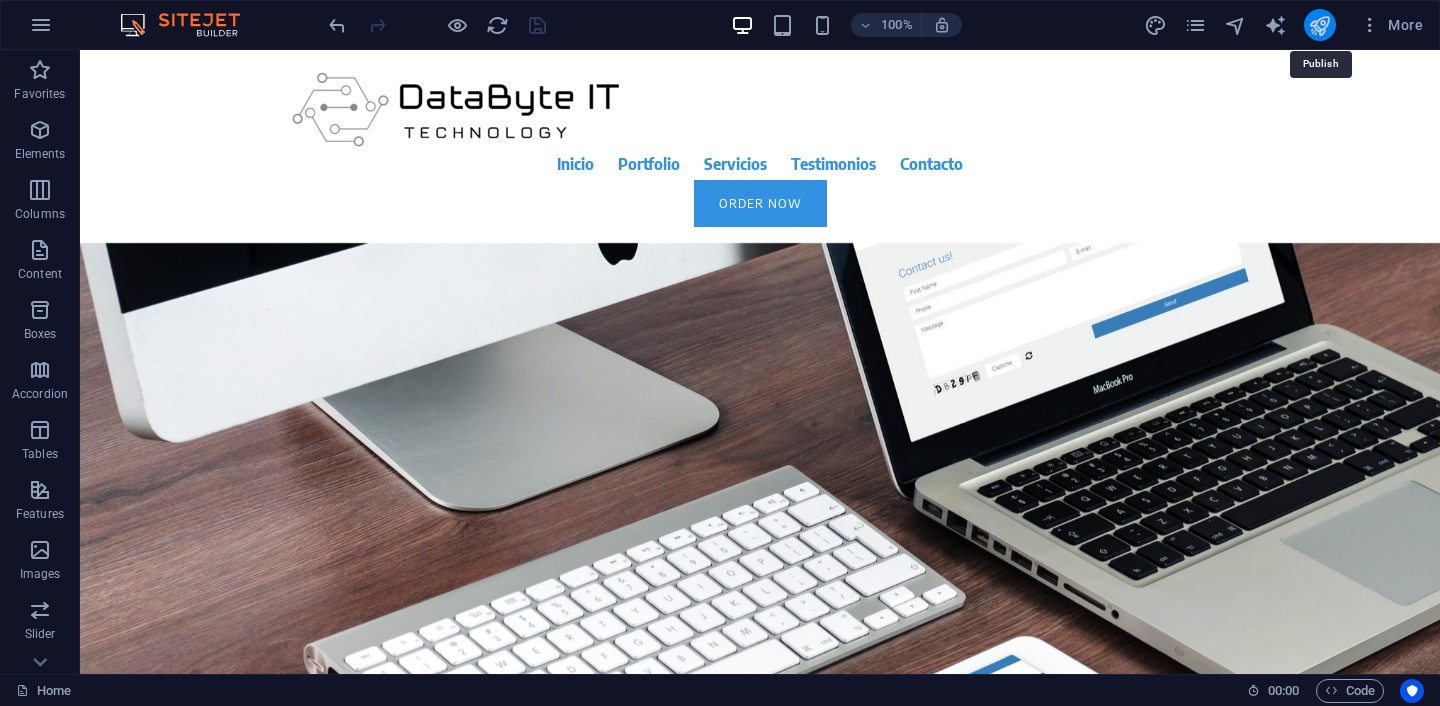 click at bounding box center (1319, 25) 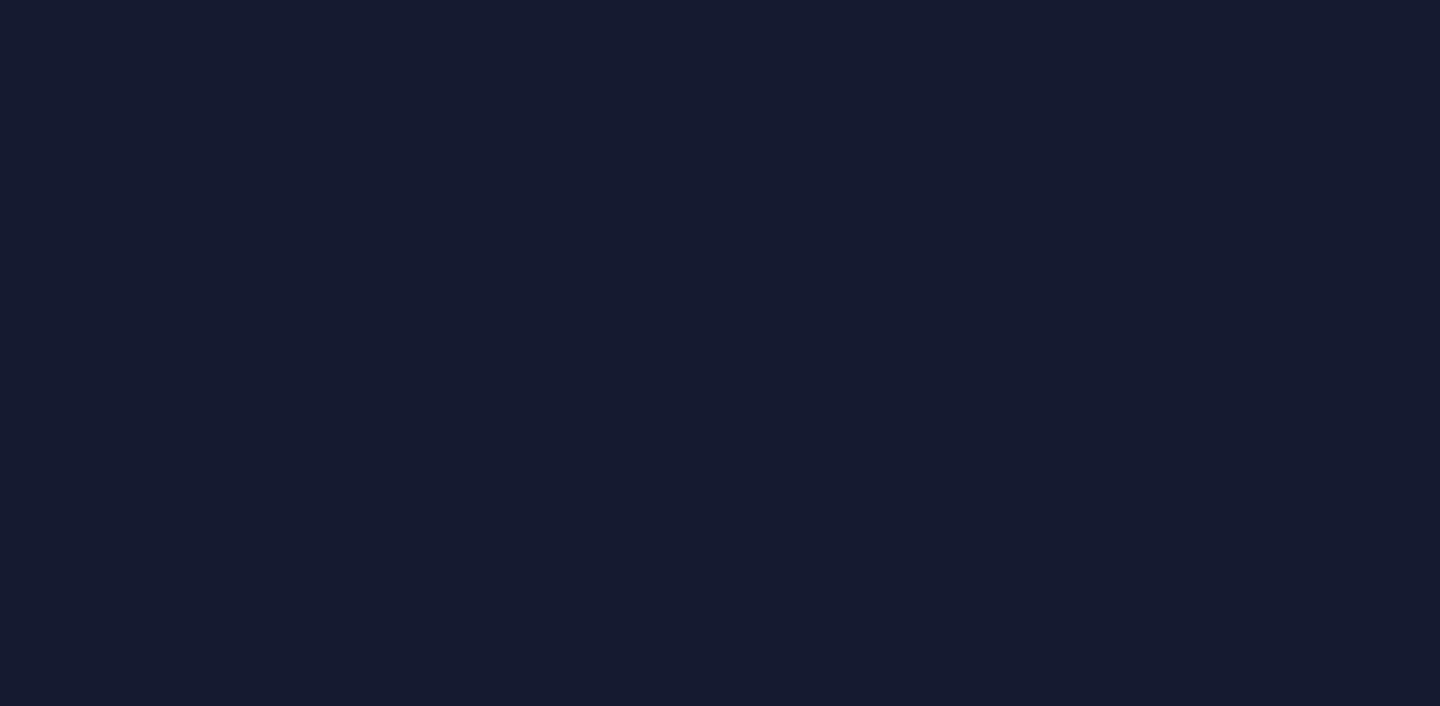 scroll, scrollTop: 0, scrollLeft: 0, axis: both 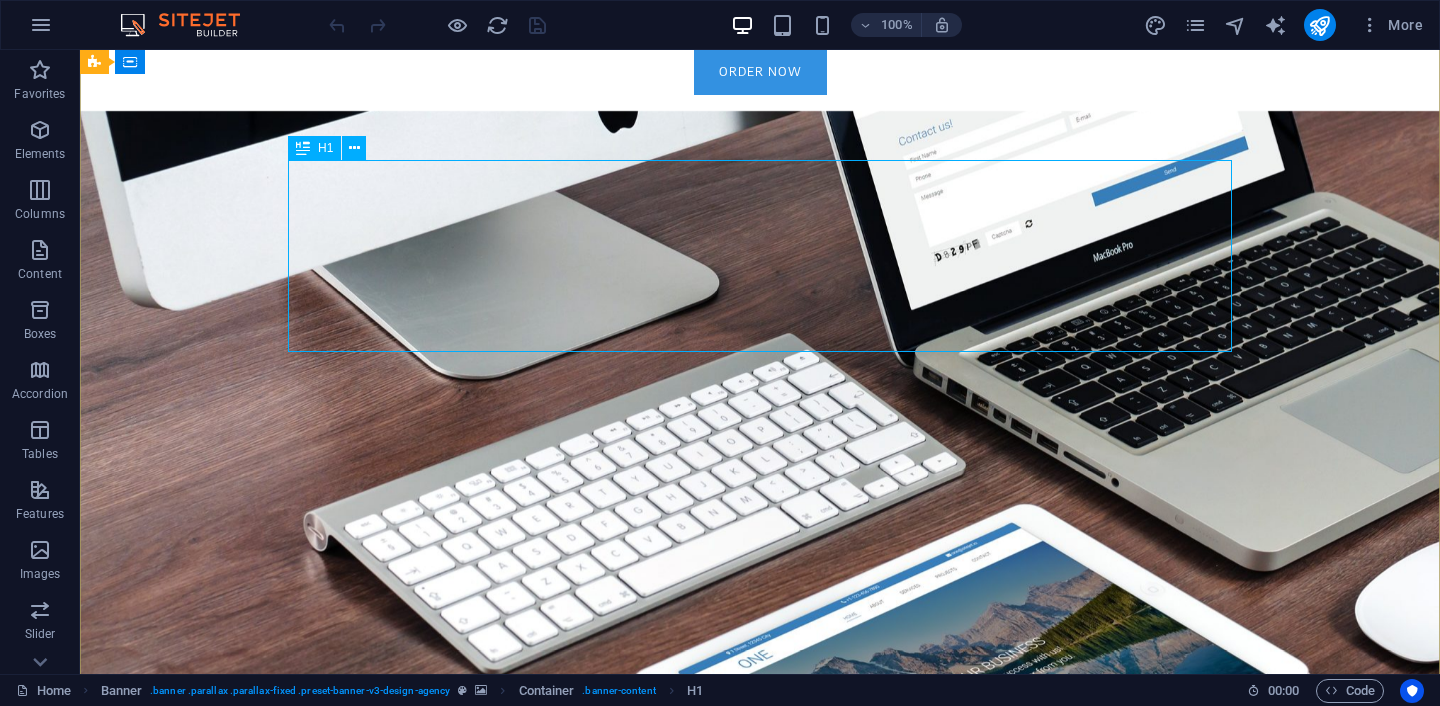 click on "About time we create your professional website." at bounding box center (760, 335) 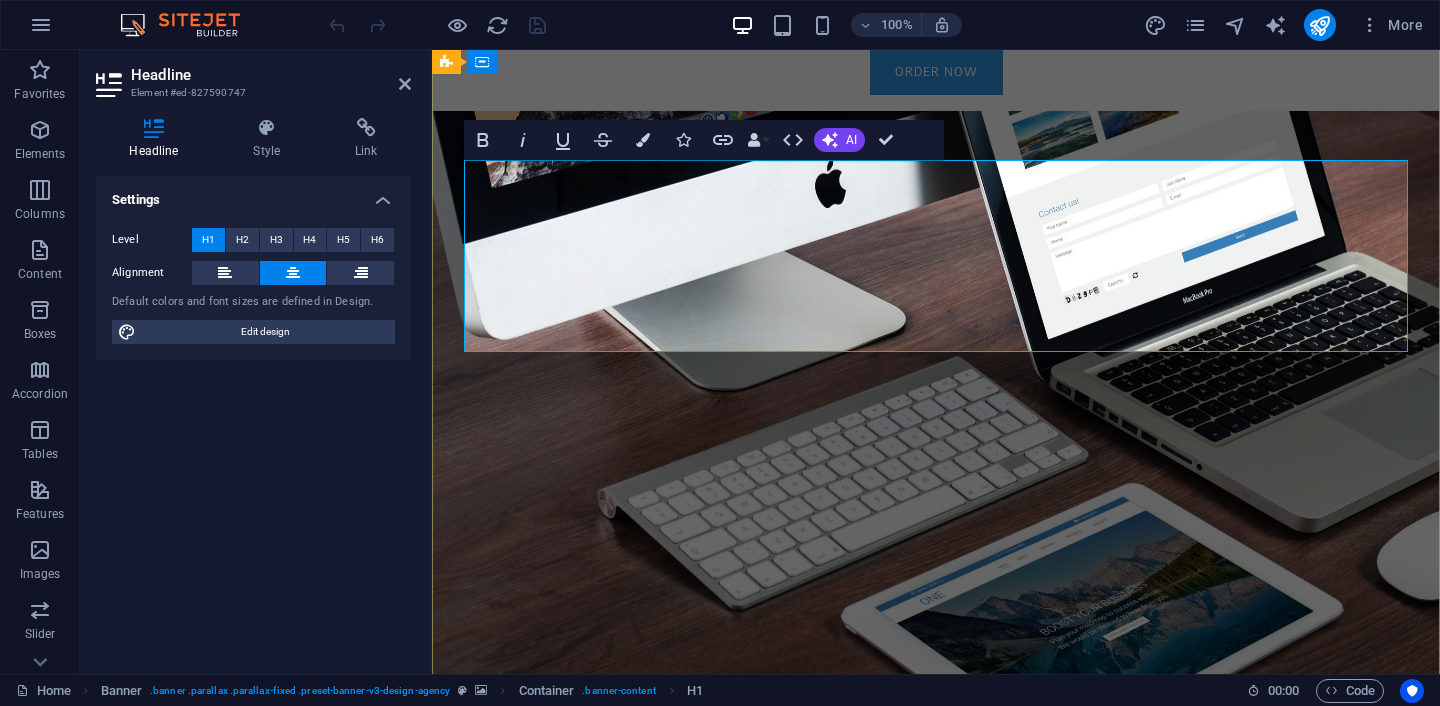type 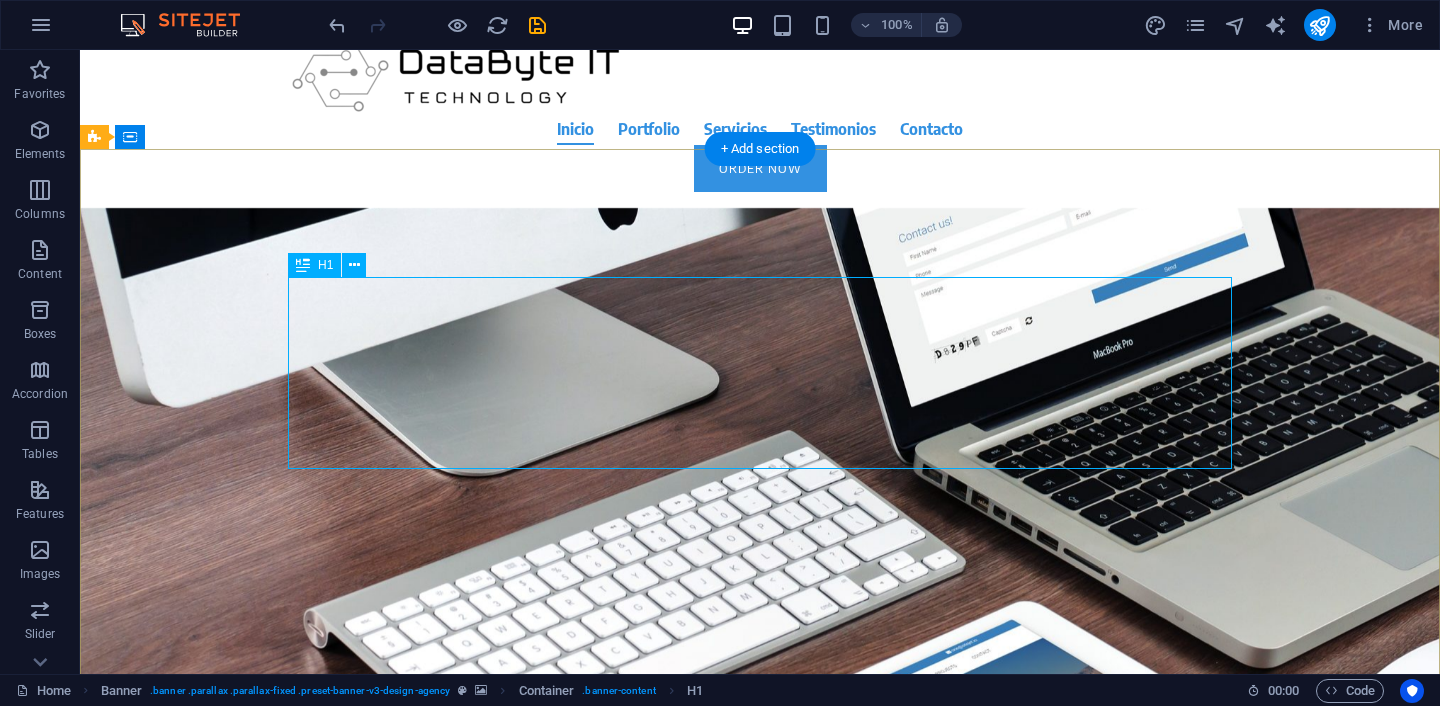 scroll, scrollTop: 14, scrollLeft: 0, axis: vertical 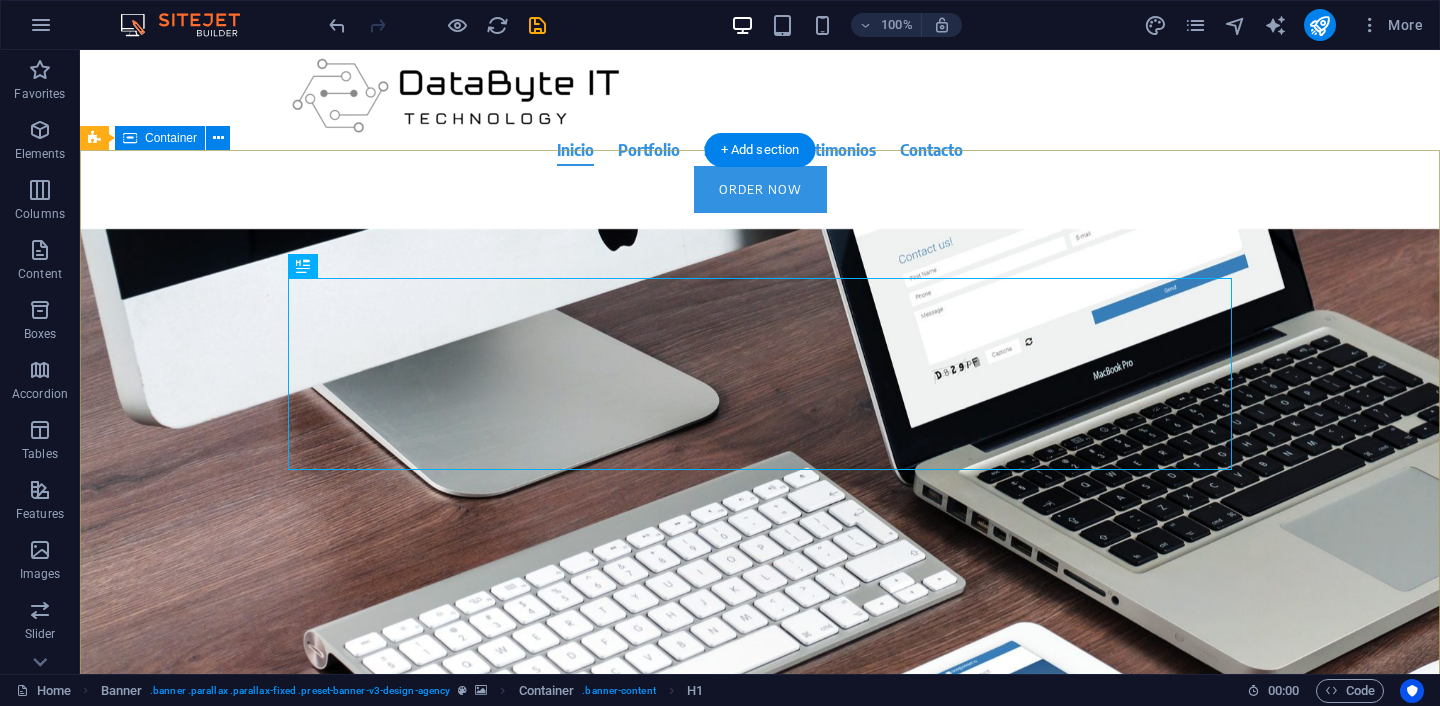click on "Hacemos que la Tecnología Funcione para Ti. Focus on your core business. We take care of your online presence. With modern websites that present you and your company at their best. Learn more" at bounding box center (760, 568) 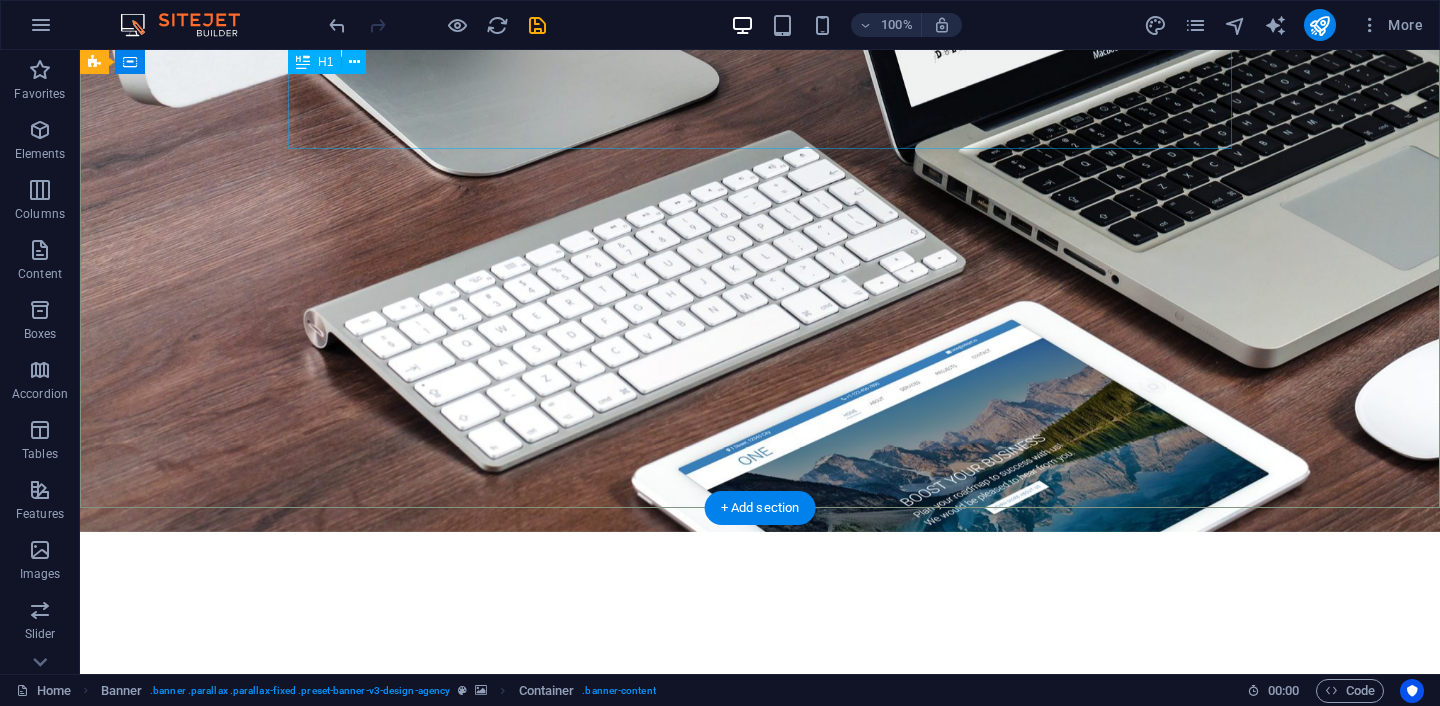 scroll, scrollTop: 340, scrollLeft: 0, axis: vertical 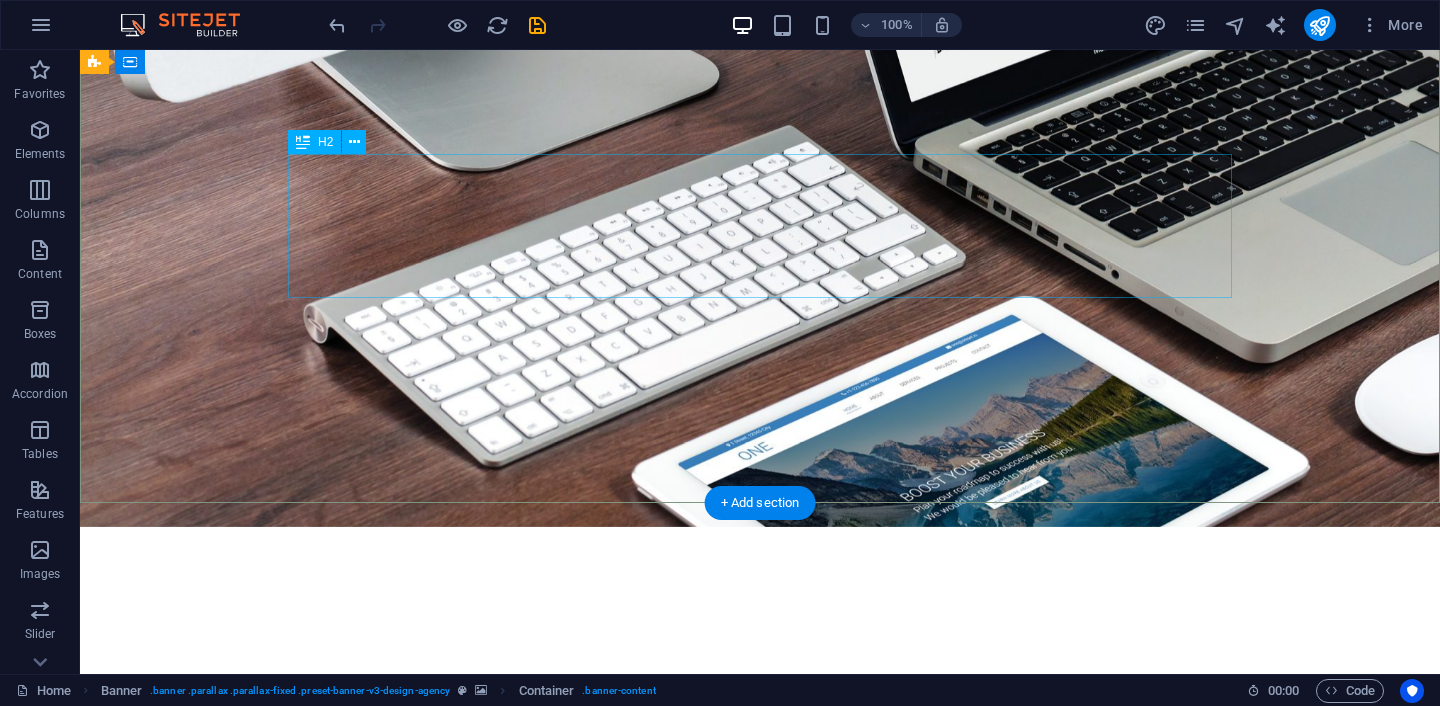 click on "Focus on your core business. We take care of your online presence. With modern websites that present you and your company at their best." at bounding box center [760, 305] 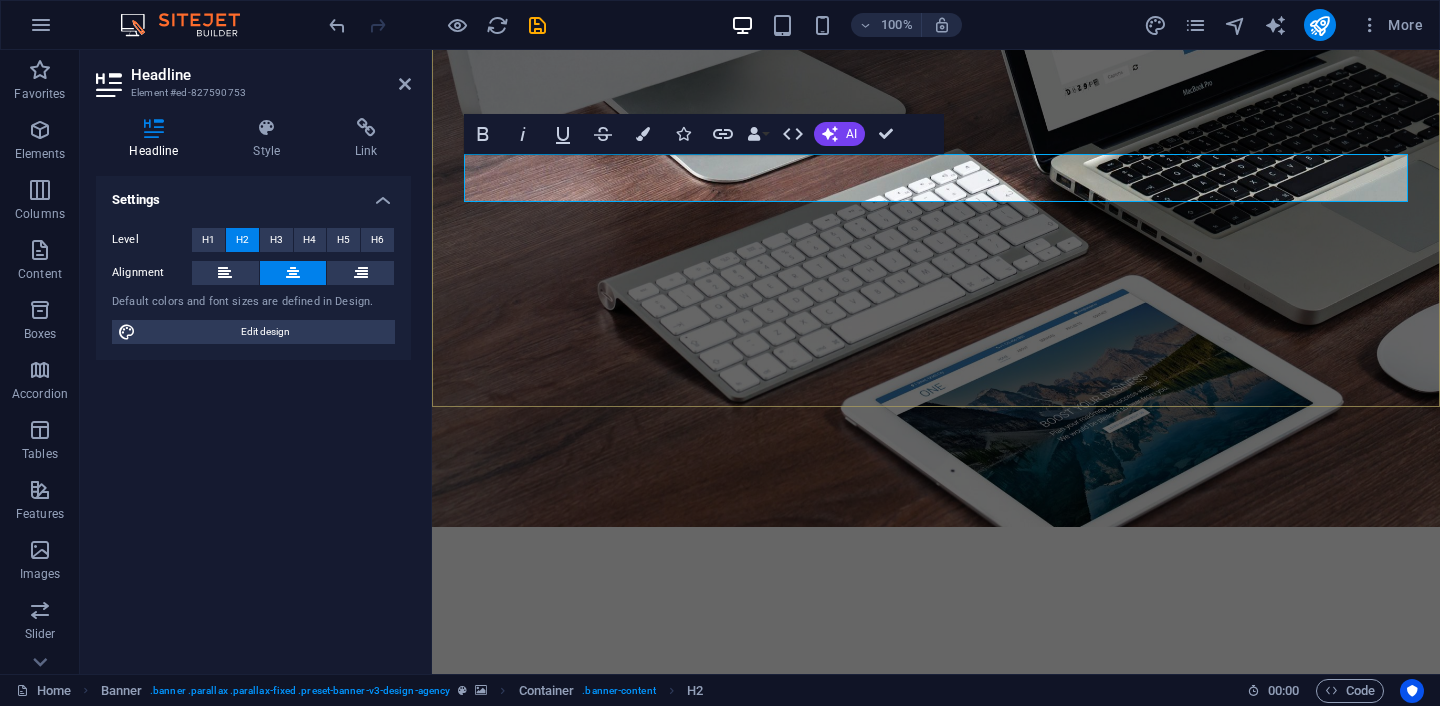 scroll, scrollTop: 2280, scrollLeft: 3, axis: both 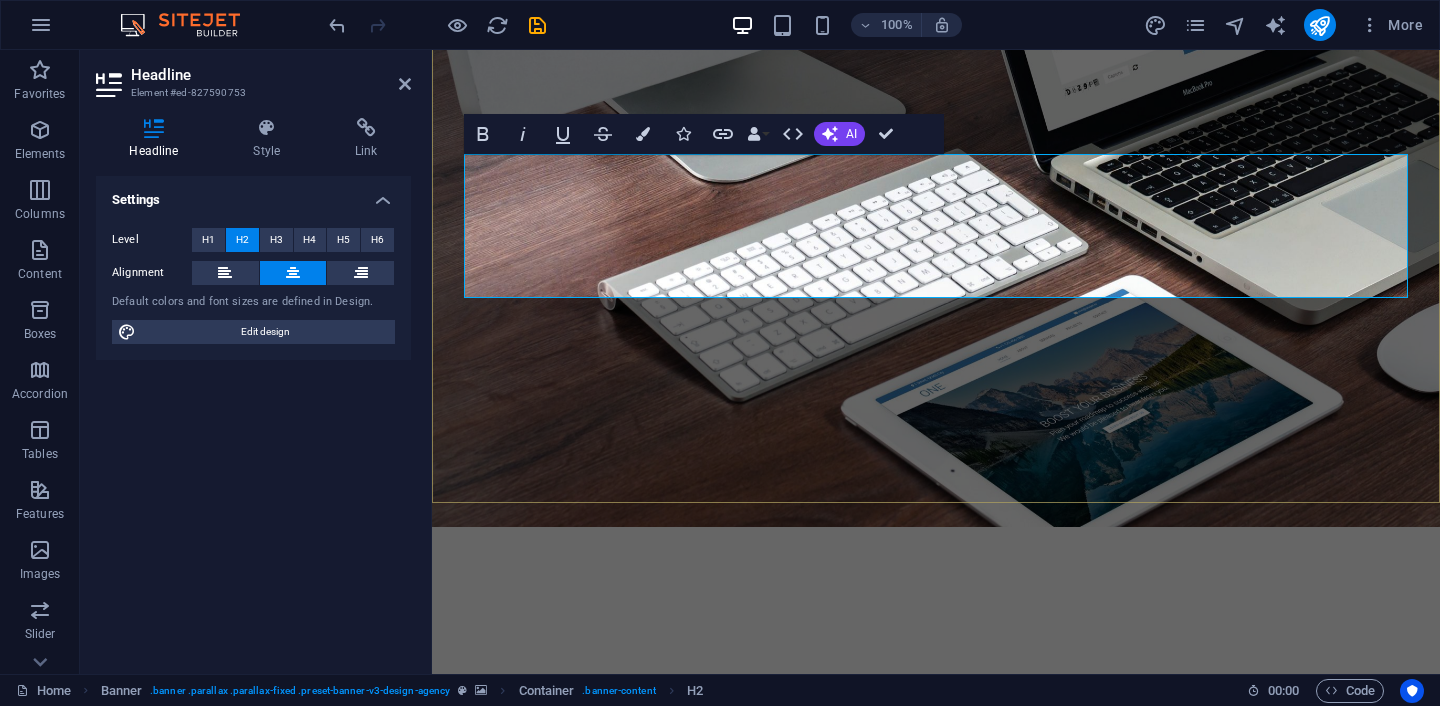click on "Concéntrese en su negocio principal. Nos encargamos de tu presencia online. Con sitios web modernos que lo presentan a usted y a su empresa de la mejor manera." at bounding box center (936, 305) 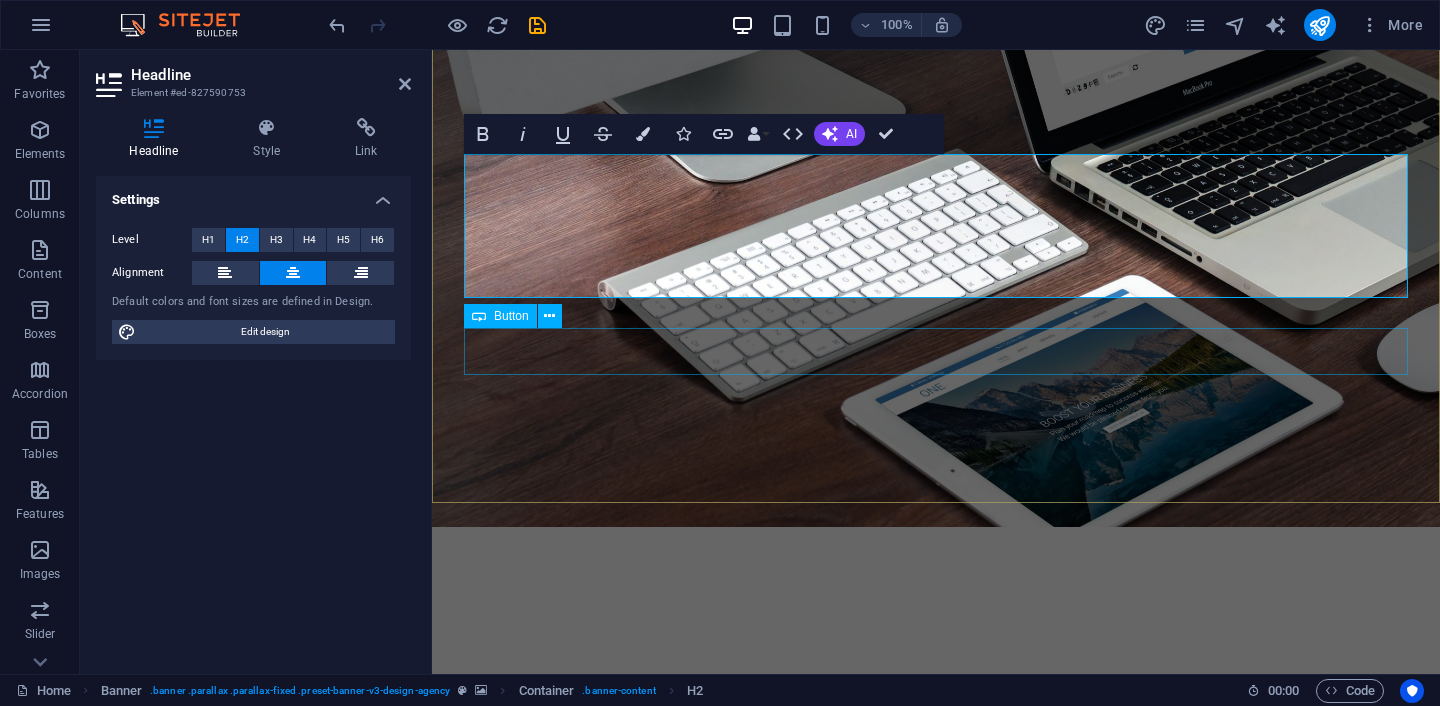 type 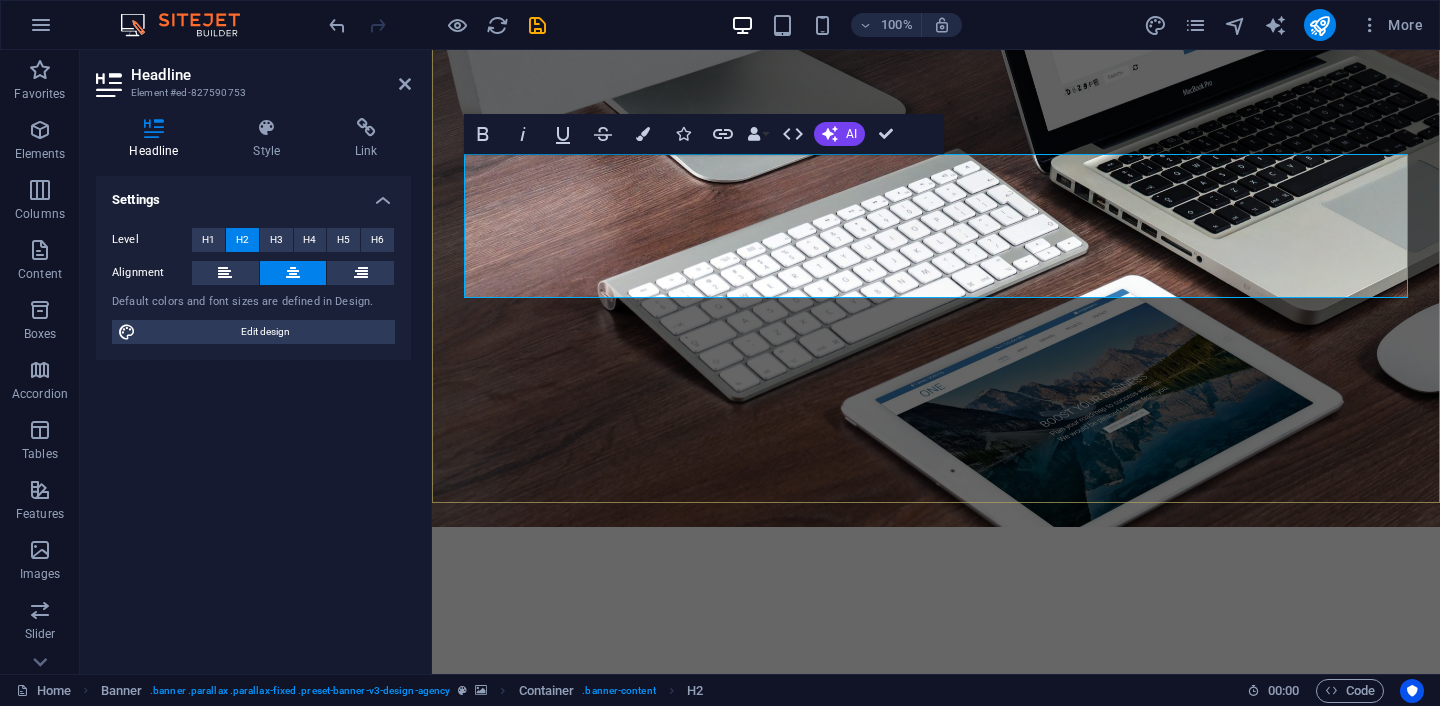 click on "Concéntrese en su negocio principal. Nos encargamos de tu infraestructura tecnológica. Con sitios web modernos que lo presentan a usted y a su empresa de la mejor manera." at bounding box center [936, 305] 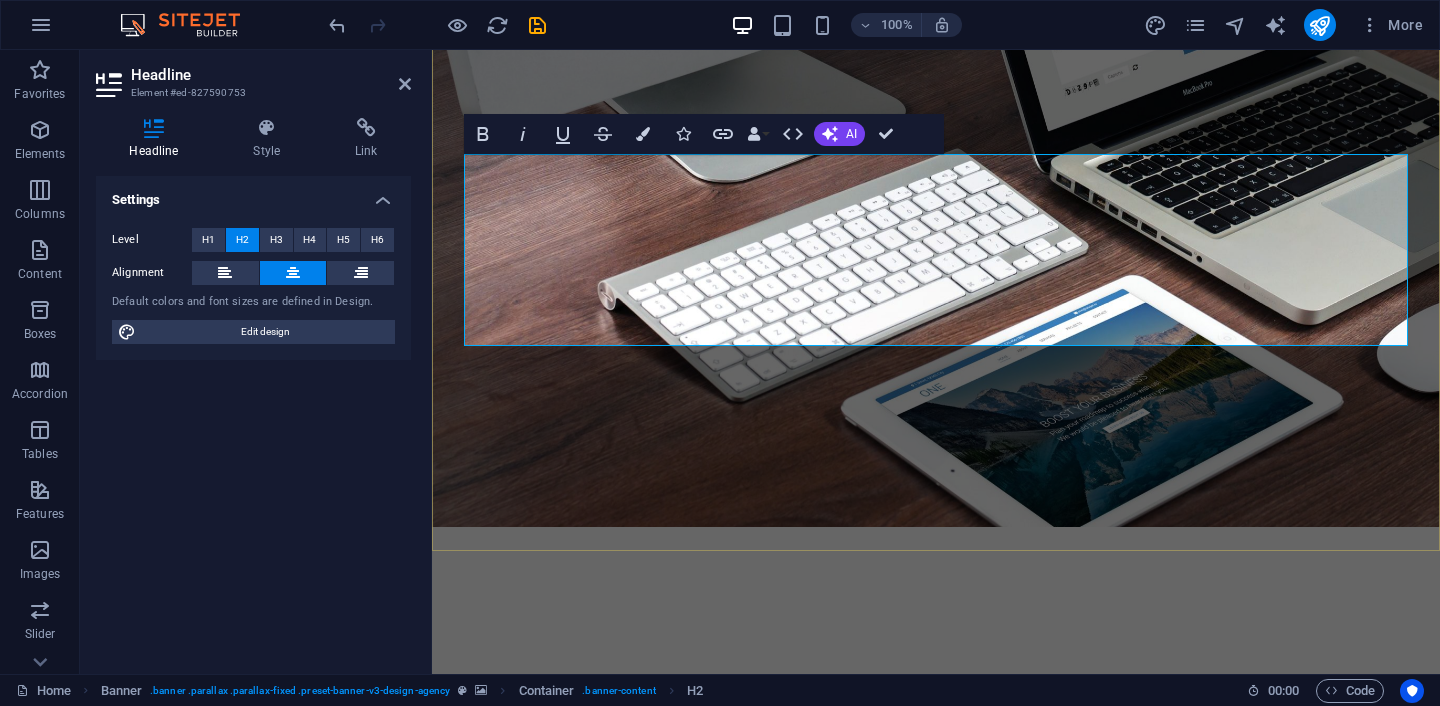 click on "Concéntrese en su negocio principal. Nos encargamos de tu infraestructura tecnológica. Con servicios preventivos y correctivos web modernos que lo presentan a usted y a su empresa de la mejor manera." at bounding box center [936, 329] 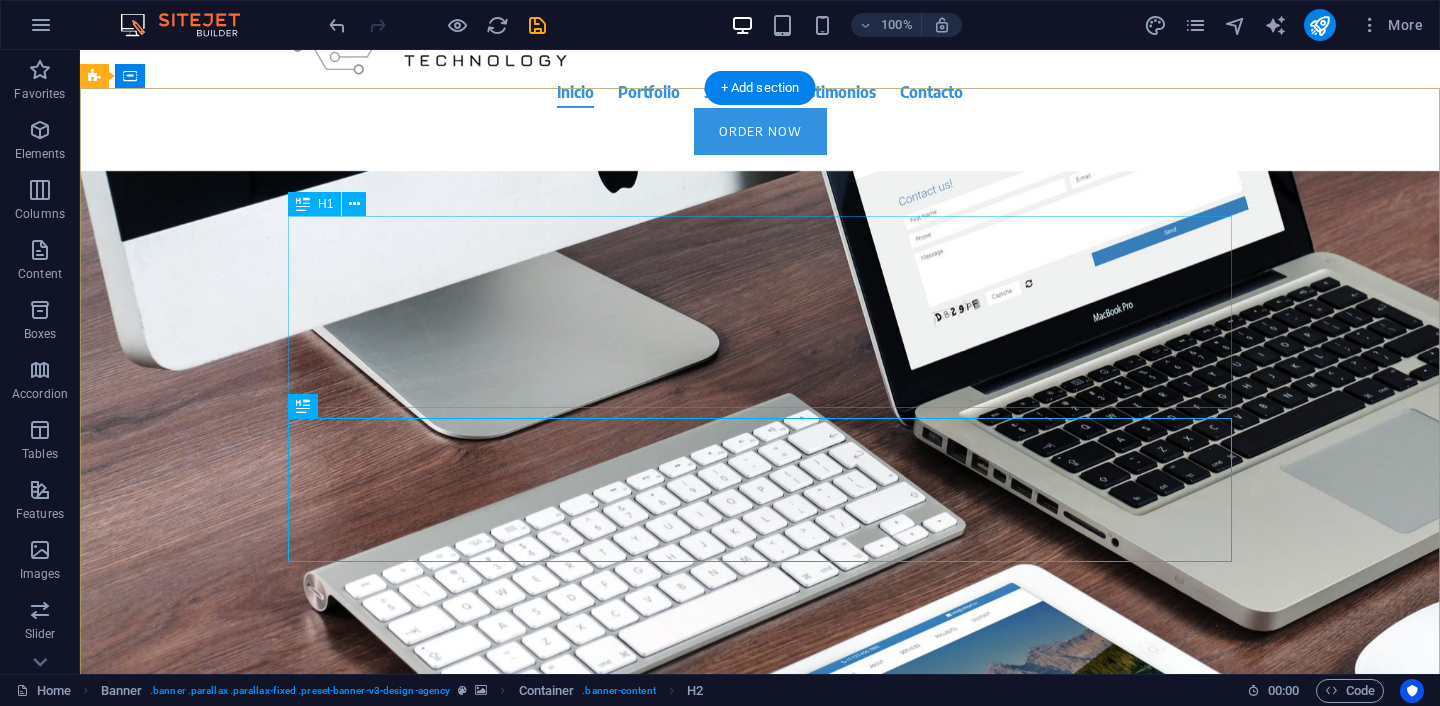 scroll, scrollTop: 76, scrollLeft: 0, axis: vertical 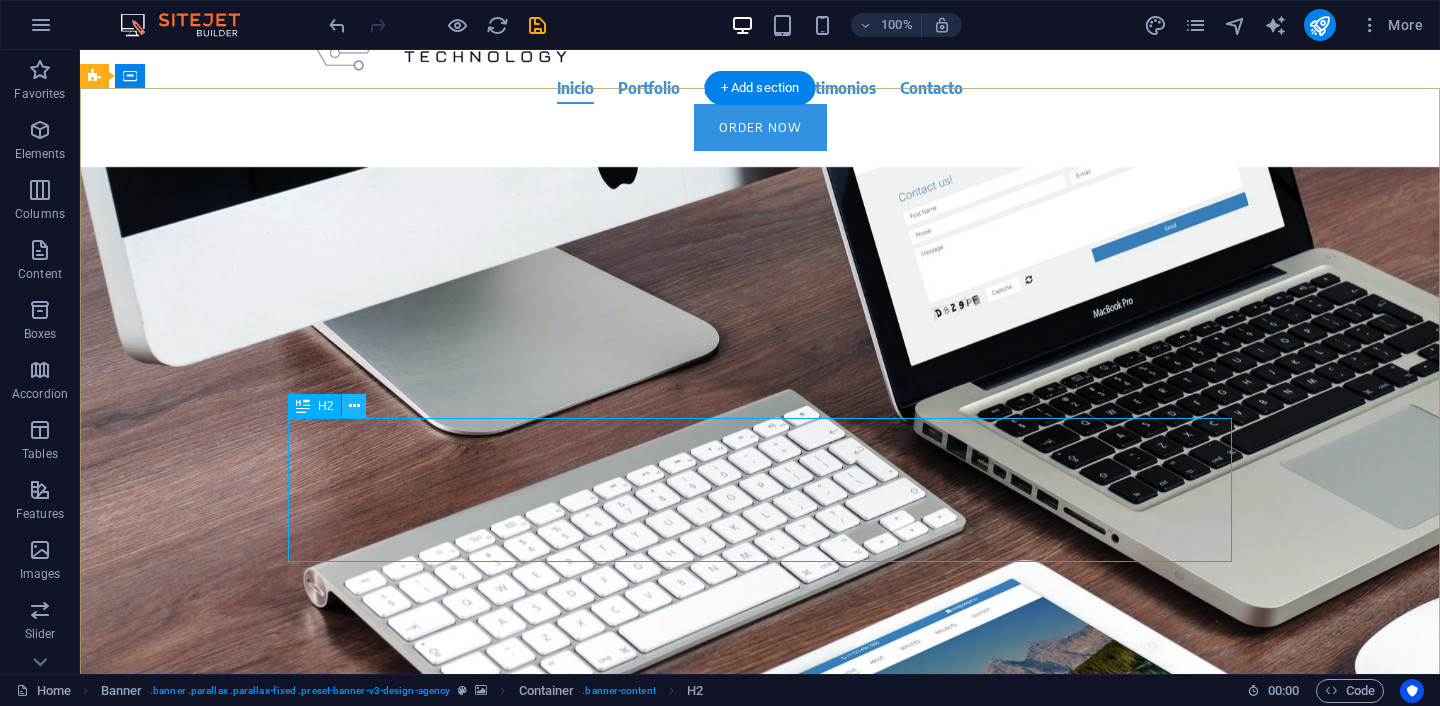 click at bounding box center [354, 406] 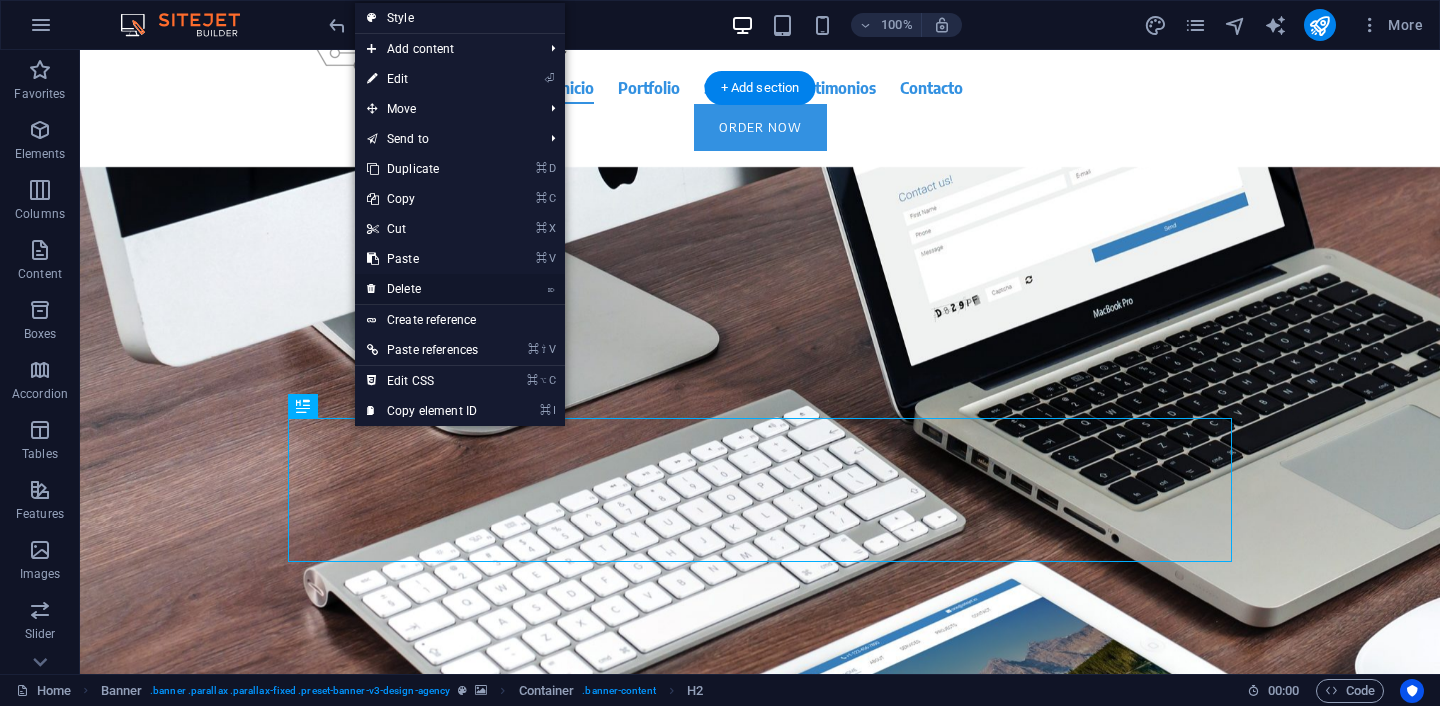 click on "⌦  Delete" at bounding box center (422, 289) 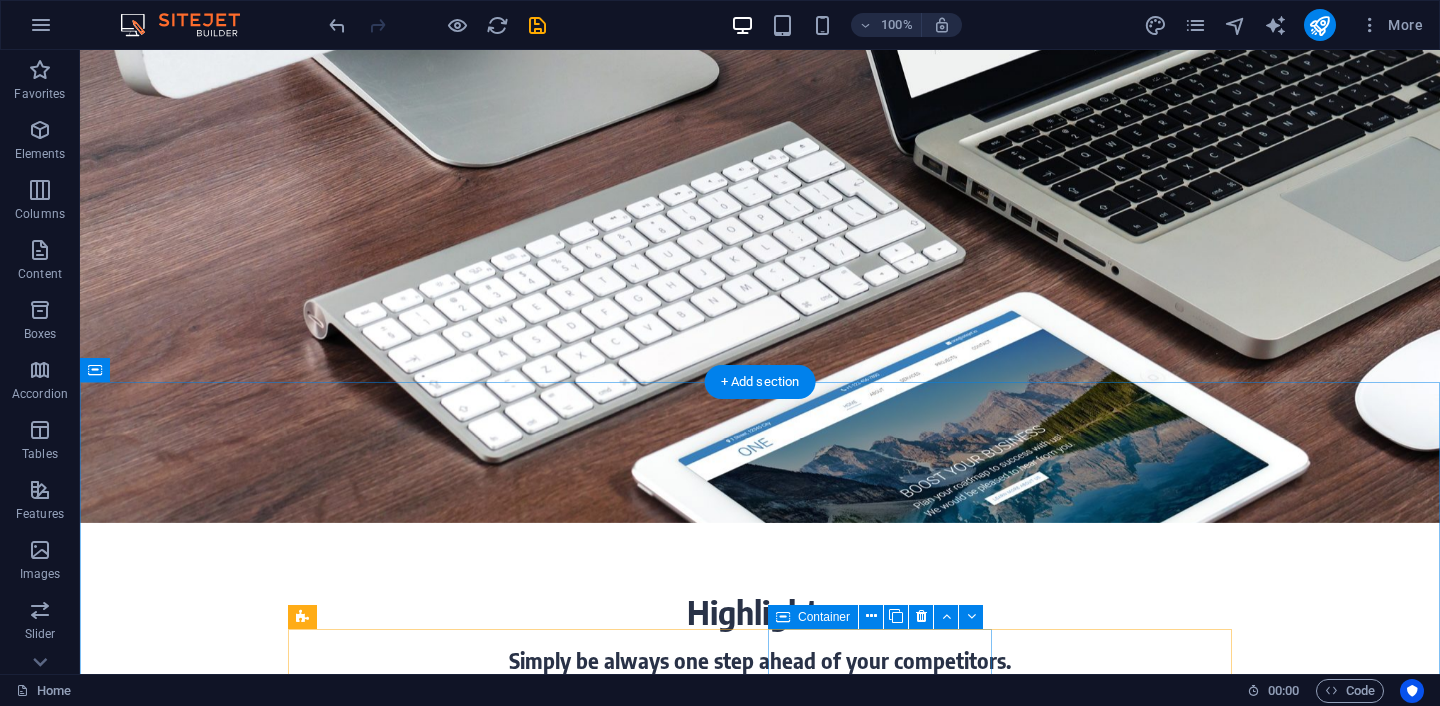 scroll, scrollTop: 338, scrollLeft: 0, axis: vertical 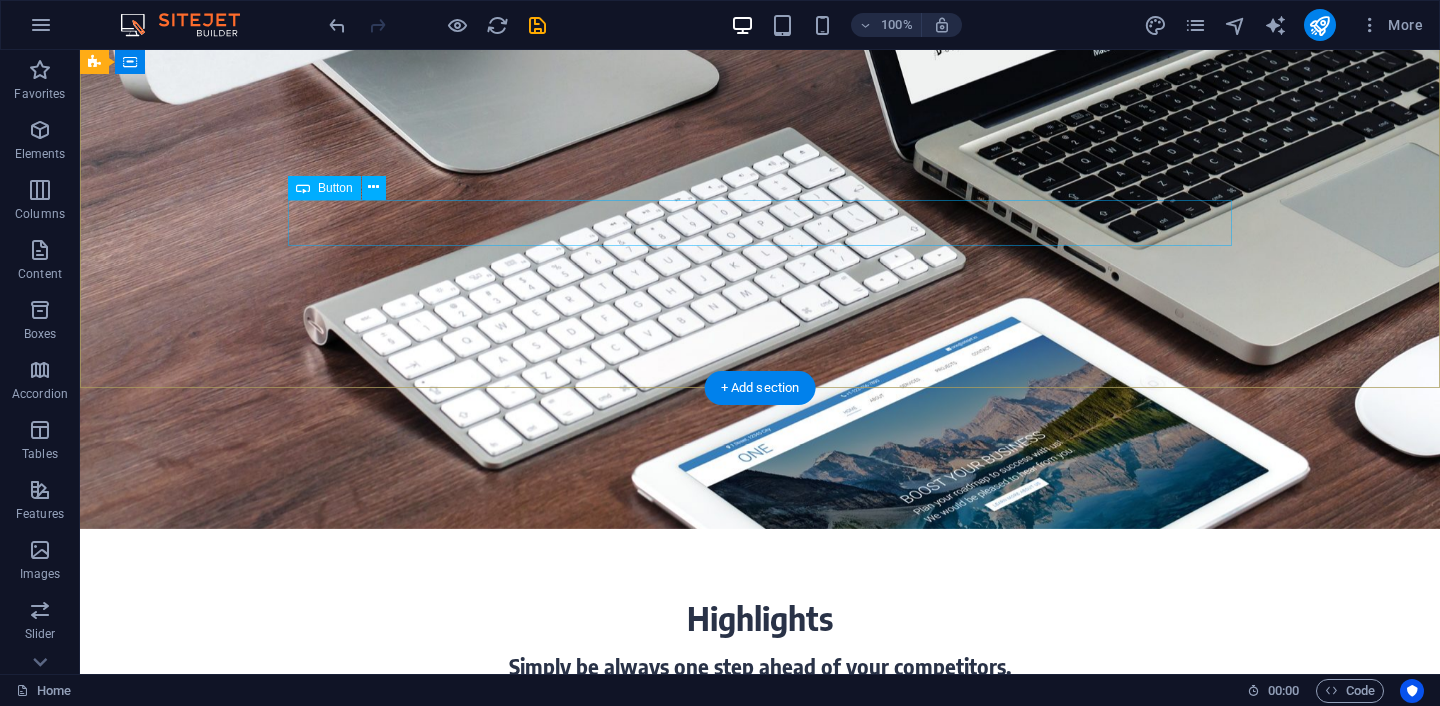 click on "Learn more" at bounding box center (760, 288) 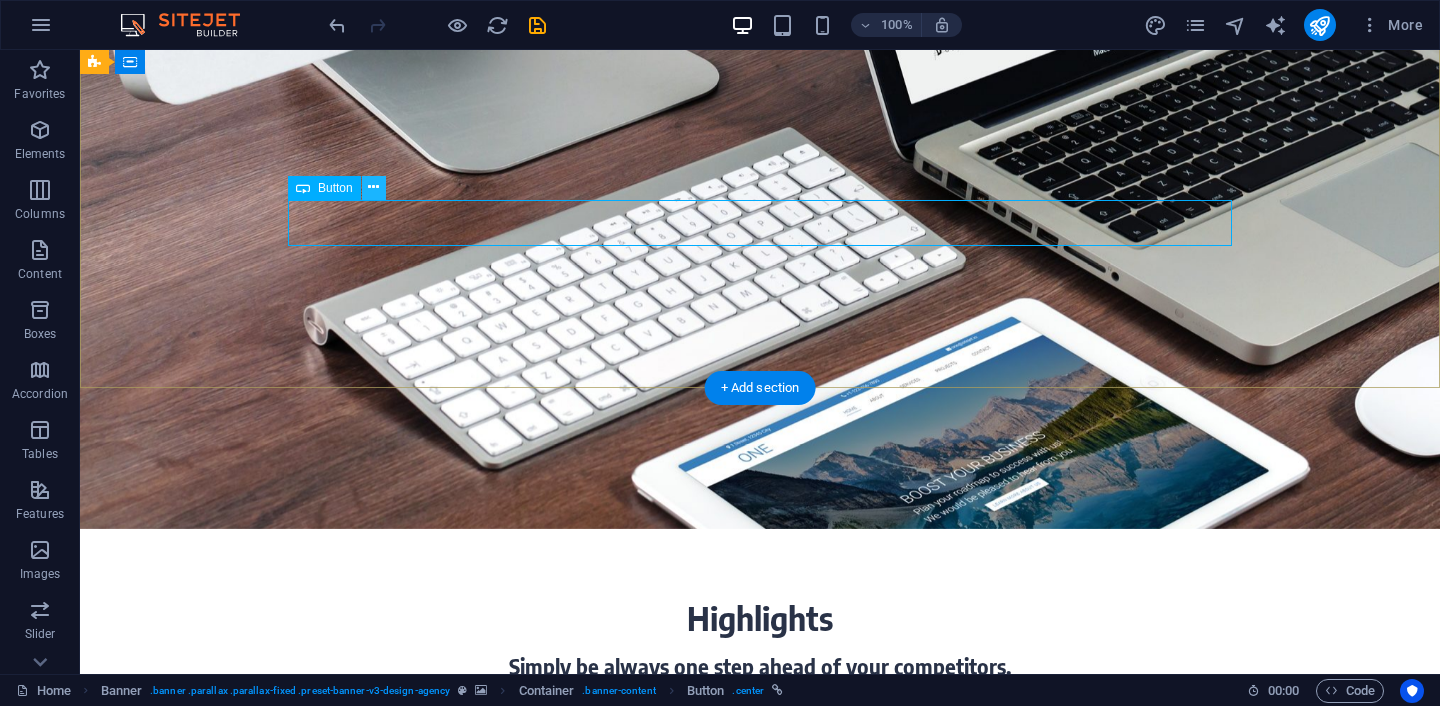 click at bounding box center [374, 188] 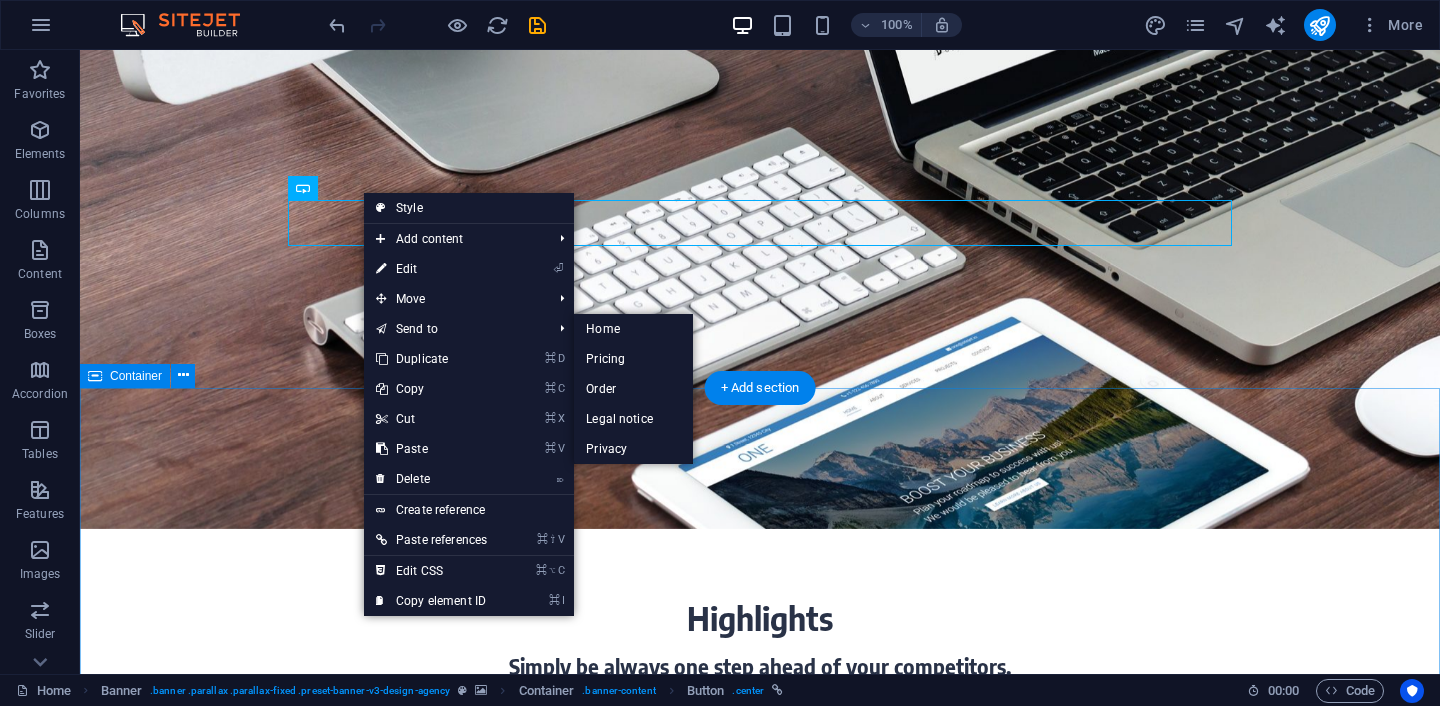click on "Highlights Simply be always one step ahead of your competitors. Full-Service
We take care of everything: We select the perfect images, write texts, integrate your content and provide hosting. You don't need to worry about anything. Save Money
A professional and modern web presence doesn’t have to be expensive. Our packages make your new website easy to calculate. With us you keep an eye on all costs. Save Time
If you want to make a change to your website, just give us a call or send us an e-mail. We implement your wishes directly. Perfect Design
Our experts create your professional website according to the latest technical standards - optimized for smartphones and tablets right from the start." at bounding box center (760, 1375) 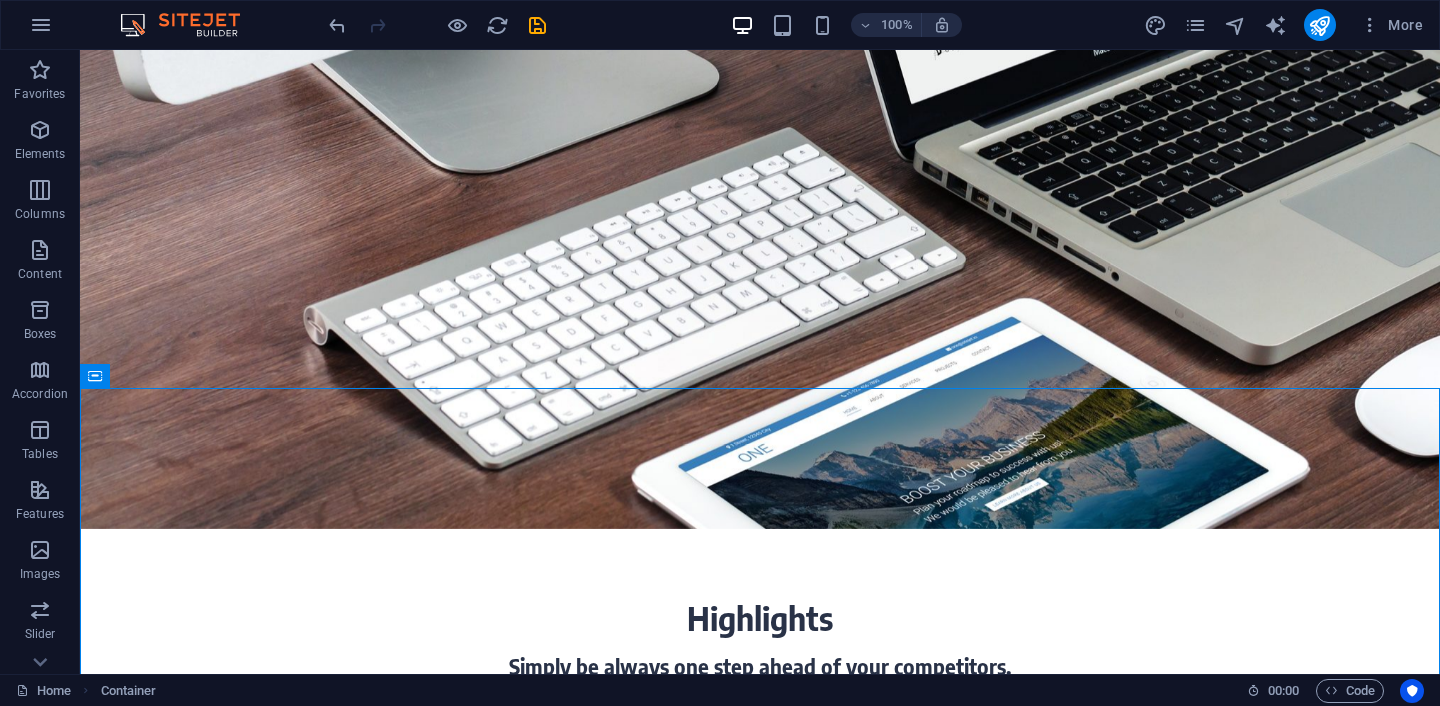 click at bounding box center (437, 25) 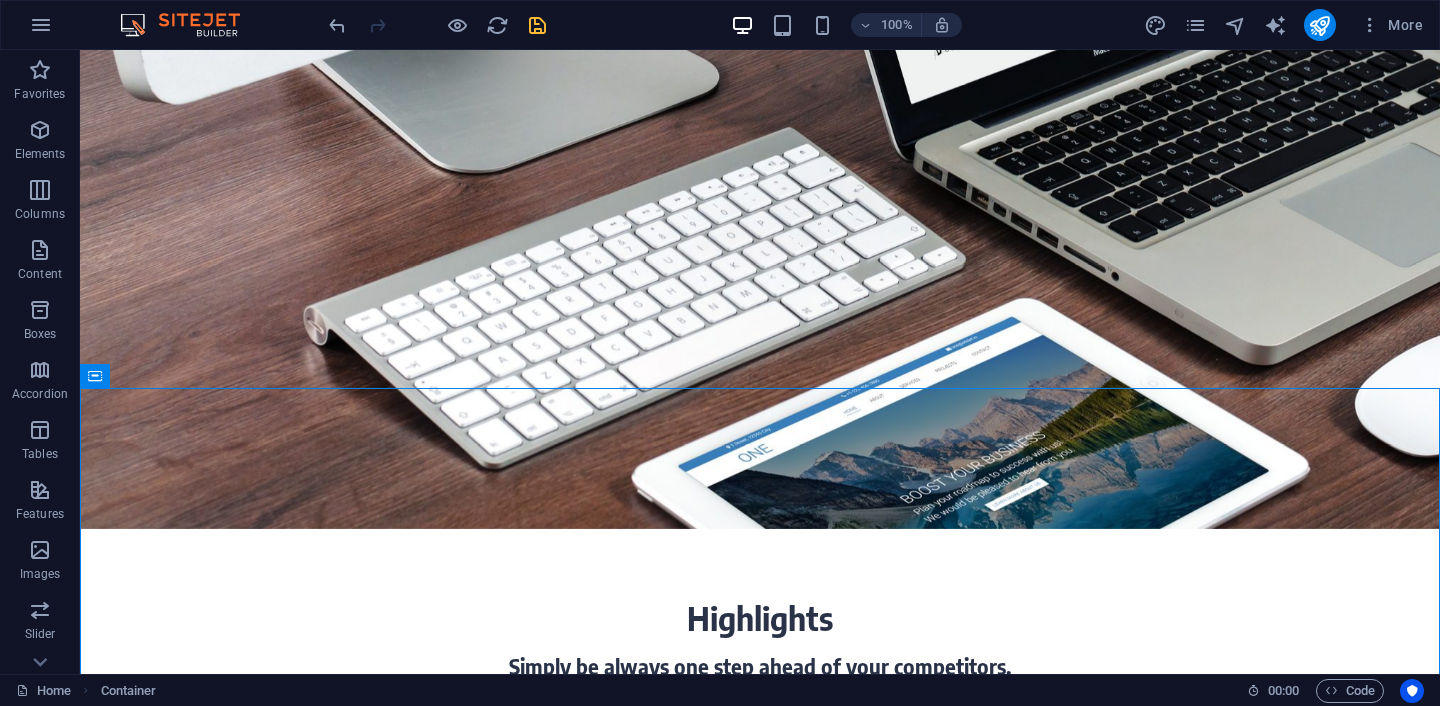 click at bounding box center [537, 25] 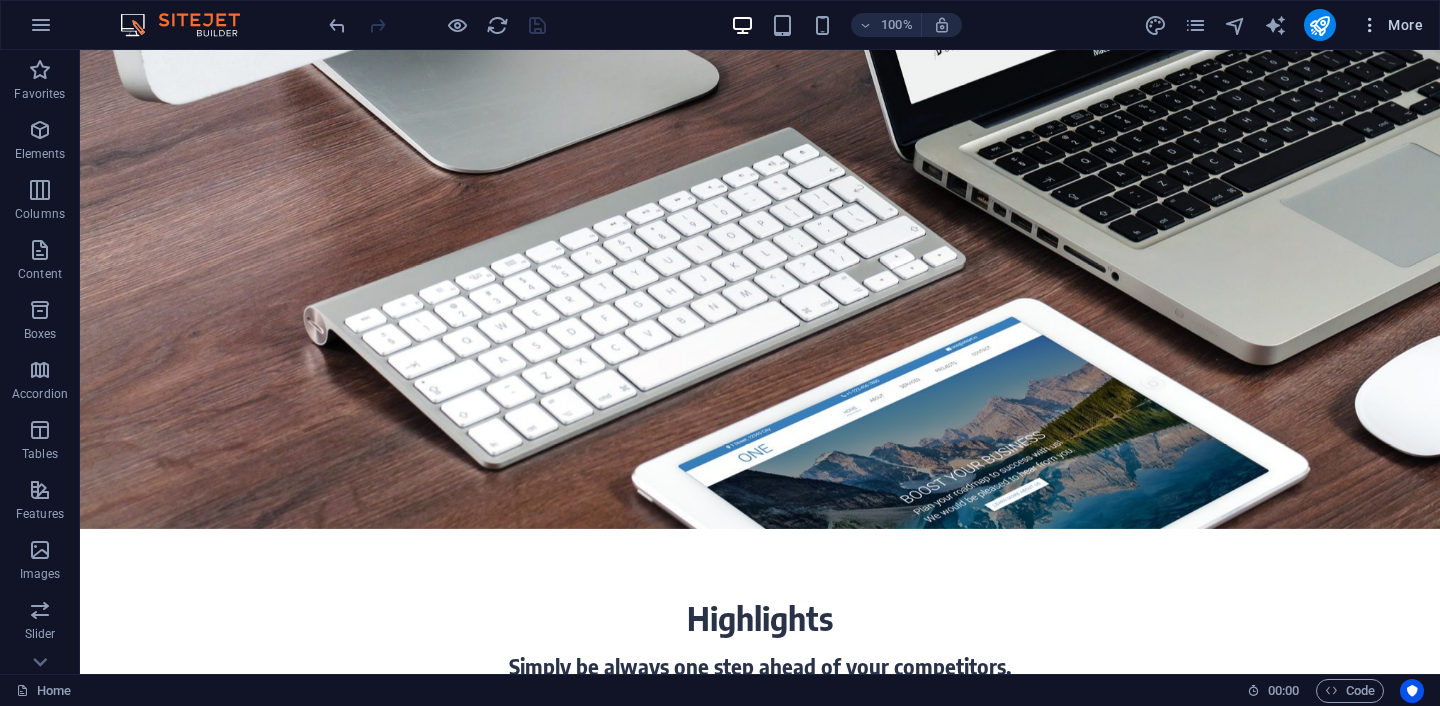 click at bounding box center [1370, 25] 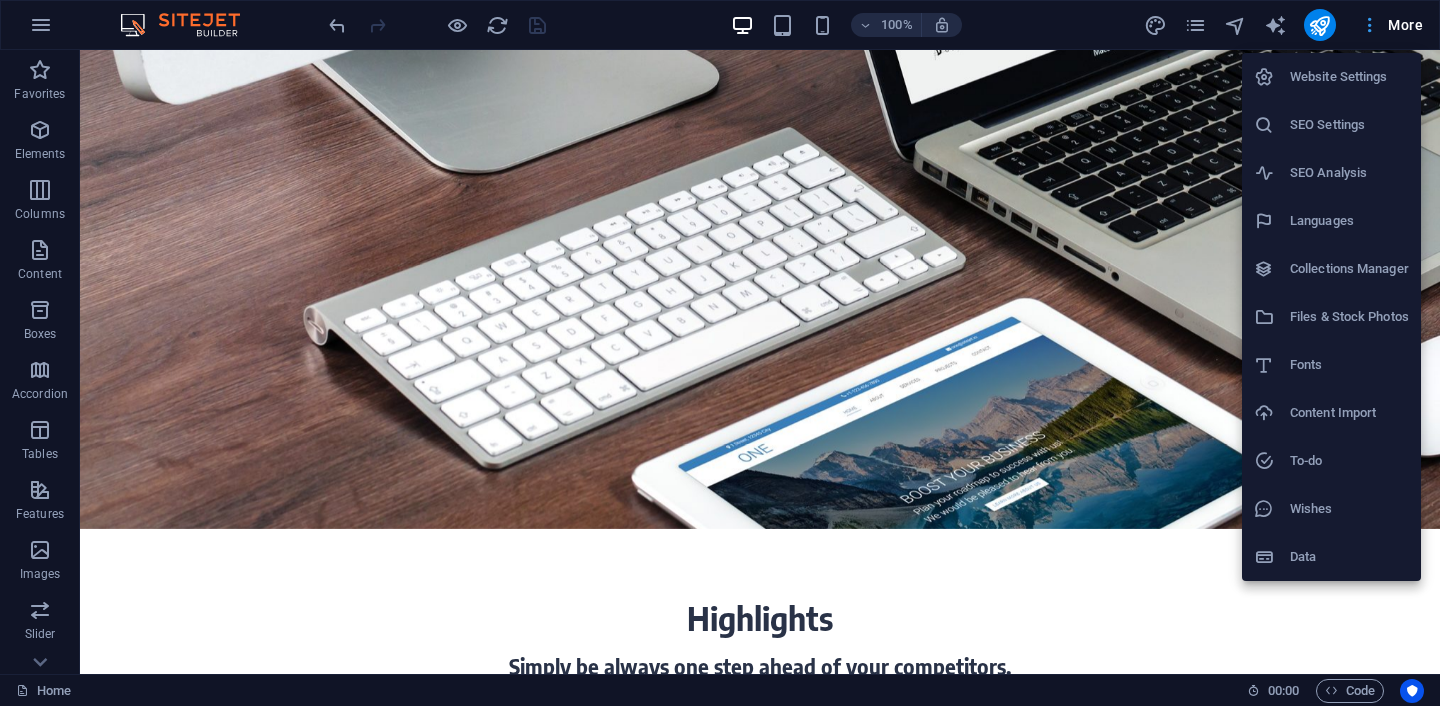 click at bounding box center [720, 353] 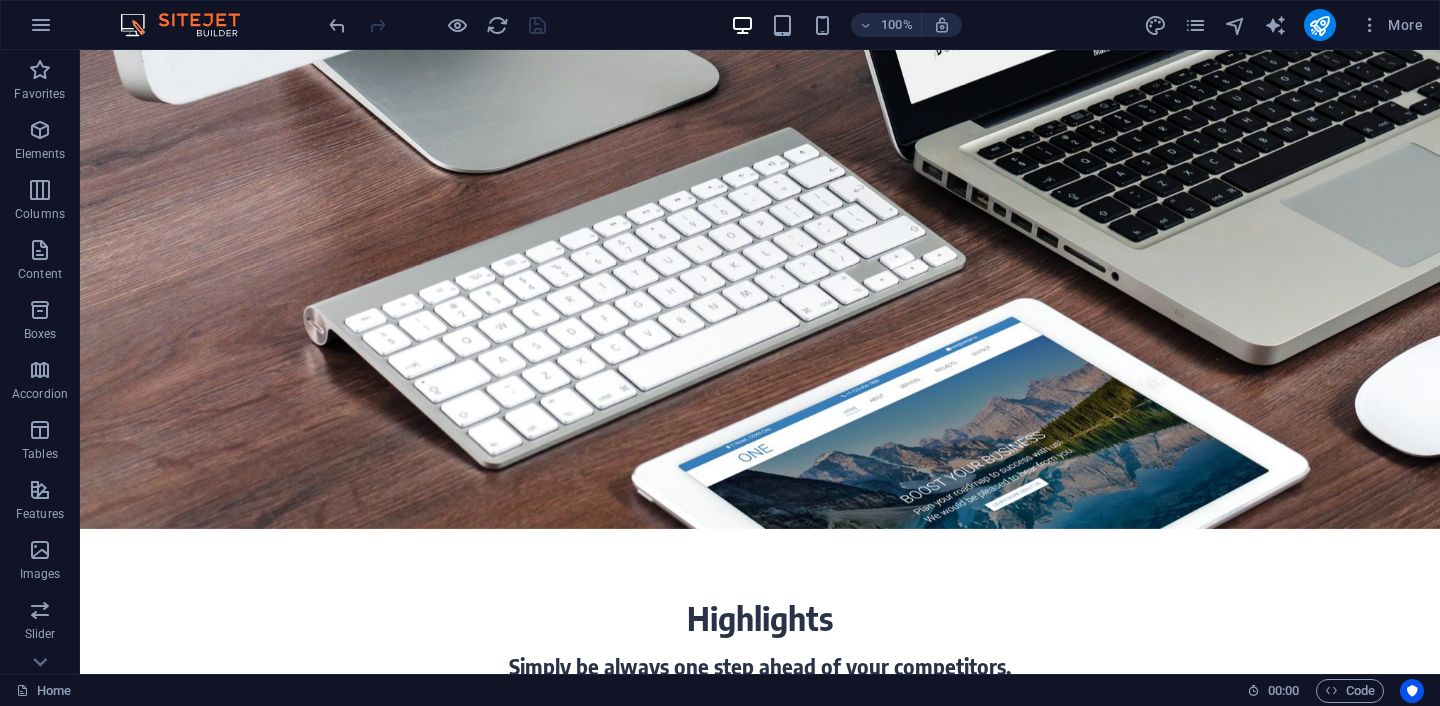 click on "More" at bounding box center [1287, 25] 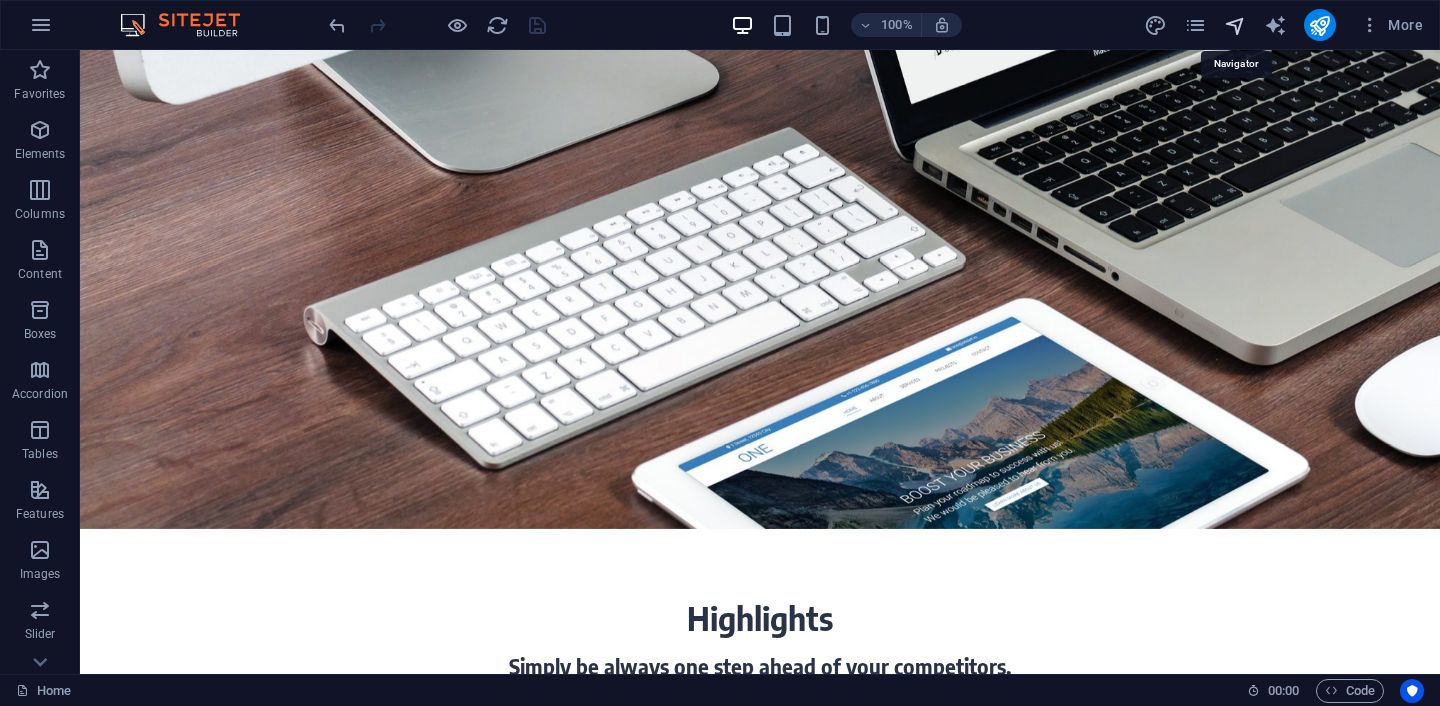 click at bounding box center [1235, 25] 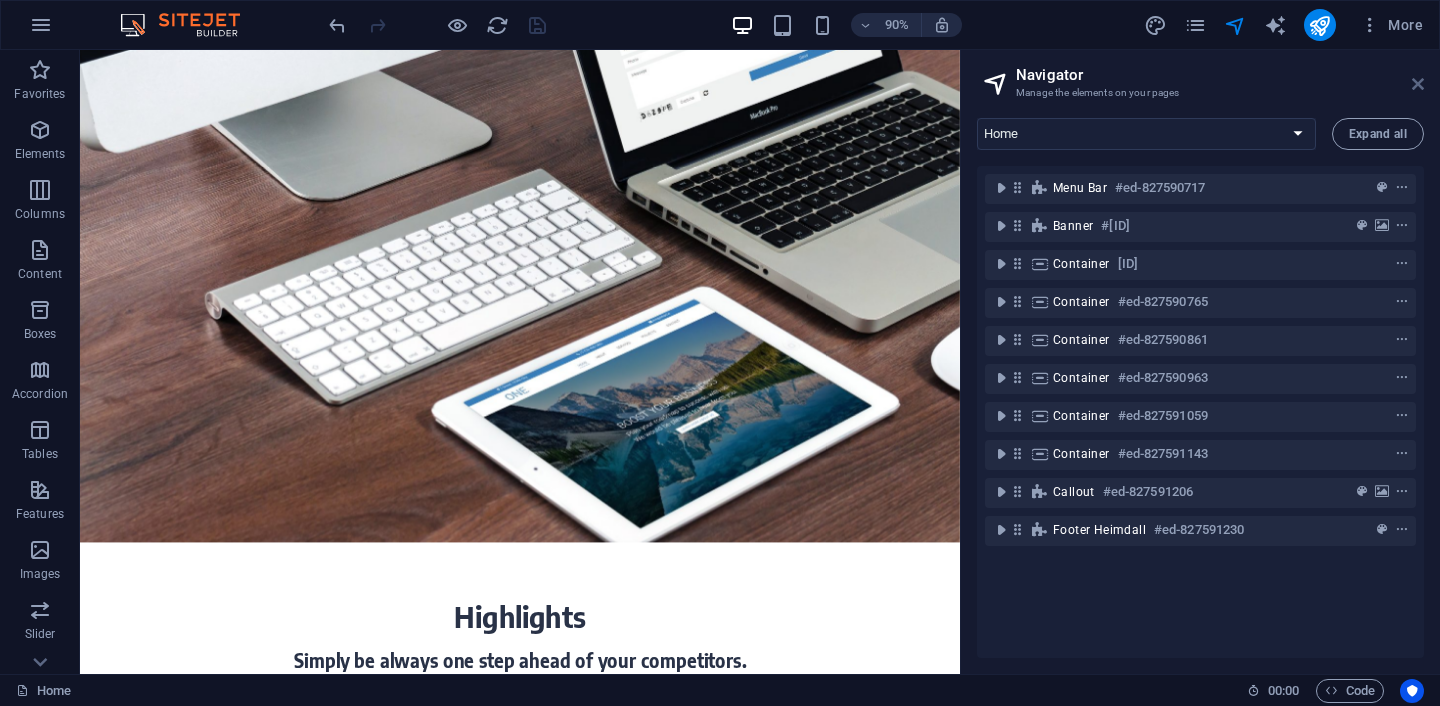 click at bounding box center [1418, 84] 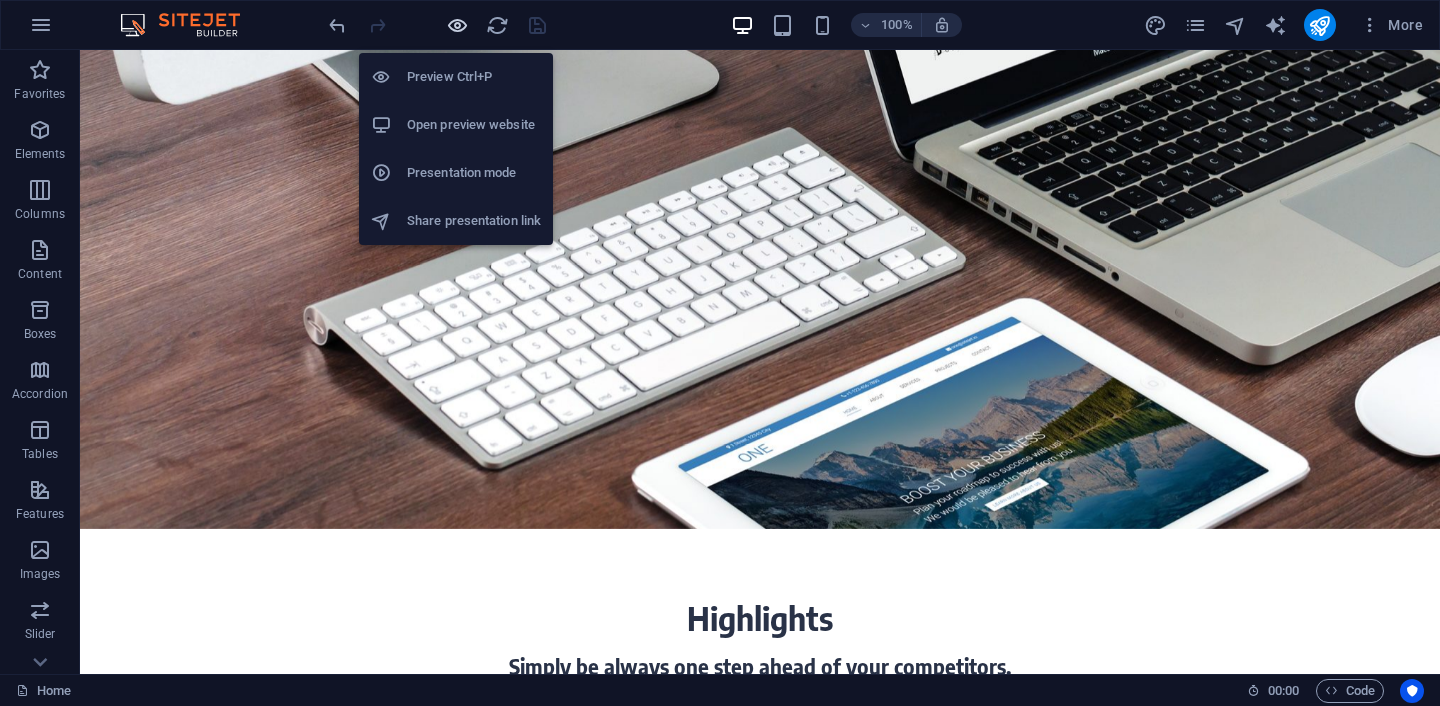 click at bounding box center (457, 25) 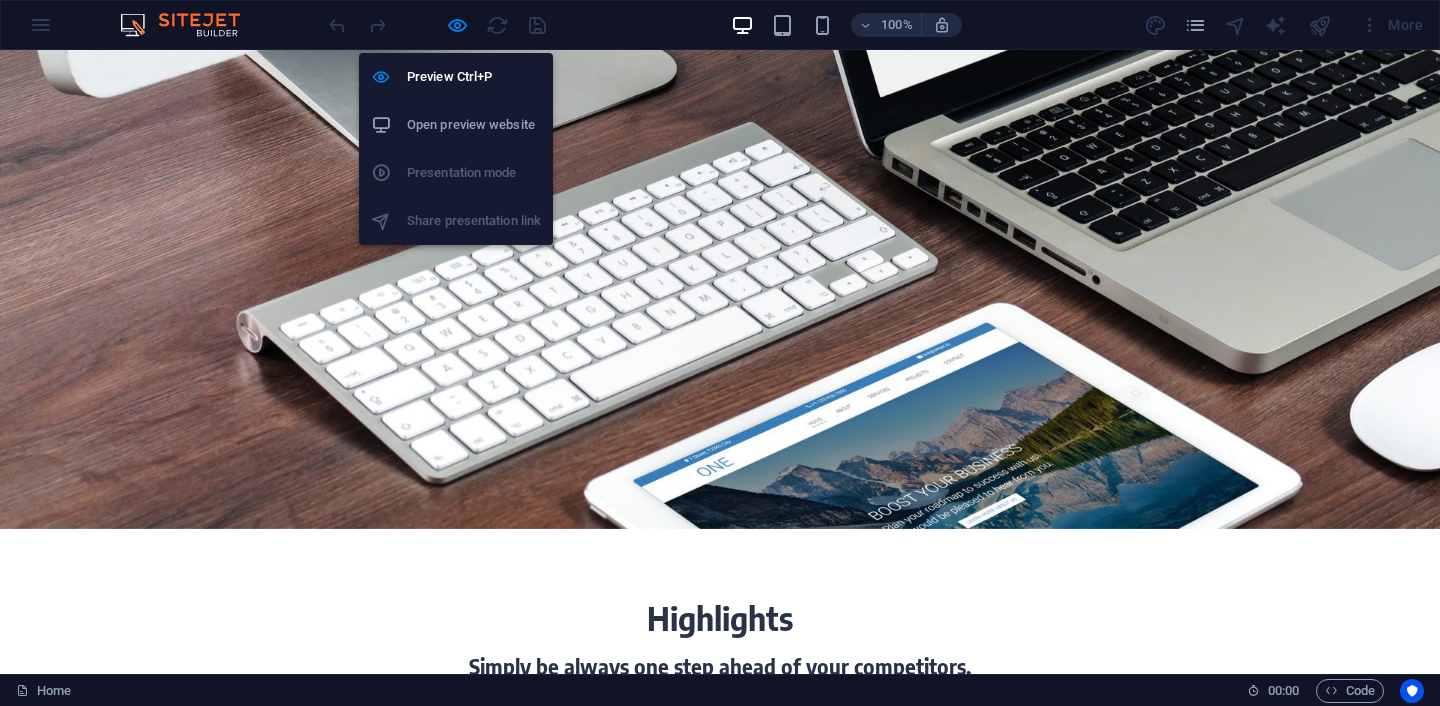 click on "Open preview website" at bounding box center [456, 125] 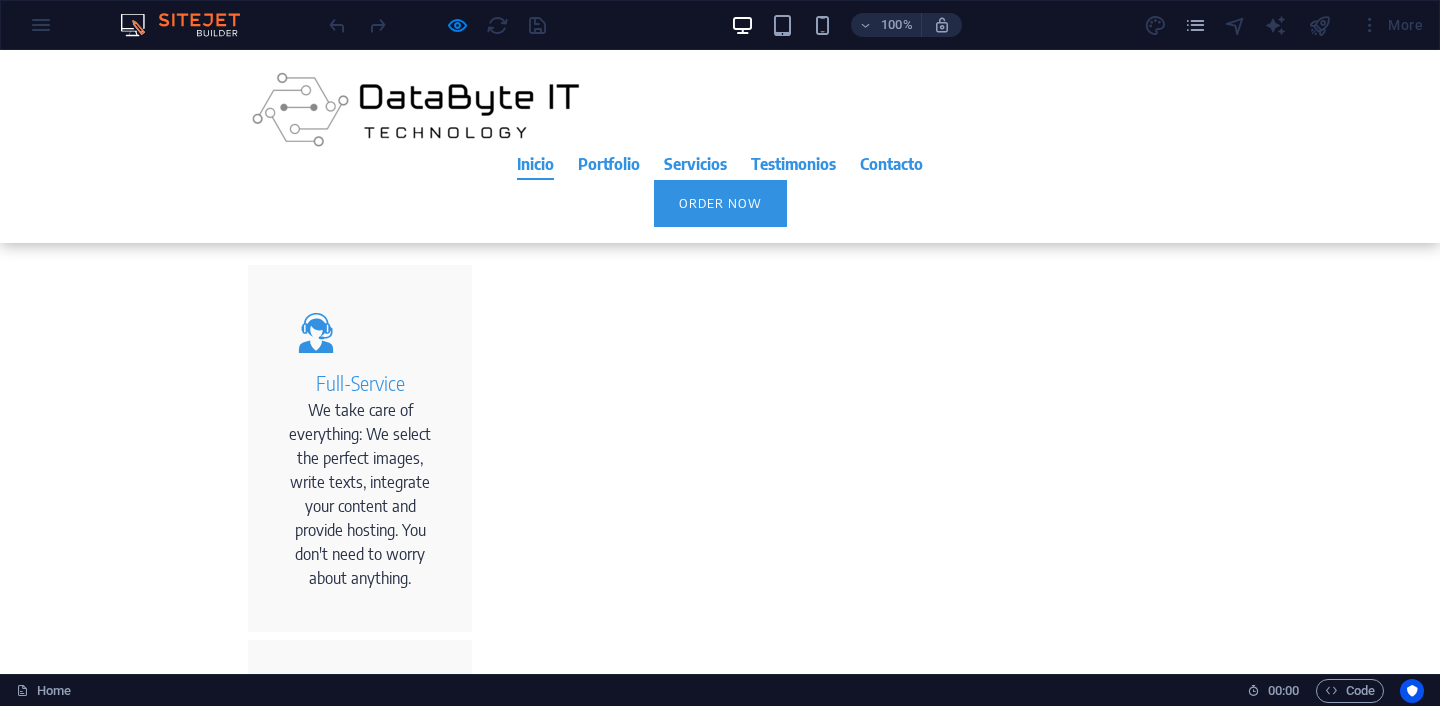 scroll, scrollTop: 652, scrollLeft: 0, axis: vertical 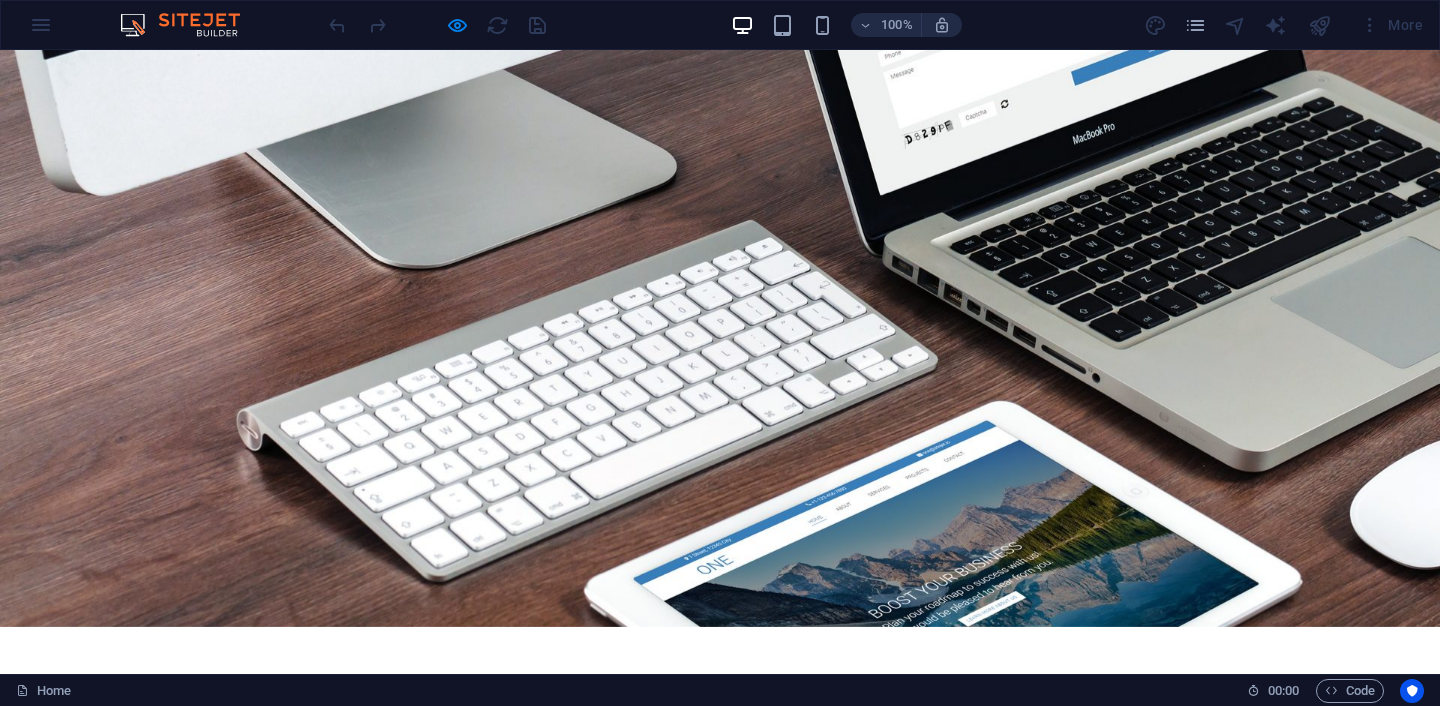 click on "Learn more" at bounding box center [720, 386] 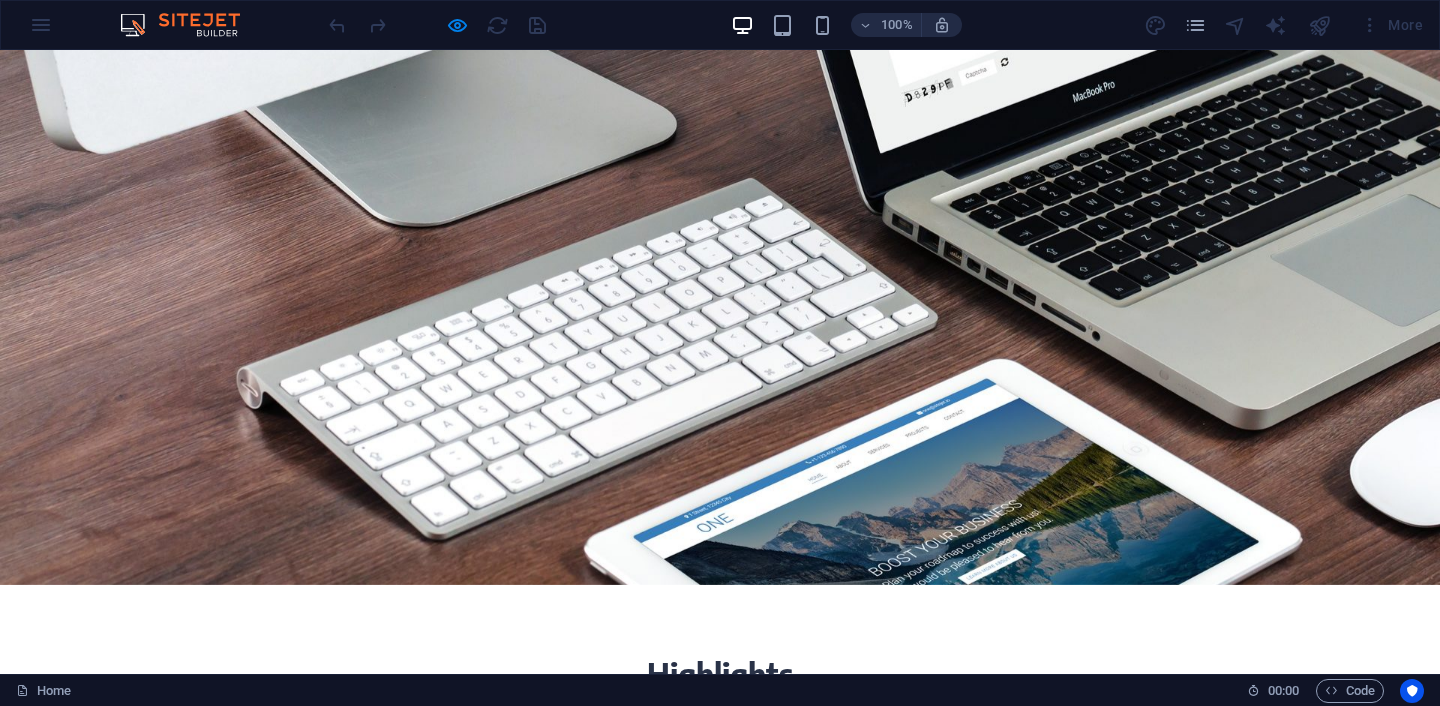 click on "Hacemos que la Tecnología Funcione para Ti. Learn more" at bounding box center [720, 228] 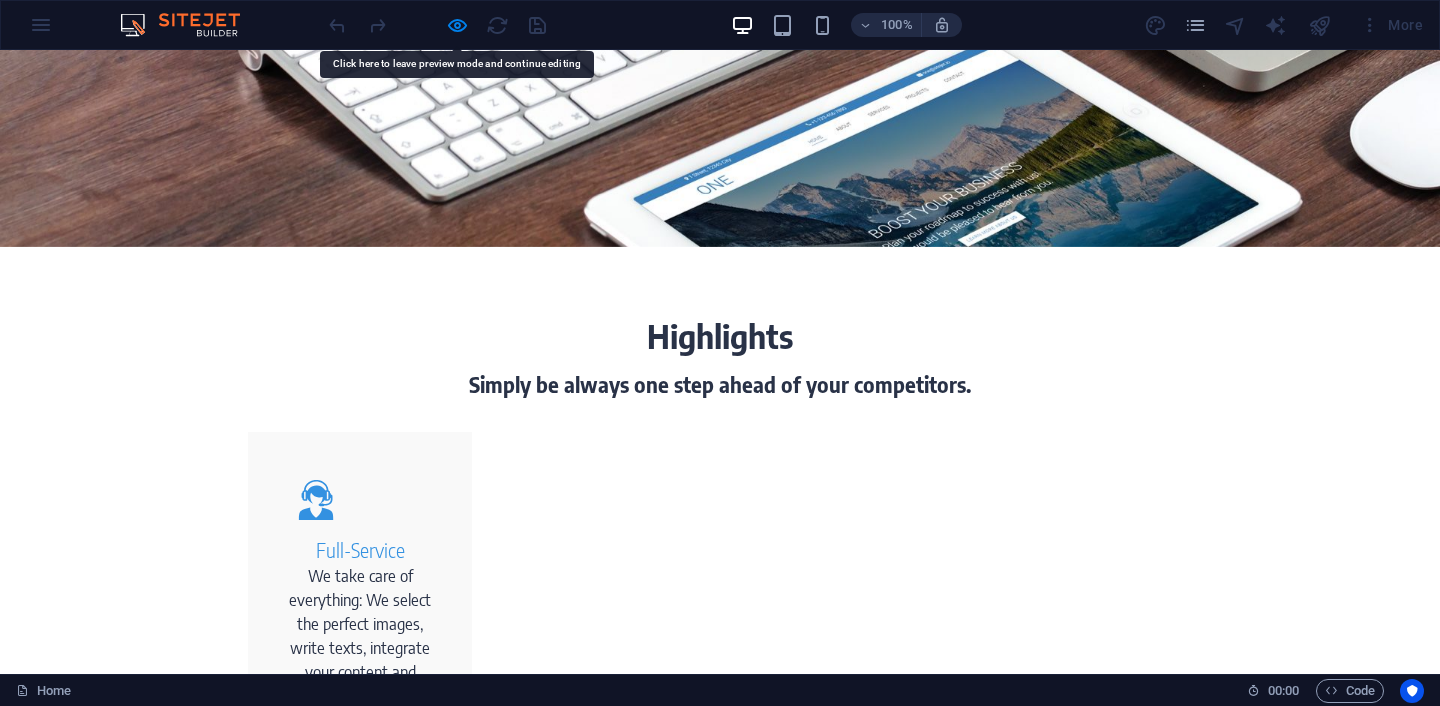 scroll, scrollTop: 675, scrollLeft: 0, axis: vertical 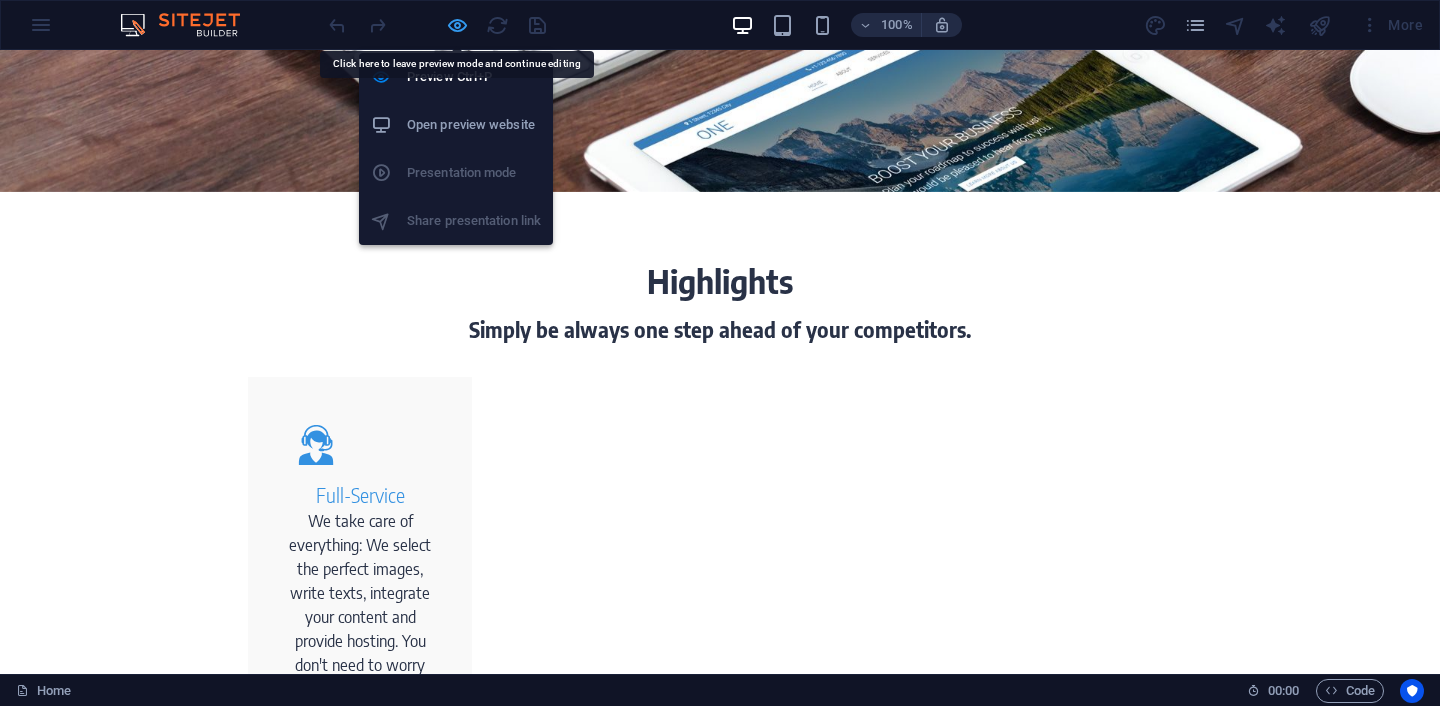 click at bounding box center (457, 25) 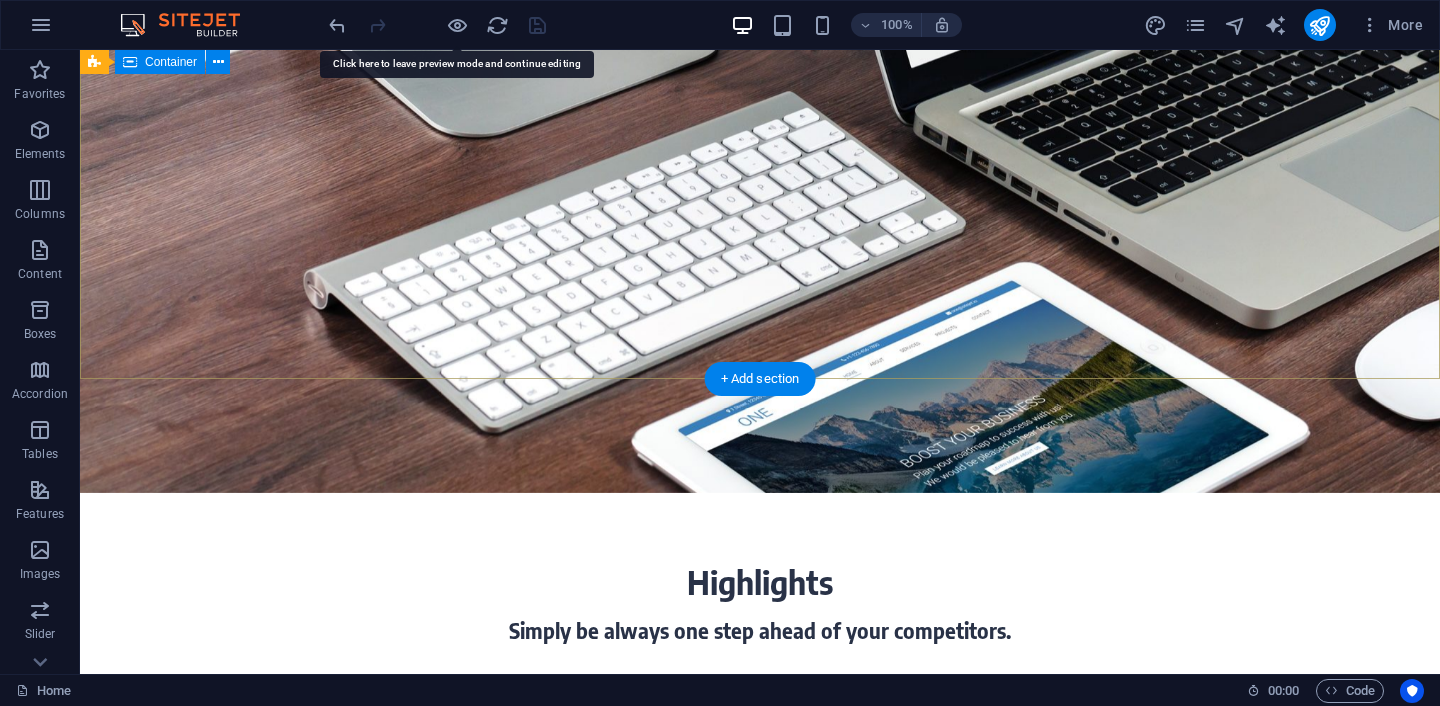 scroll, scrollTop: 344, scrollLeft: 0, axis: vertical 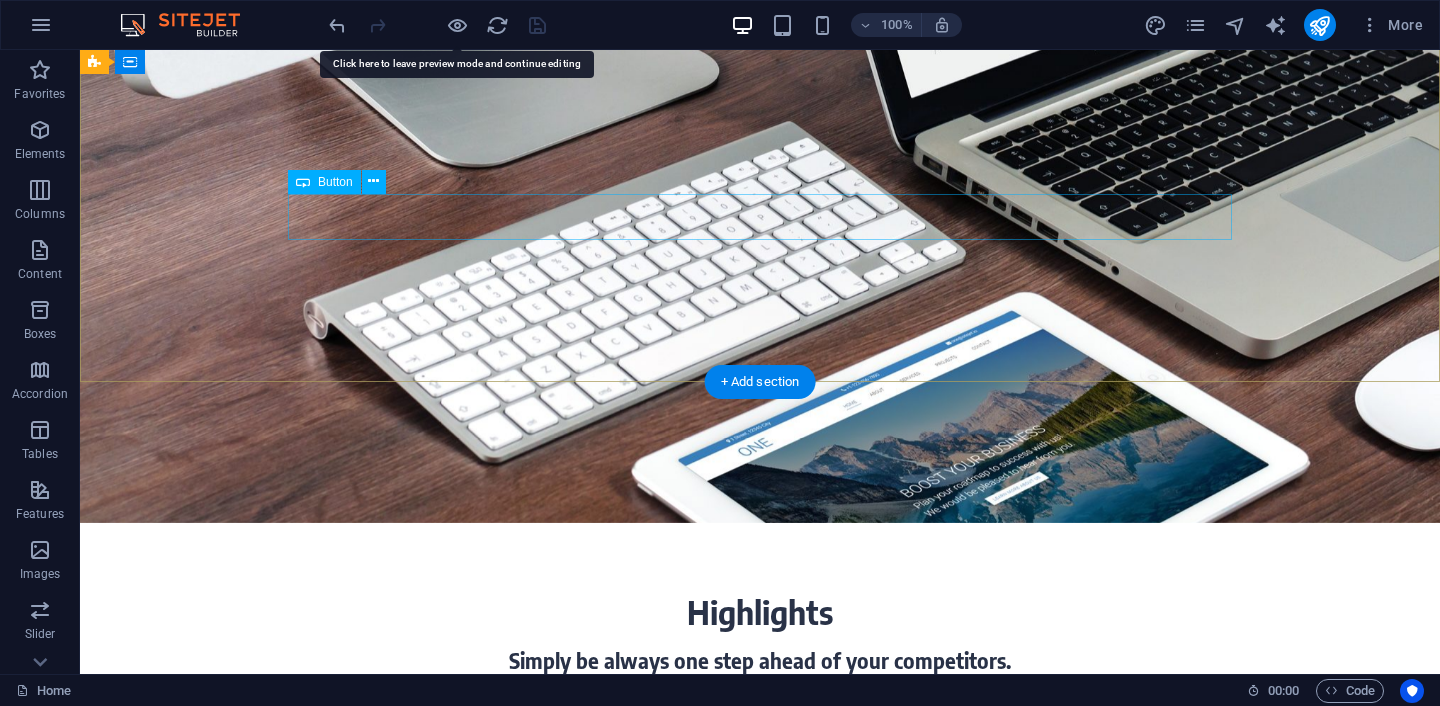 click on "Learn more" at bounding box center (760, 282) 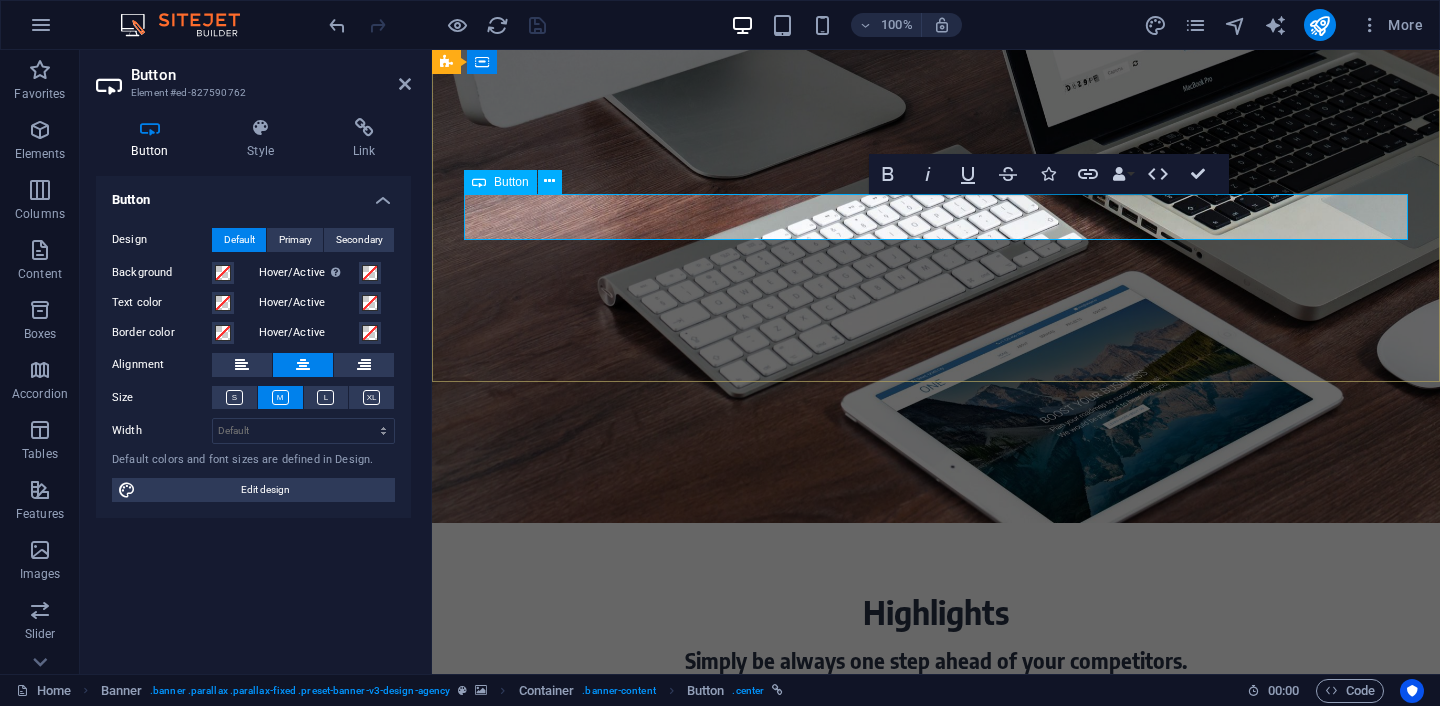 type 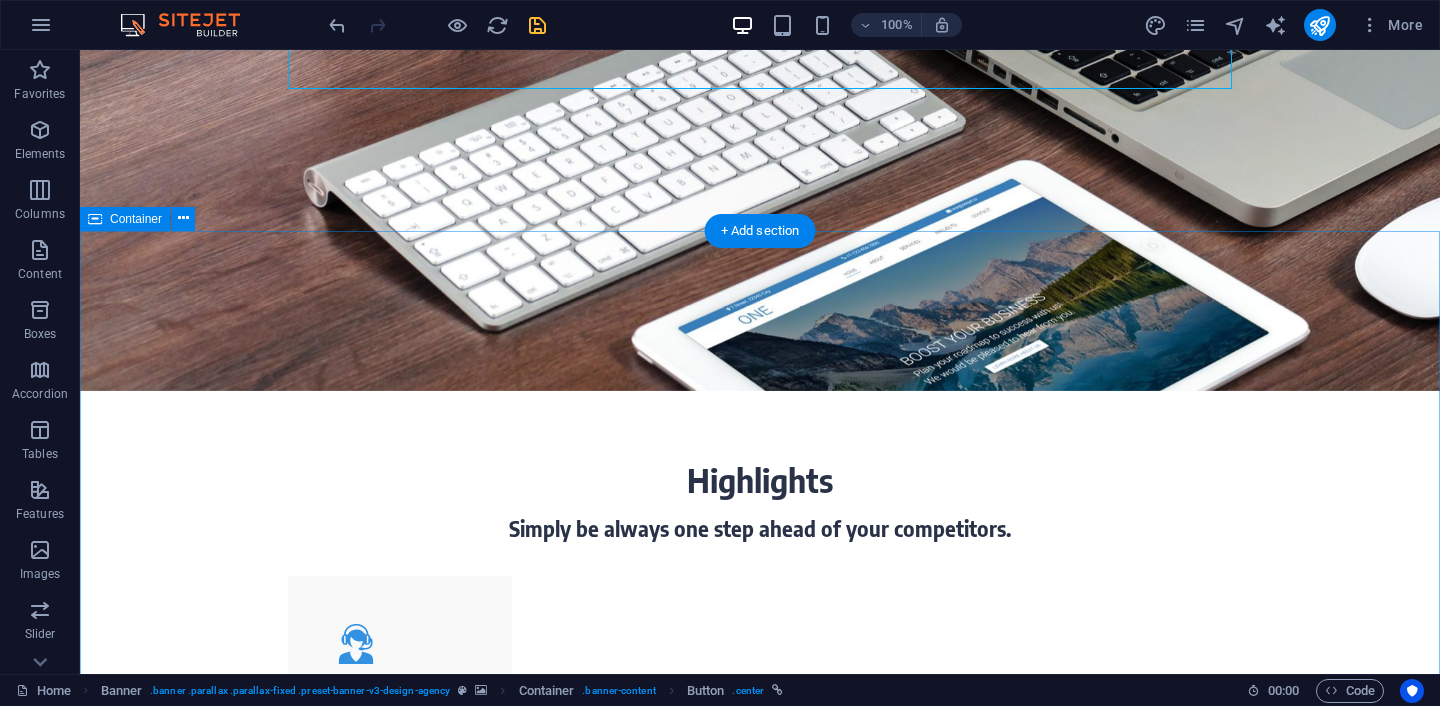 scroll, scrollTop: 497, scrollLeft: 0, axis: vertical 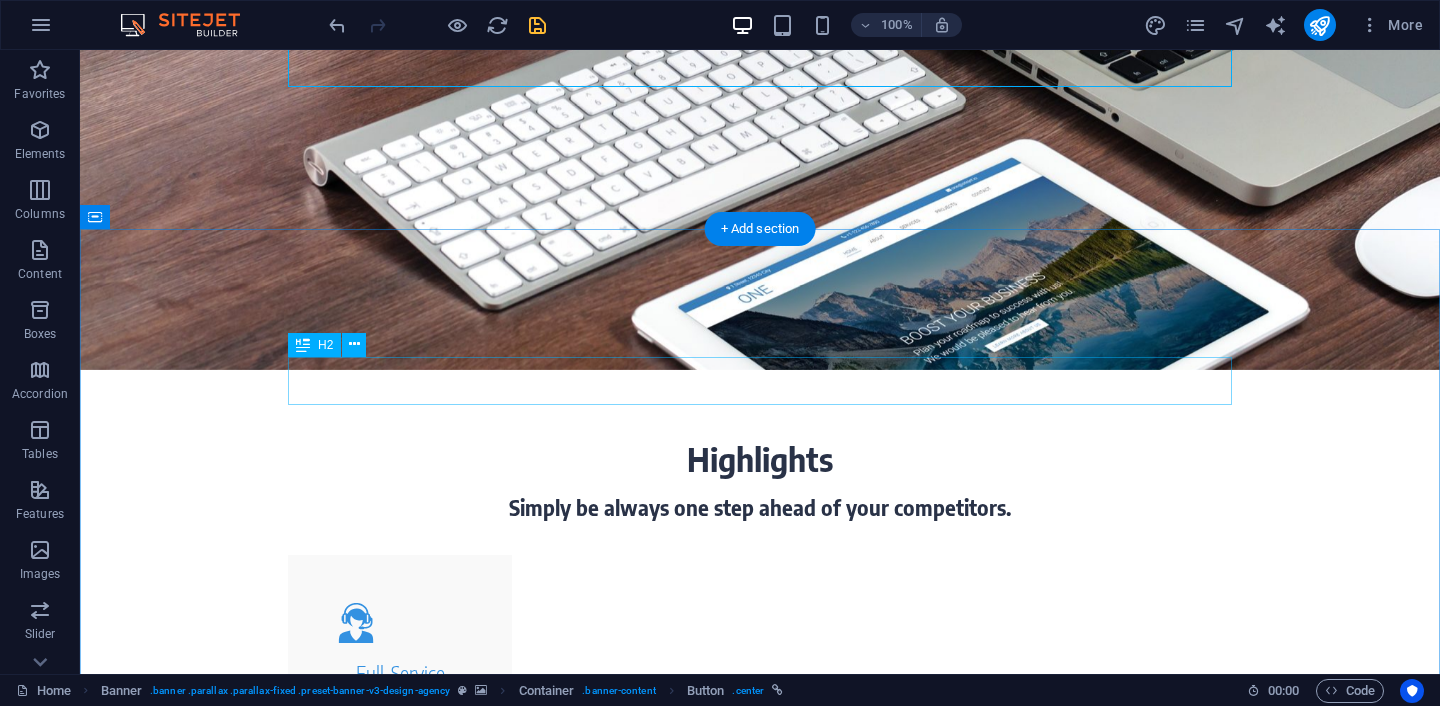 click on "Highlights" at bounding box center (760, 459) 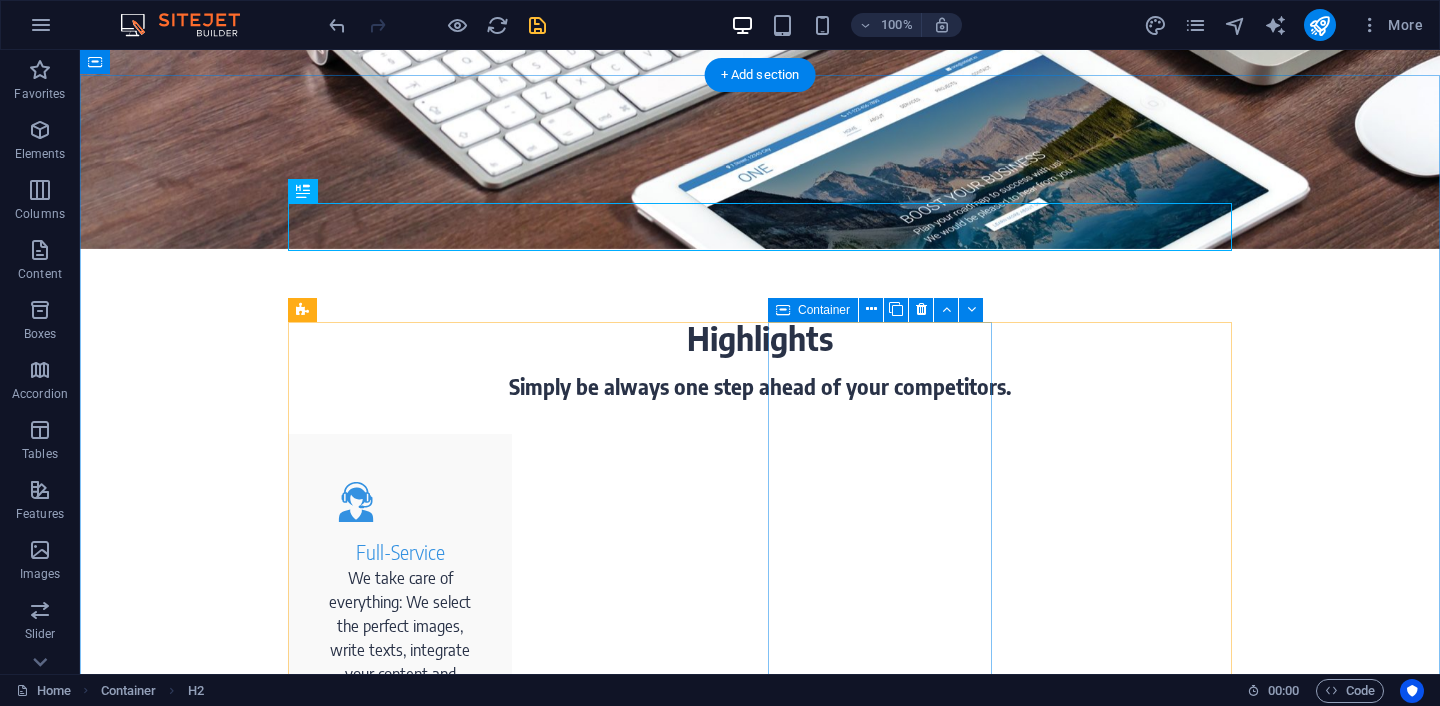 scroll, scrollTop: 614, scrollLeft: 0, axis: vertical 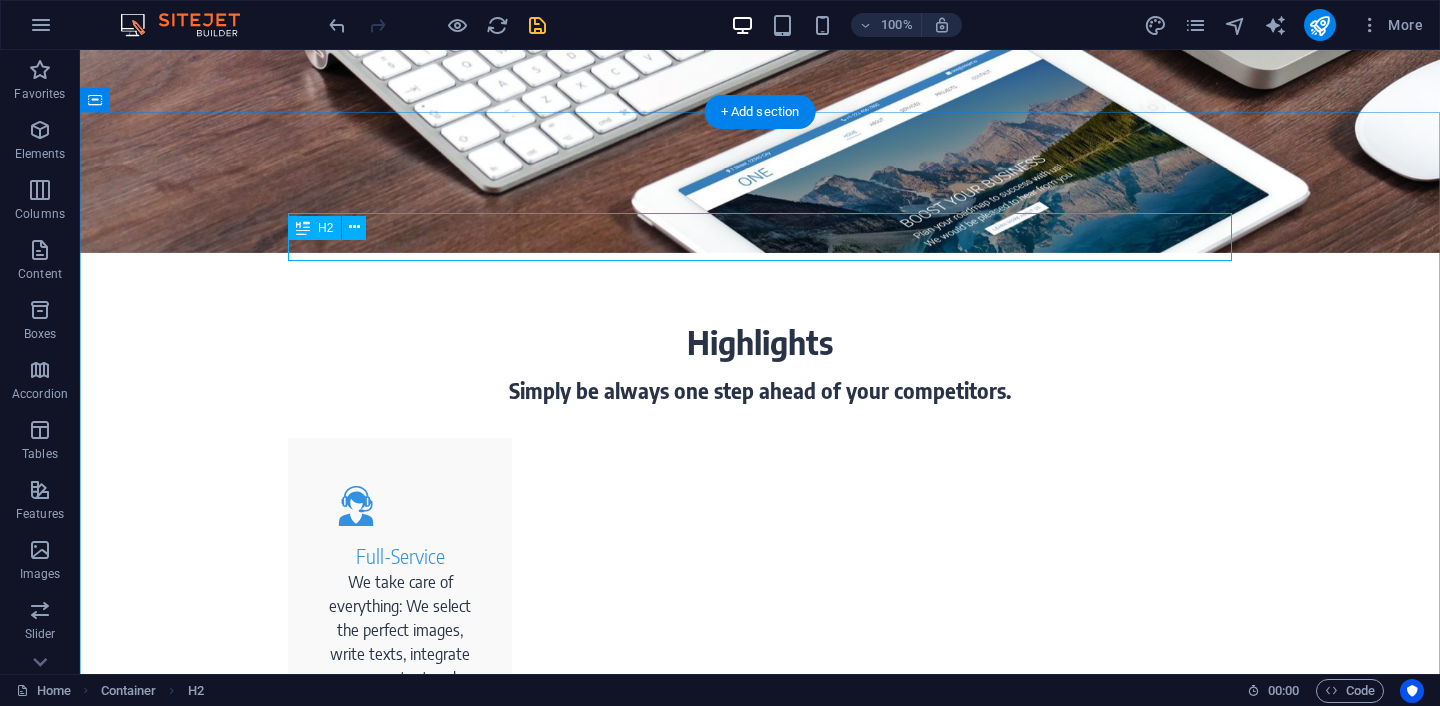 click on "Highlights" at bounding box center (760, 342) 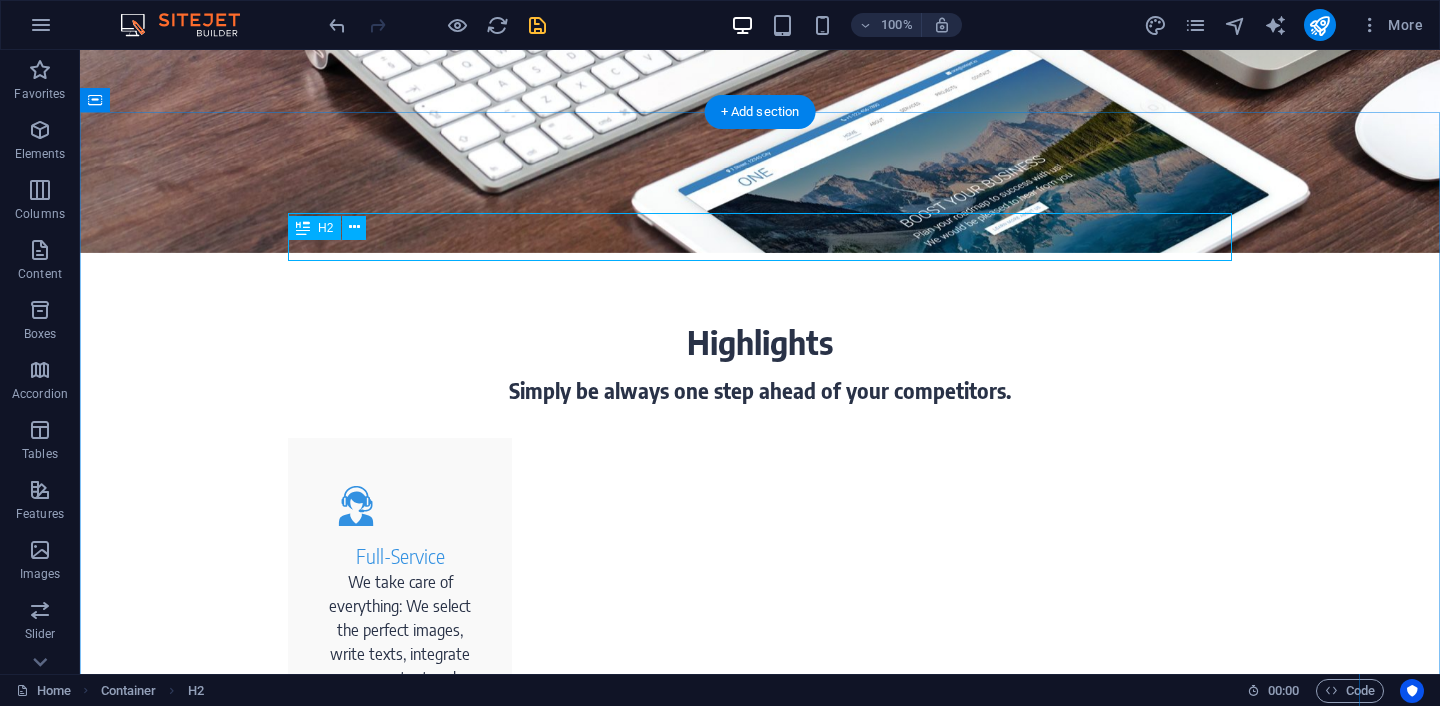 click on "Highlights" at bounding box center (760, 342) 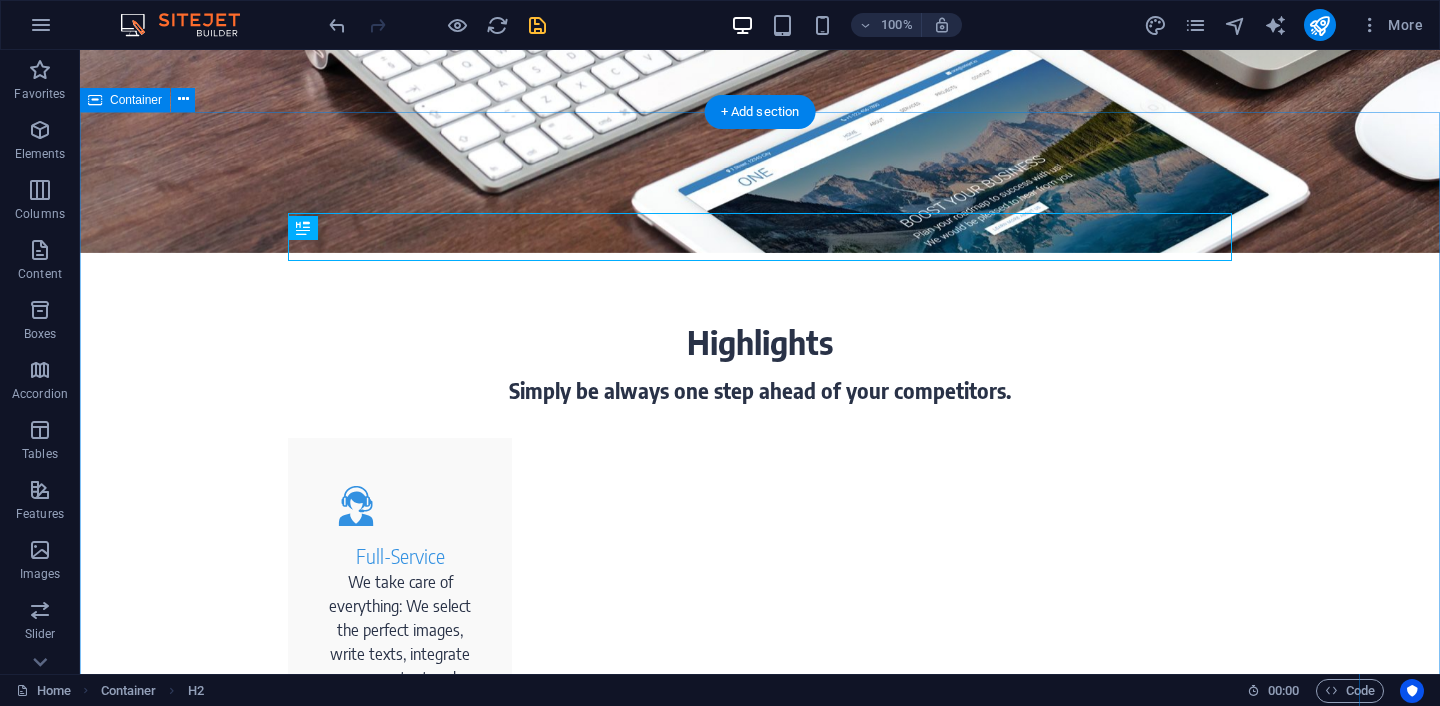 click on "Highlights Simply be always one step ahead of your competitors. Full-Service
We take care of everything: We select the perfect images, write texts, integrate your content and provide hosting. You don't need to worry about anything. Save Money
A professional and modern web presence doesn’t have to be expensive. Our packages make your new website easy to calculate. With us you keep an eye on all costs. Save Time
If you want to make a change to your website, just give us a call or send us an e-mail. We implement your wishes directly. Perfect Design
Our experts create your professional website according to the latest technical standards - optimized for smartphones and tablets right from the start." at bounding box center (760, 1099) 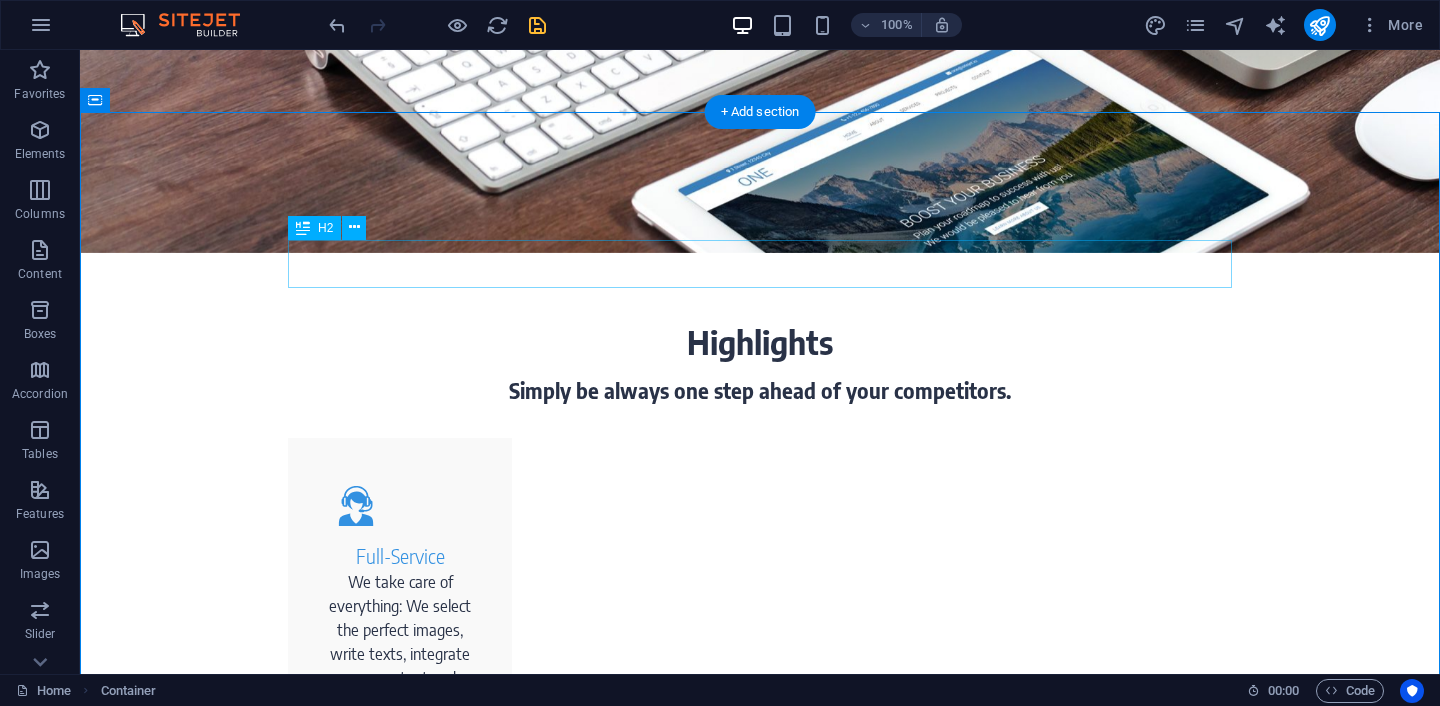 click on "Highlights" at bounding box center [760, 342] 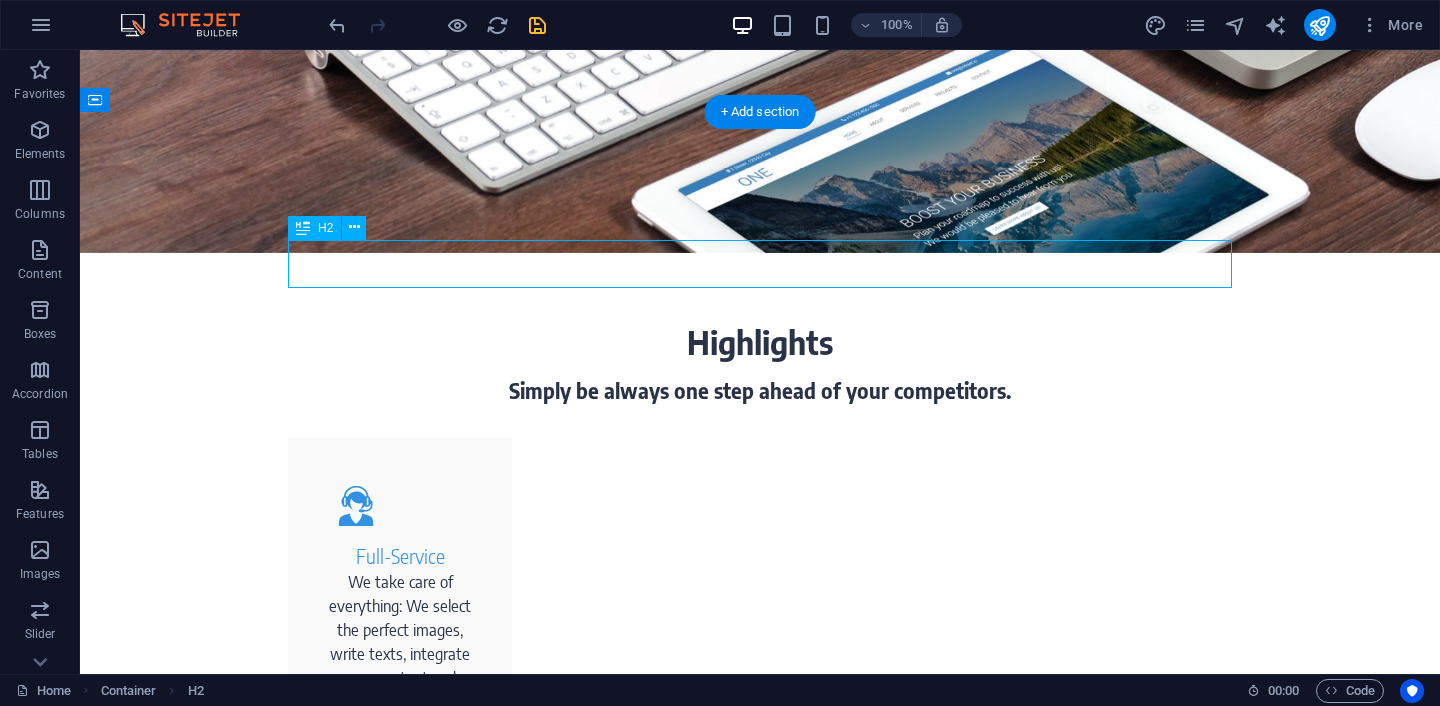 click on "Highlights" at bounding box center (760, 342) 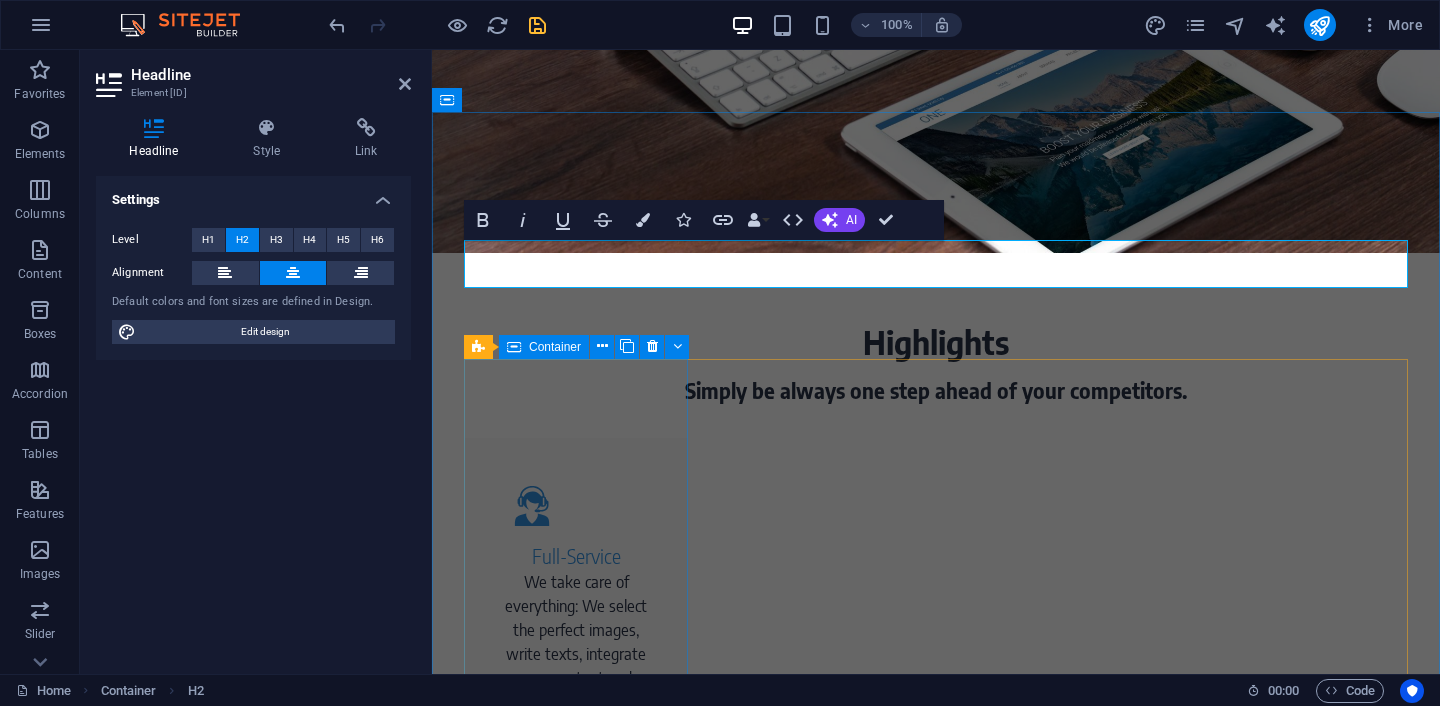 click on "Full-Service
We take care of everything: We select the perfect images, write texts, integrate your content and provide hosting. You don't need to worry about anything." at bounding box center [576, 621] 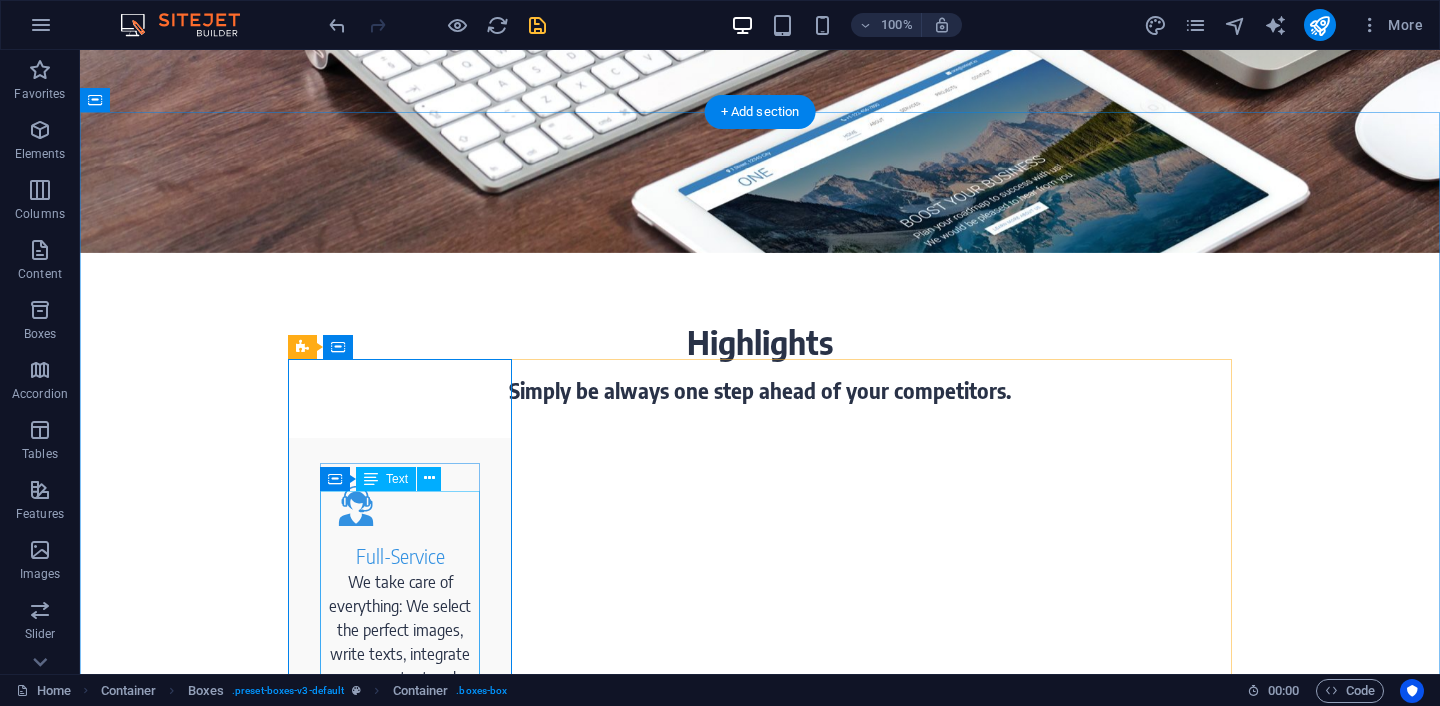 click on "We take care of everything: We select the perfect images, write texts, integrate your content and provide hosting. You don't need to worry about anything." at bounding box center (400, 666) 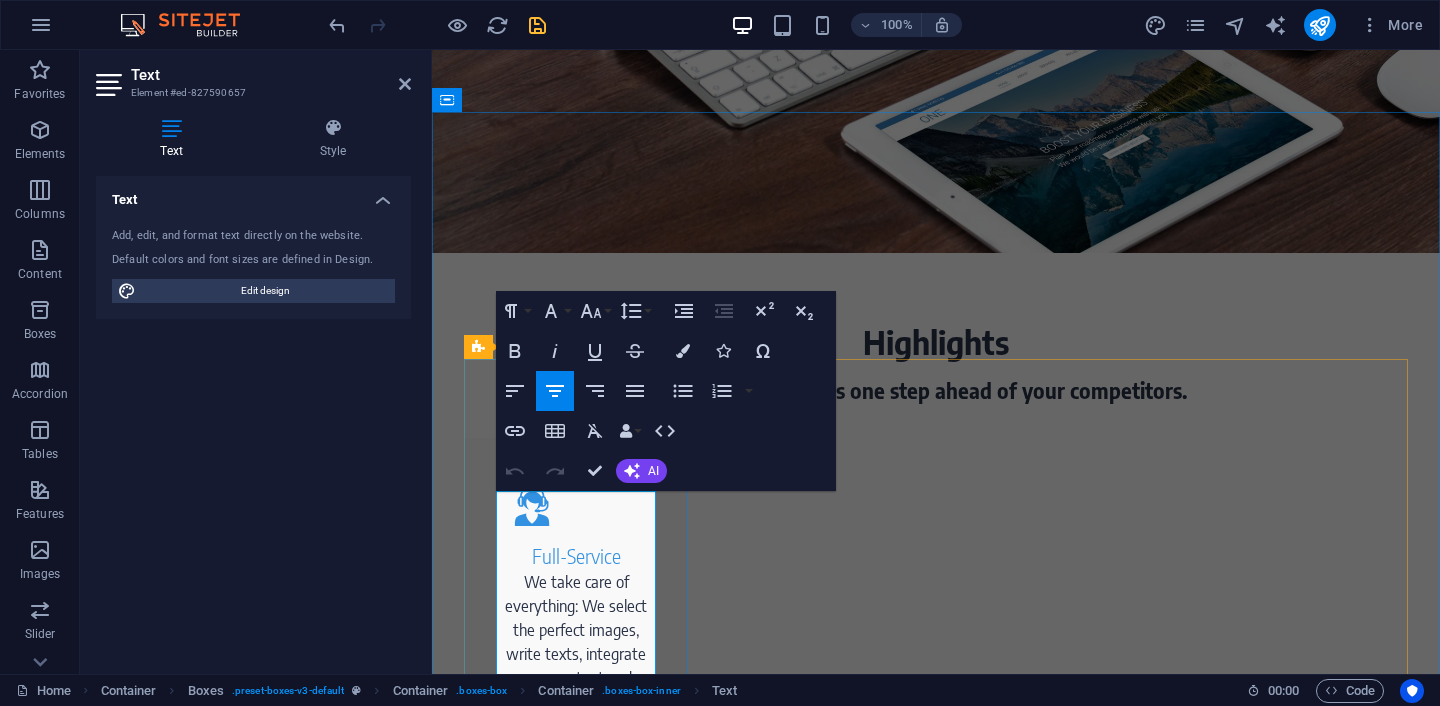 click on "We take care of everything: We select the perfect images, write texts, integrate your content and provide hosting. You don't need to worry about anything." at bounding box center [576, 666] 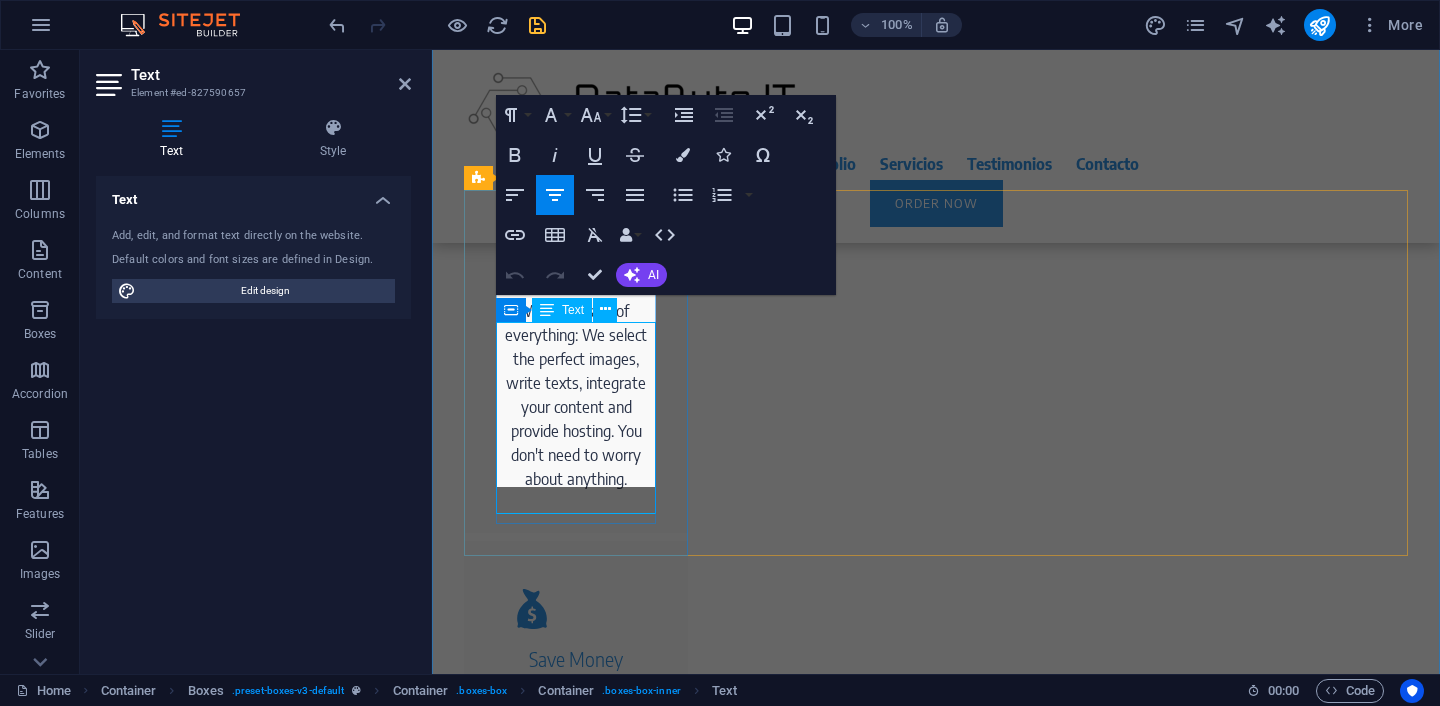 scroll, scrollTop: 783, scrollLeft: 0, axis: vertical 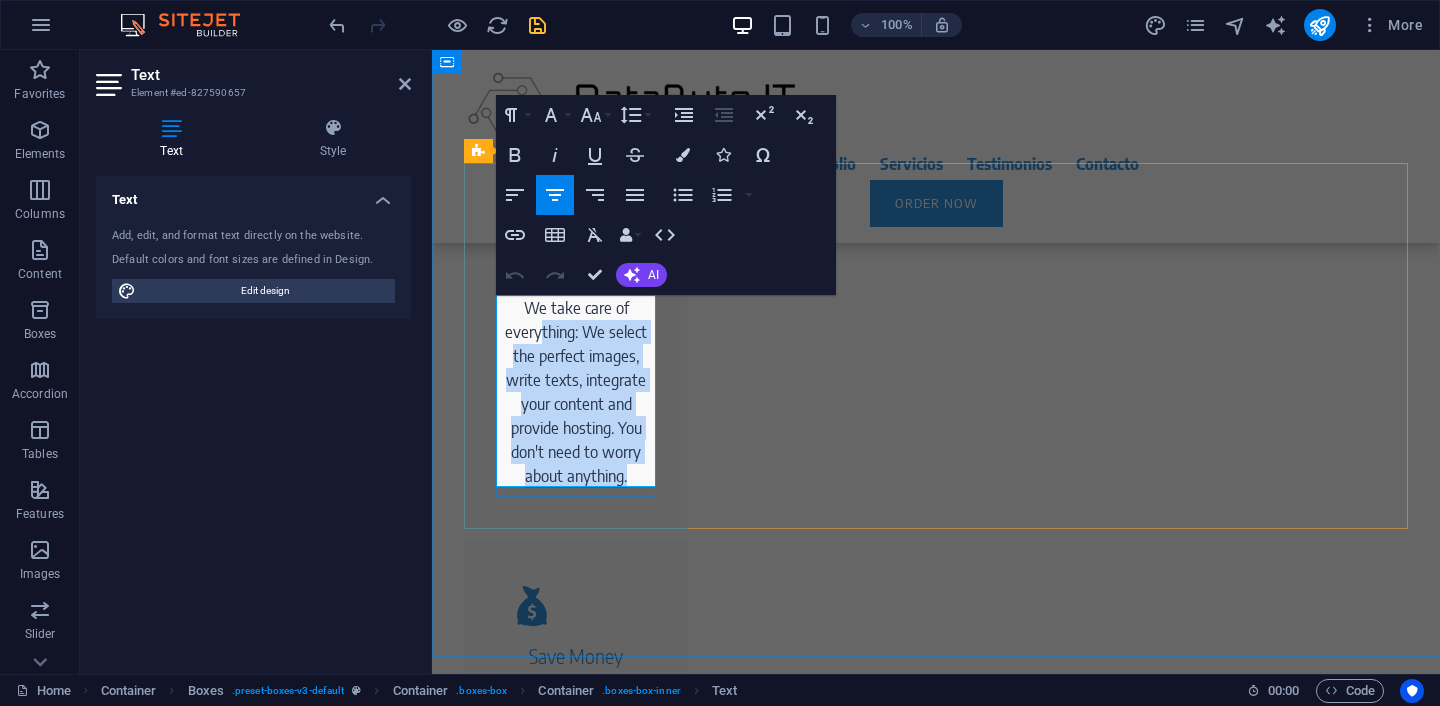 drag, startPoint x: 632, startPoint y: 474, endPoint x: 539, endPoint y: 321, distance: 179.04749 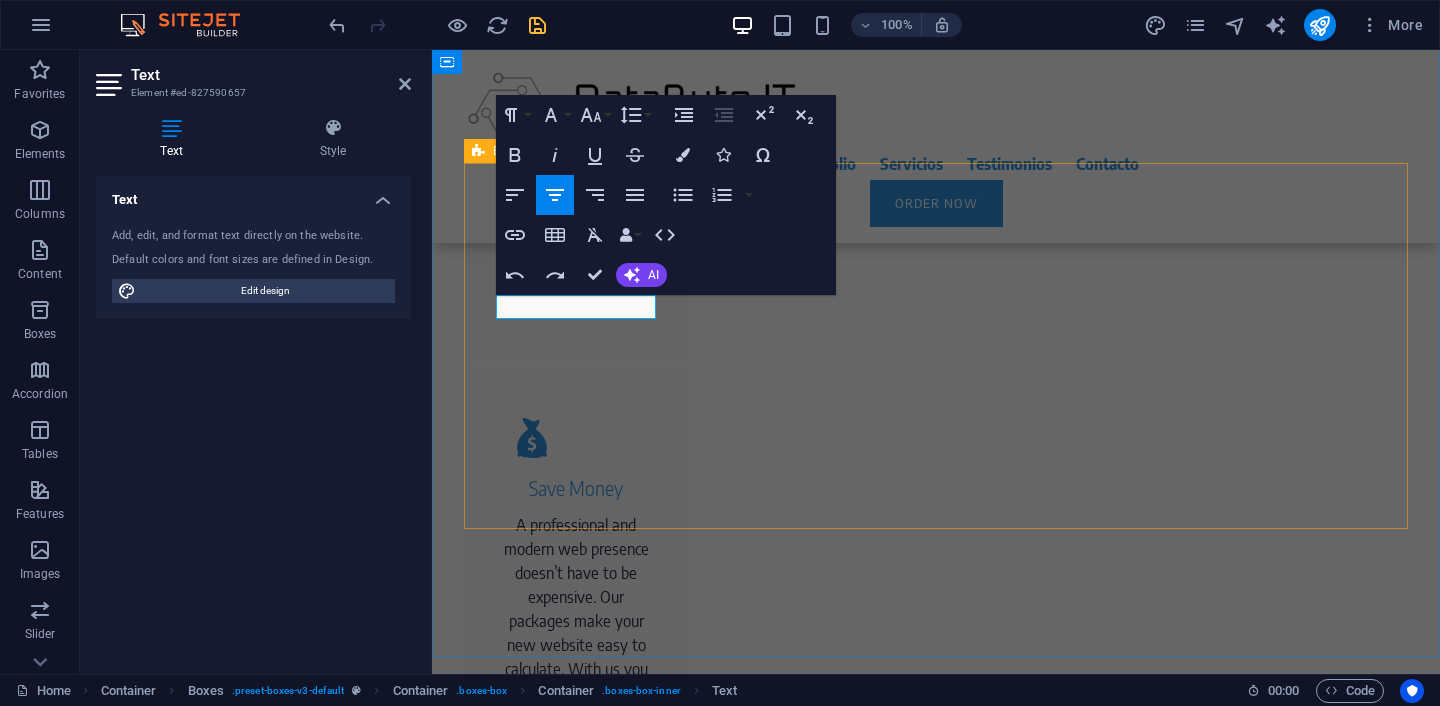type 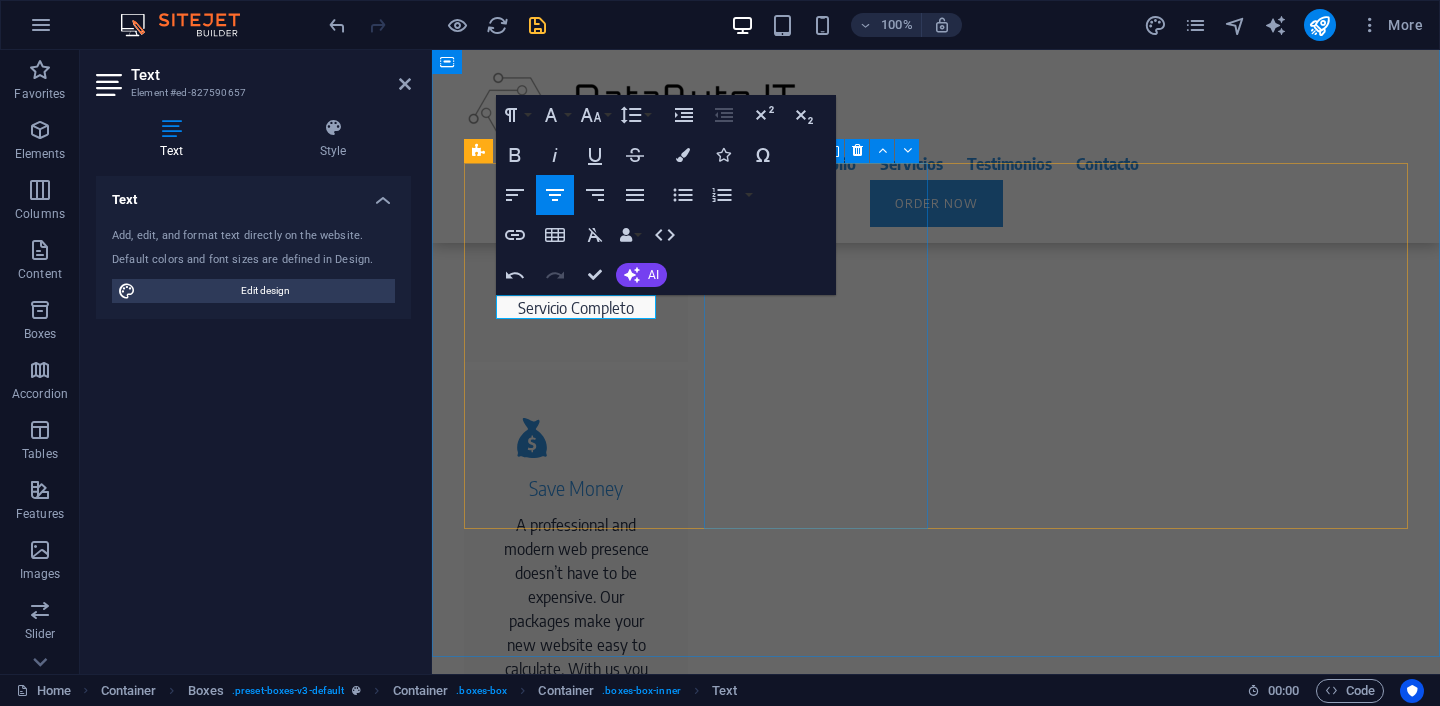click on "Save Money
A professional and modern web presence doesn’t have to be expensive. Our packages make your new website easy to calculate. With us you keep an eye on all costs." at bounding box center [576, 553] 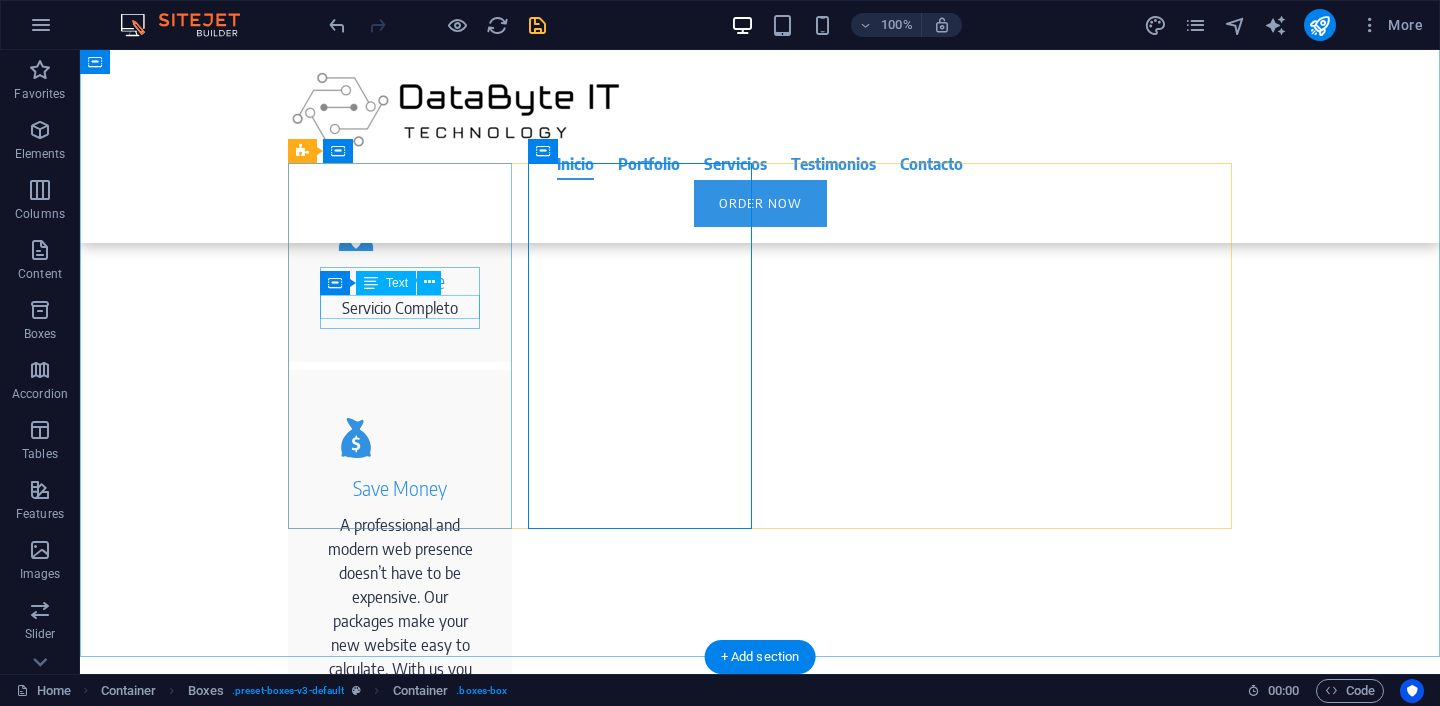 click on "Servicio Completo" at bounding box center (400, 308) 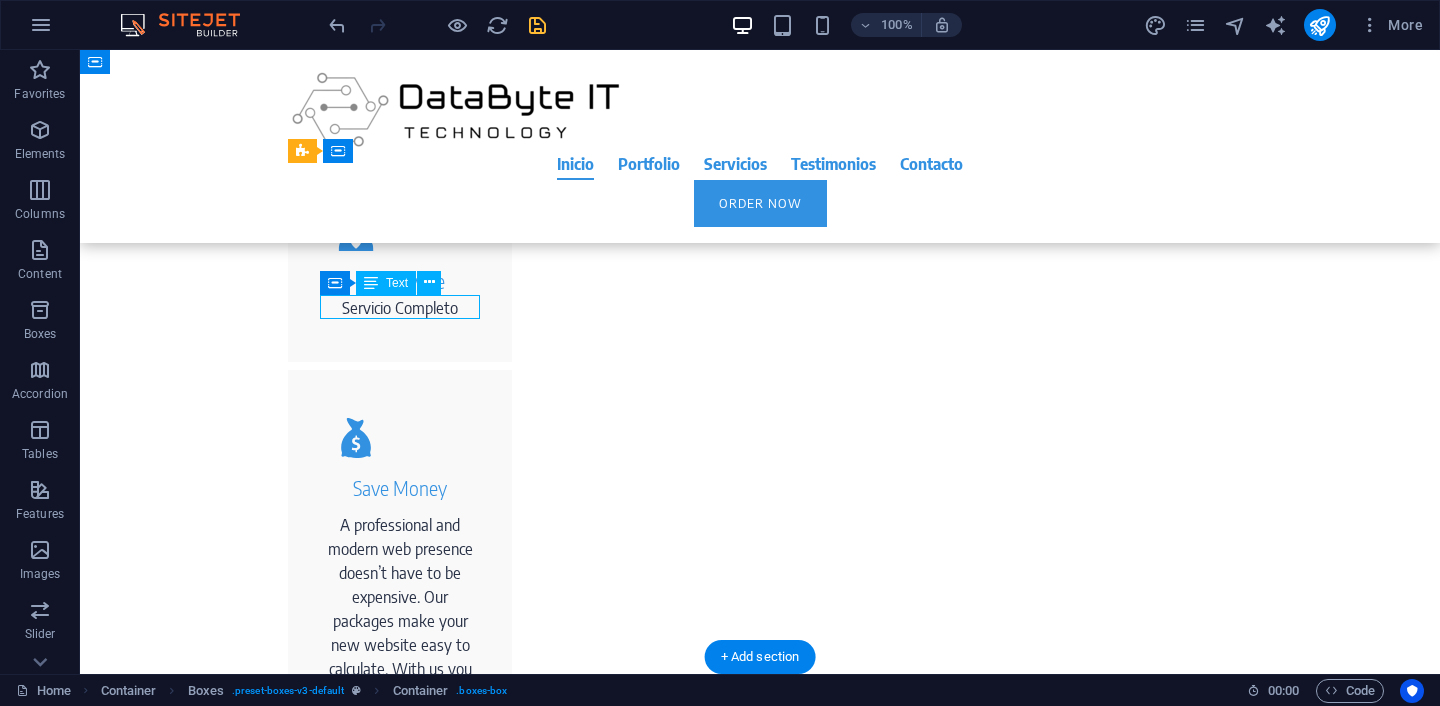 click on "Servicio Completo" at bounding box center (400, 308) 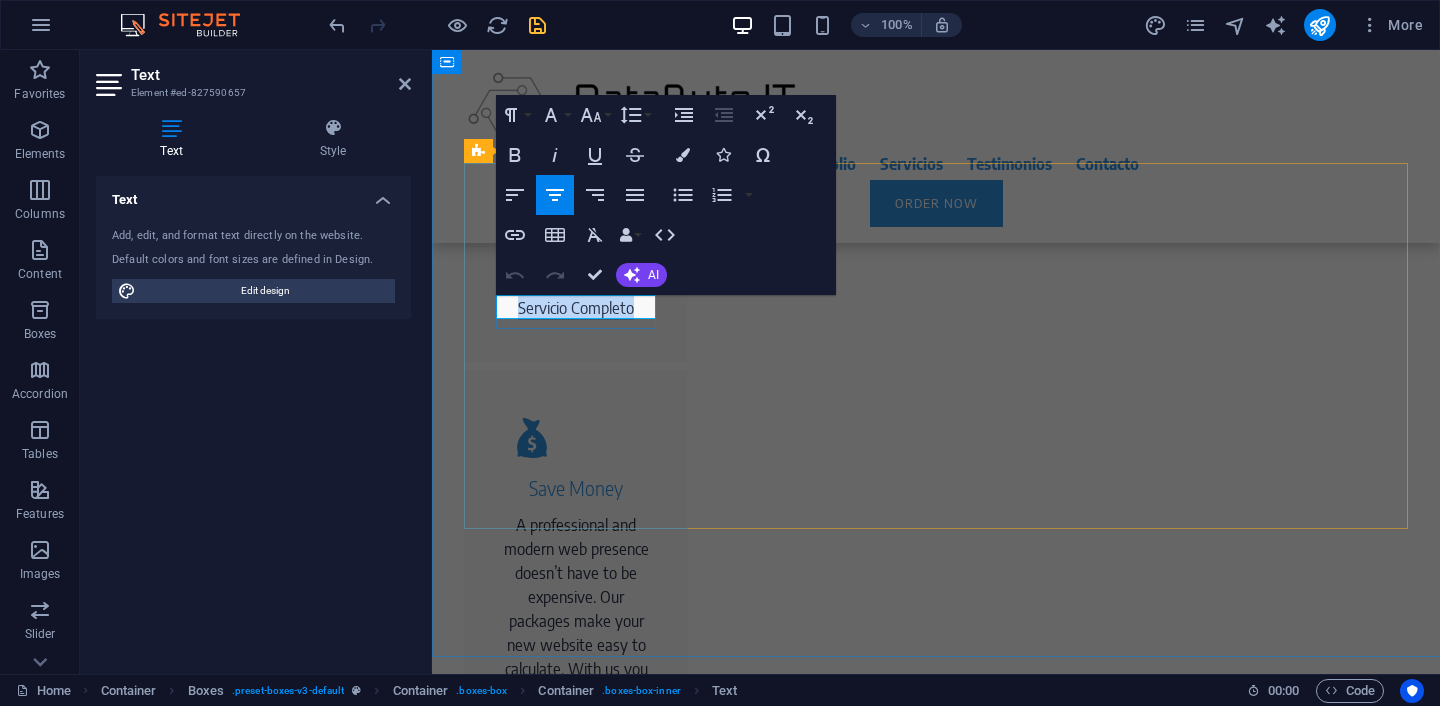 drag, startPoint x: 637, startPoint y: 307, endPoint x: 520, endPoint y: 314, distance: 117.20921 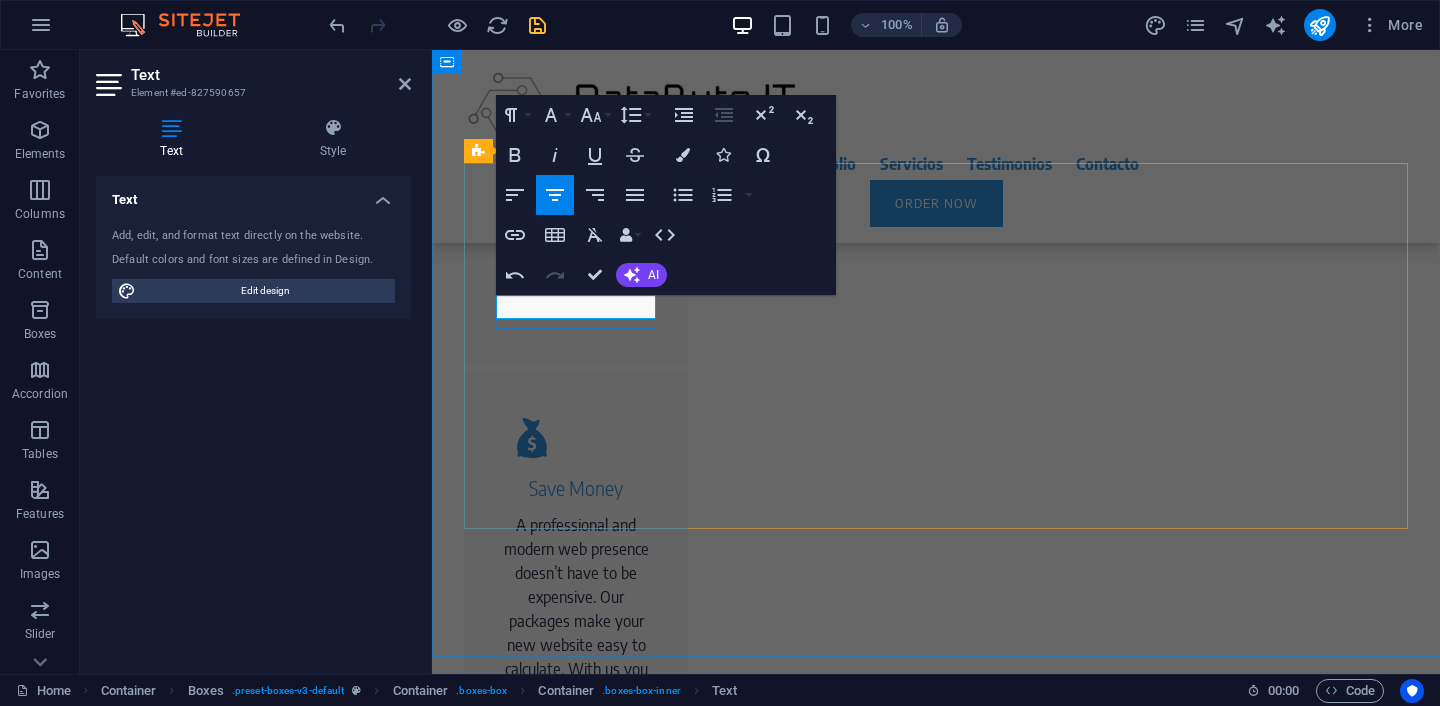type 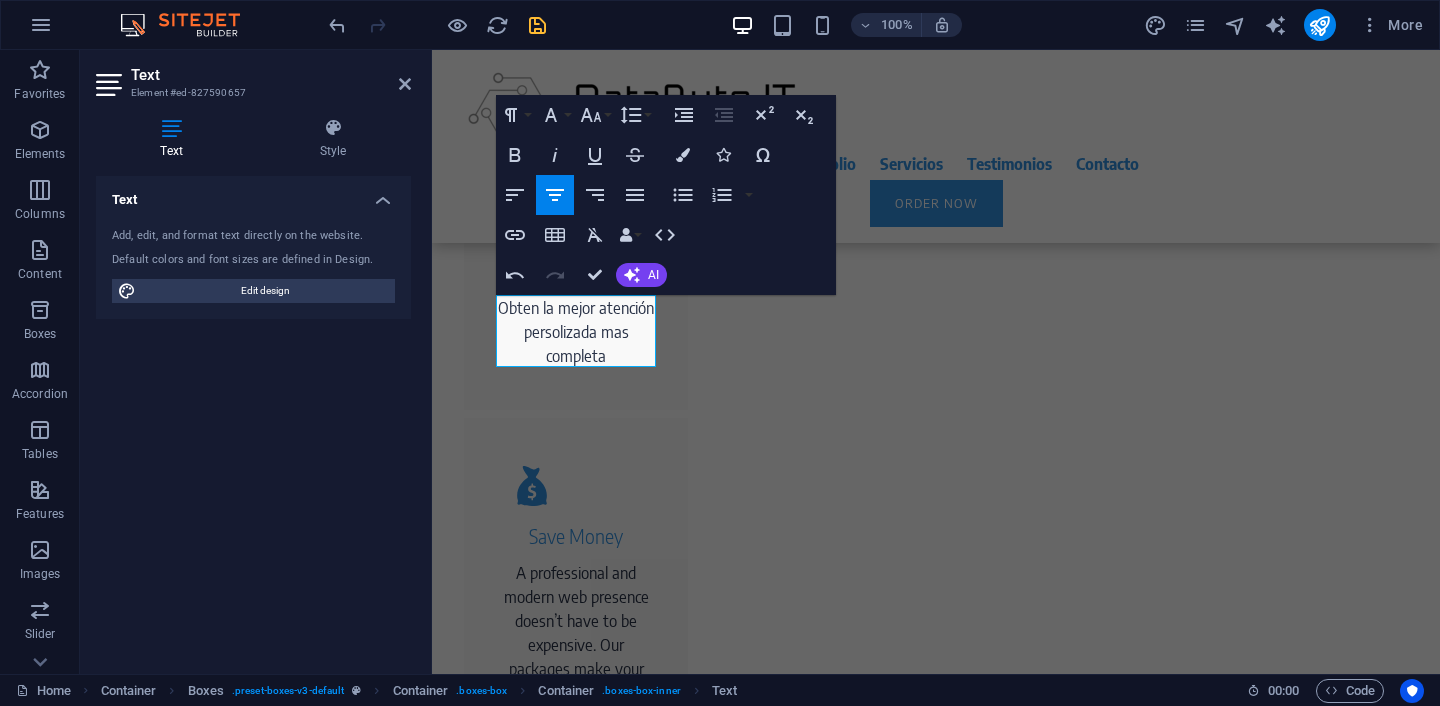 click on "Obten la mejor atención persolizada mas completa" at bounding box center (576, 332) 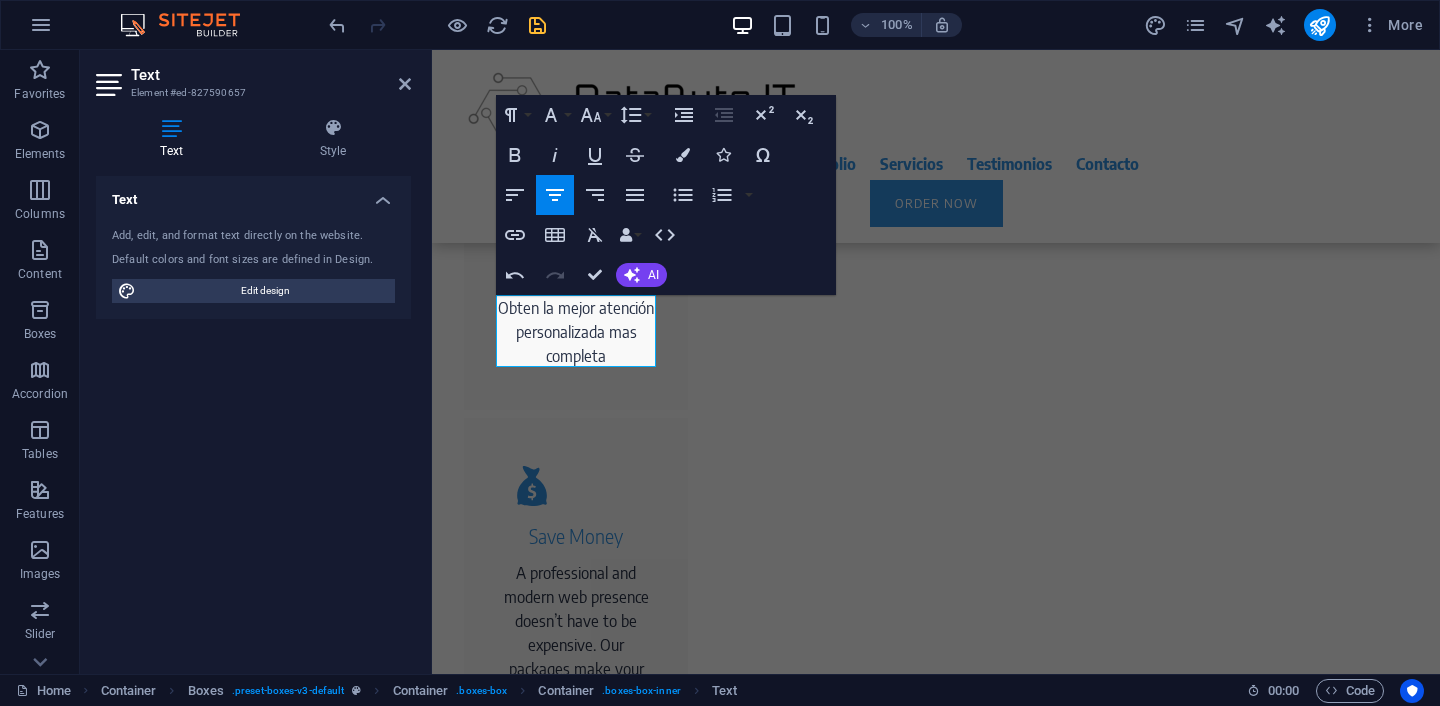 click on "Obten la mejor atención personalizada mas completa" at bounding box center (576, 332) 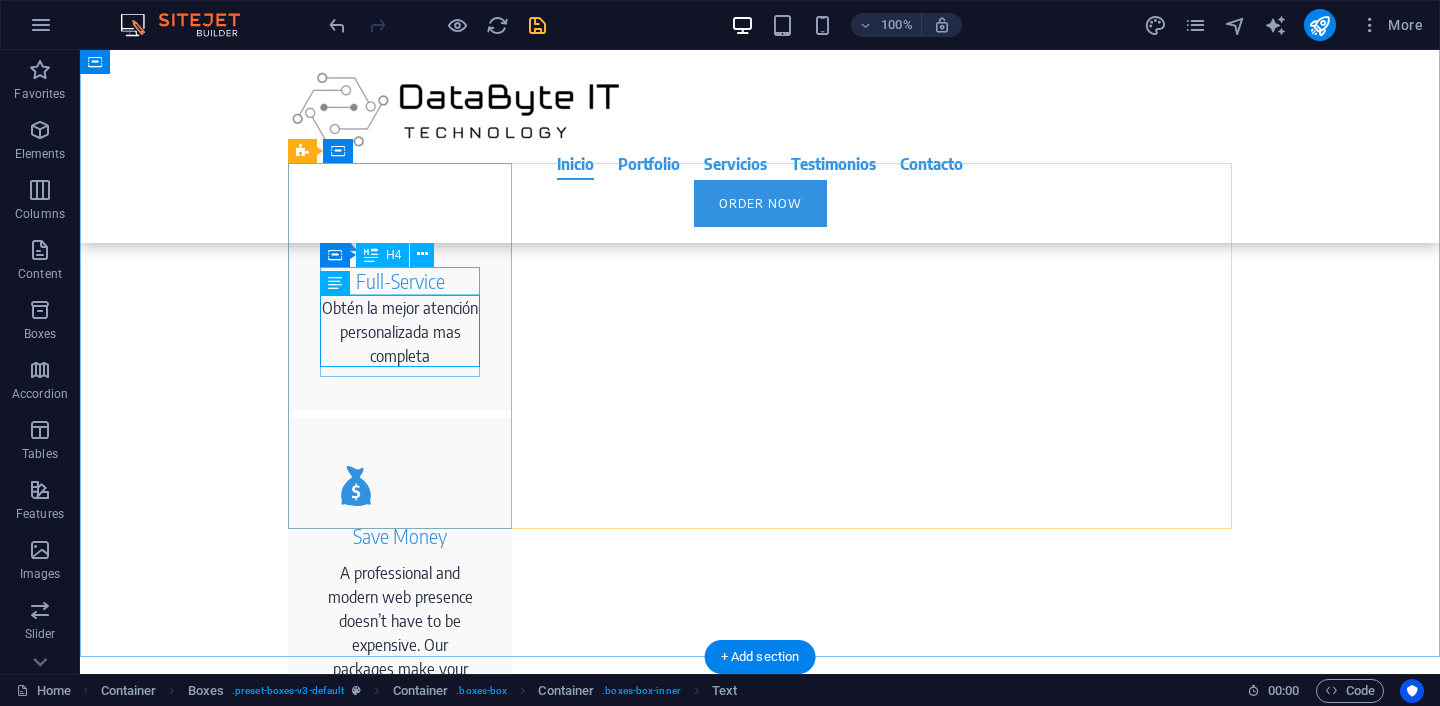 click on "Full-Service" at bounding box center [400, 281] 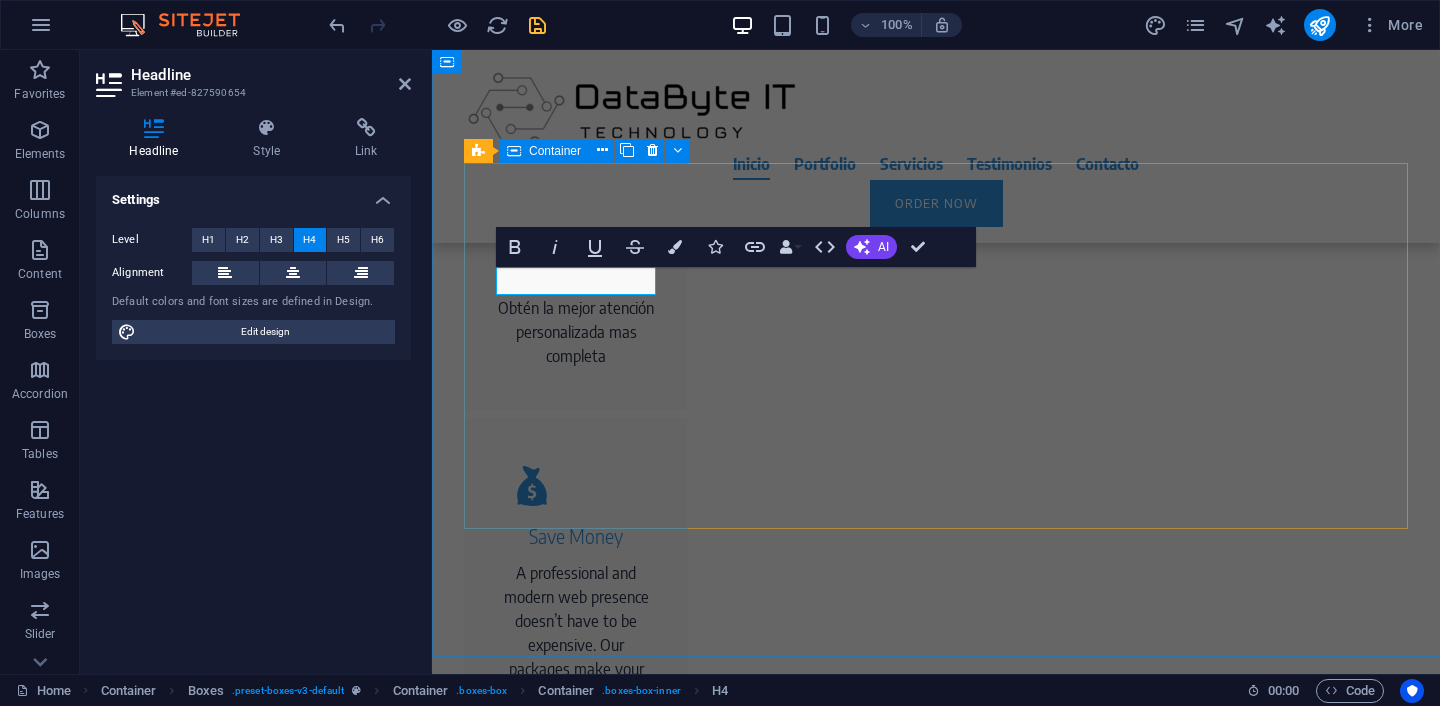 type 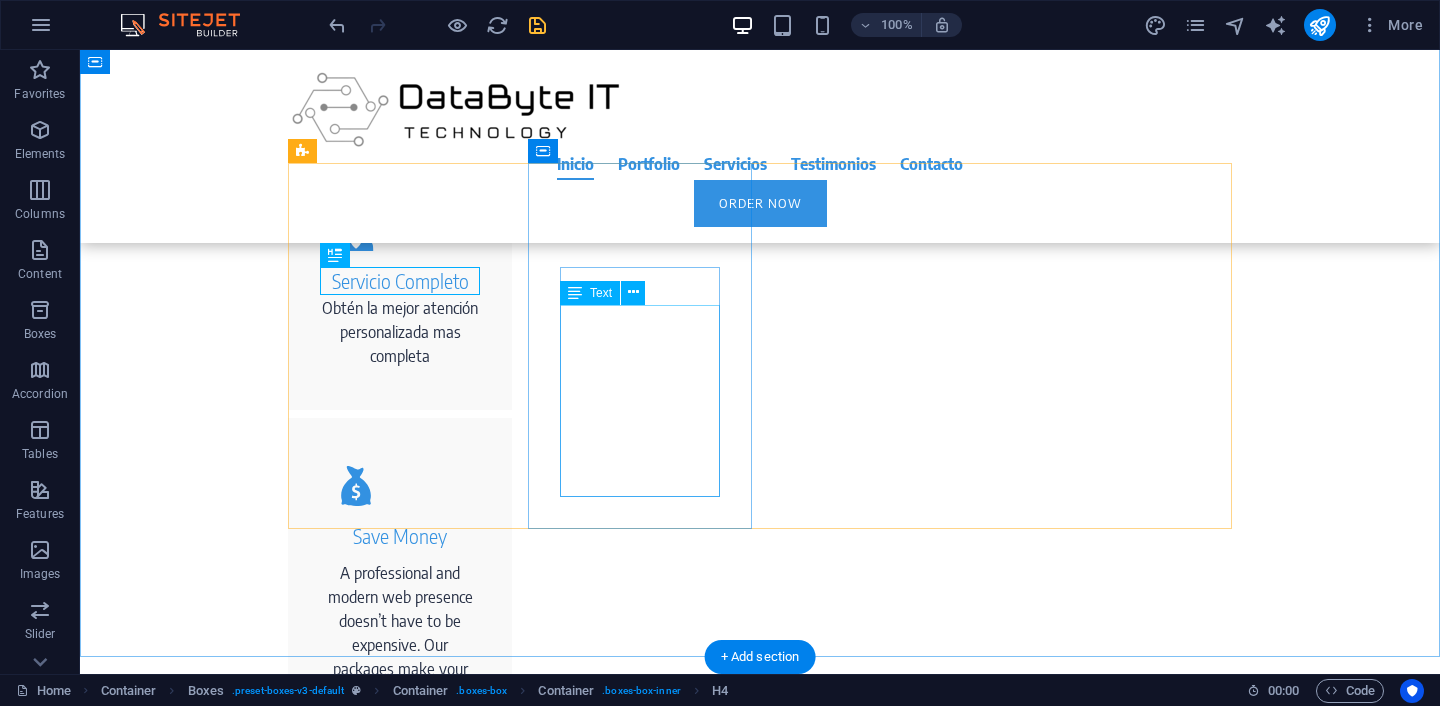 click on "A professional and modern web presence doesn’t have to be expensive. Our packages make your new website easy to calculate. With us you keep an eye on all costs." at bounding box center [400, 657] 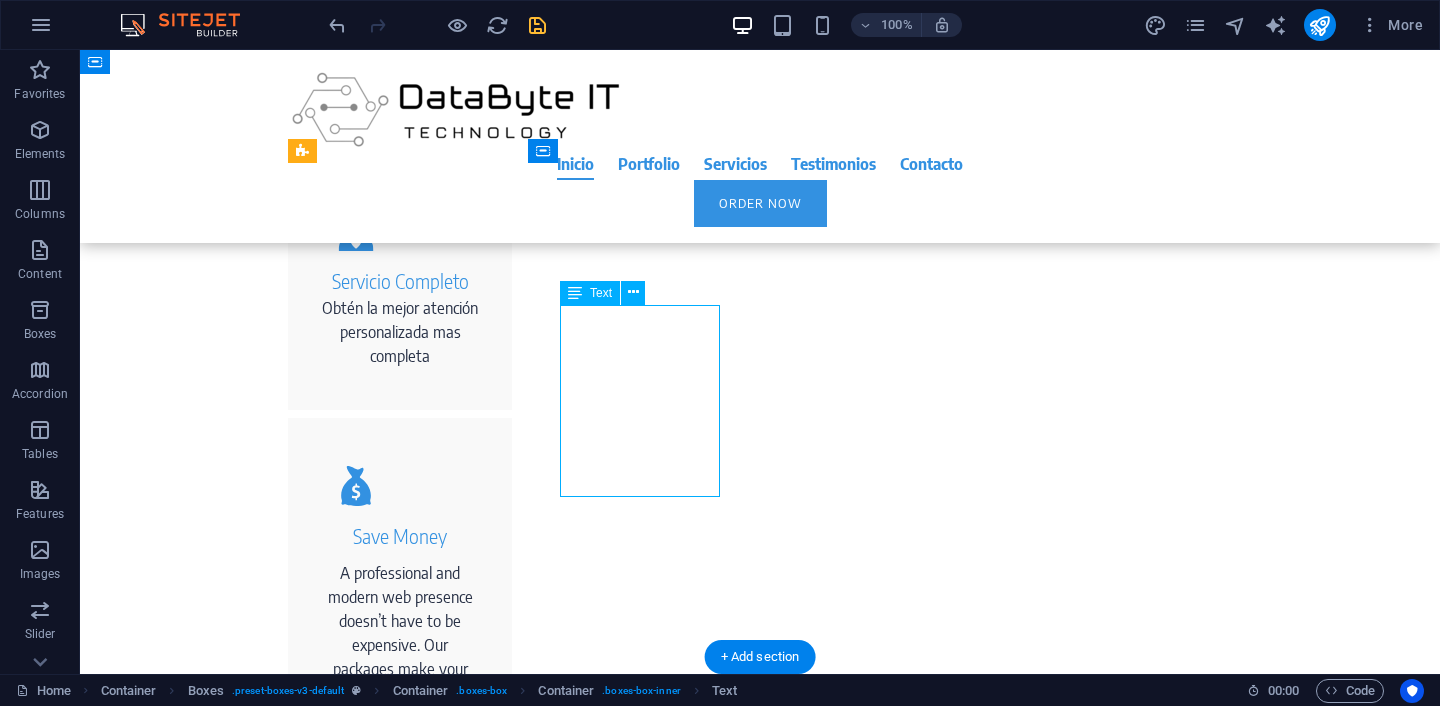 drag, startPoint x: 580, startPoint y: 318, endPoint x: 642, endPoint y: 368, distance: 79.64923 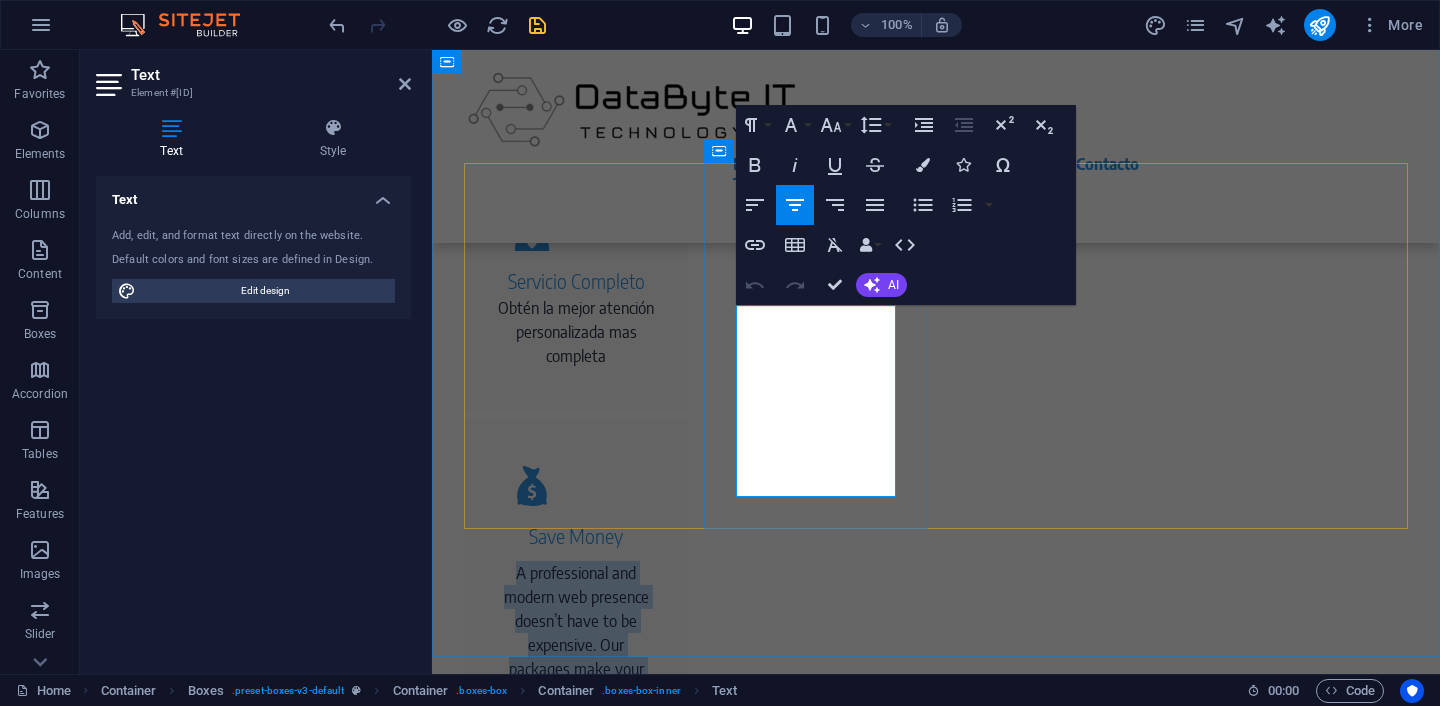 drag, startPoint x: 754, startPoint y: 316, endPoint x: 894, endPoint y: 487, distance: 221 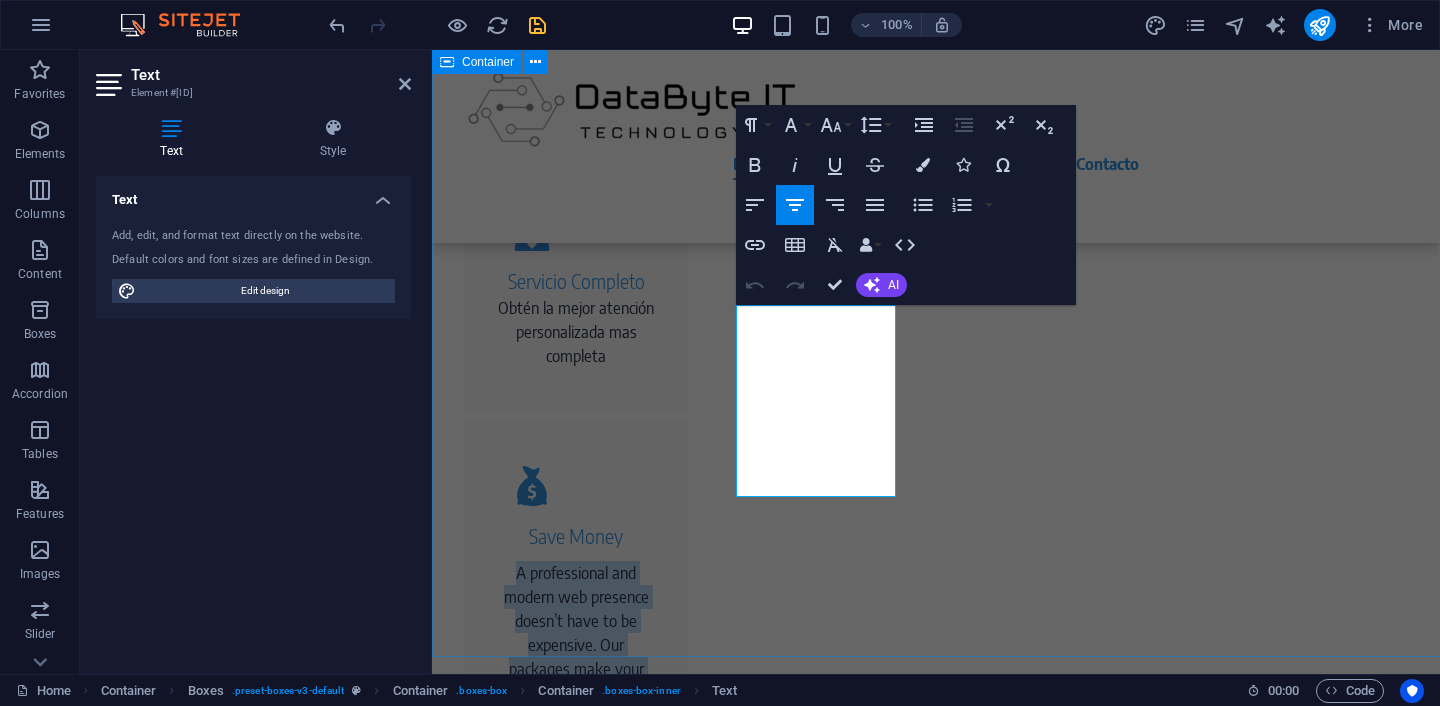 copy on "A professional and modern web presence doesn’t have to be expensive. Our packages make your new website easy to calculate. With us you keep an eye on all costs." 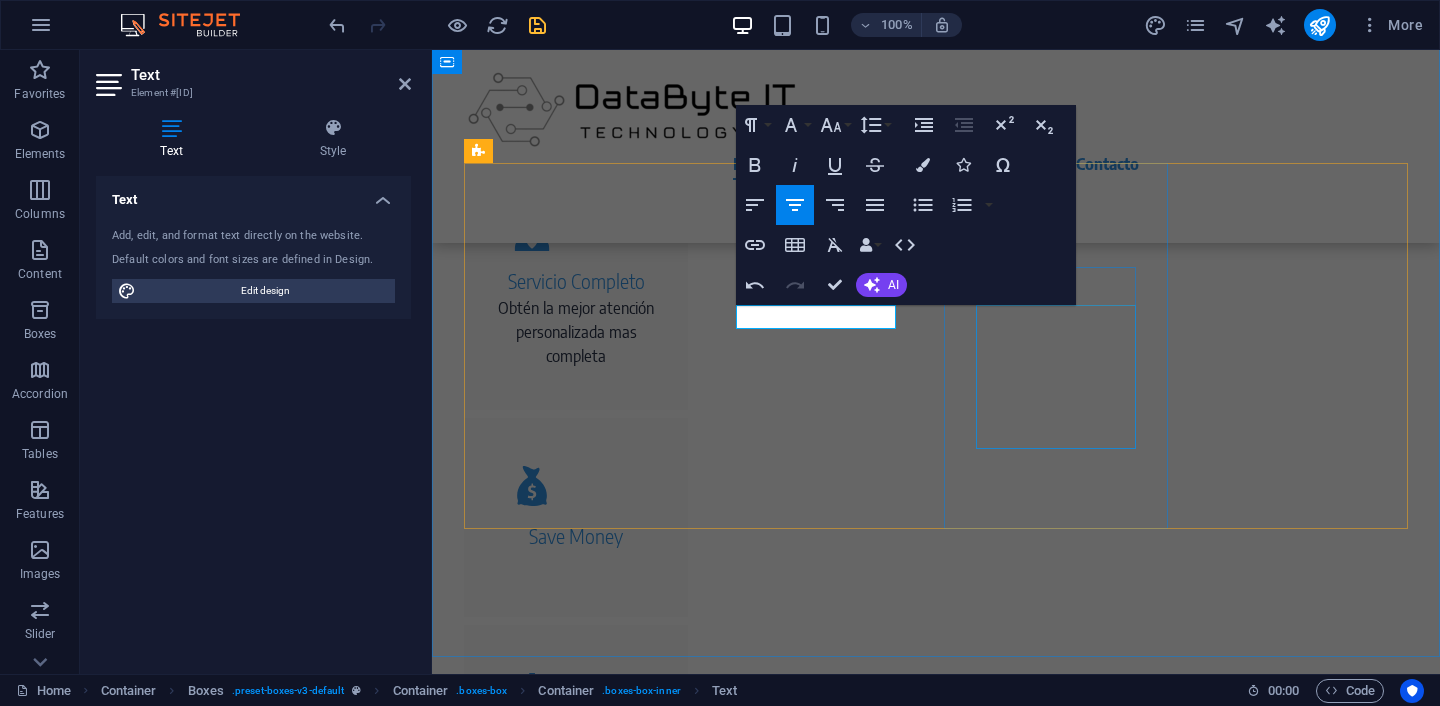 type 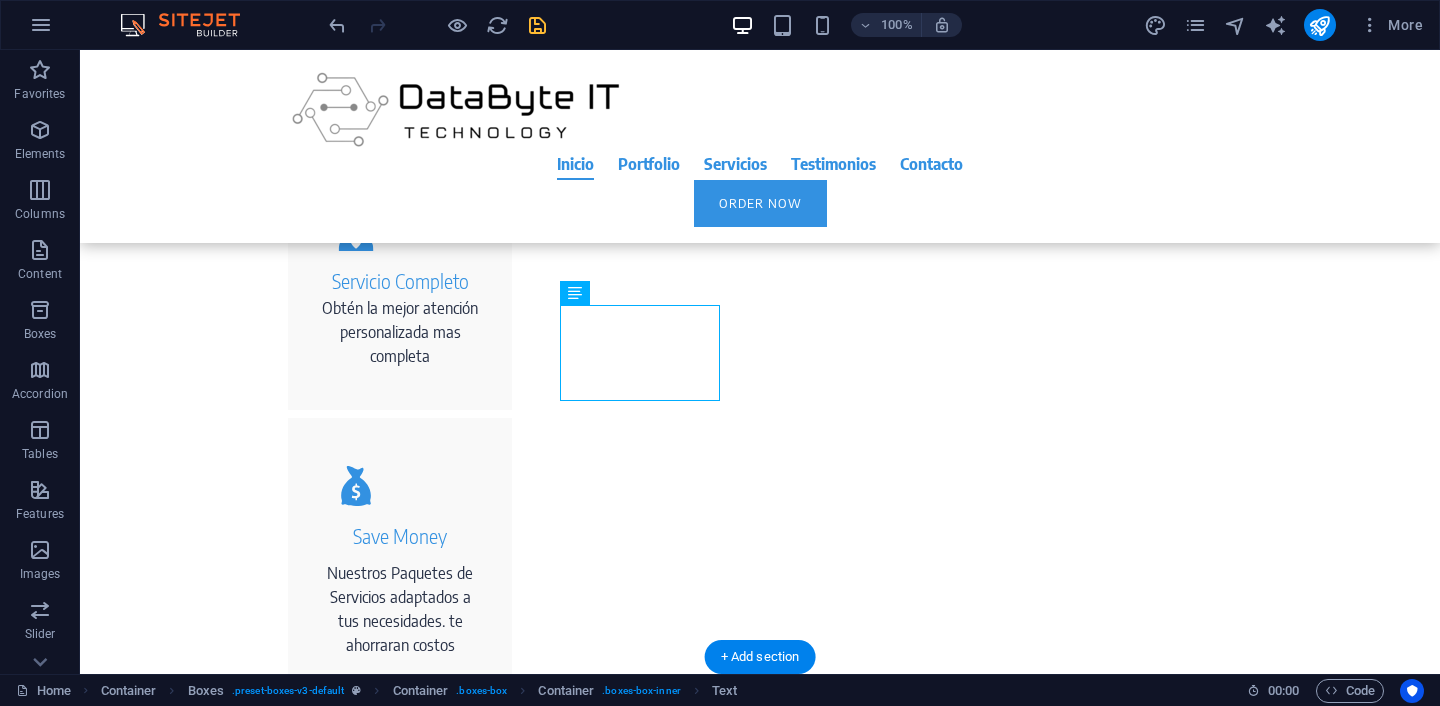 click on "Save Money" at bounding box center (400, 536) 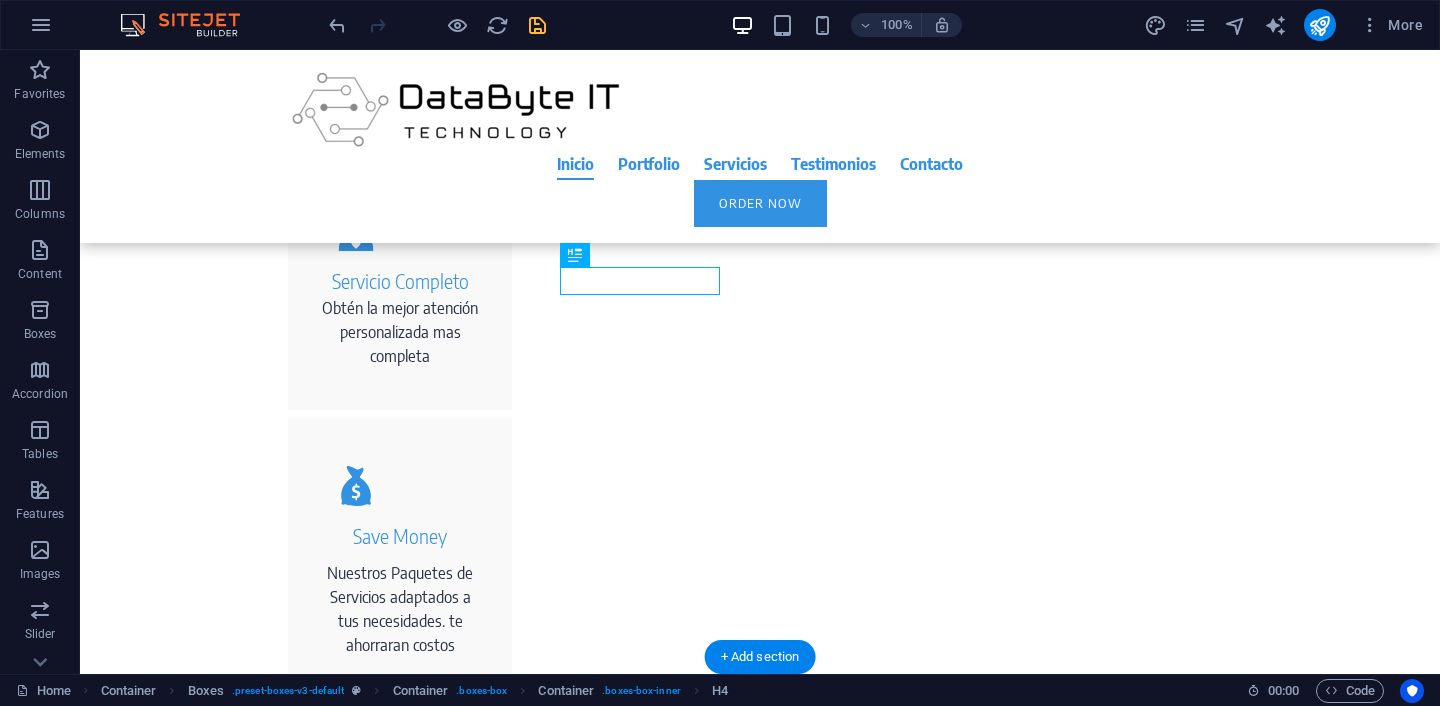 click on "Save Money" at bounding box center (400, 536) 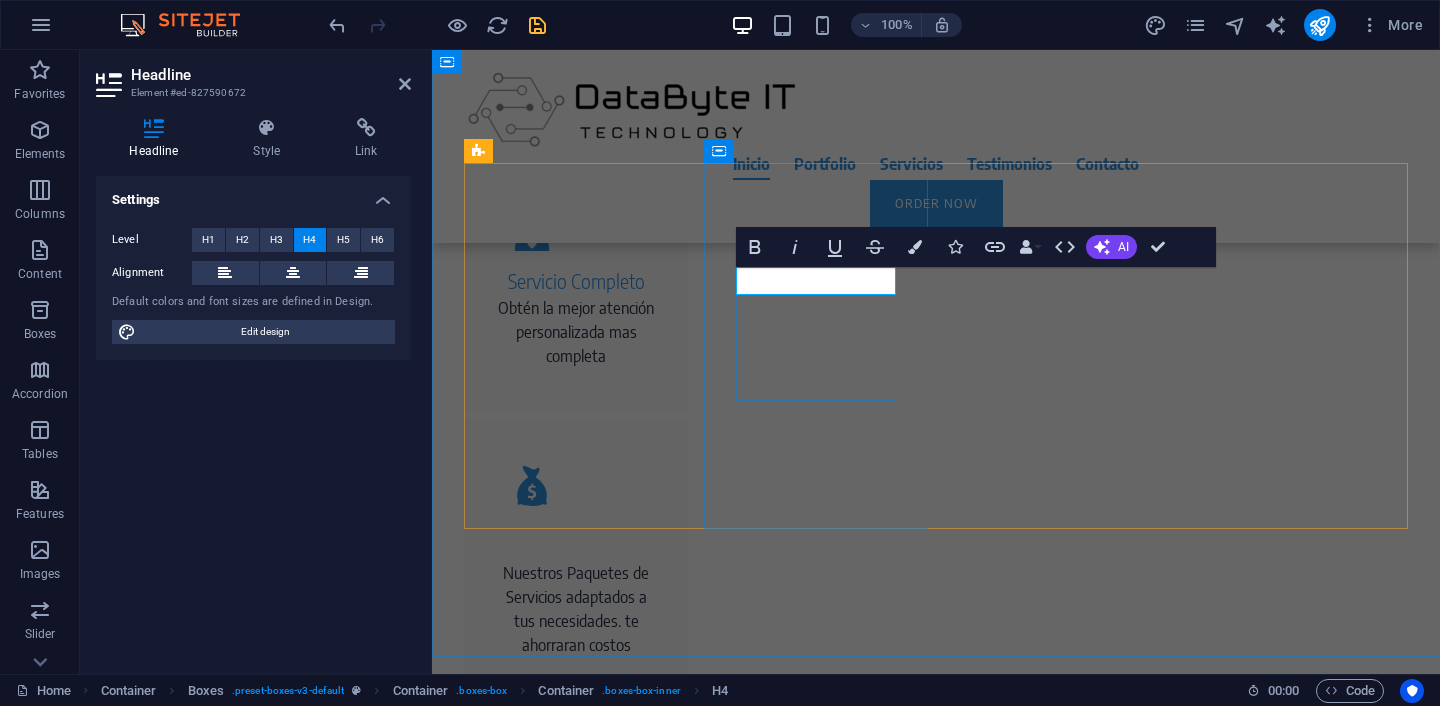 type 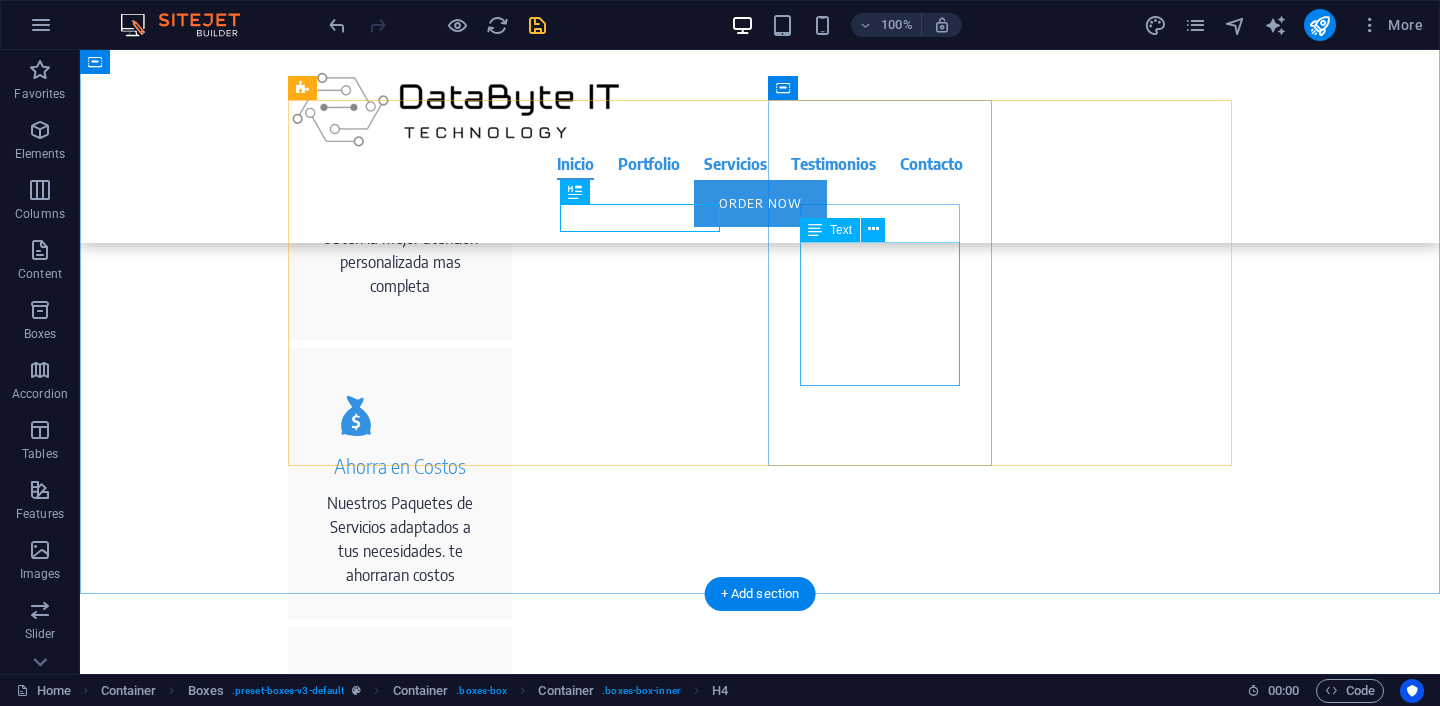 scroll, scrollTop: 854, scrollLeft: 0, axis: vertical 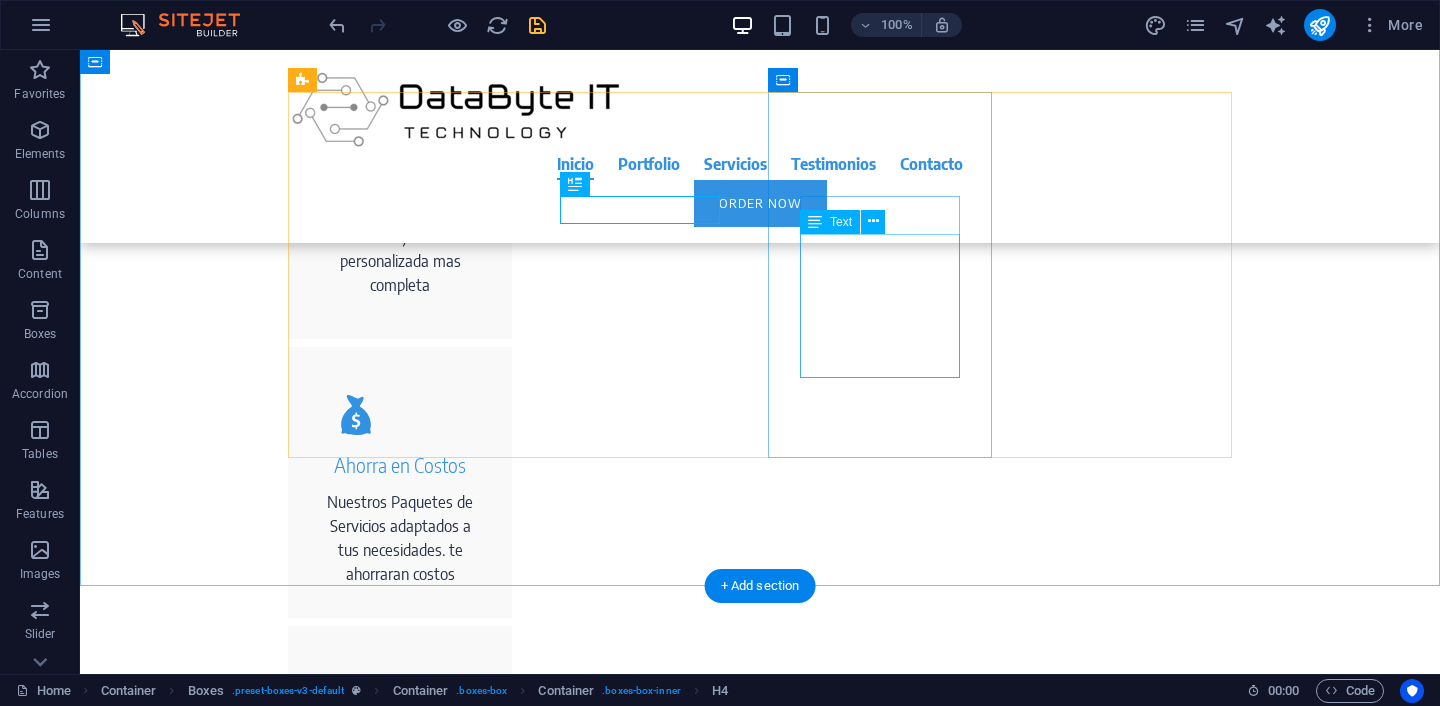 click on "If you want to make a change to your website, just give us a call or send us an e-mail. We implement your wishes directly." at bounding box center (400, 840) 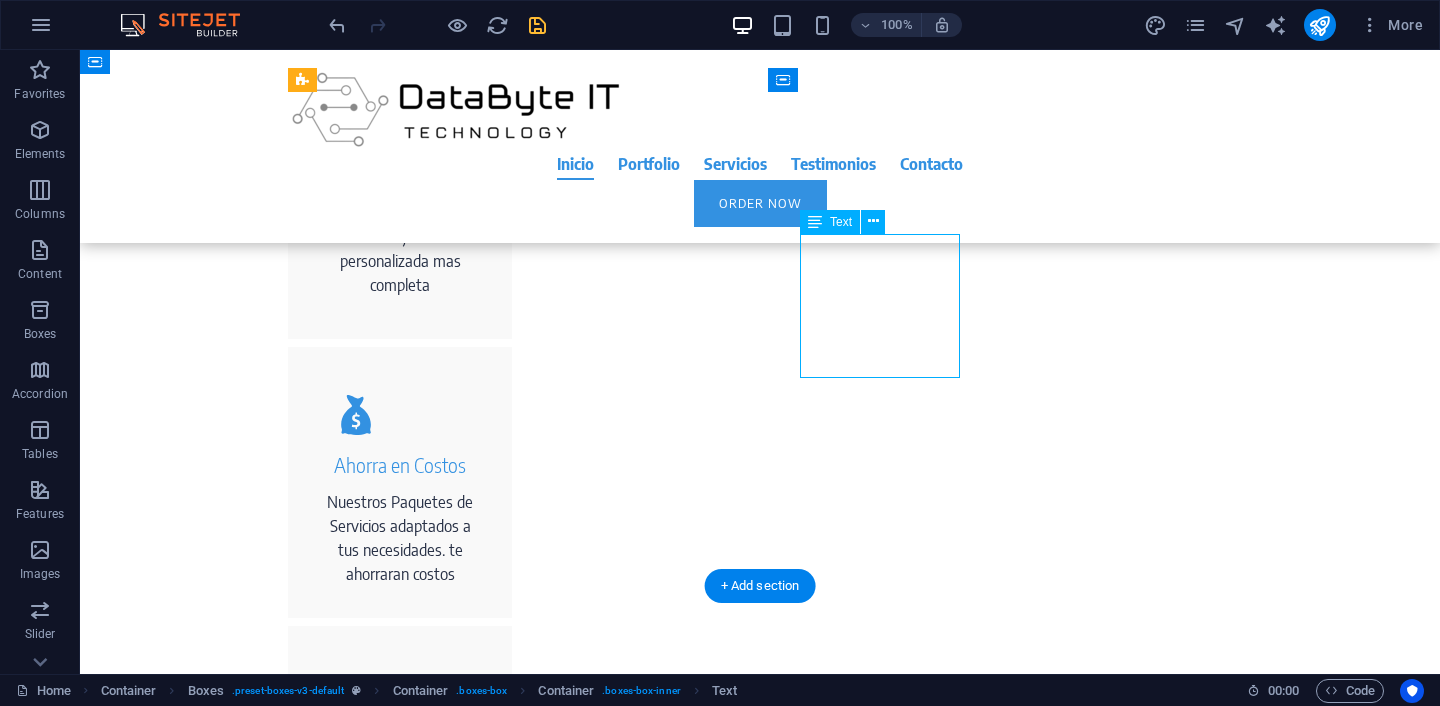 click on "If you want to make a change to your website, just give us a call or send us an e-mail. We implement your wishes directly." at bounding box center (400, 840) 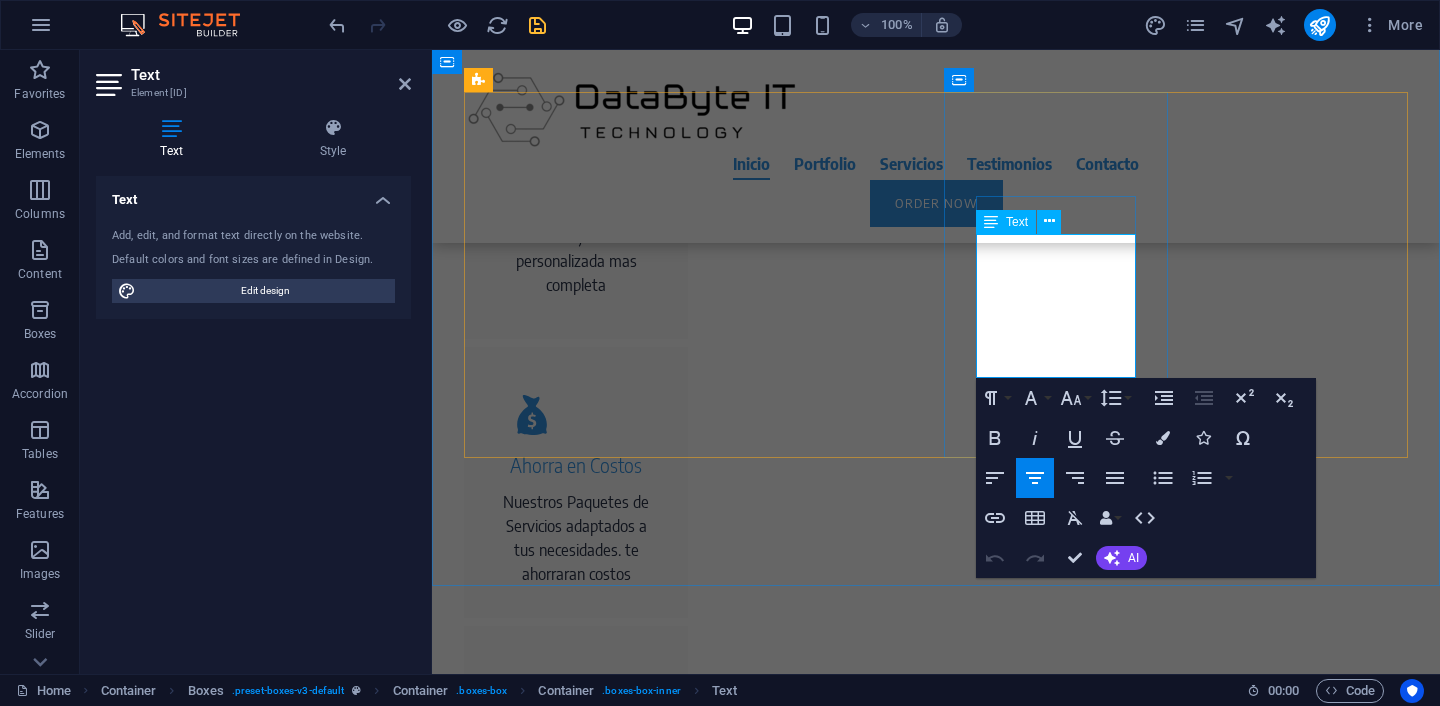 drag, startPoint x: 983, startPoint y: 249, endPoint x: 1116, endPoint y: 363, distance: 175.17134 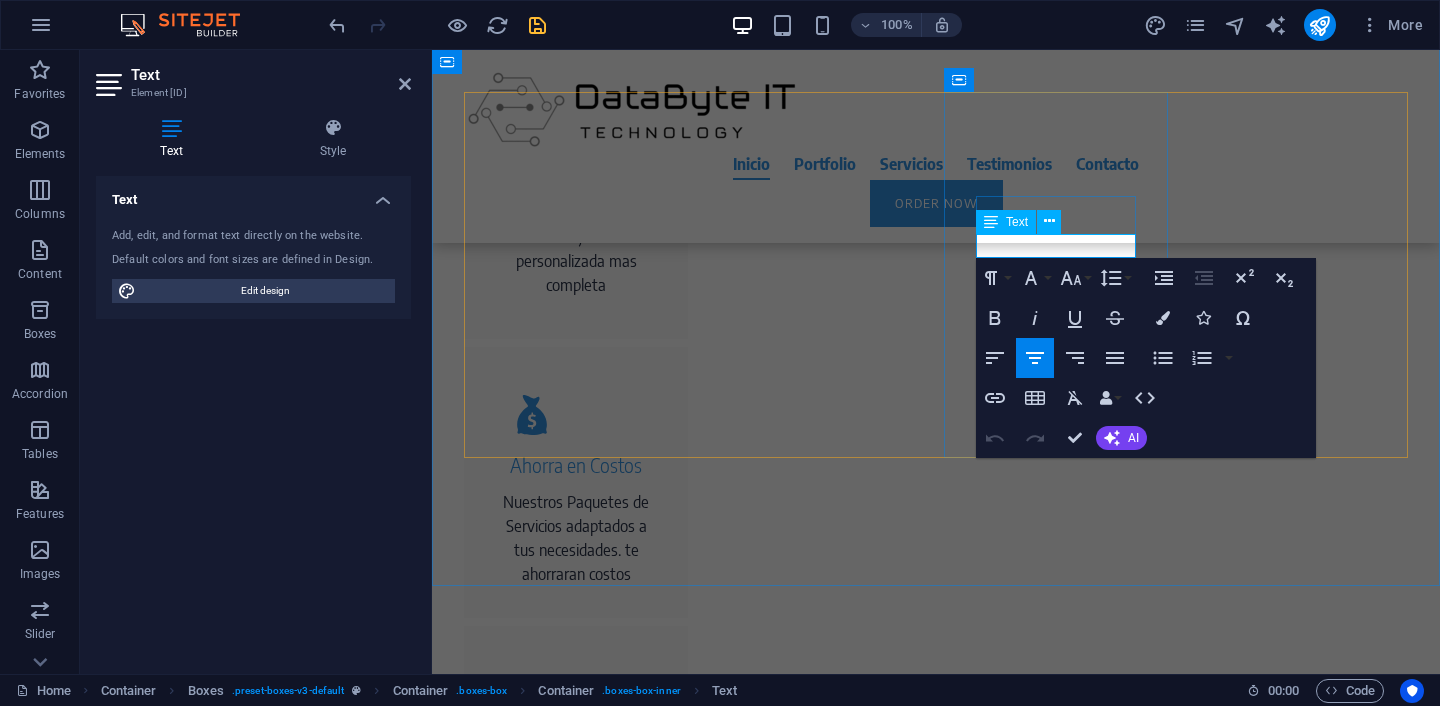 type 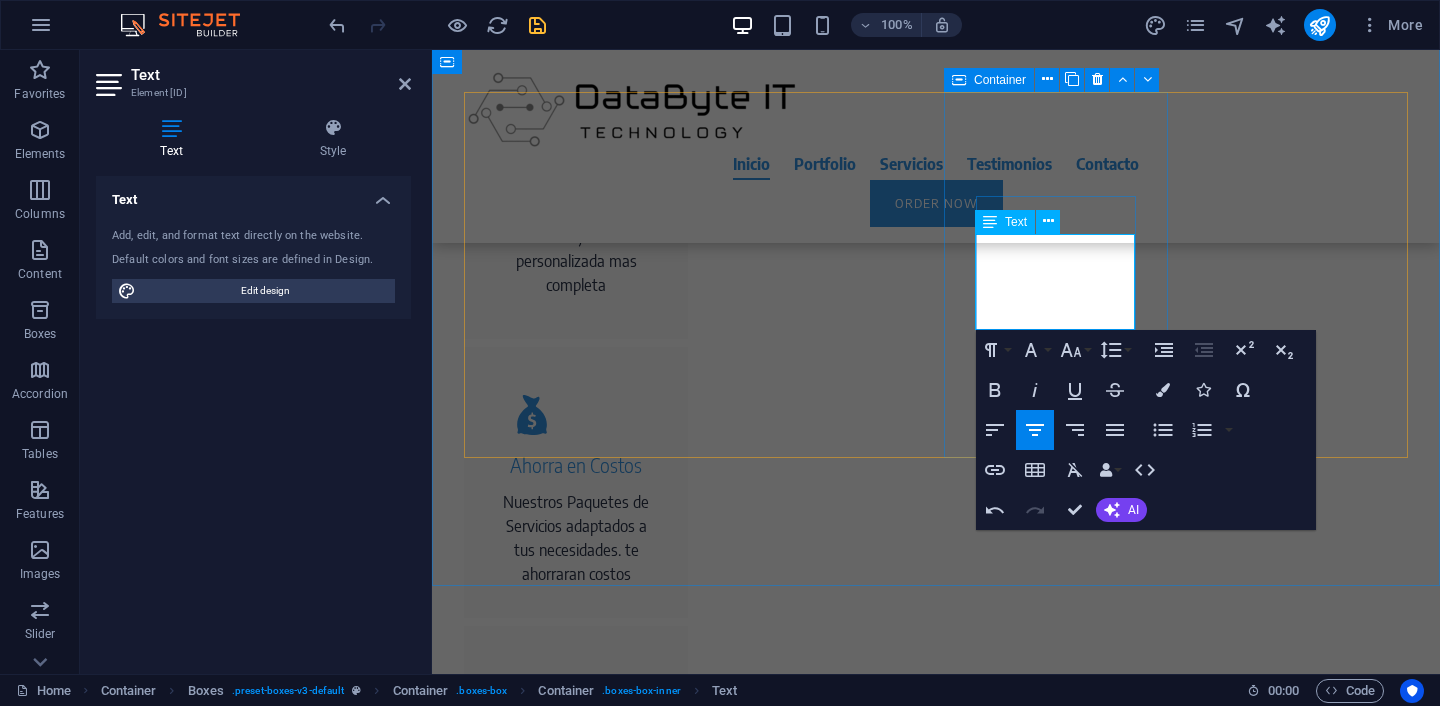 scroll, scrollTop: 0, scrollLeft: 1, axis: horizontal 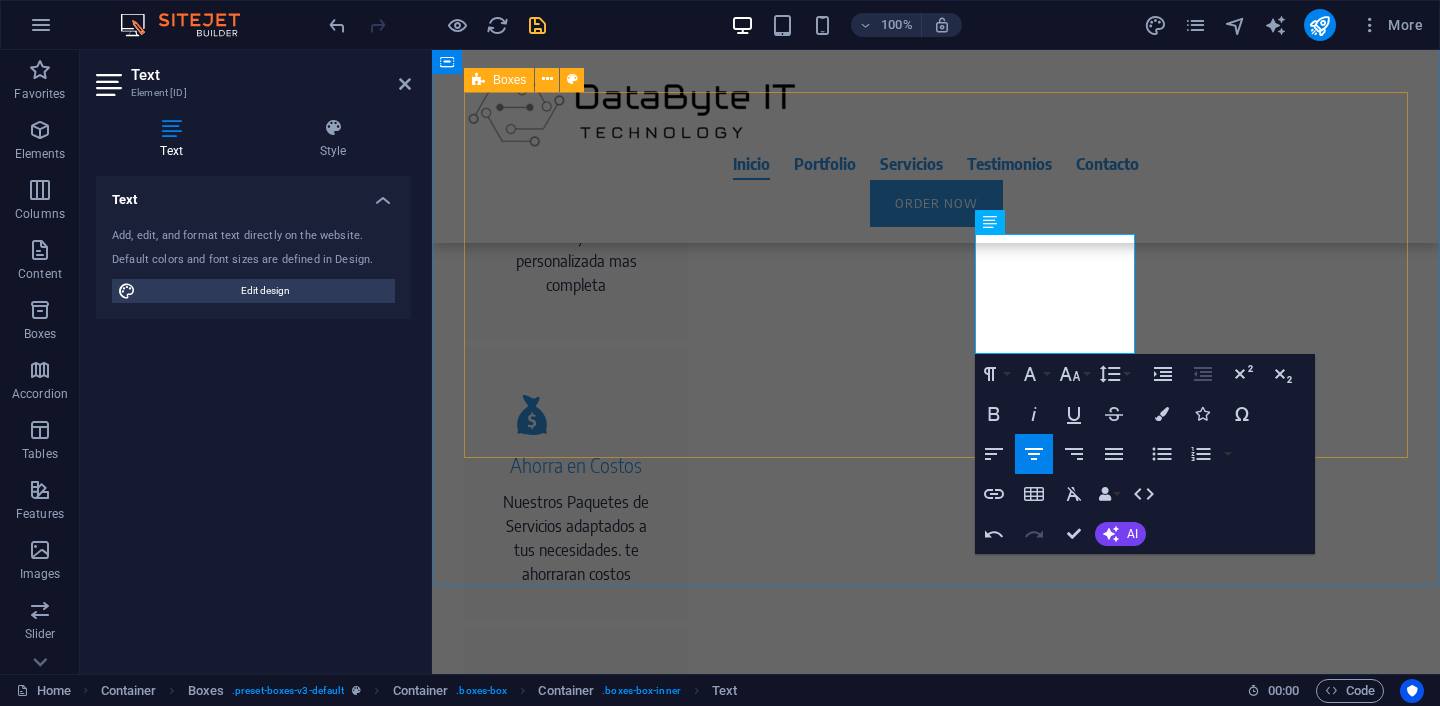 click on "Servicio Completo Obtén la mejor atención personalizada mas completa Ahorra en Costos Nuestros Paquetes de Servicios adaptados a tus necesidades. te ahorraran costos Save Time Ahorra Tiempo, agenda tan rapido y sencillamente el servicio requerido prácticamente a un clic Perfect Design
Our experts create your professional website according to the latest technical standards - optimized for smartphones and tablets right from the start." at bounding box center (936, 693) 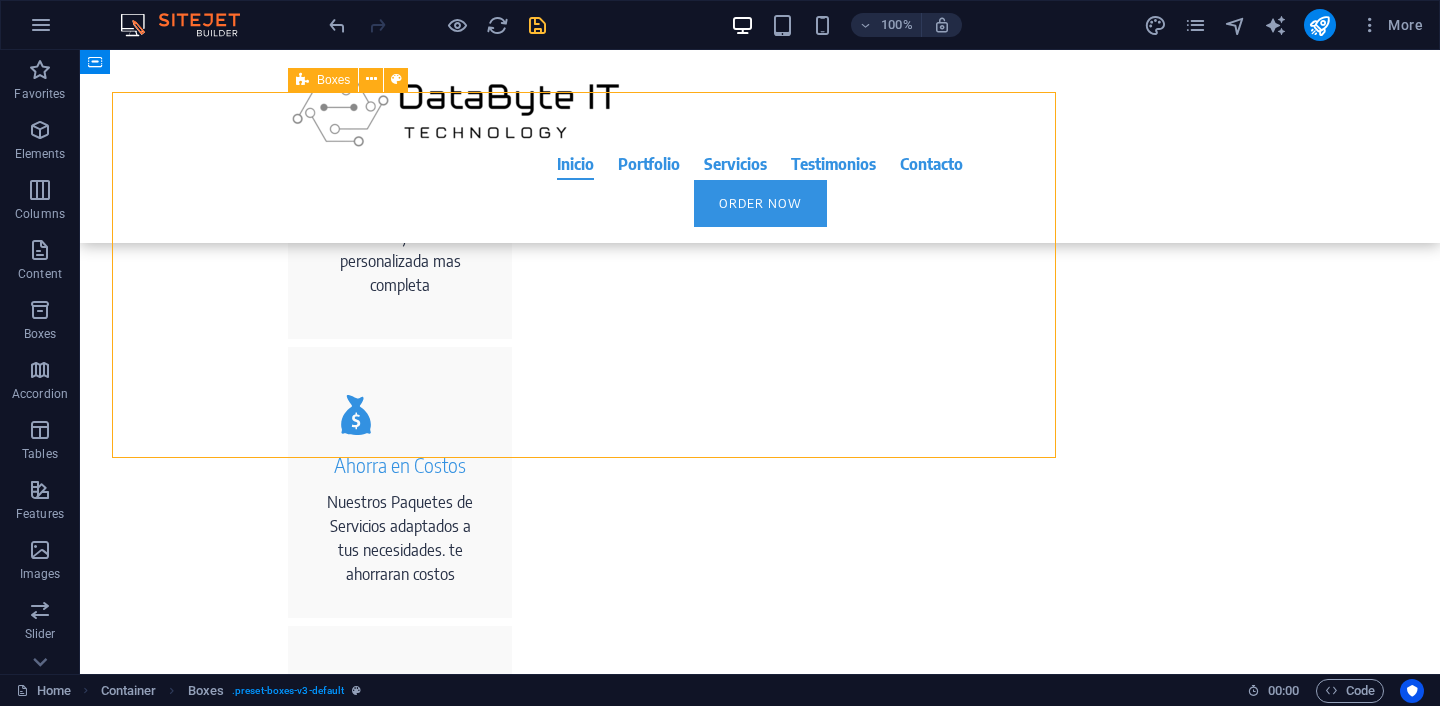 scroll, scrollTop: 0, scrollLeft: 0, axis: both 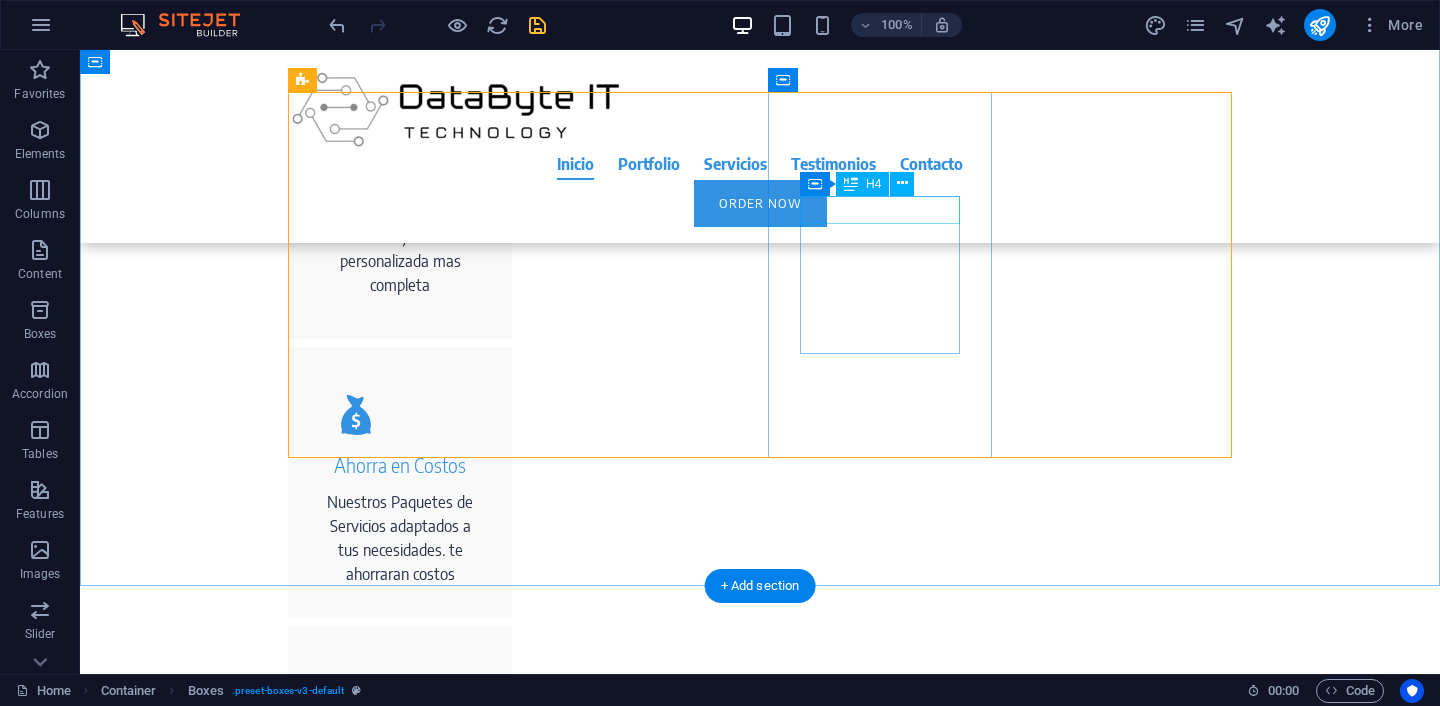 click on "Save Time" at bounding box center (400, 744) 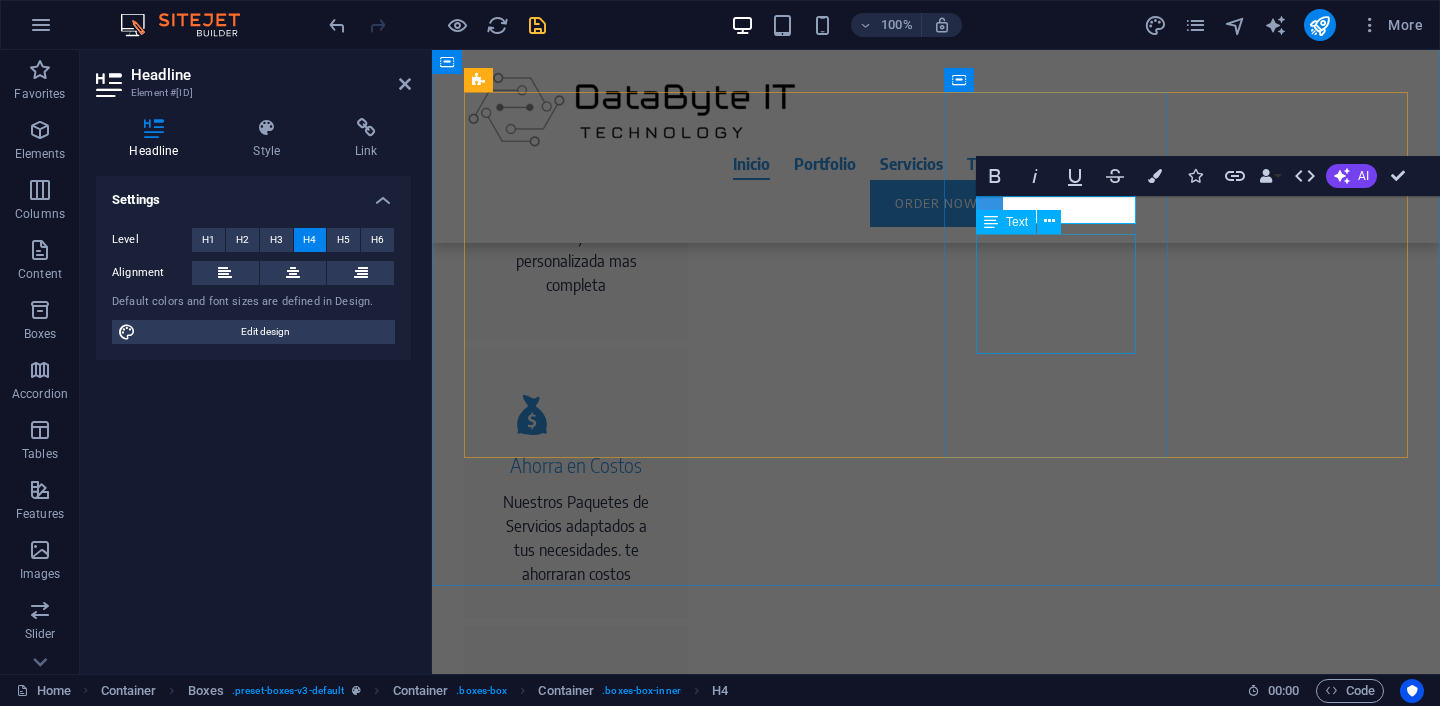 type 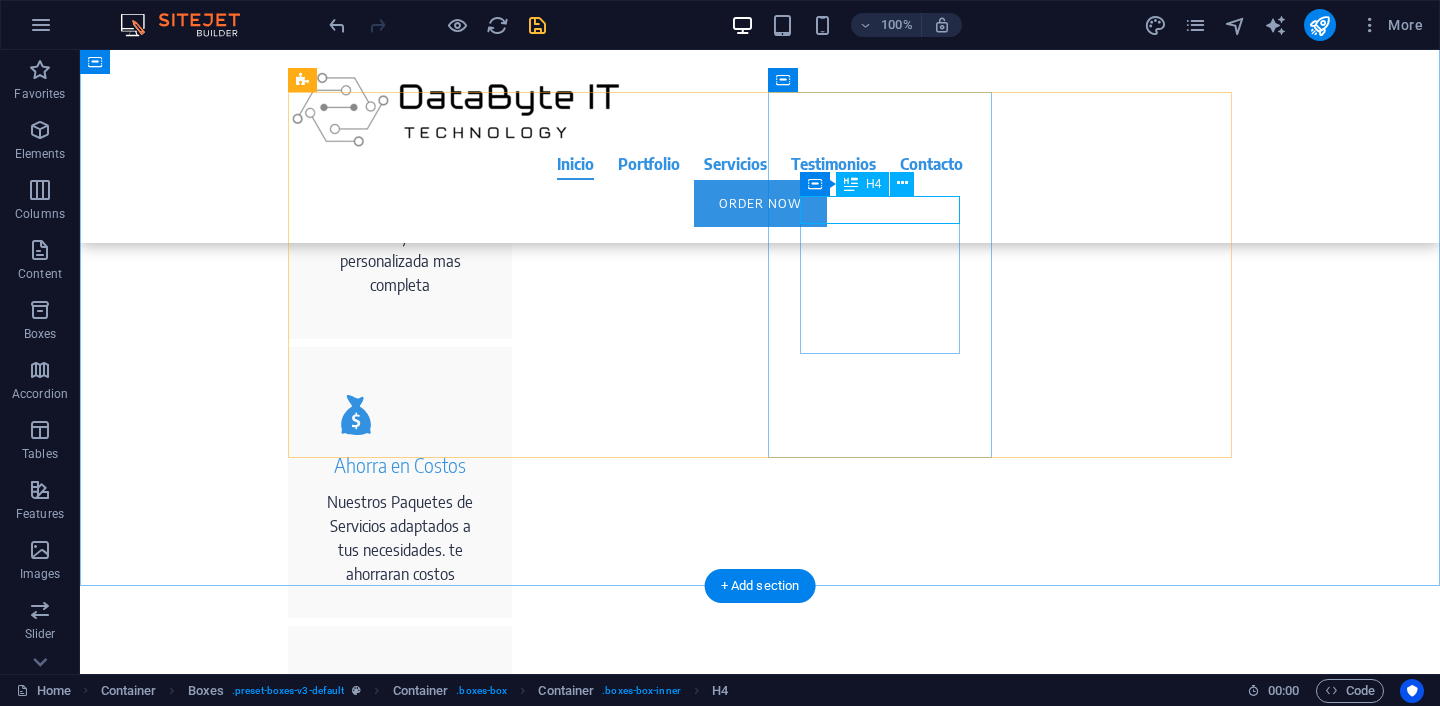 click on "Ahora Tiempo" at bounding box center [400, 744] 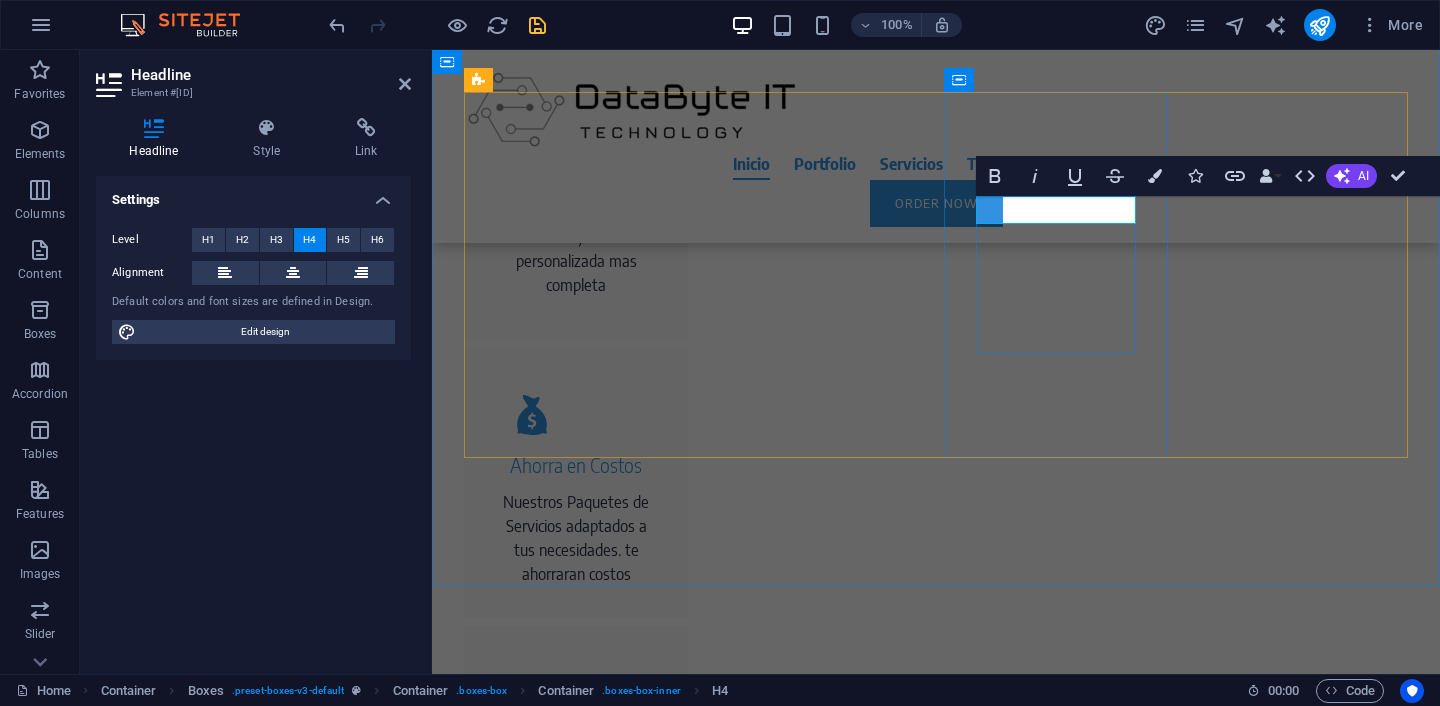 click on "Ahora Tiempo" at bounding box center [576, 744] 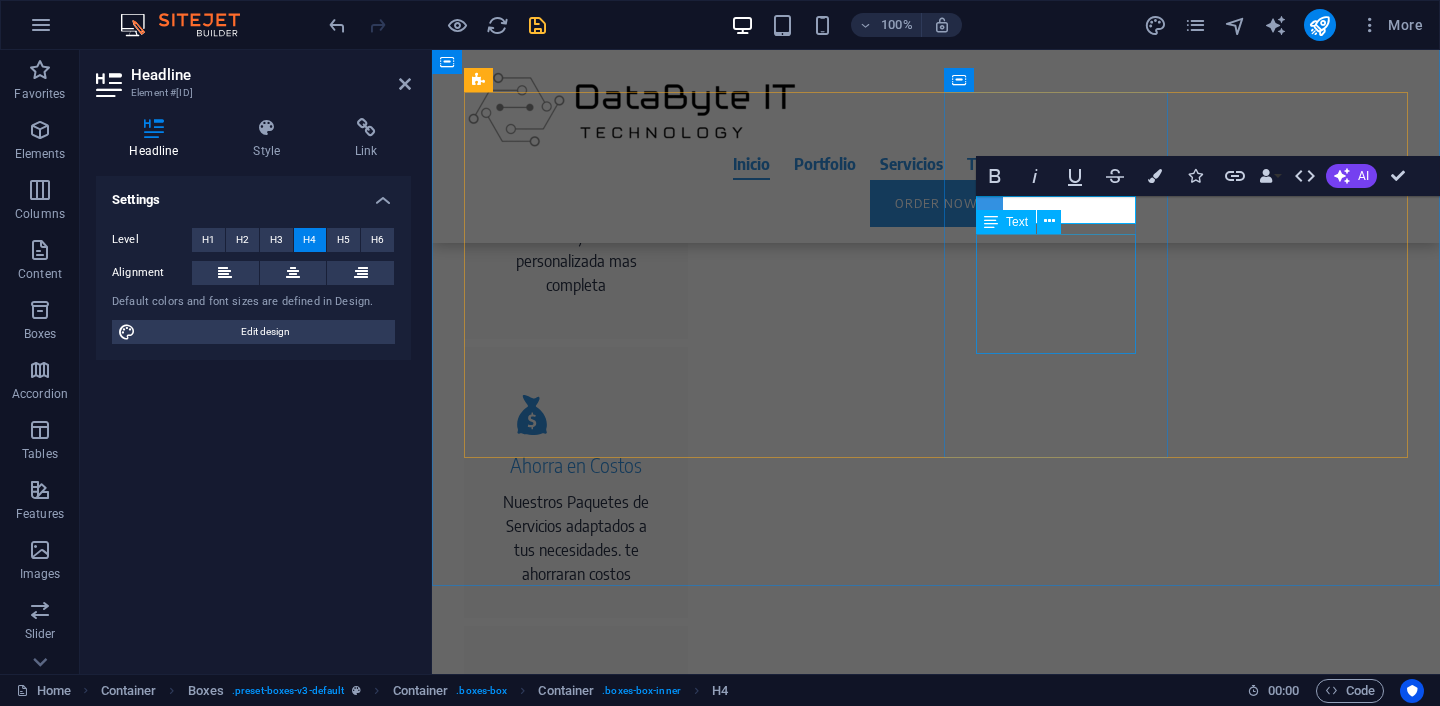 type 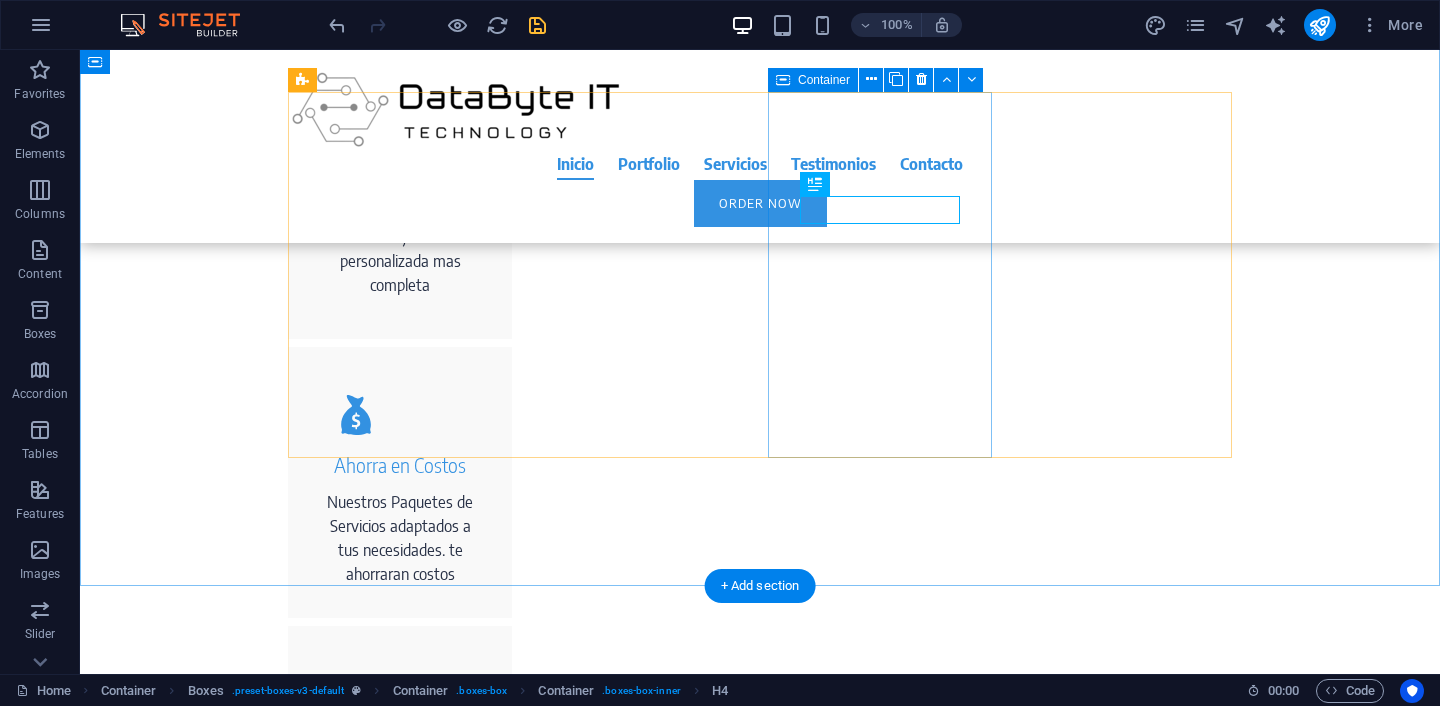 click on "Ahorra Tiempo Ahorra Tiempo, agenda tan rapido y sencillamente el servicio requerido prácticamente a un clic" at bounding box center (400, 773) 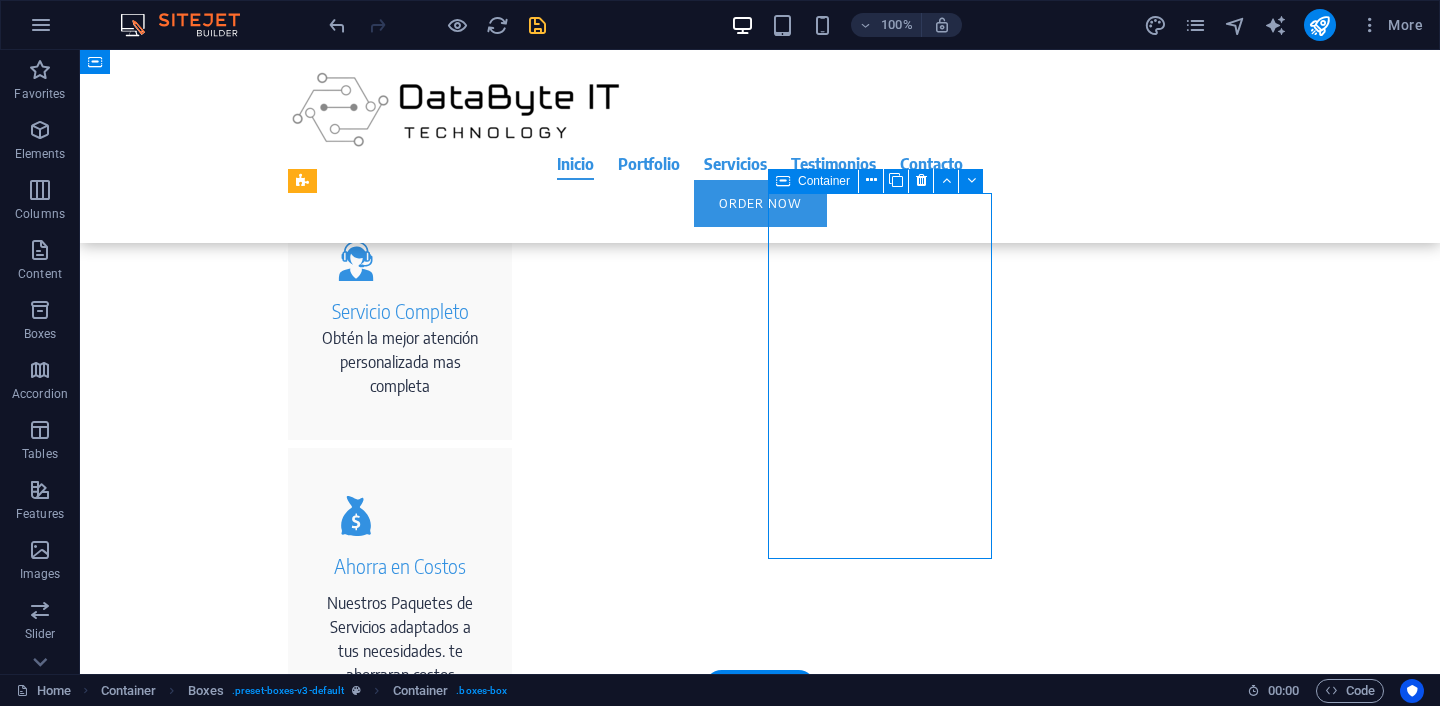 scroll, scrollTop: 756, scrollLeft: 0, axis: vertical 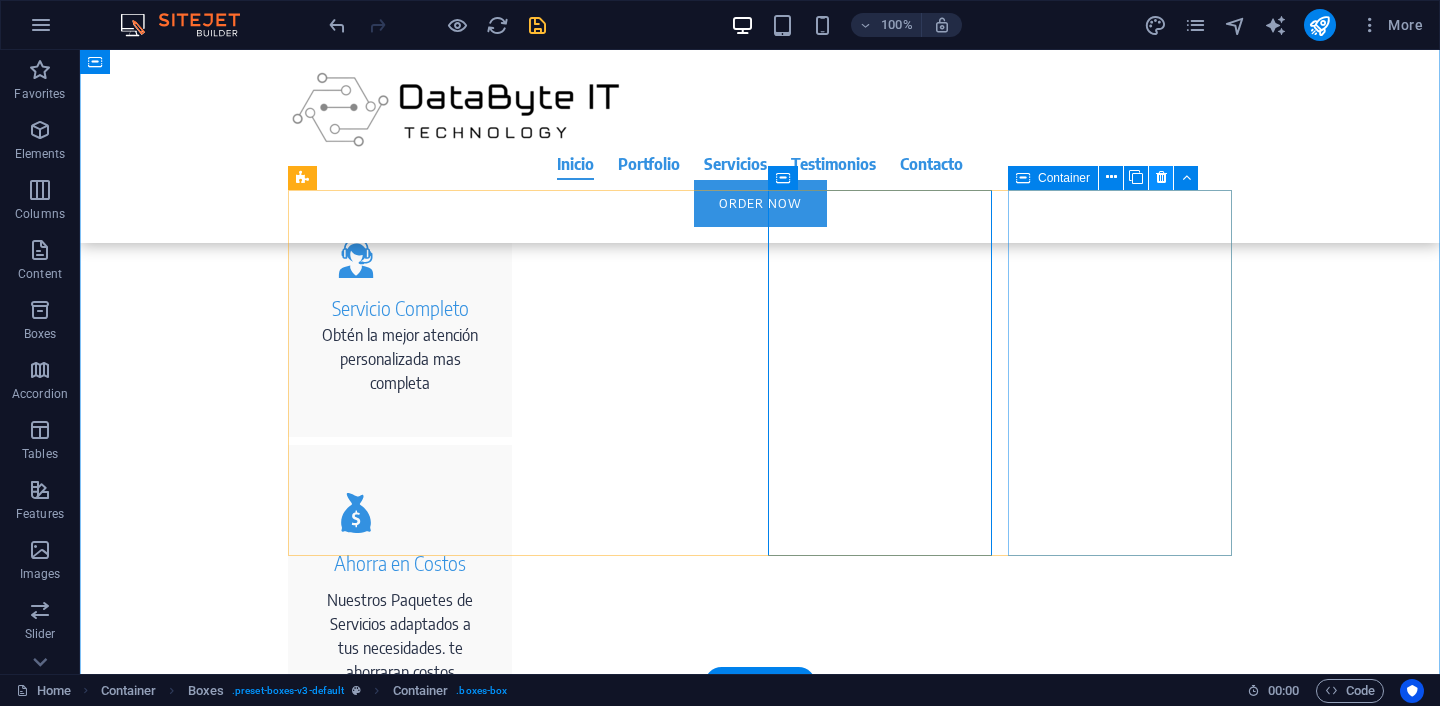 click at bounding box center [1161, 177] 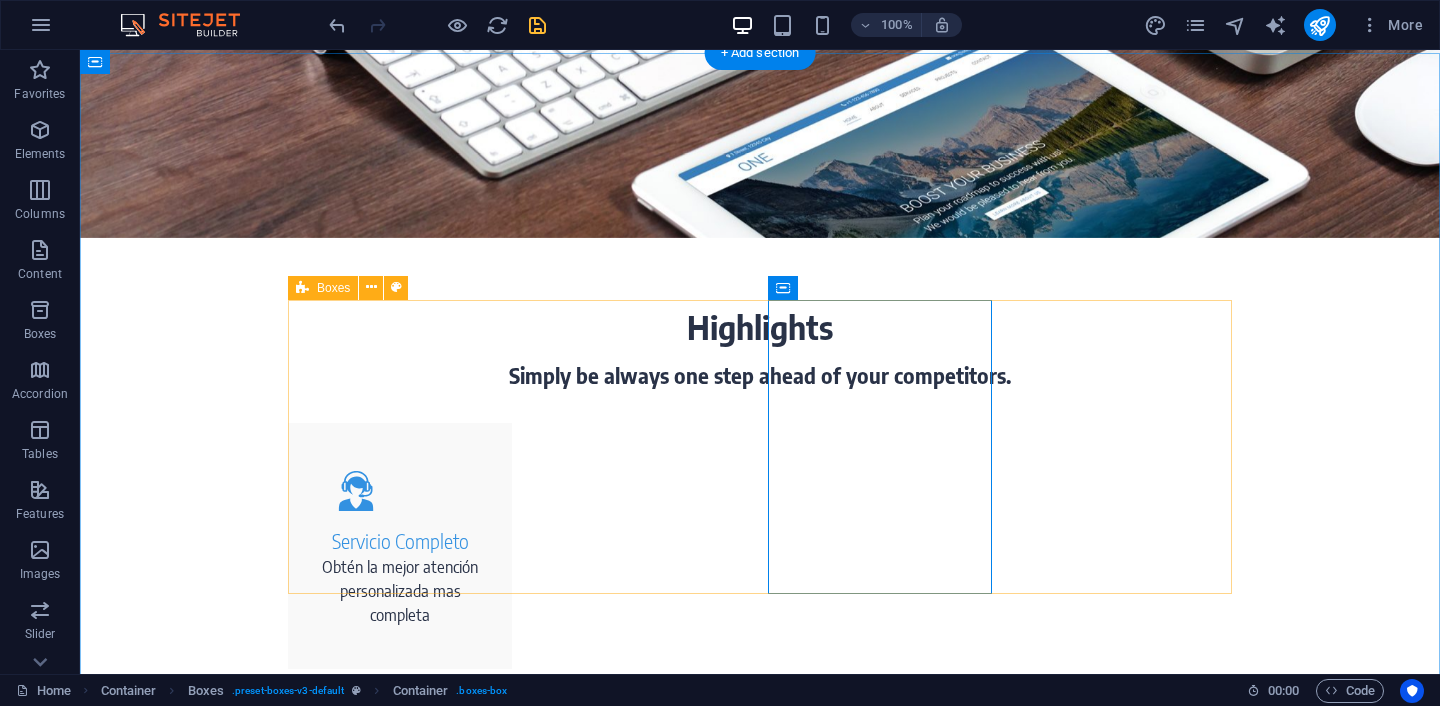 scroll, scrollTop: 626, scrollLeft: 0, axis: vertical 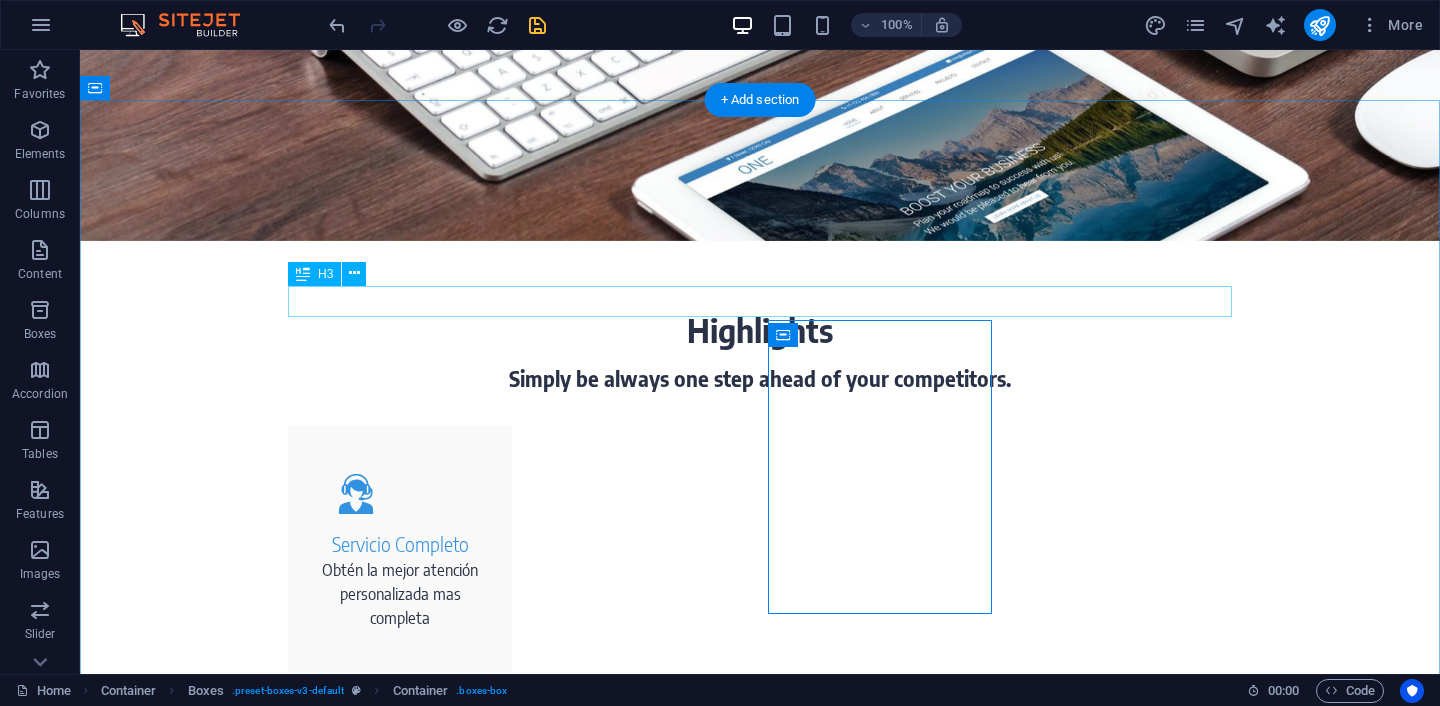 click on "Simply be always one step ahead of your competitors." at bounding box center [760, 379] 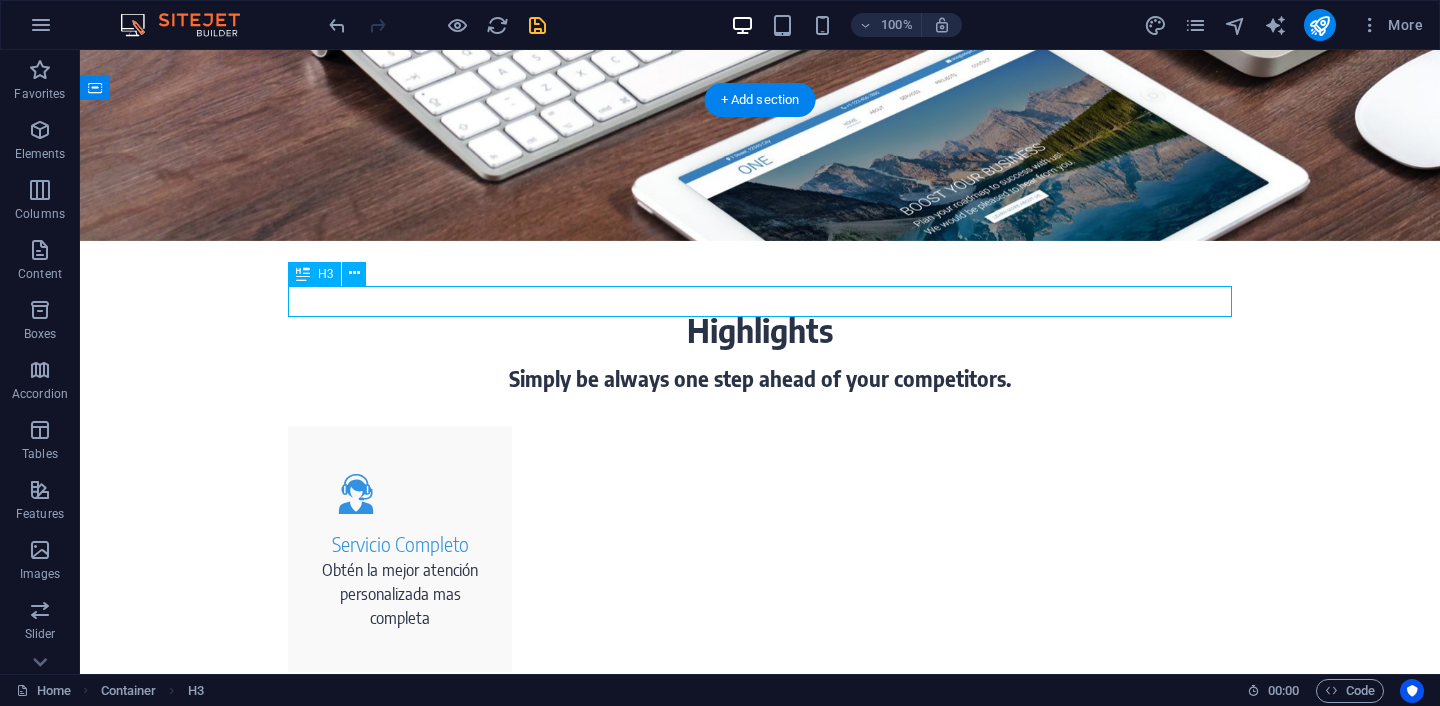 click on "Simply be always one step ahead of your competitors." at bounding box center (760, 379) 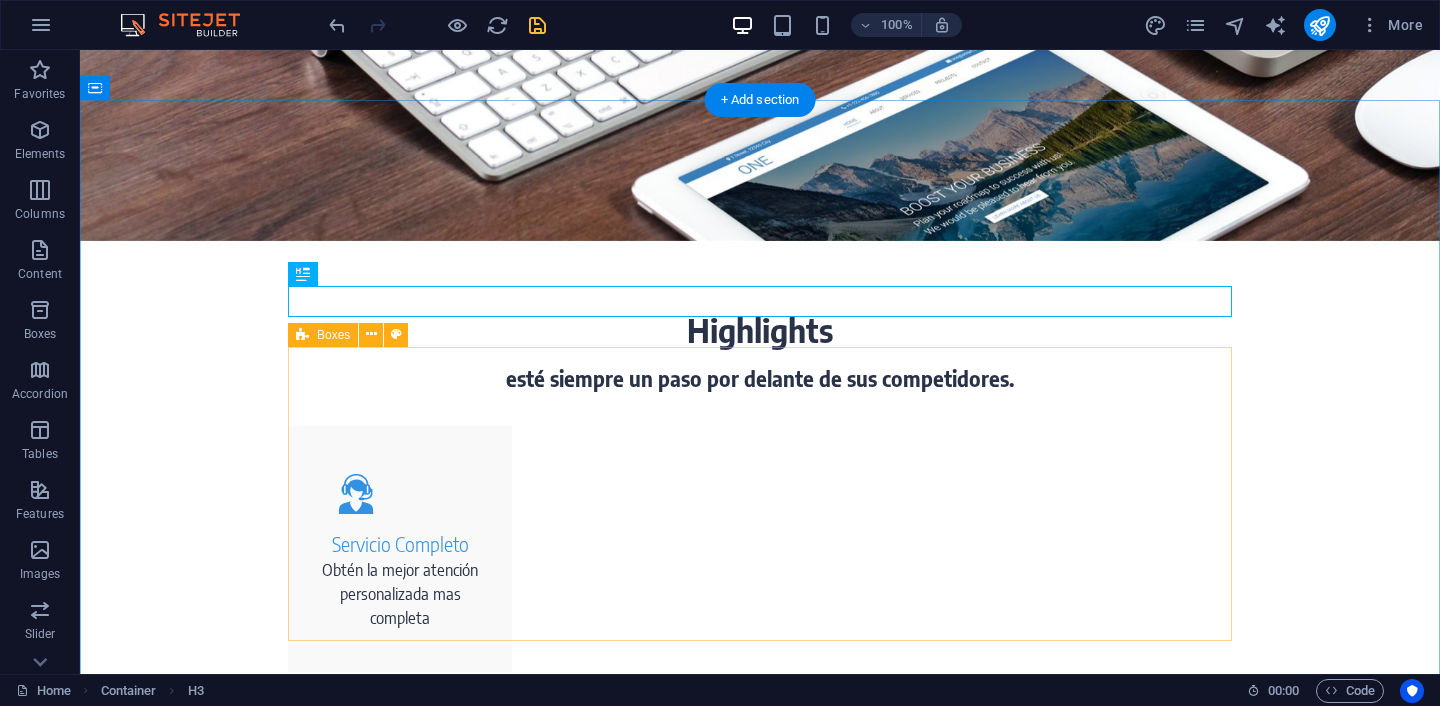 click on "Servicio Completo Obtén la mejor atención personalizada mas completa Ahorra en Costos Nuestros Paquetes de Servicios adaptados a tus necesidades. te ahorraran costos Ahorra Tiempo Ahorra Tiempo, agenda tan rapido y sencillamente el servicio requerido prácticamente a un clic" at bounding box center (760, 840) 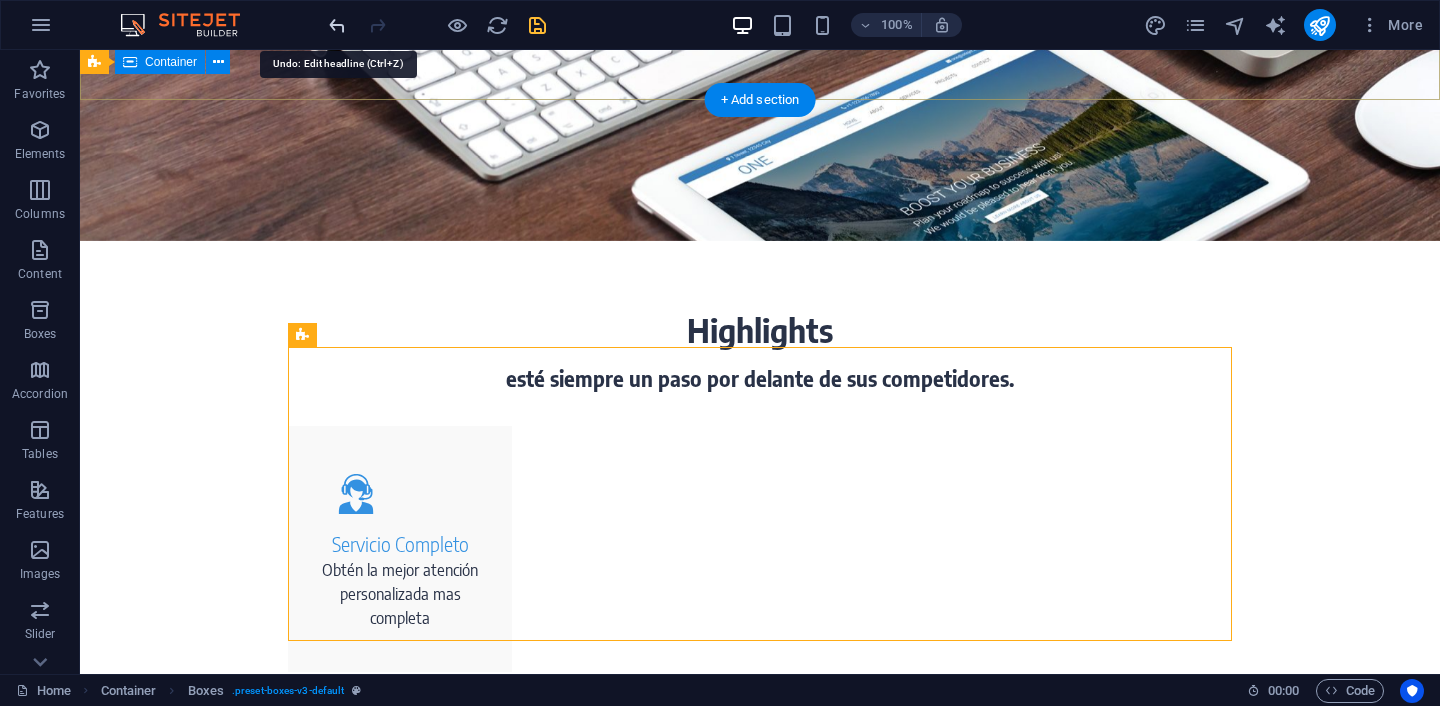 click at bounding box center (337, 25) 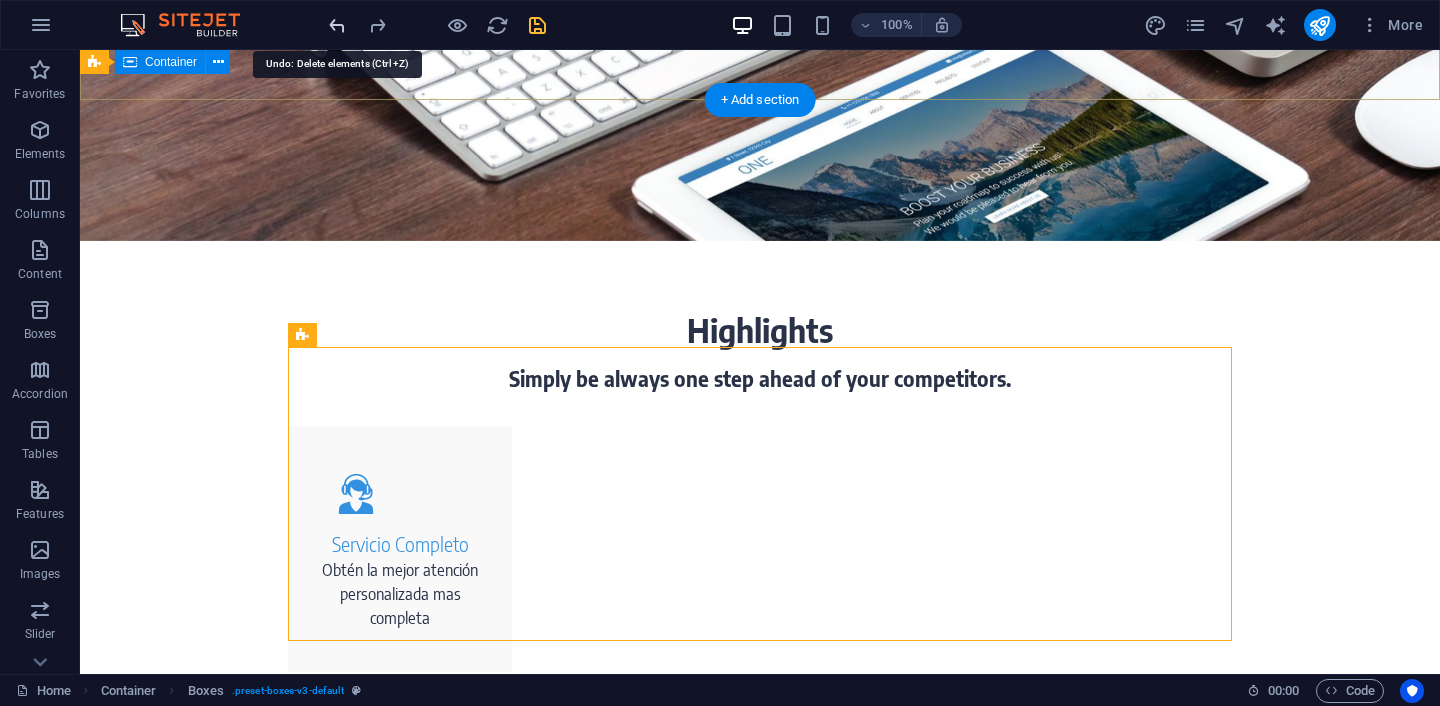 click at bounding box center (337, 25) 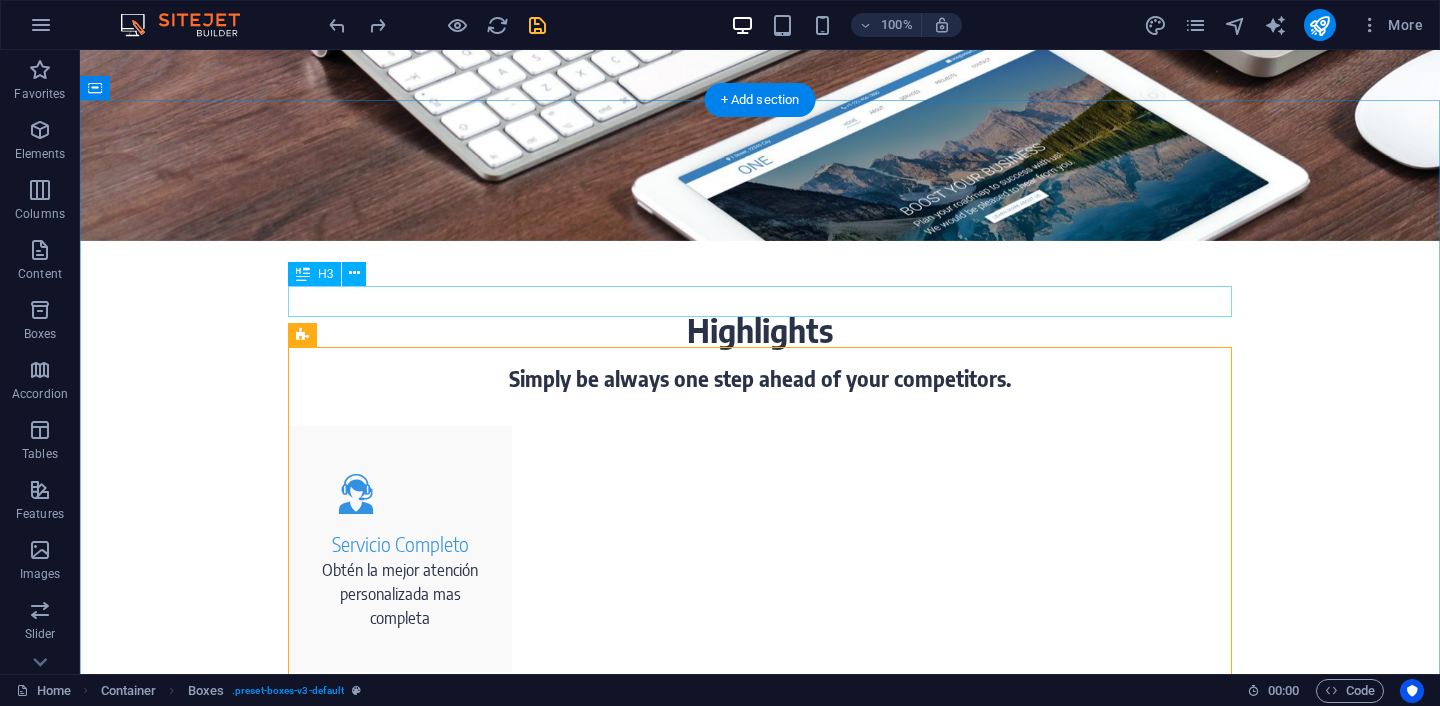 click on "Simply be always one step ahead of your competitors." at bounding box center [760, 379] 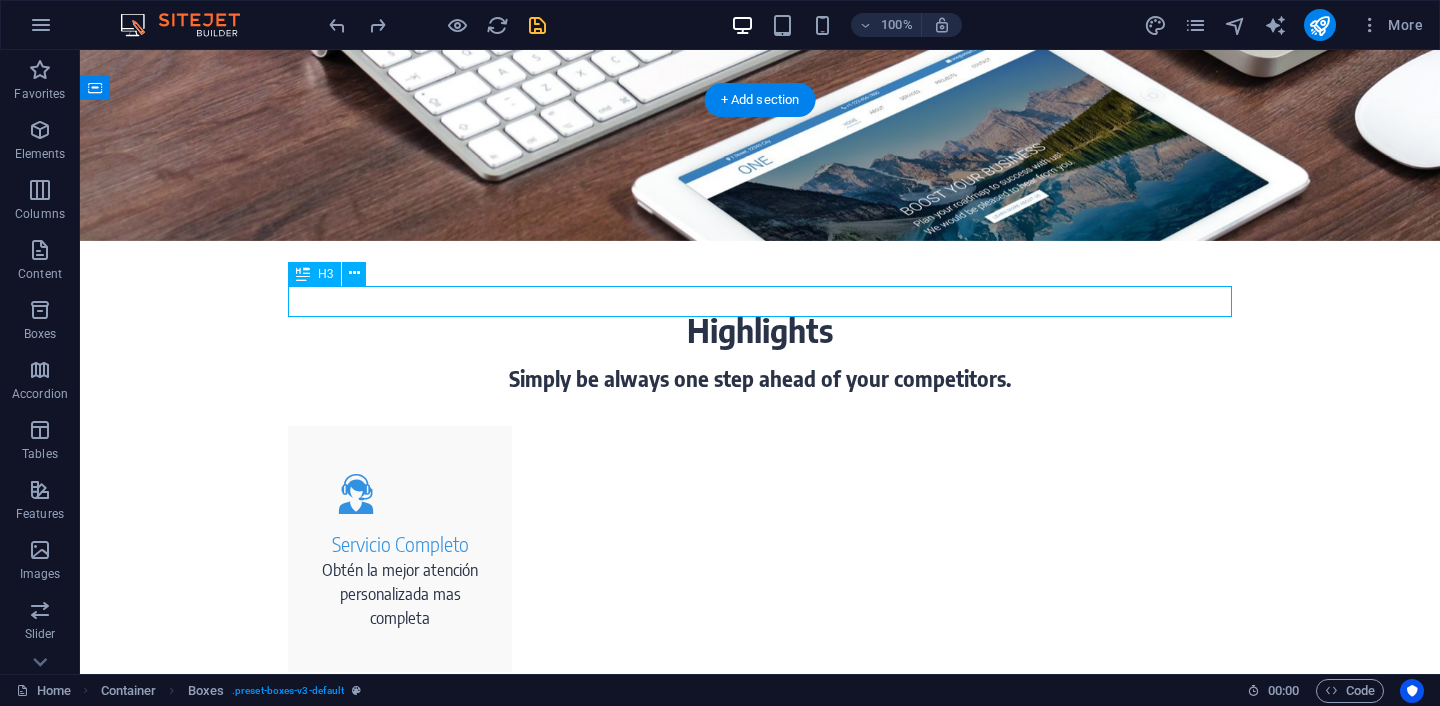 click on "Simply be always one step ahead of your competitors." at bounding box center (760, 379) 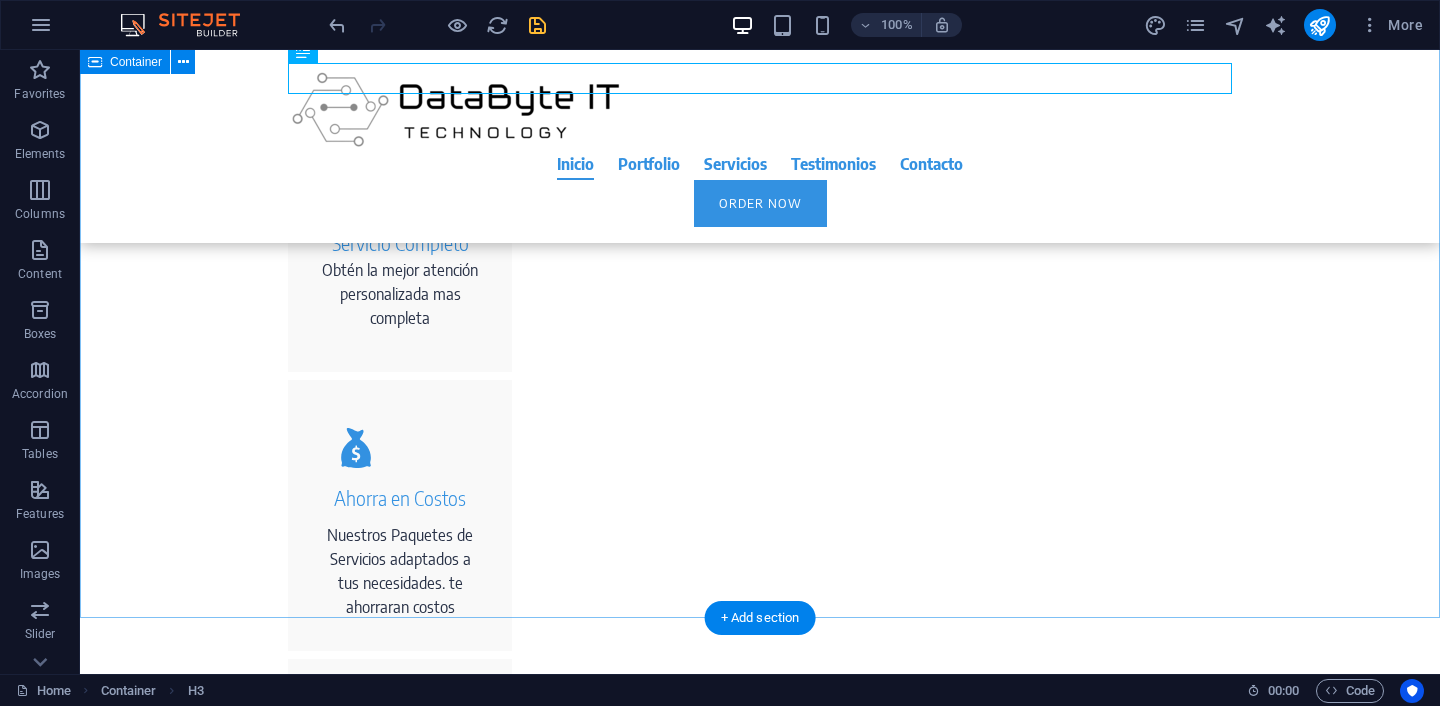 scroll, scrollTop: 822, scrollLeft: 0, axis: vertical 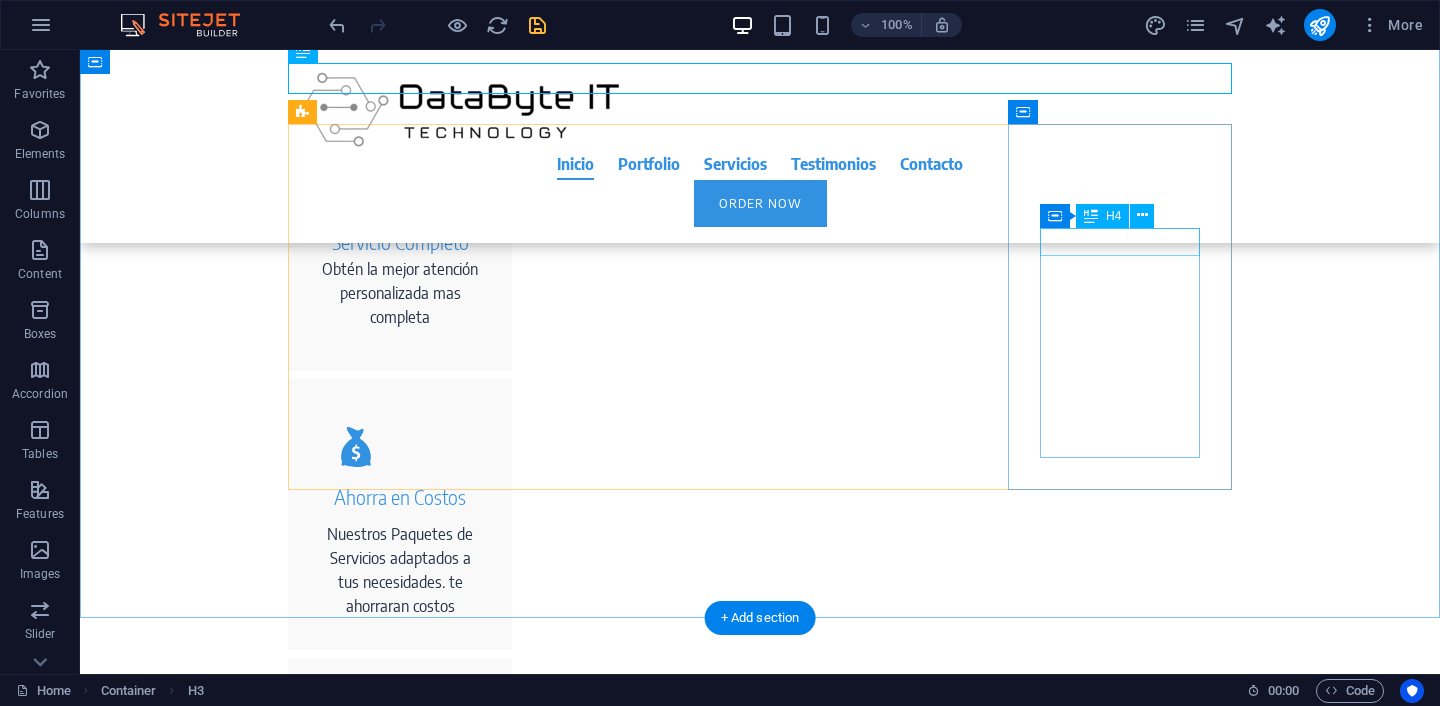 click on "Perfect Design" at bounding box center (400, 1078) 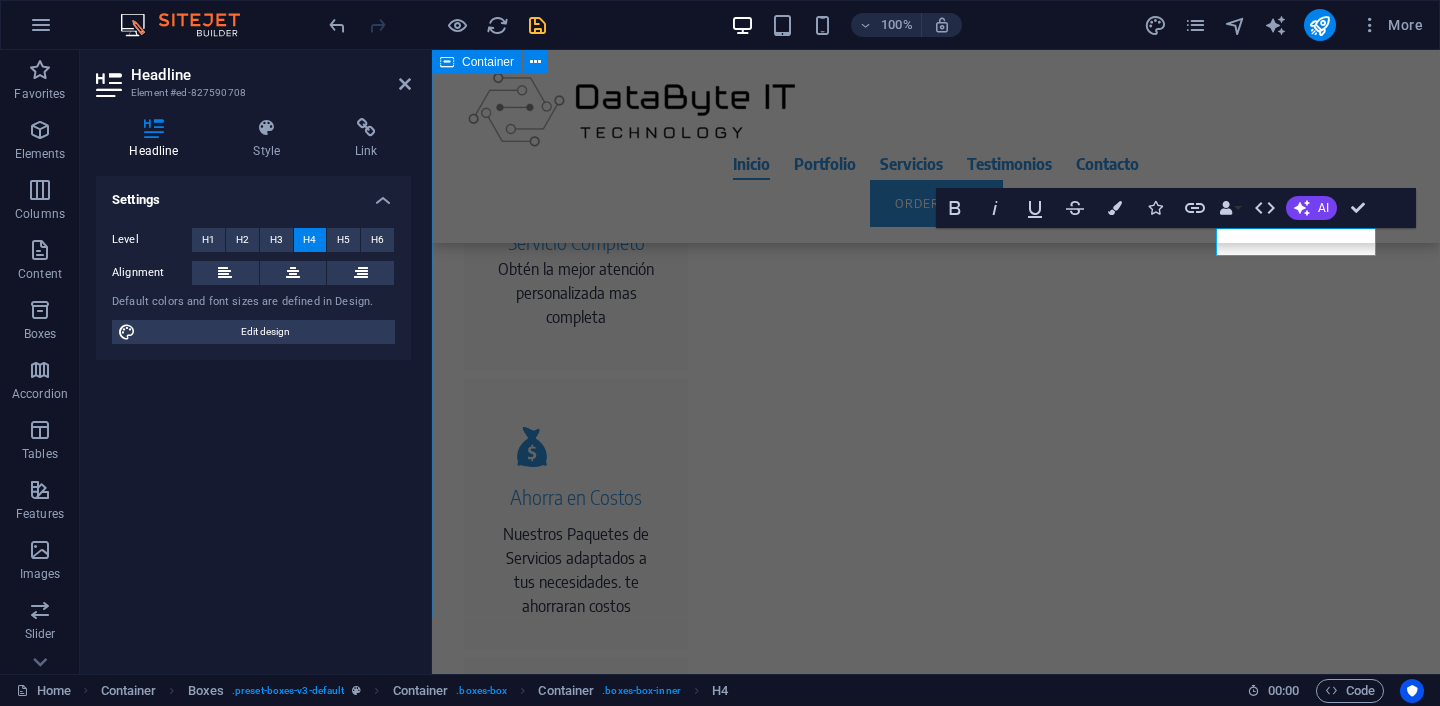 type 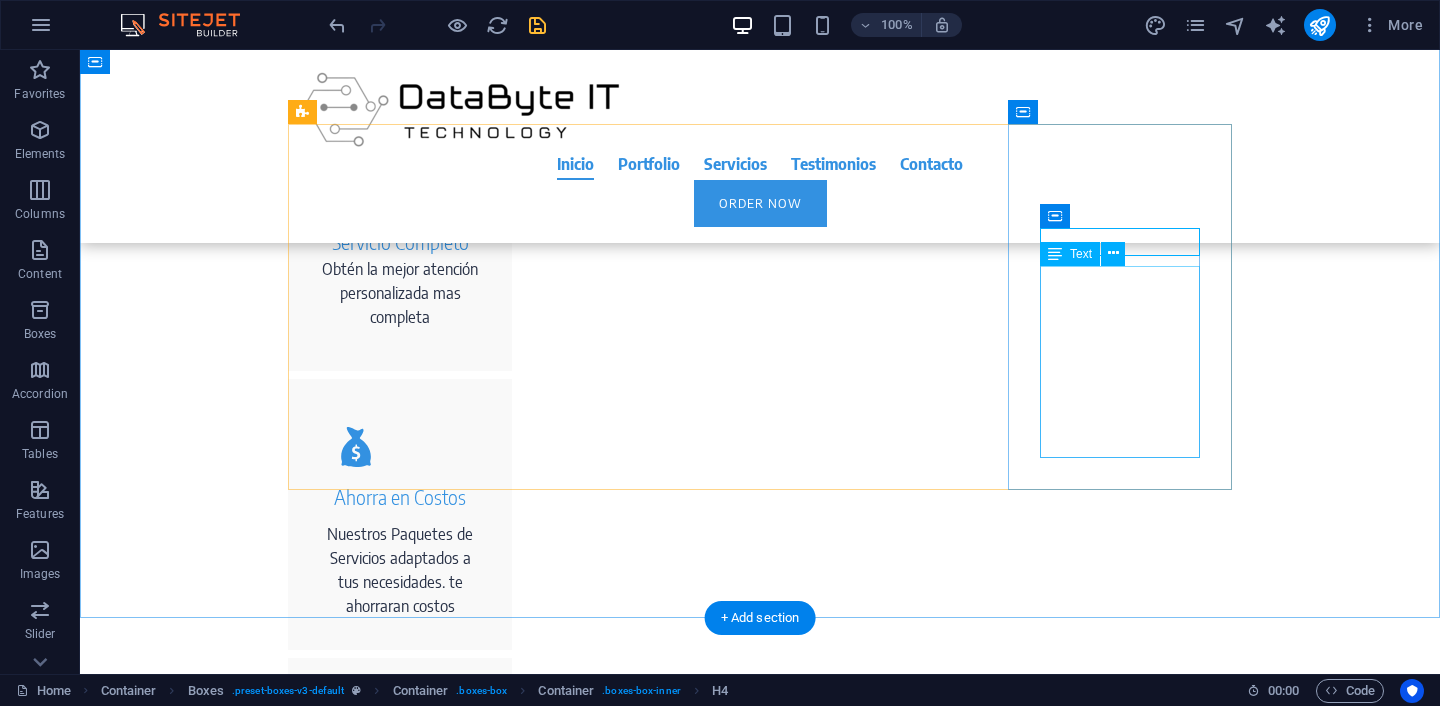 click on "Our experts create your professional website according to the latest technical standards - optimized for smartphones and tablets right from the start." at bounding box center (400, 1199) 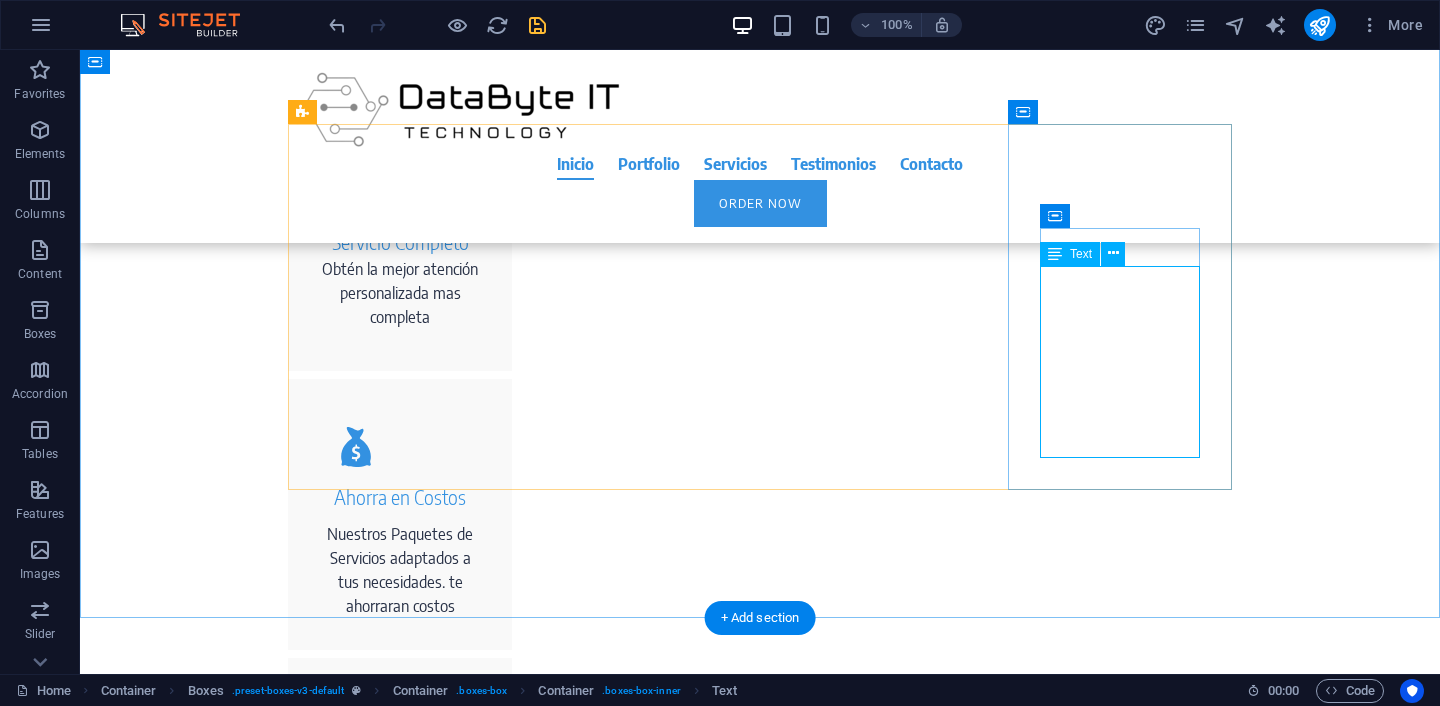click on "Our experts create your professional website according to the latest technical standards - optimized for smartphones and tablets right from the start." at bounding box center (400, 1199) 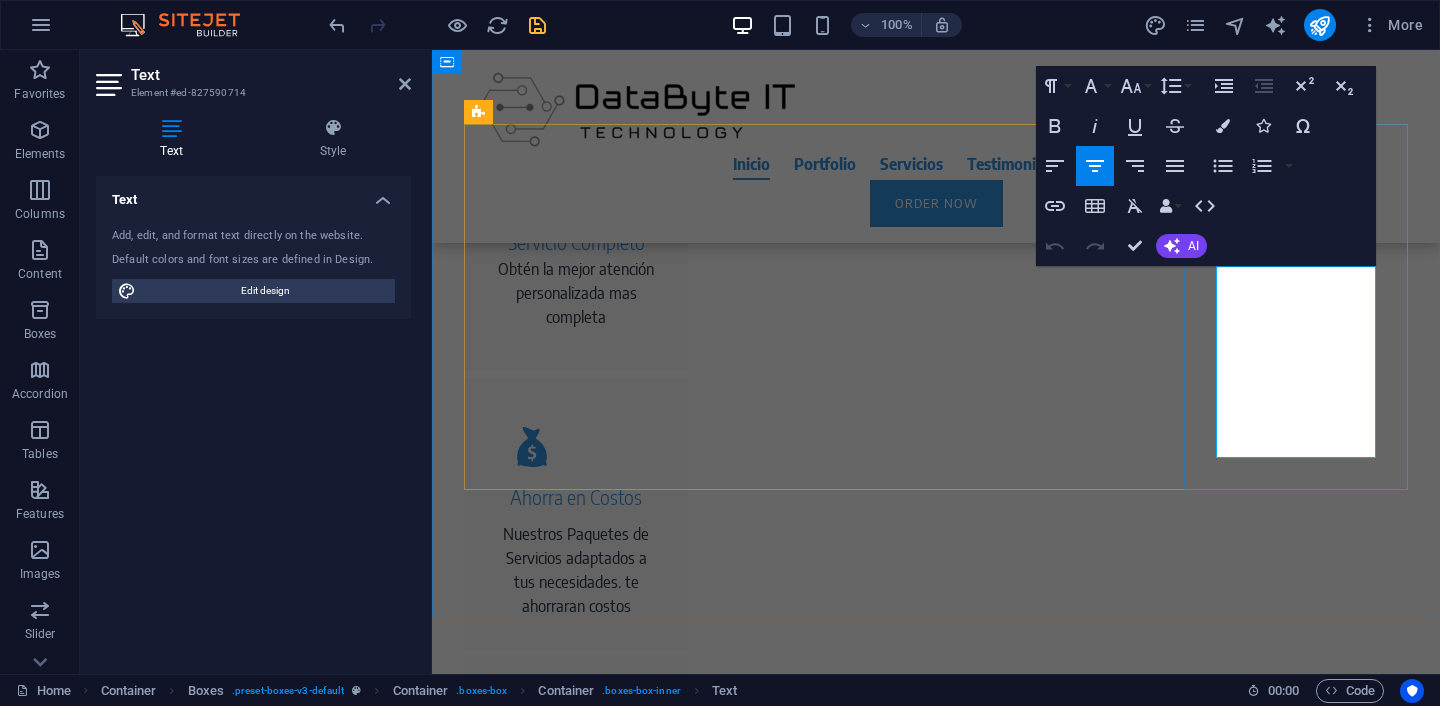drag, startPoint x: 1330, startPoint y: 446, endPoint x: 1195, endPoint y: 272, distance: 220.22943 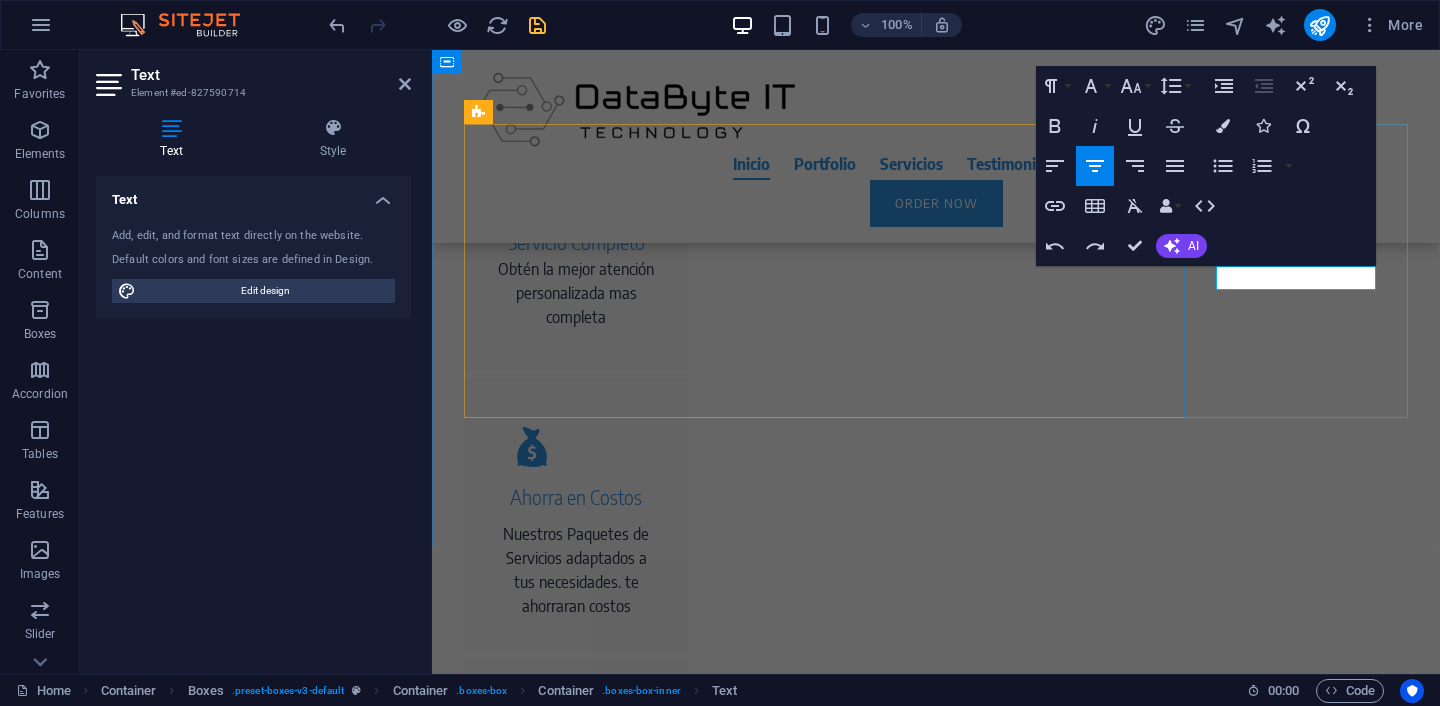 type 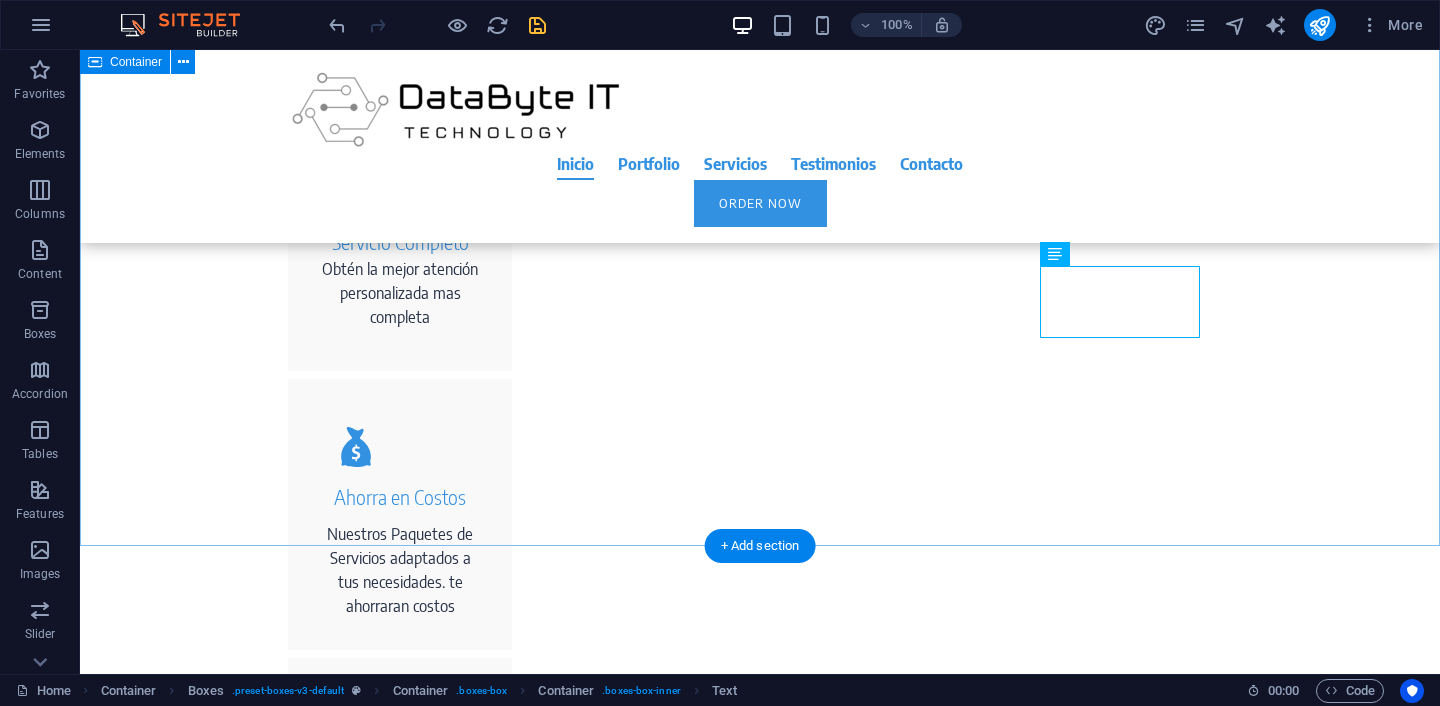 click on "Highlights esté siempre un paso por delante de sus competidores. Servicio Completo Obtén la mejor atención personalizada mas completa Ahorra en Costos Nuestros Paquetes de Servicios adaptados a tus necesidades. te ahorraran costos Ahorra Tiempo Ahorra Tiempo, agenda tan rapido y sencillamente el servicio requerido prácticamente a un clic Atención Profesional Nuestro Equipo Profesional te apoyará de la mano." at bounding box center [760, 606] 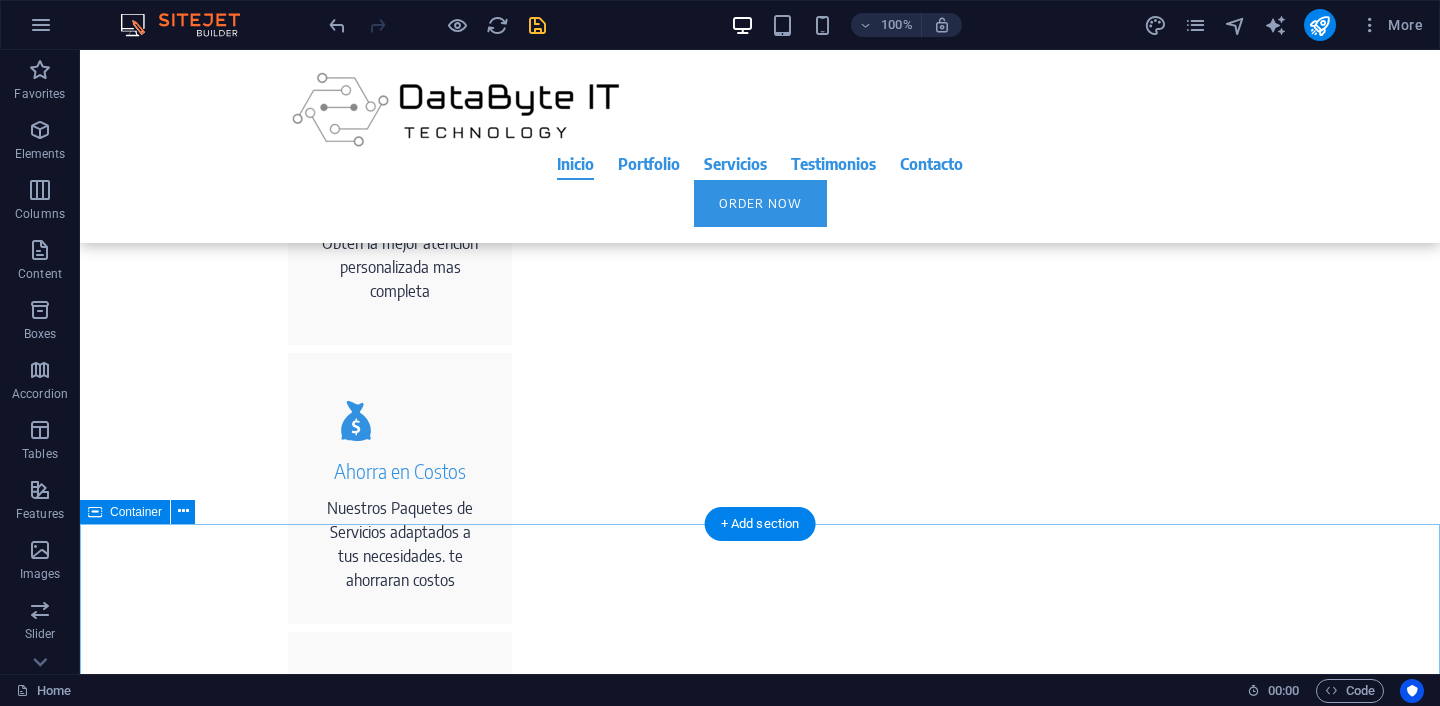 scroll, scrollTop: 857, scrollLeft: 0, axis: vertical 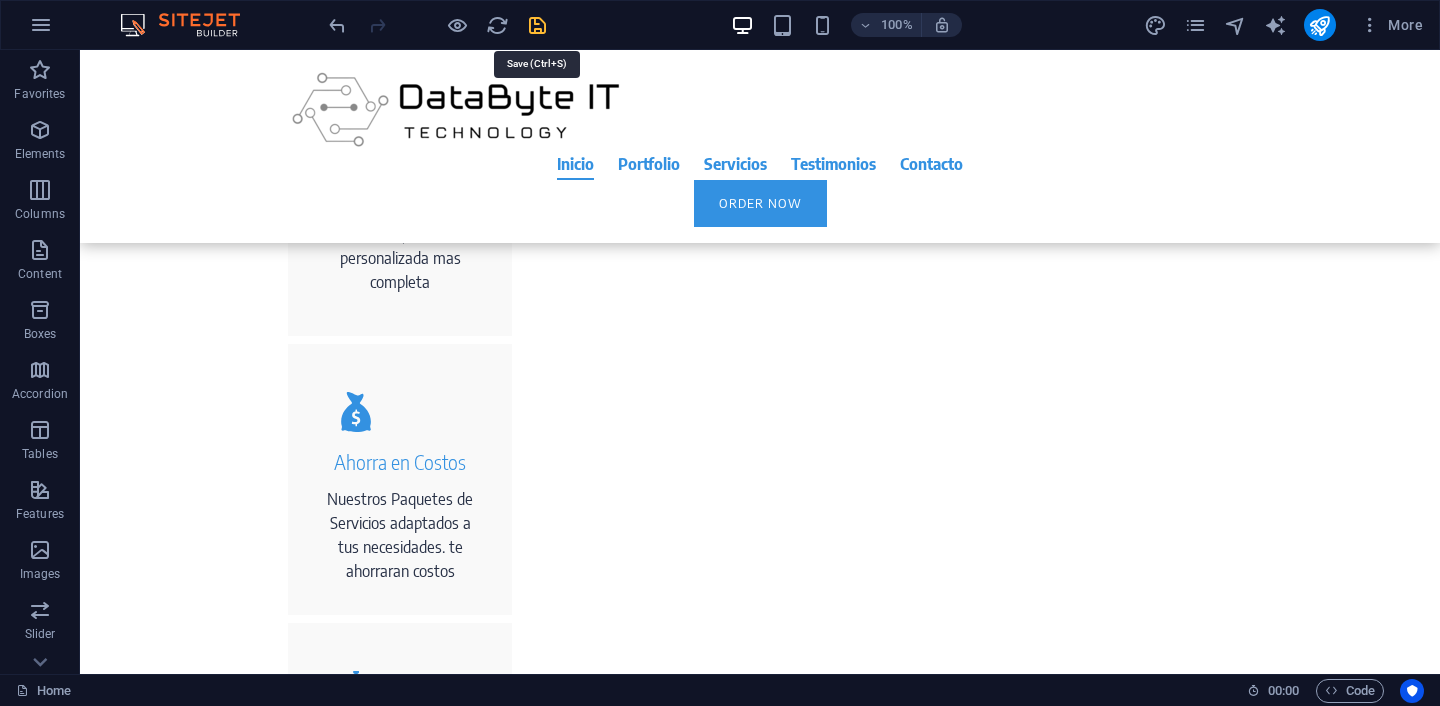 click at bounding box center [537, 25] 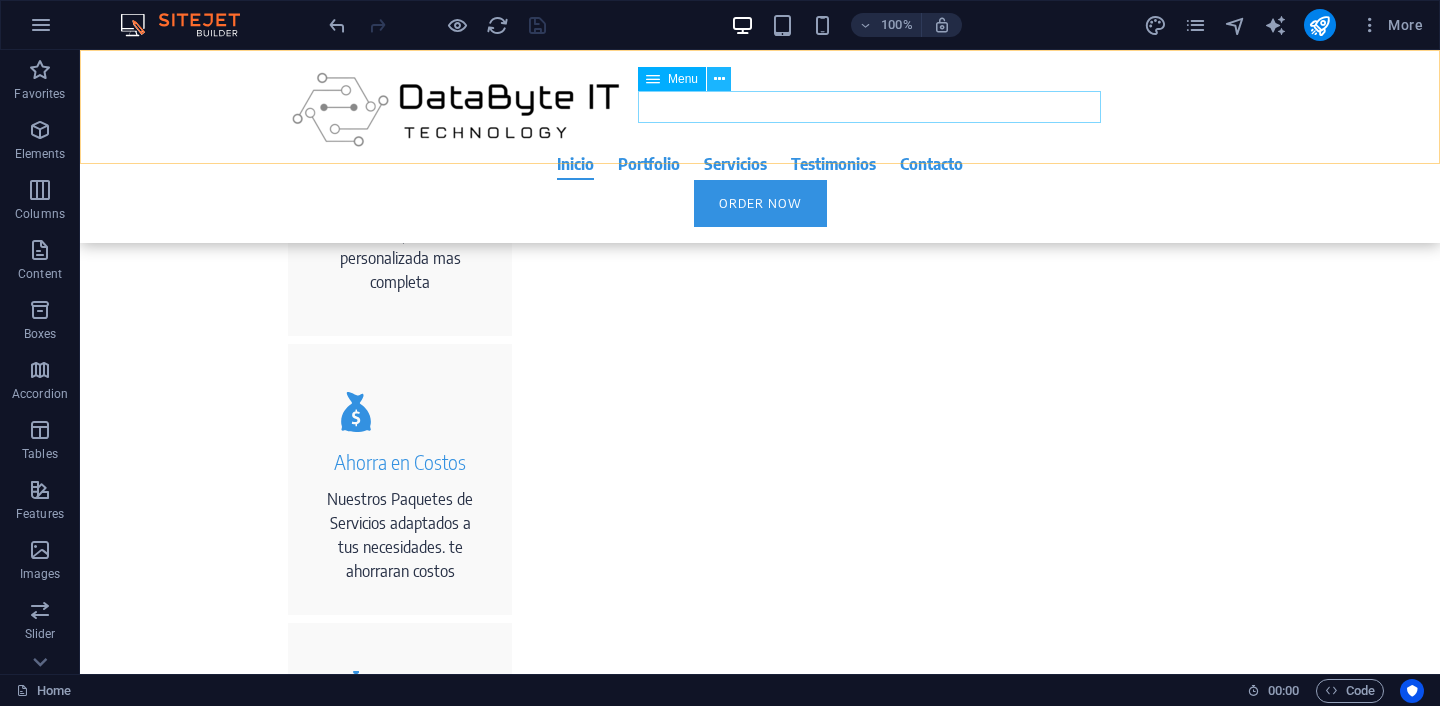 click at bounding box center [719, 79] 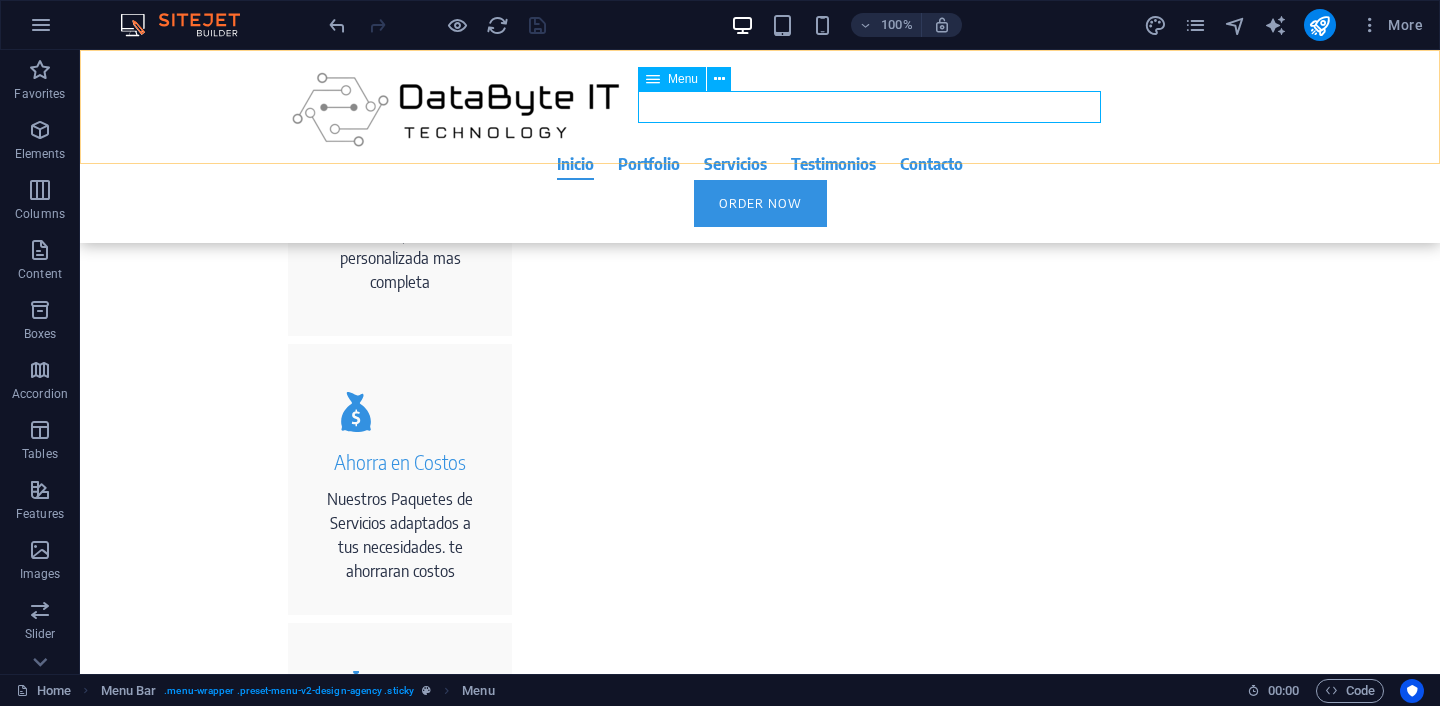 click on "Inicio Portfolio Servicios Testimonios Contacto" at bounding box center [760, 164] 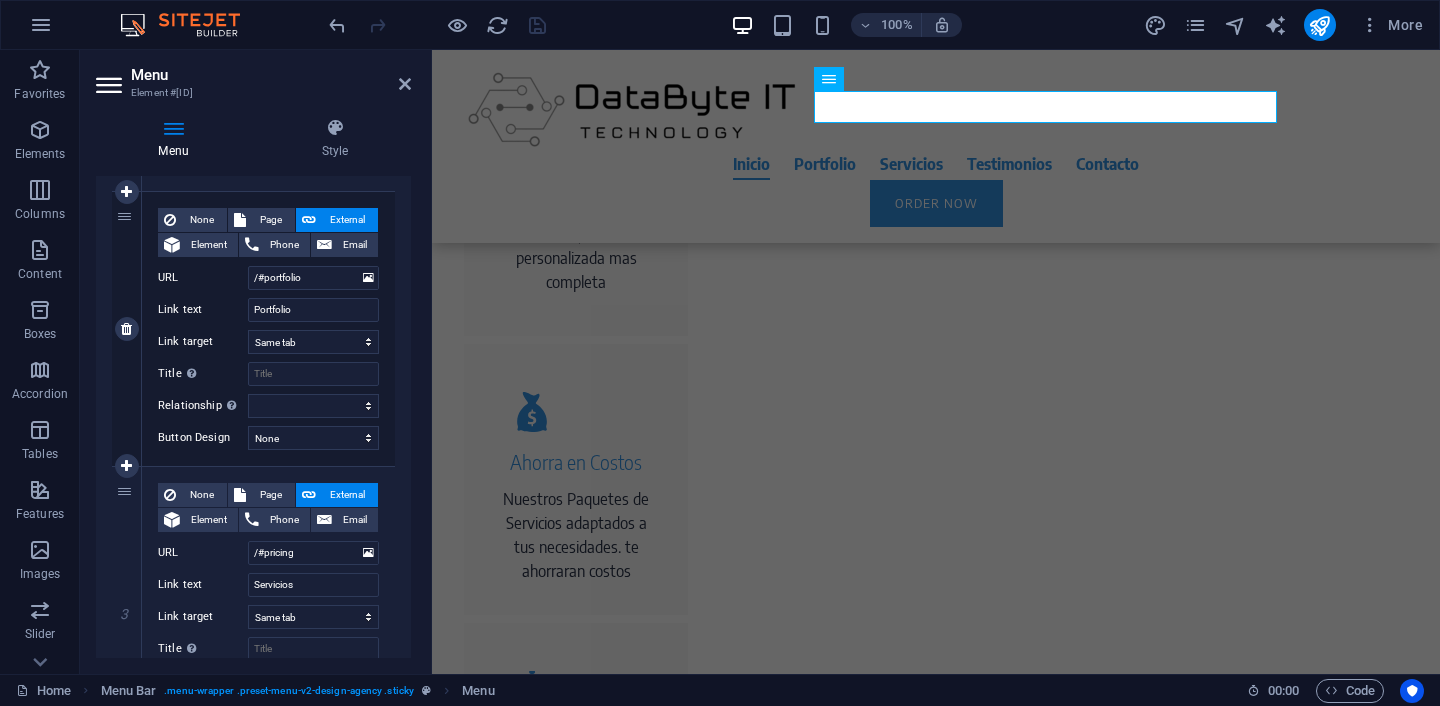 scroll, scrollTop: 408, scrollLeft: 0, axis: vertical 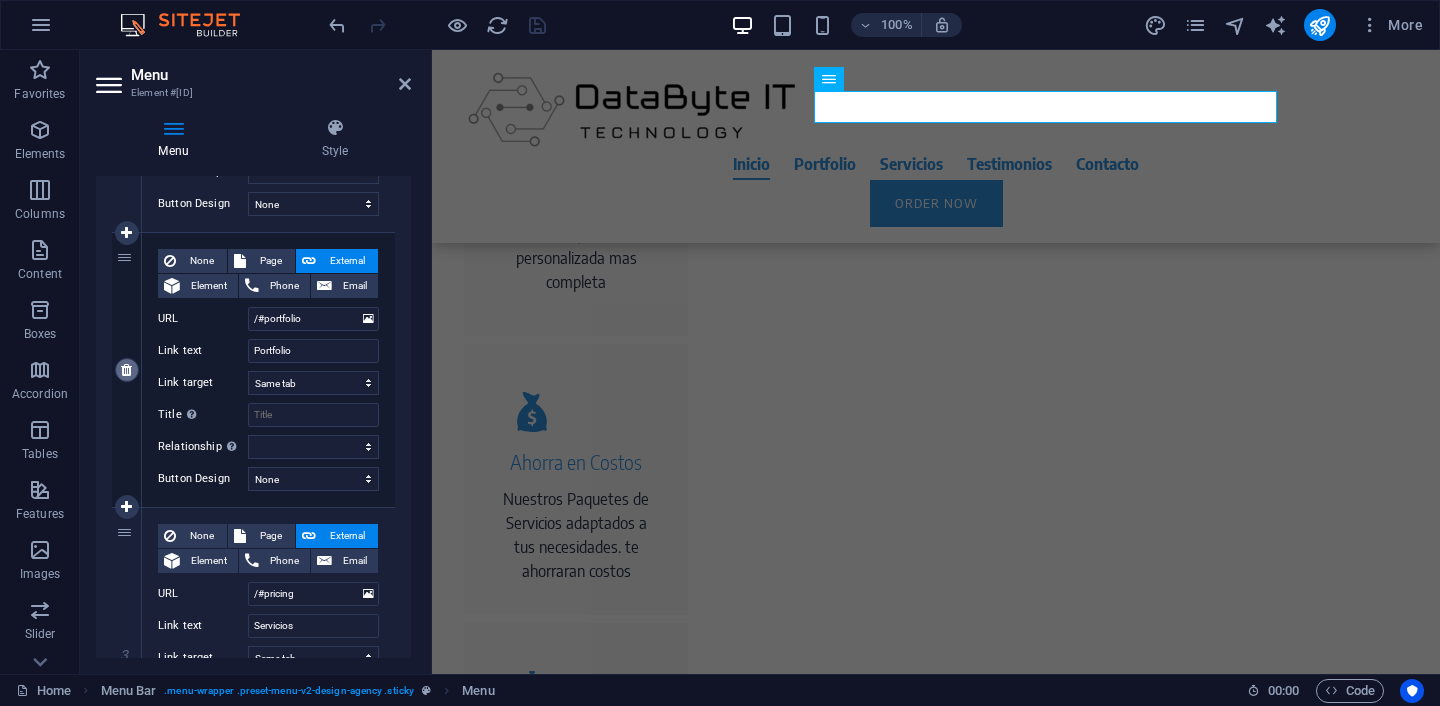 click at bounding box center [126, 370] 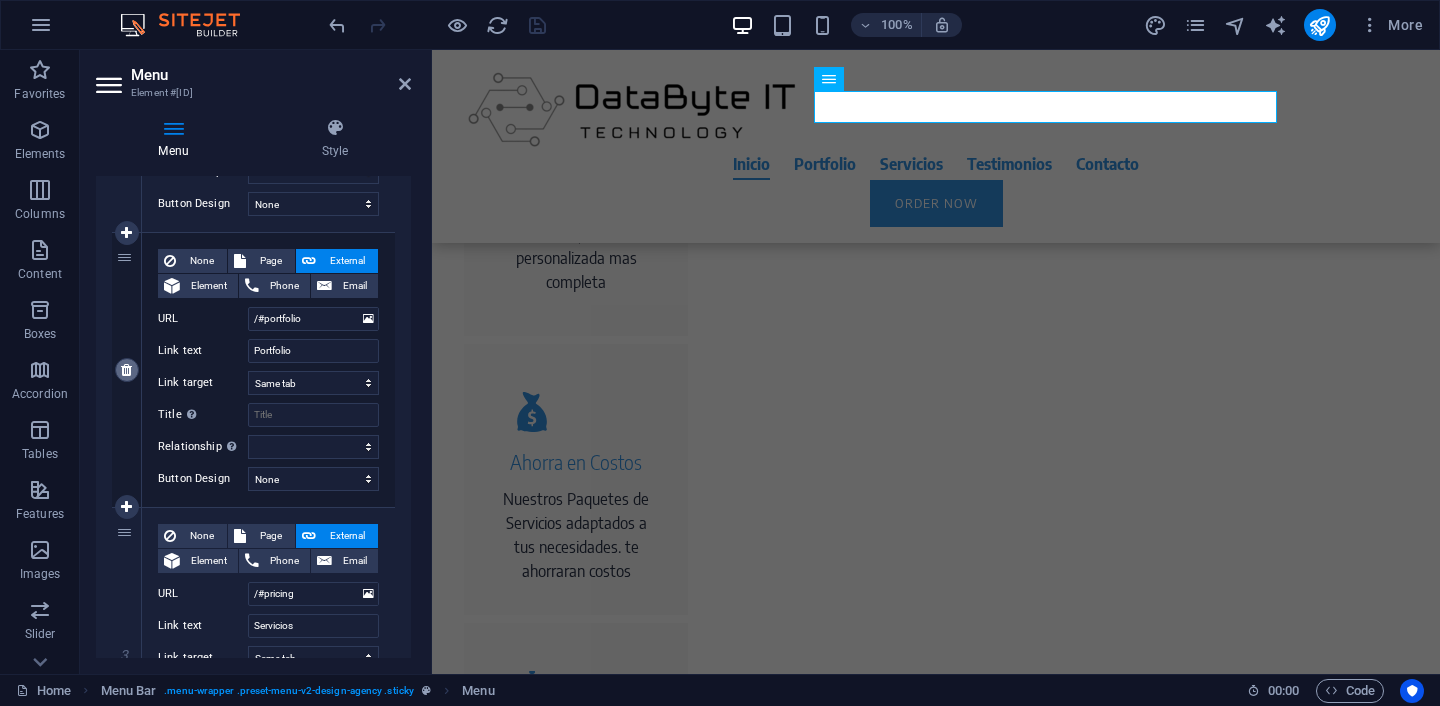 type on "/#pricing" 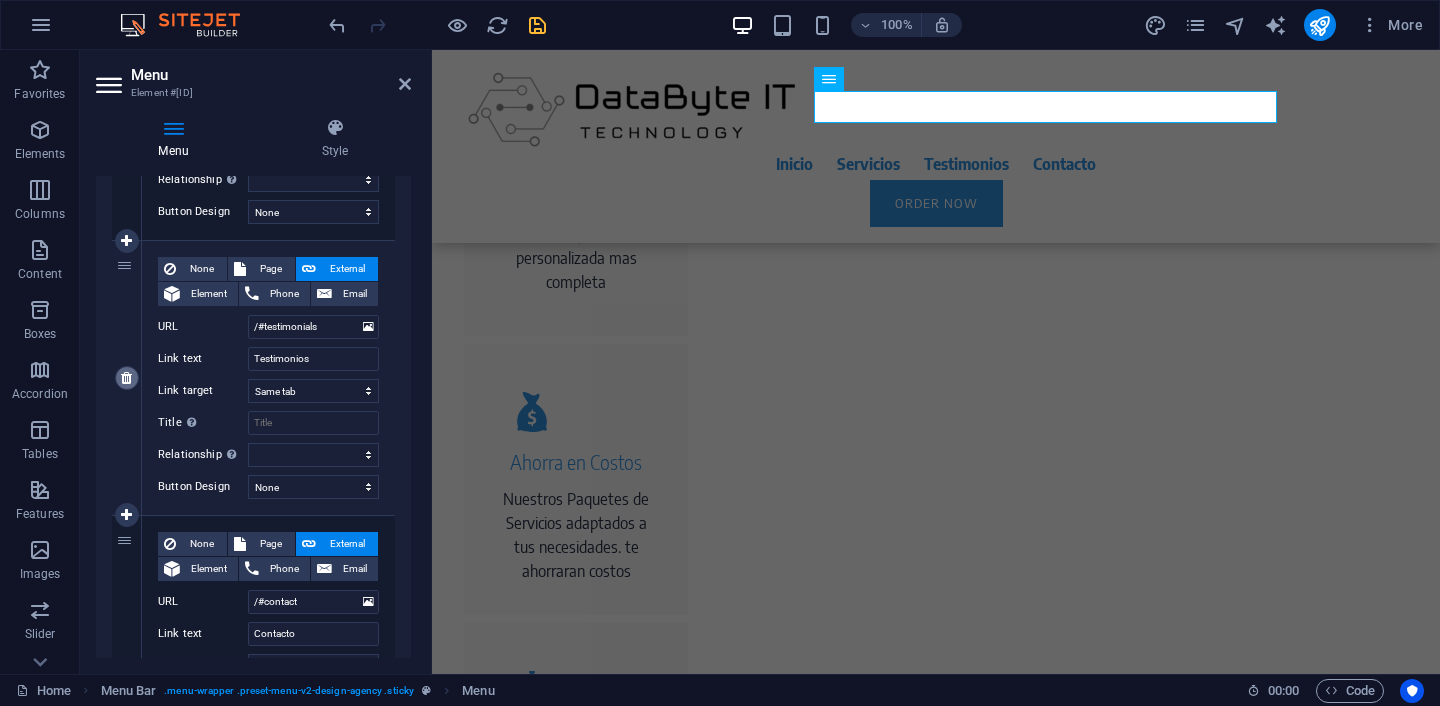 click at bounding box center (126, 378) 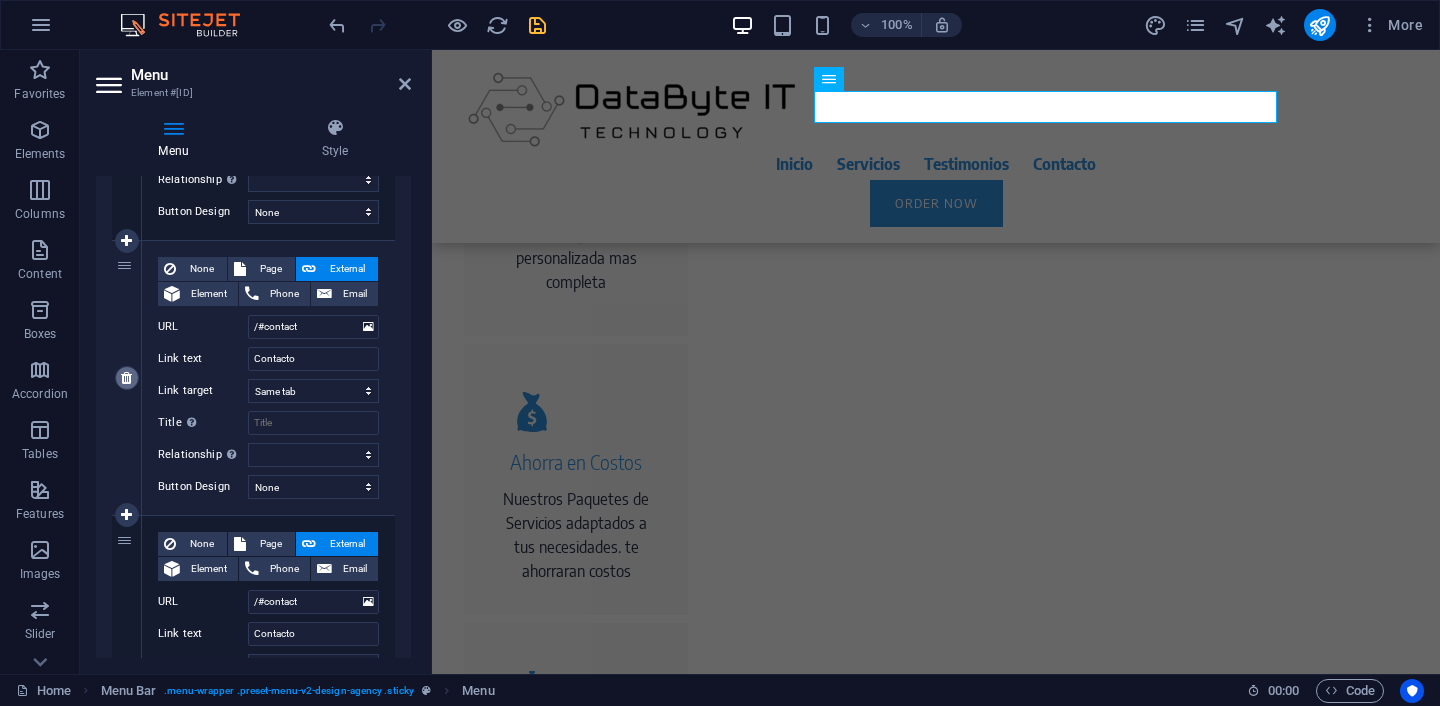 scroll, scrollTop: 588, scrollLeft: 0, axis: vertical 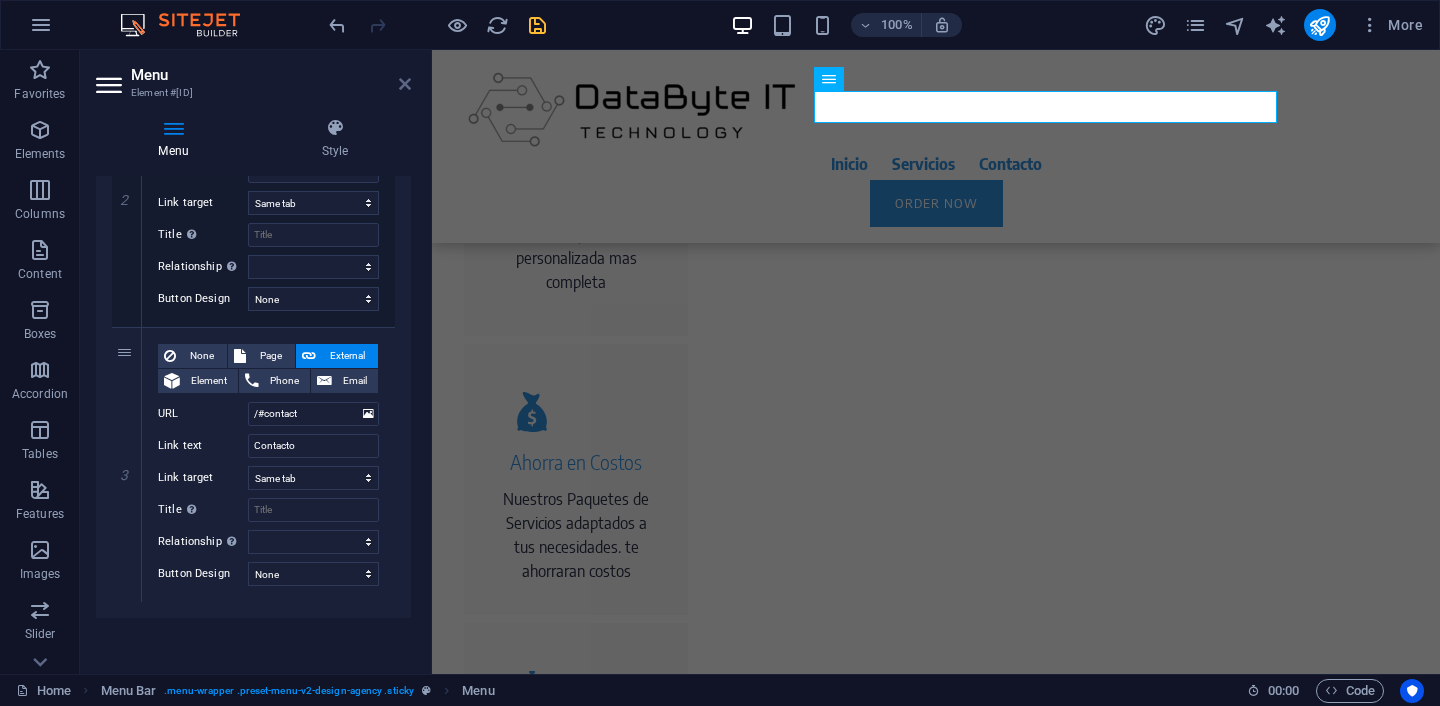click at bounding box center [405, 84] 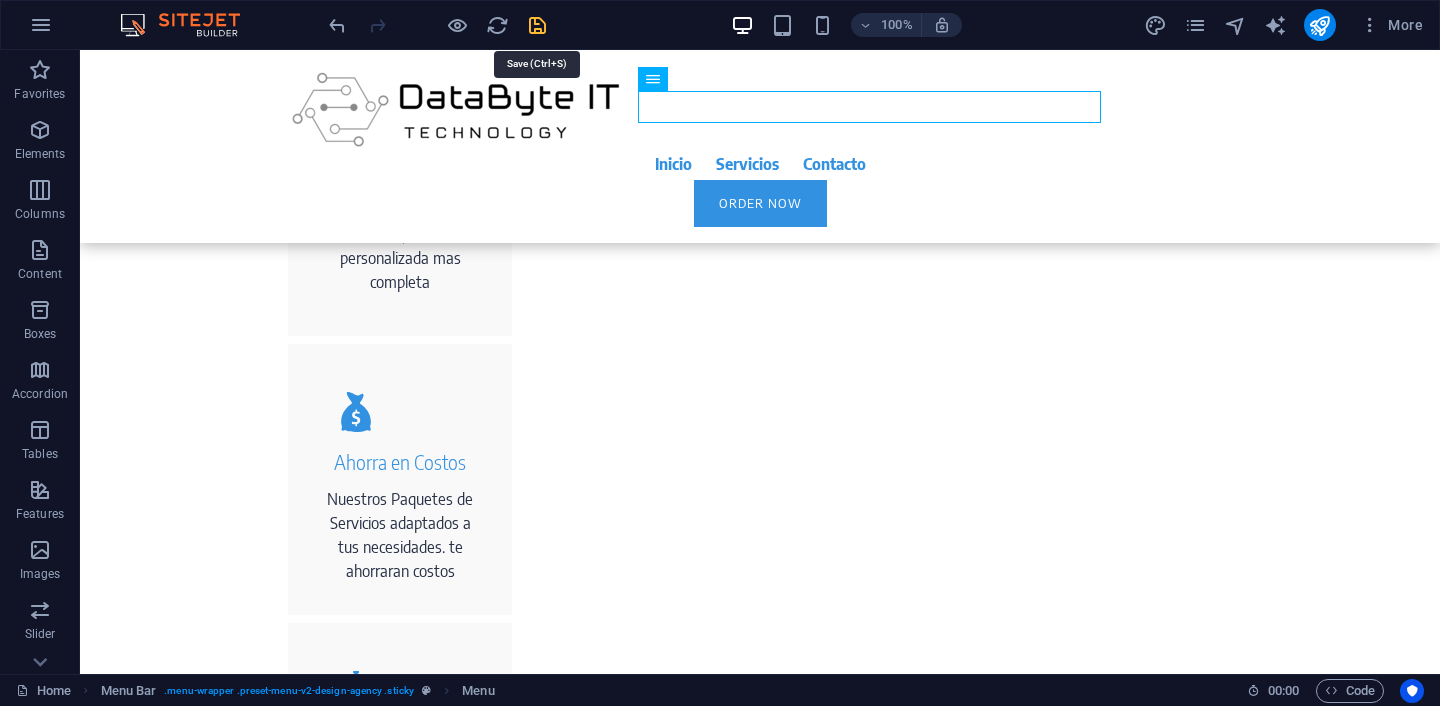 click at bounding box center [537, 25] 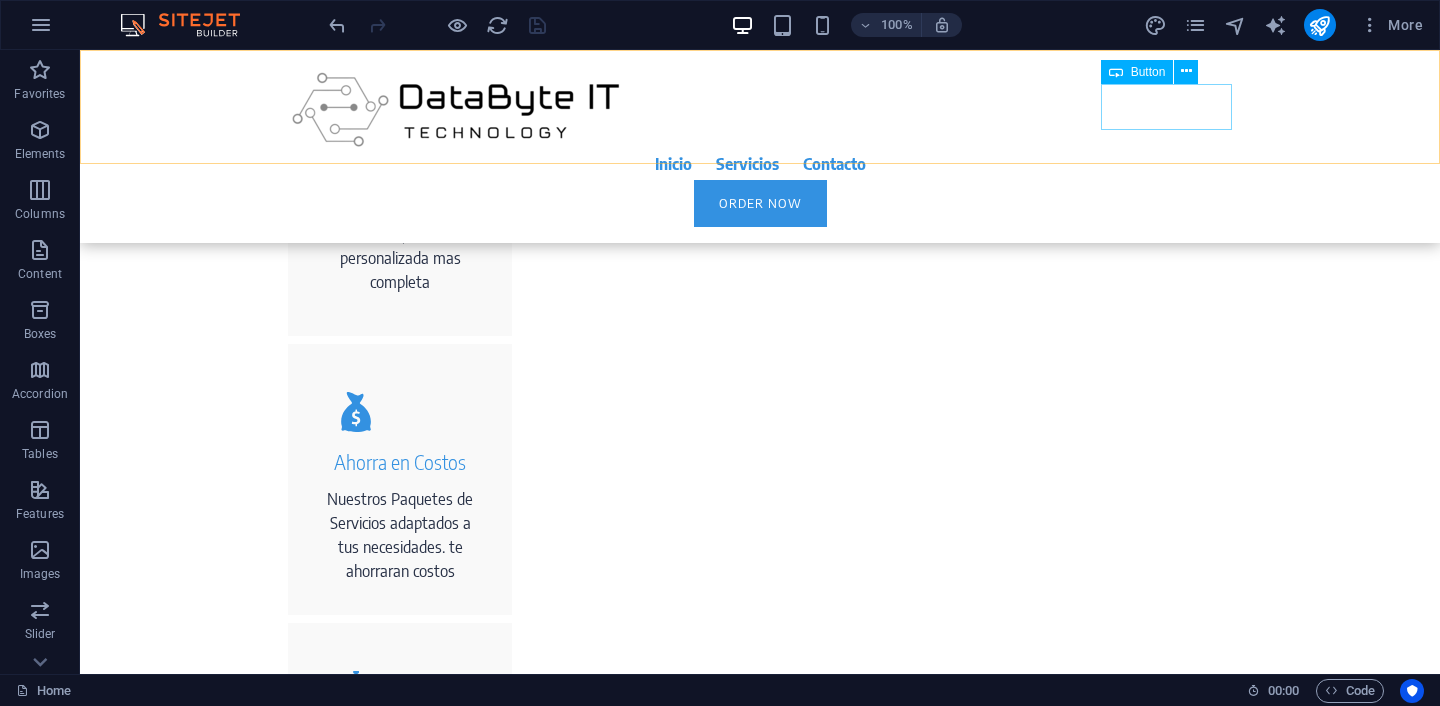 click on "Order Now" at bounding box center (760, 203) 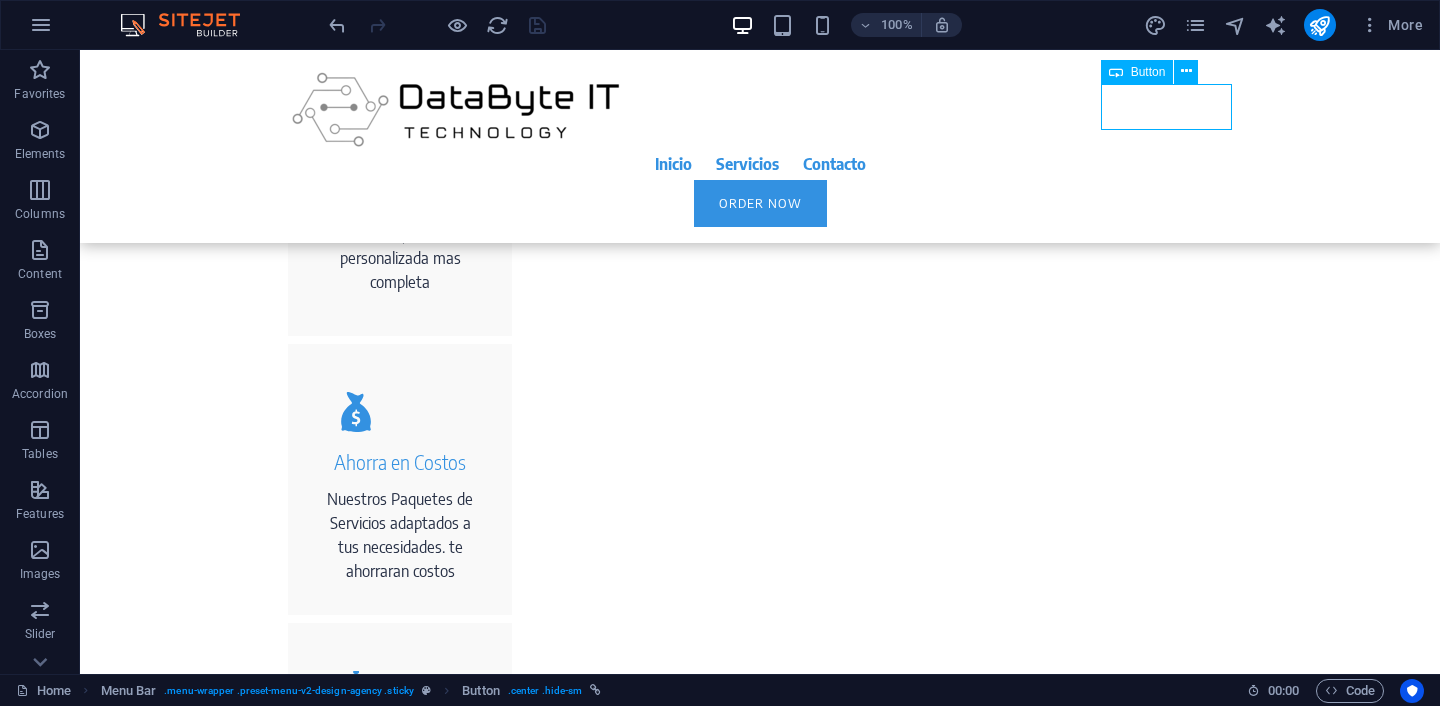 click on "Order Now" at bounding box center [760, 203] 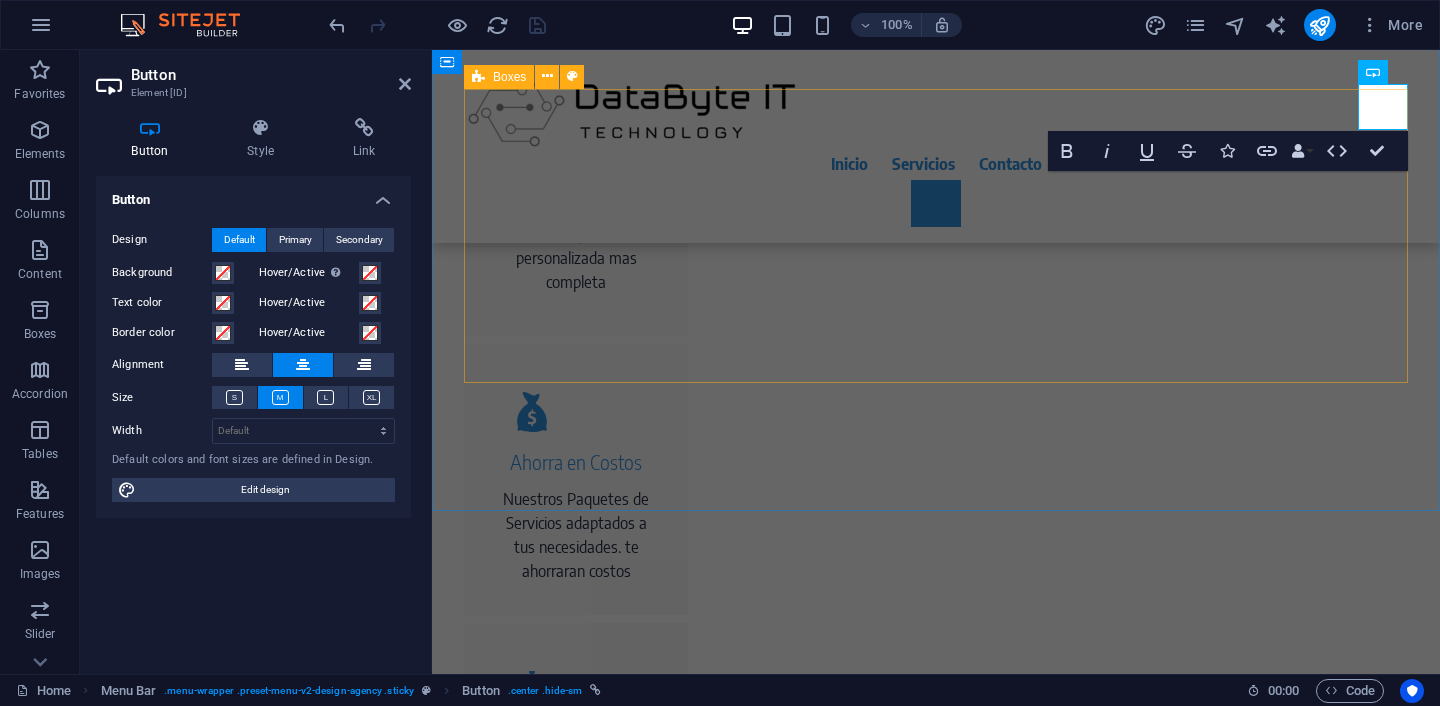 type 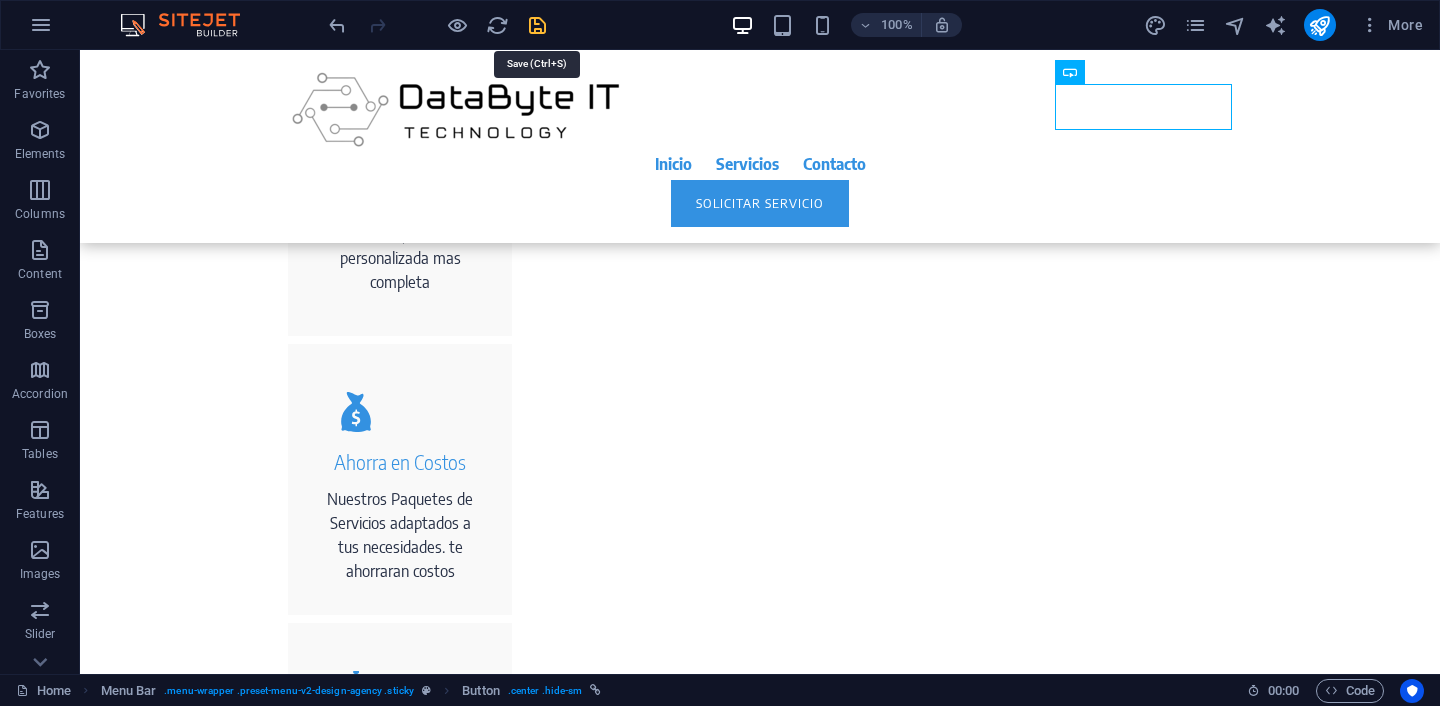 click at bounding box center (537, 25) 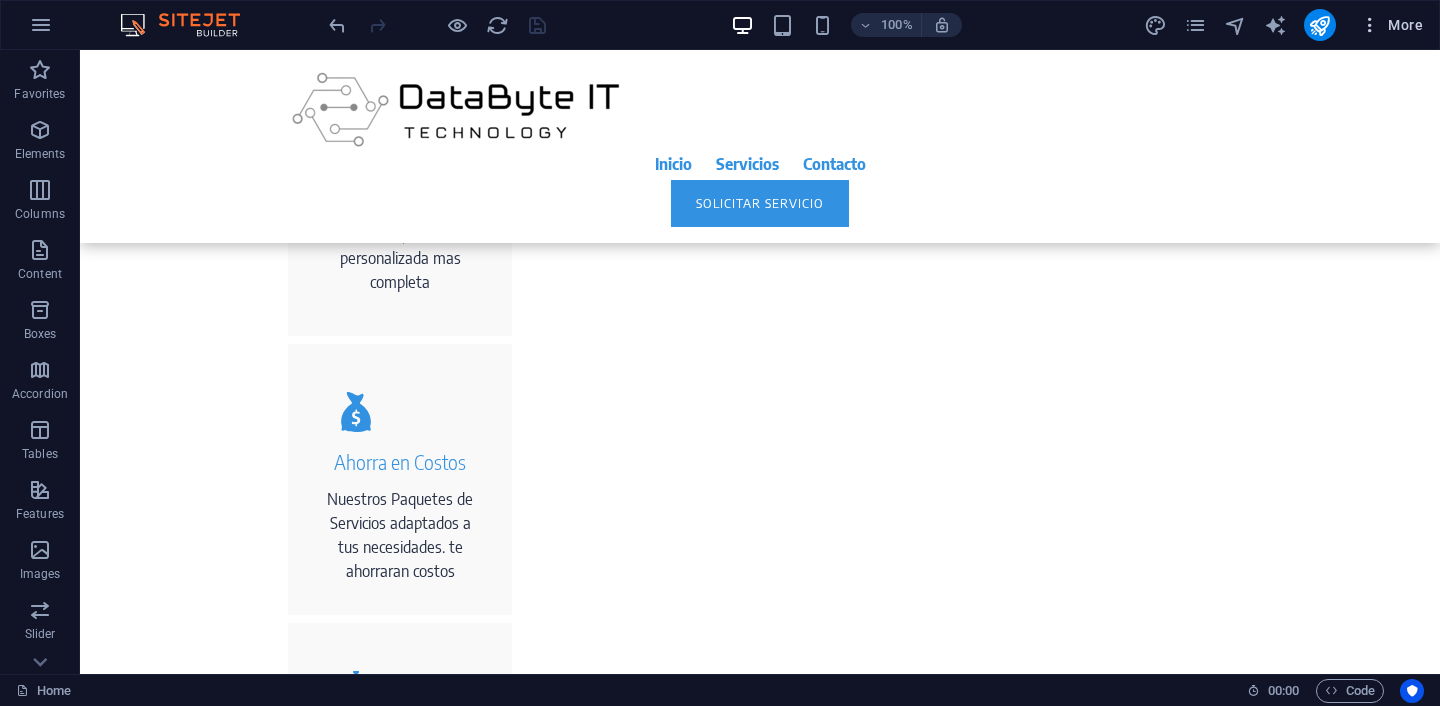click at bounding box center [1370, 25] 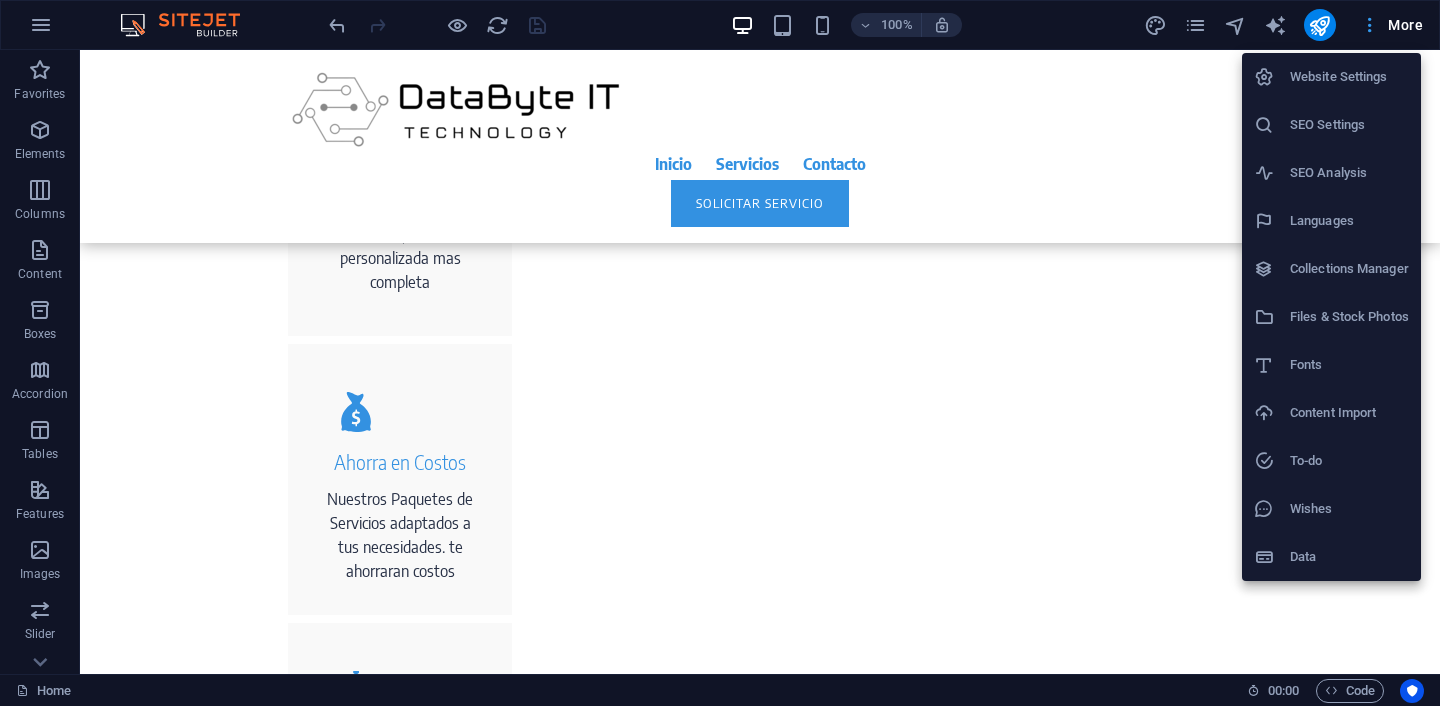 click at bounding box center (720, 353) 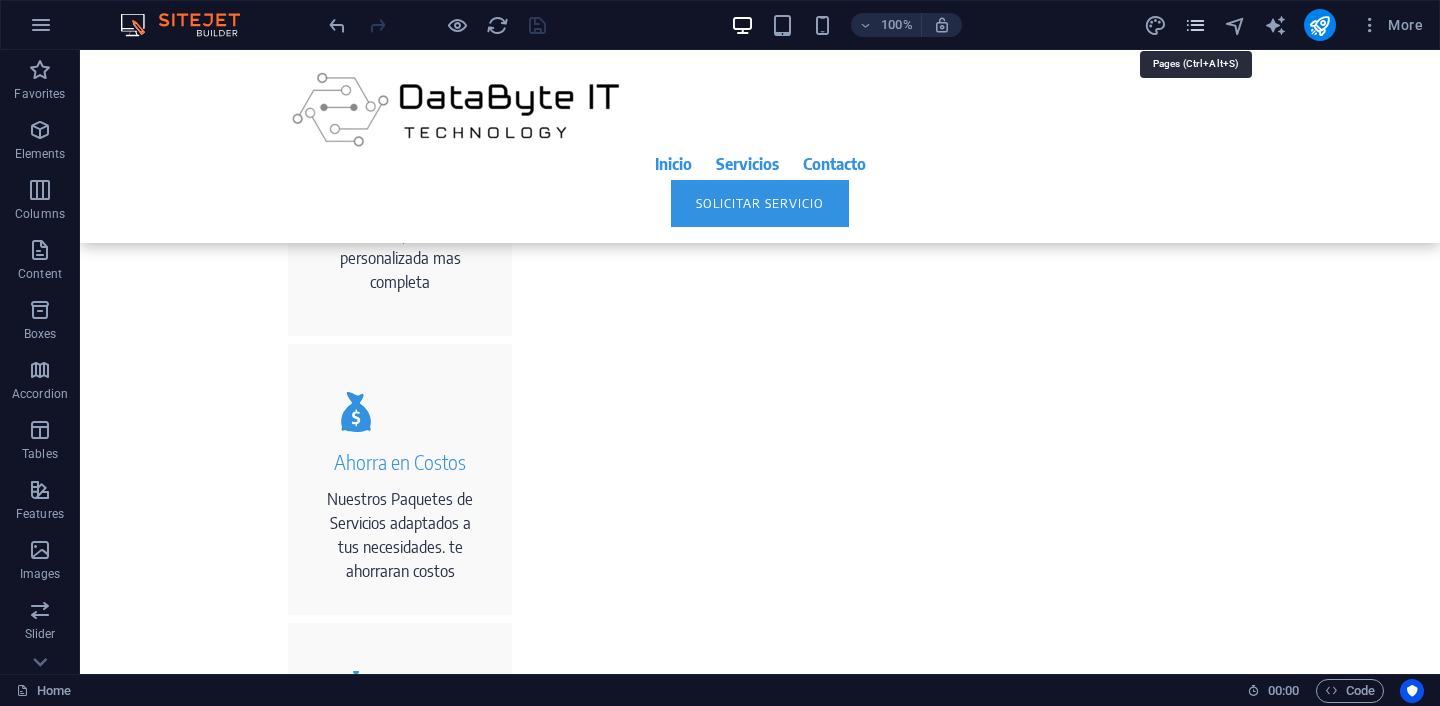 click at bounding box center [1195, 25] 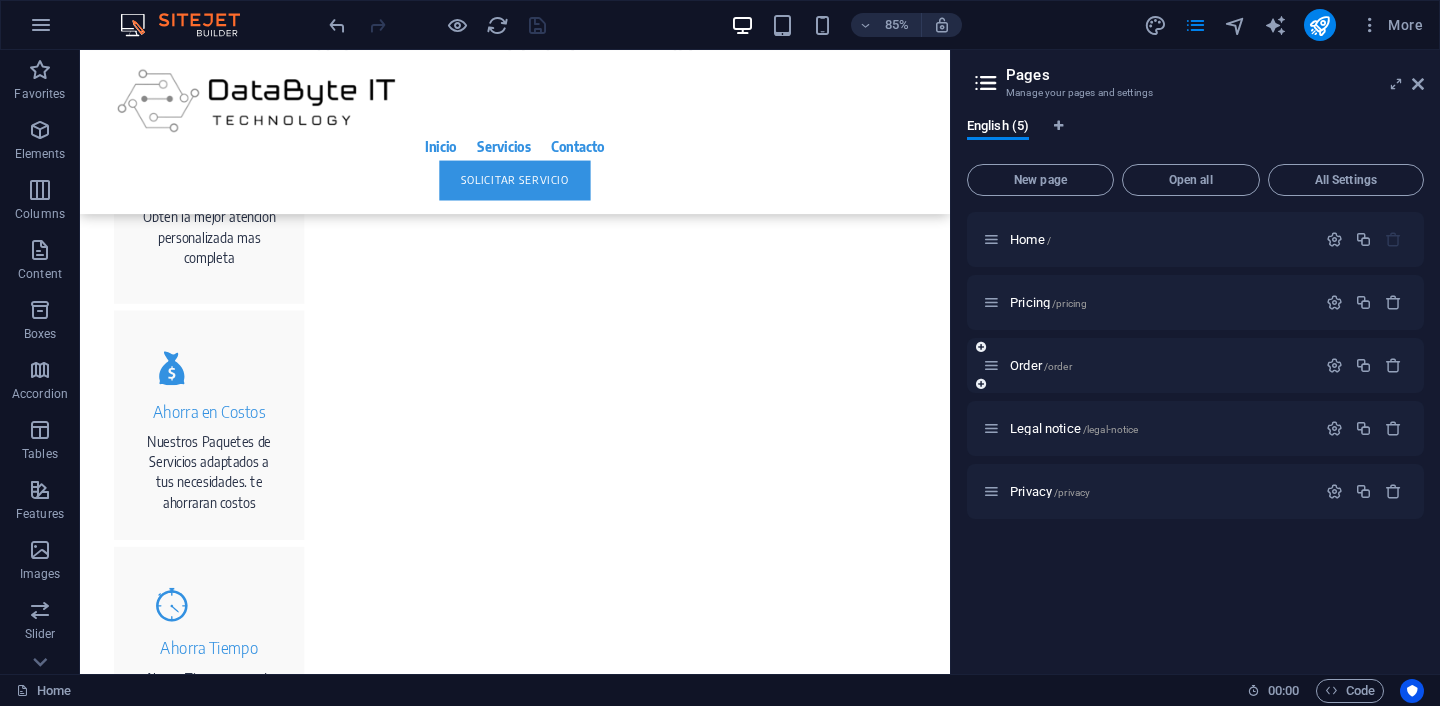 click on "Order /order" at bounding box center (1195, 365) 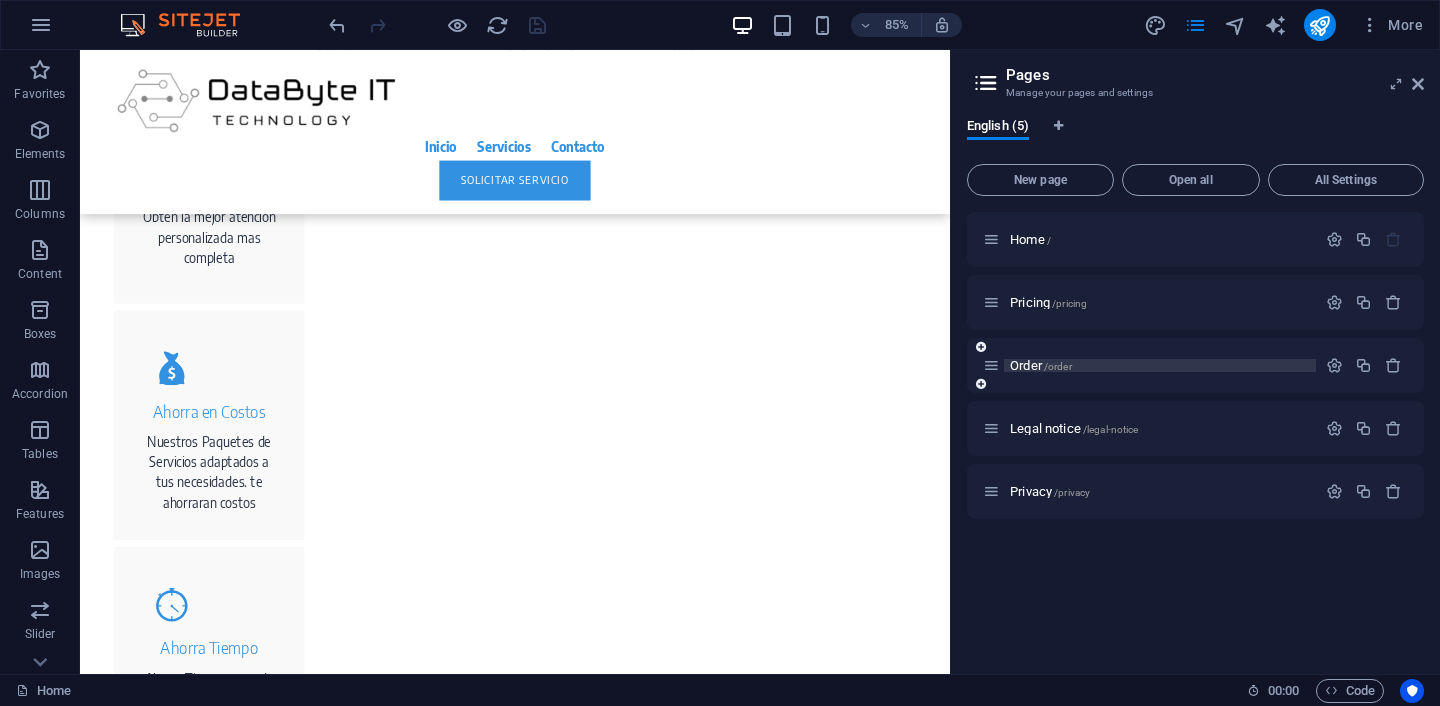 click on "Order /order" at bounding box center [1160, 365] 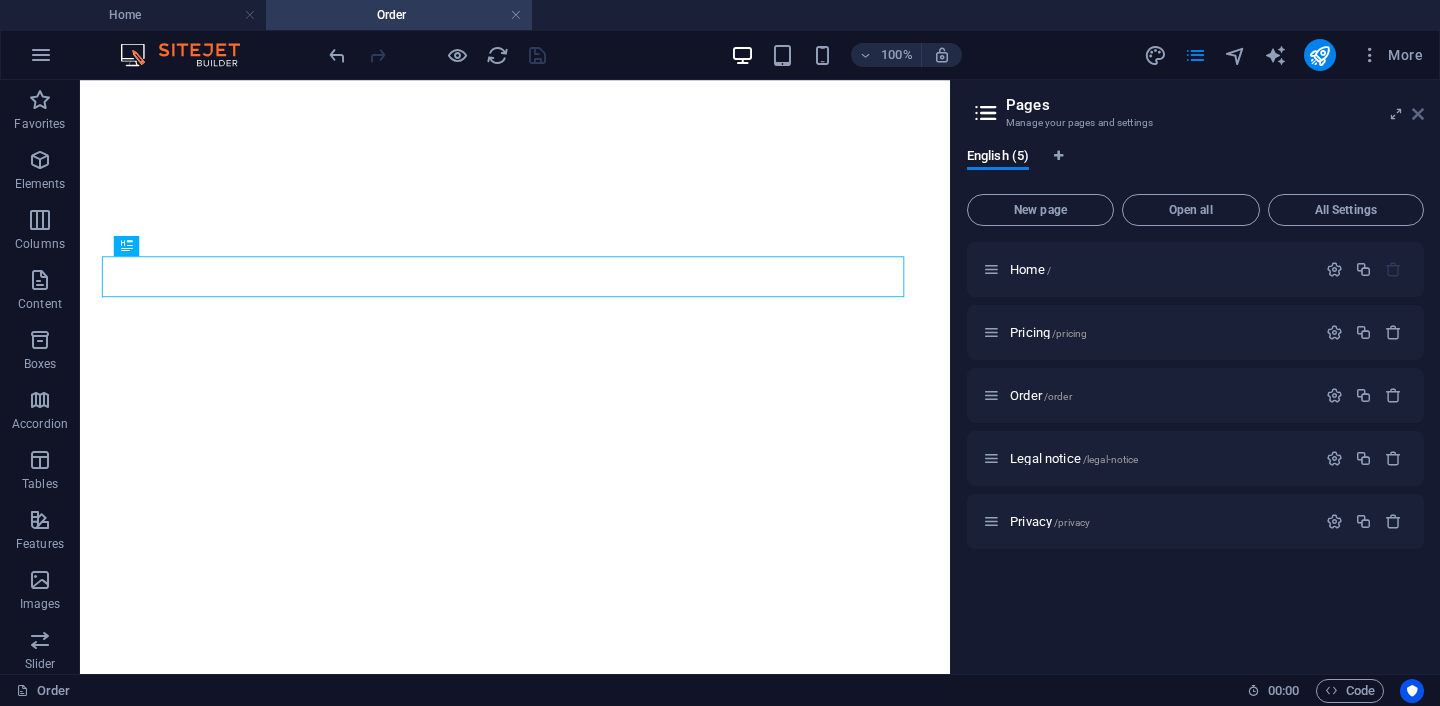 click on "More" at bounding box center [1391, 55] 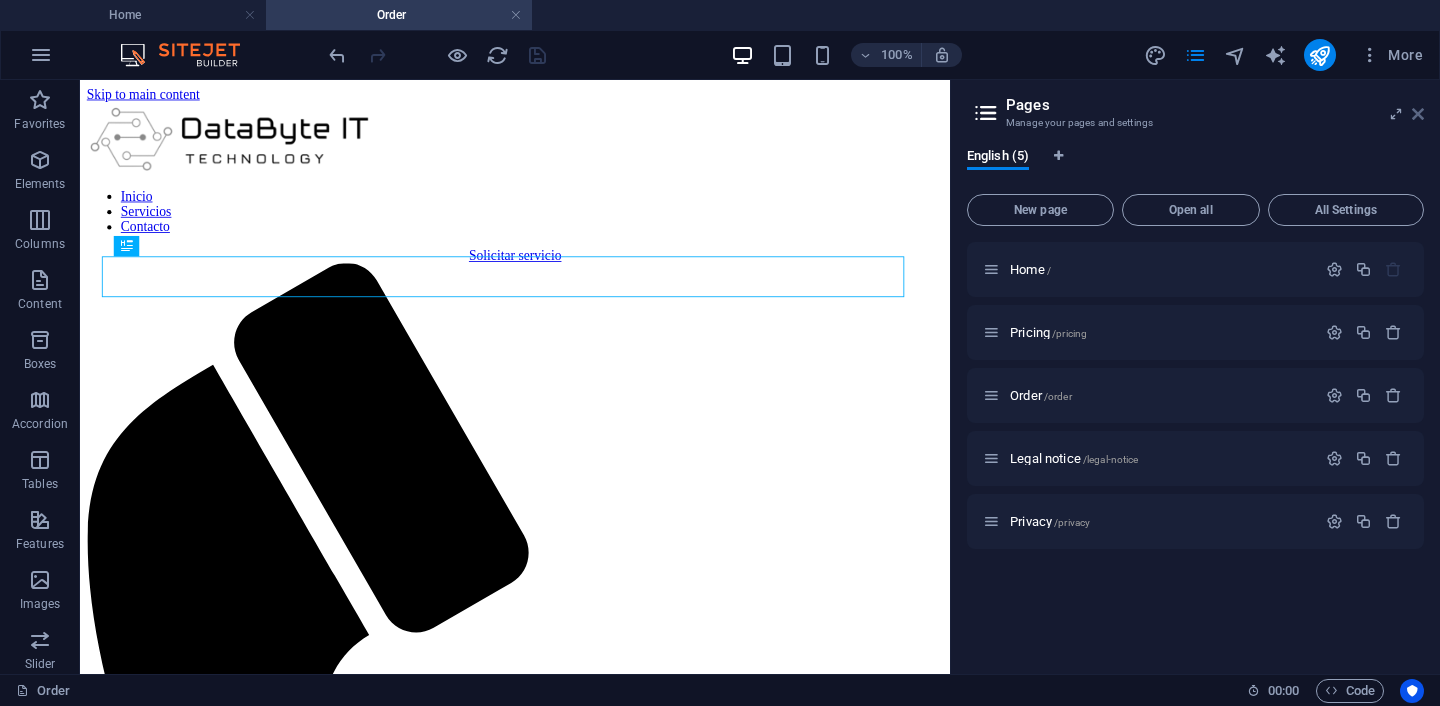 scroll, scrollTop: 0, scrollLeft: 0, axis: both 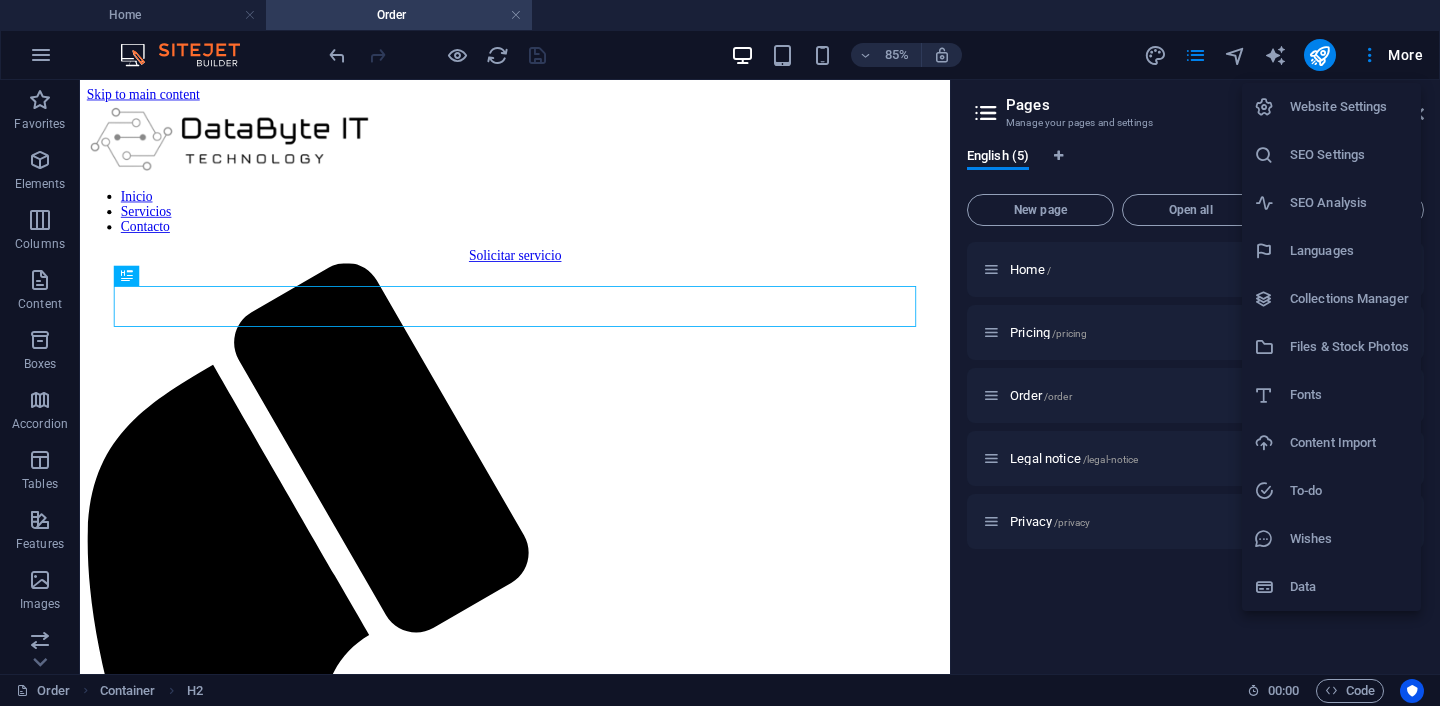 click at bounding box center (720, 353) 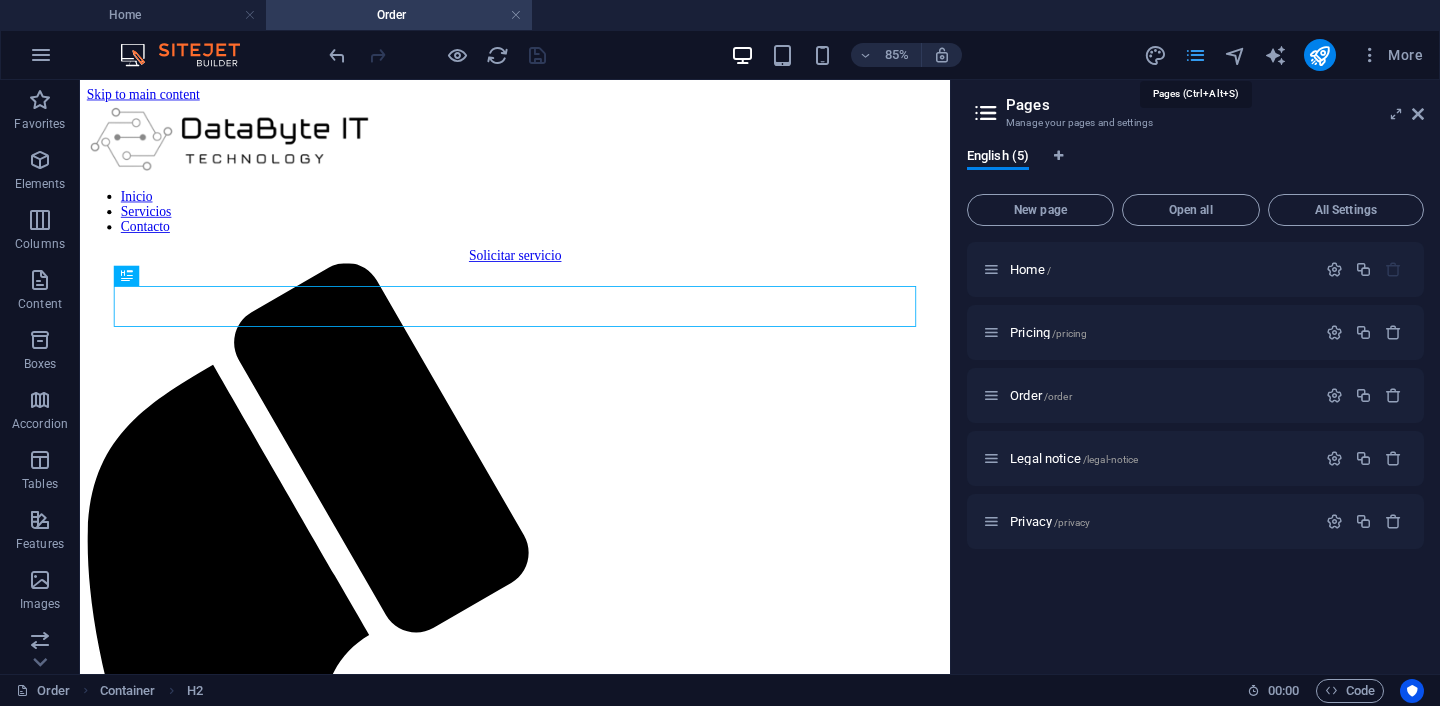 click at bounding box center [1195, 55] 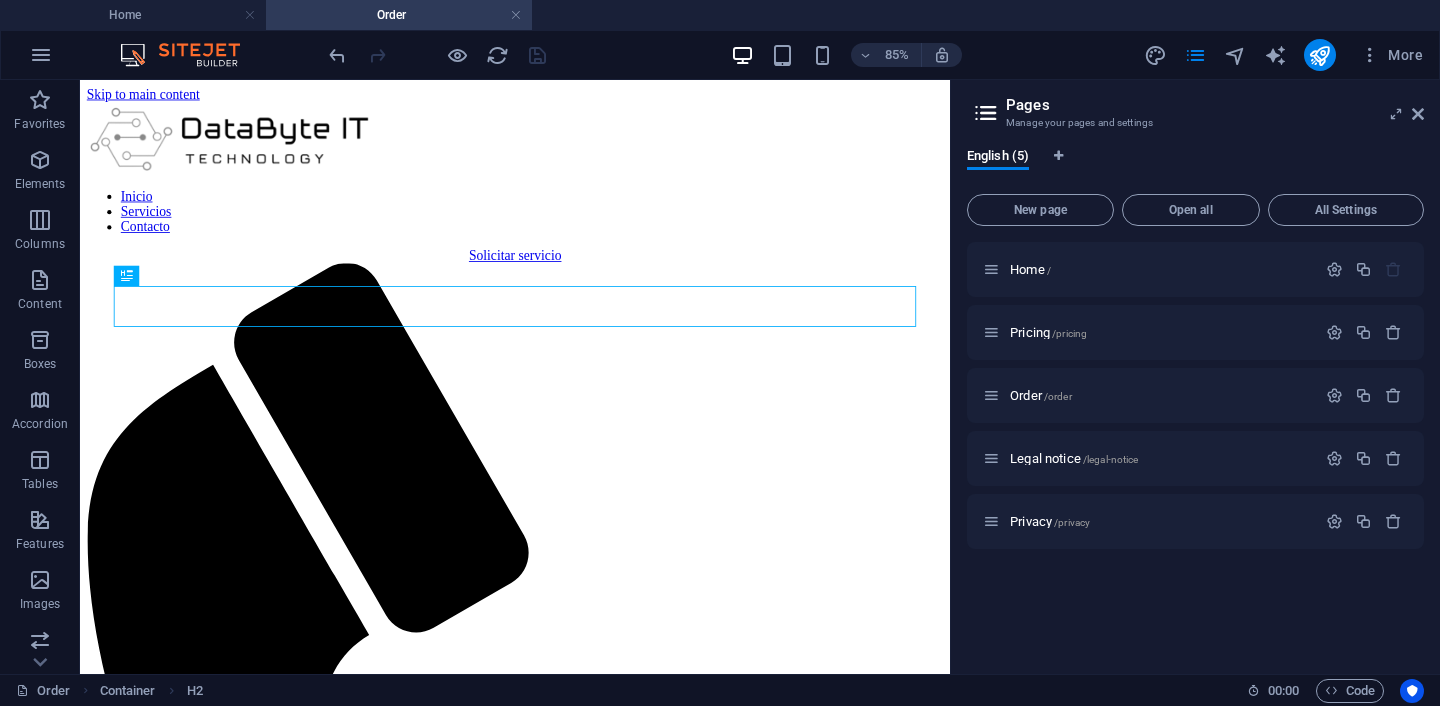 click on "Pages Manage your pages and settings English ([NUMBER]) New page Open all All Settings Home /Pricing /pricing Order /order Legal notice /legal-notice Privacy /privacy" at bounding box center [1195, 377] 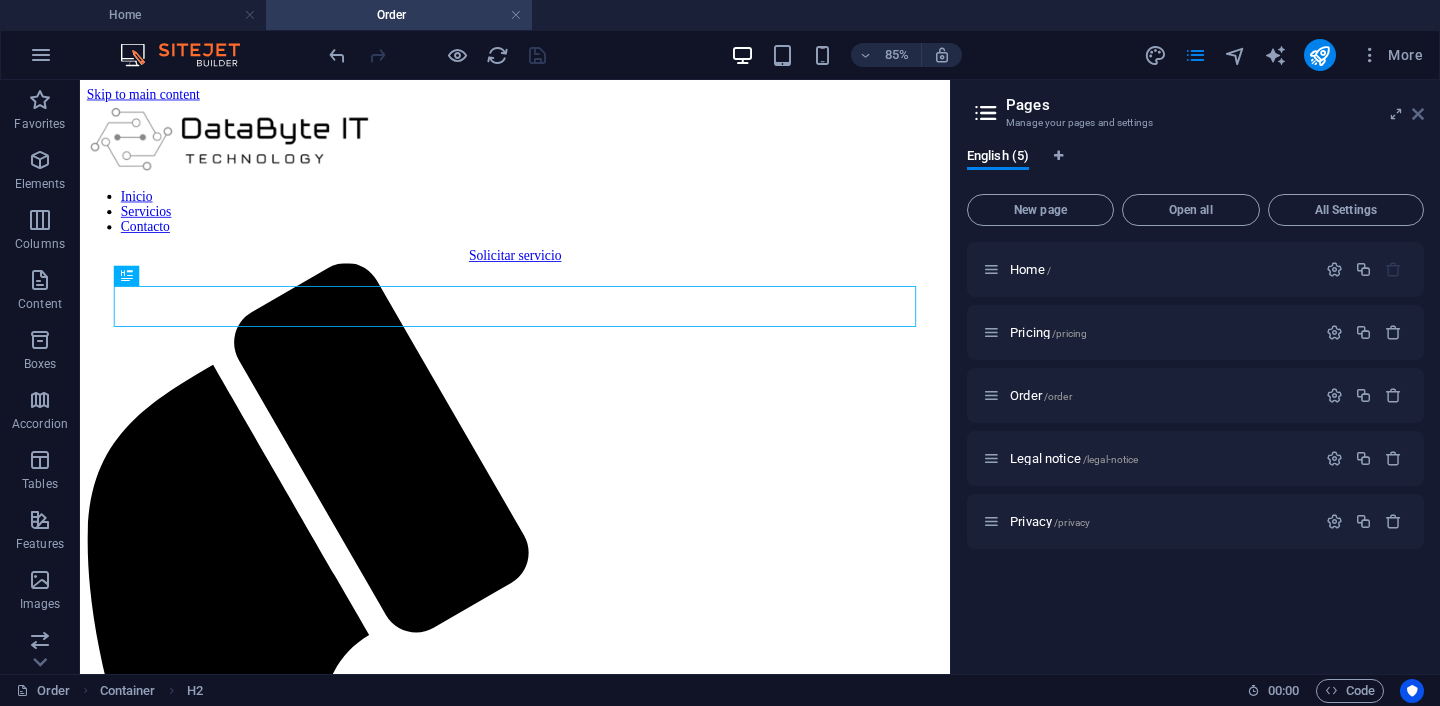 click at bounding box center [1418, 114] 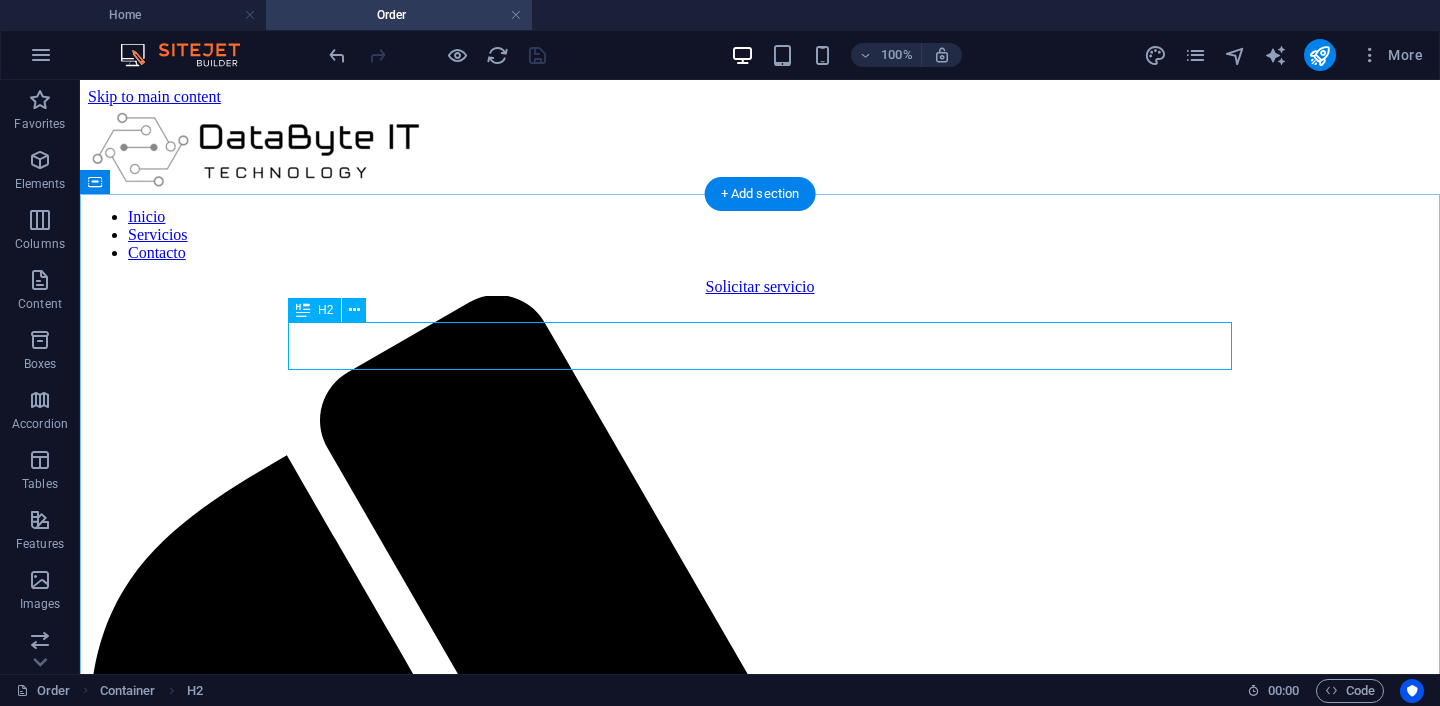click on "Order now!" at bounding box center [760, 2114] 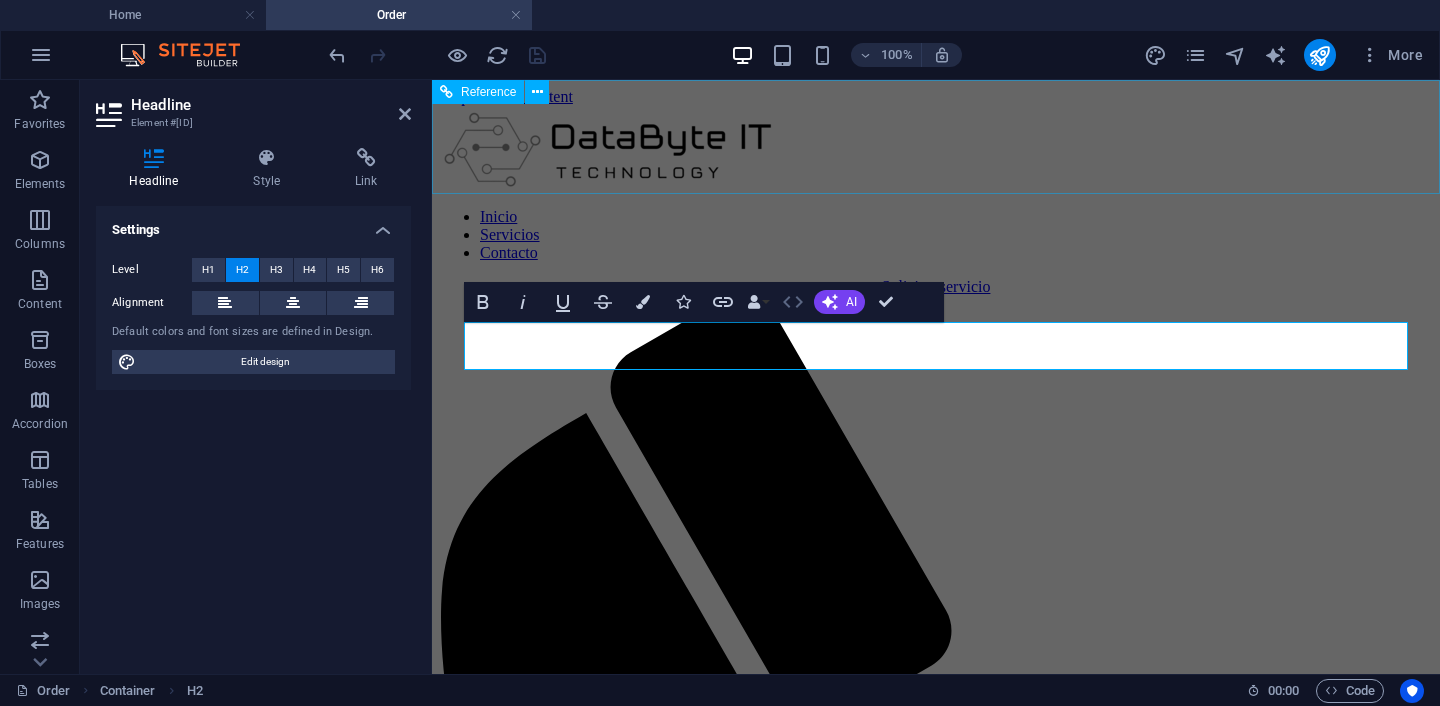 type 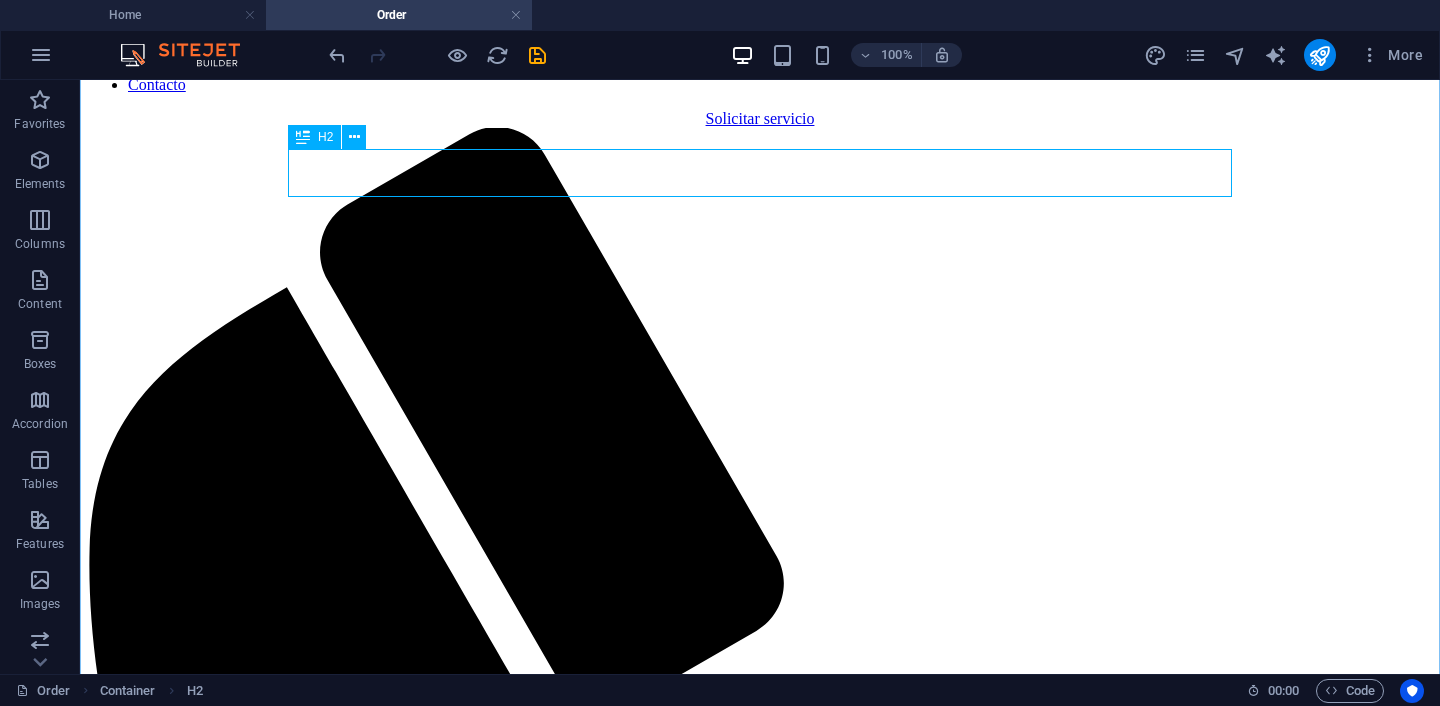 scroll, scrollTop: 175, scrollLeft: 0, axis: vertical 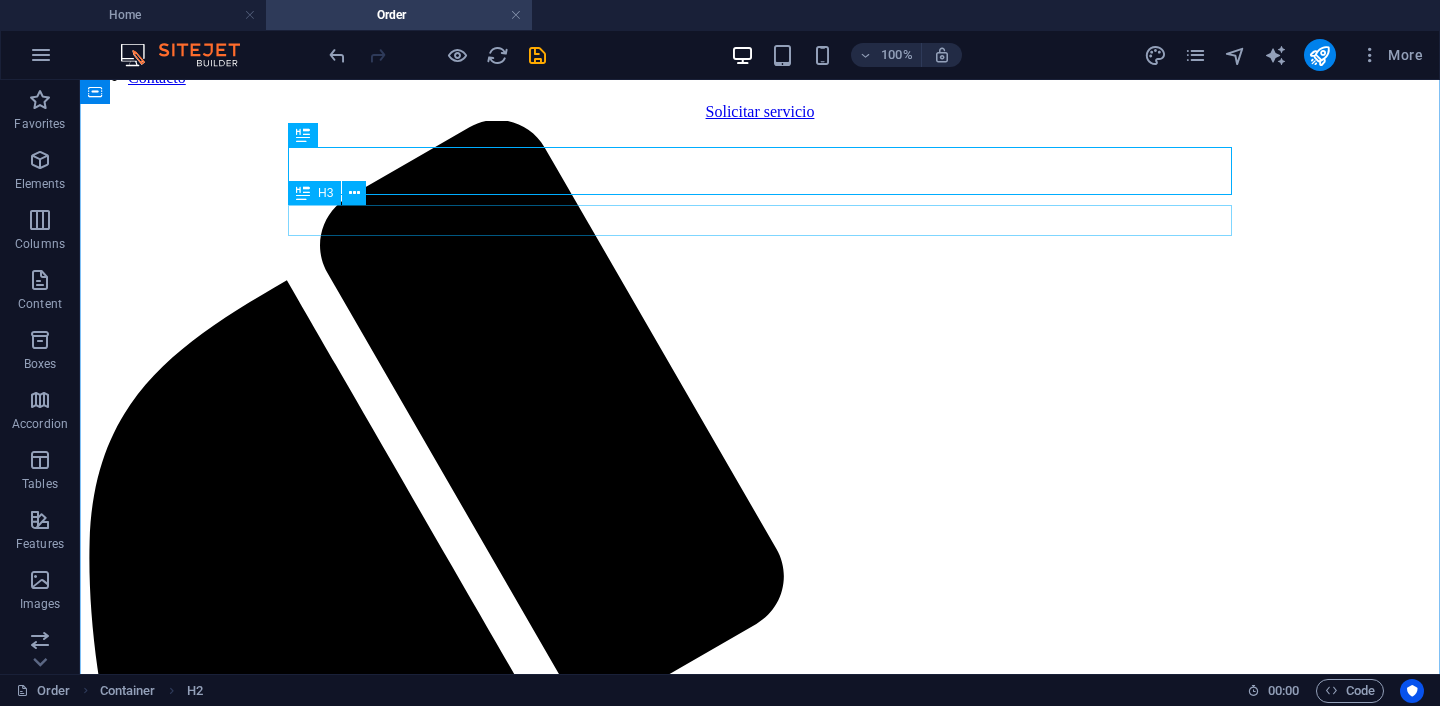 click on "Book your perfect package at an unbeatable price." at bounding box center [760, 2013] 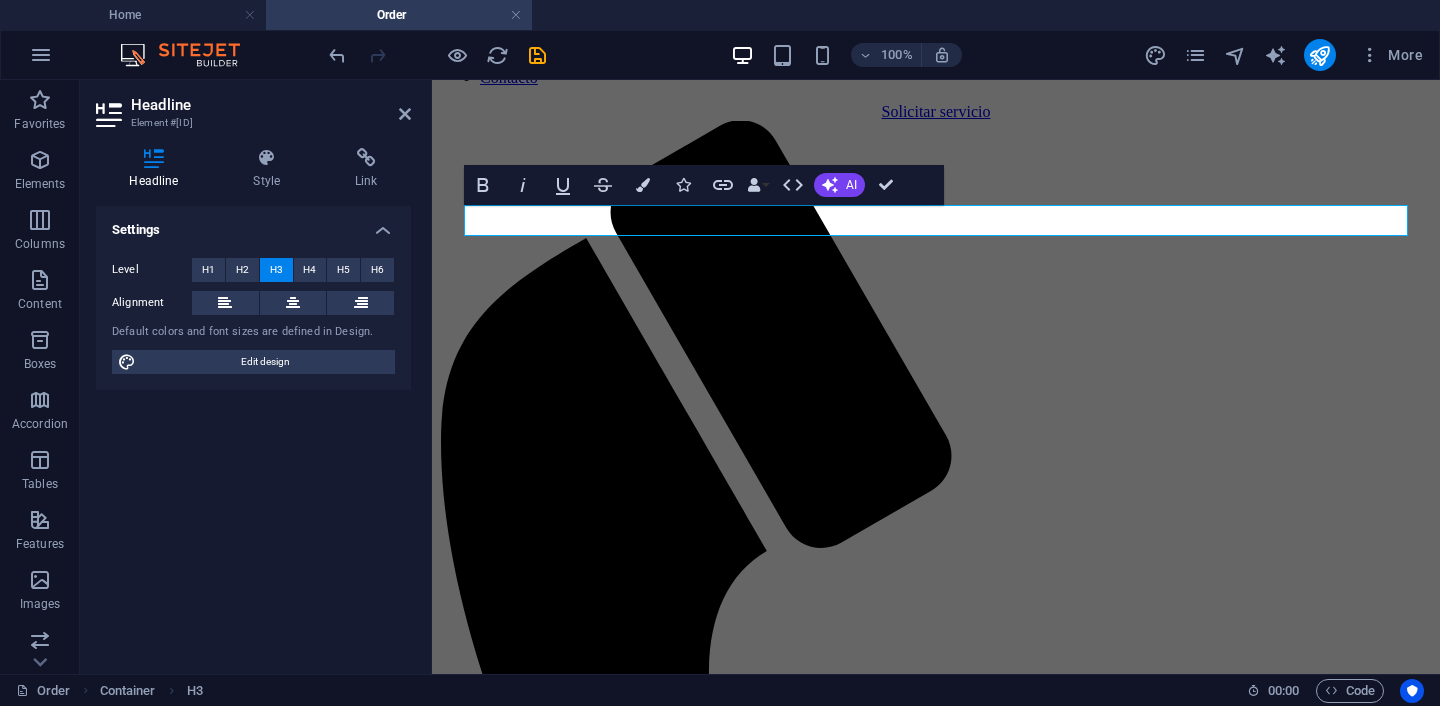 click on "Home Order" at bounding box center [720, 15] 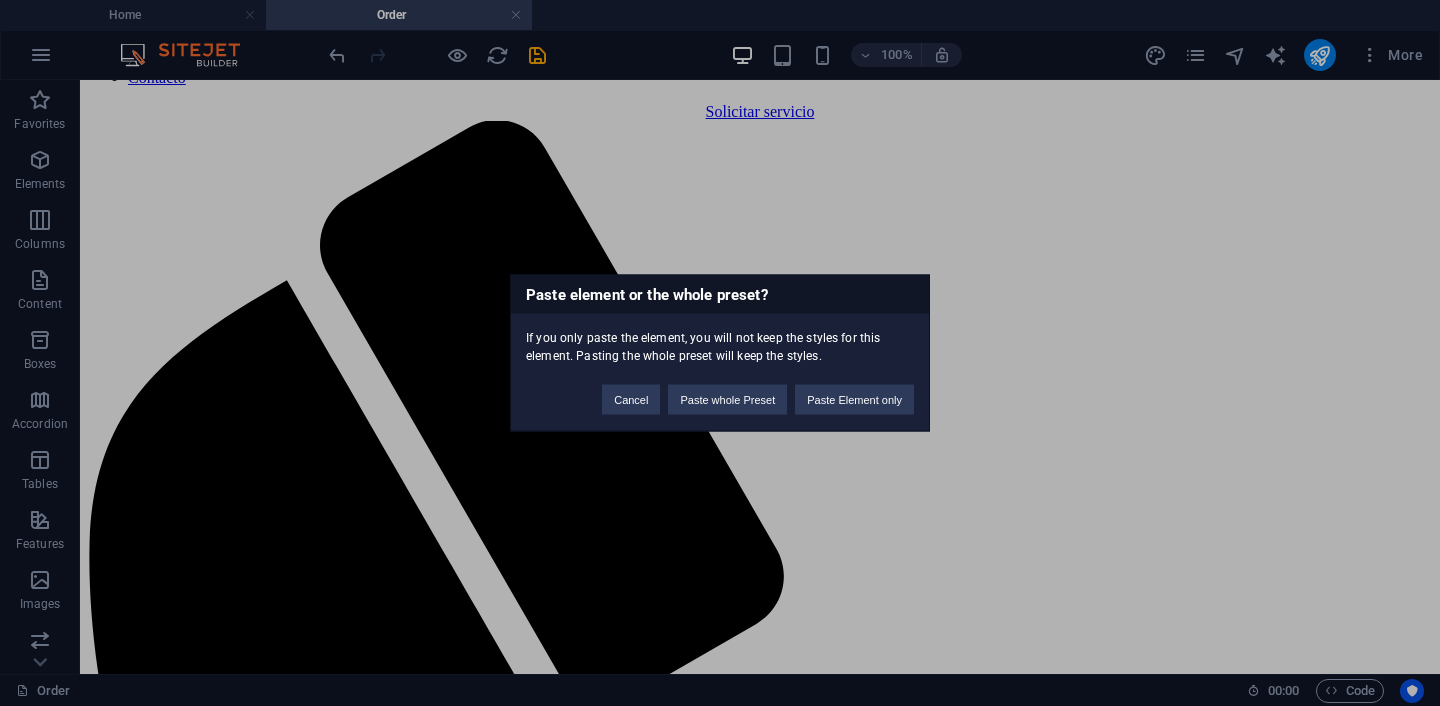 type 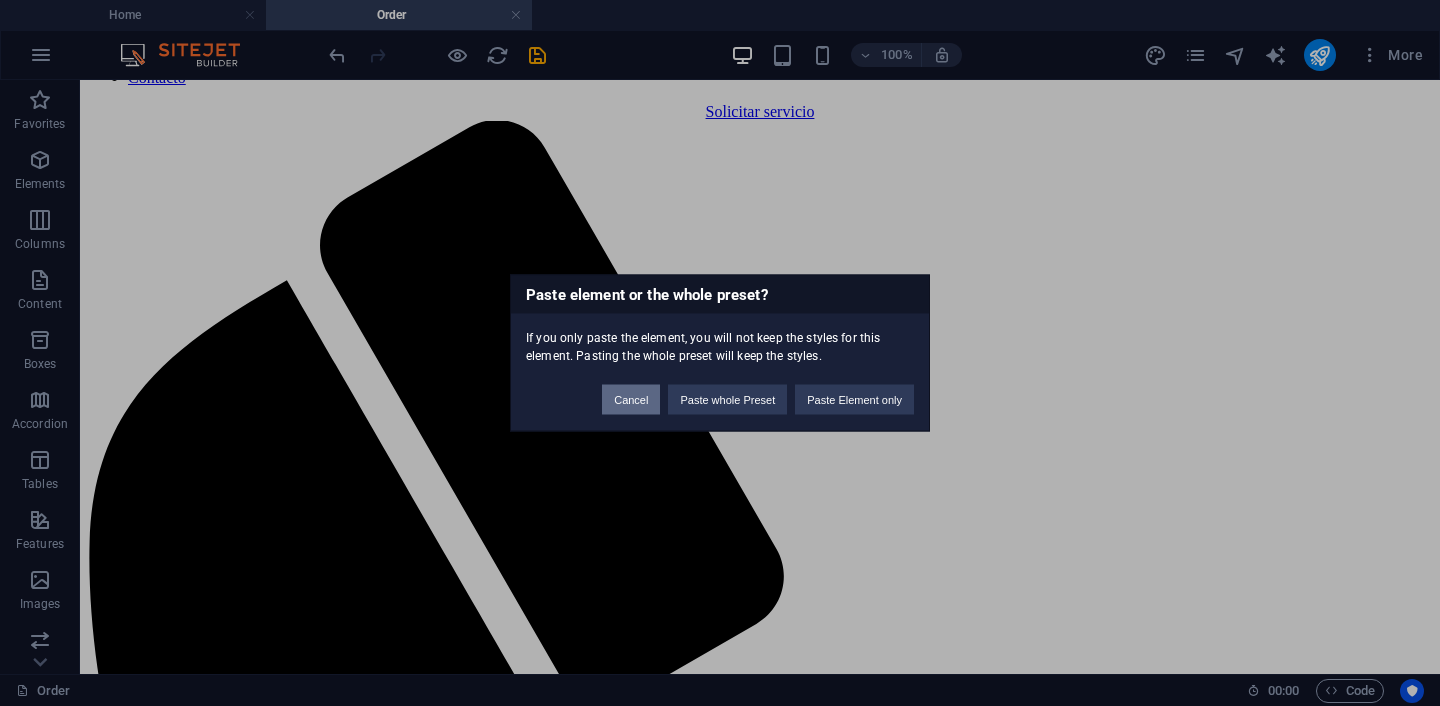 click on "Cancel" at bounding box center [631, 400] 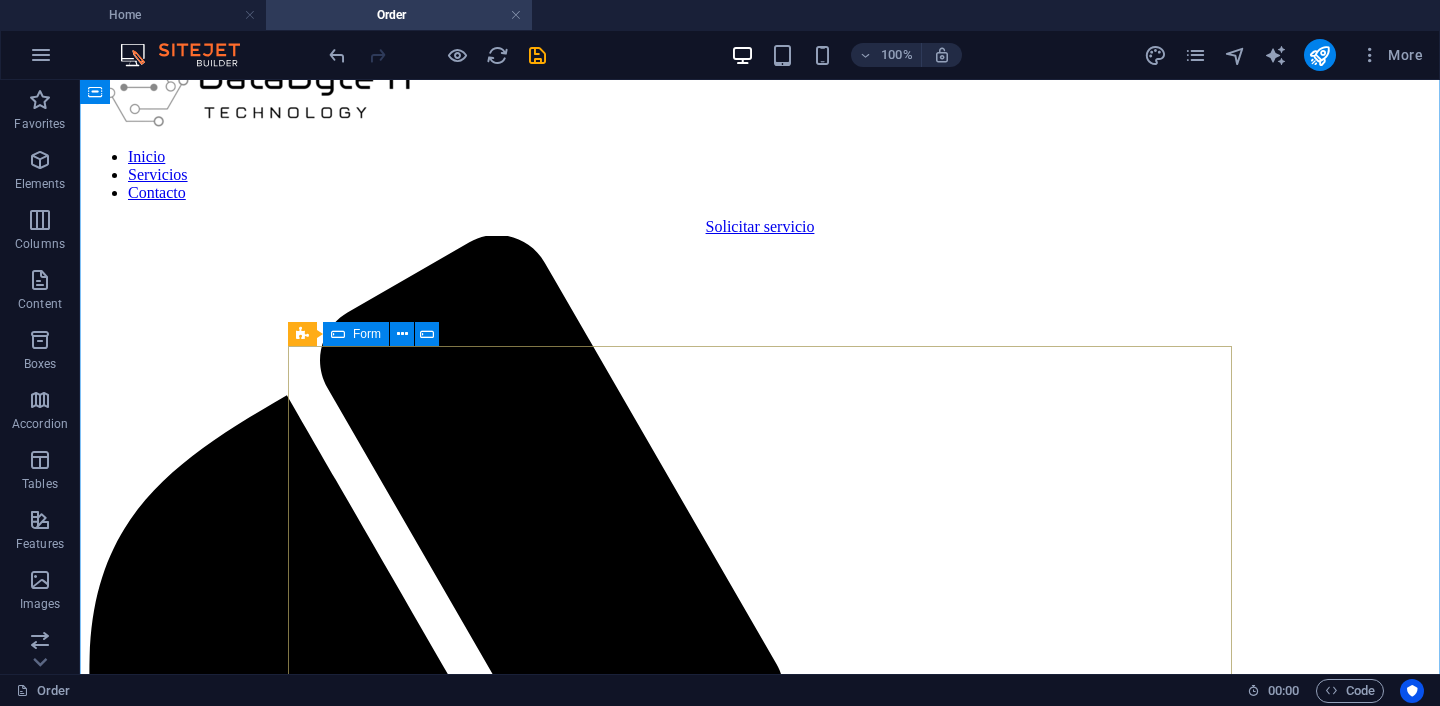 scroll, scrollTop: 53, scrollLeft: 0, axis: vertical 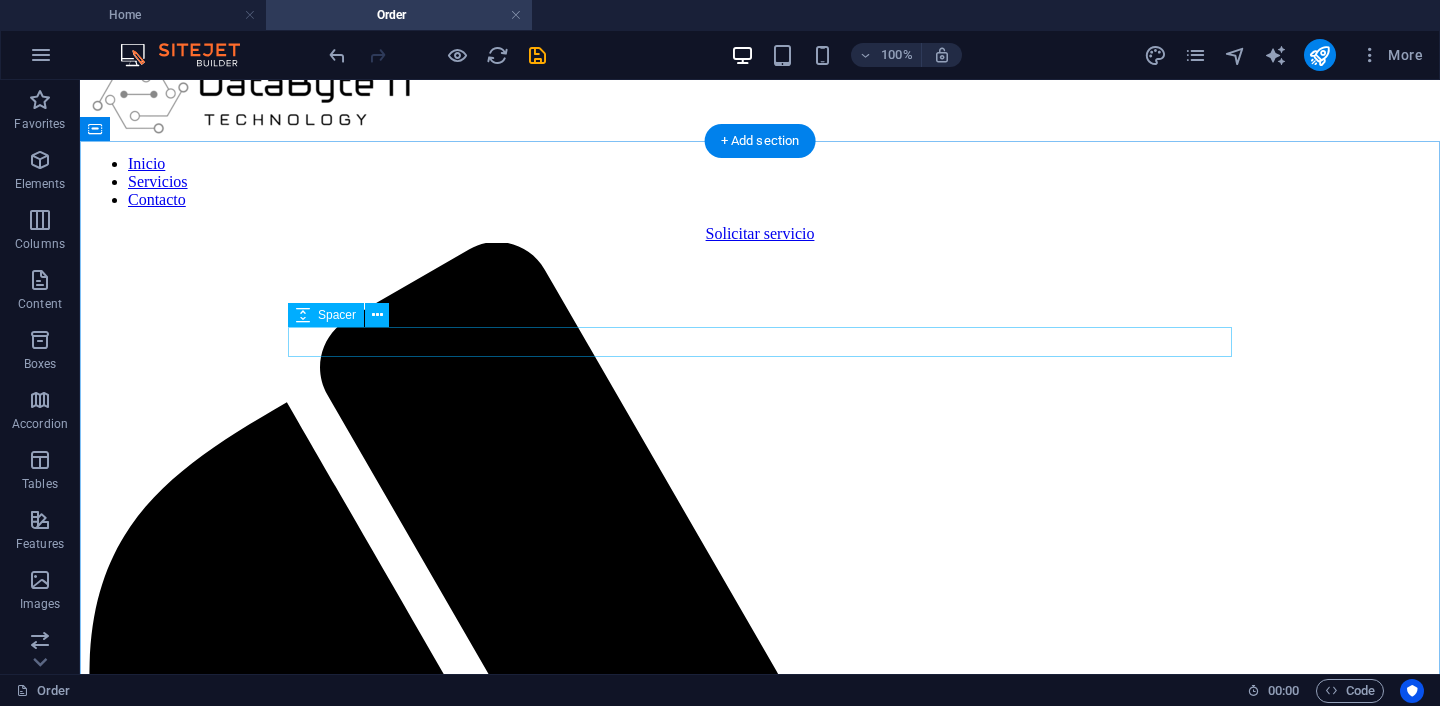 click at bounding box center [760, 2120] 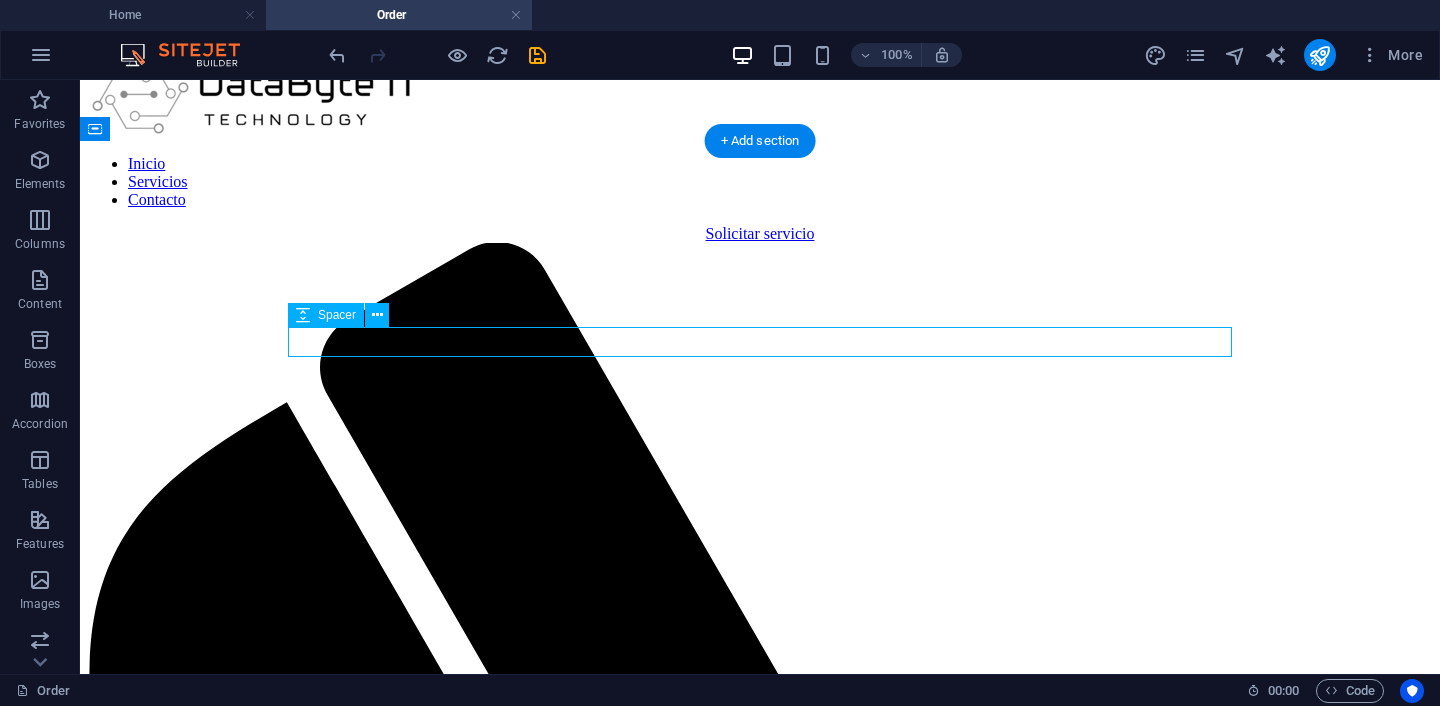 click at bounding box center [760, 2120] 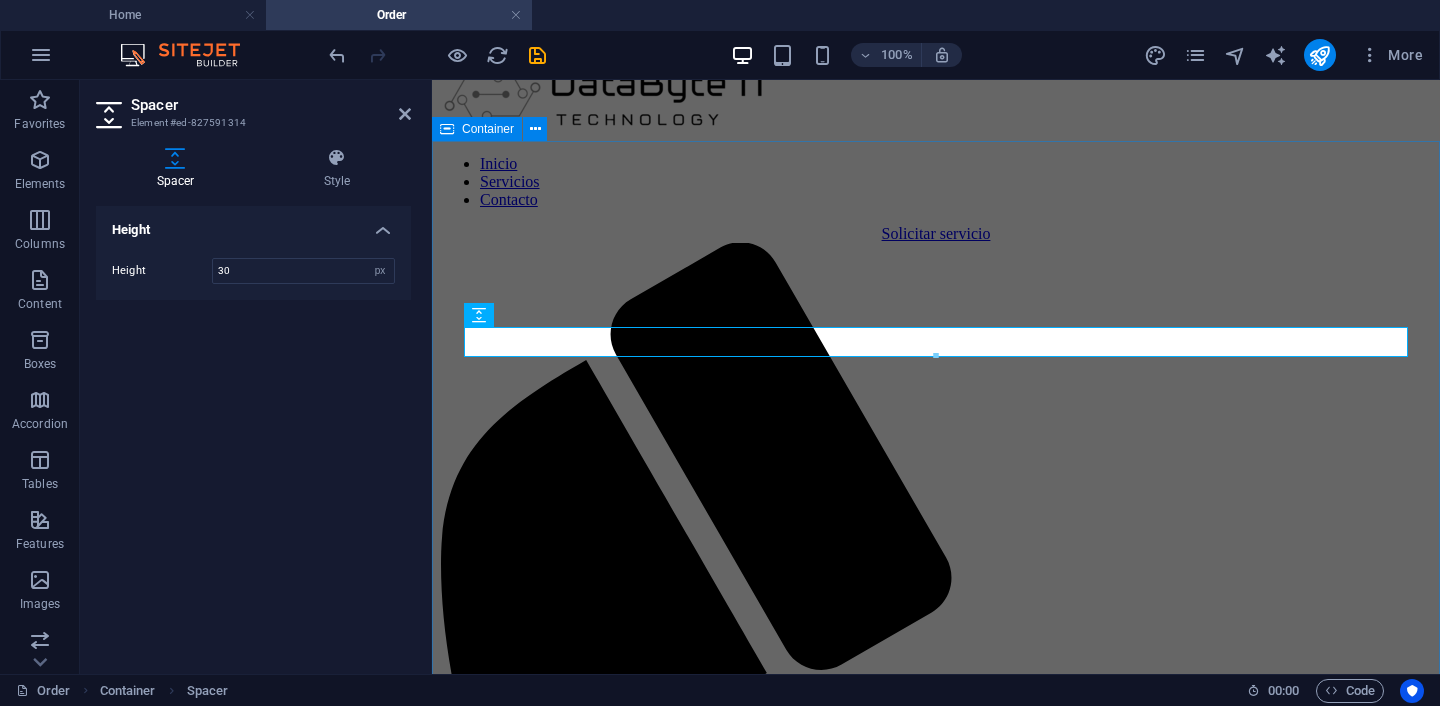 click on "Solicitar Servicios Choose your package and other services
Package*
Basic
Business
Business Pro
Mobile Website
SSL Certificate
Other Languages Your info Contact person for your website   I have read and understand the privacy policy. Unreadable? Load new Order now" at bounding box center [936, 2004] 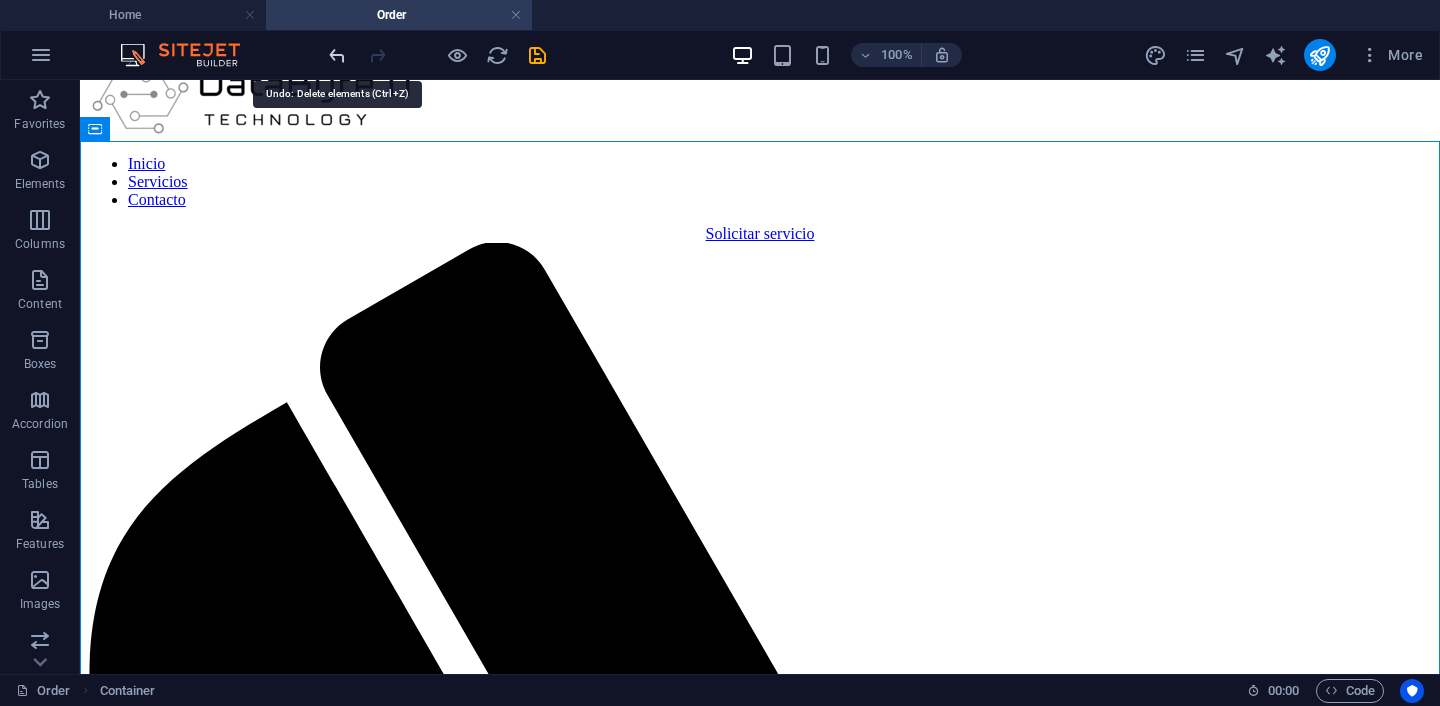 click at bounding box center [337, 55] 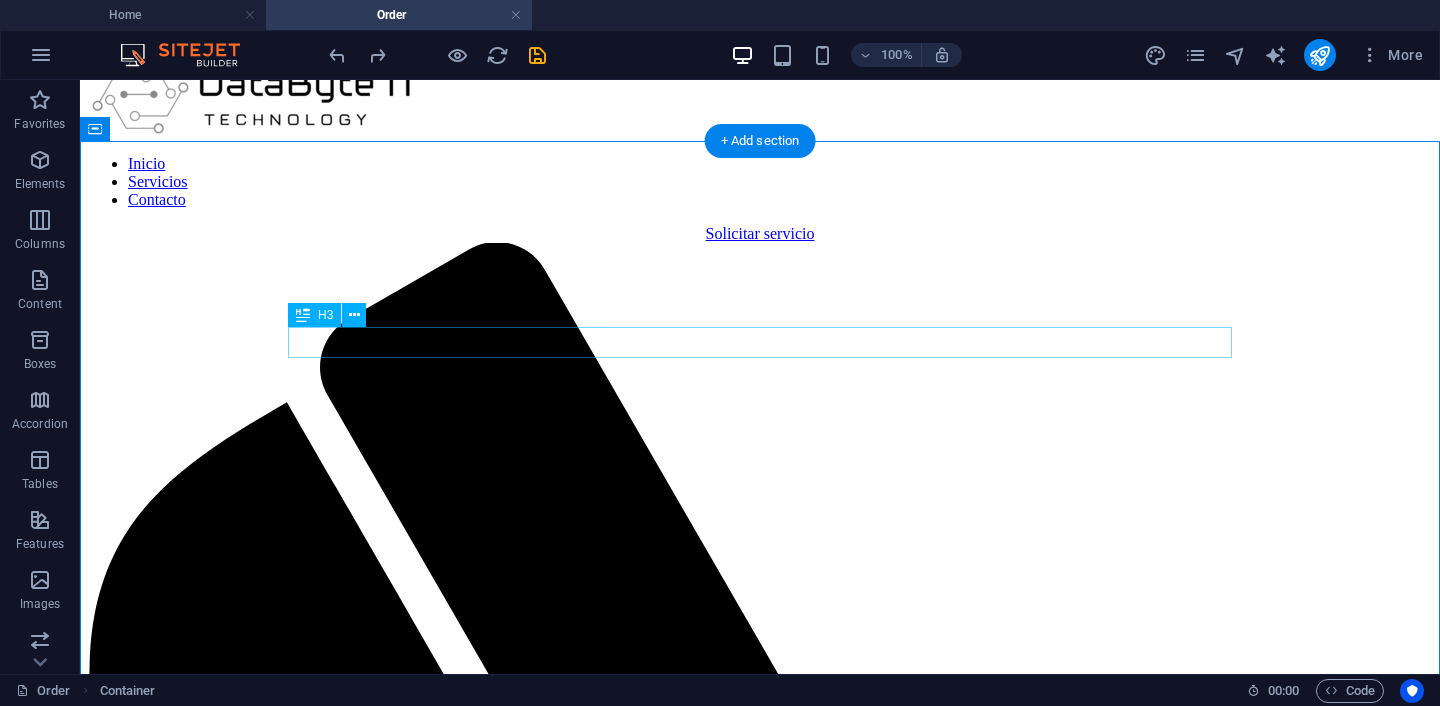 click on "Book your perfect package at an unbeatable price." at bounding box center (760, 2135) 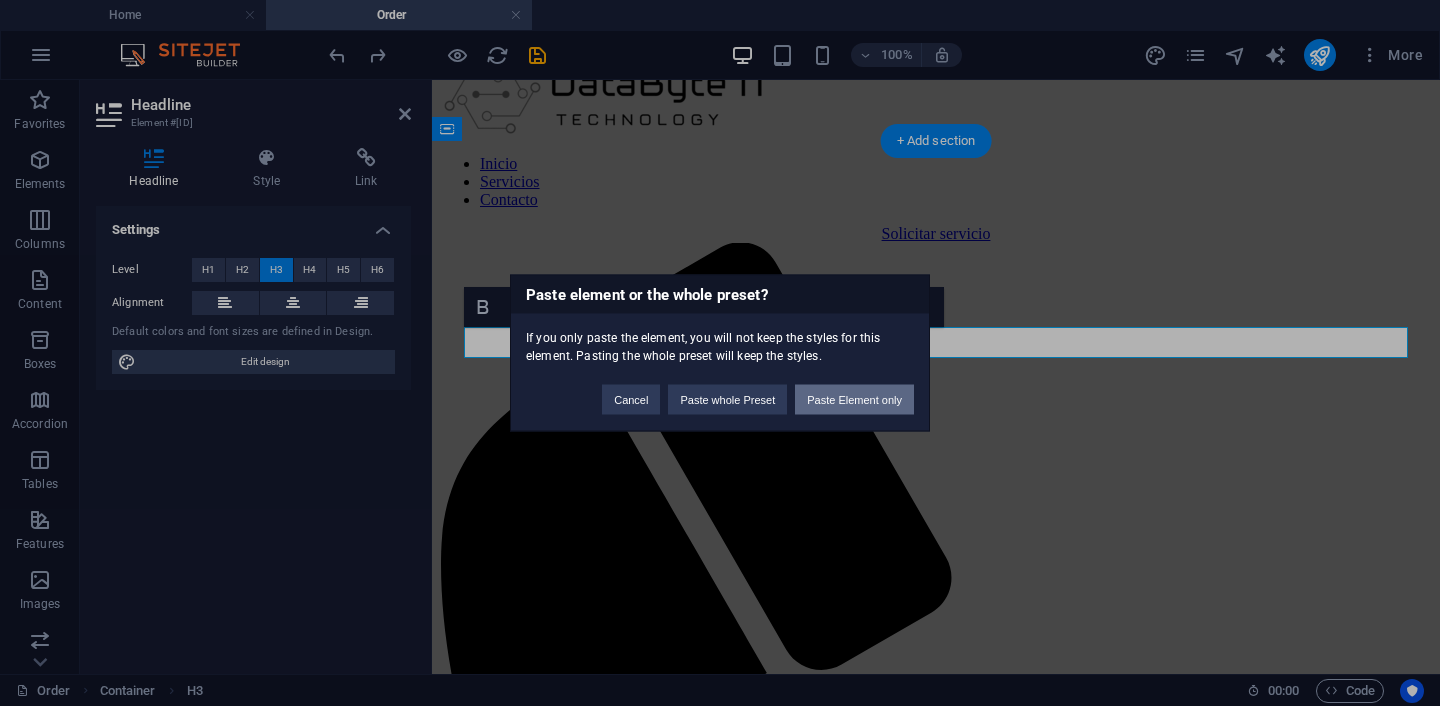 scroll, scrollTop: 396, scrollLeft: 3, axis: both 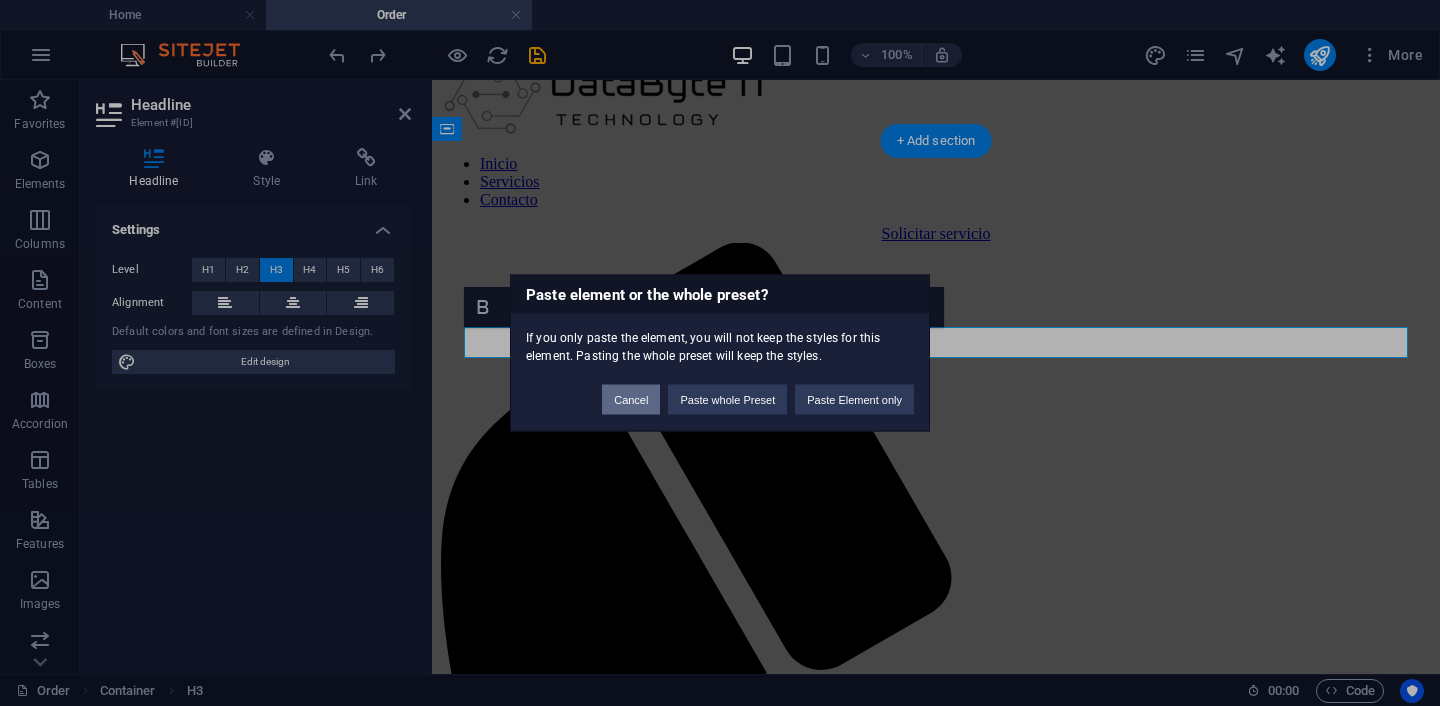 click on "Cancel" at bounding box center (631, 400) 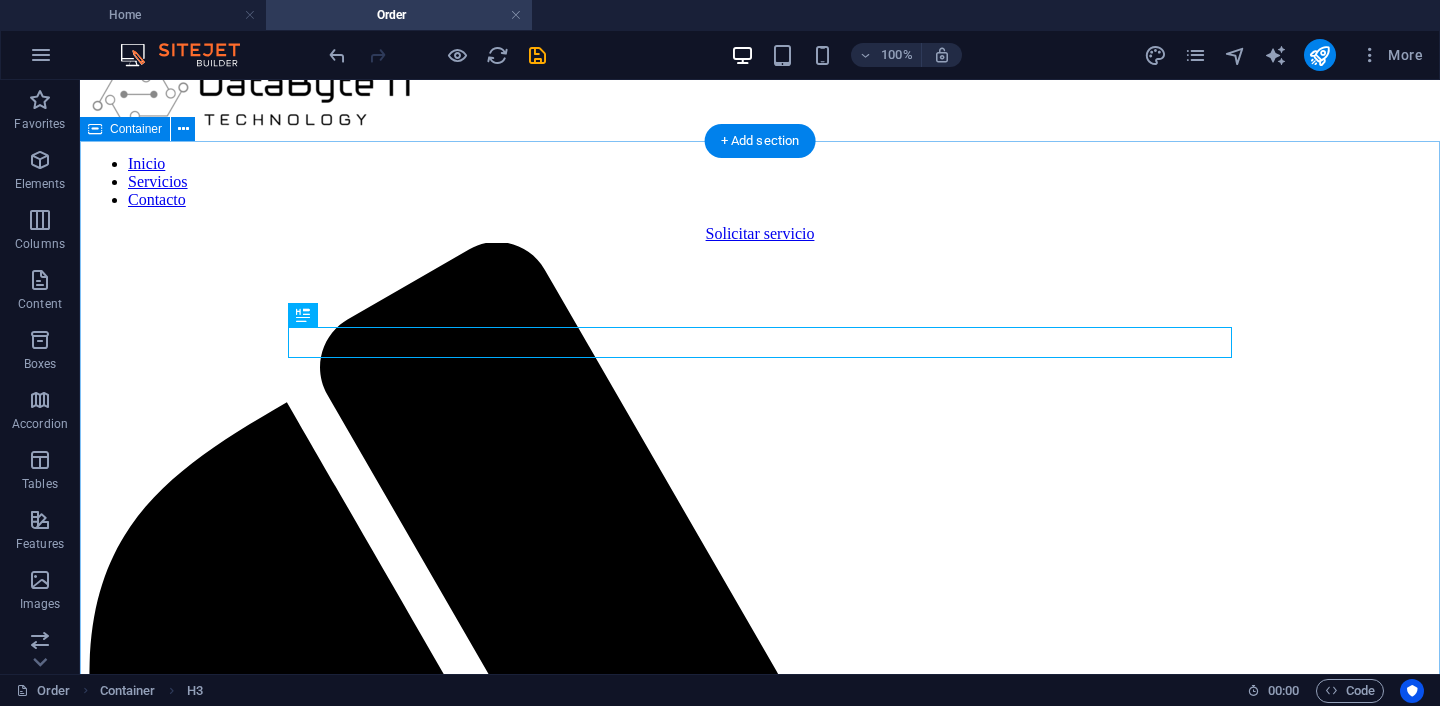 click on "Solicitar Servicios Reserva tu paquete perfecto a un precio inmejorable. Choose your package and other services
Package*
Basic
Business
Business Pro
Mobile Website
SSL Certificate
Other Languages Your info Contact person for your website   I have read and understand the privacy policy. Unreadable? Load new Order now" at bounding box center [760, 2500] 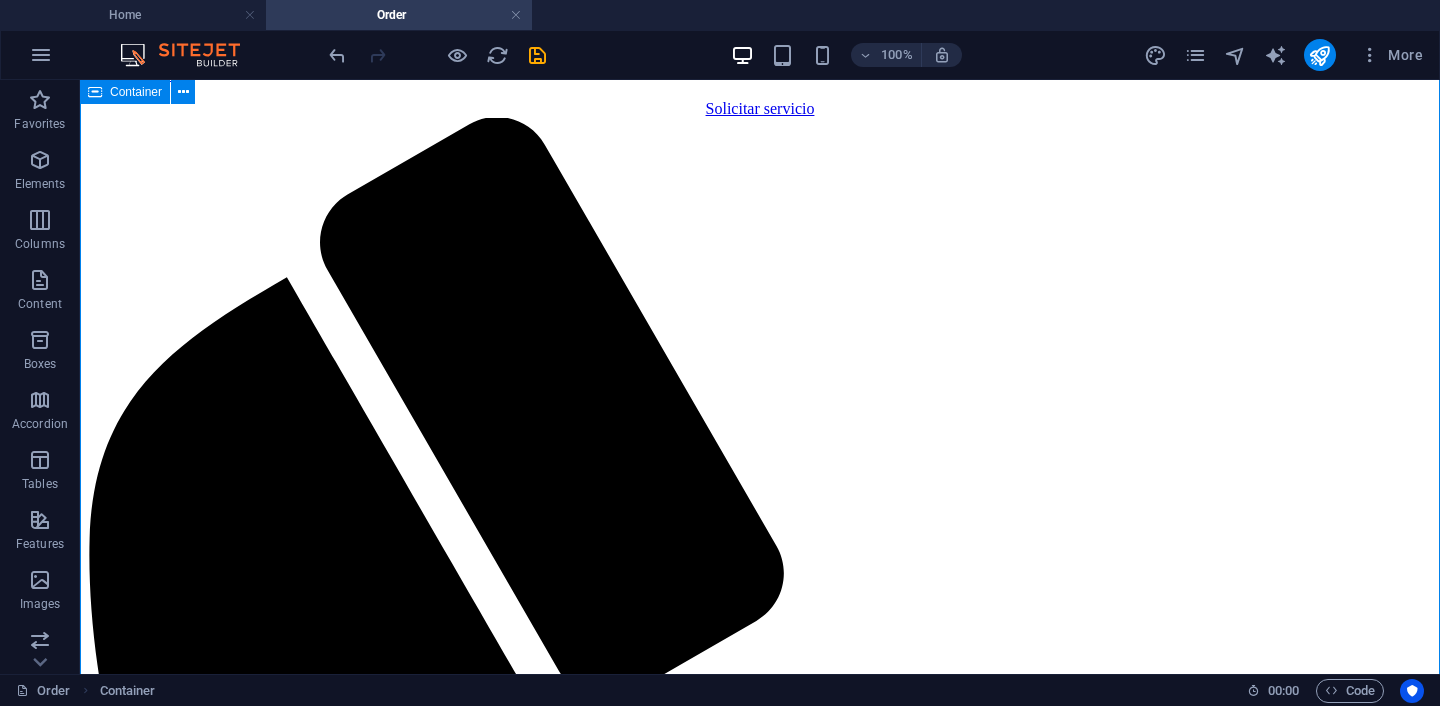 scroll, scrollTop: 175, scrollLeft: 0, axis: vertical 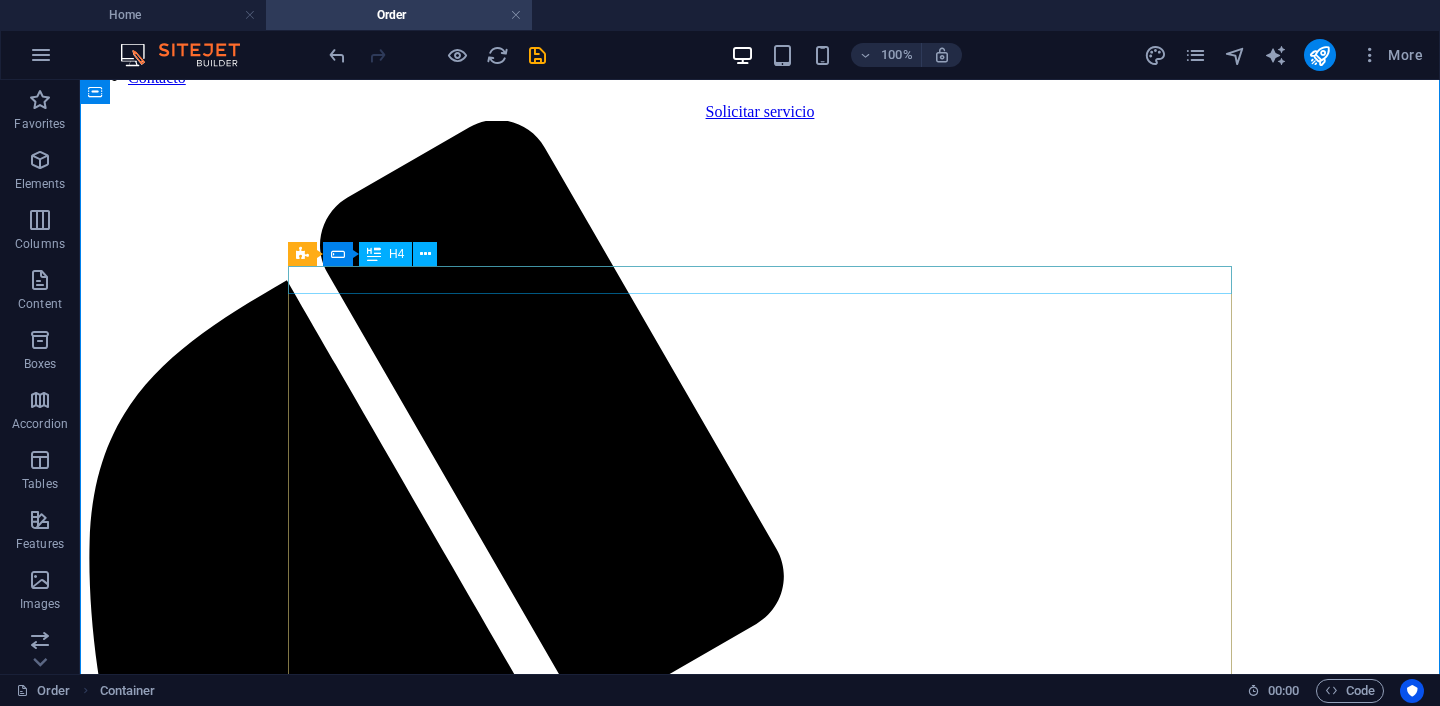 click on "Choose your package and other services" at bounding box center (760, 2103) 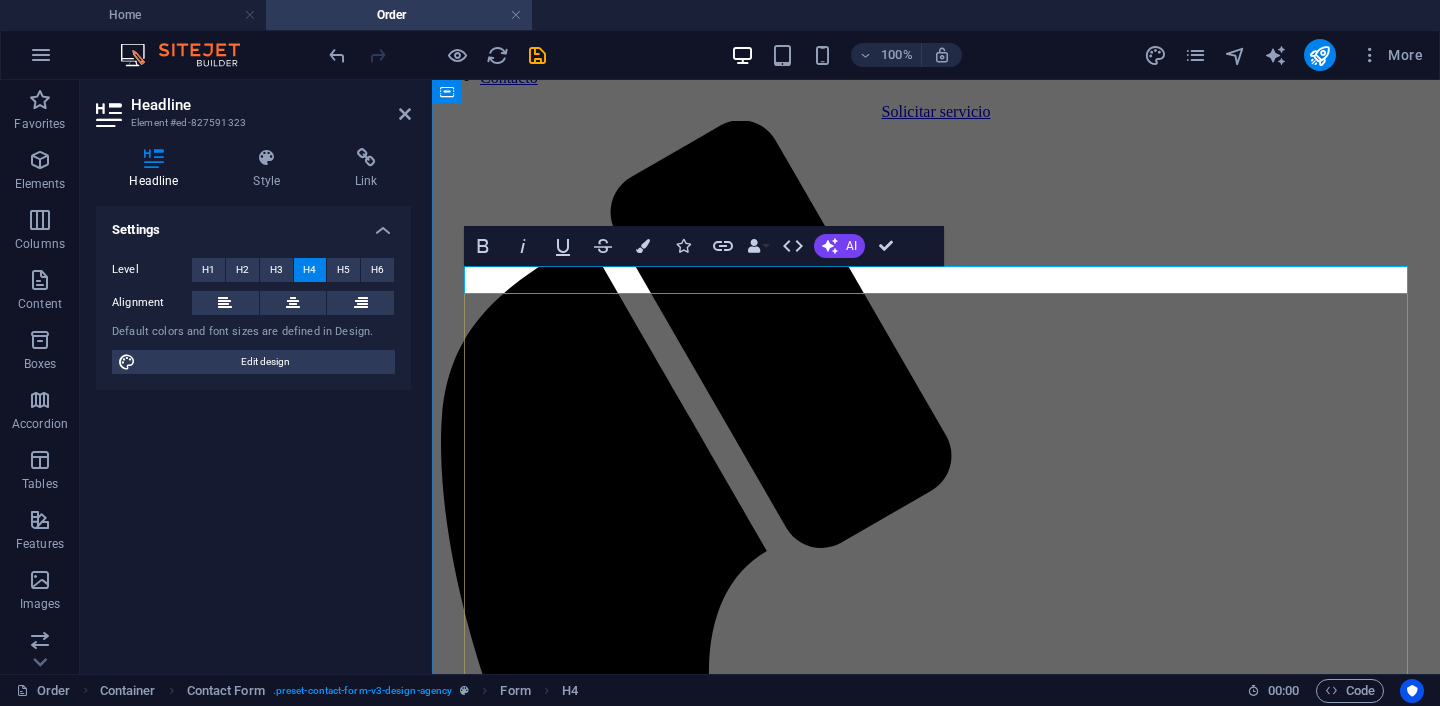 scroll, scrollTop: 44, scrollLeft: 6, axis: both 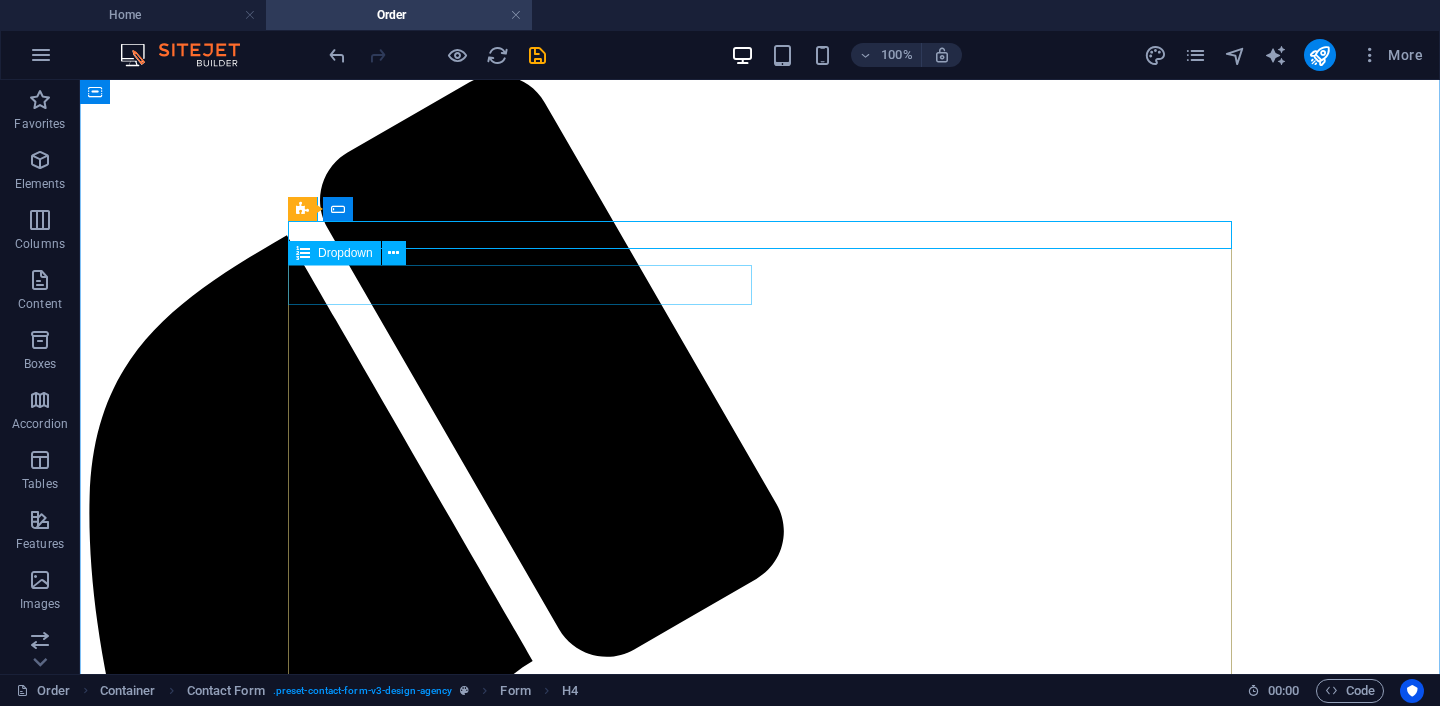 click on "Package*
Basic
Business
Business Pro" at bounding box center [760, 2097] 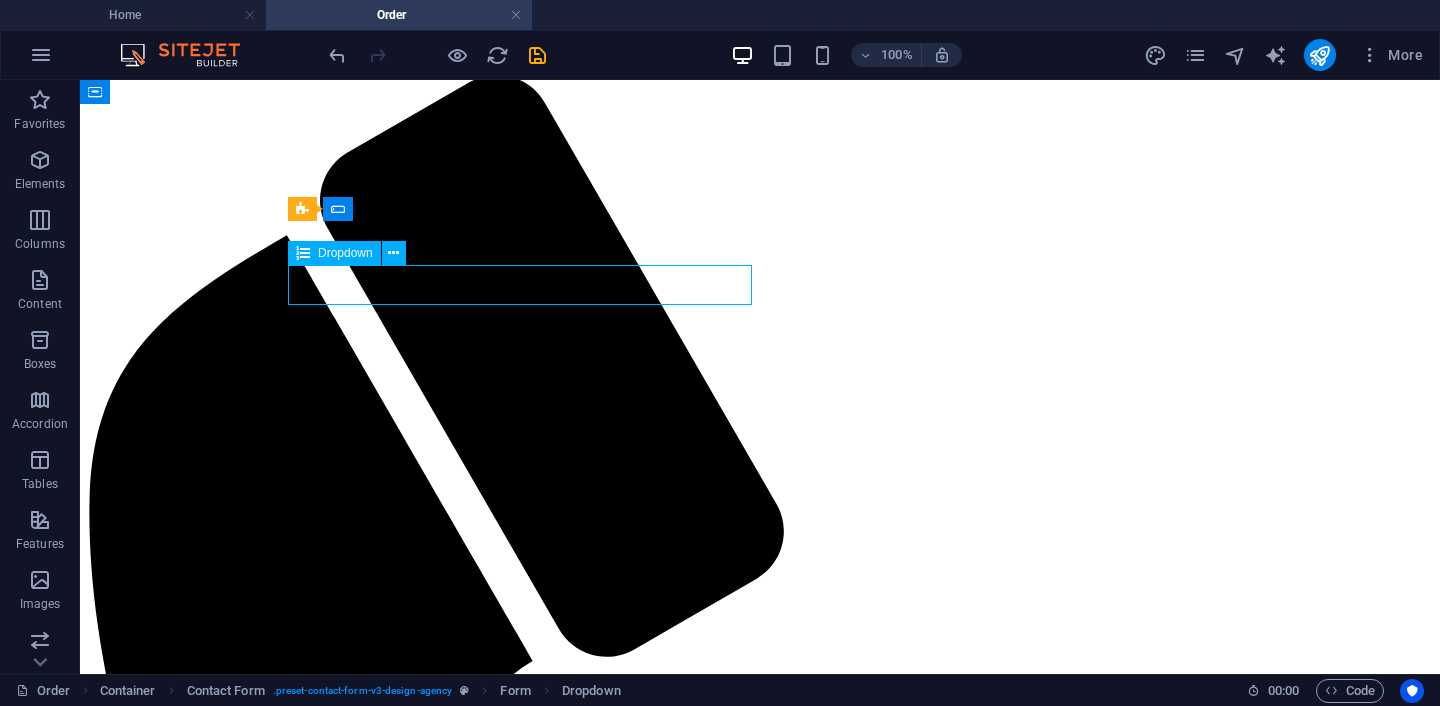 click on "Package*
Basic
Business
Business Pro" at bounding box center (760, 2097) 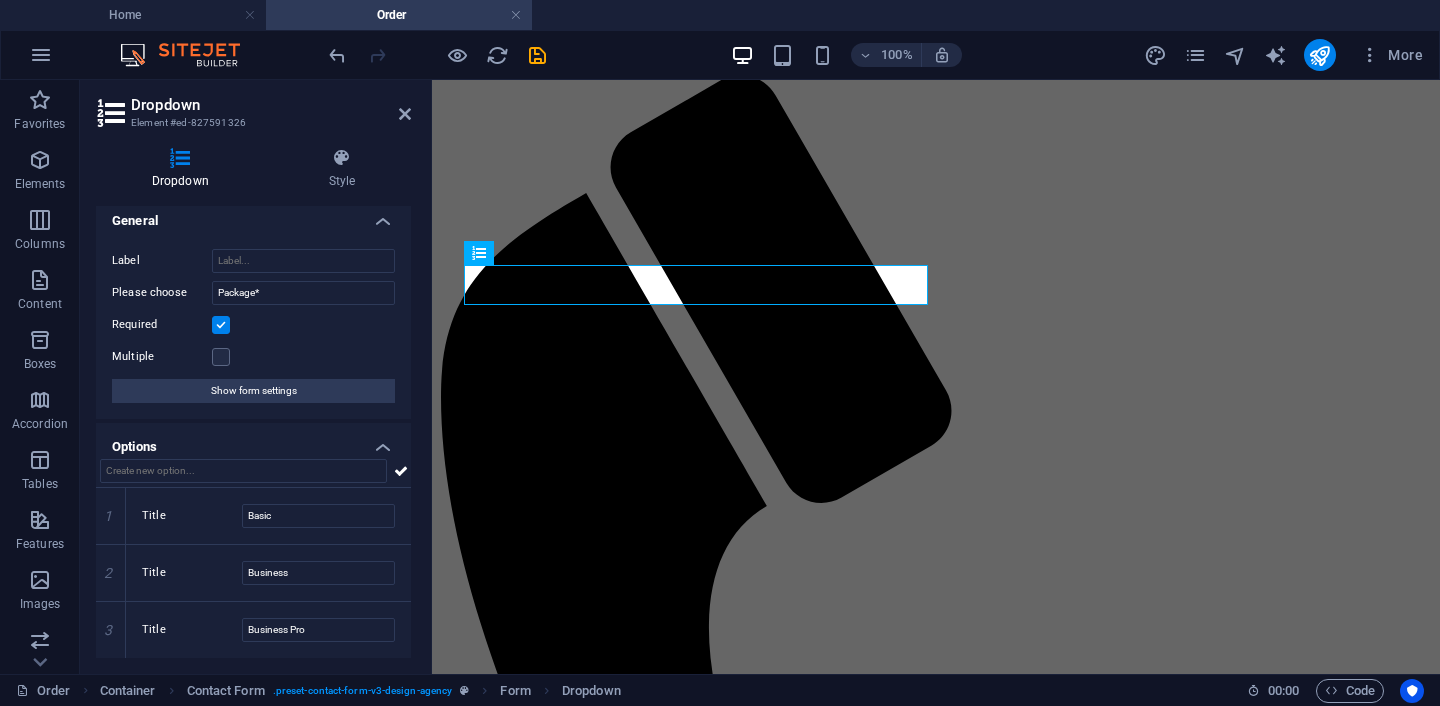 scroll, scrollTop: 8, scrollLeft: 0, axis: vertical 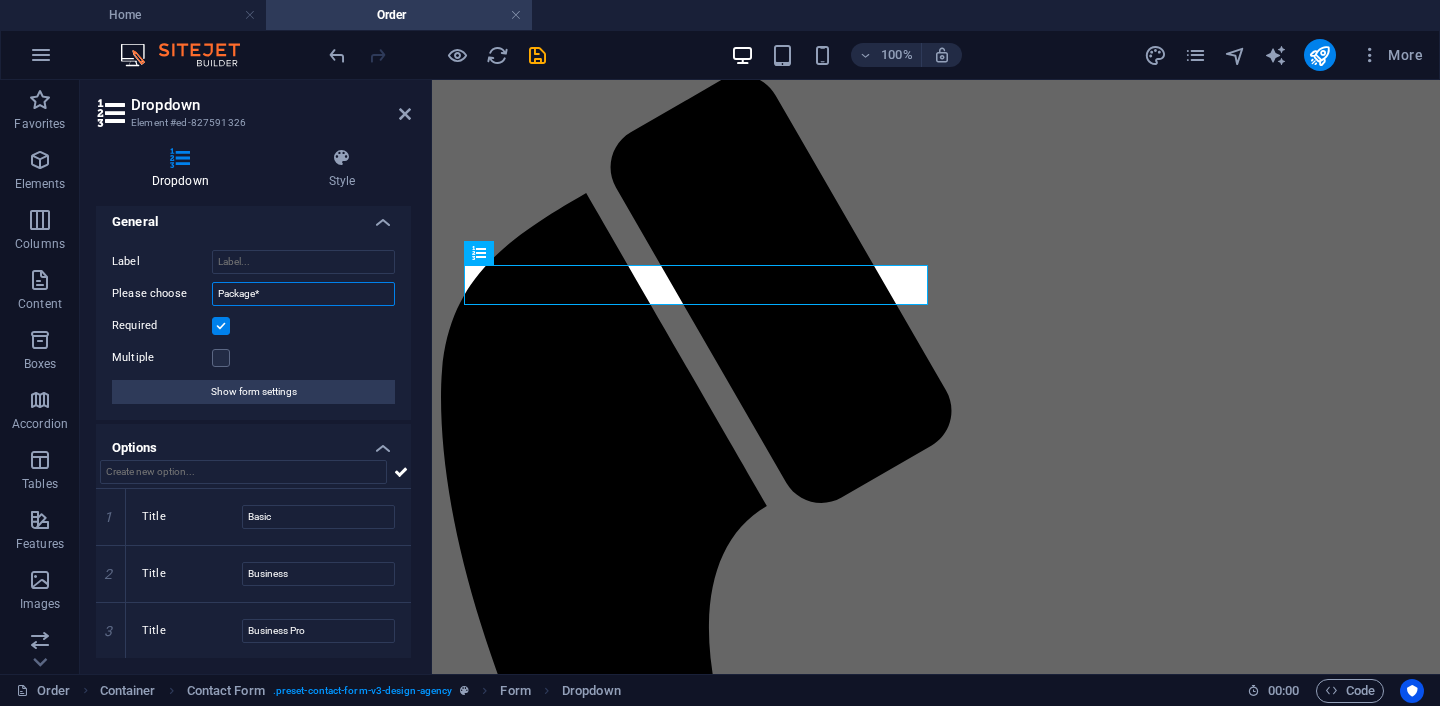 click on "Package*" at bounding box center [303, 294] 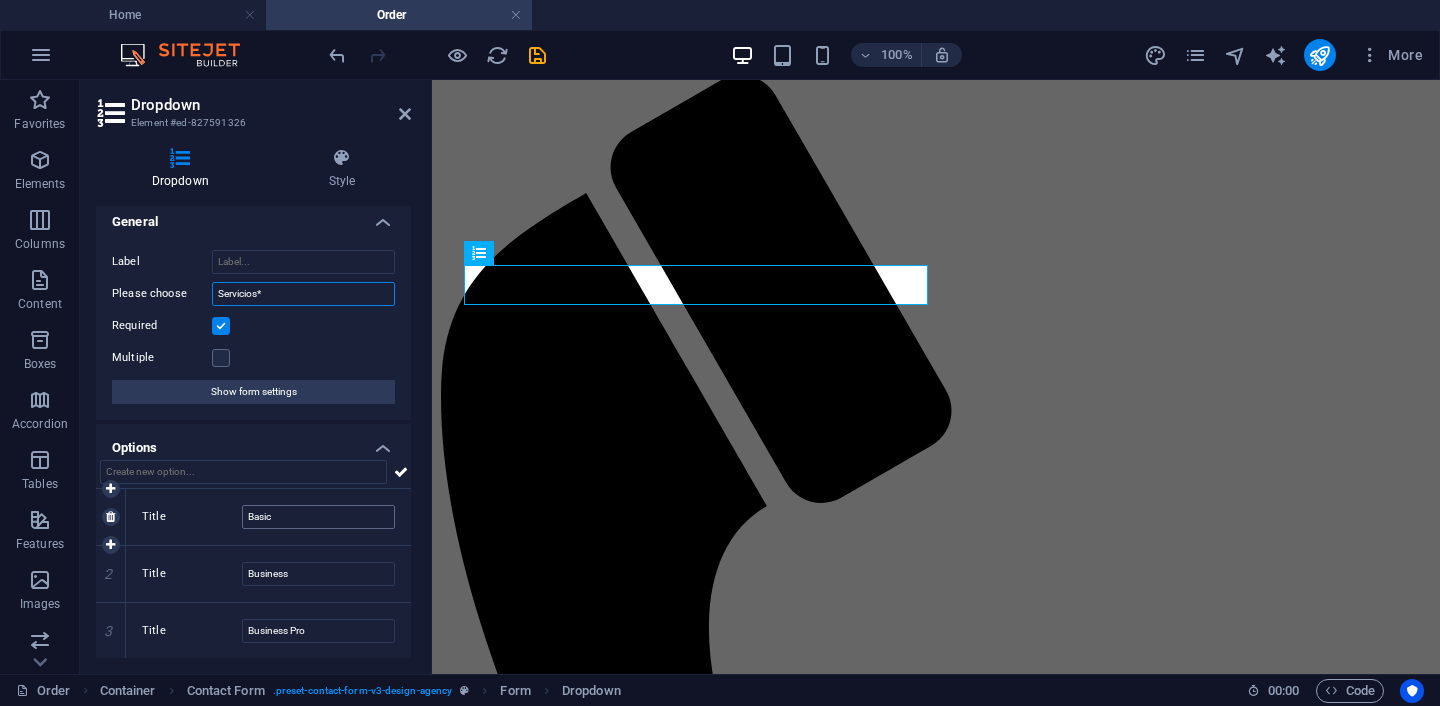 type on "Servicios*" 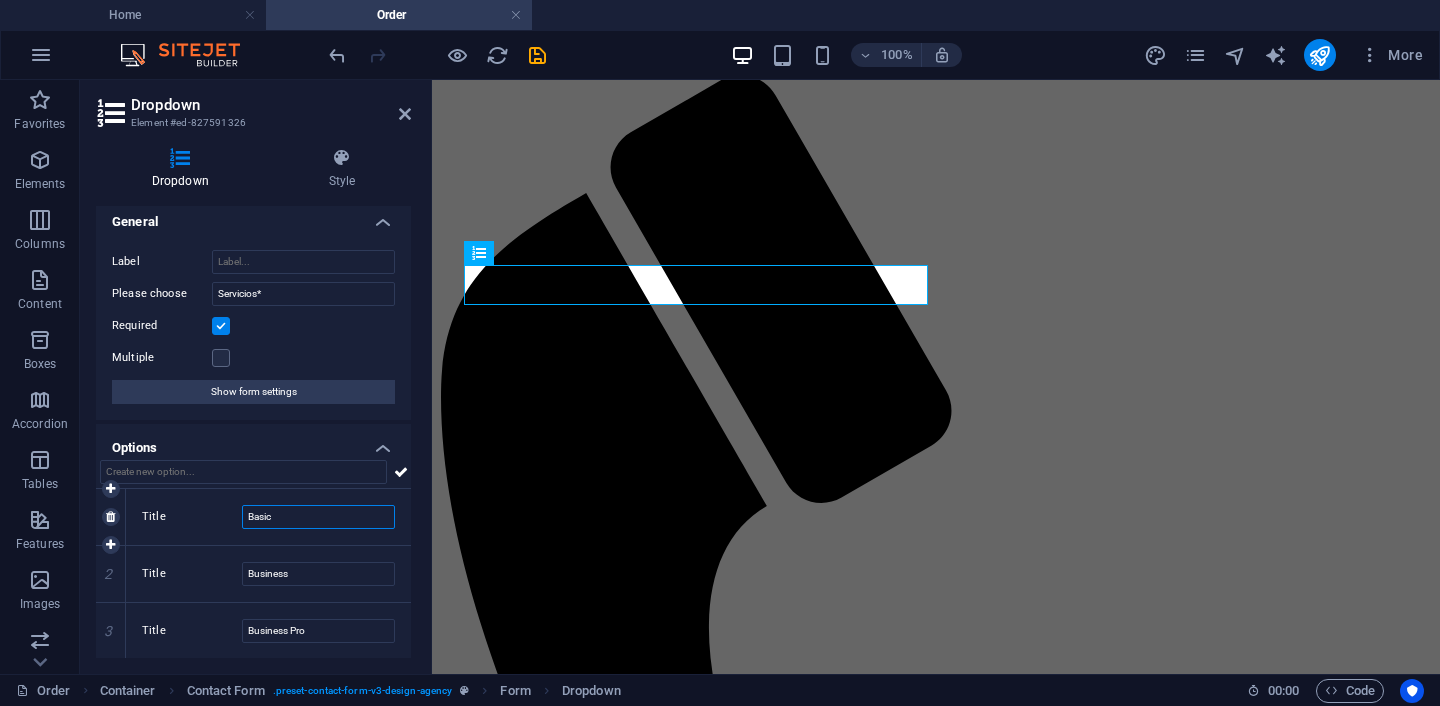click on "Basic" at bounding box center (318, 517) 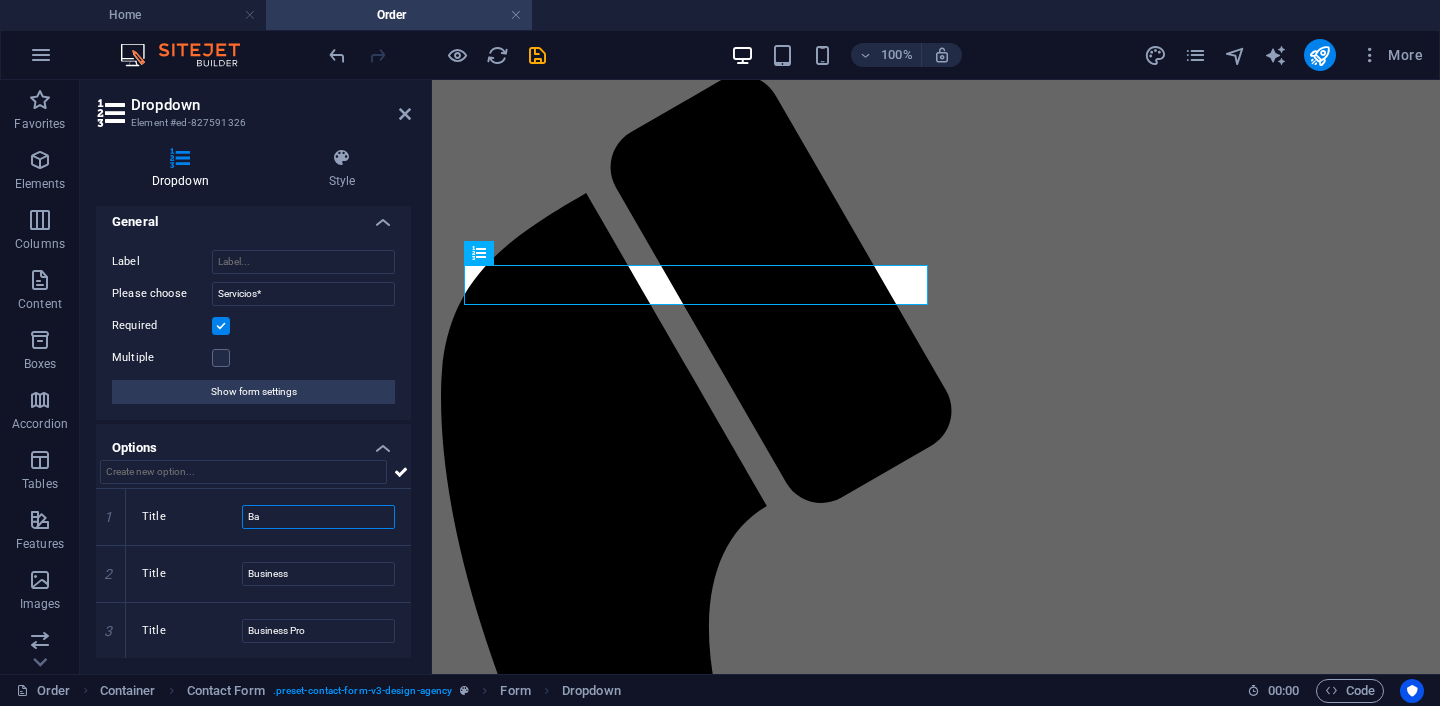 type on "B" 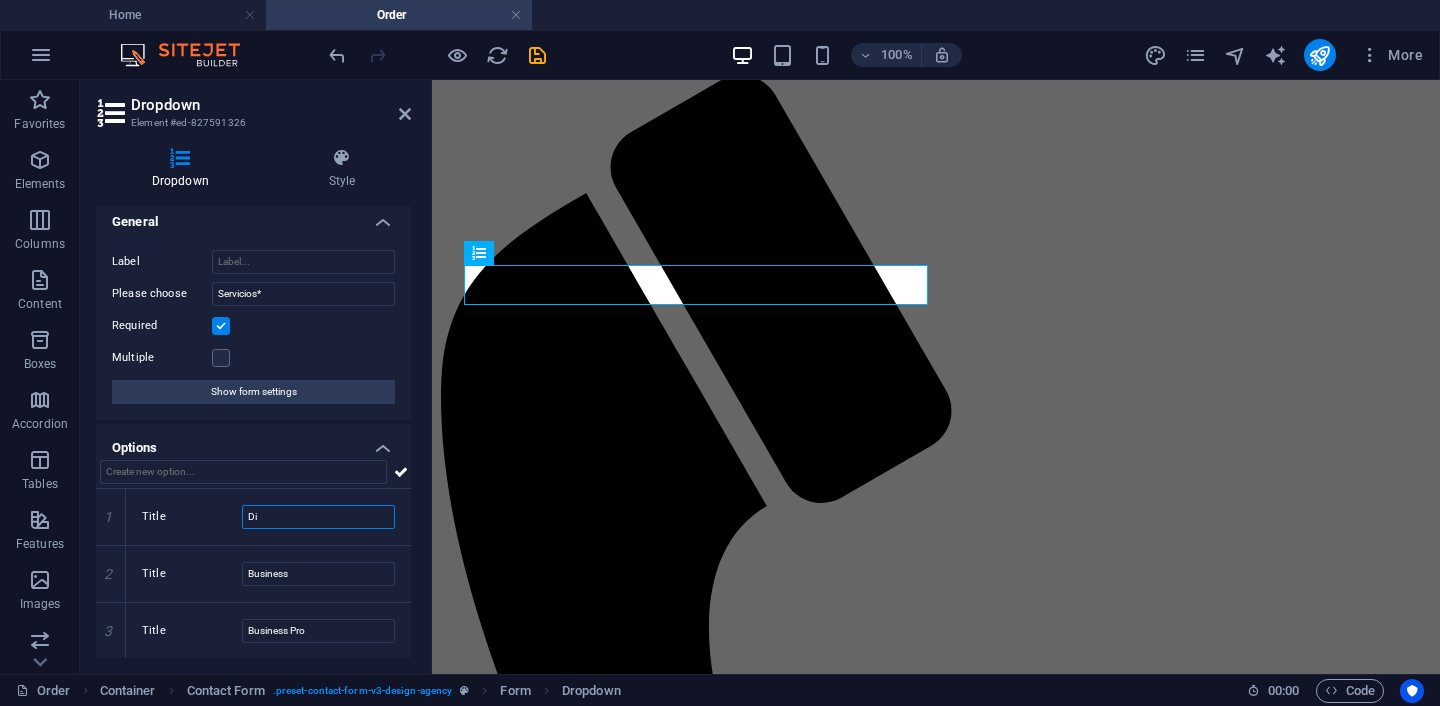 type on "D" 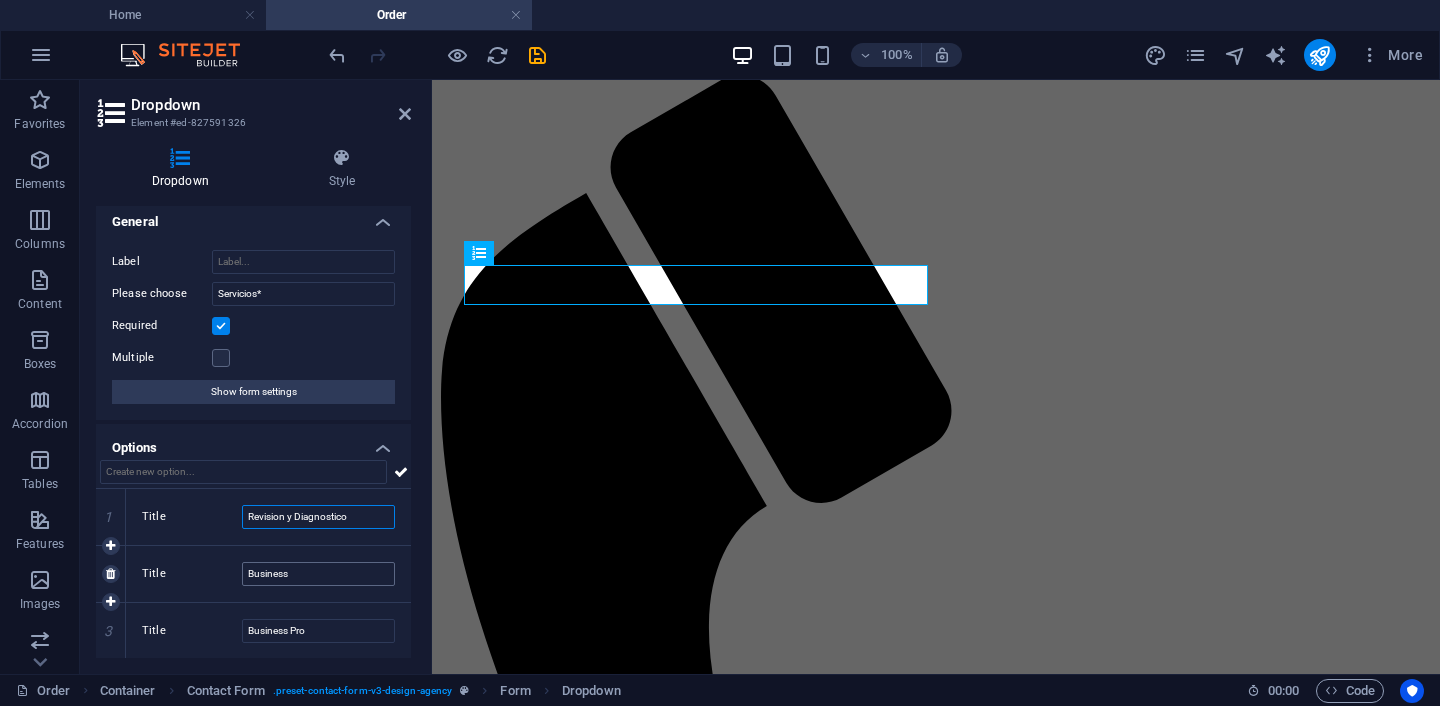type on "Revision y Diagnostico" 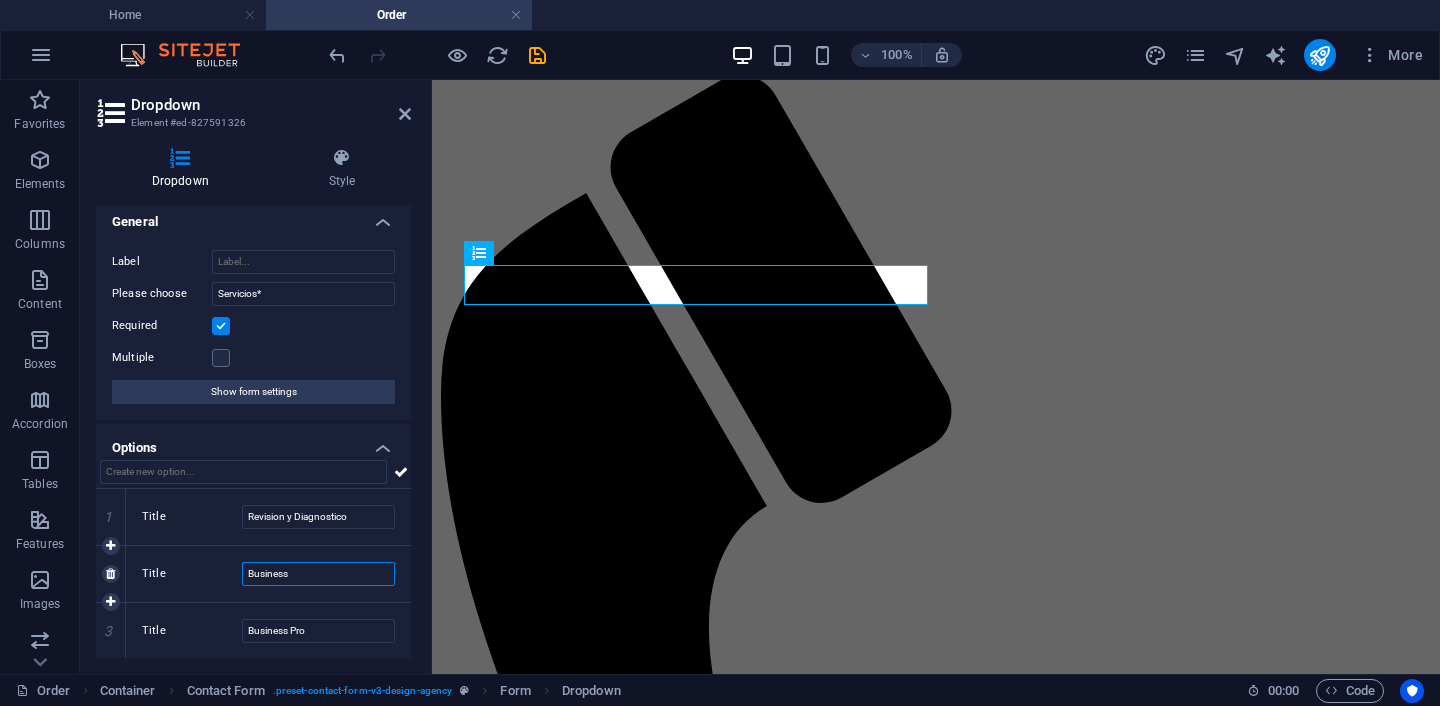 click on "Business" at bounding box center [318, 574] 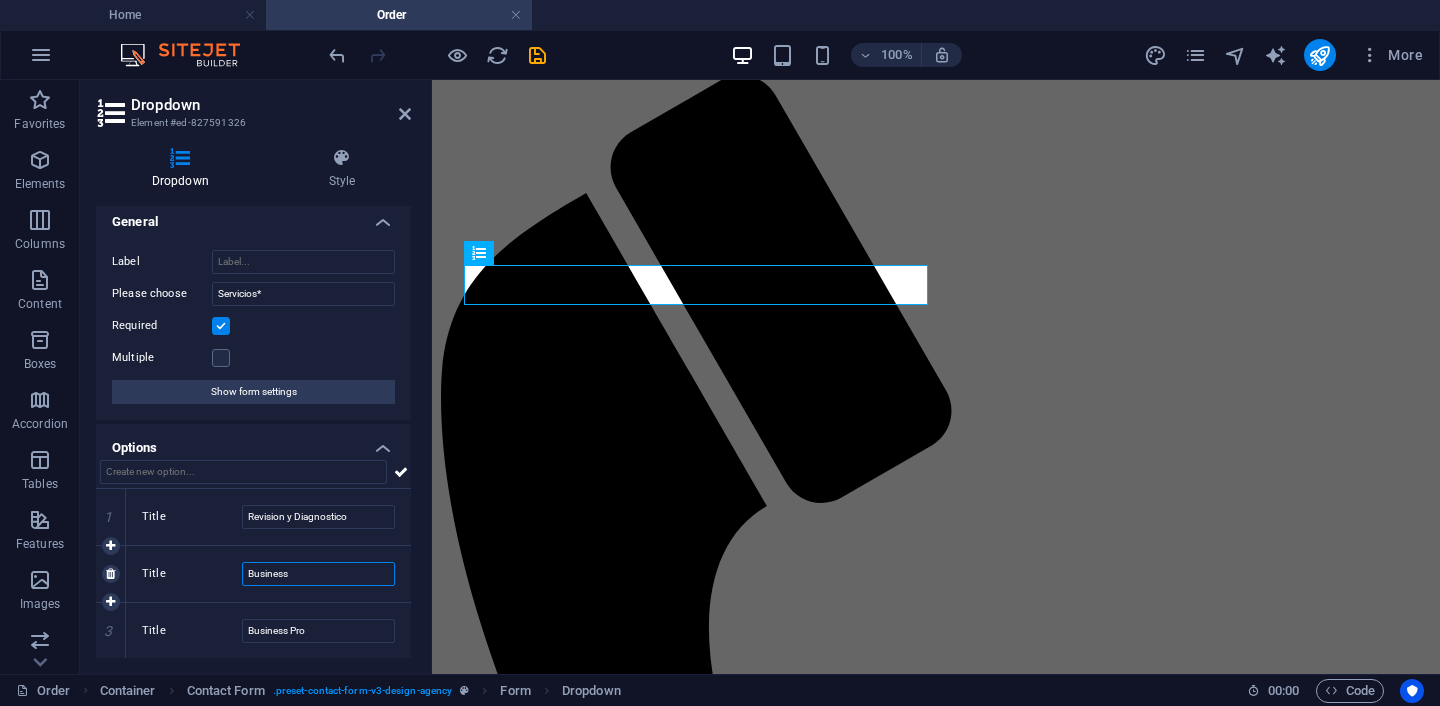 click on "Business" at bounding box center (318, 574) 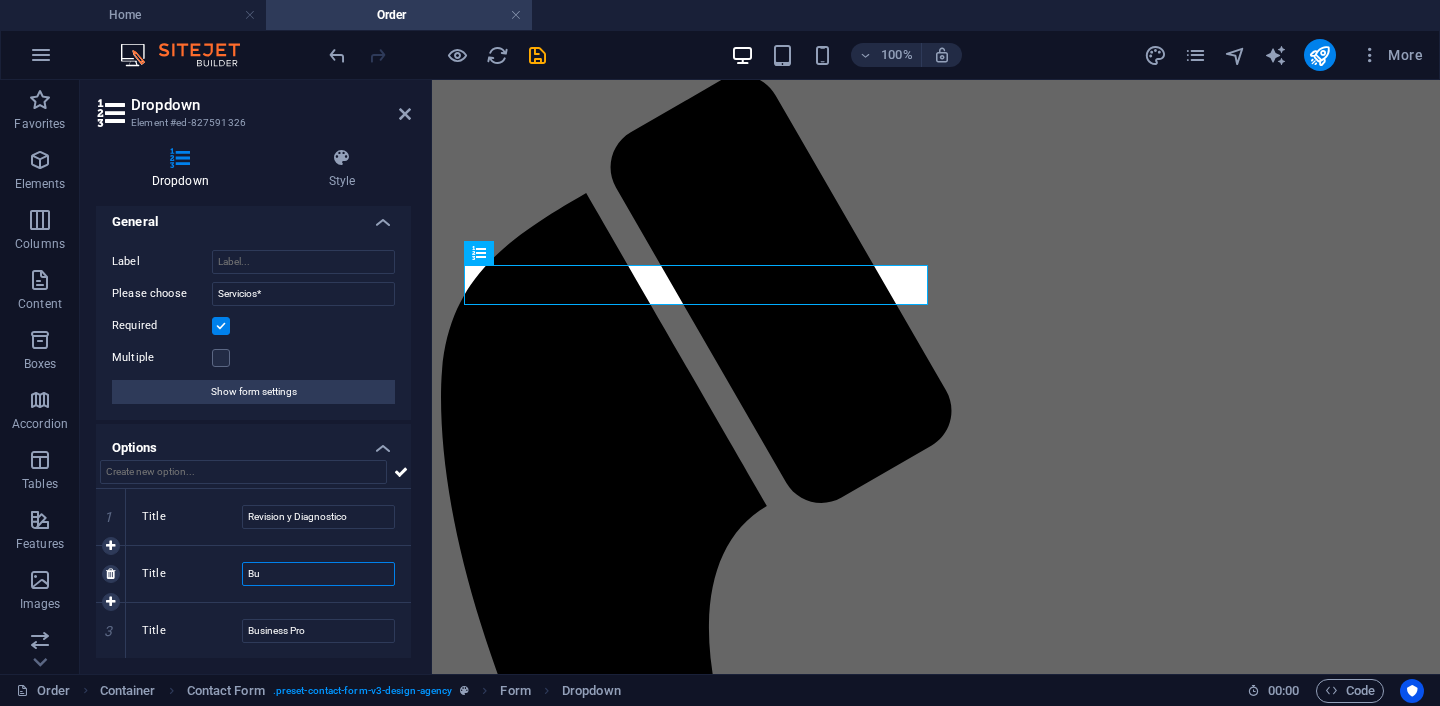 type on "B" 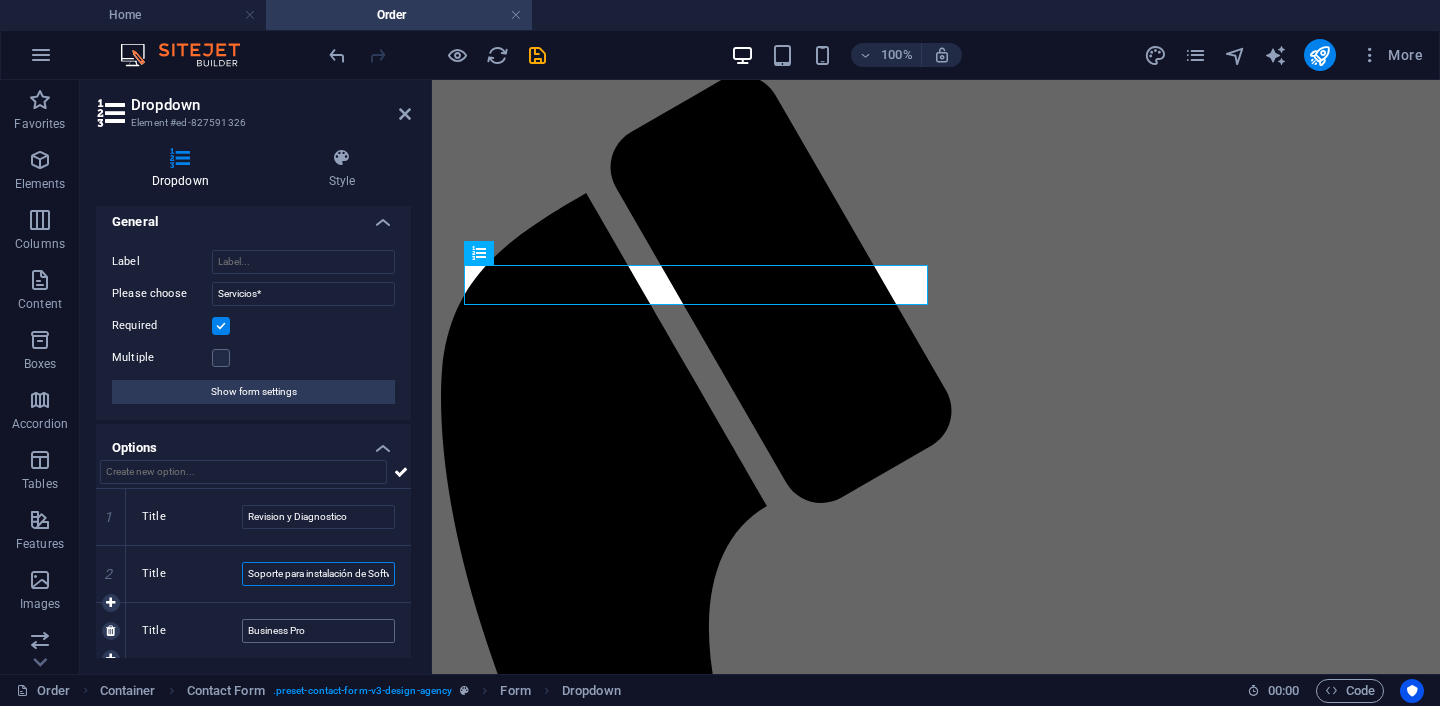 type on "Soporte para instalación de Software" 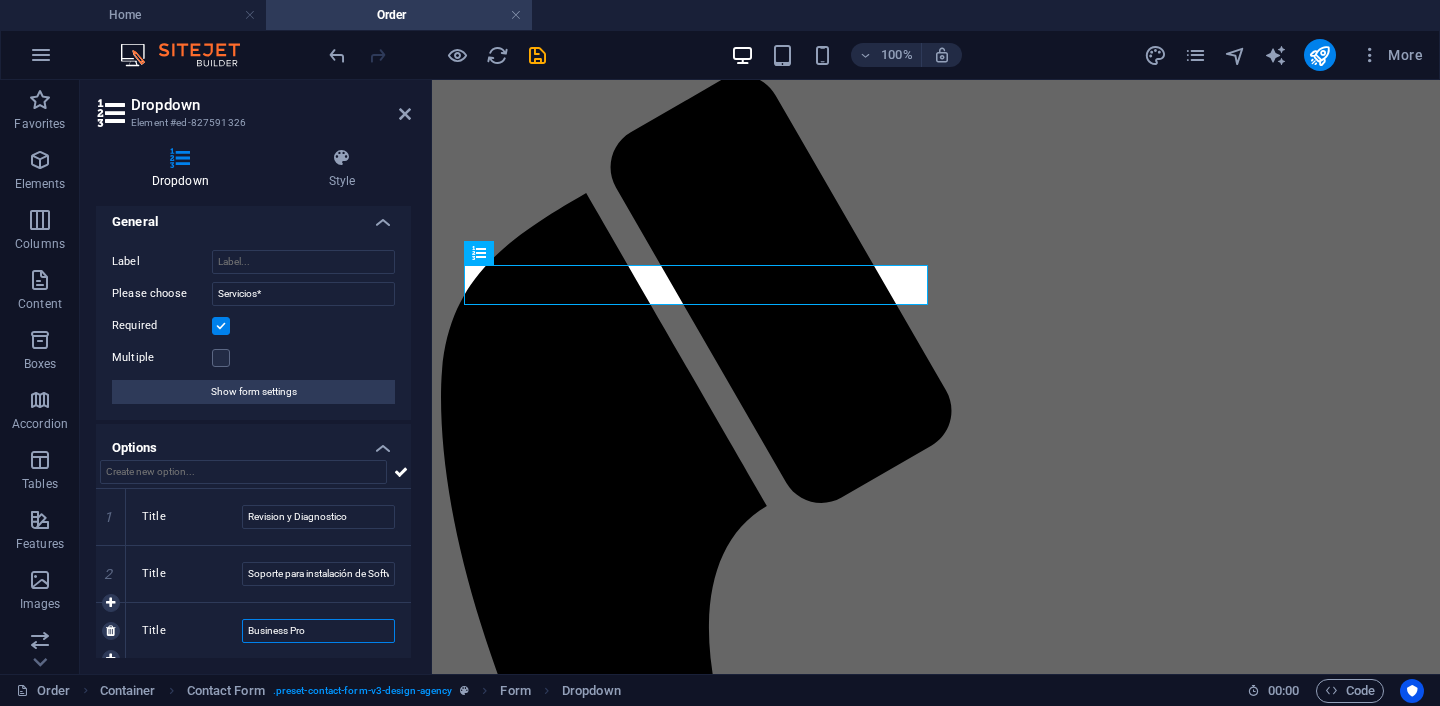 click on "Business Pro" at bounding box center [318, 631] 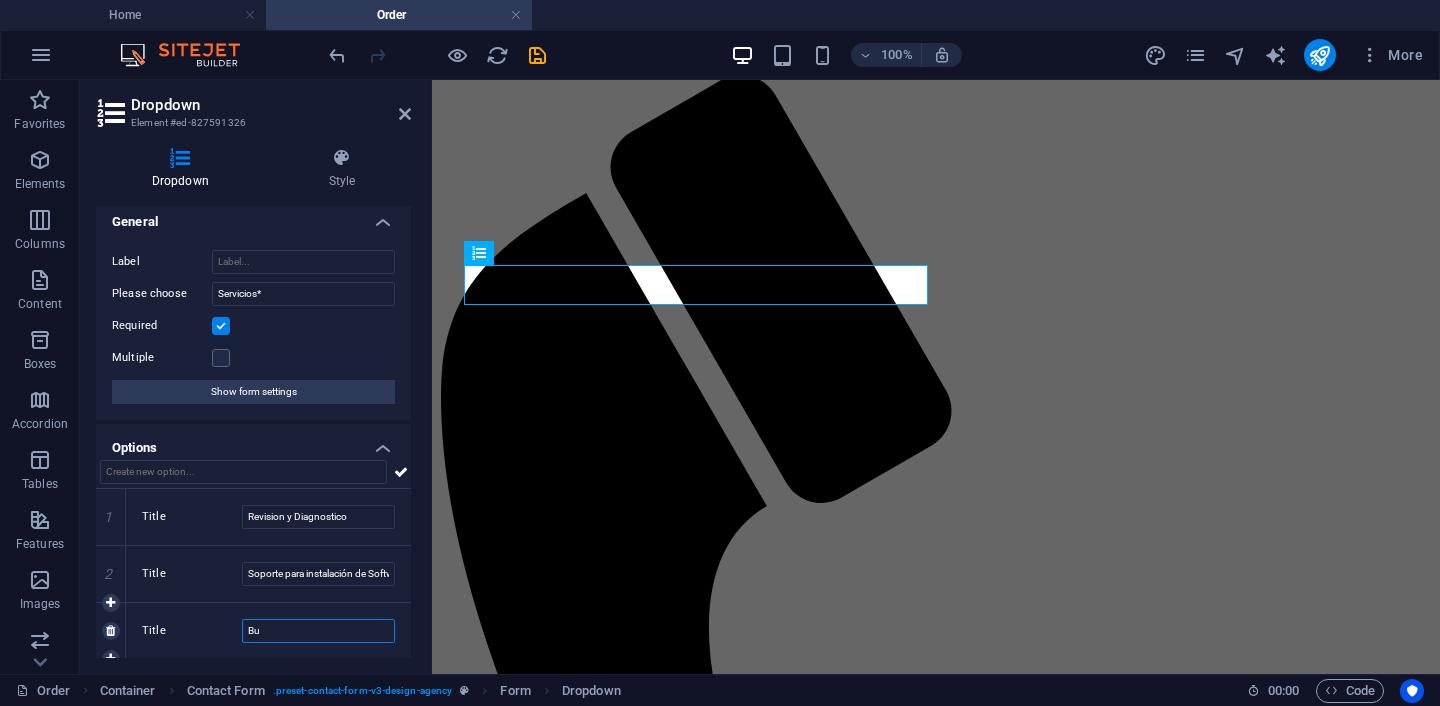 type on "B" 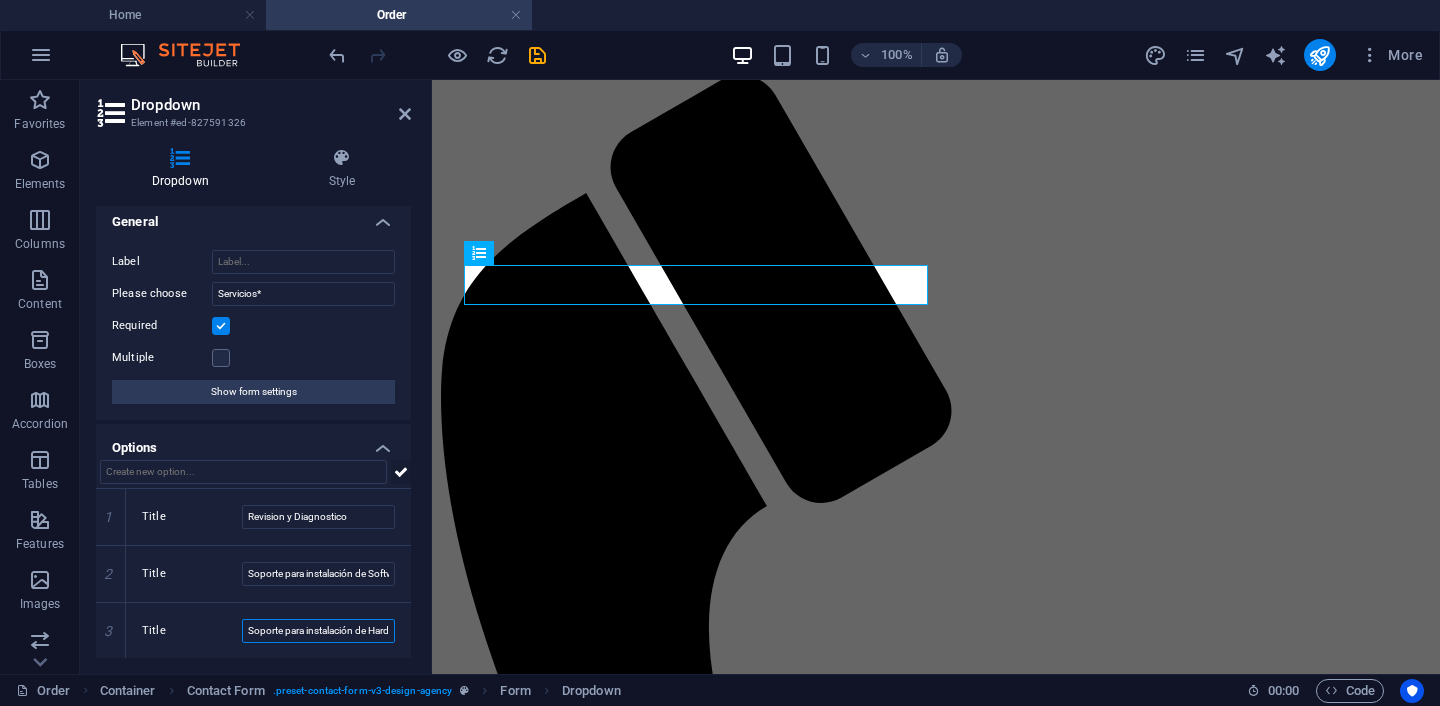 type on "Soporte para instalación de Hardware" 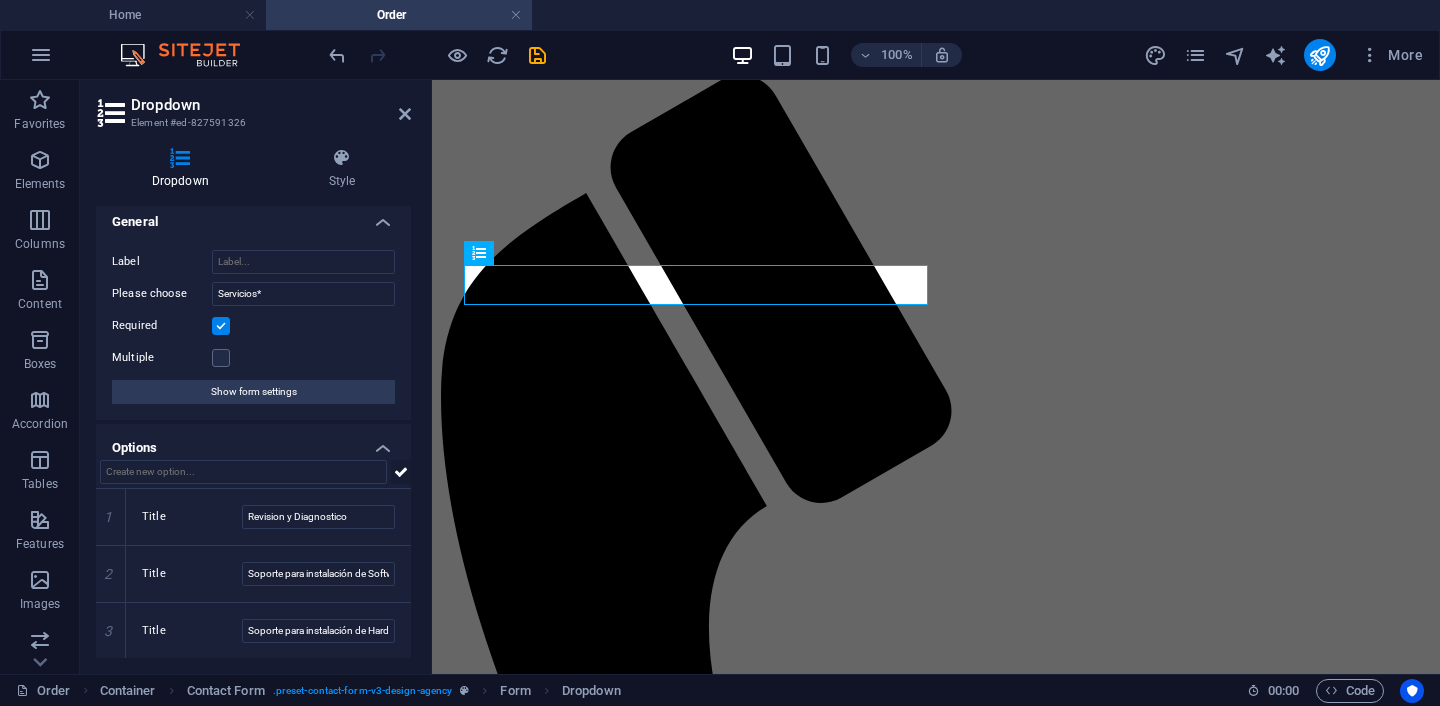 click at bounding box center [401, 472] 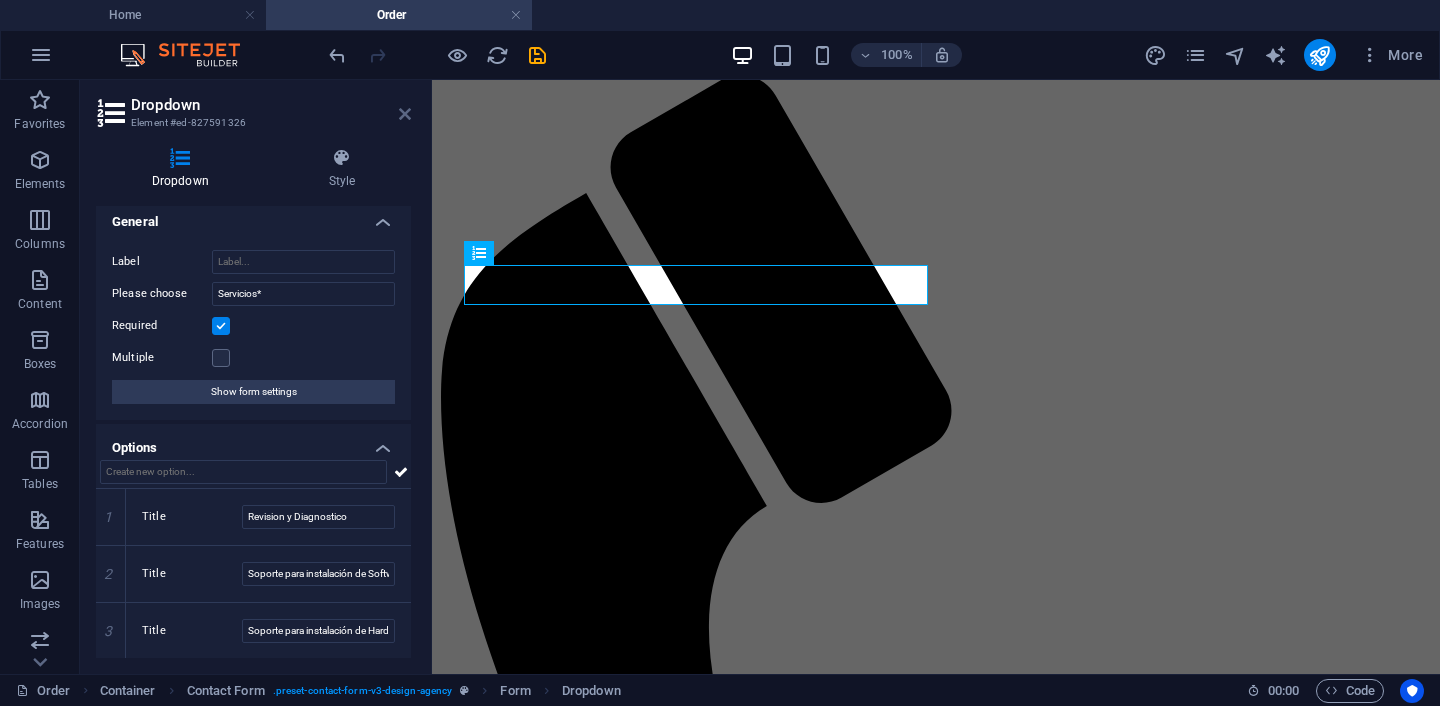 click at bounding box center (405, 114) 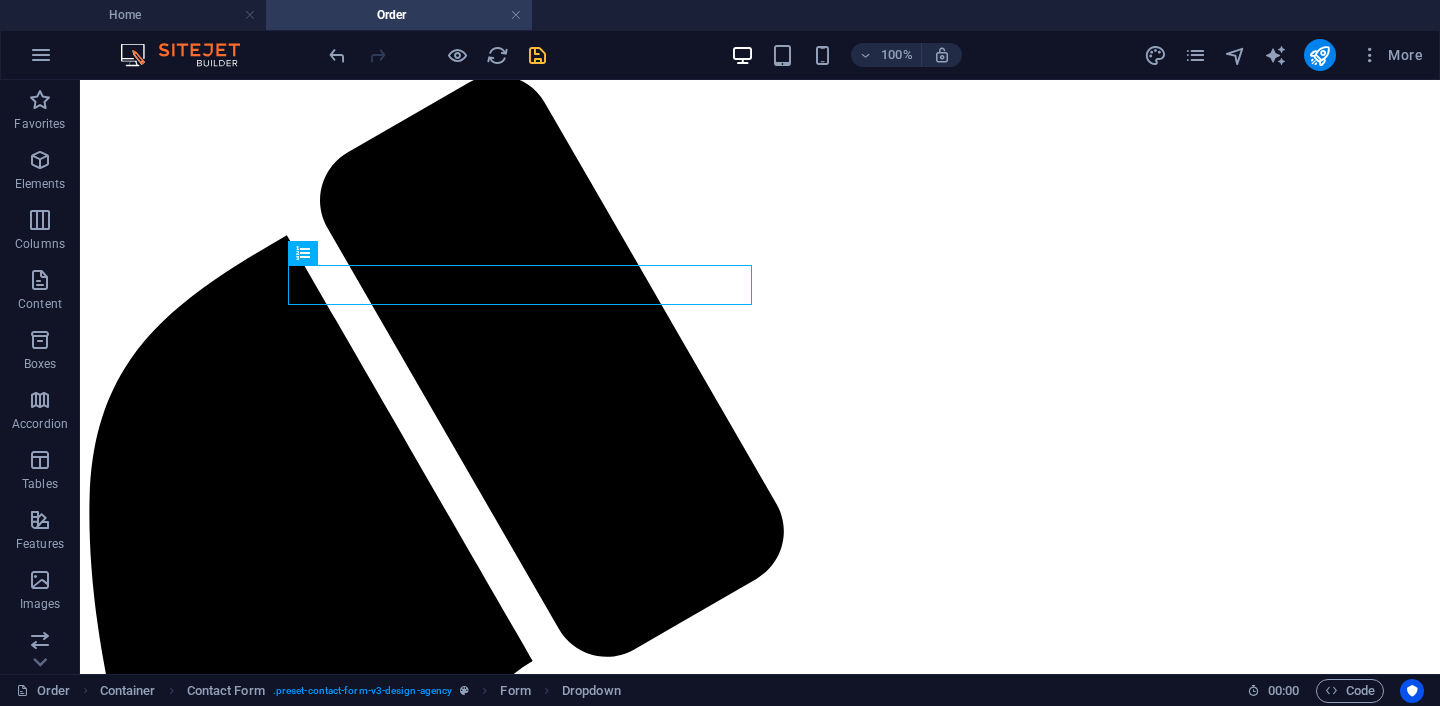 click at bounding box center (537, 55) 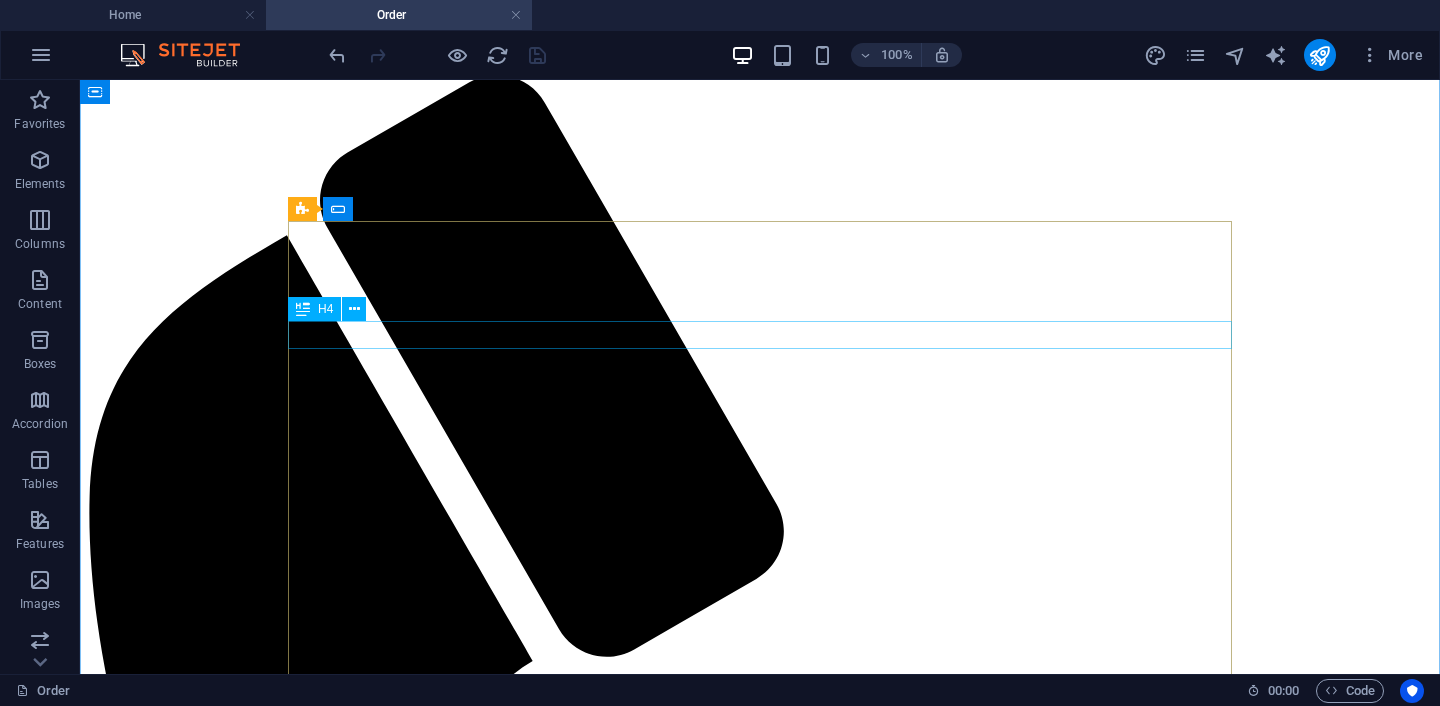 click on "Your info" at bounding box center [760, 2213] 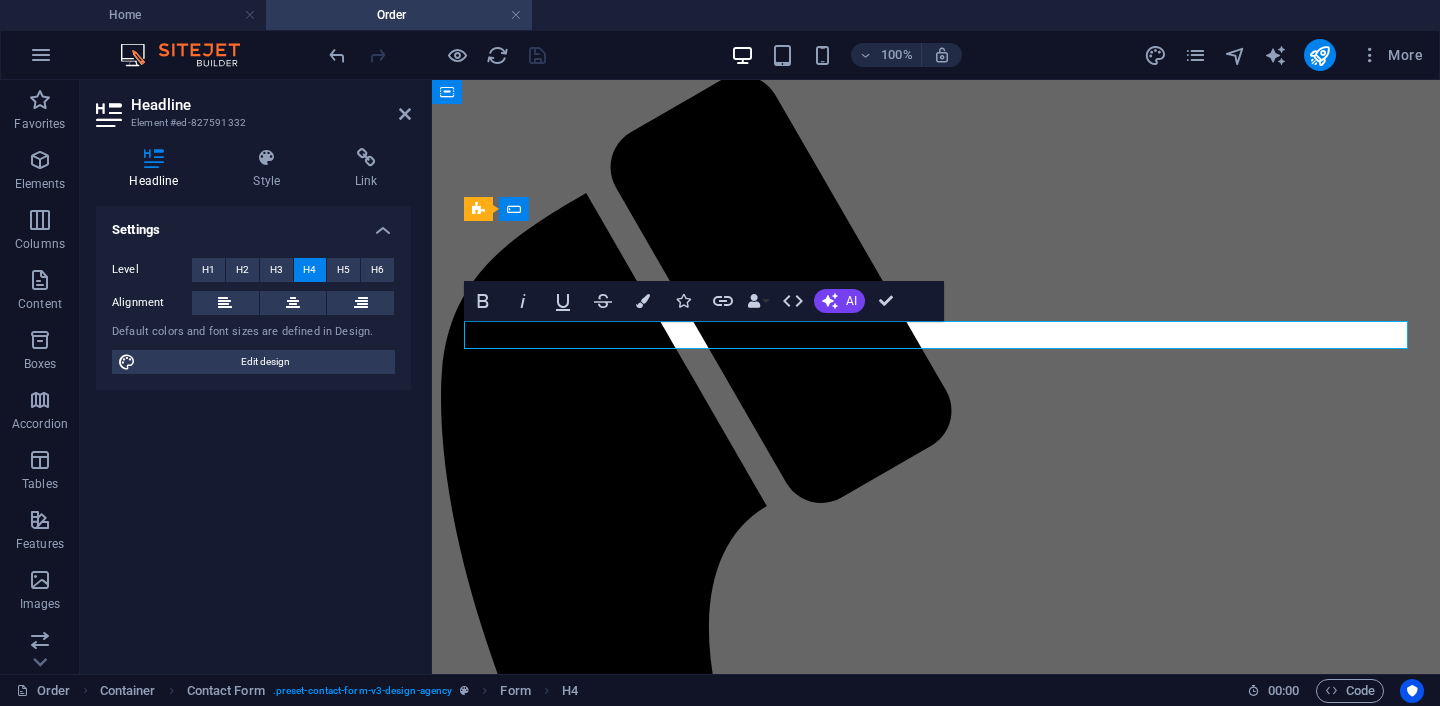 type 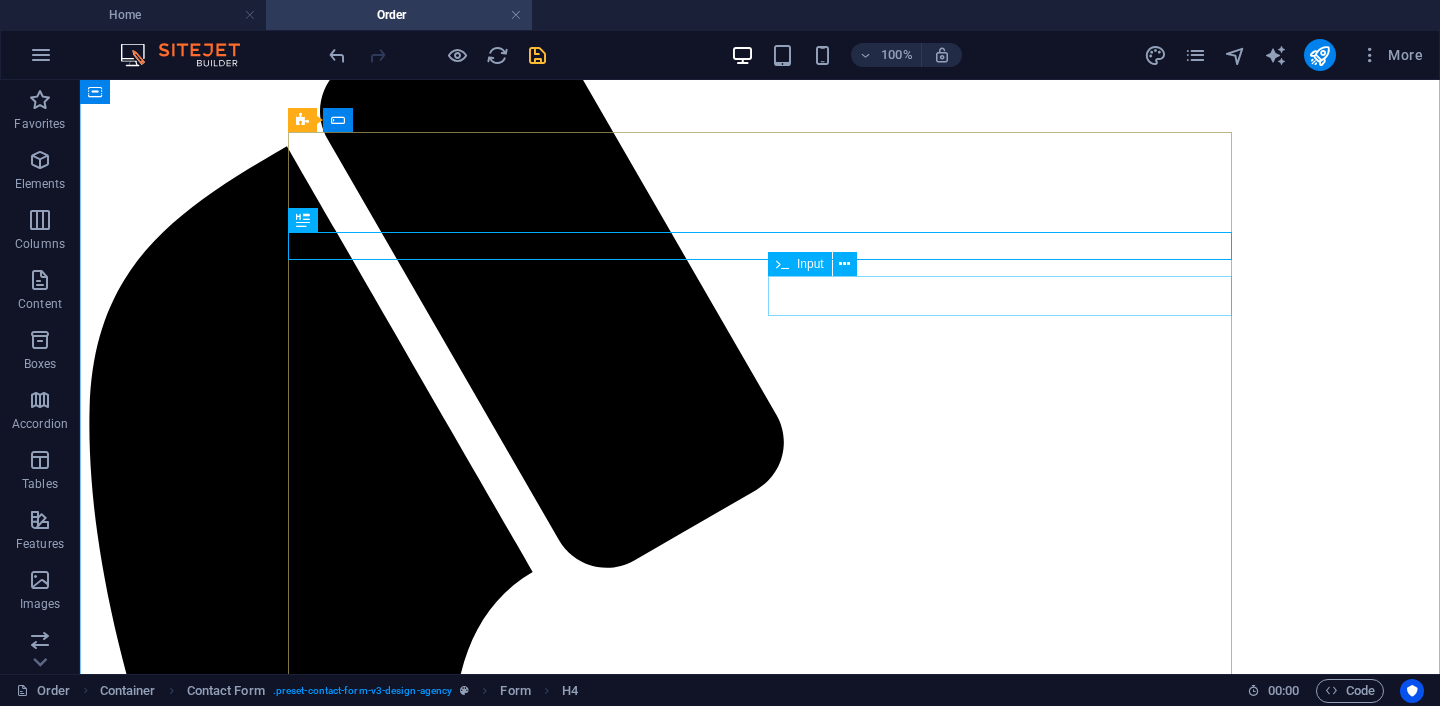 scroll, scrollTop: 312, scrollLeft: 0, axis: vertical 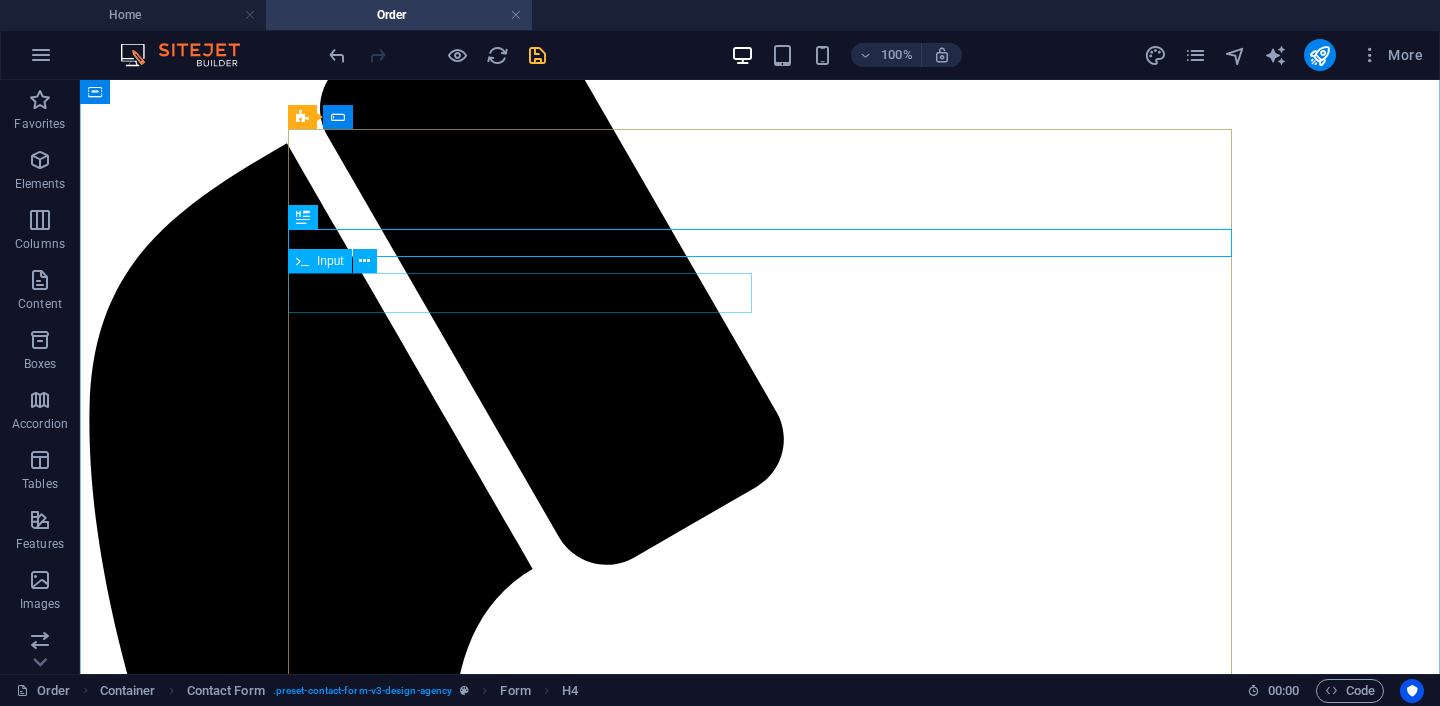 click at bounding box center [760, 2162] 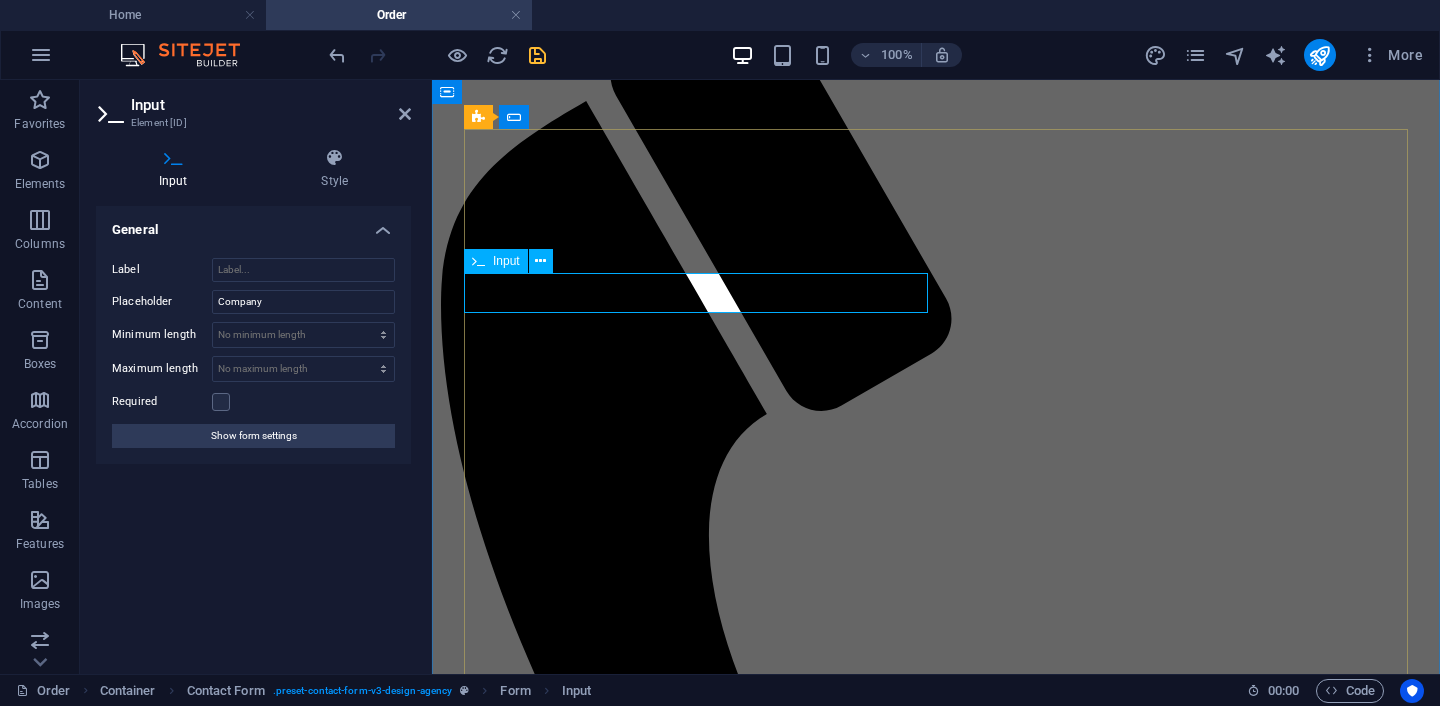 click at bounding box center (528, 1694) 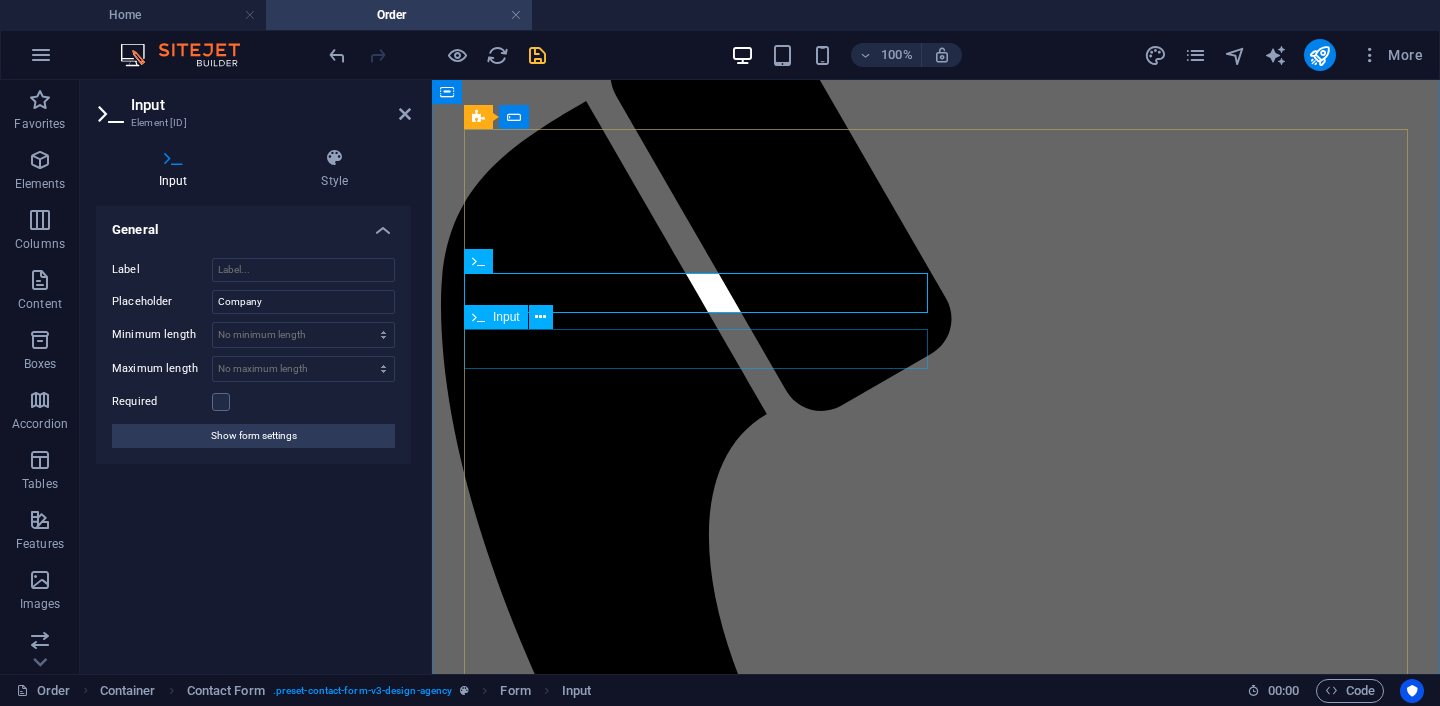 click at bounding box center (936, 1736) 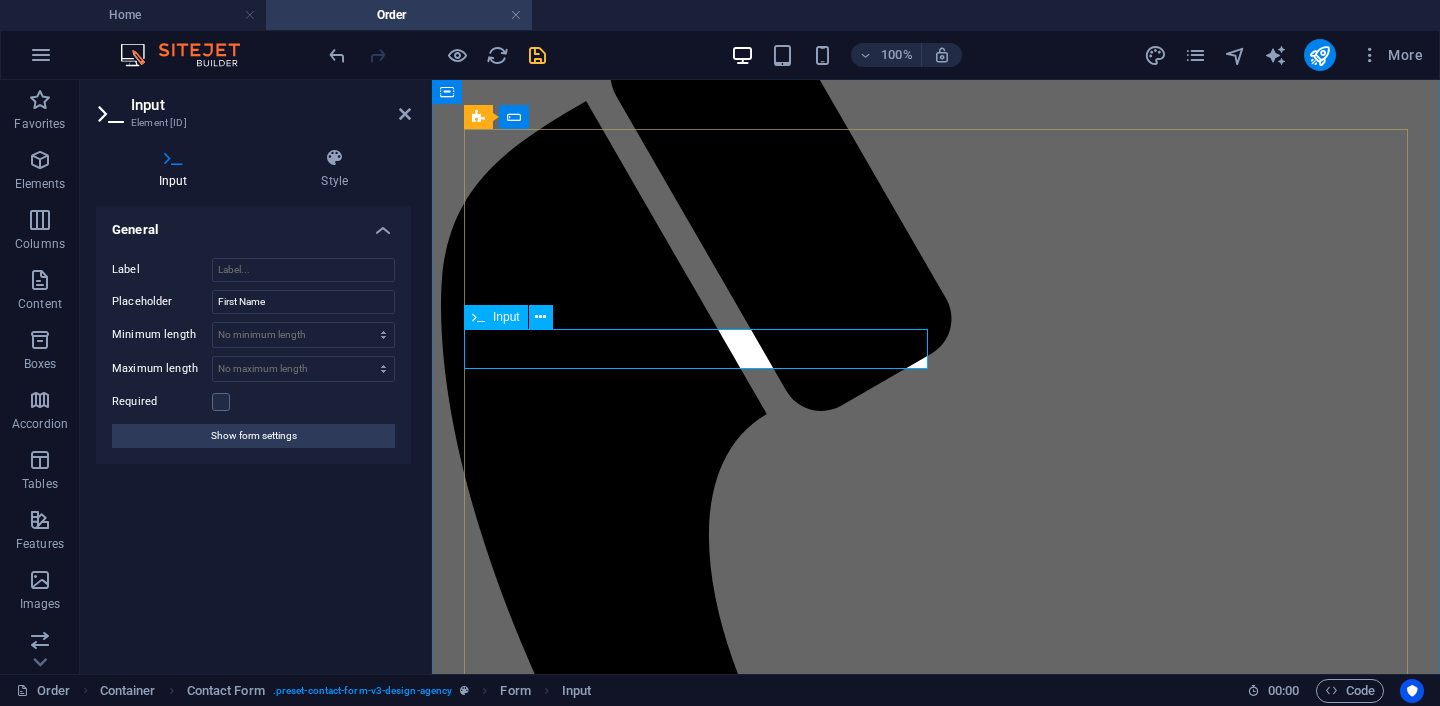 click at bounding box center (528, 1736) 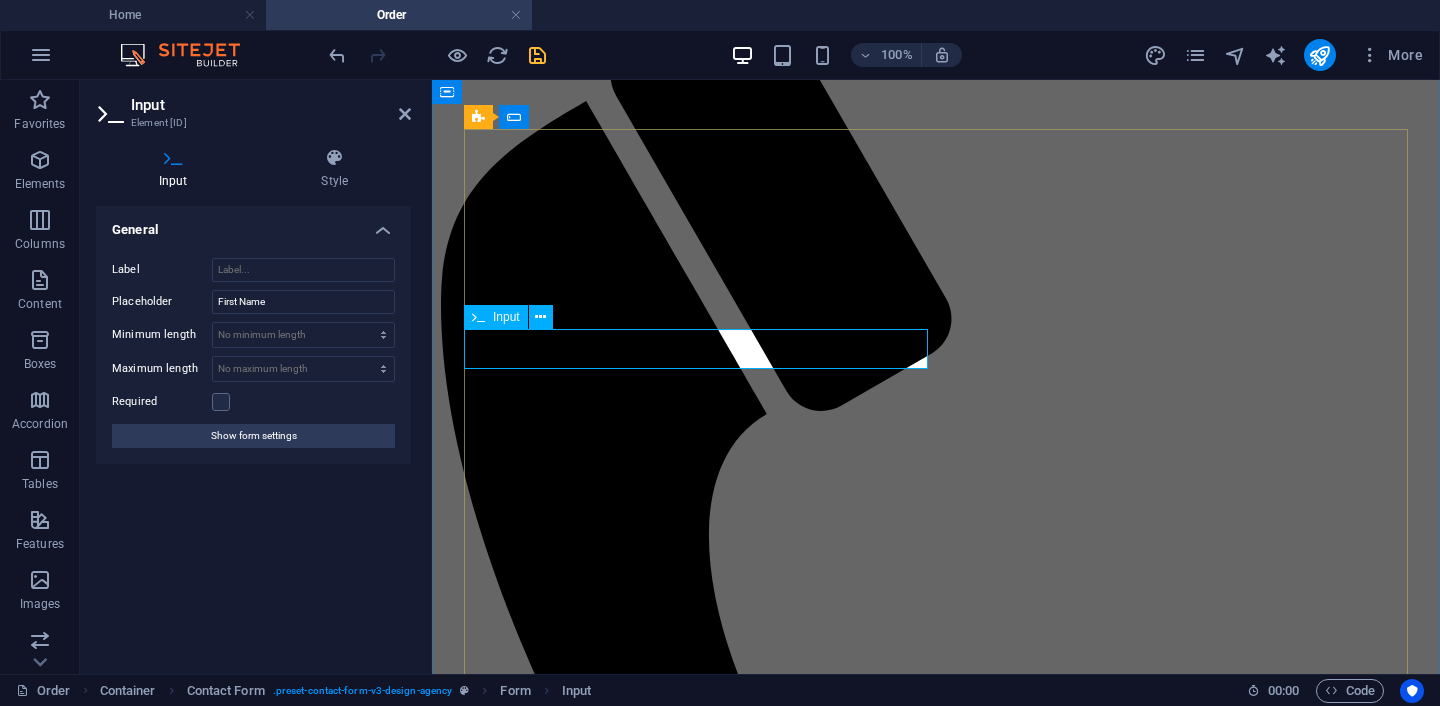 type on "R" 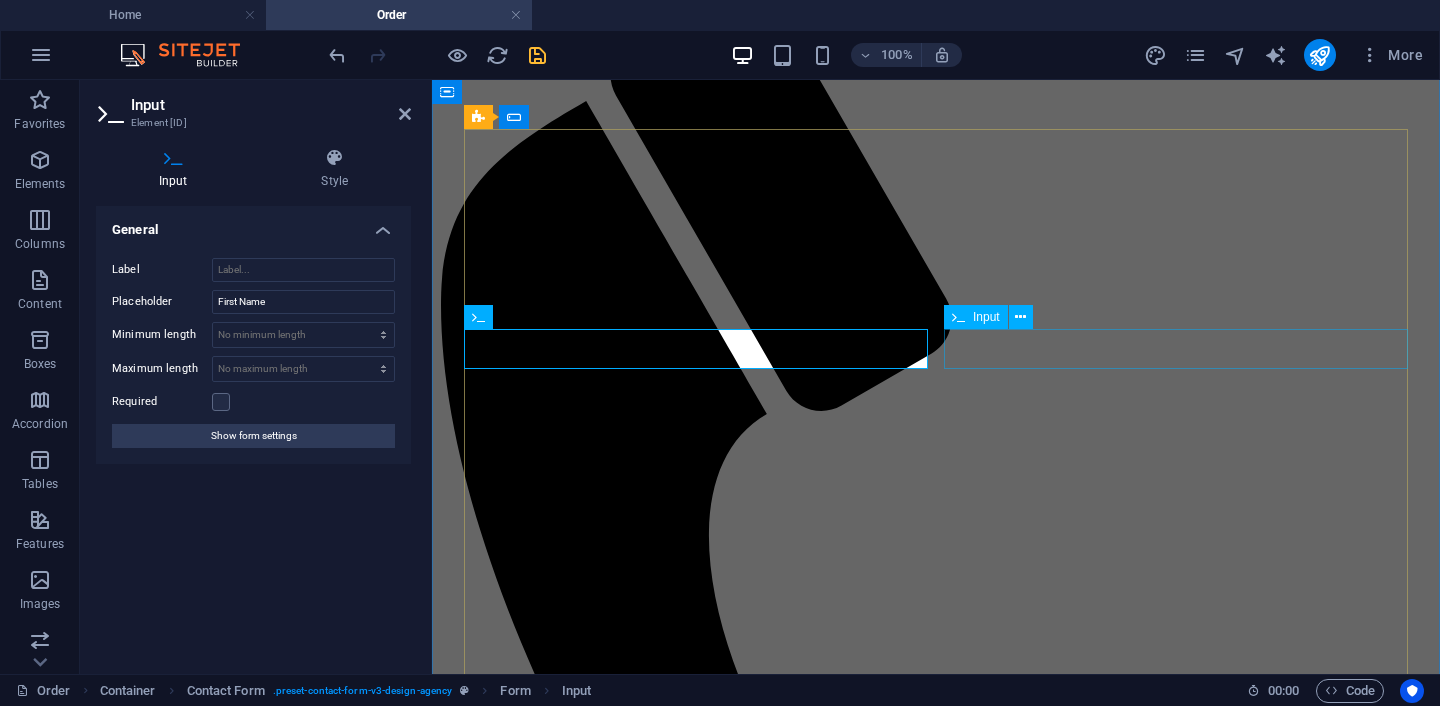 click at bounding box center [936, 1757] 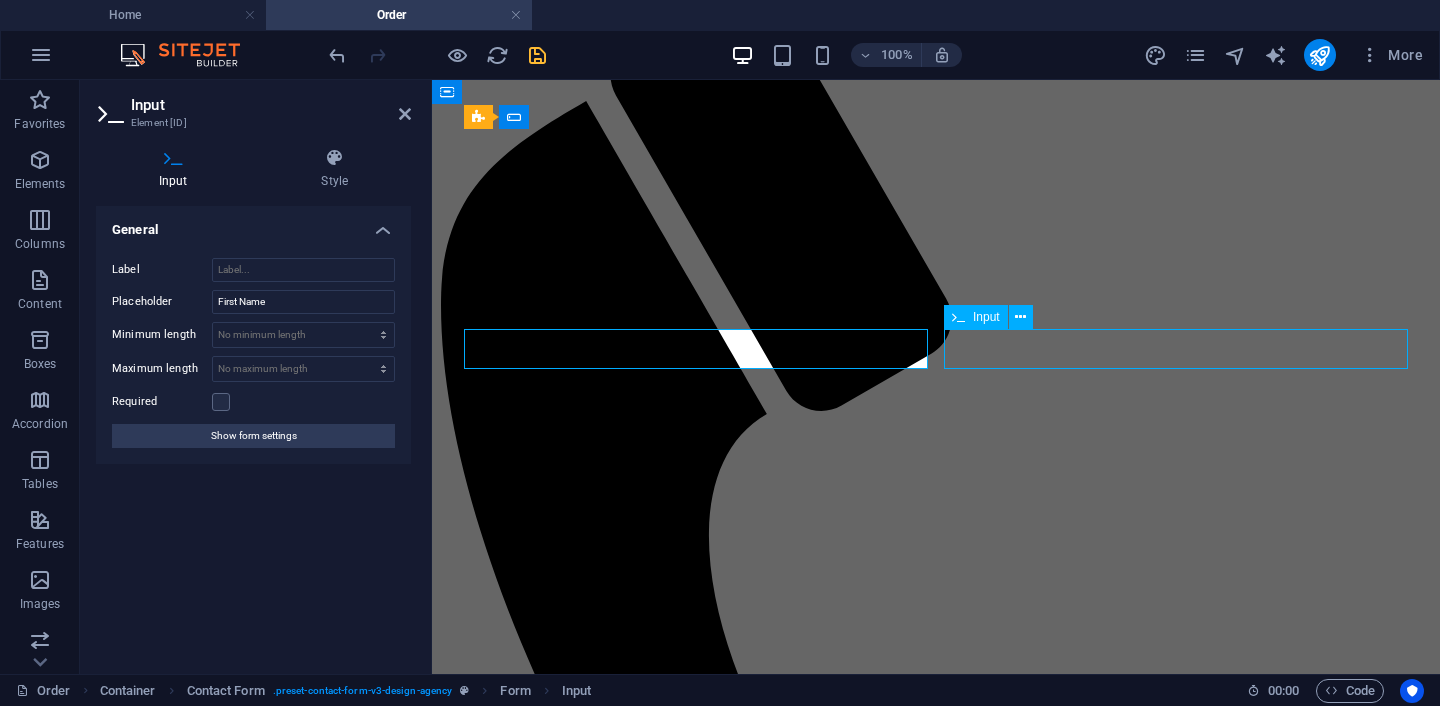 click at bounding box center (936, 1757) 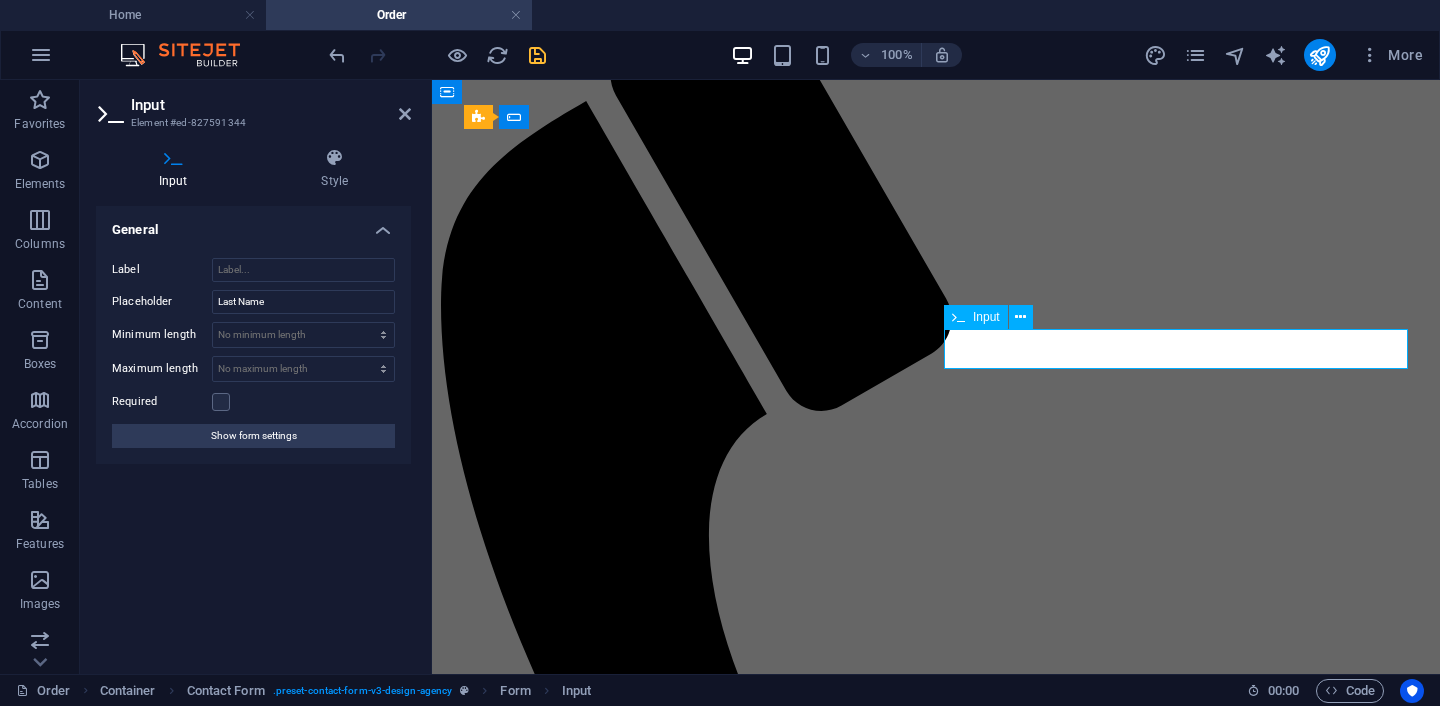 click at bounding box center (528, 1757) 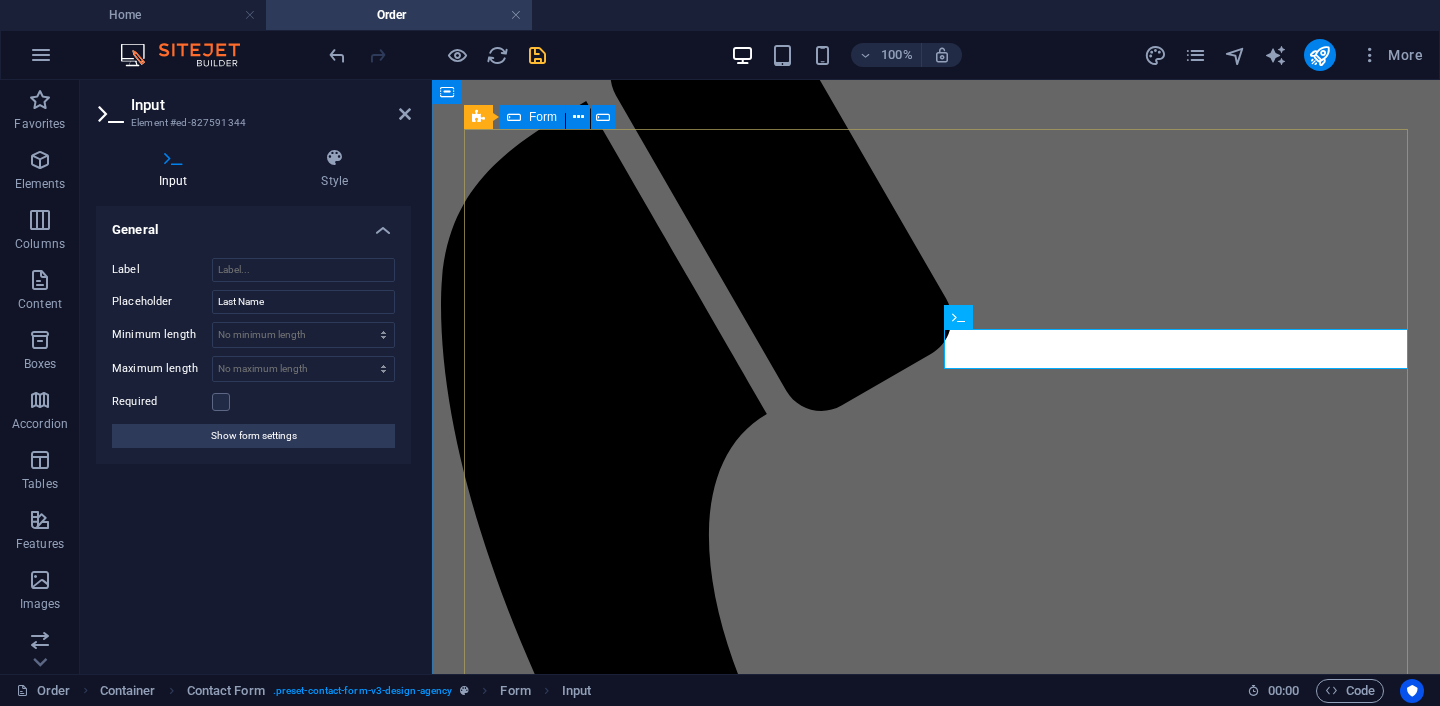 click on "Elige tu paquete y otros servicios
Servicios*
Revision y Diagnostico Soporte para instalación de Software Soporte para instalación de Hardware   Mobile Website
SSL Certificate
Other Languages Tu información Empresa Nombre Apellido Contact person for your website   I have read and understand the privacy policy. Unreadable? Load new Order now" at bounding box center [936, 1857] 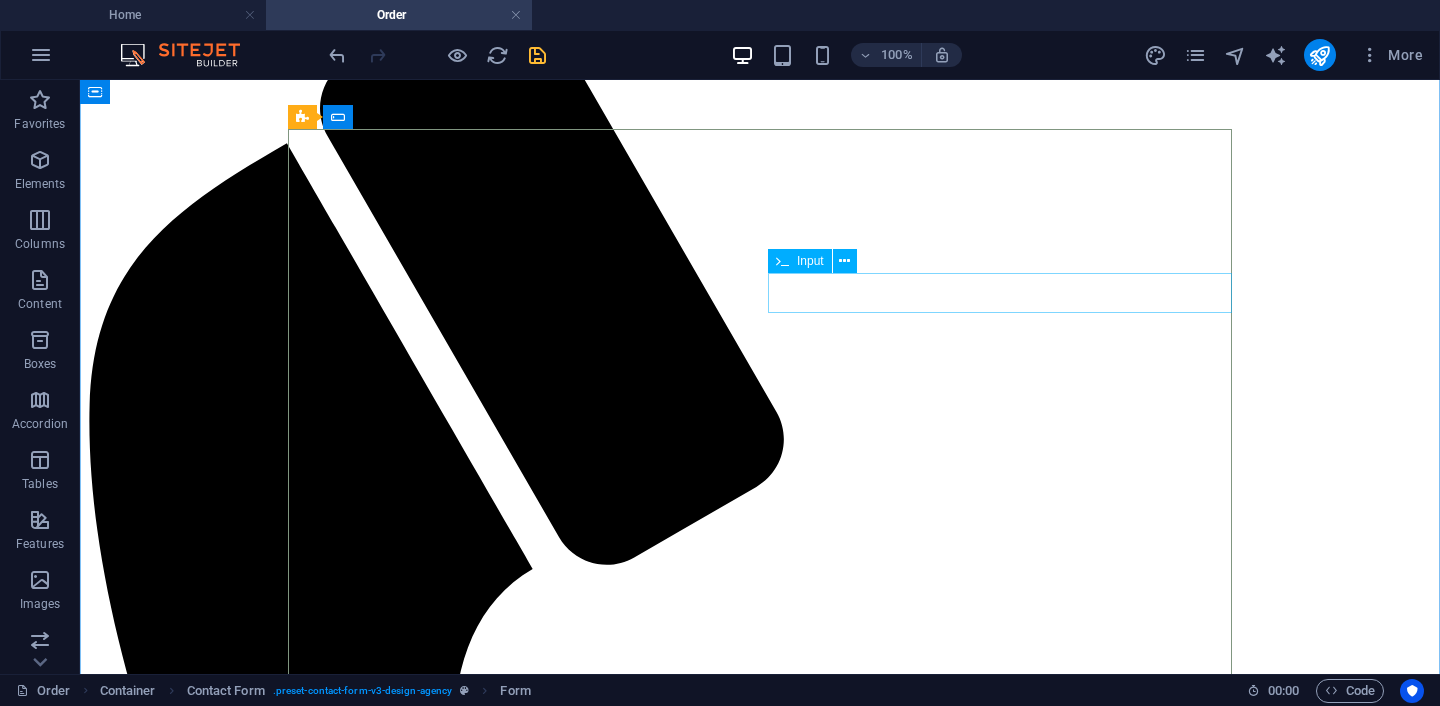 click at bounding box center [760, 2183] 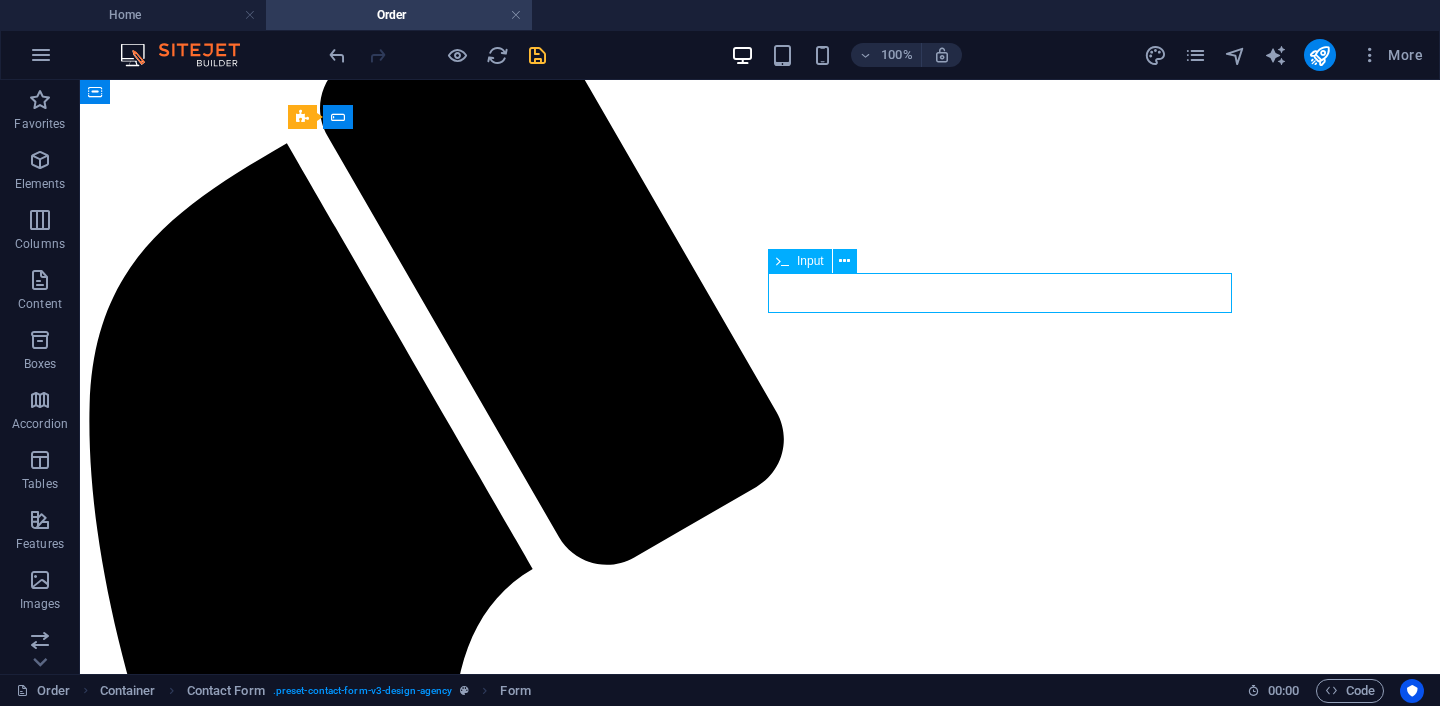 click at bounding box center [760, 2183] 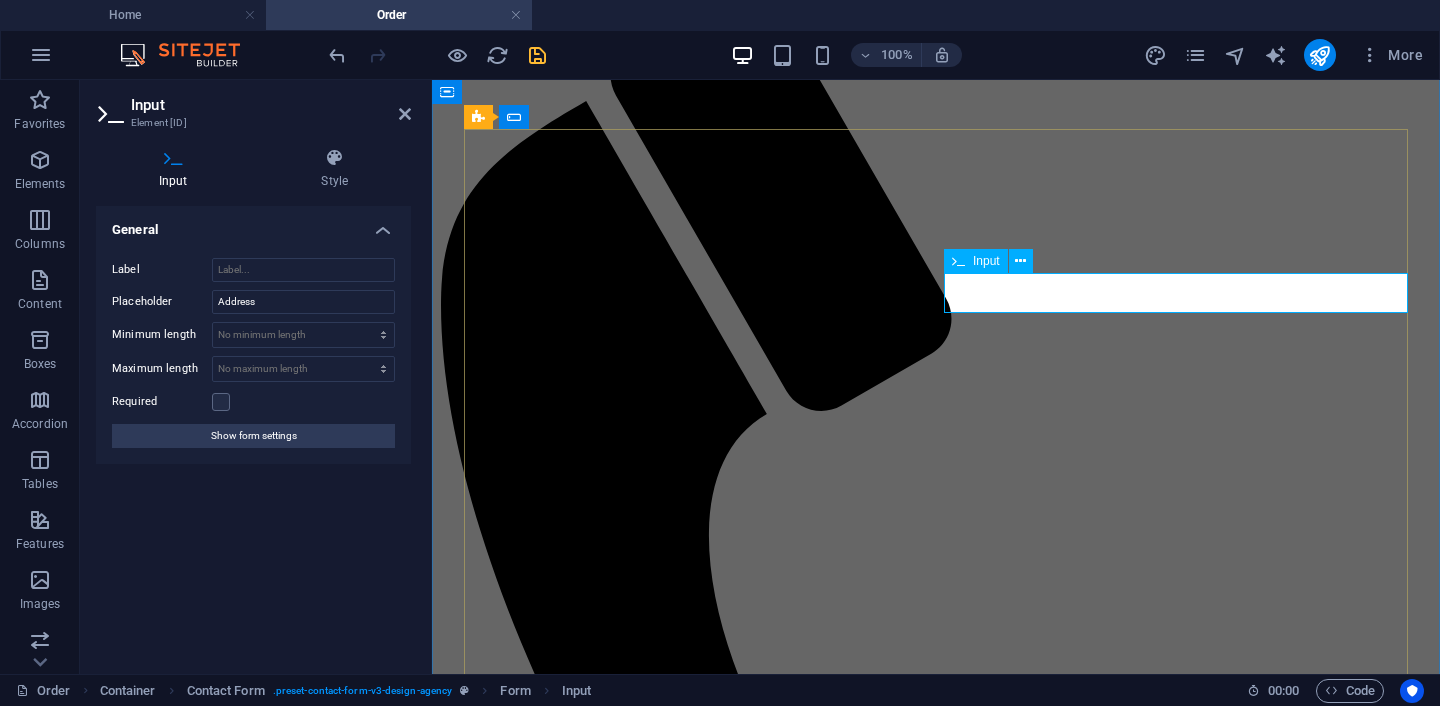 click at bounding box center (528, 1715) 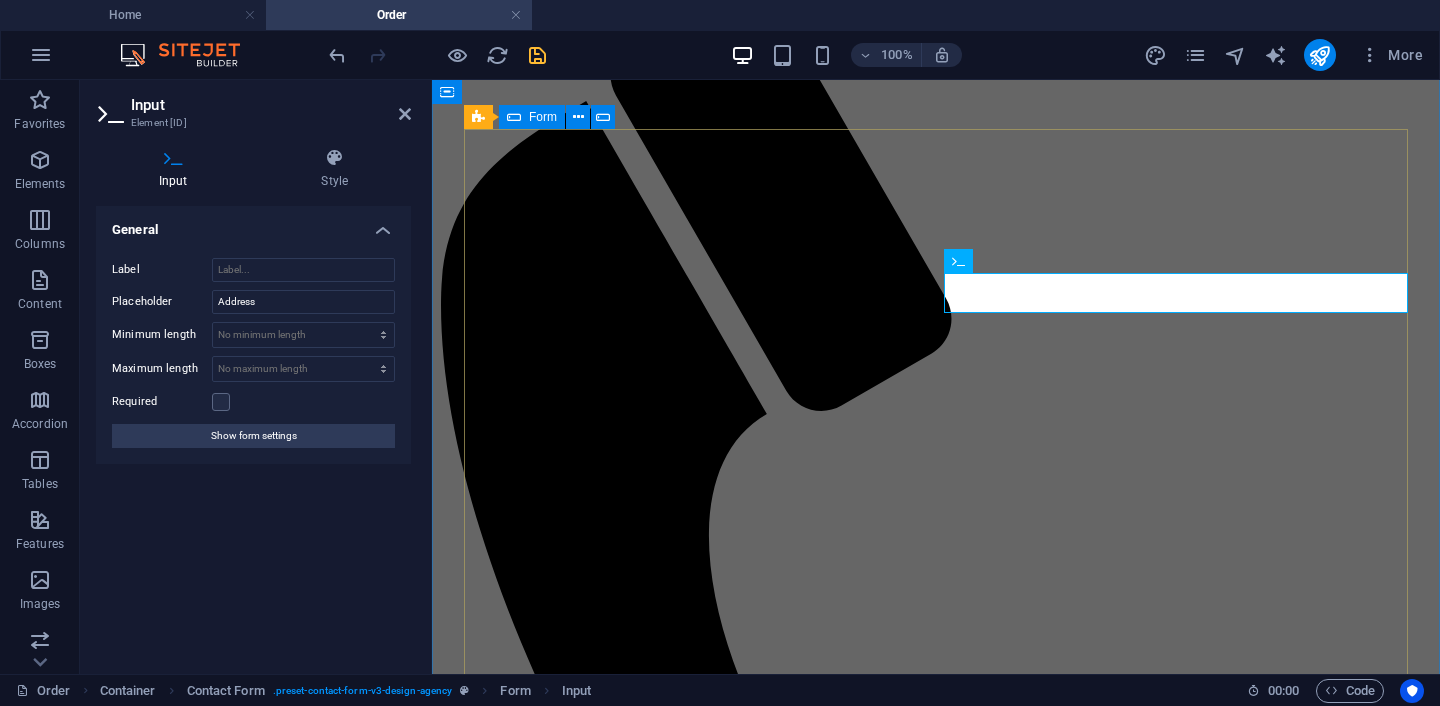 drag, startPoint x: 1024, startPoint y: 298, endPoint x: 966, endPoint y: 378, distance: 98.81296 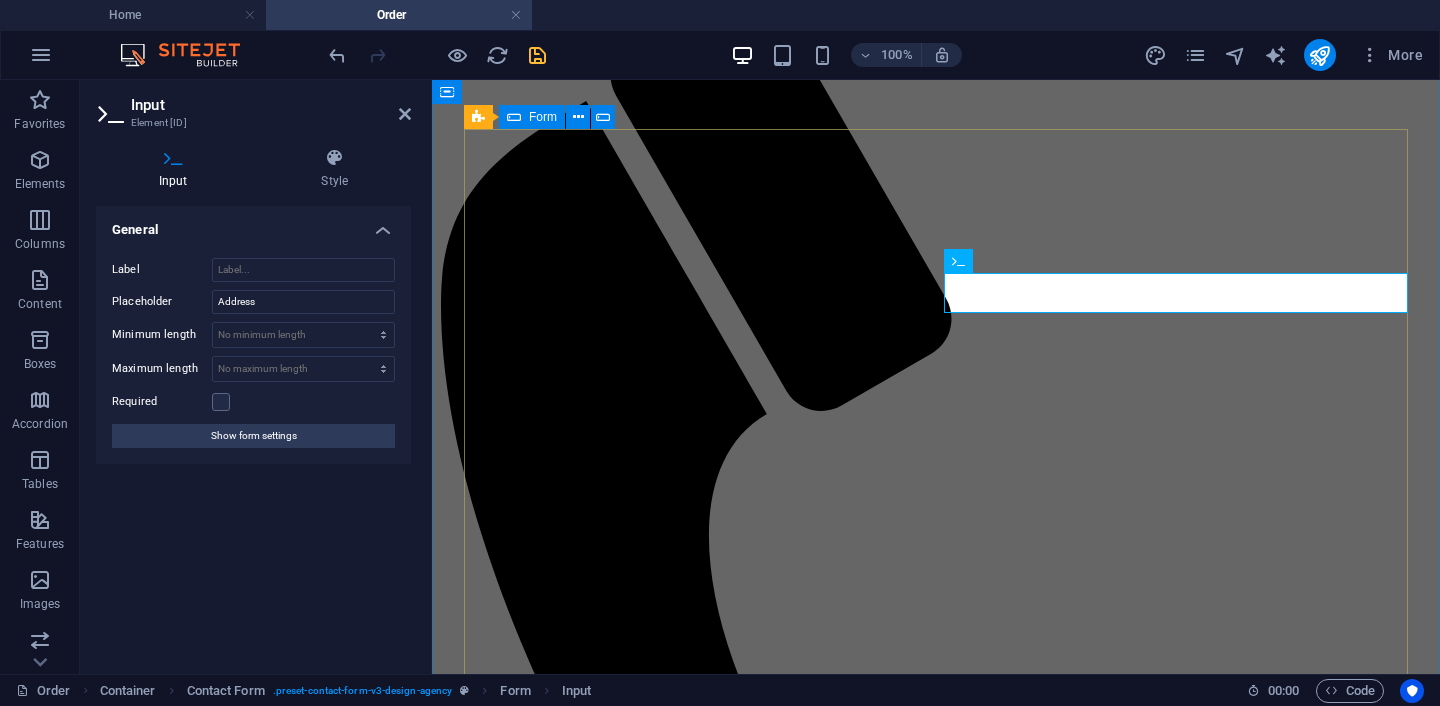 click on "Elige tu paquete y otros servicios
Servicios*
Revision y Diagnostico Soporte para instalación de Software Soporte para instalación de Hardware   Mobile Website
SSL Certificate
Other Languages Tu información Empresa Direccion Nombre Apellido Contact person for your website   I have read and understand the privacy policy. Unreadable? Load new Order now" at bounding box center [936, 1857] 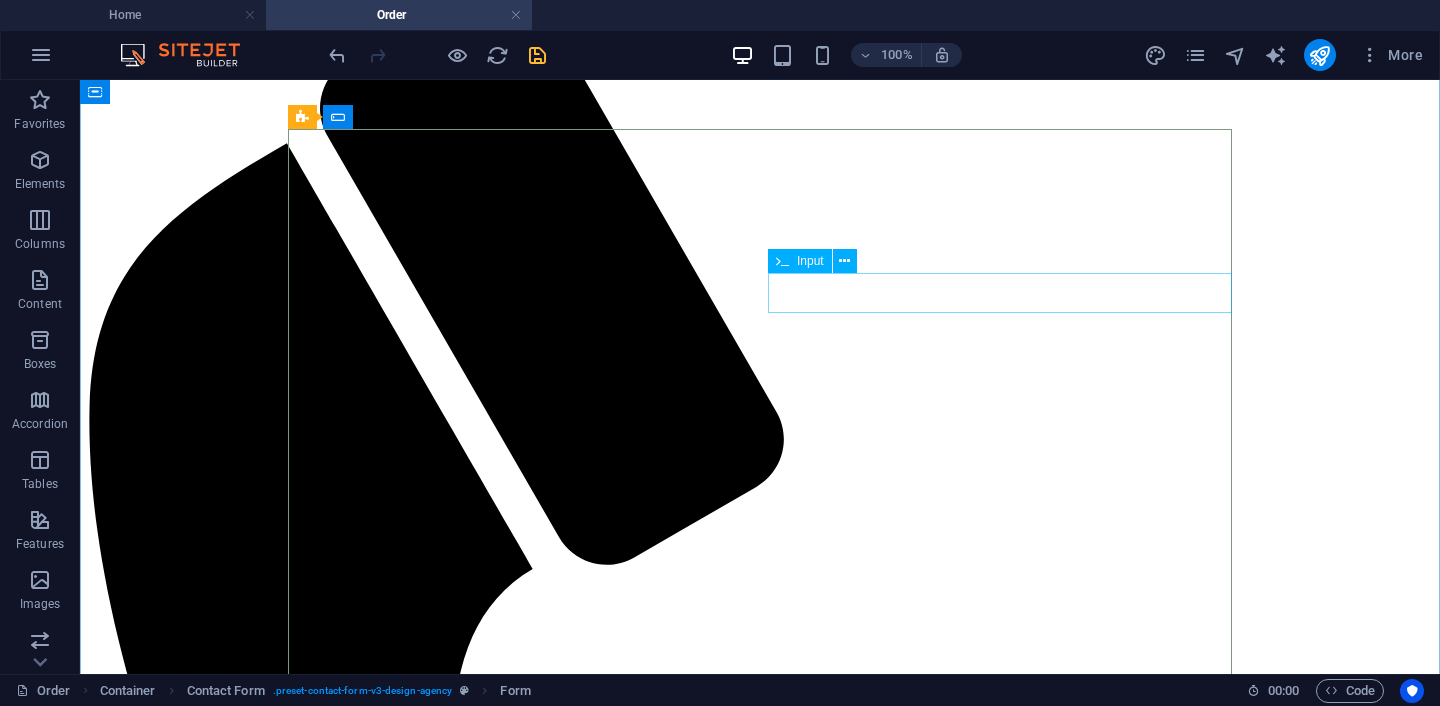 click on "Direccion" at bounding box center [760, 2183] 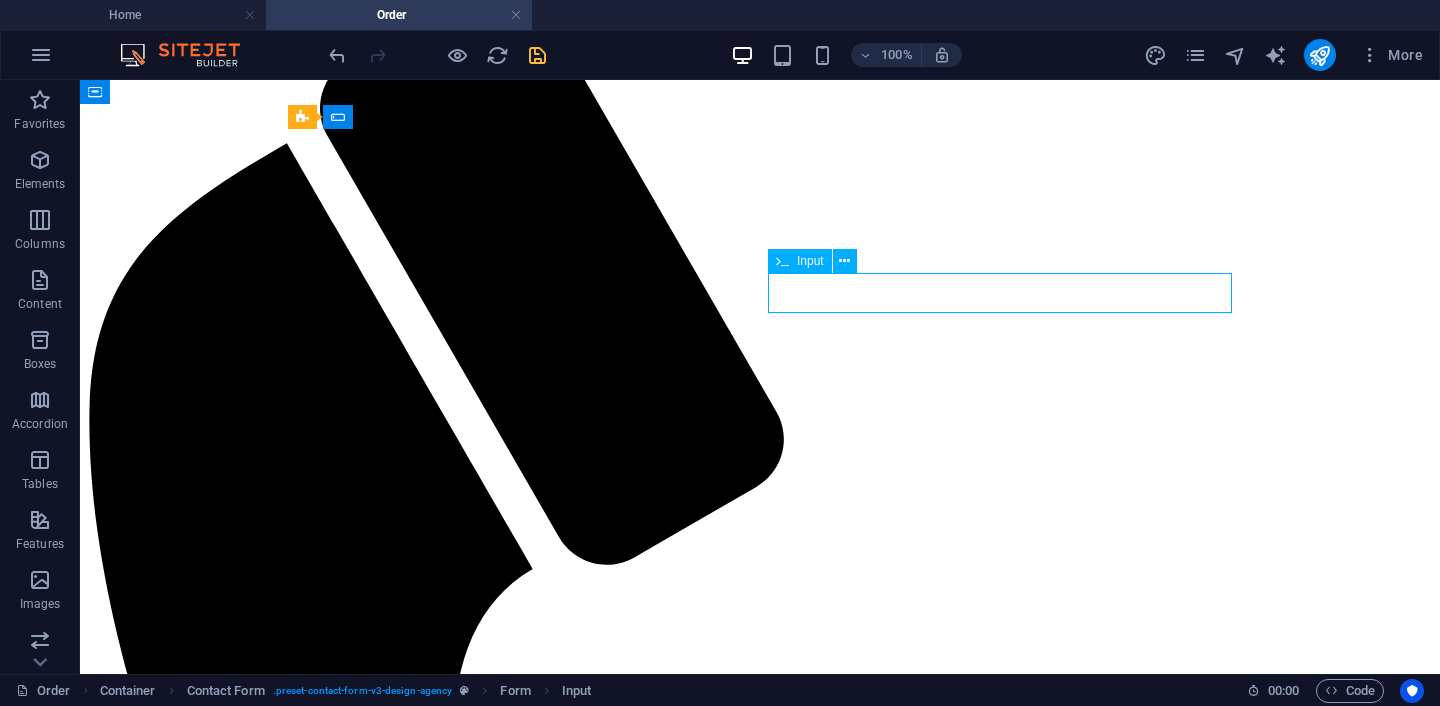 click on "Direccion" at bounding box center [760, 2183] 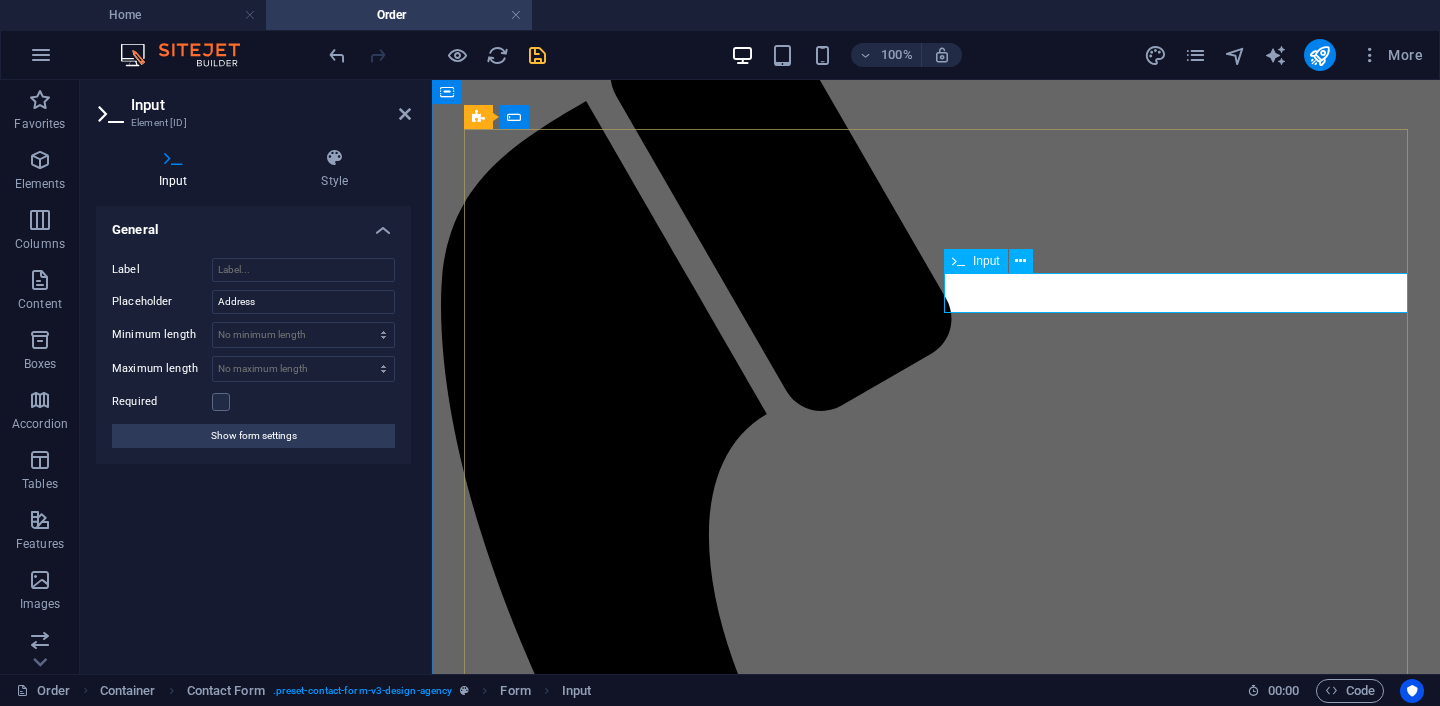 click on "Direccion" at bounding box center [528, 1715] 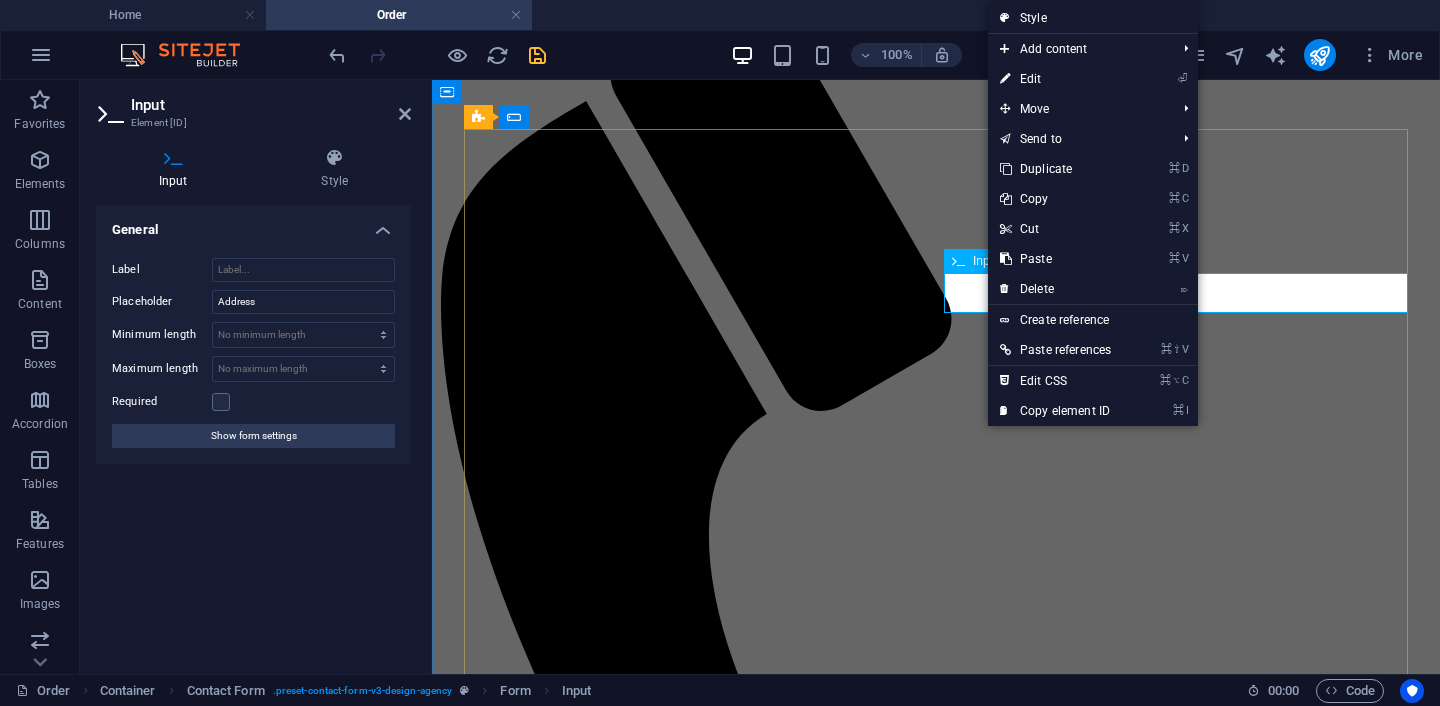 click on "Direccion" at bounding box center (528, 1715) 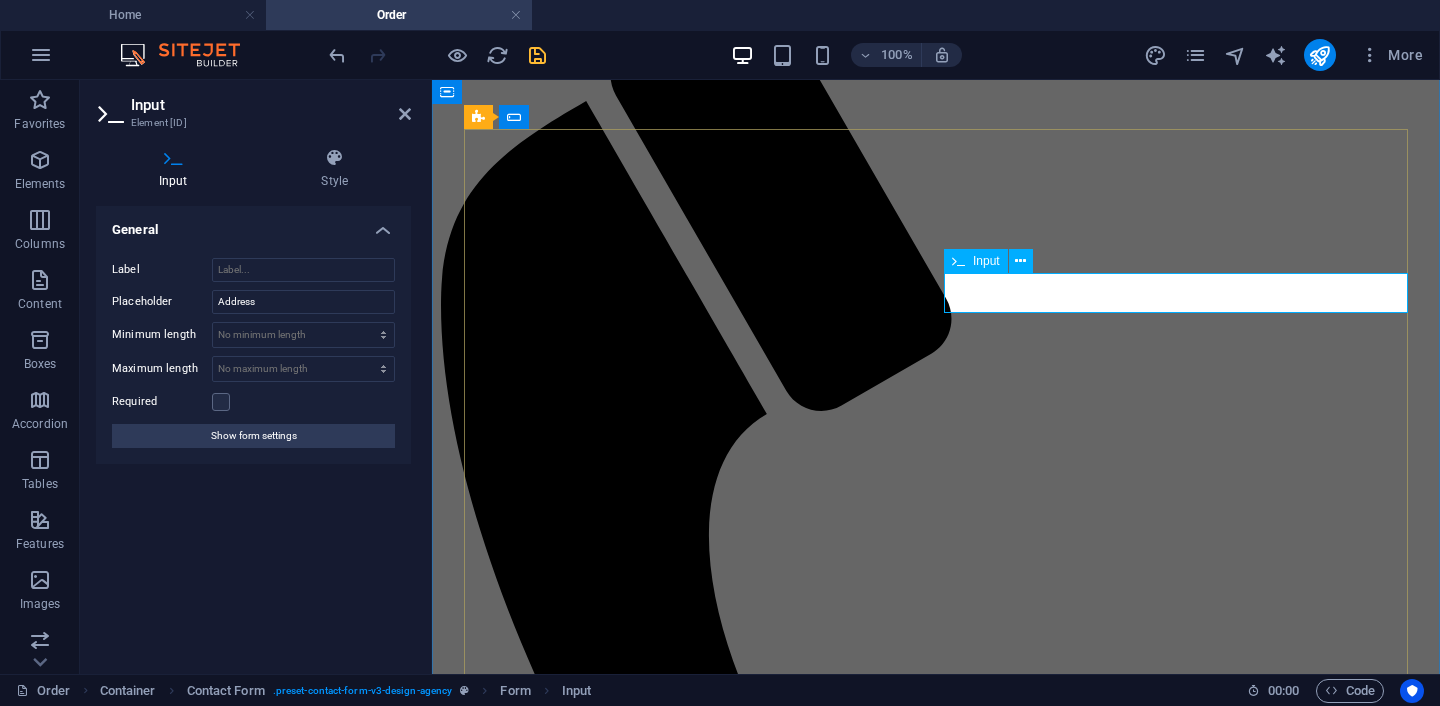 click on "Direccion" at bounding box center [528, 1715] 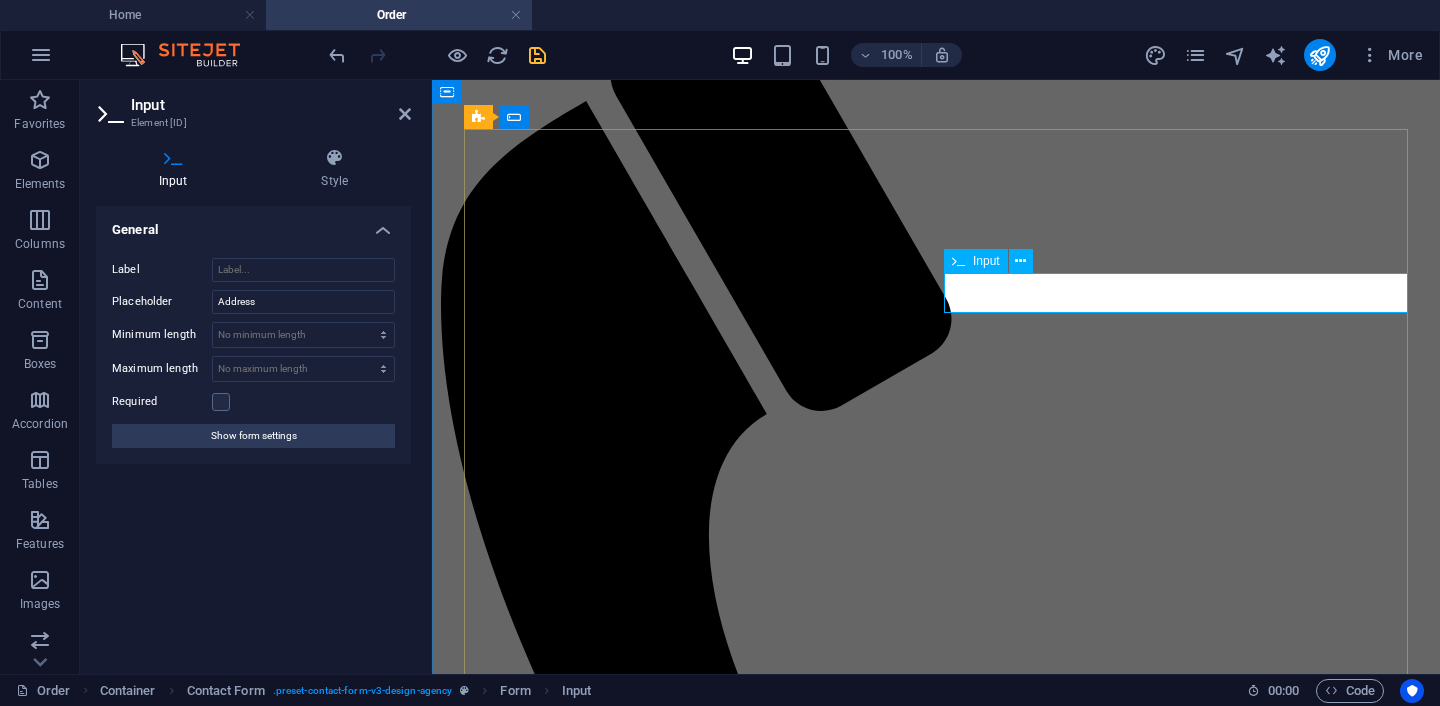 click on "Direccion" at bounding box center [528, 1715] 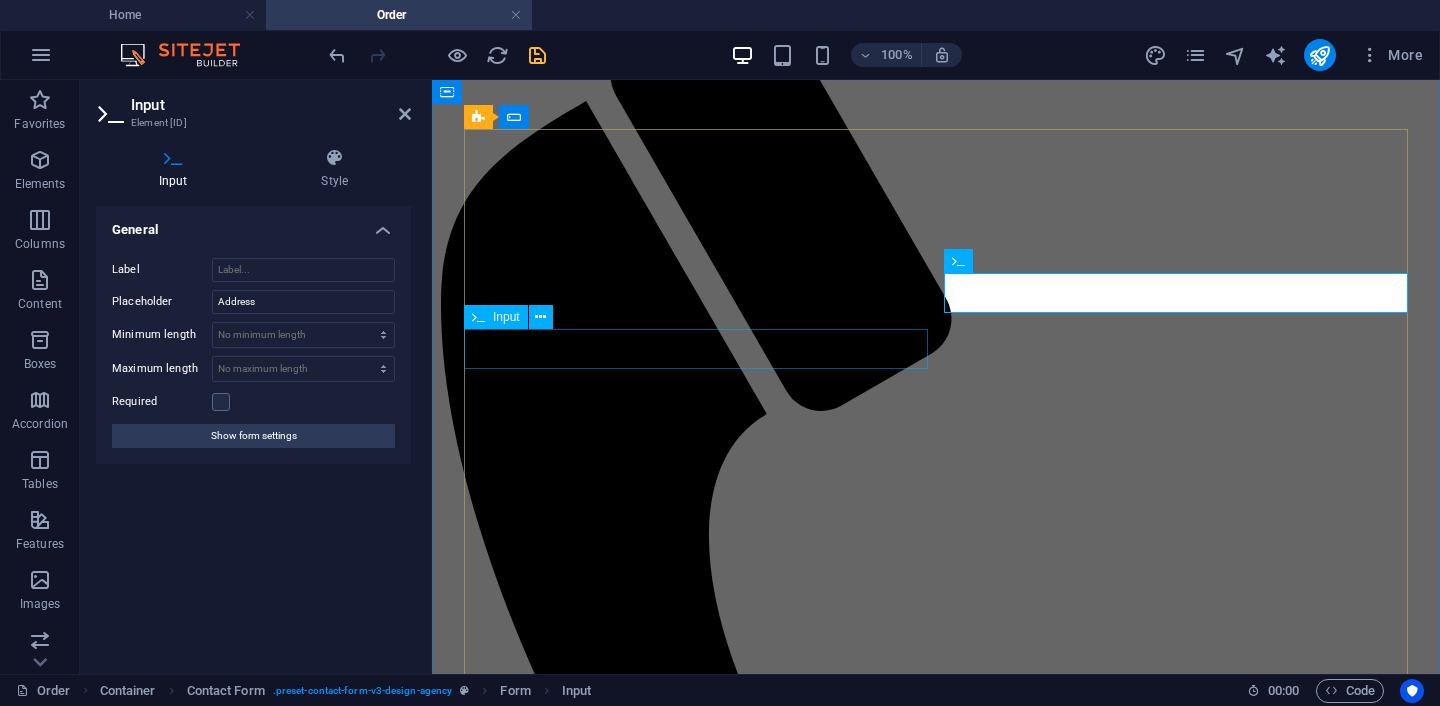 click on "Nombre" at bounding box center (936, 1736) 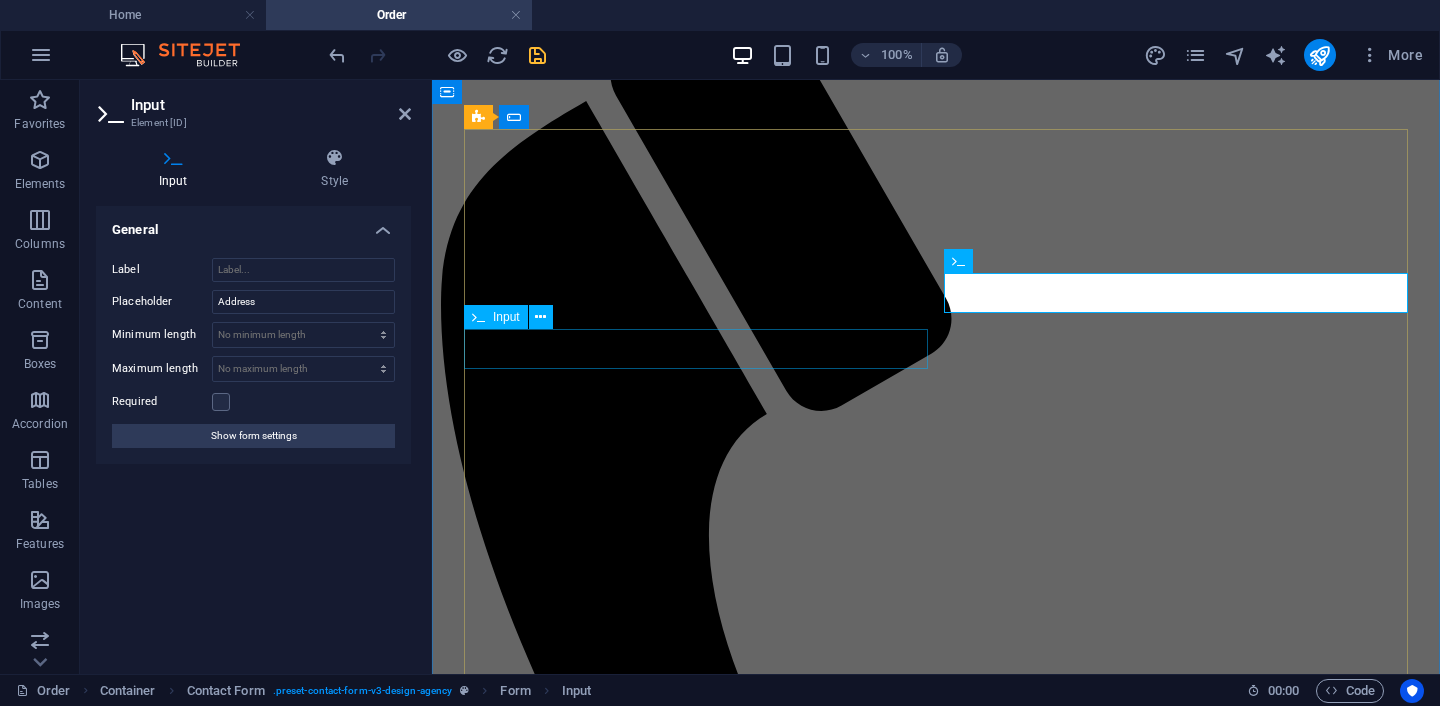 type on "Dirección" 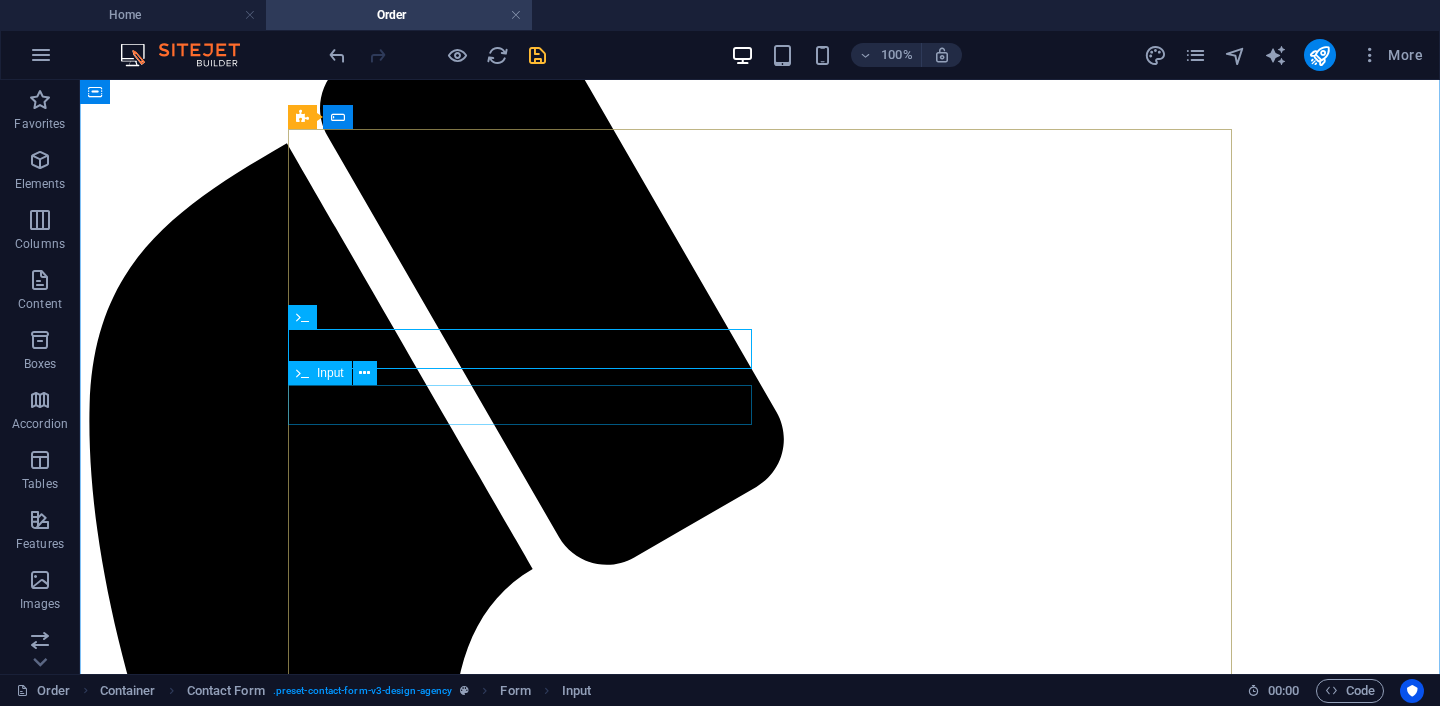 click at bounding box center [760, 2246] 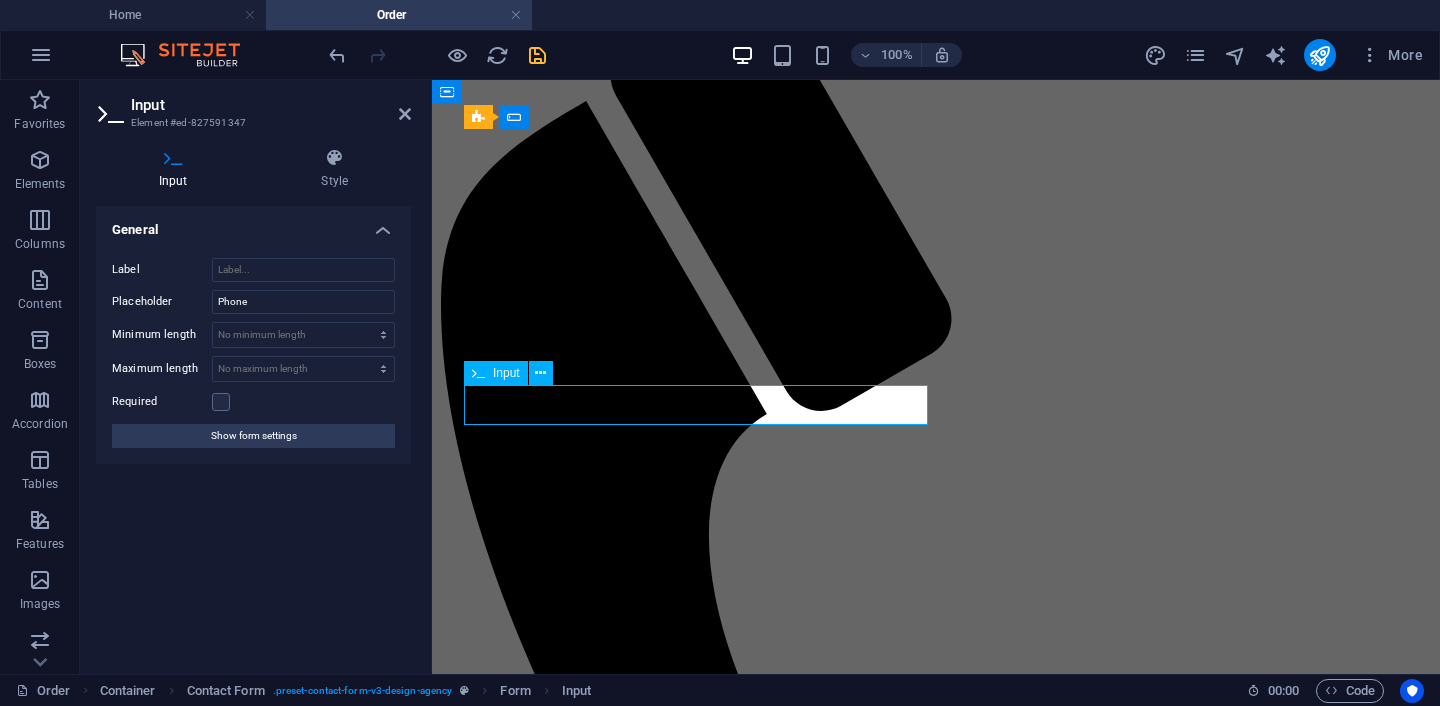 click at bounding box center [528, 1778] 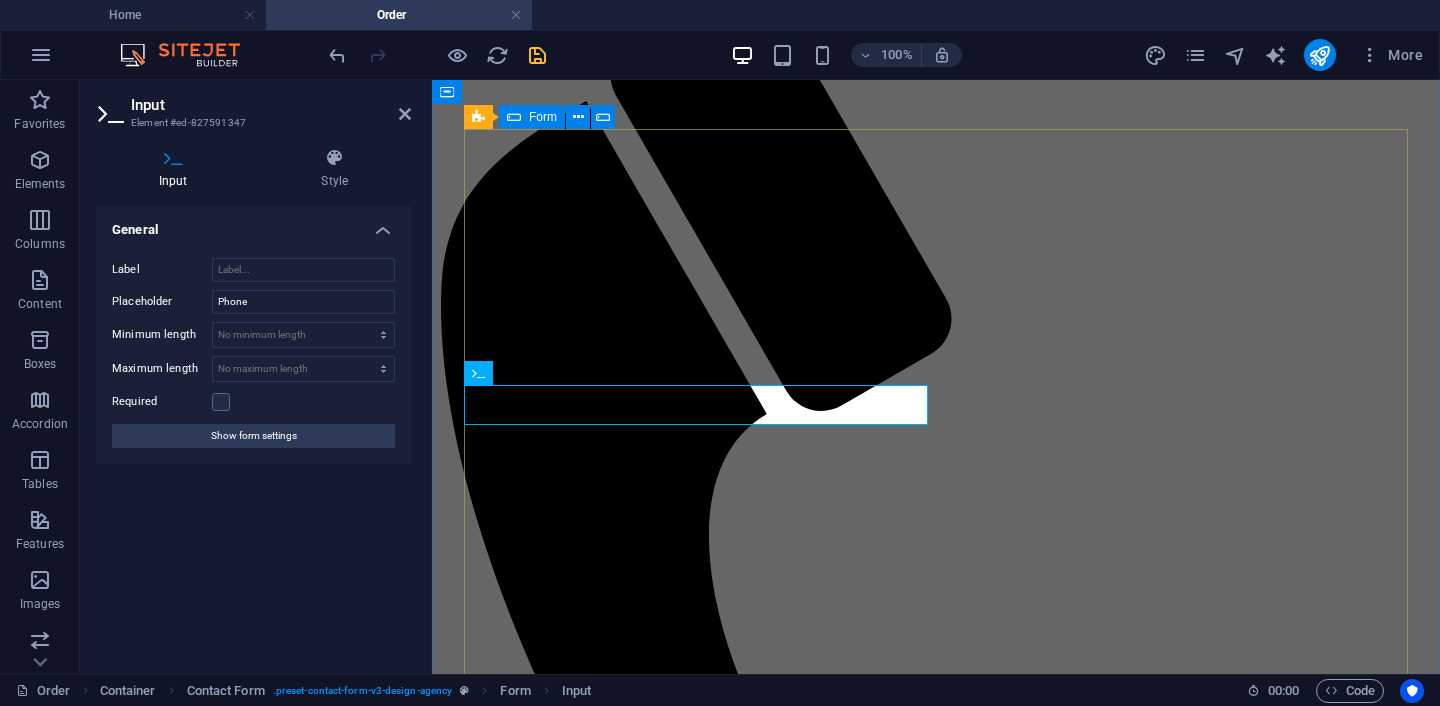 click on "Elige tu paquete y otros servicios
Servicios*
Revision y Diagnostico Soporte para instalación de Software Soporte para instalación de Hardware   Mobile Website
SSL Certificate
Other Languages Tu información Empresa Dirección Nombre Apellido Telefono Contact person for your website   I have read and understand the privacy policy. Unreadable? Load new Order now" at bounding box center (936, 1857) 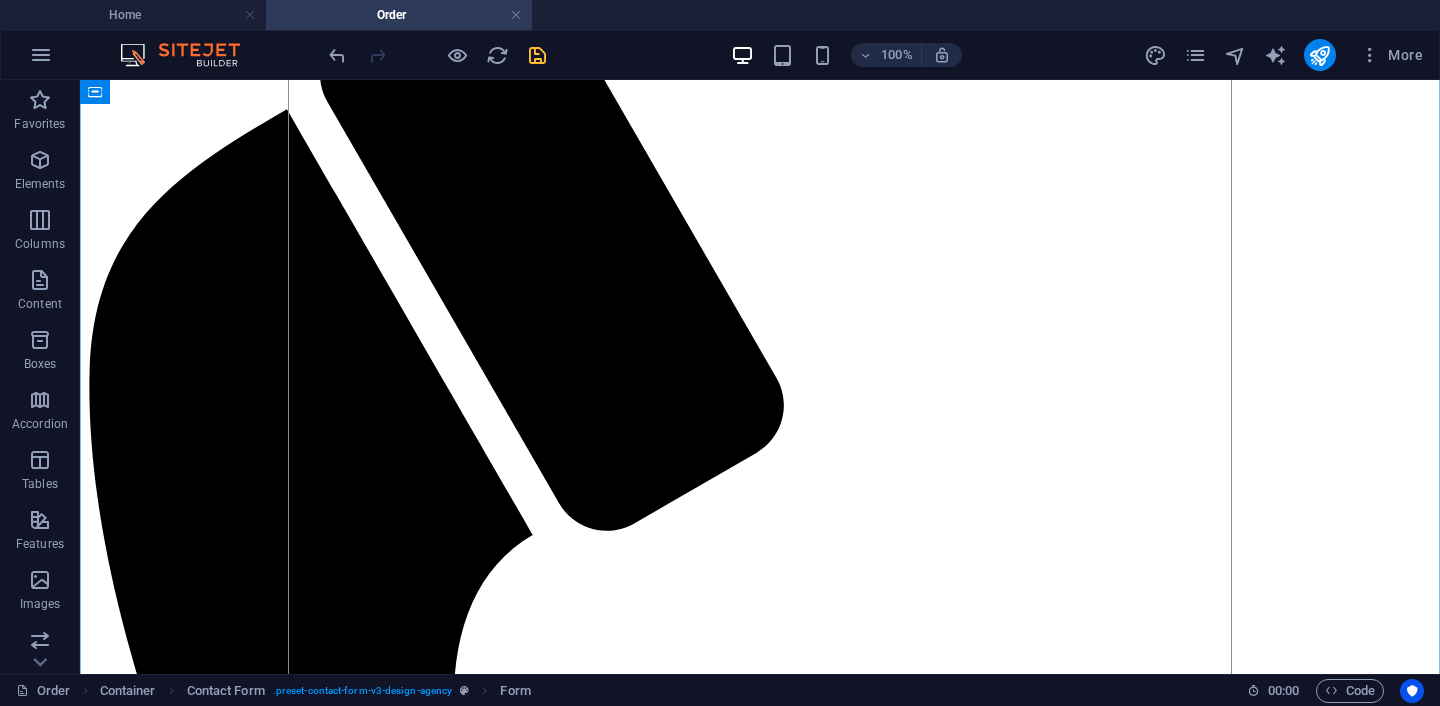 scroll, scrollTop: 371, scrollLeft: 0, axis: vertical 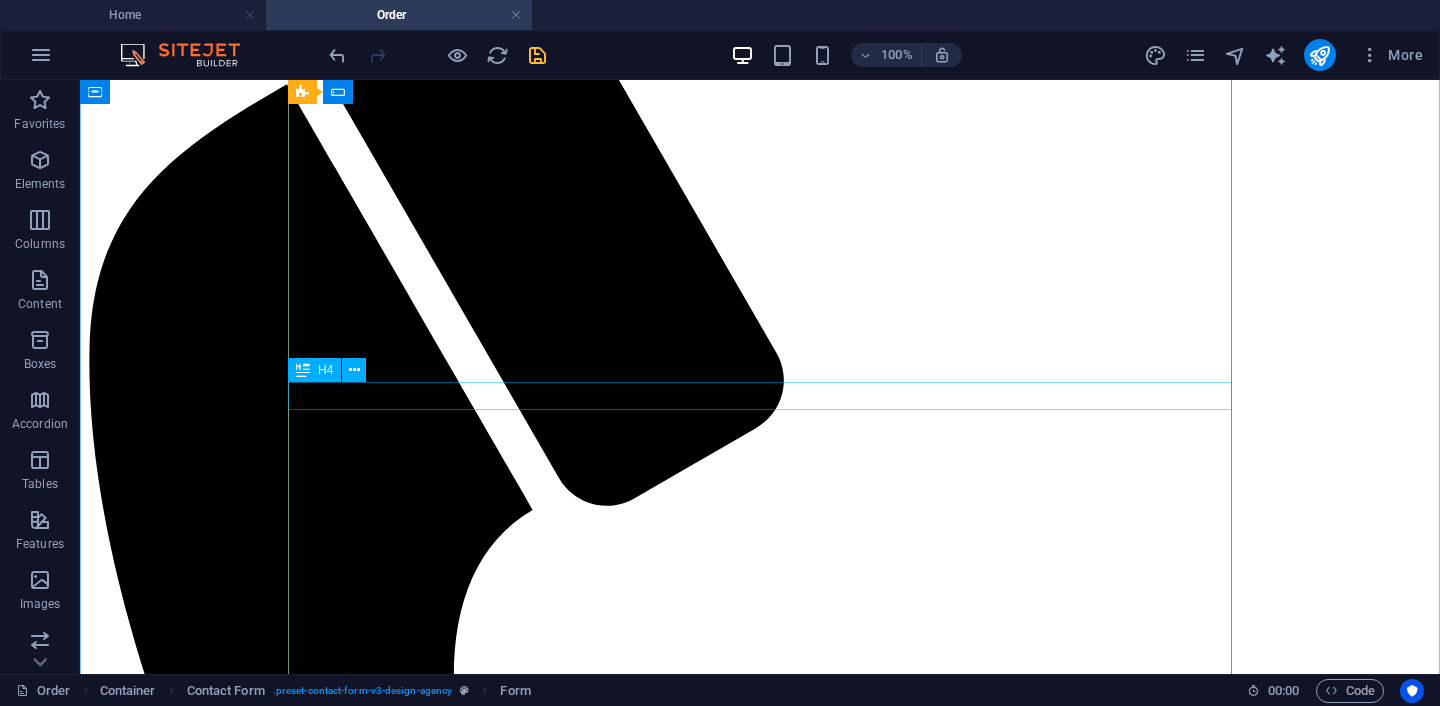 click on "Contact person for your website" at bounding box center [760, 2249] 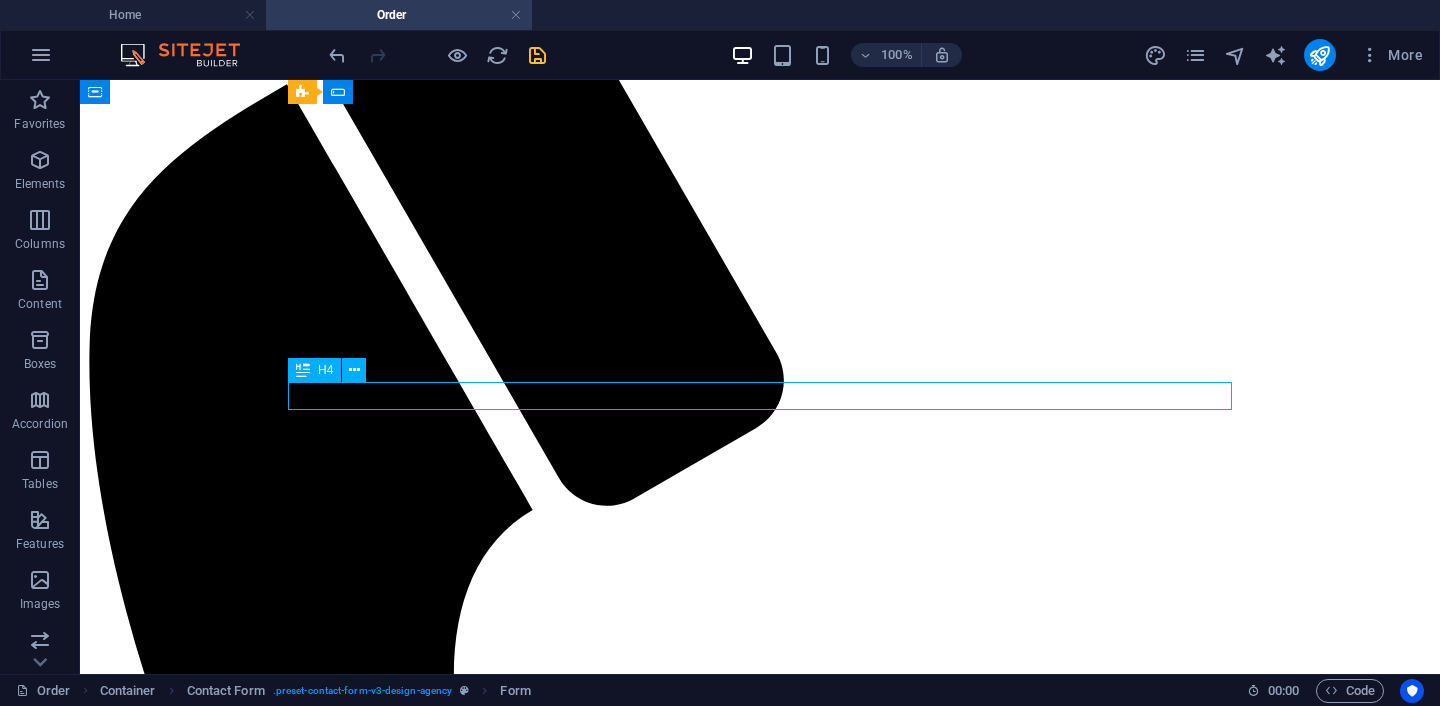 click on "Contact person for your website" at bounding box center (760, 2249) 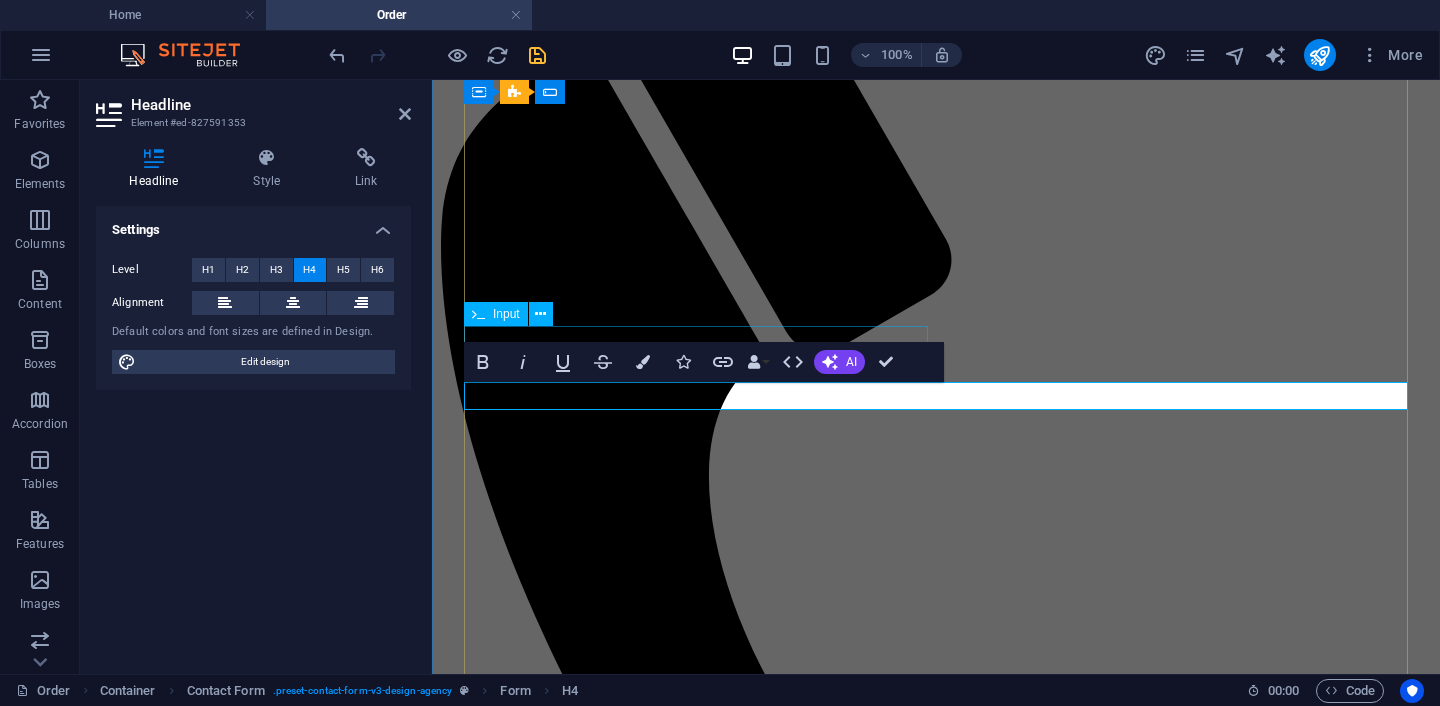 click on "Telefono" at bounding box center (936, 1719) 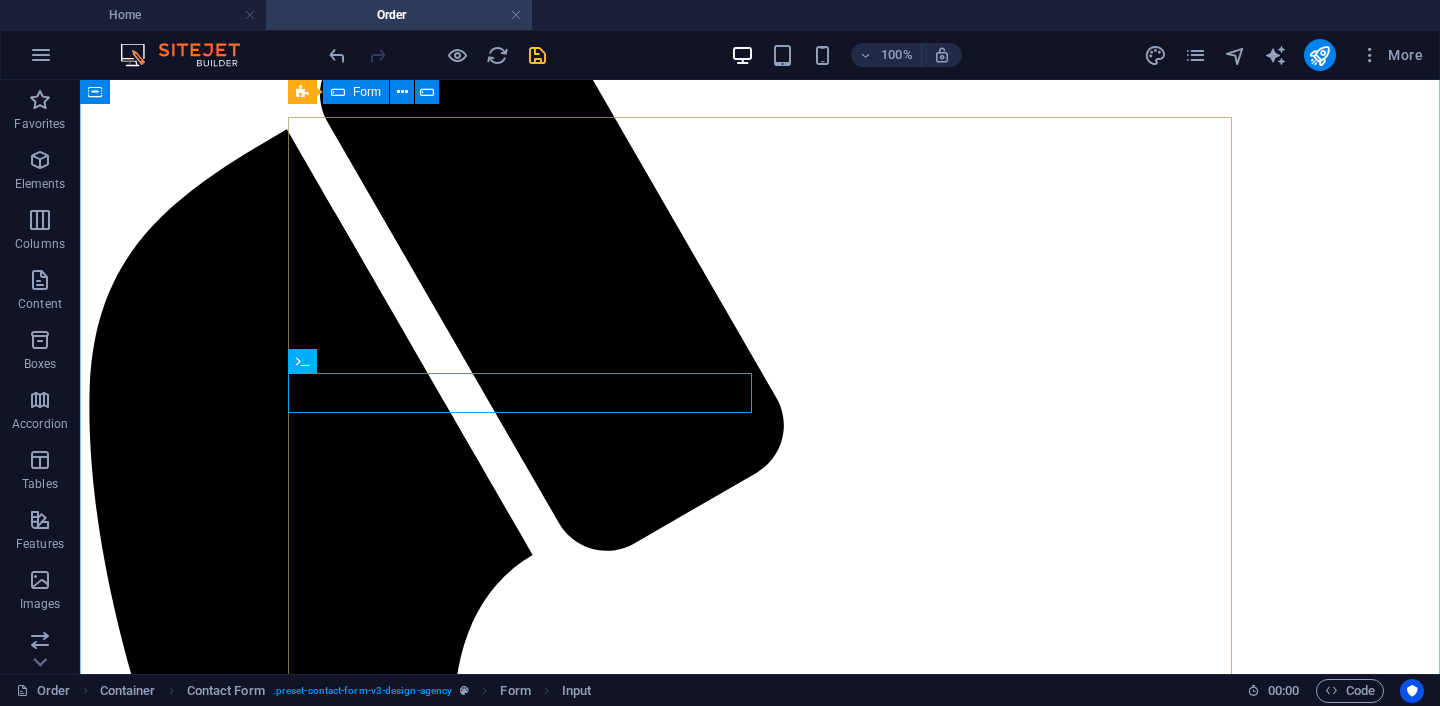 scroll, scrollTop: 324, scrollLeft: 0, axis: vertical 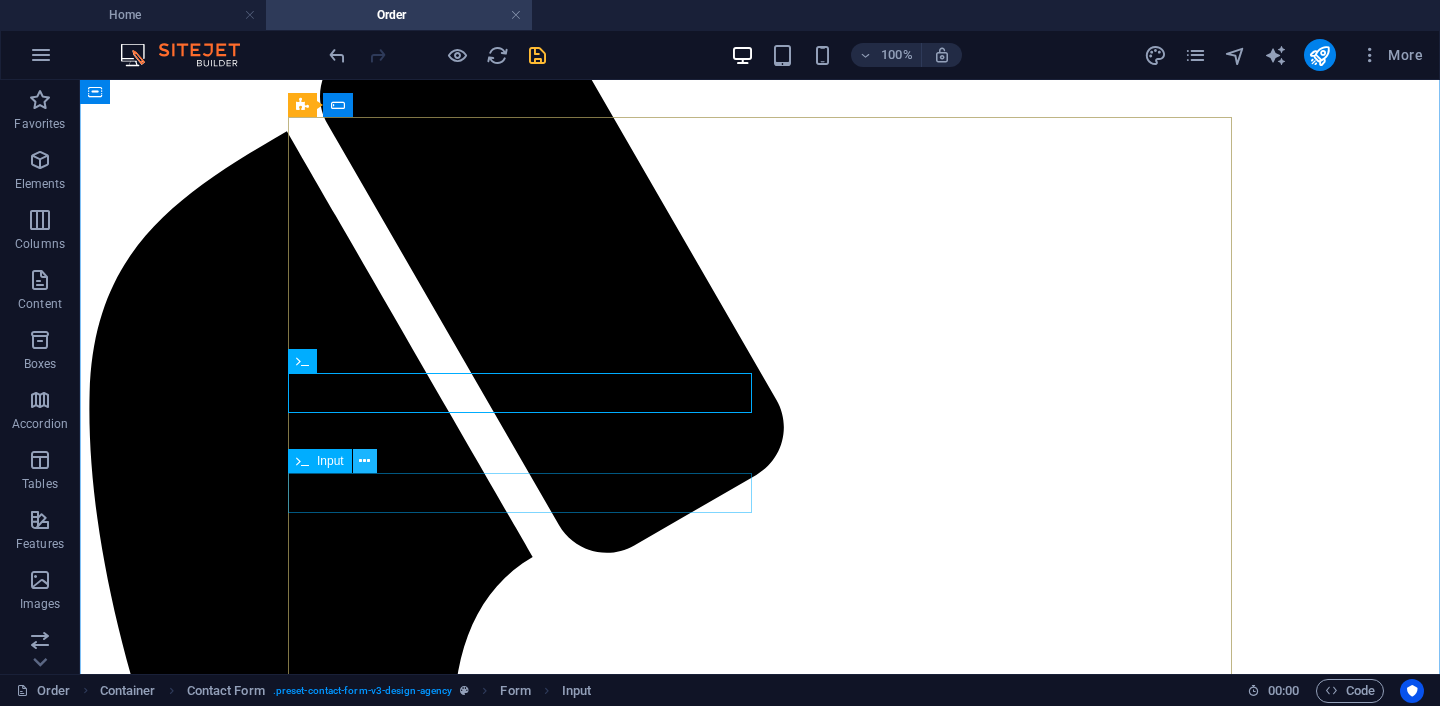 click at bounding box center (364, 461) 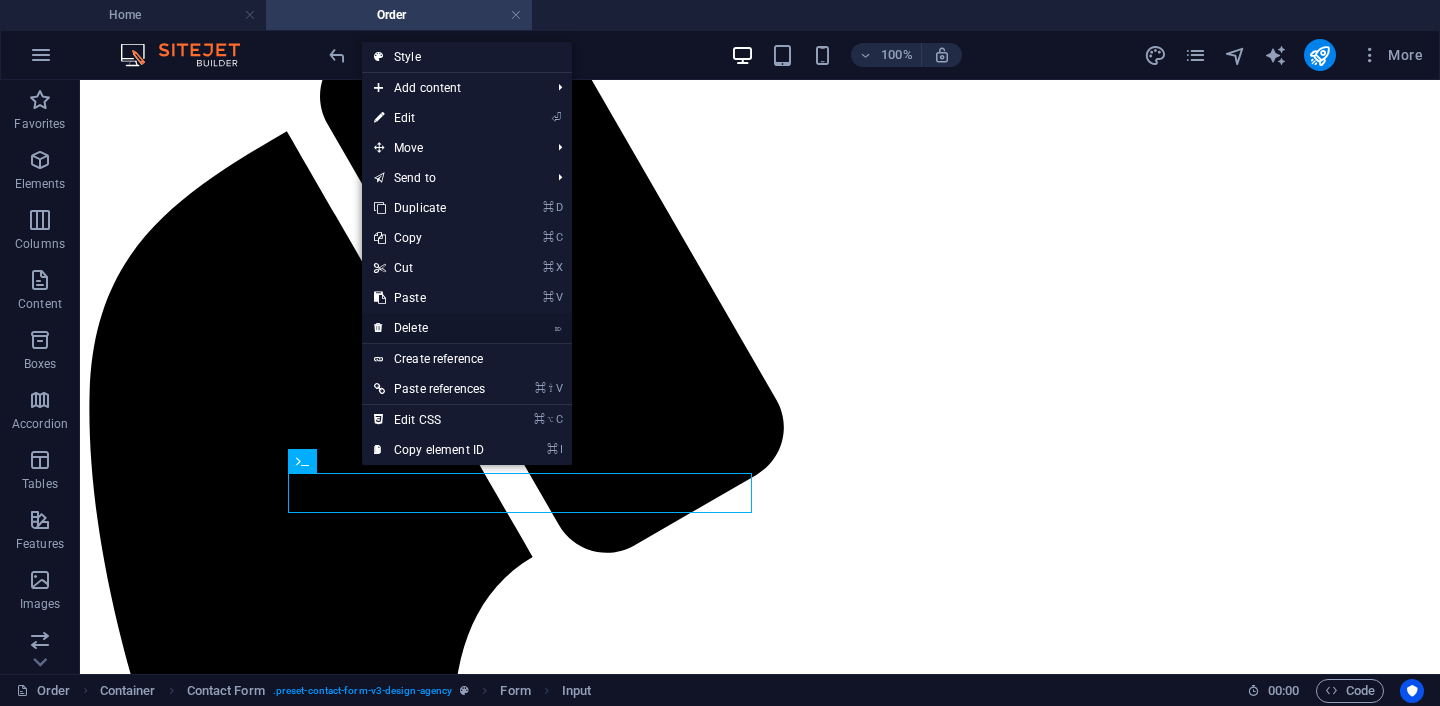 click on "⌦  Delete" at bounding box center [429, 328] 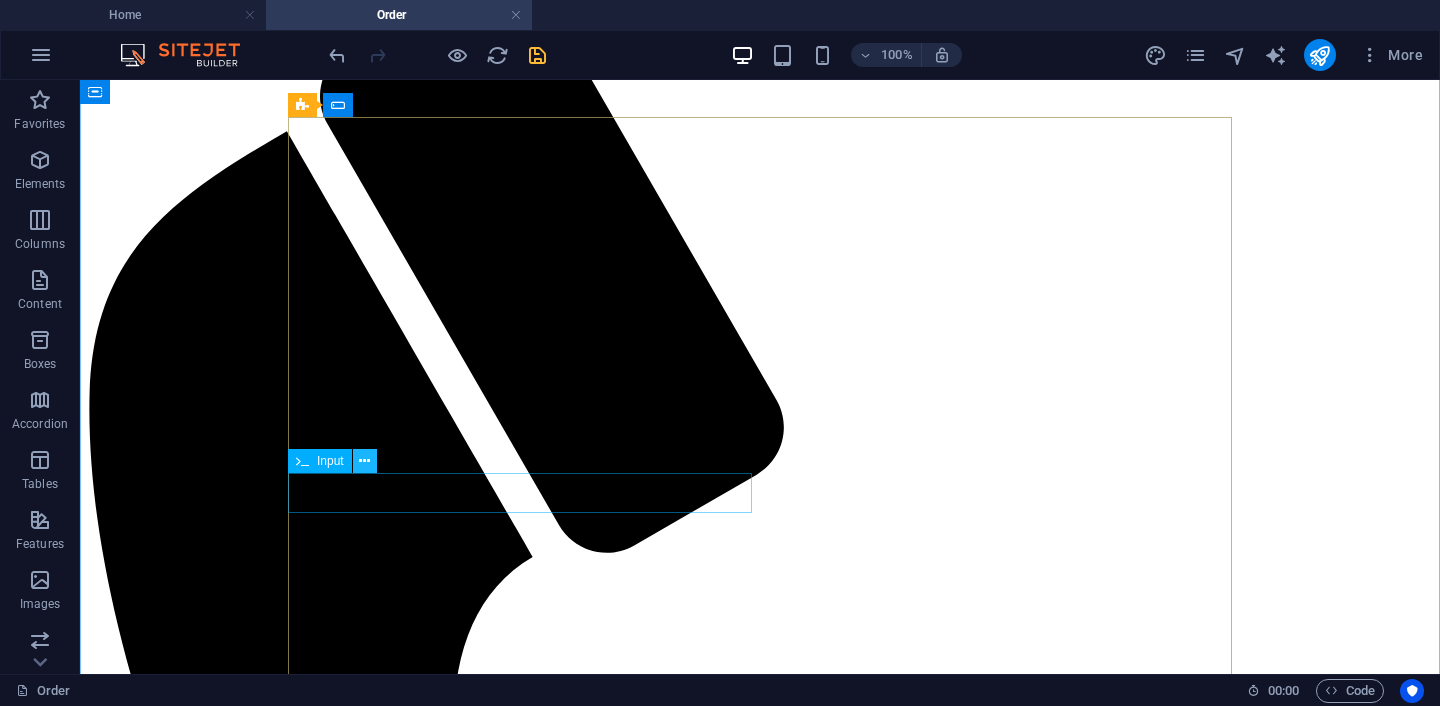 click at bounding box center (364, 461) 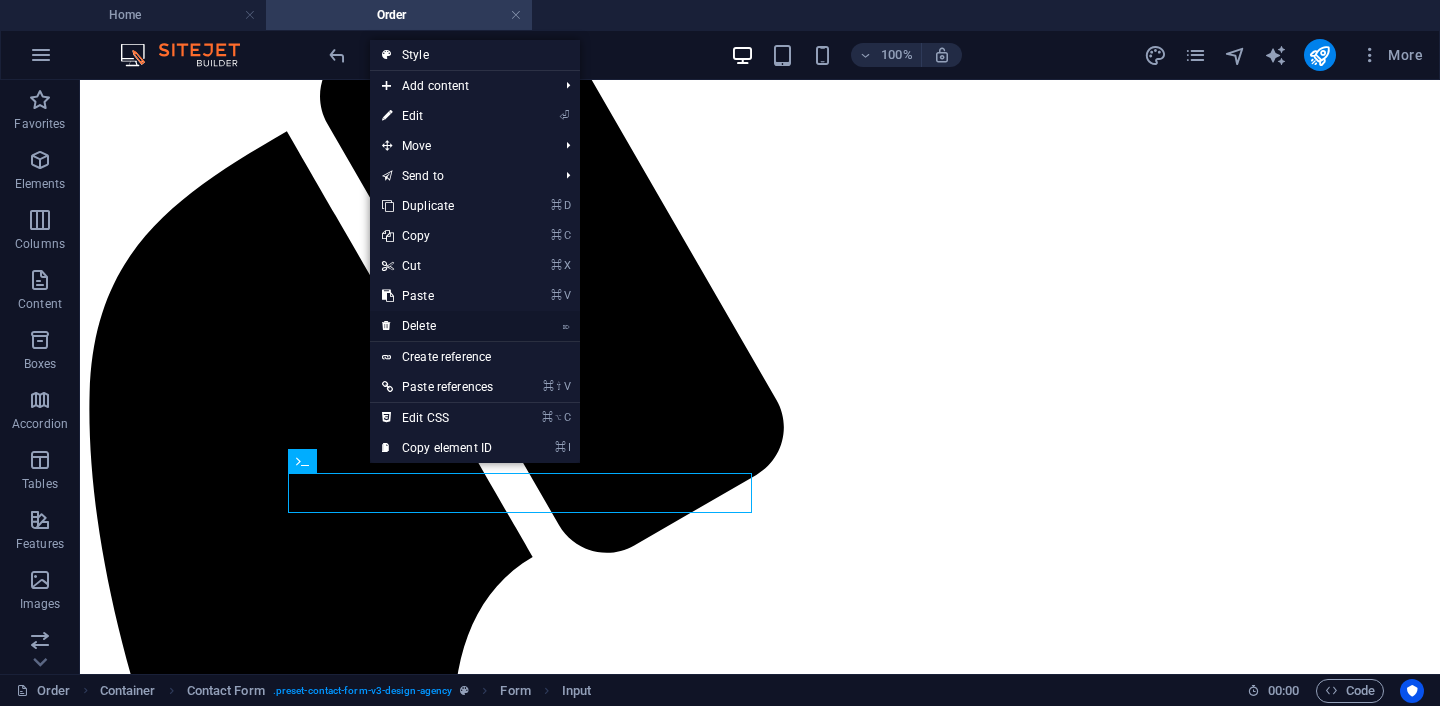 click on "⌦  Delete" at bounding box center (437, 326) 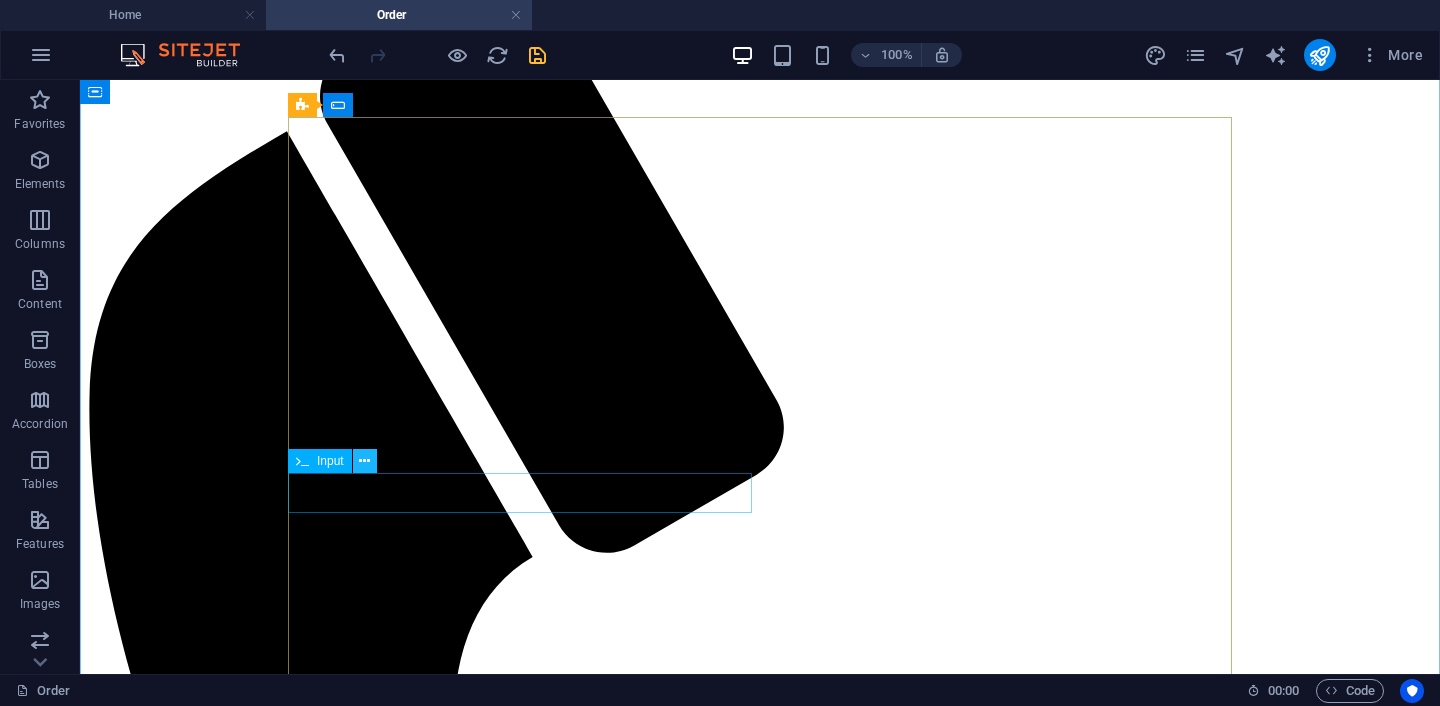 click at bounding box center [364, 461] 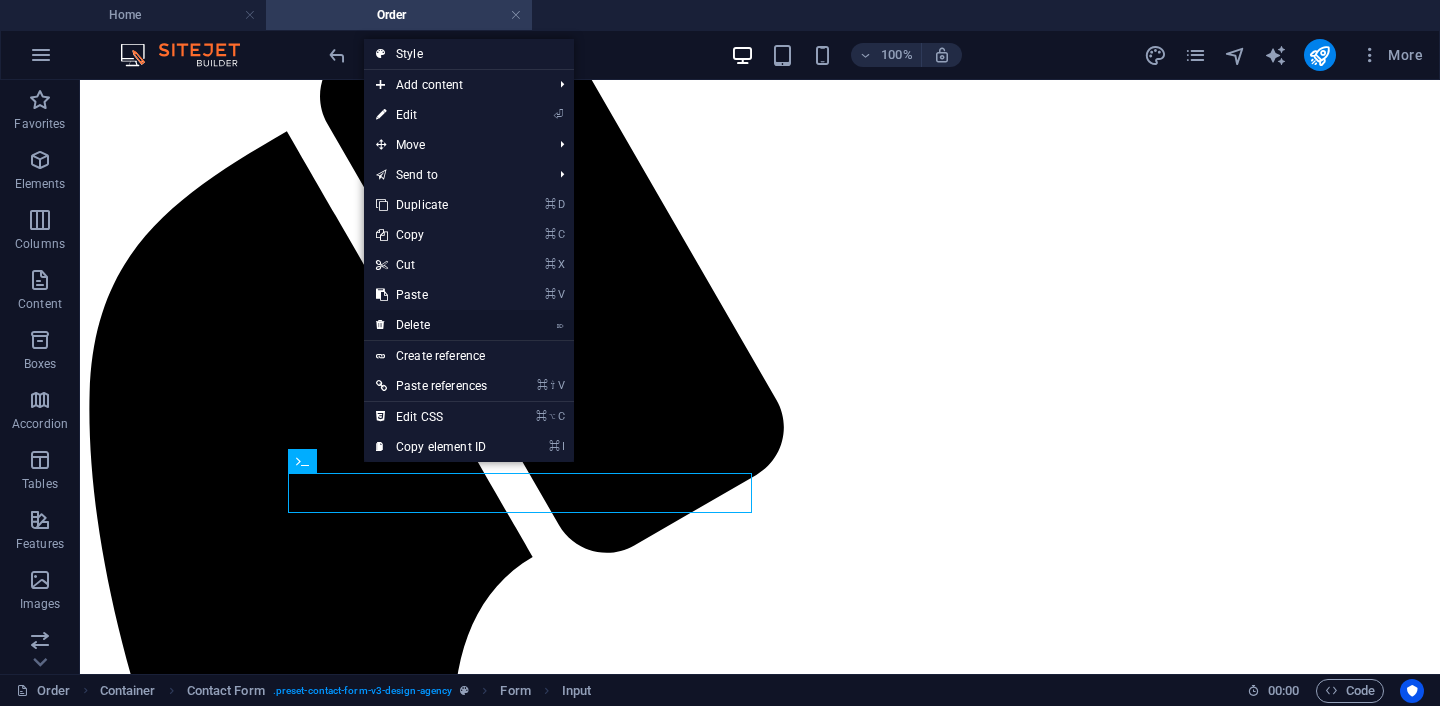 click on "⌦  Delete" at bounding box center (431, 325) 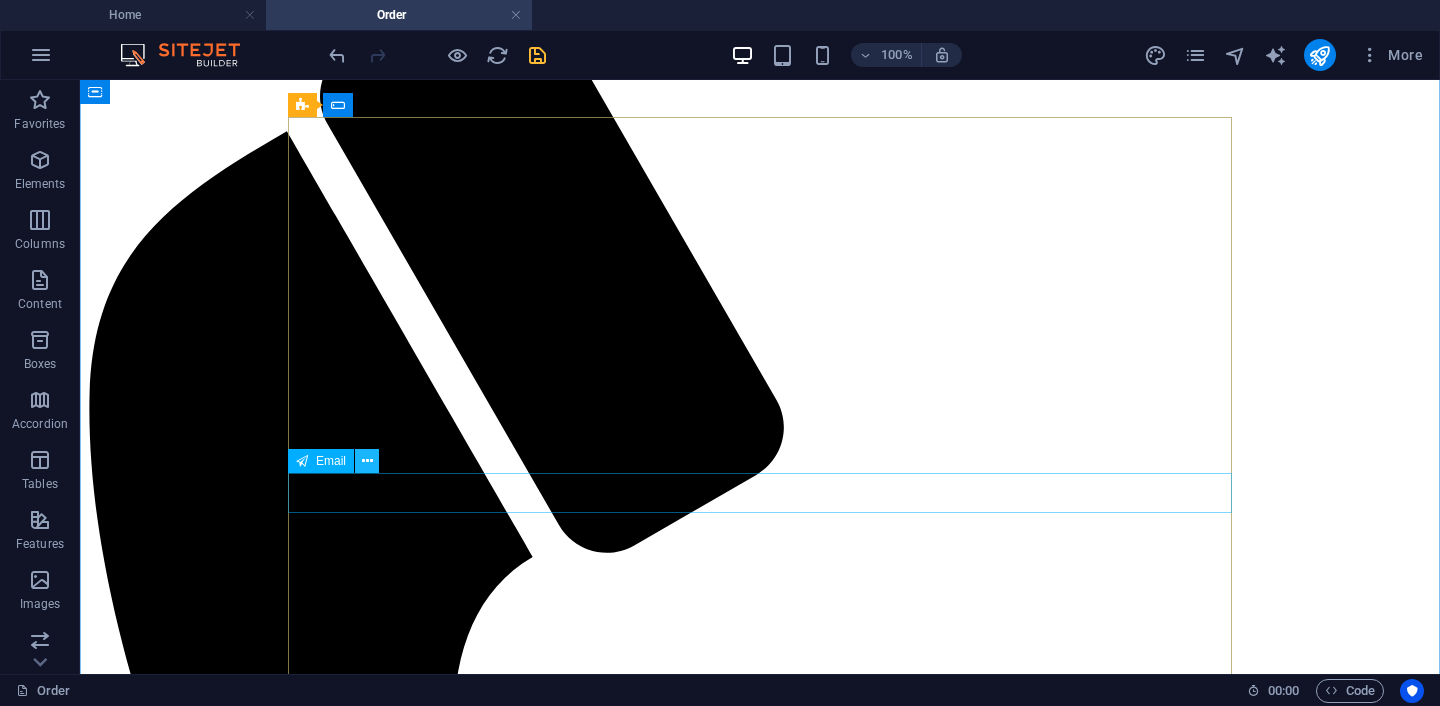 click at bounding box center (367, 461) 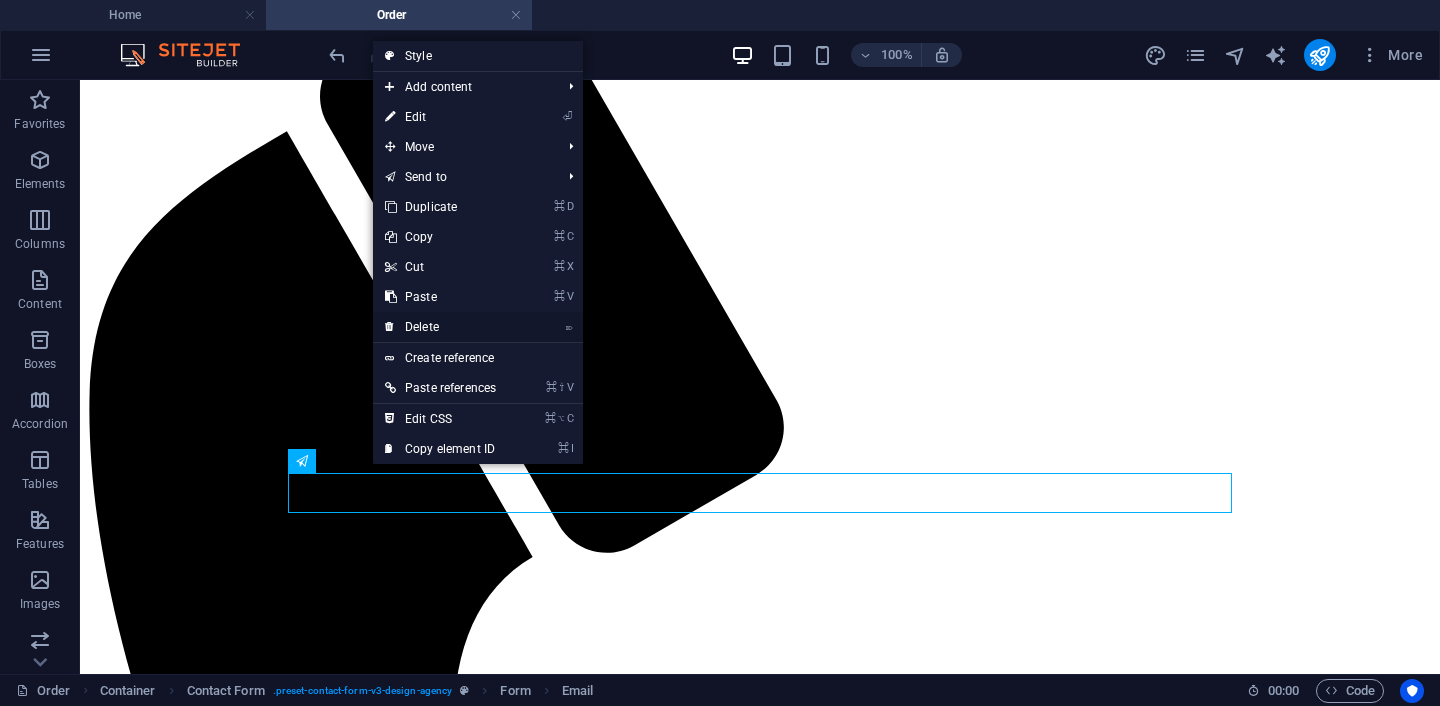 click on "⌦  Delete" at bounding box center [440, 327] 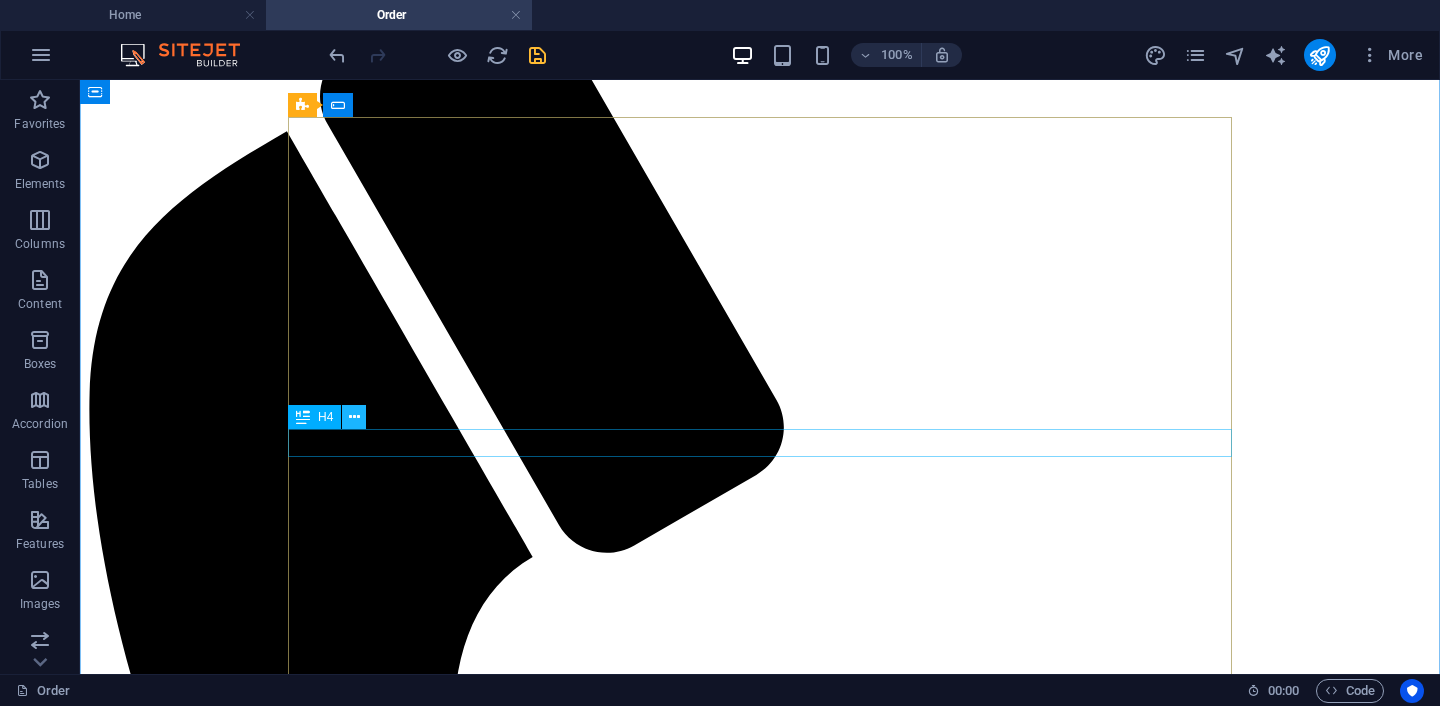 click at bounding box center [354, 417] 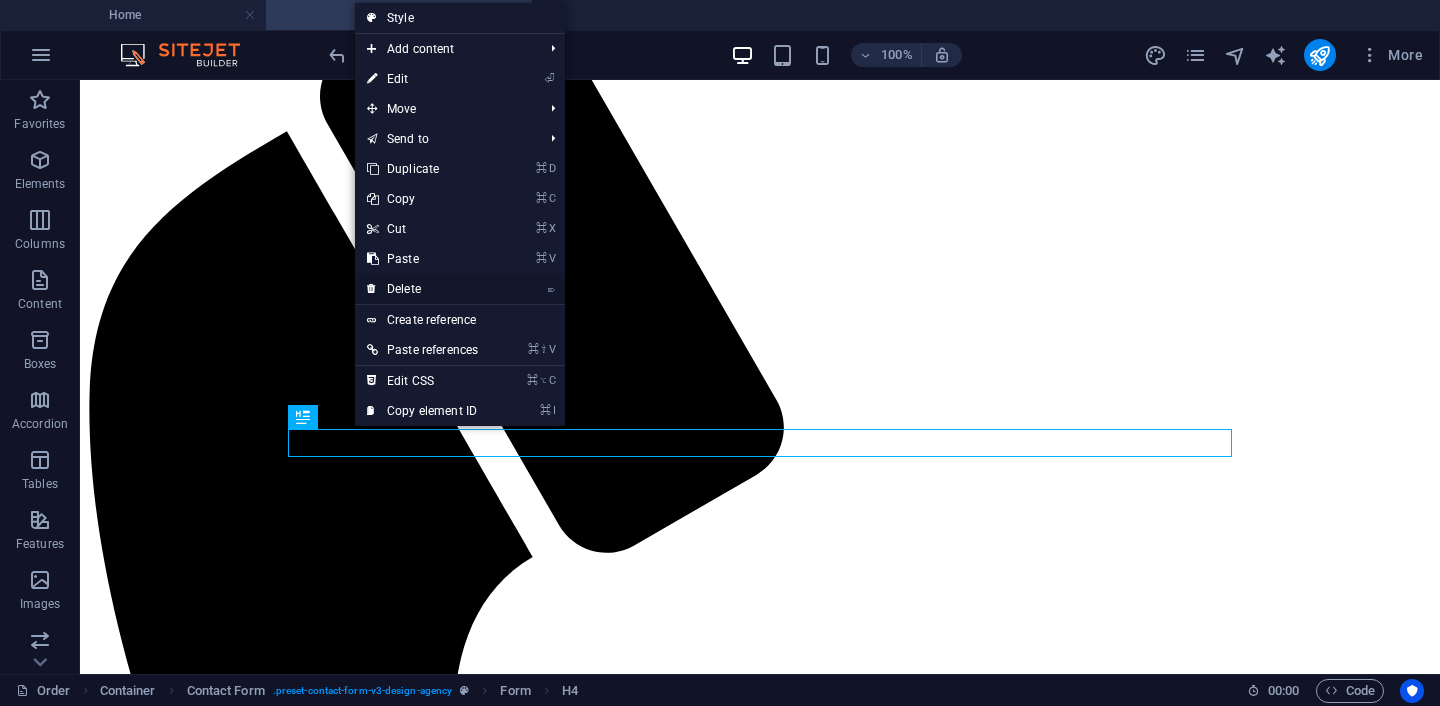 click on "⌦  Delete" at bounding box center [422, 289] 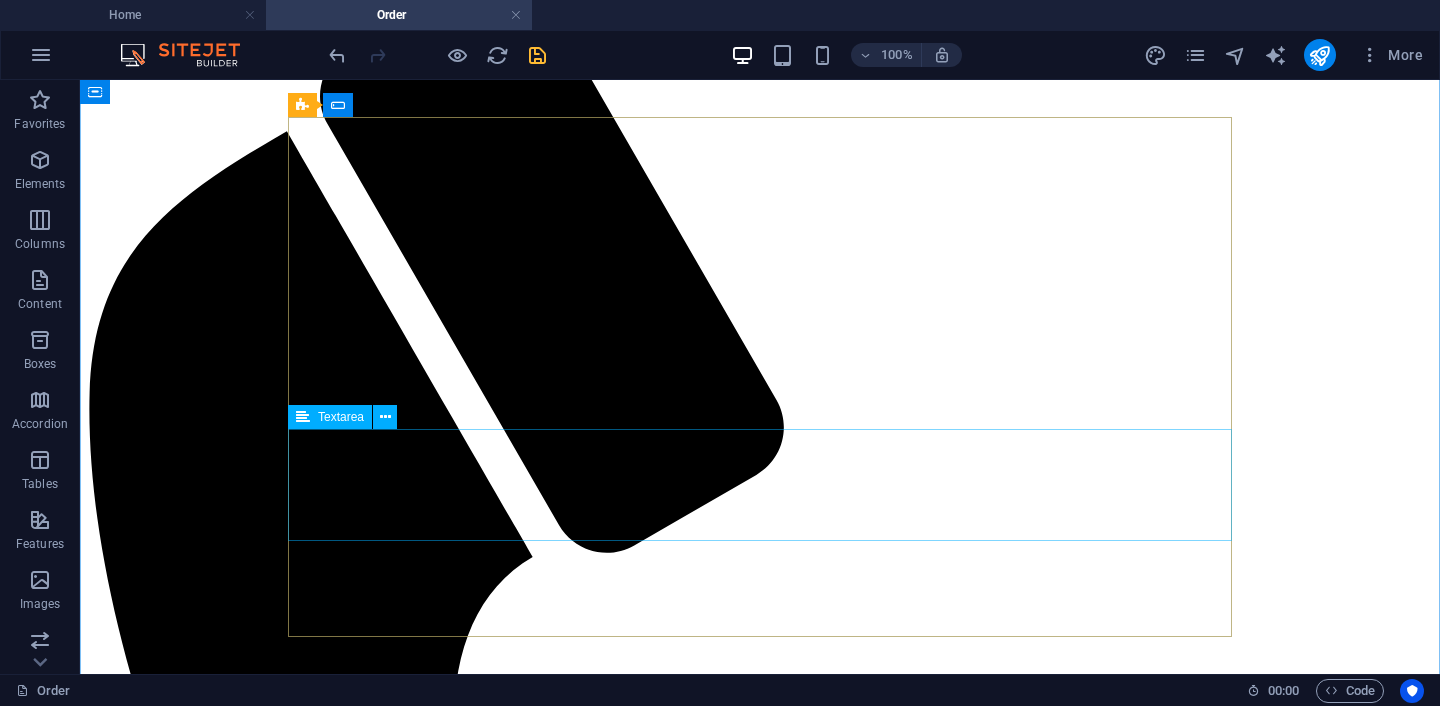click at bounding box center [760, 2307] 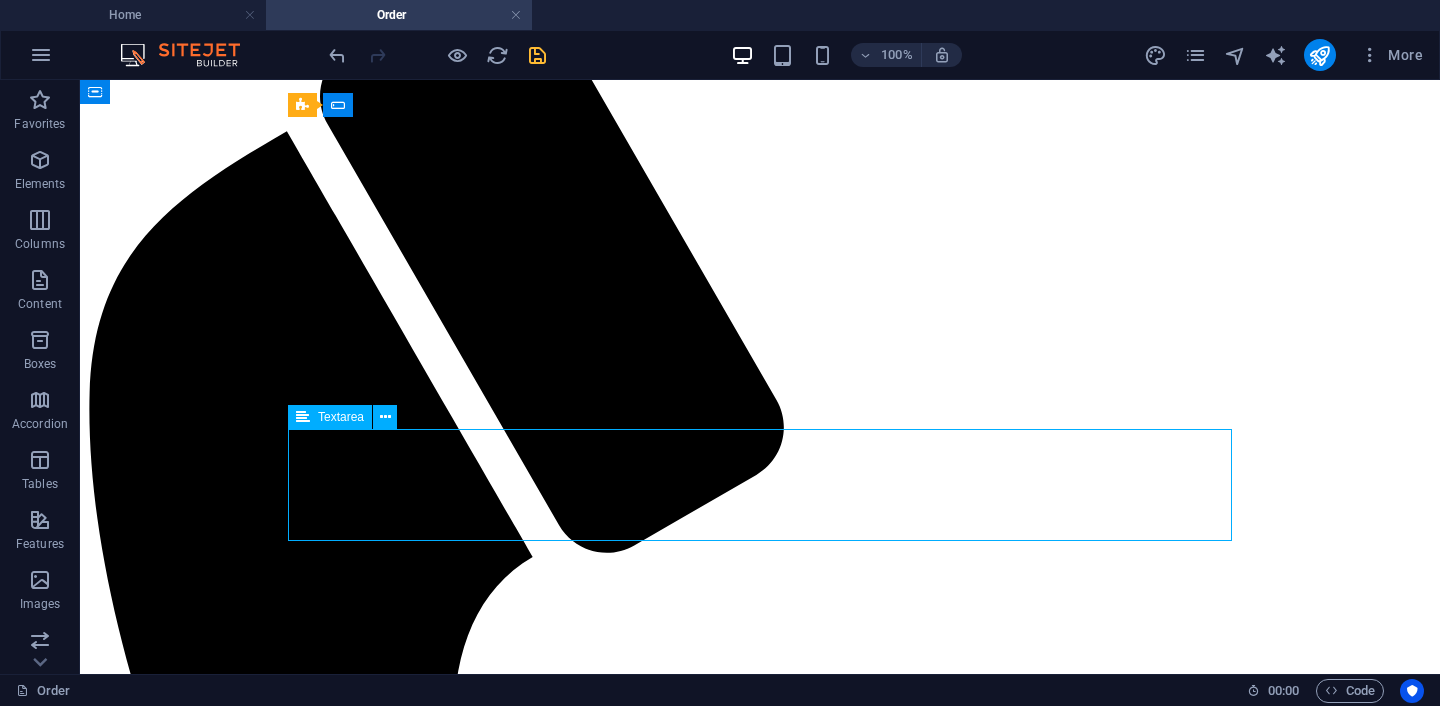 click at bounding box center [760, 2307] 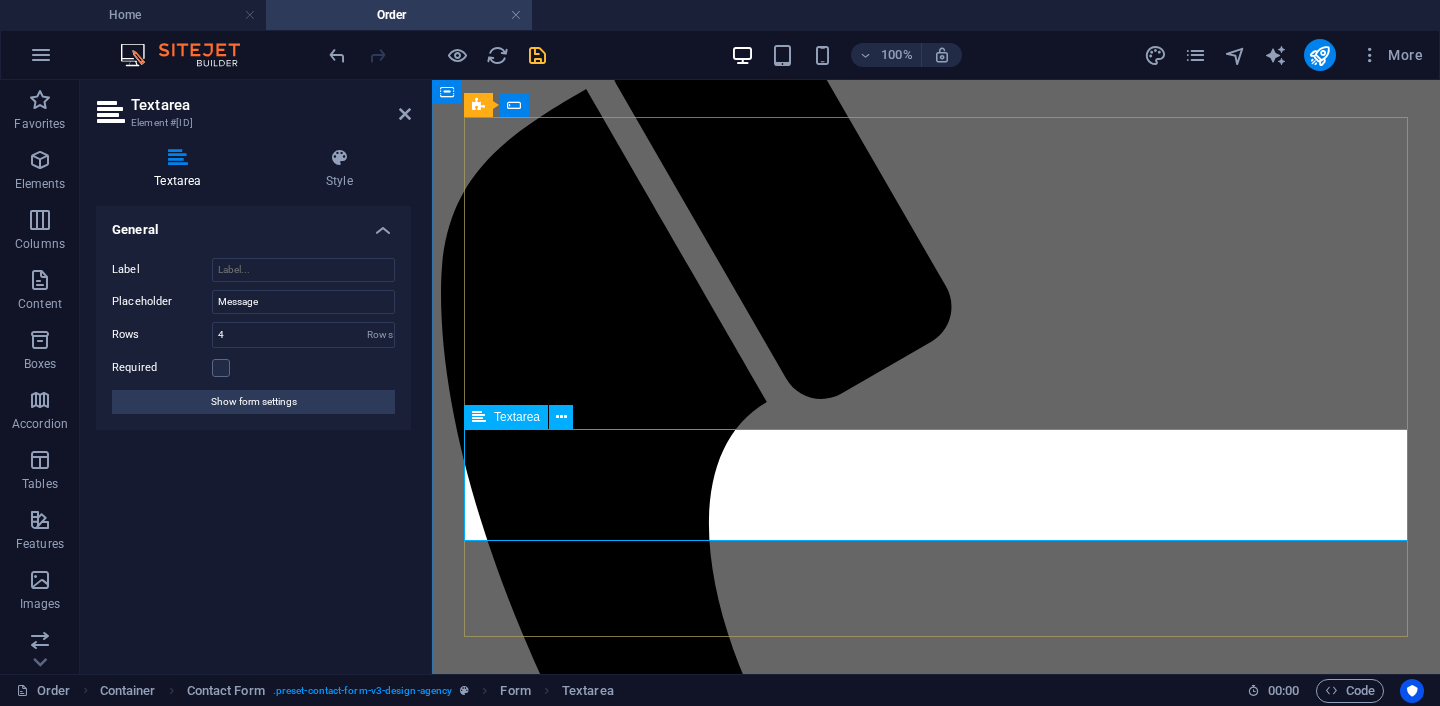 click at bounding box center (555, 1837) 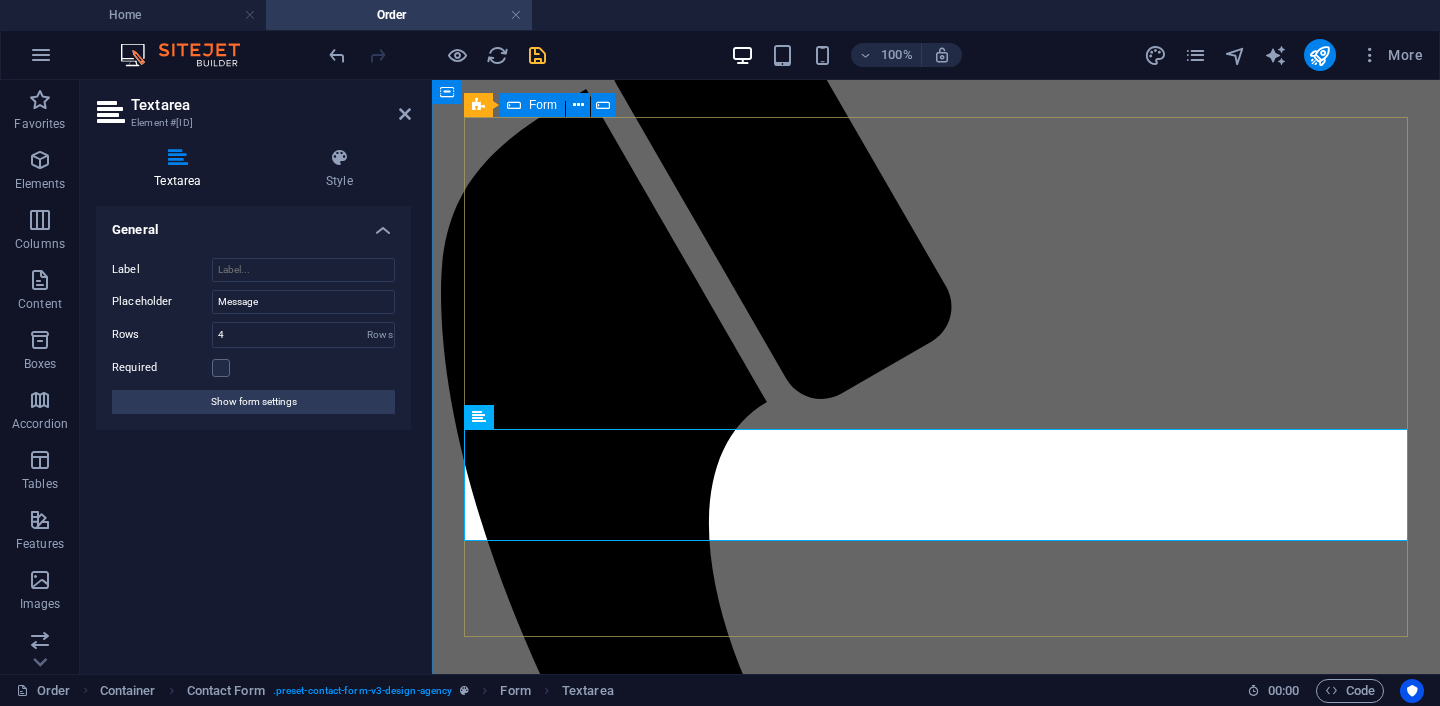 click on "Elige tu paquete y otros servicios
Servicios*
Revision y Diagnostico Soporte para instalación de Software Soporte para instalación de Hardware   Mobile Website
SSL Certificate
Other Languages Tu información Empresa Dirección Nombre Apellido Telefono Detalles   I have read and understand the privacy policy. Unreadable? Load new Order now" at bounding box center (936, 1773) 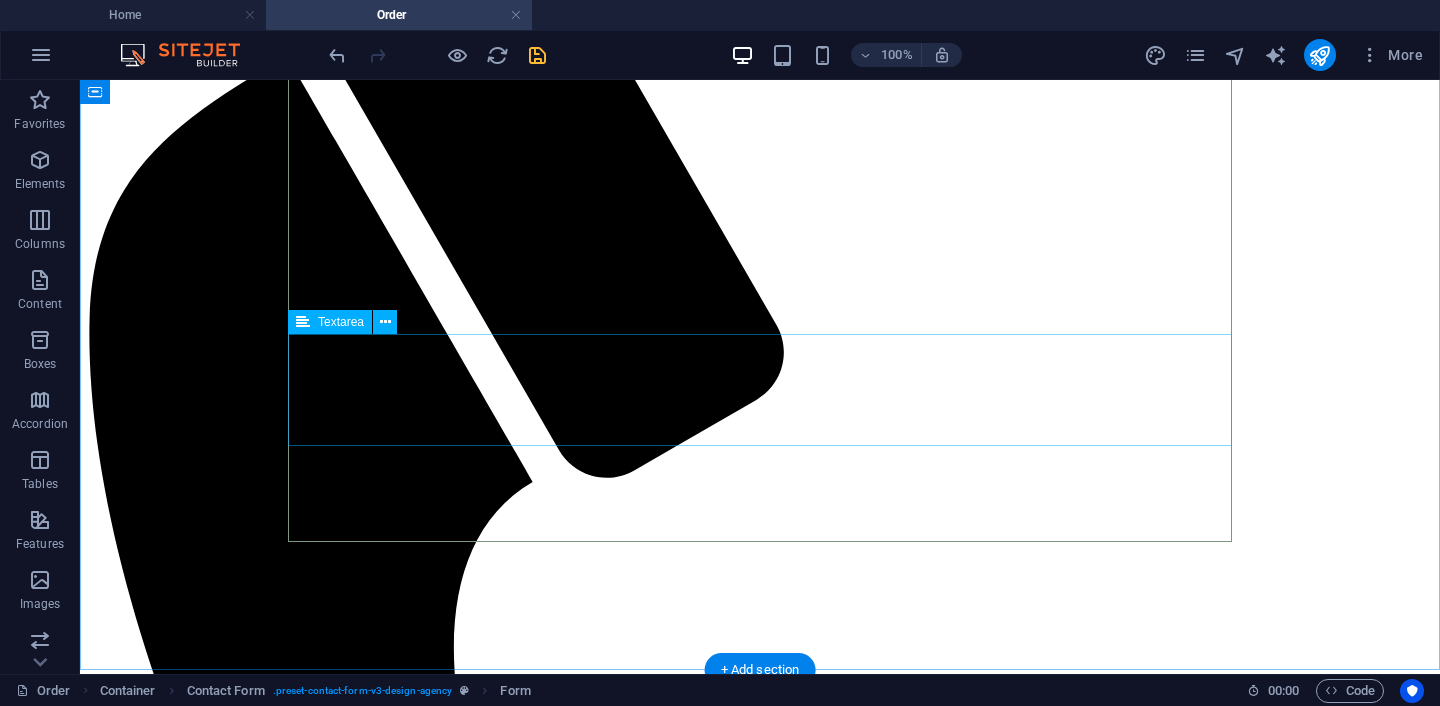 scroll, scrollTop: 426, scrollLeft: 0, axis: vertical 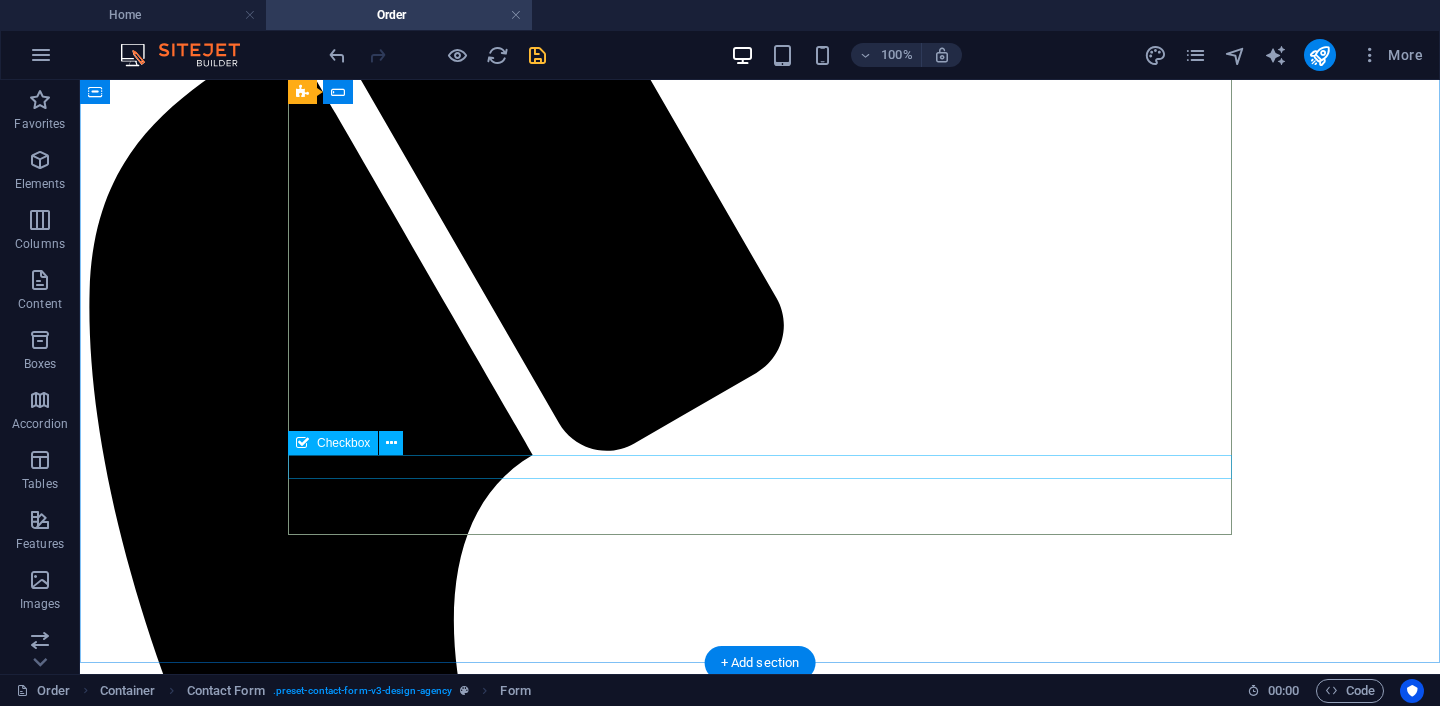 click on "I have read and understand the privacy policy." at bounding box center (760, 2289) 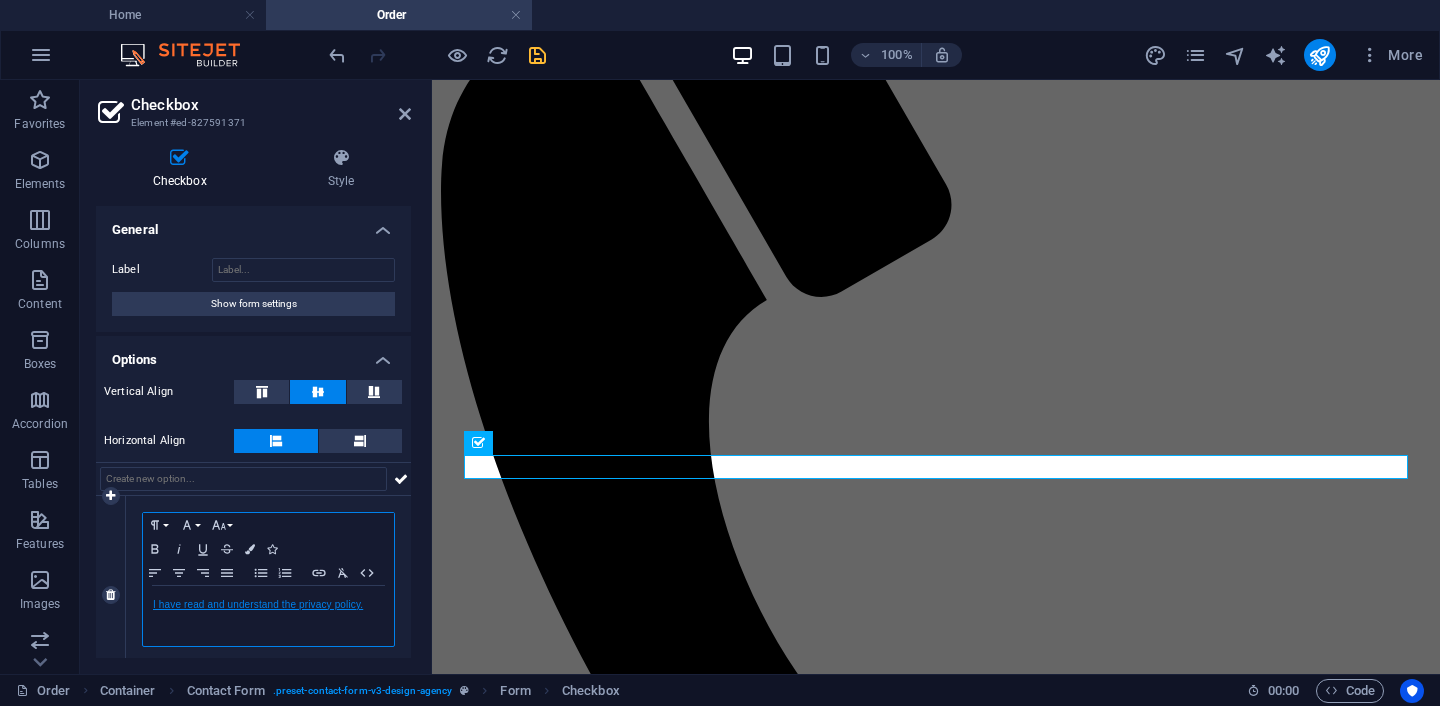 click on "I have read and understand the privacy policy." at bounding box center [258, 604] 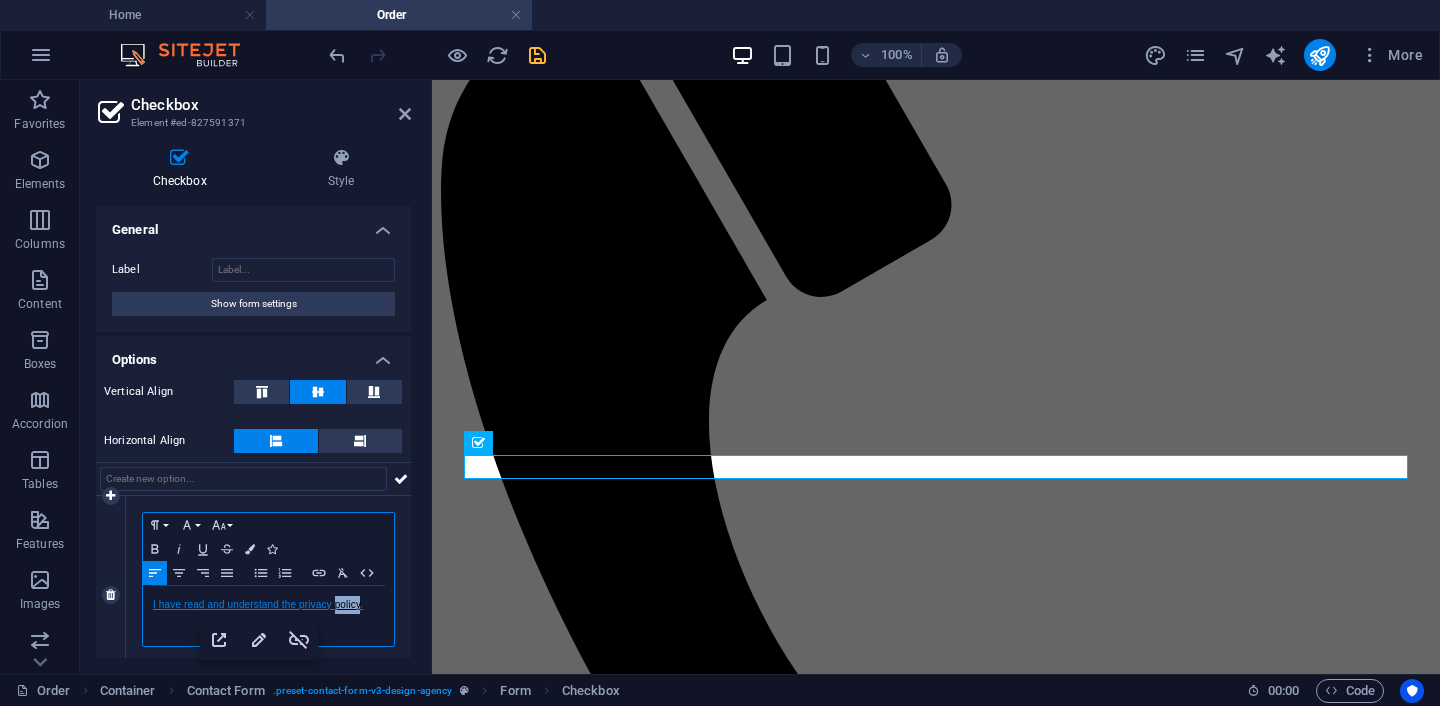 click on "I have read and understand the privacy policy." at bounding box center (258, 604) 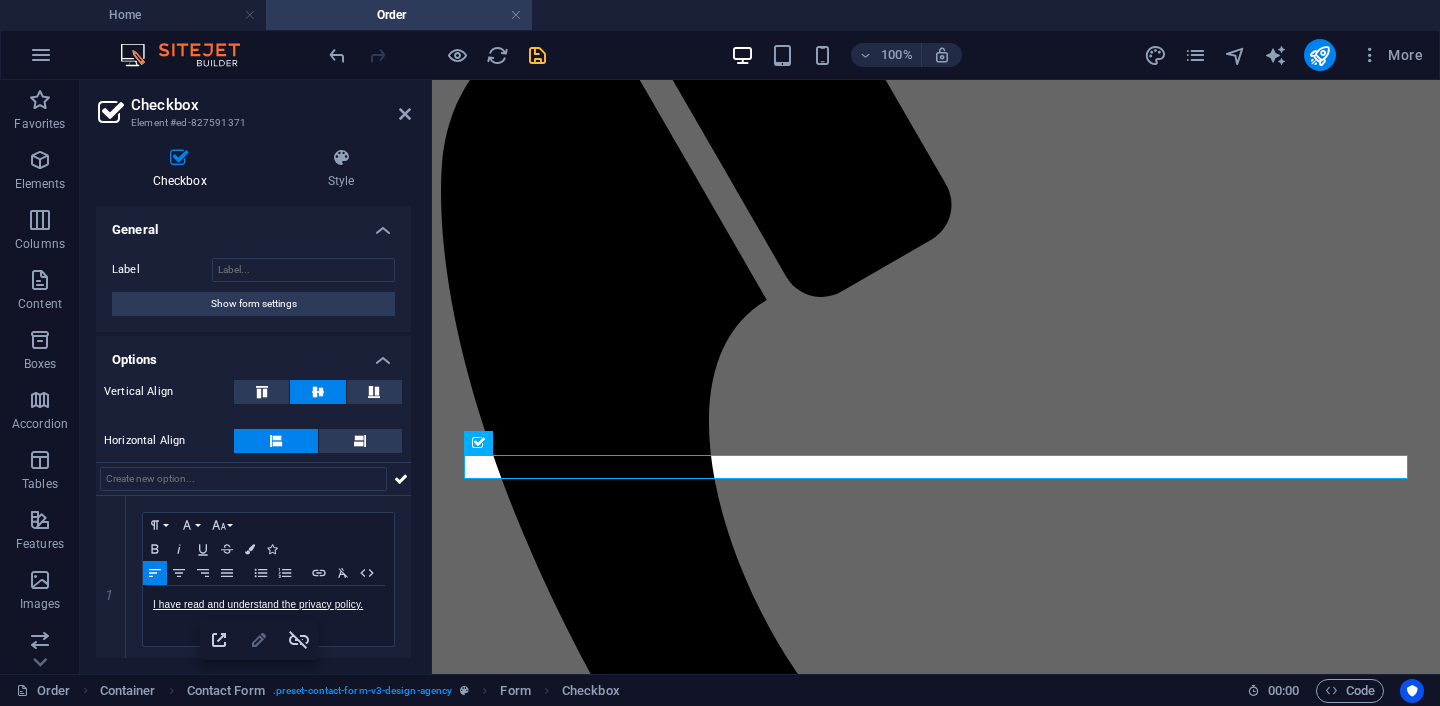 click 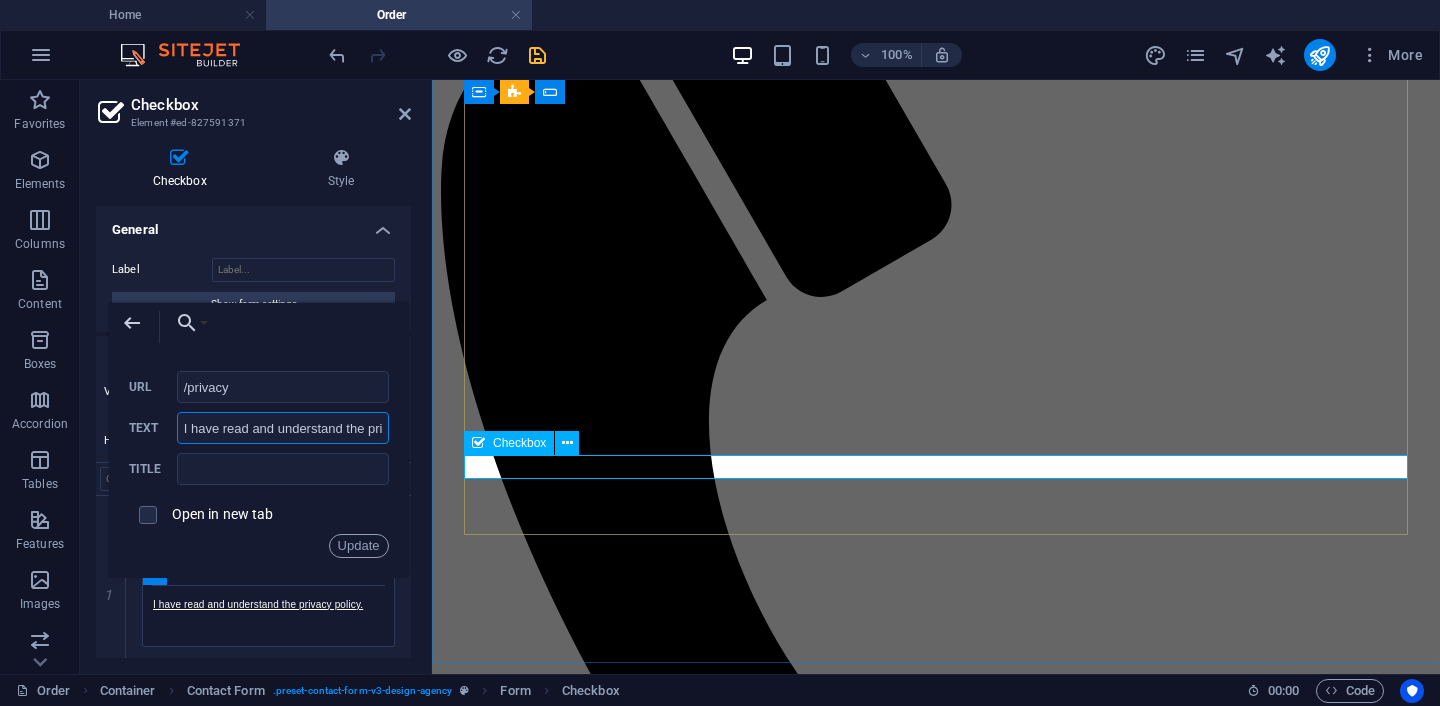drag, startPoint x: 181, startPoint y: 424, endPoint x: 474, endPoint y: 453, distance: 294.43167 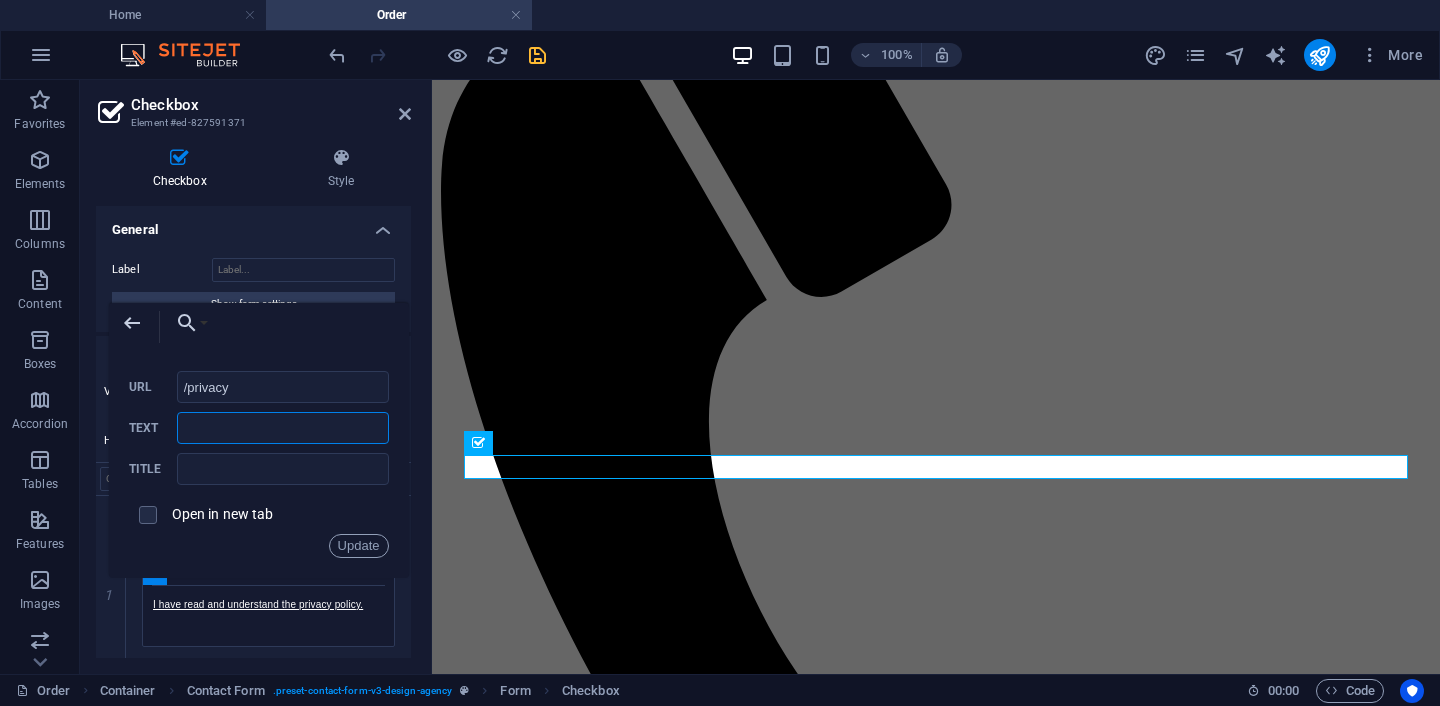paste on "He leído y entiendo la política de privacidad." 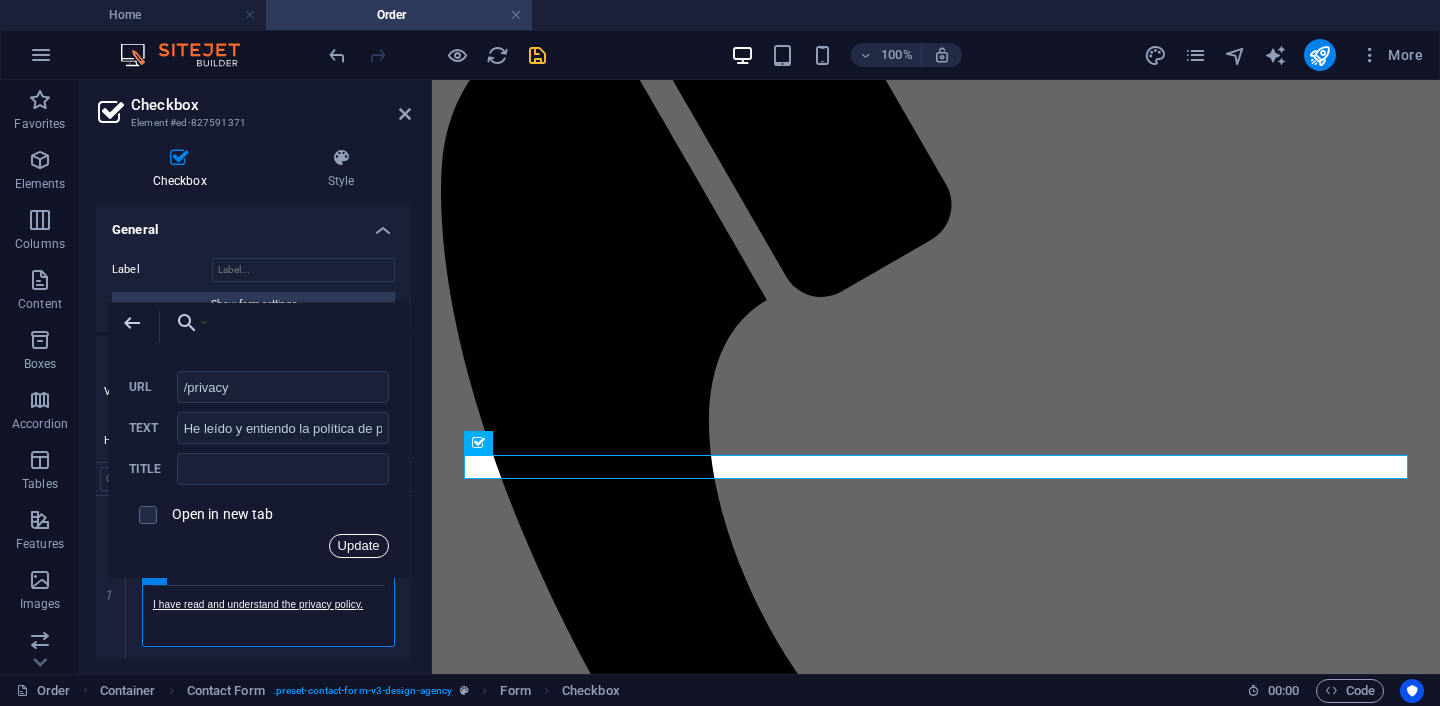 click on "Update" at bounding box center [359, 546] 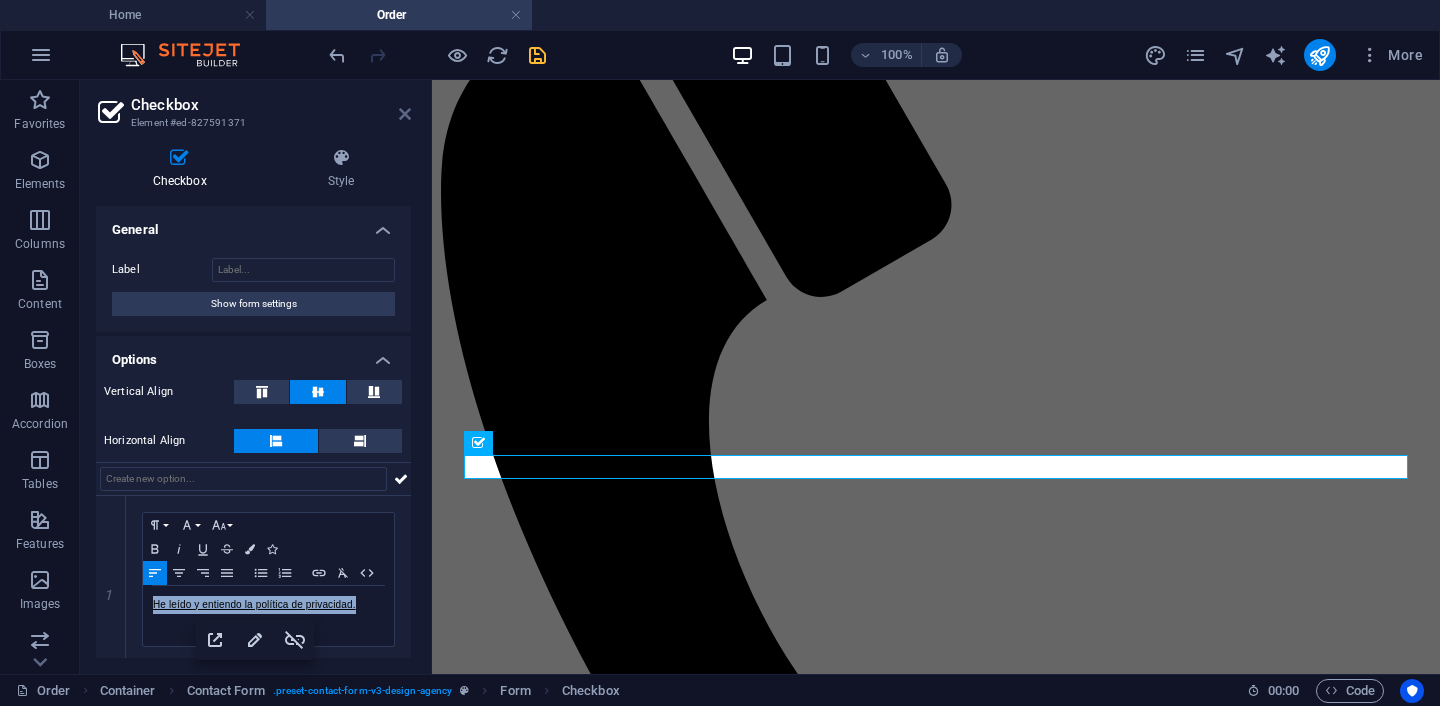 click at bounding box center (405, 114) 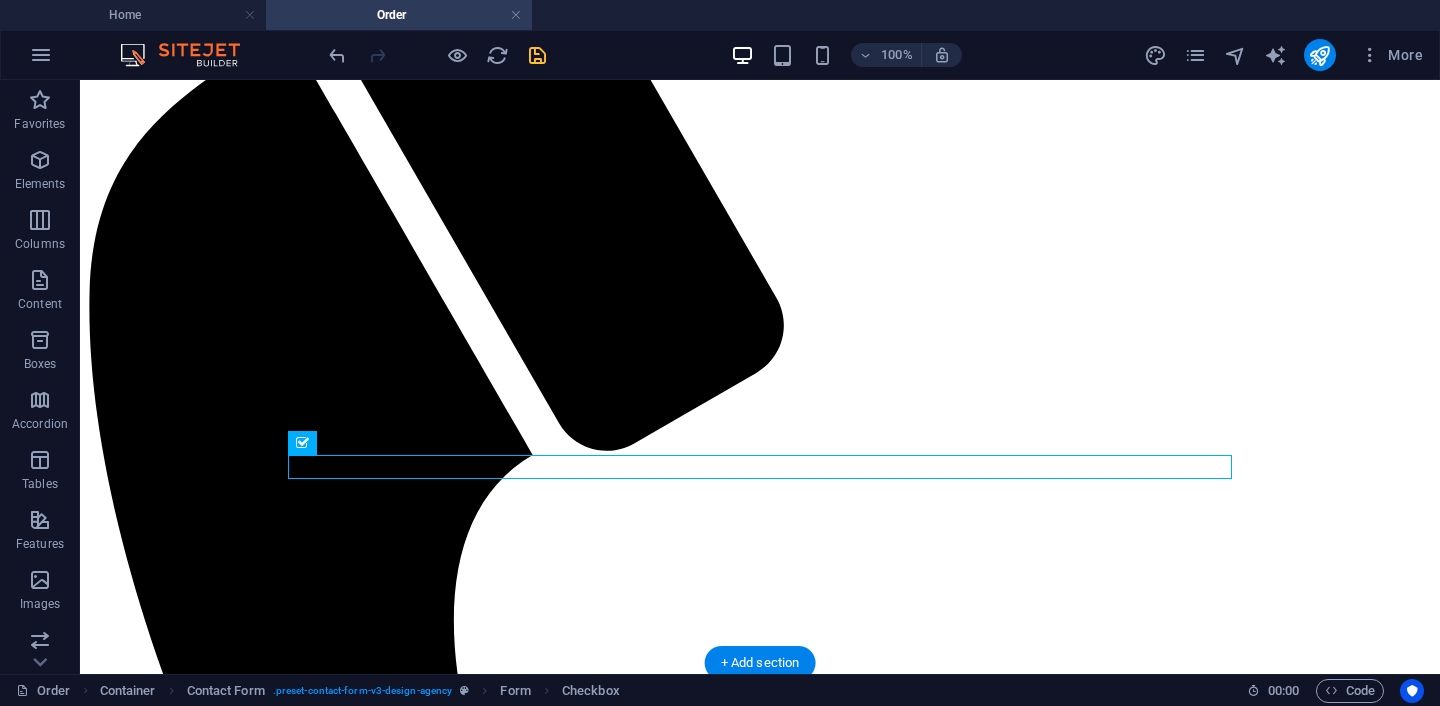 click on "Order now" at bounding box center (760, 2425) 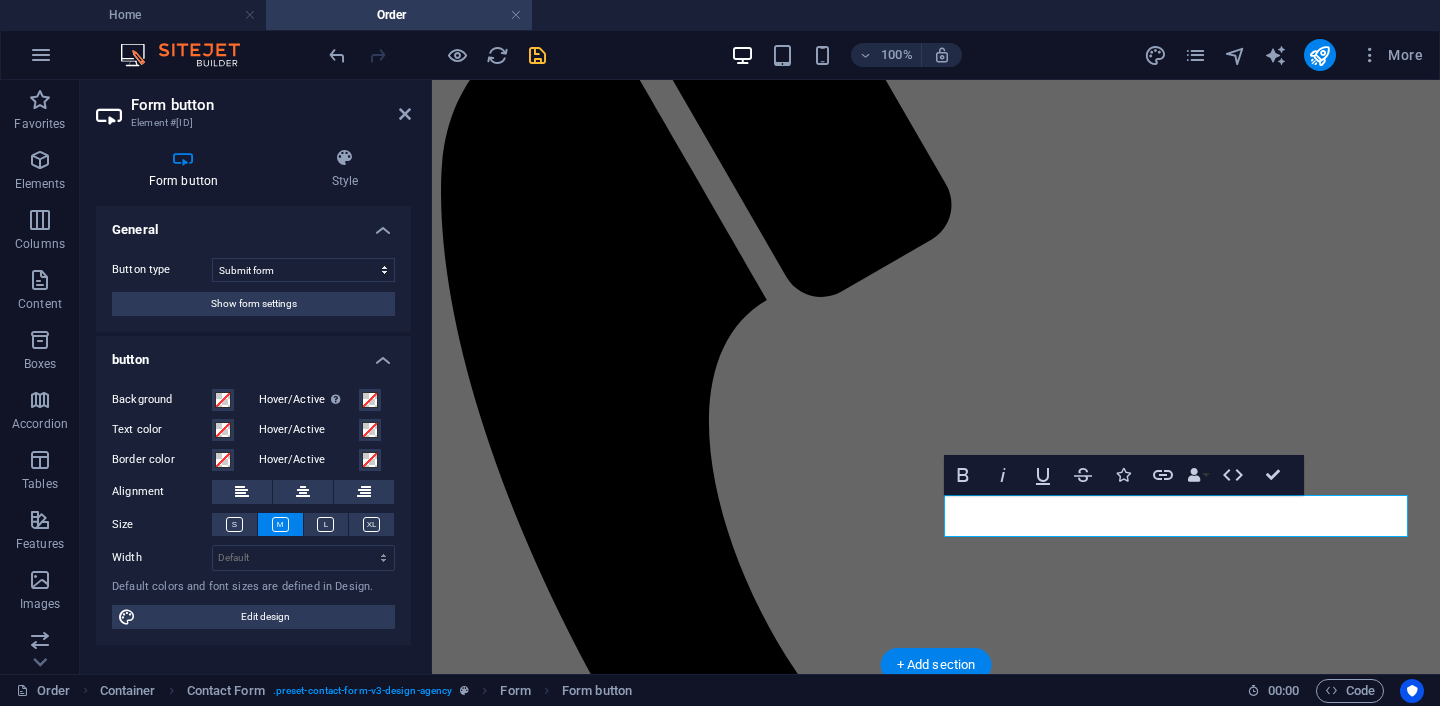 type 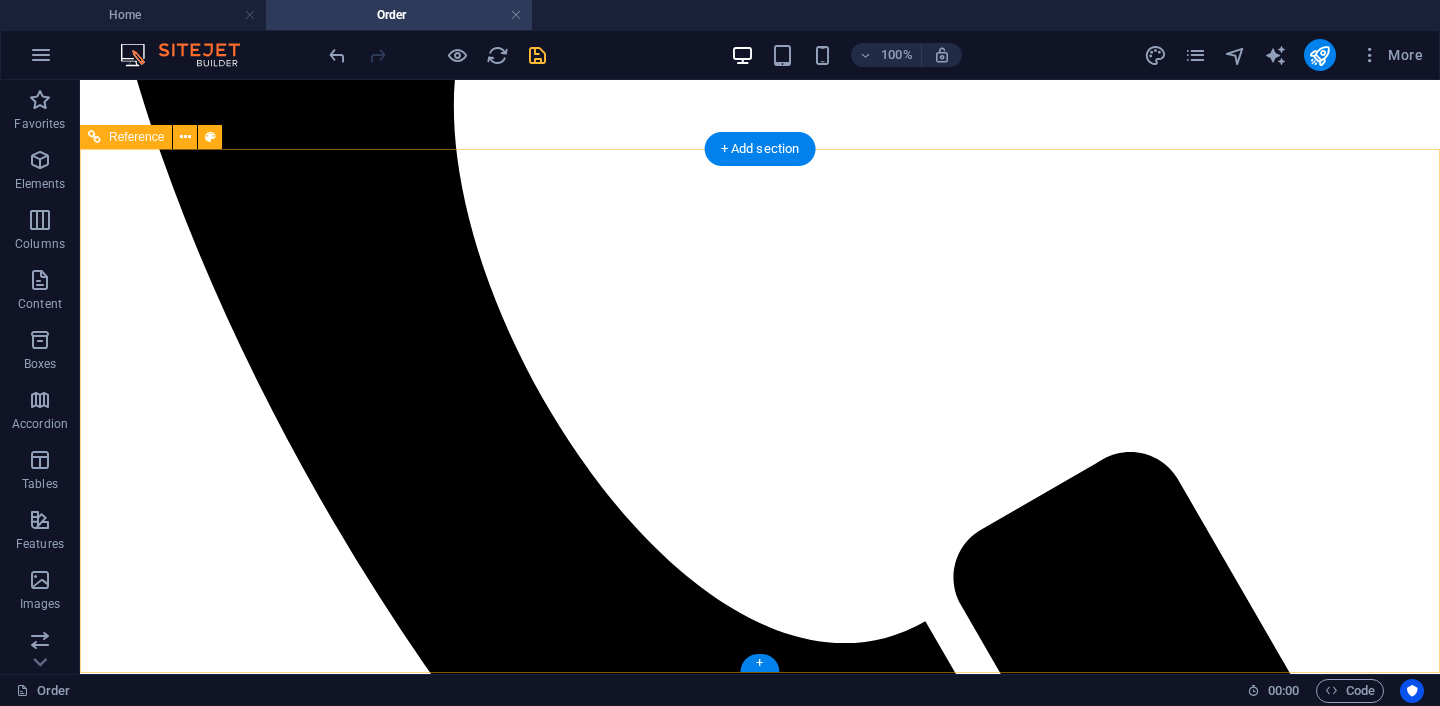 scroll, scrollTop: 939, scrollLeft: 0, axis: vertical 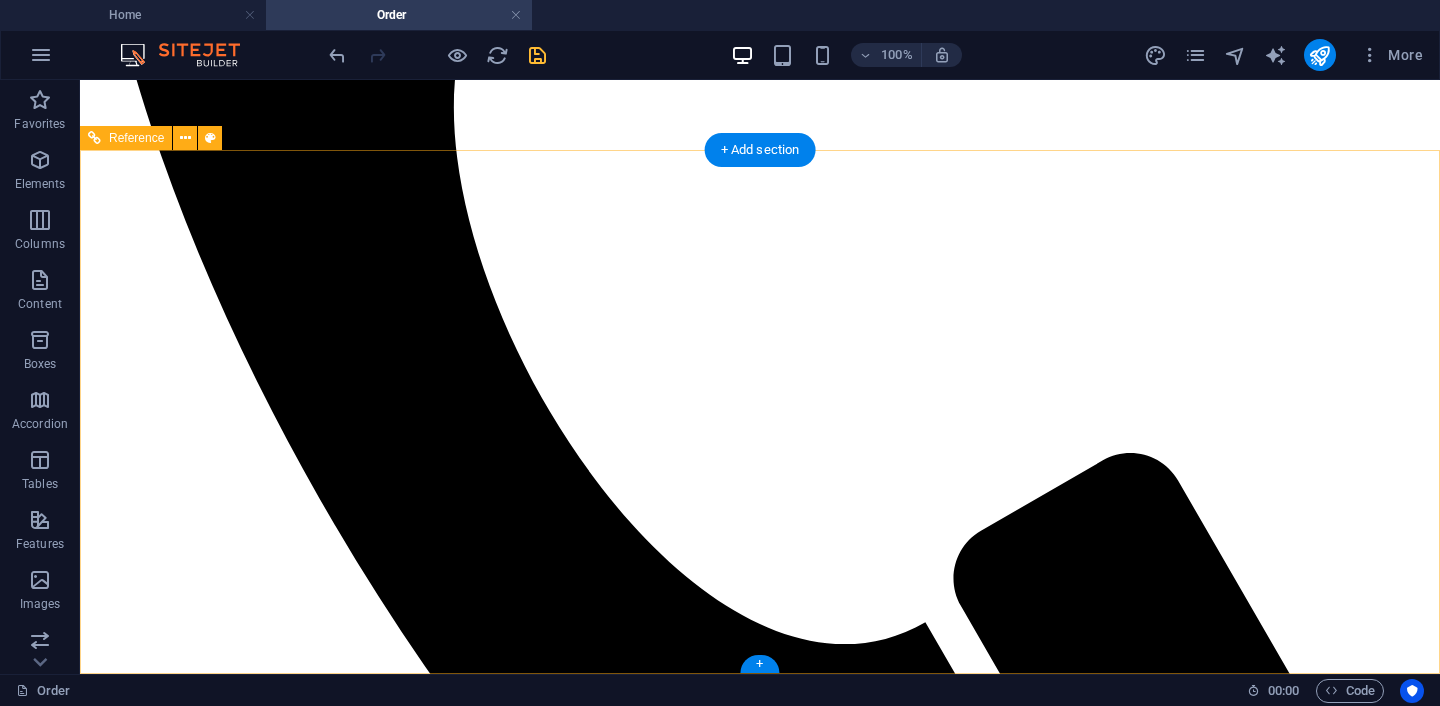 click on "Phone: [PHONE] Email: contacto@example.com Reachability: Monday - Friday 9am - 6pm [CITY] [STATE]" at bounding box center [760, 5195] 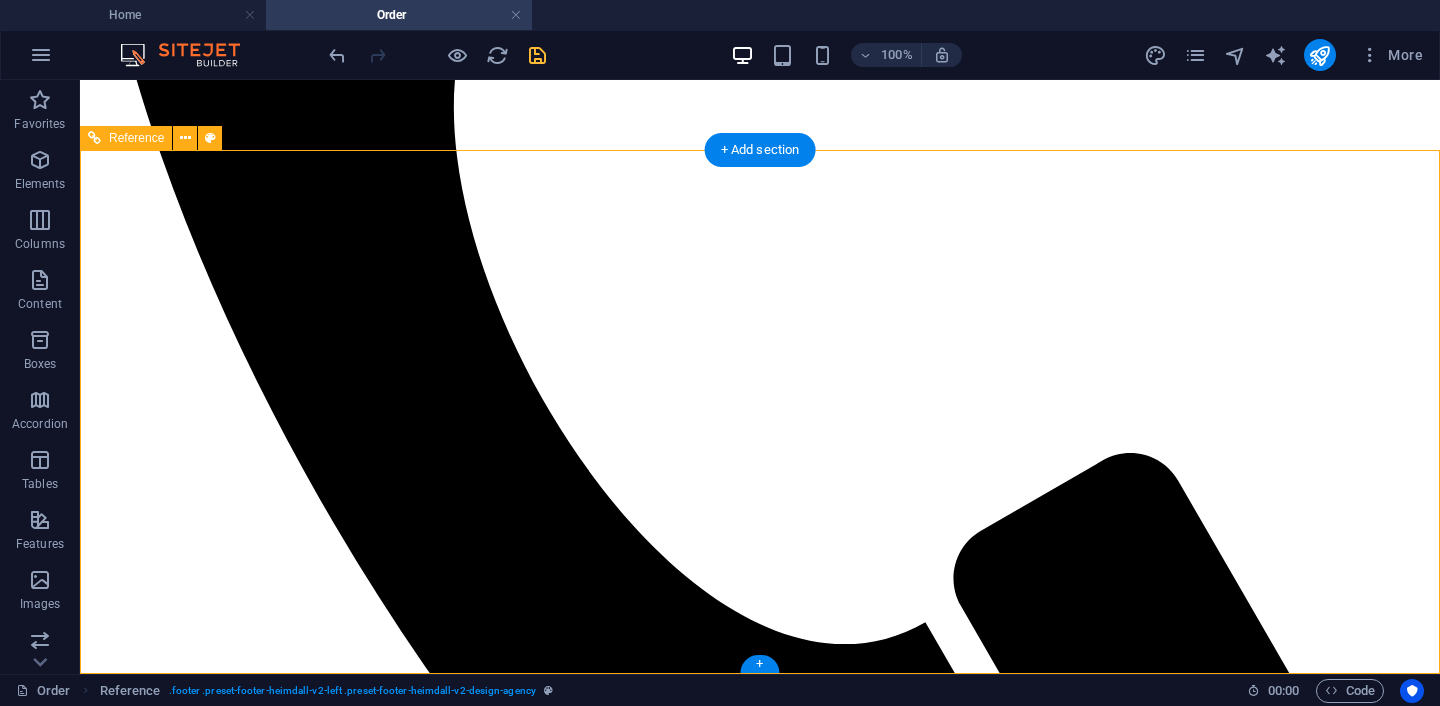 click on "Phone: [PHONE] Email: contacto@example.com Reachability: Monday - Friday 9am - 6pm [CITY] [STATE]" at bounding box center [760, 5195] 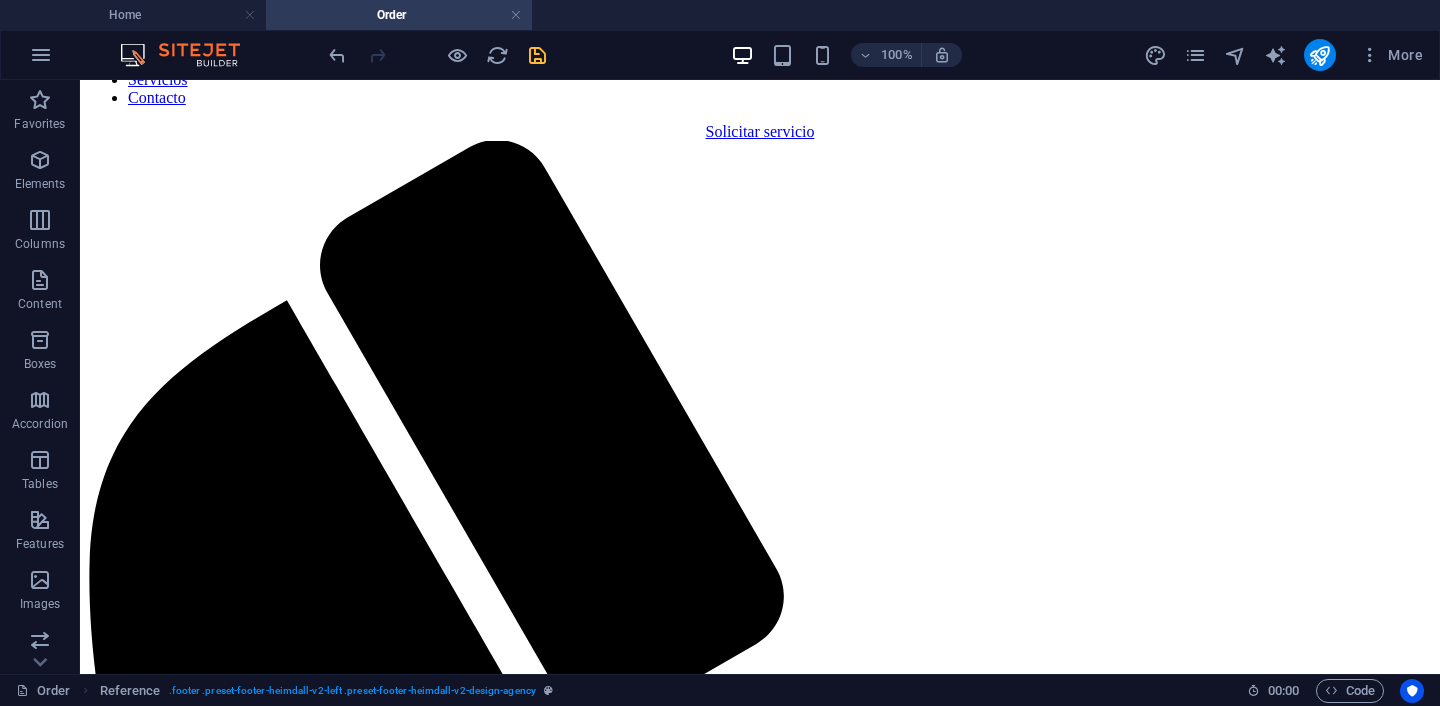 scroll, scrollTop: 145, scrollLeft: 0, axis: vertical 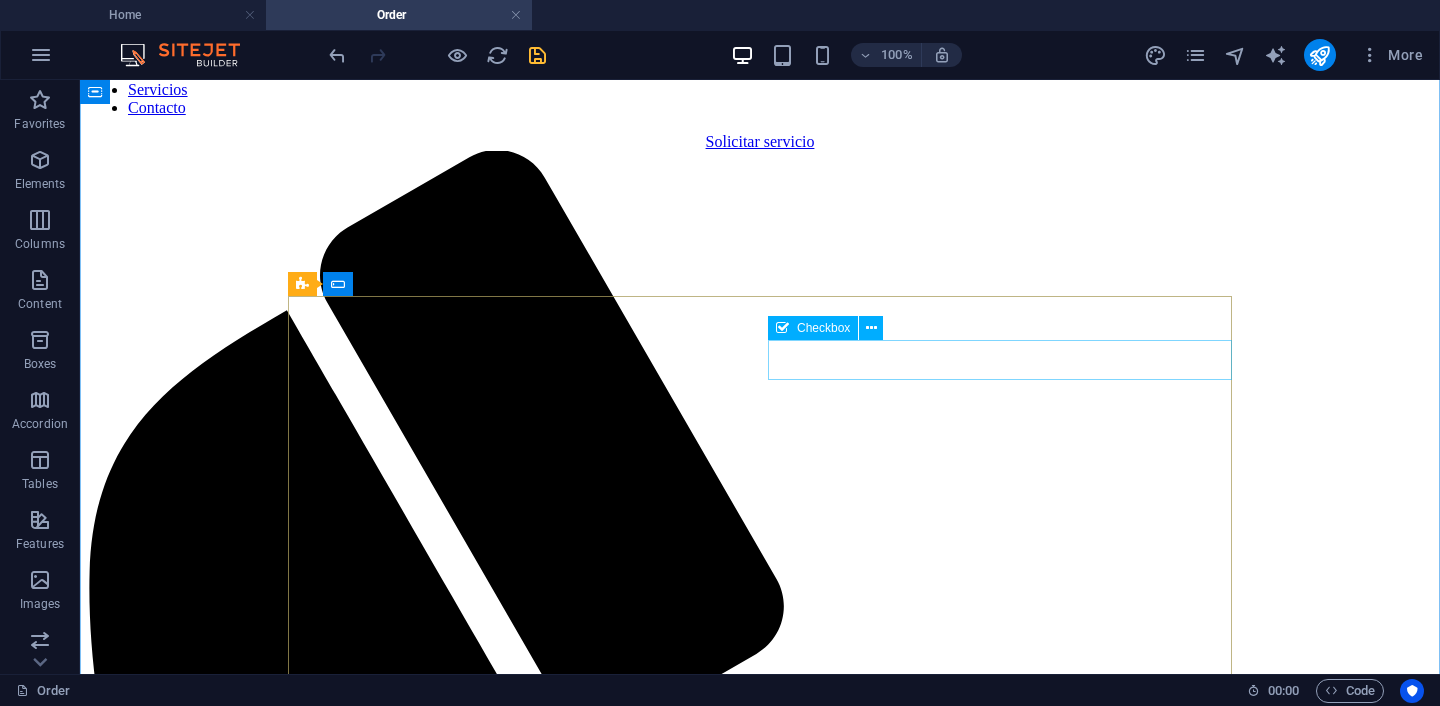 click on "Checkbox" at bounding box center (823, 328) 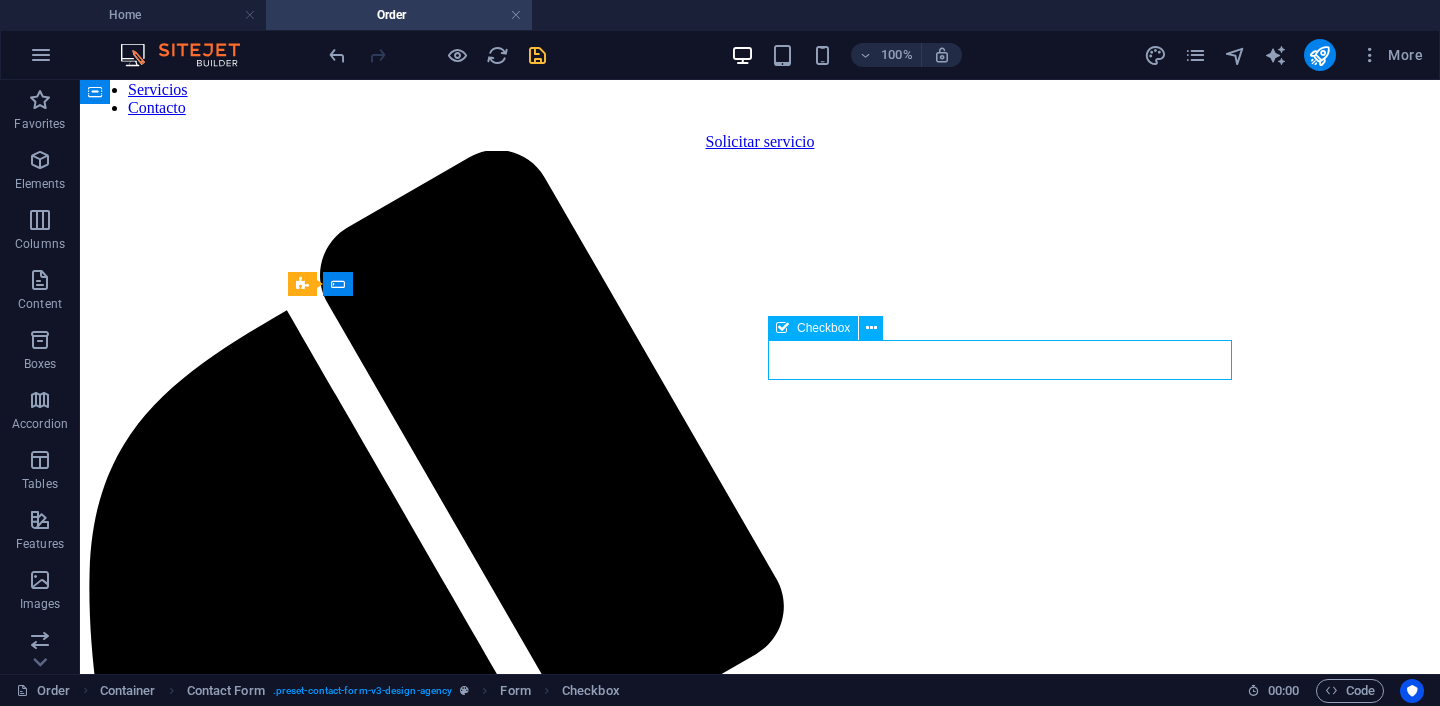 click on "Checkbox" at bounding box center [823, 328] 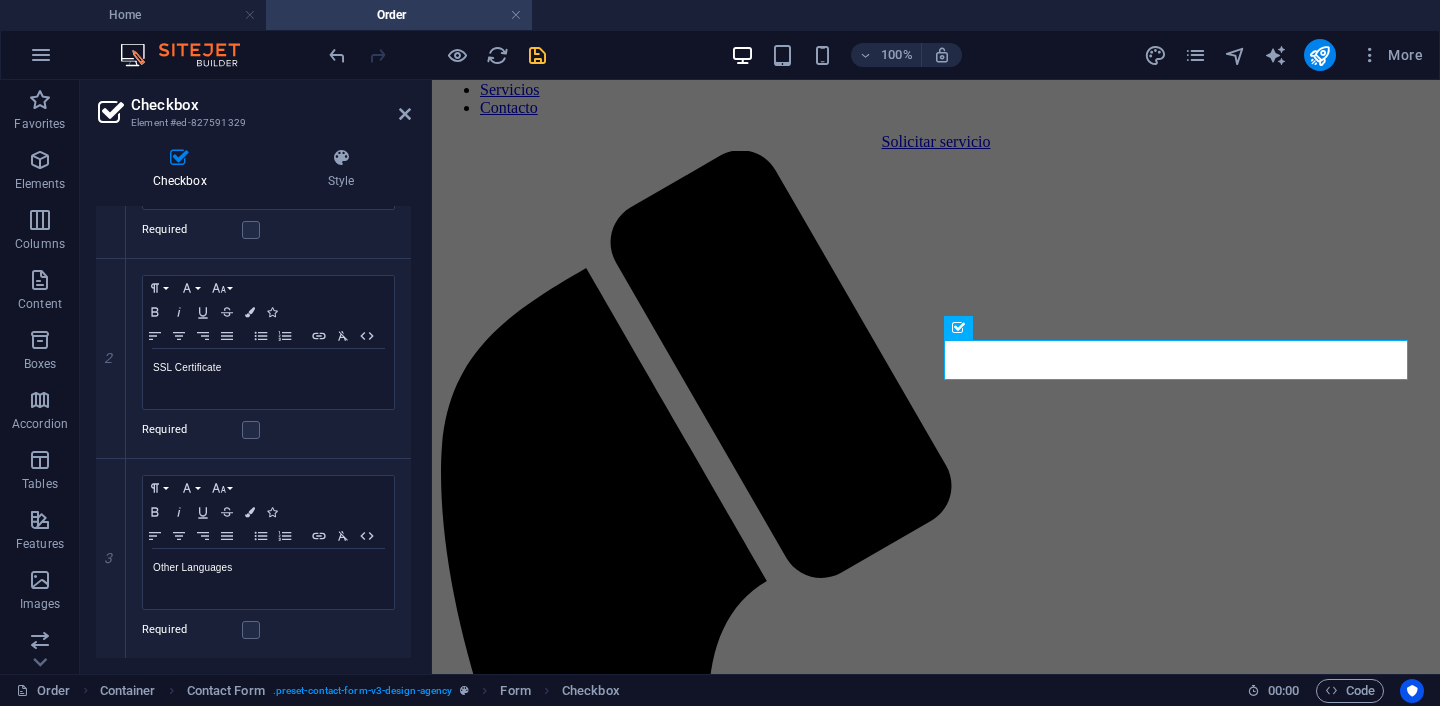 scroll, scrollTop: 436, scrollLeft: 0, axis: vertical 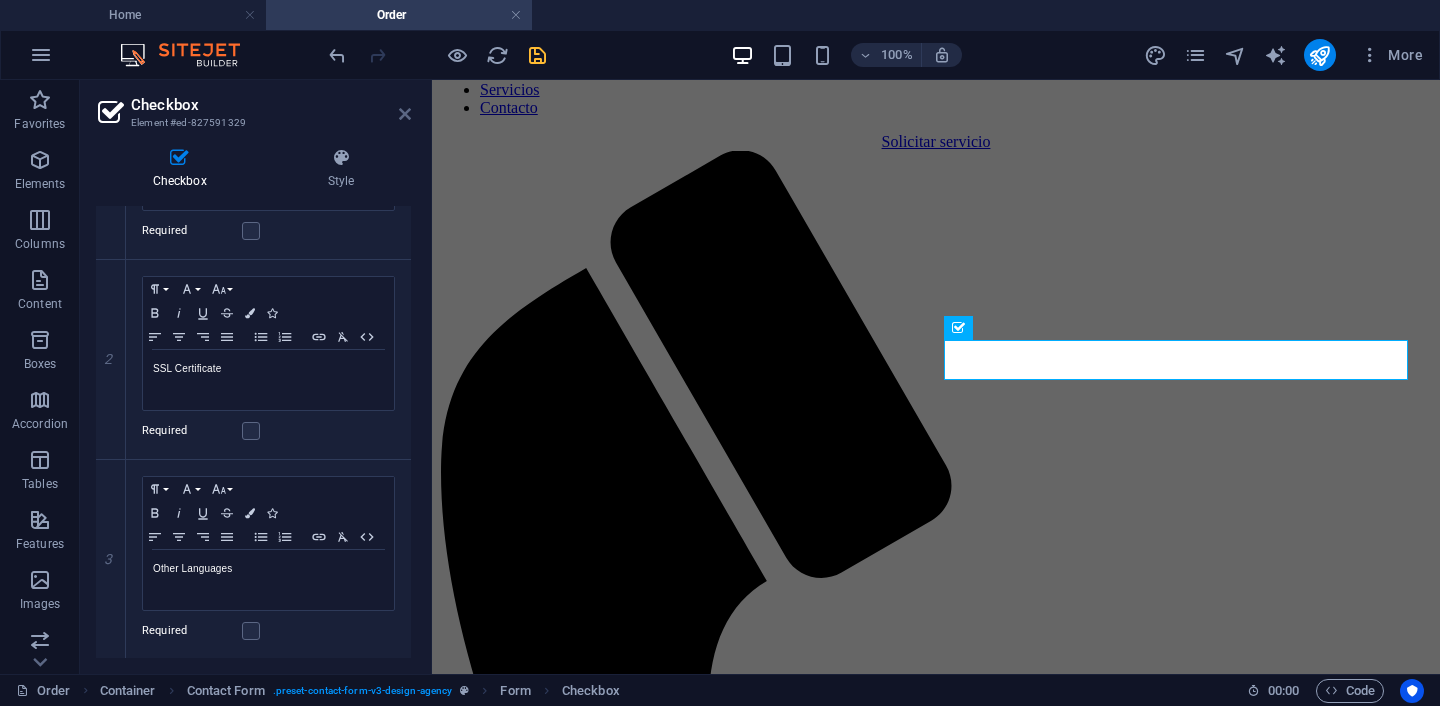 click at bounding box center (405, 114) 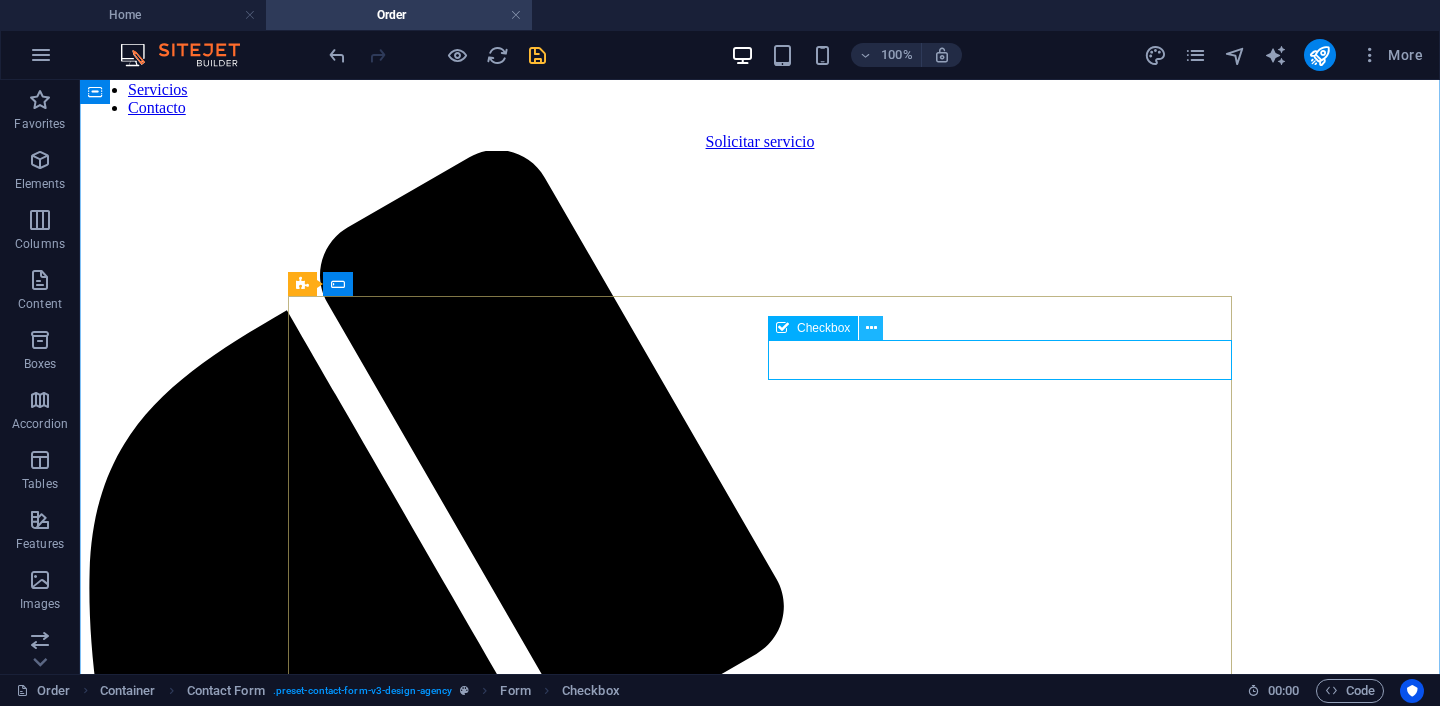click at bounding box center [871, 328] 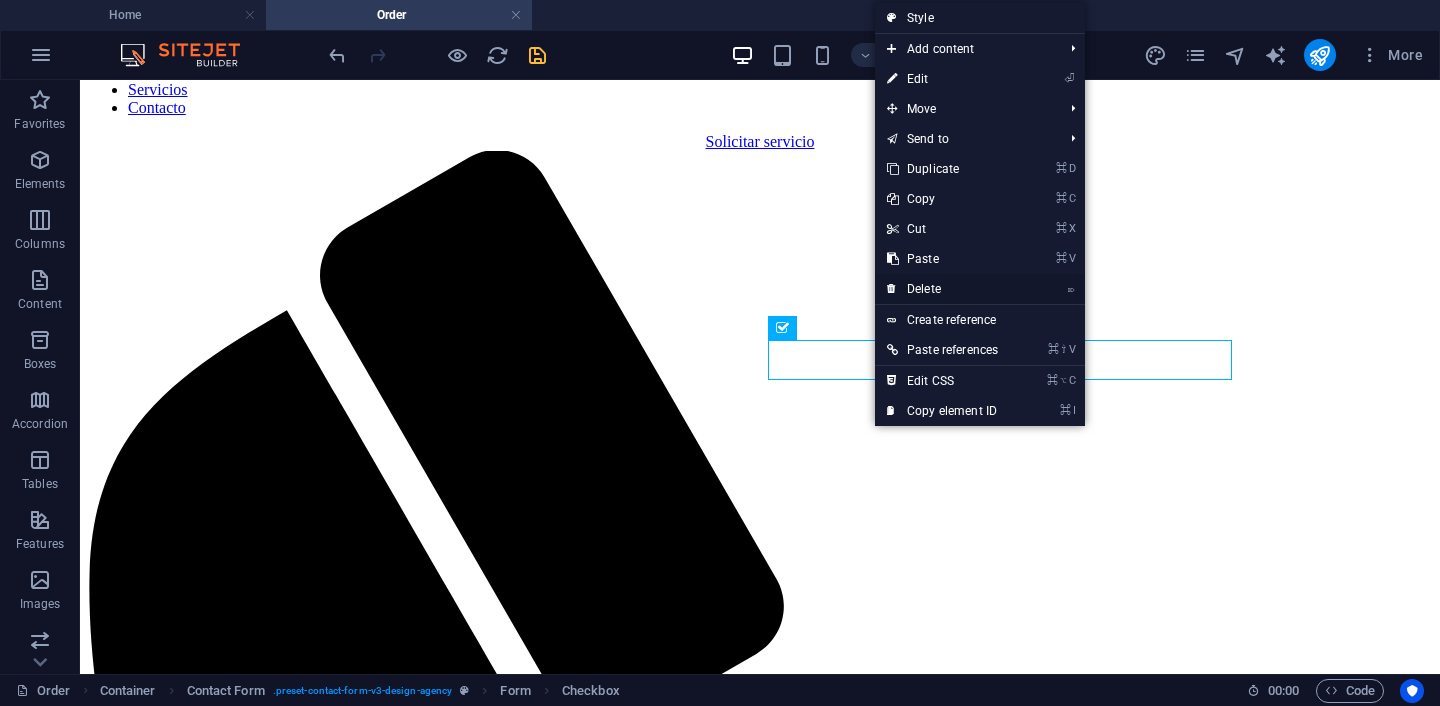 click on "⌦  Delete" at bounding box center [942, 289] 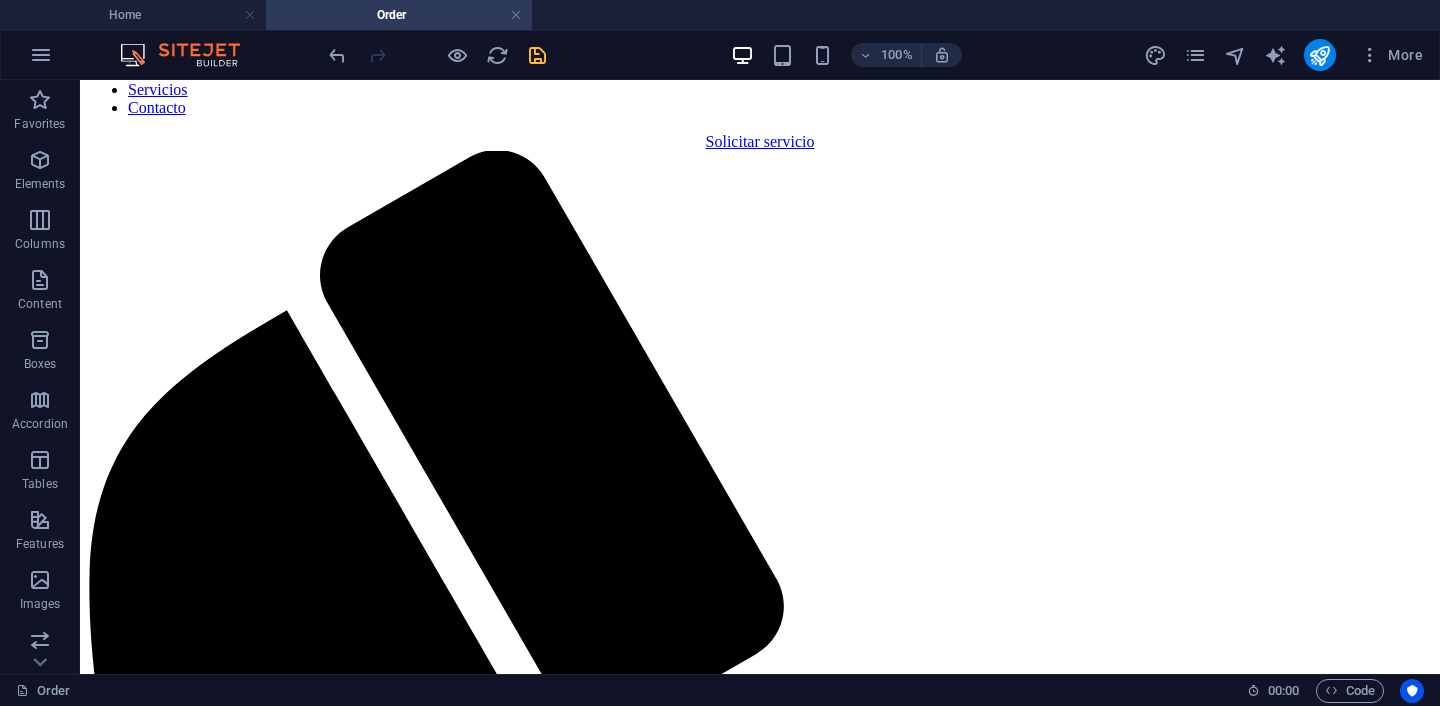 click at bounding box center (437, 55) 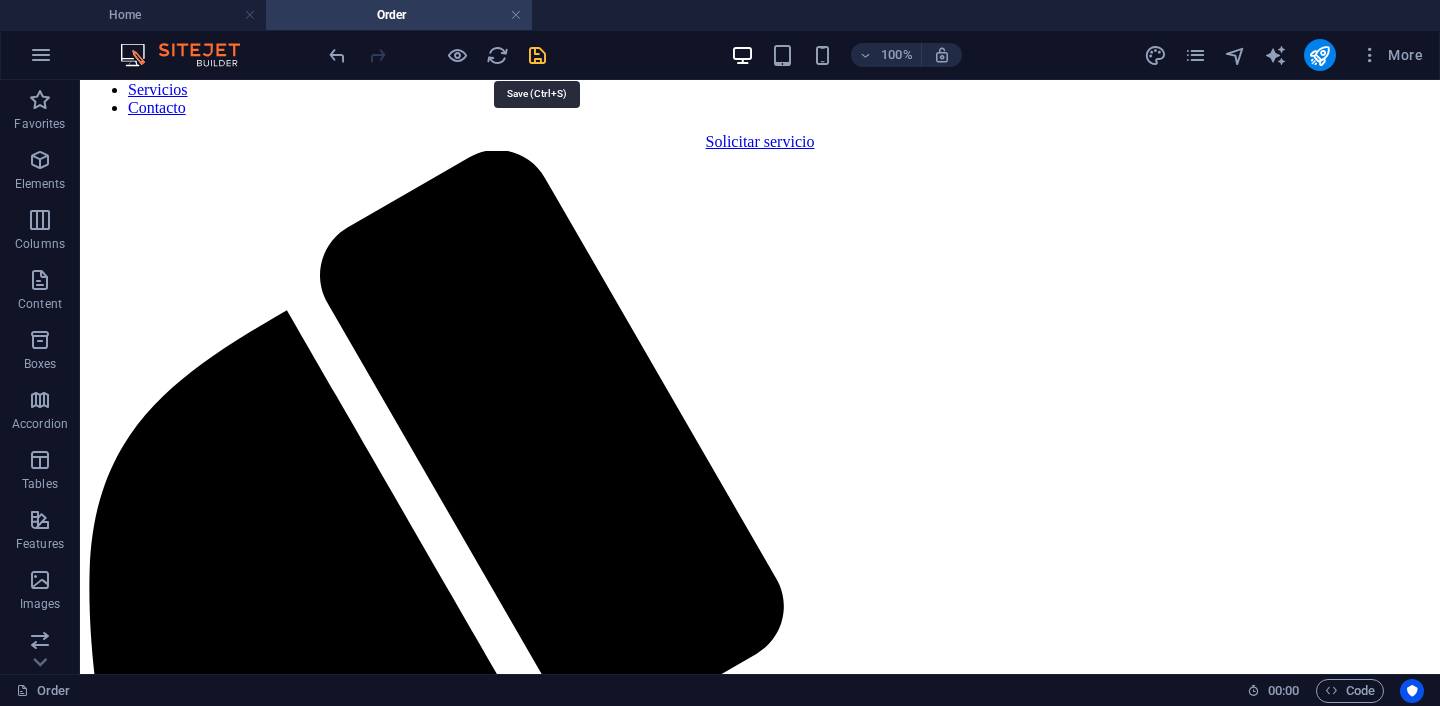 click at bounding box center (537, 55) 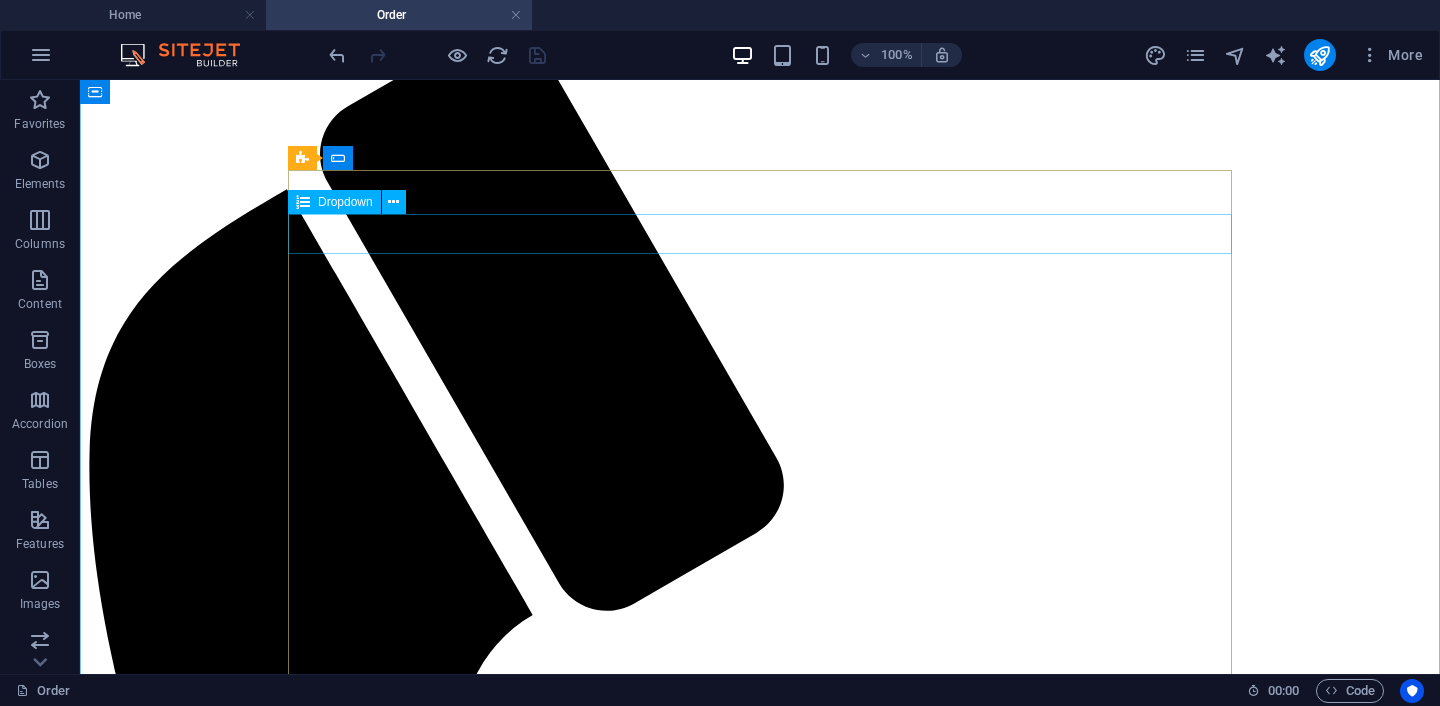 scroll, scrollTop: 273, scrollLeft: 0, axis: vertical 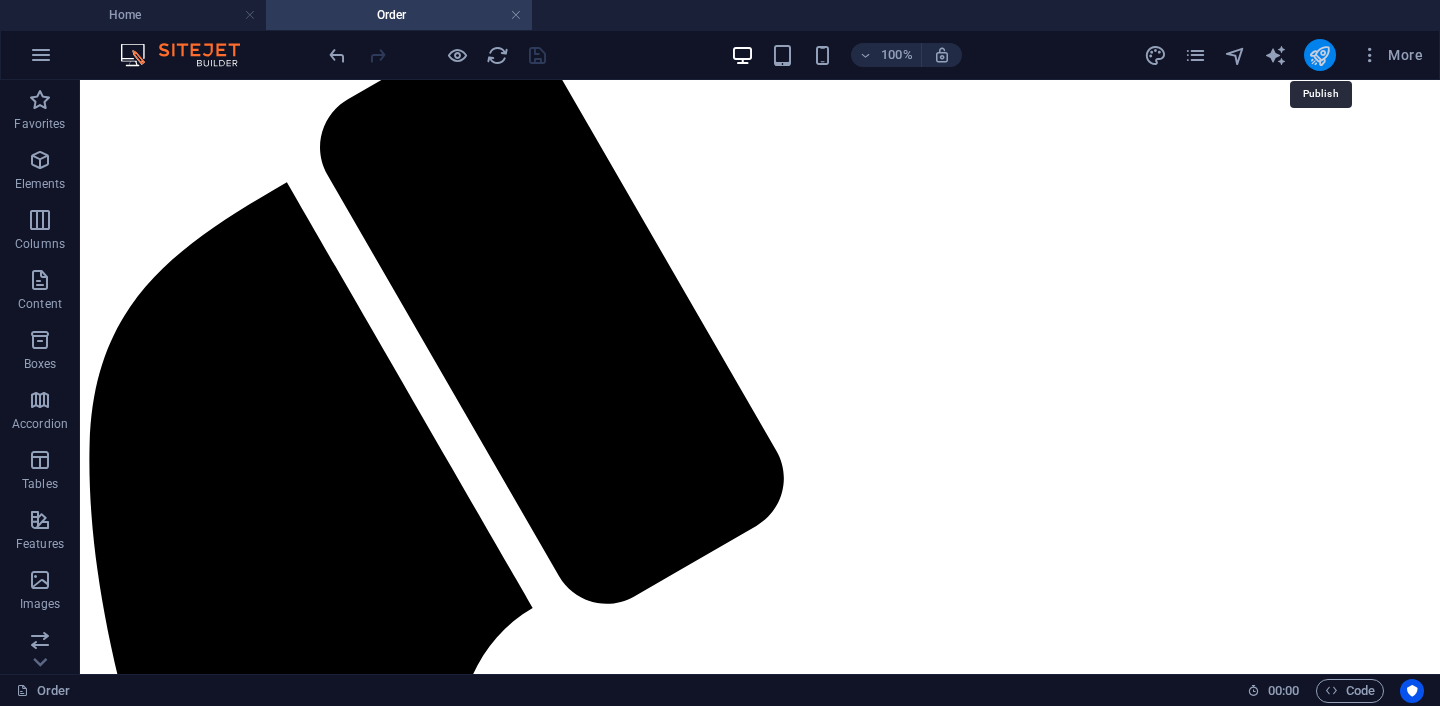 click at bounding box center (1319, 55) 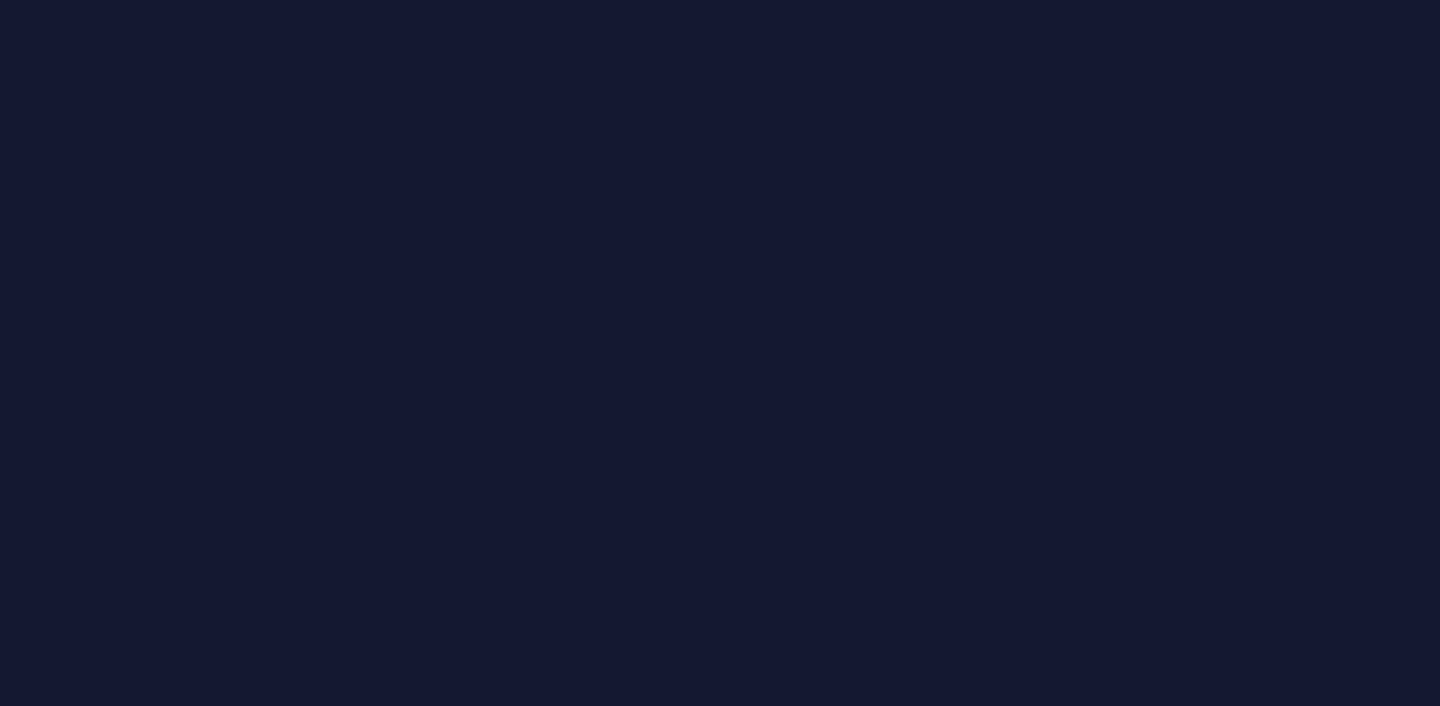 scroll, scrollTop: 0, scrollLeft: 0, axis: both 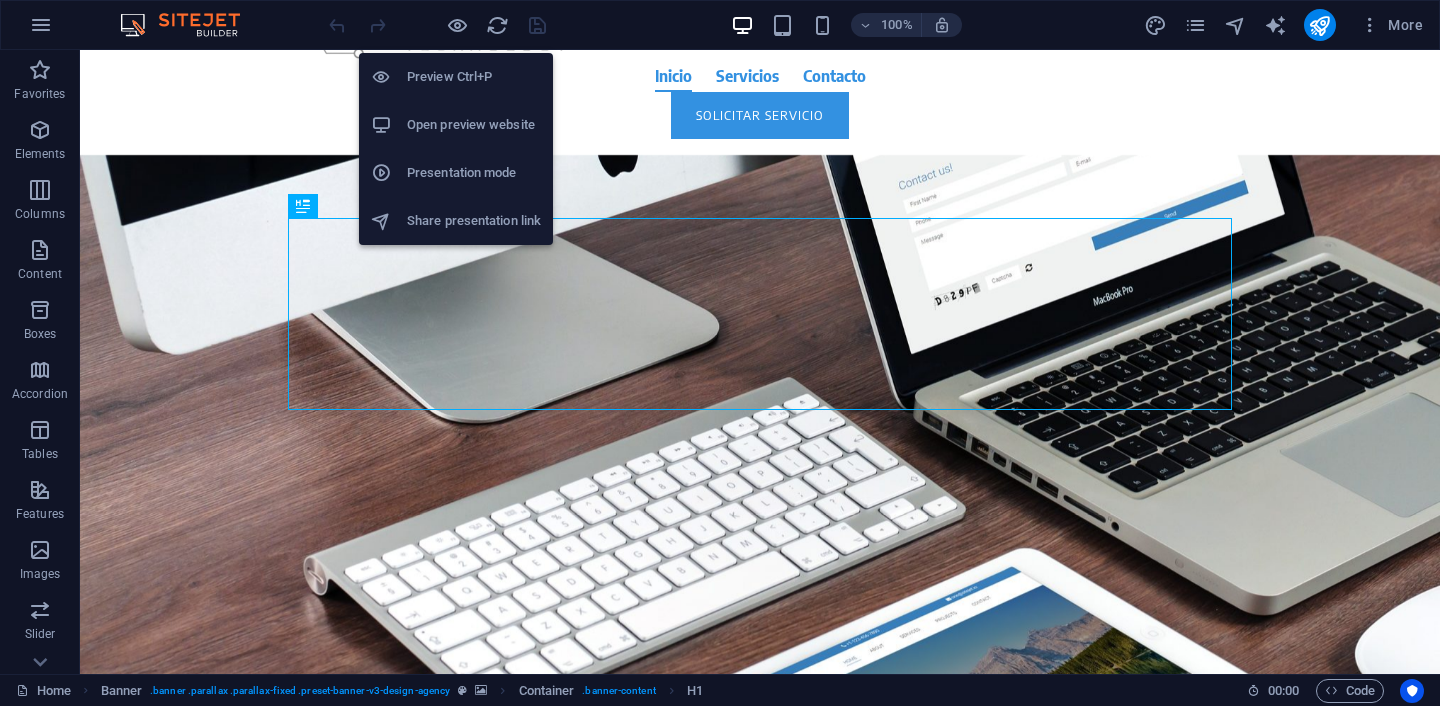 click on "Open preview website" at bounding box center [456, 125] 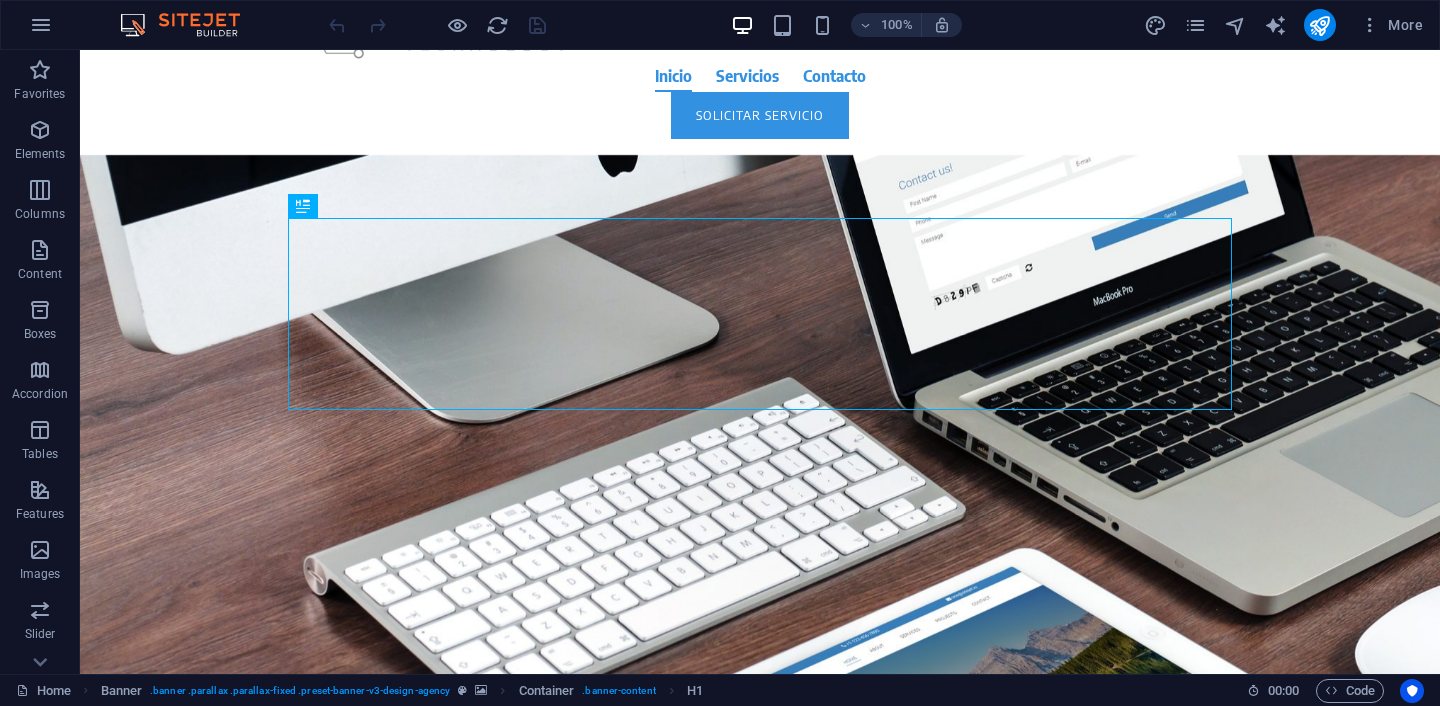 click on "100% More" at bounding box center [878, 25] 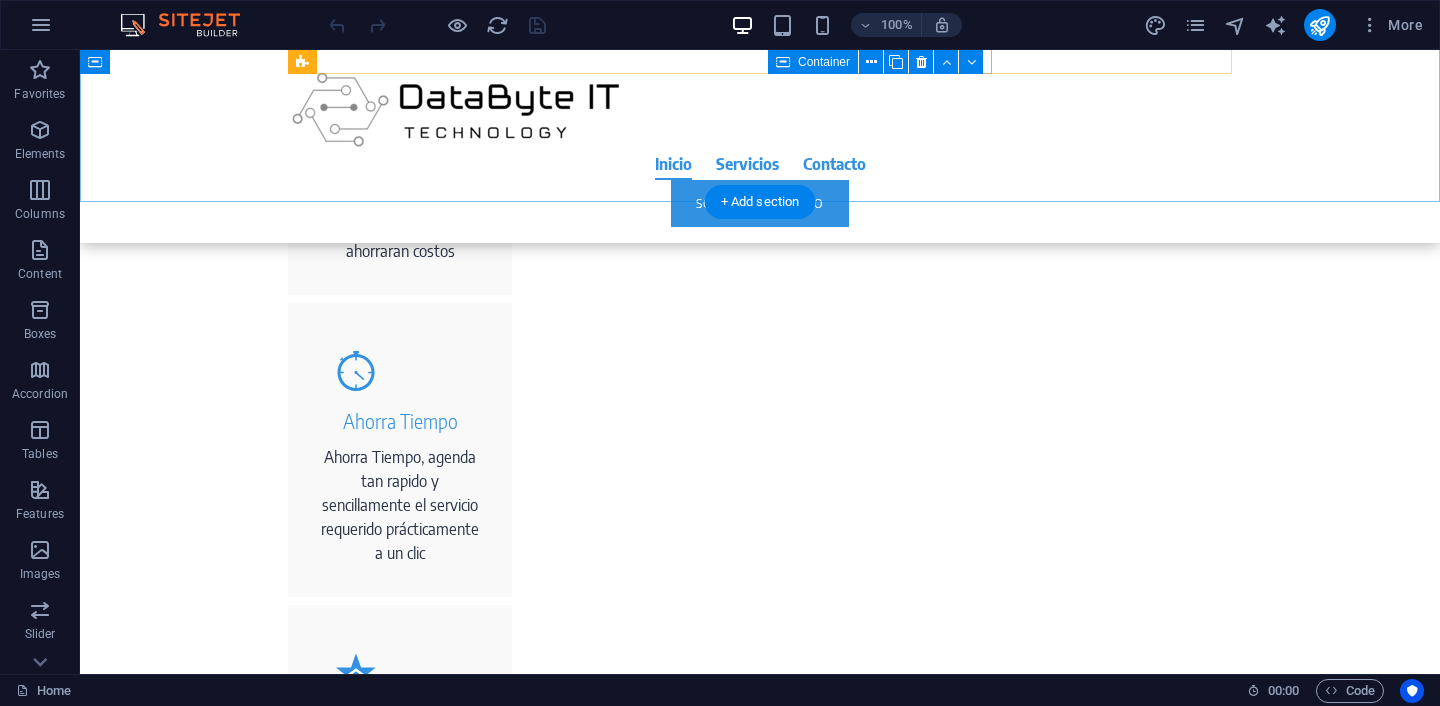 scroll, scrollTop: 1181, scrollLeft: 0, axis: vertical 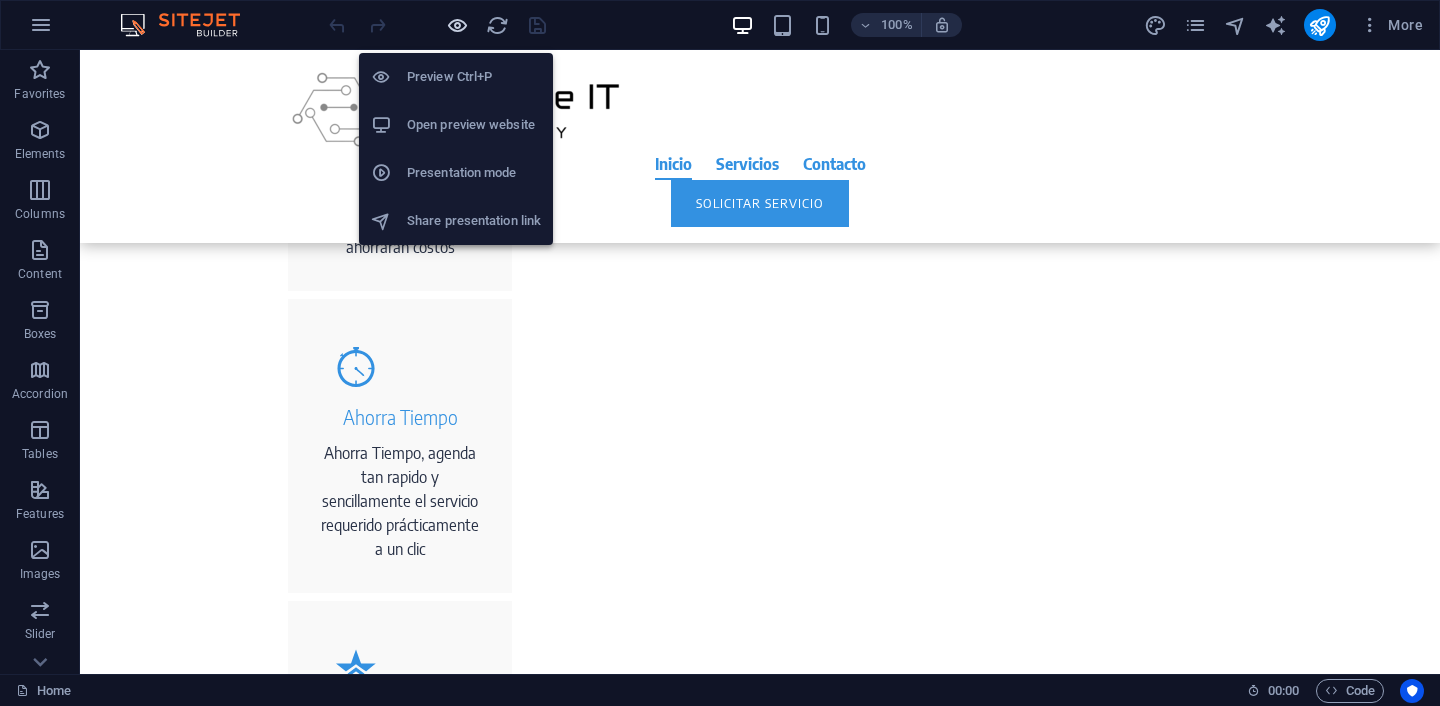 click at bounding box center (457, 25) 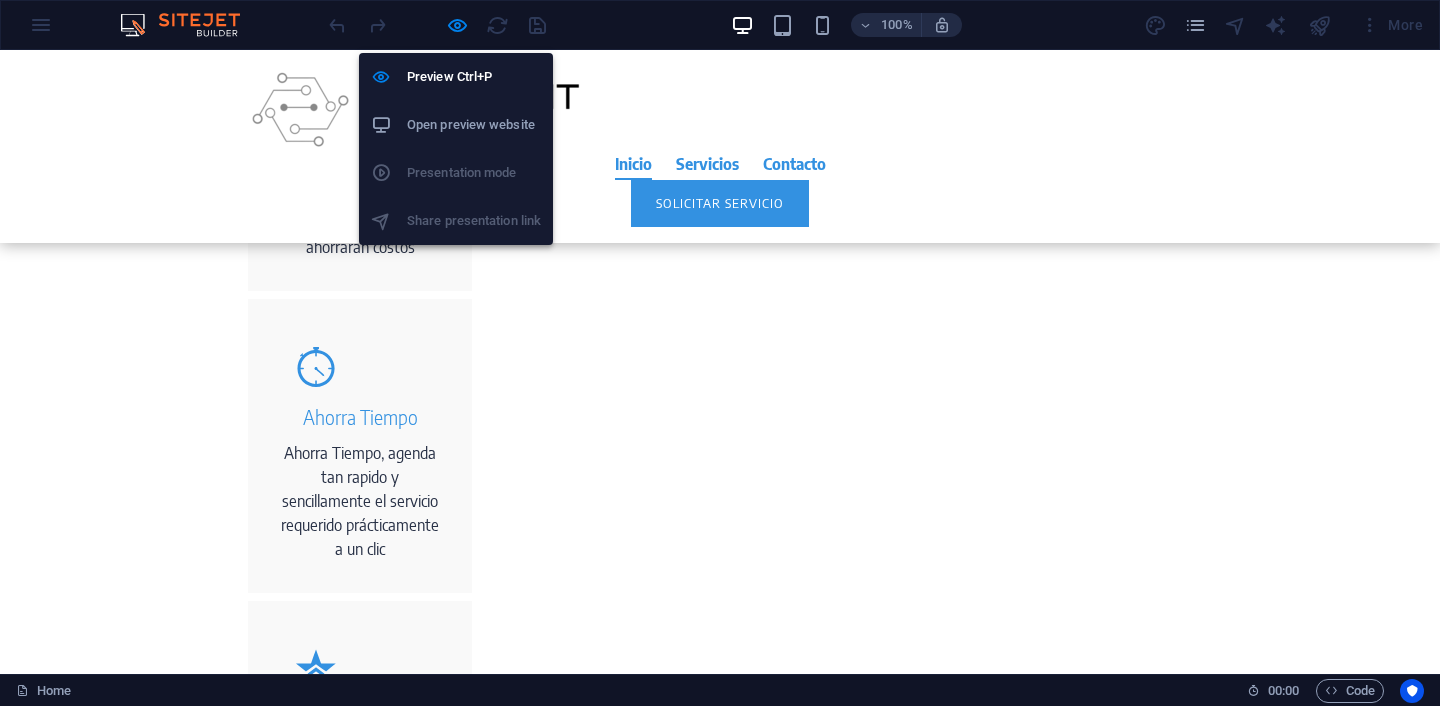 click on "Open preview website" at bounding box center [474, 125] 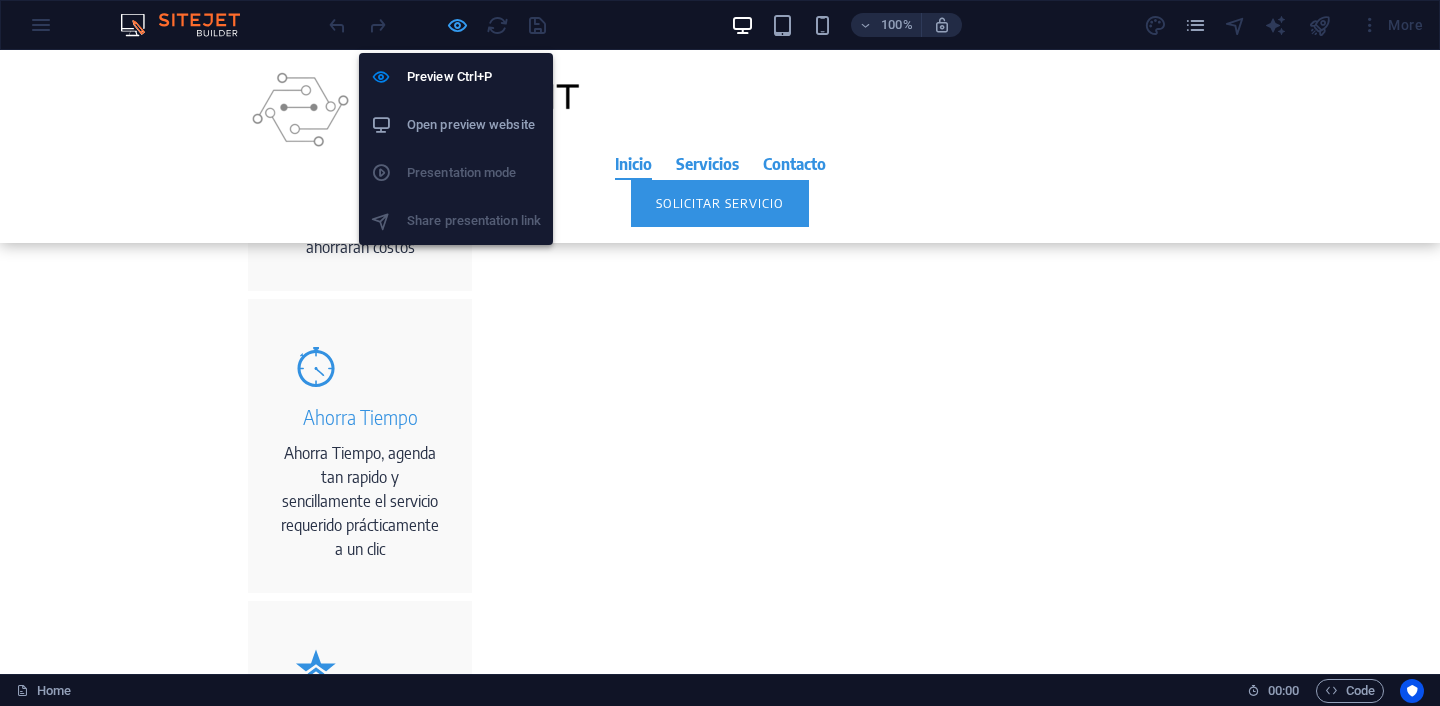 click at bounding box center [457, 25] 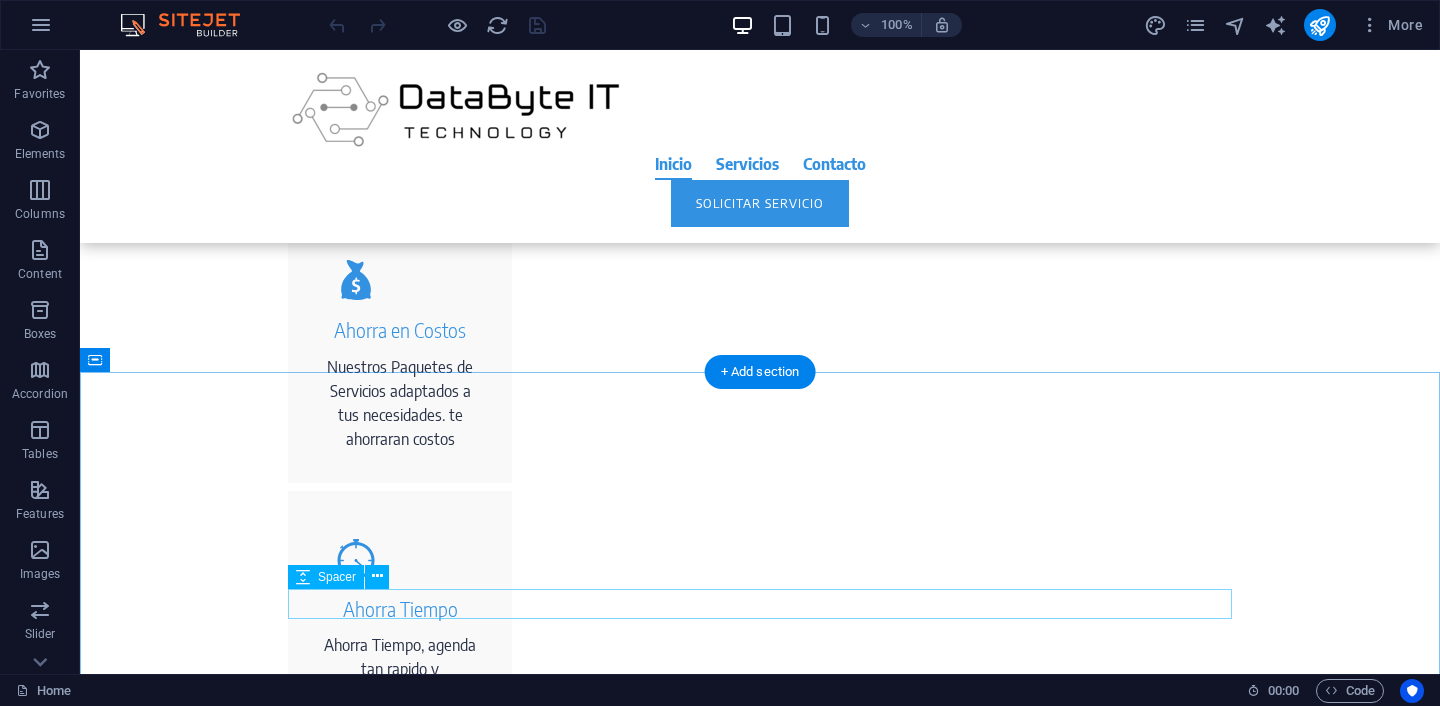 scroll, scrollTop: 997, scrollLeft: 0, axis: vertical 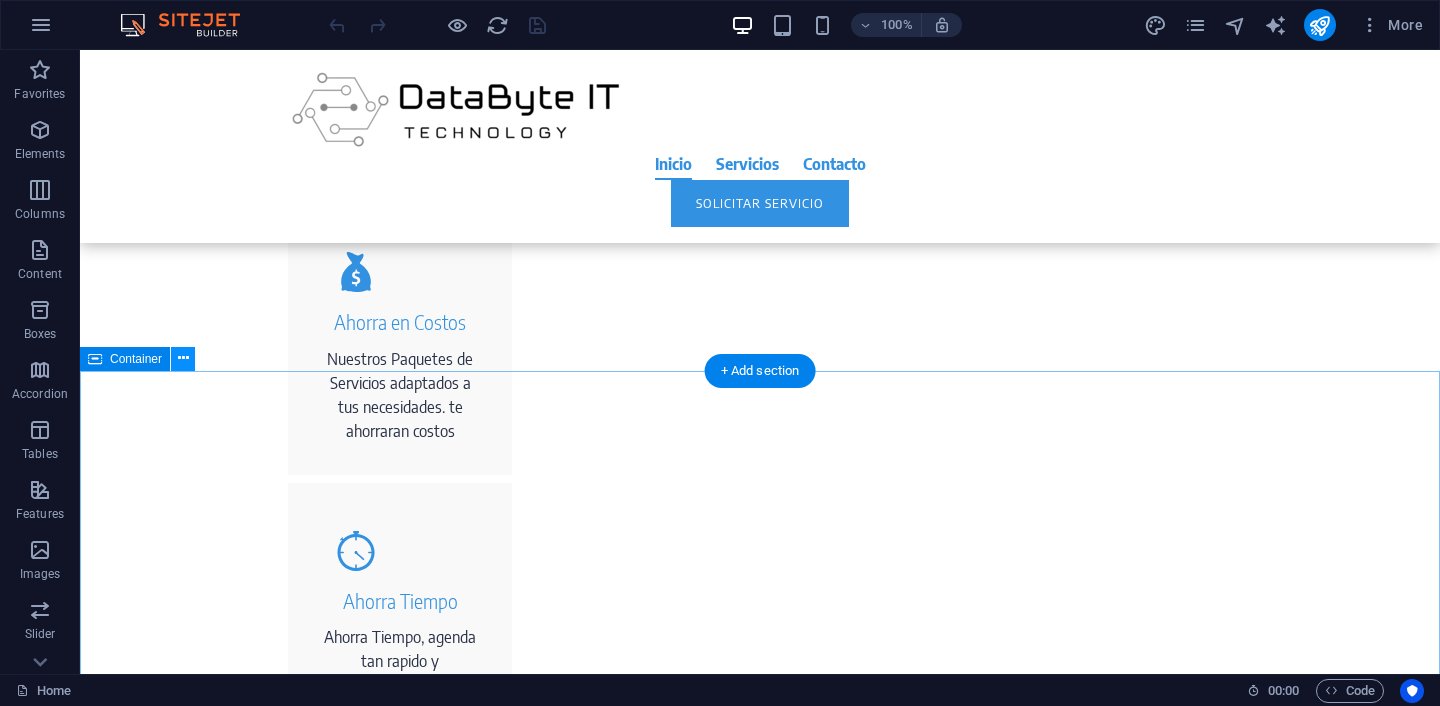click at bounding box center (183, 358) 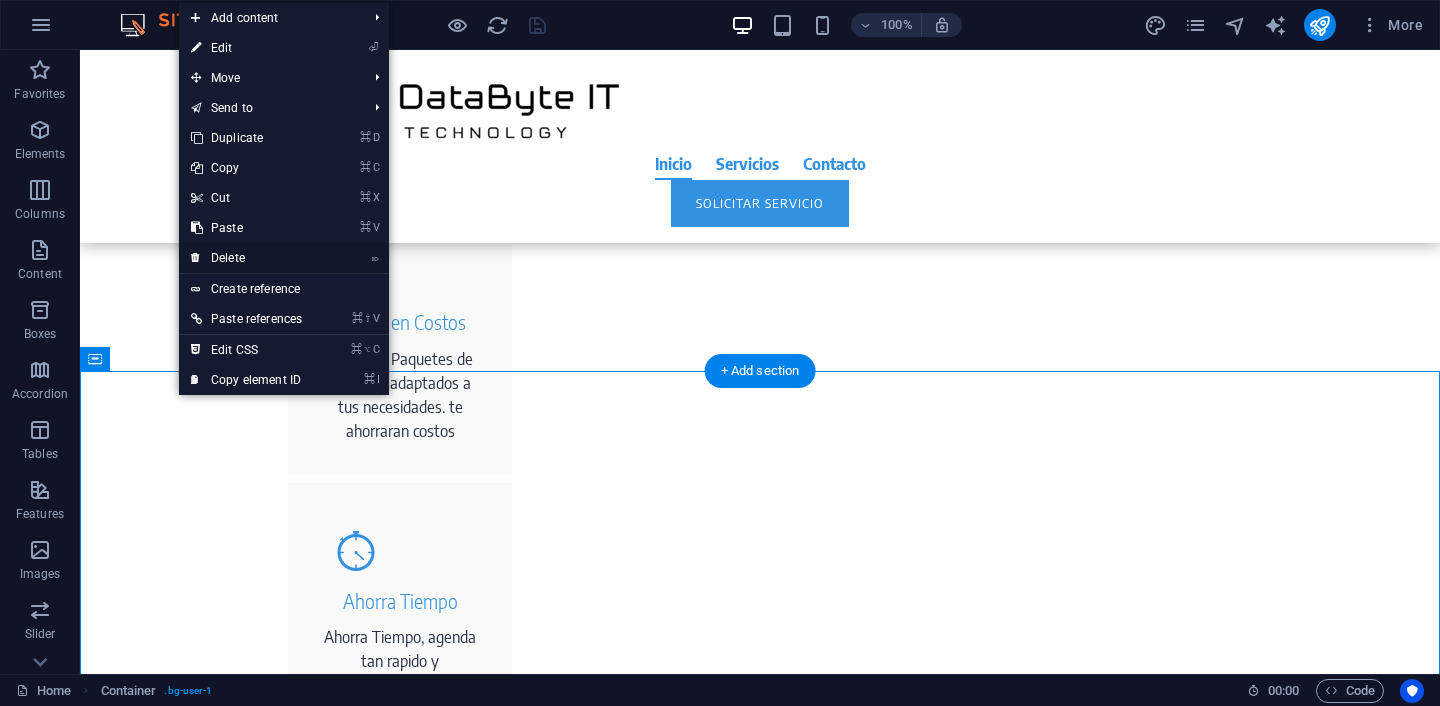 click on "⌦  Delete" at bounding box center (246, 258) 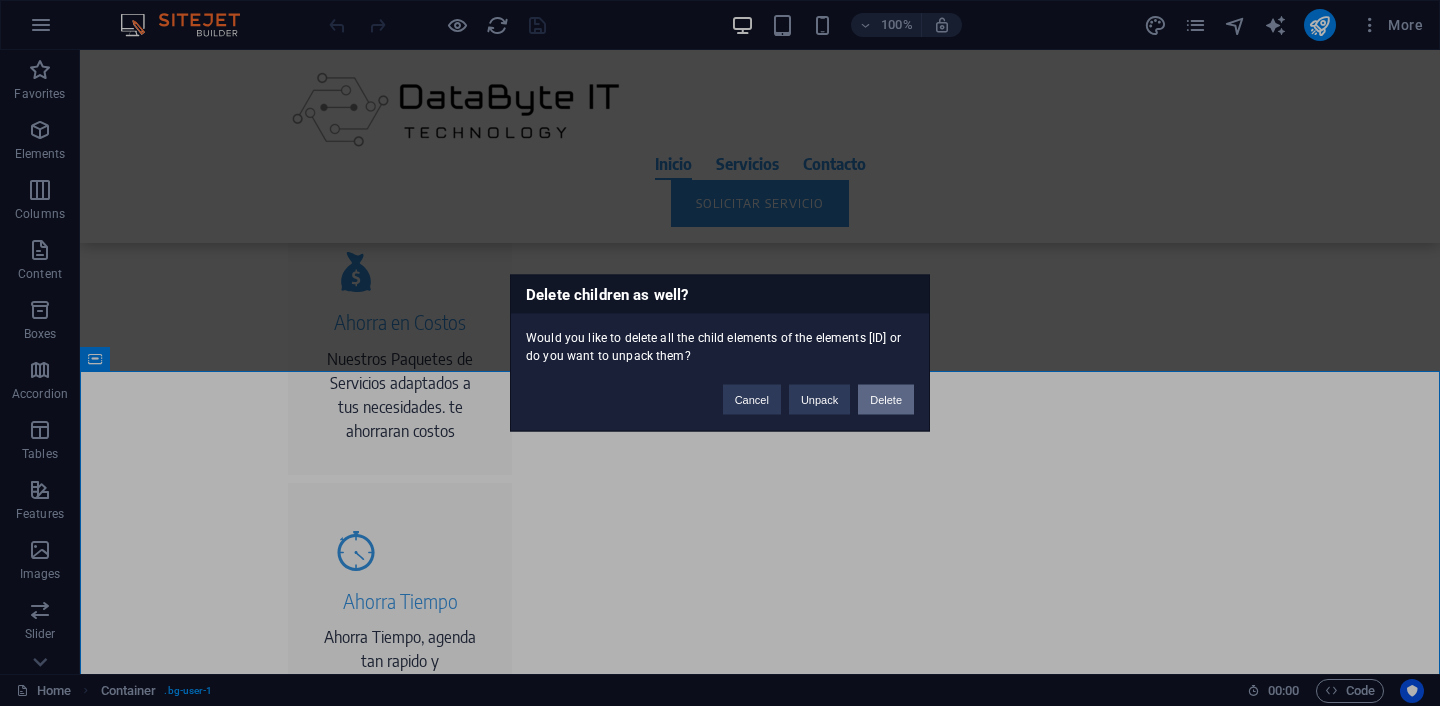 click on "Delete" at bounding box center [886, 400] 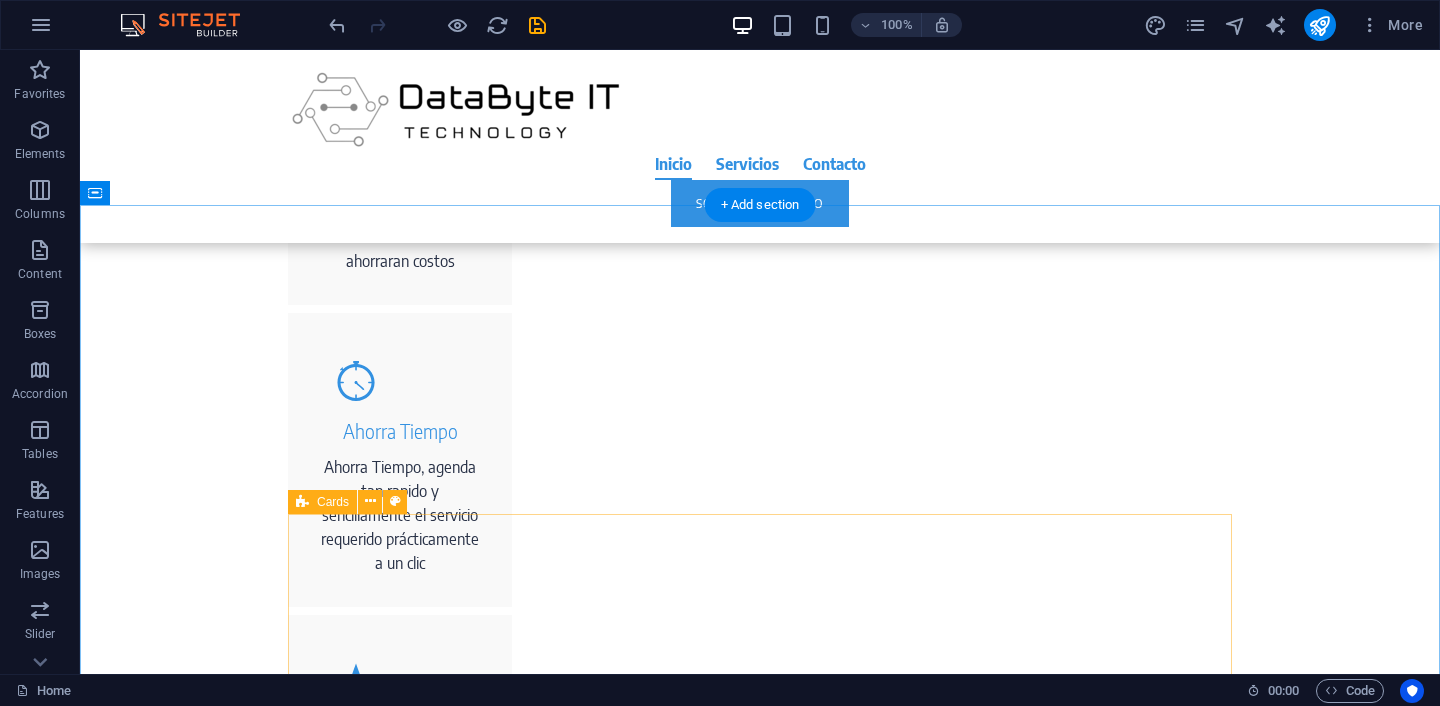scroll, scrollTop: 1163, scrollLeft: 0, axis: vertical 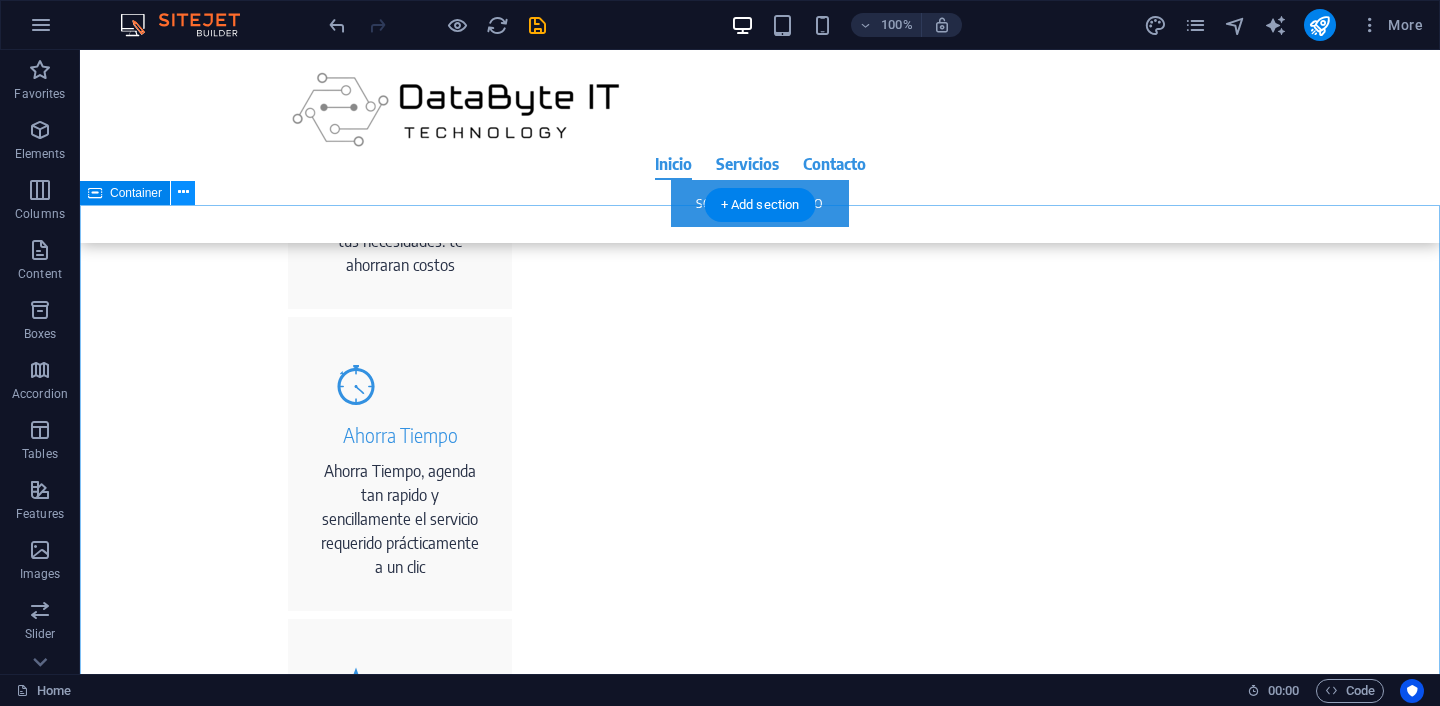 click at bounding box center (183, 192) 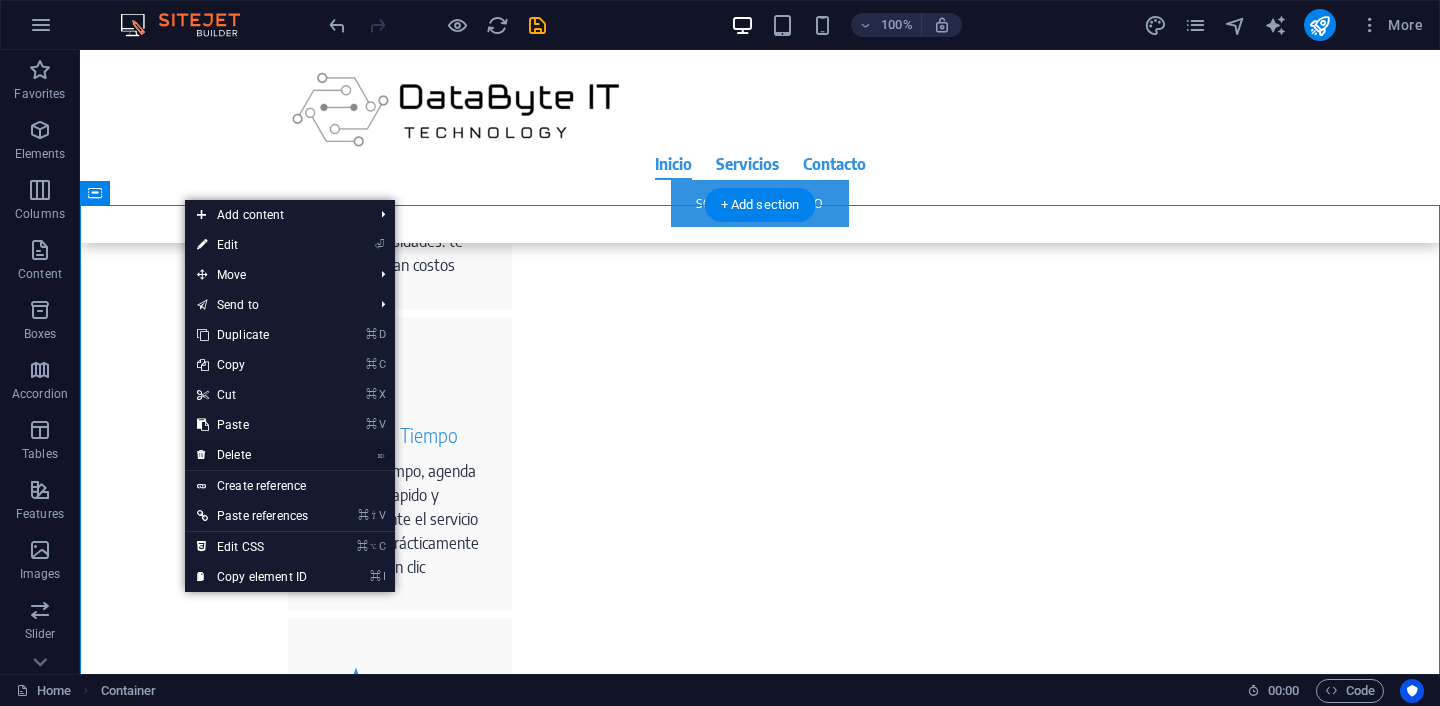 click on "⌦  Delete" at bounding box center [252, 455] 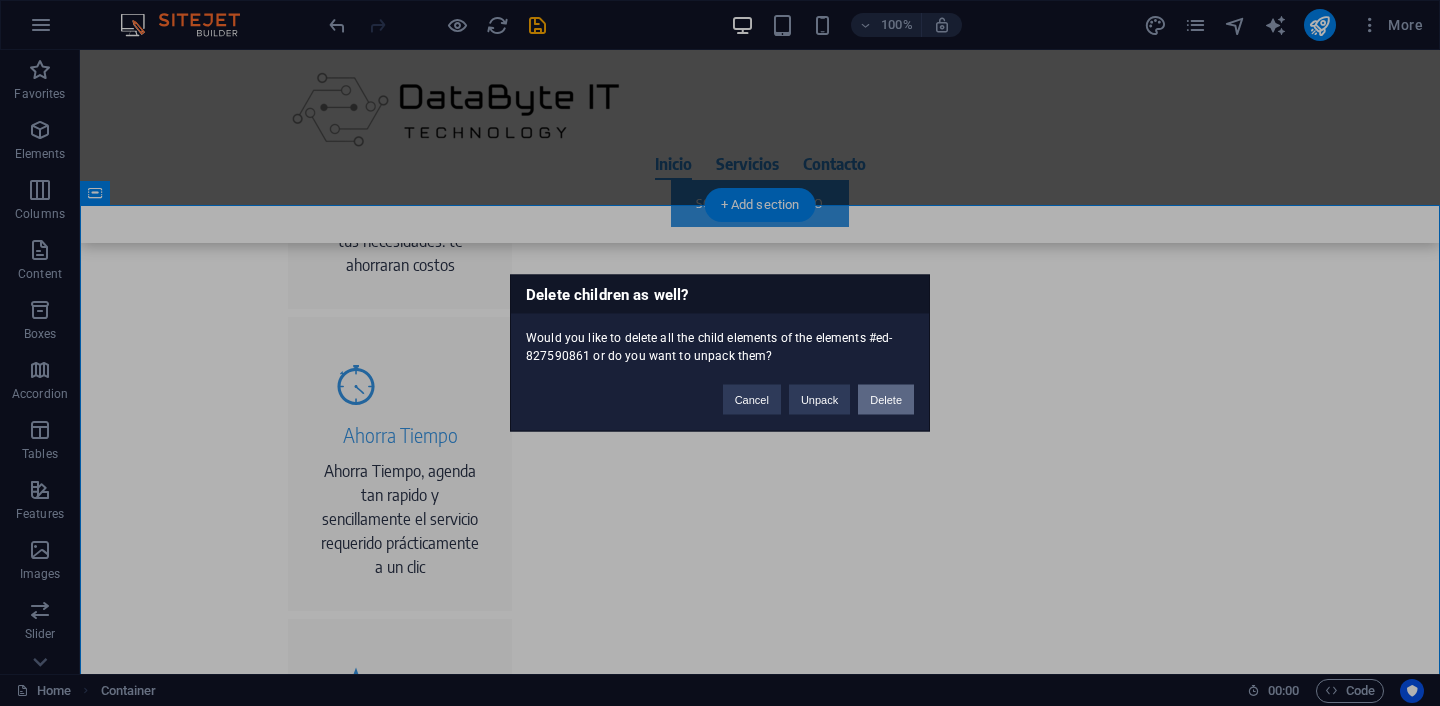 click on "Delete" at bounding box center (886, 400) 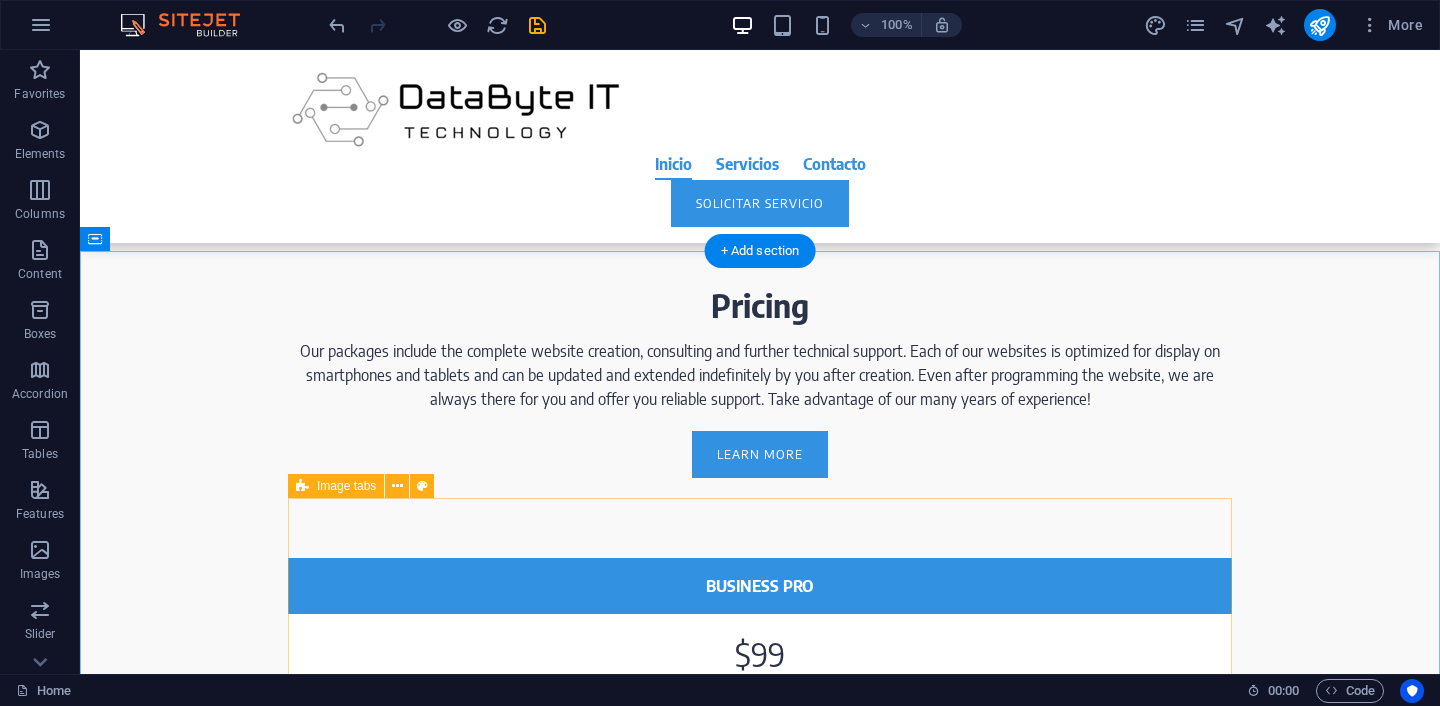 scroll, scrollTop: 1996, scrollLeft: 0, axis: vertical 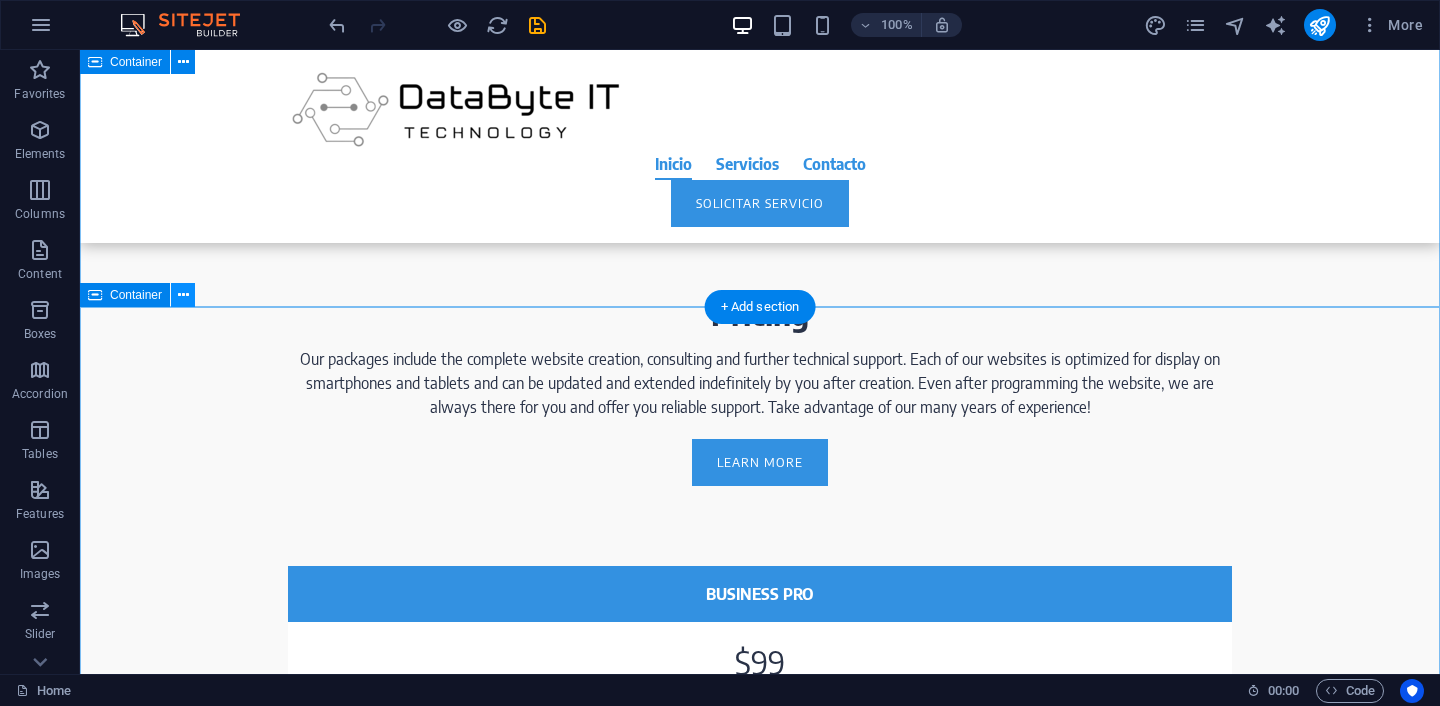 click at bounding box center (183, 295) 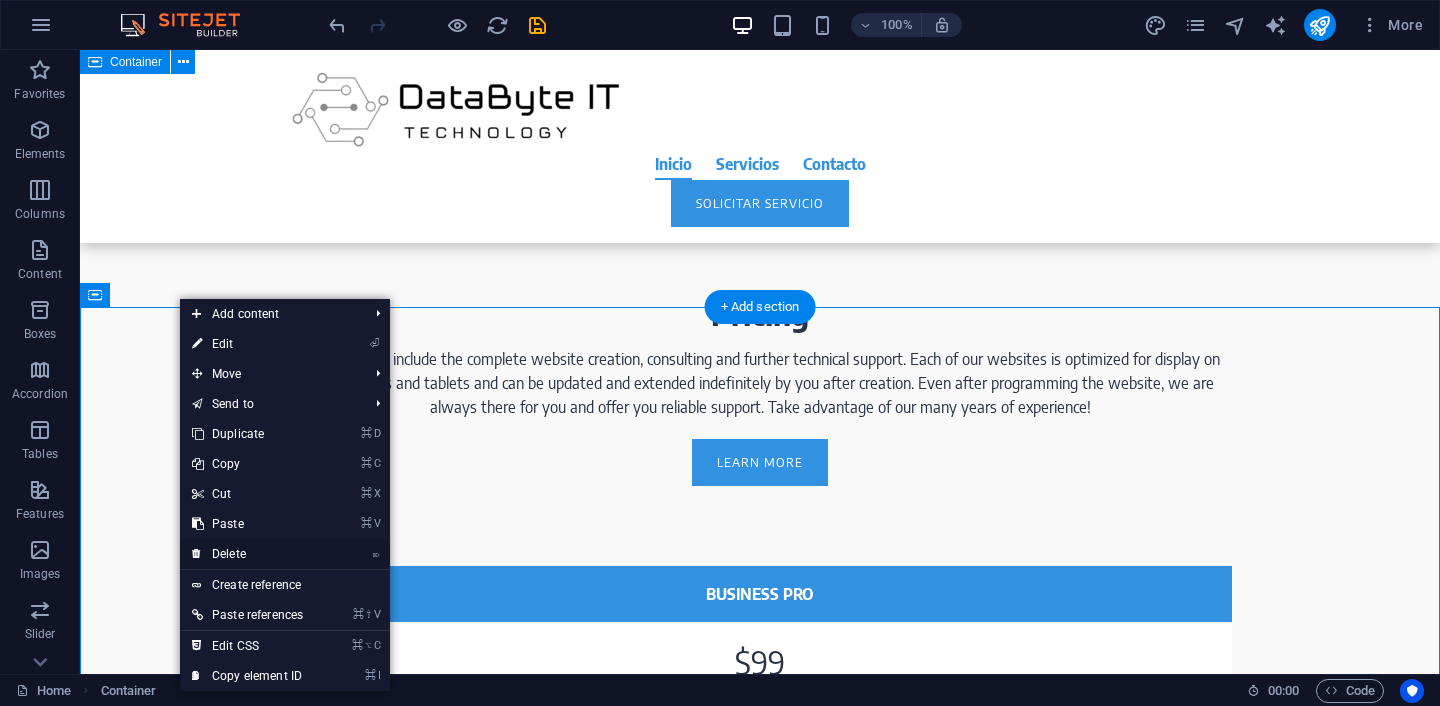 click on "⌦  Delete" at bounding box center [247, 554] 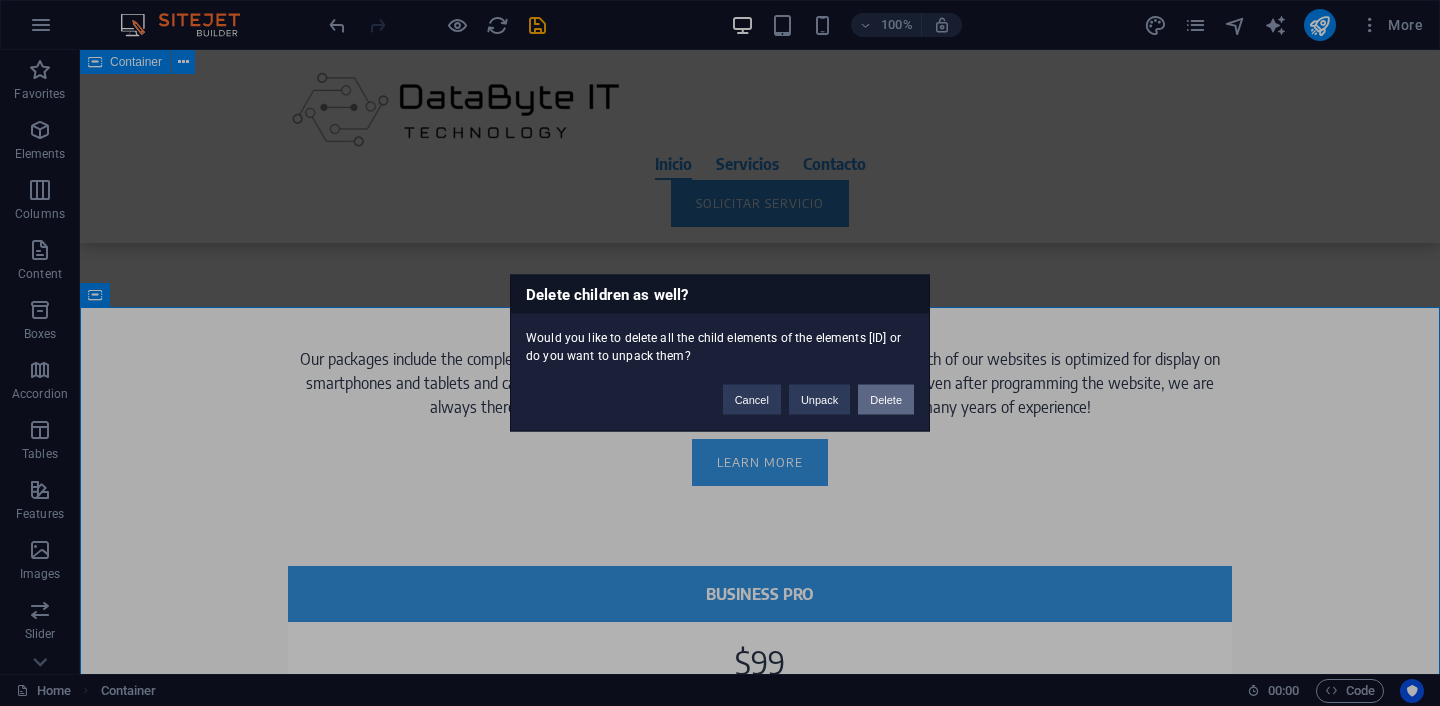 click on "Delete" at bounding box center (886, 400) 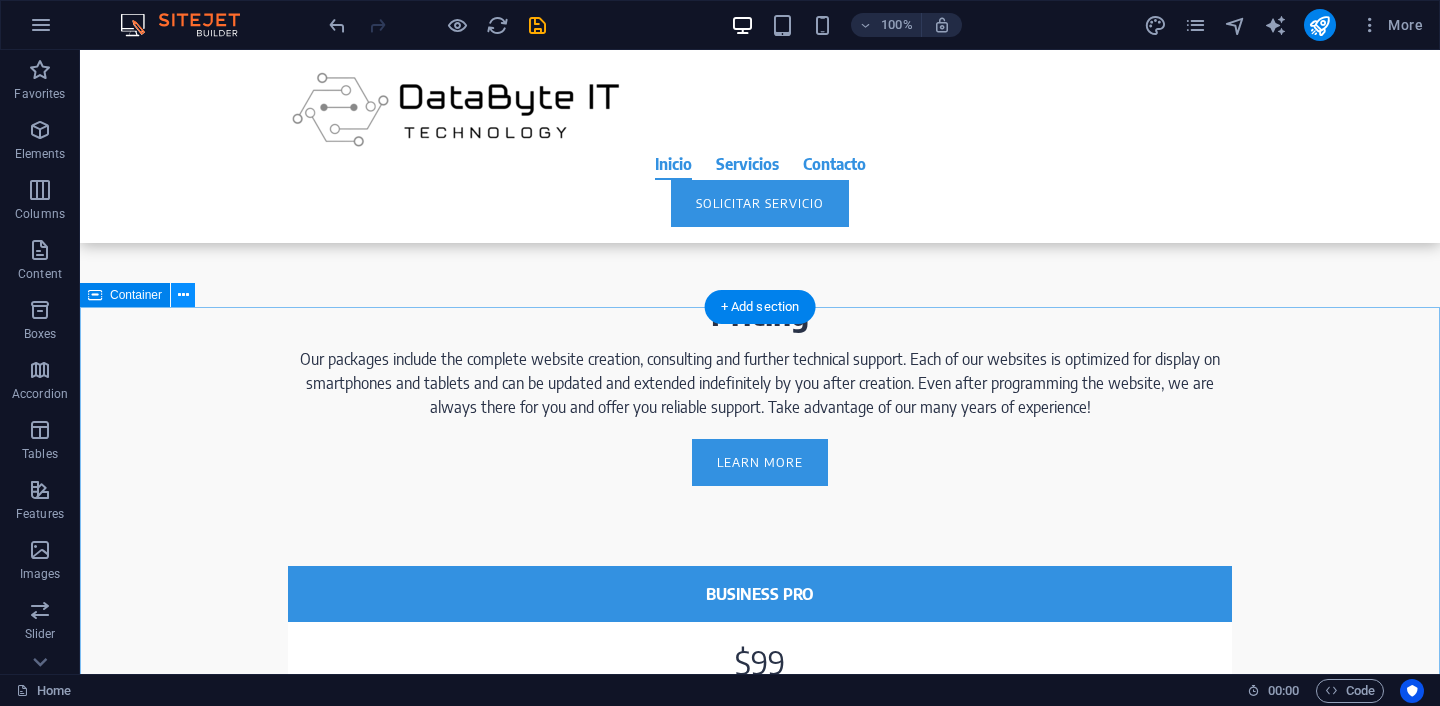 click at bounding box center [183, 295] 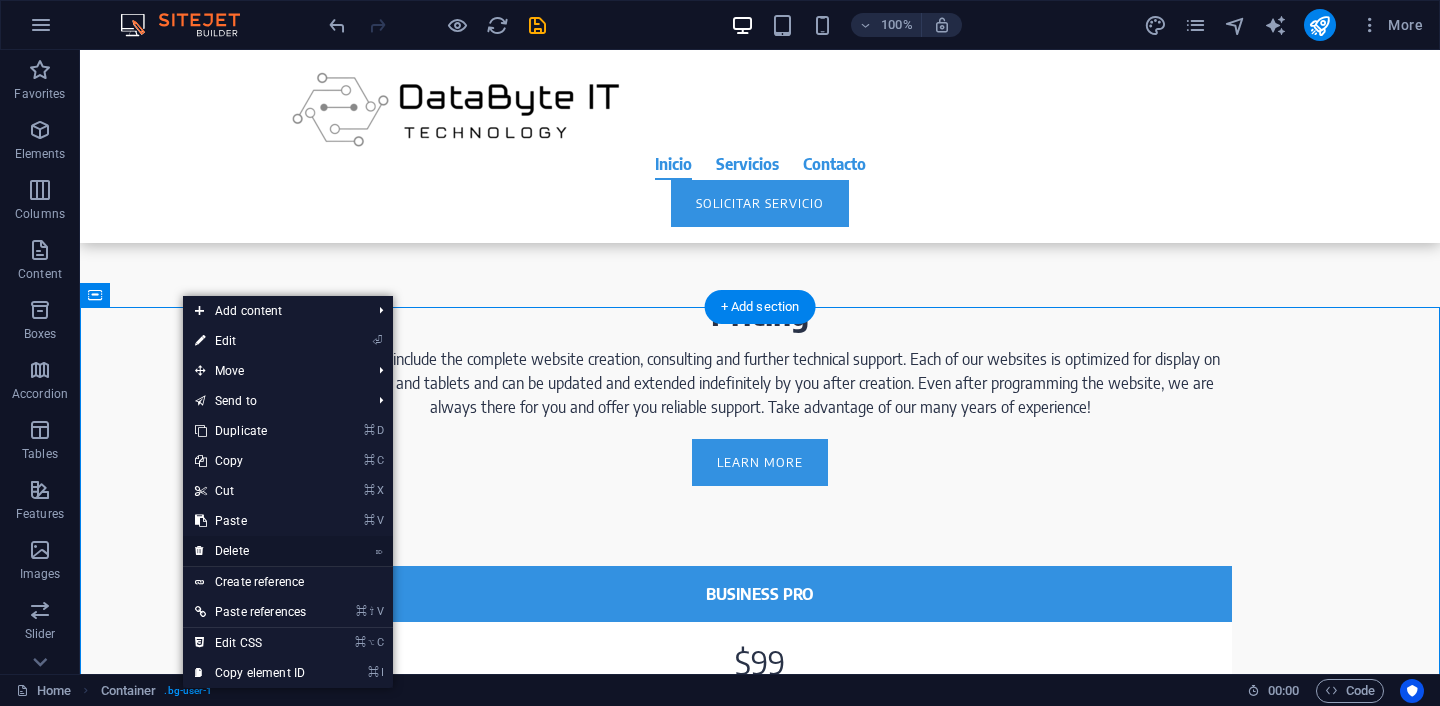 click on "⌦  Delete" at bounding box center [250, 551] 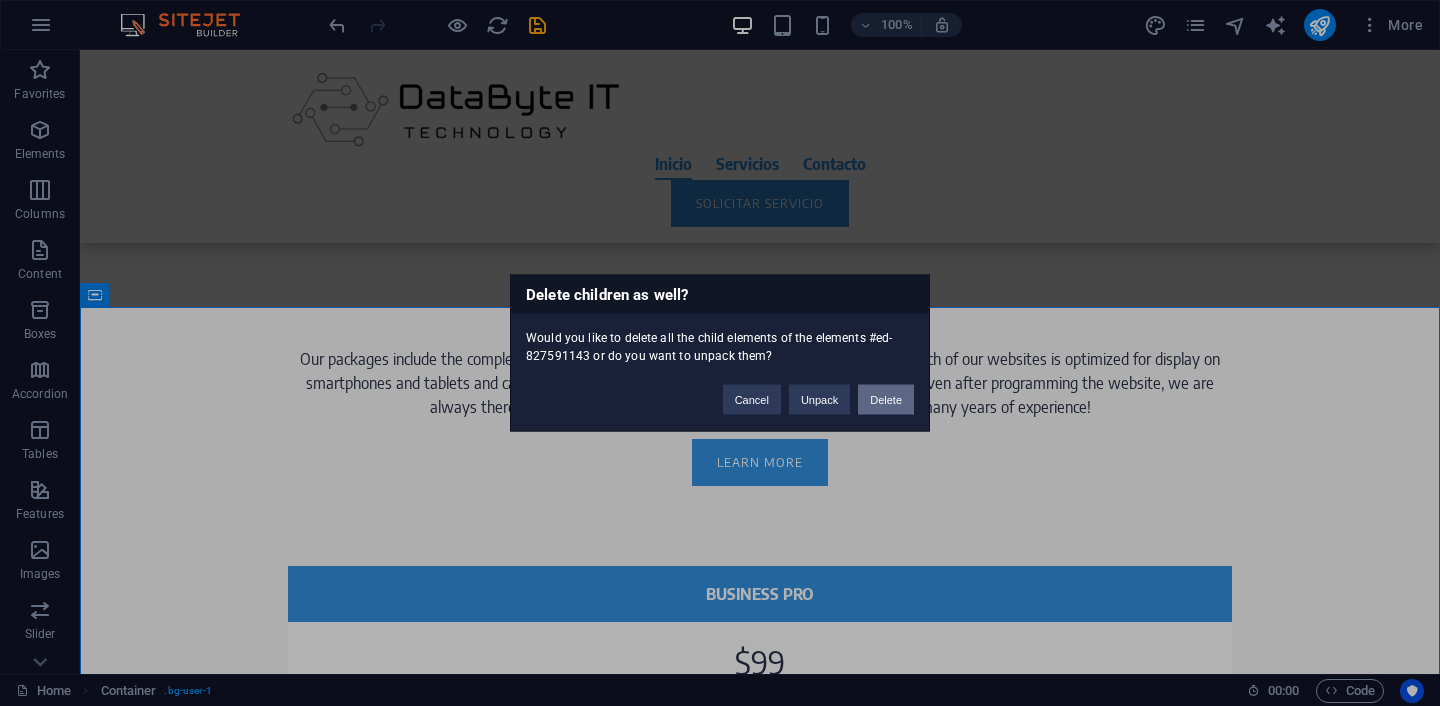 click on "Delete" at bounding box center (886, 400) 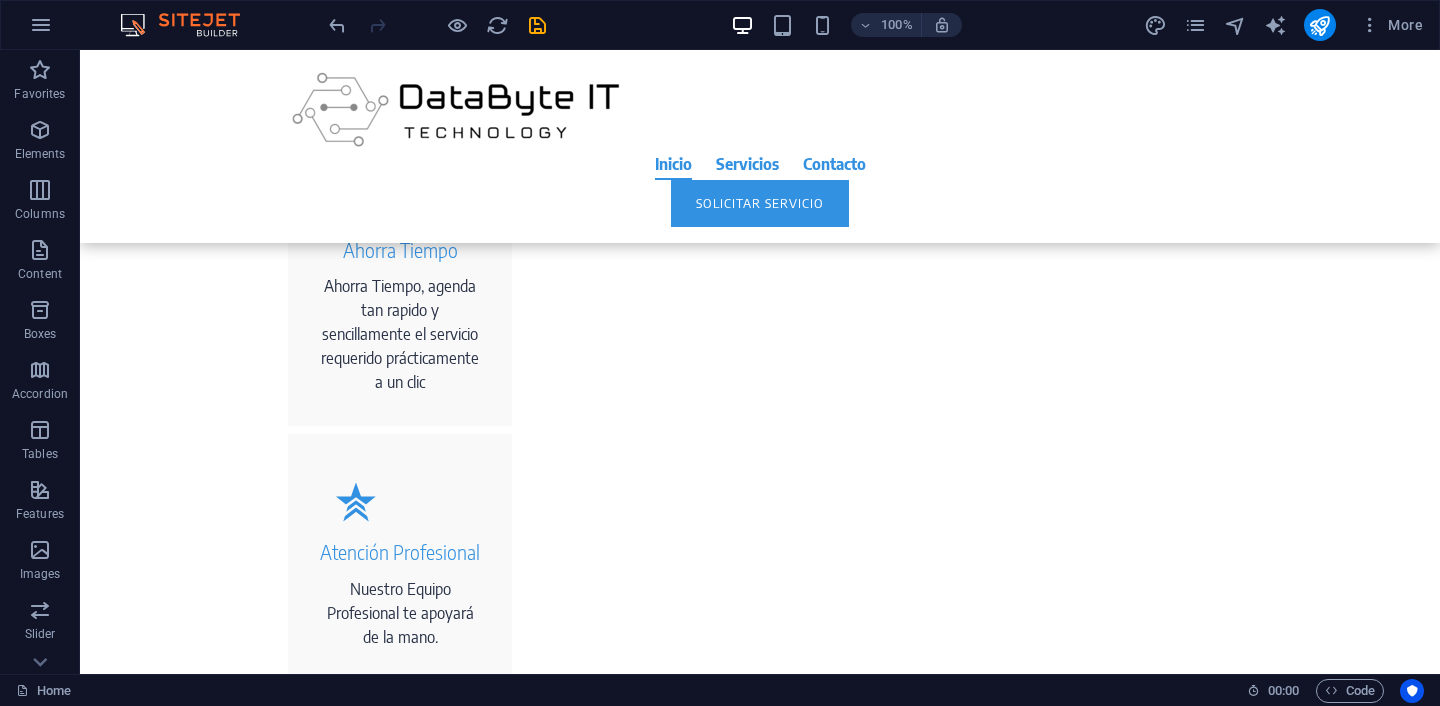 scroll, scrollTop: 1313, scrollLeft: 0, axis: vertical 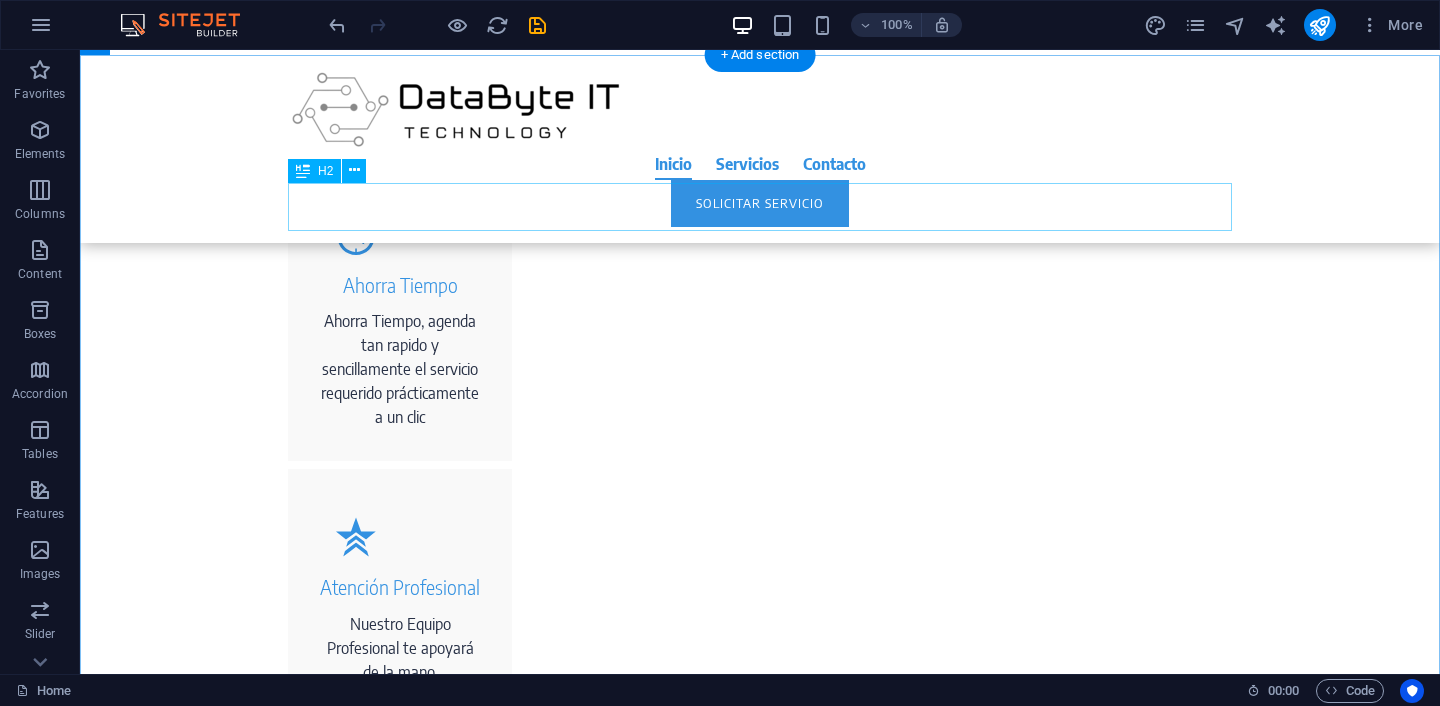 click on "Pricing" at bounding box center [760, 996] 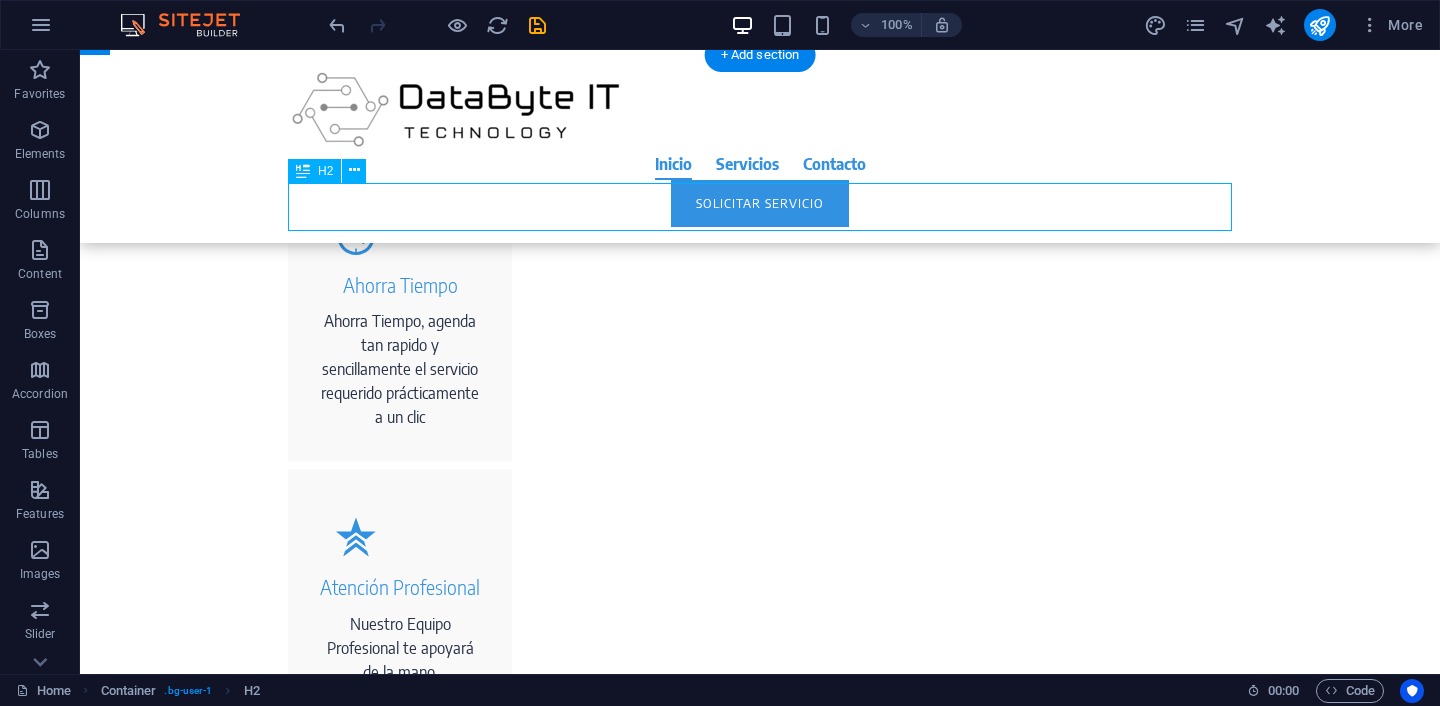click on "Pricing" at bounding box center (760, 996) 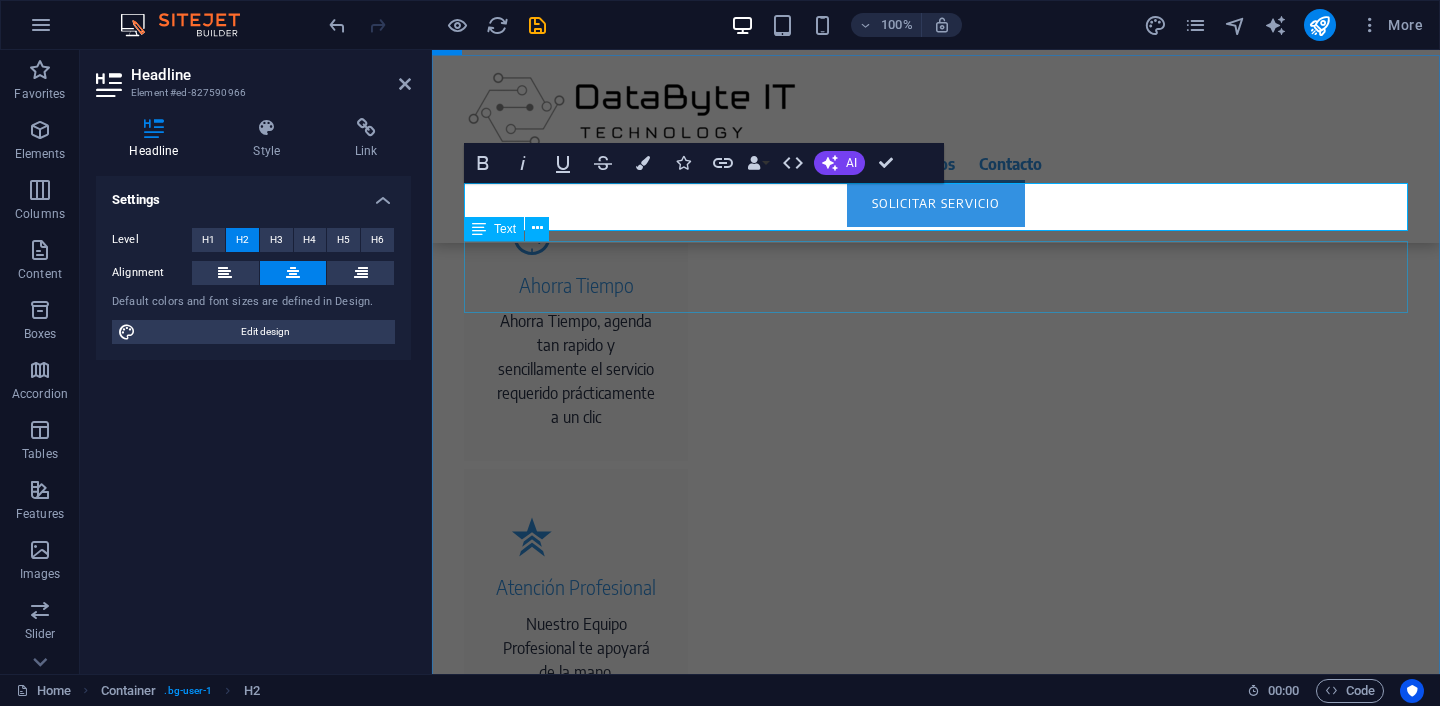 type 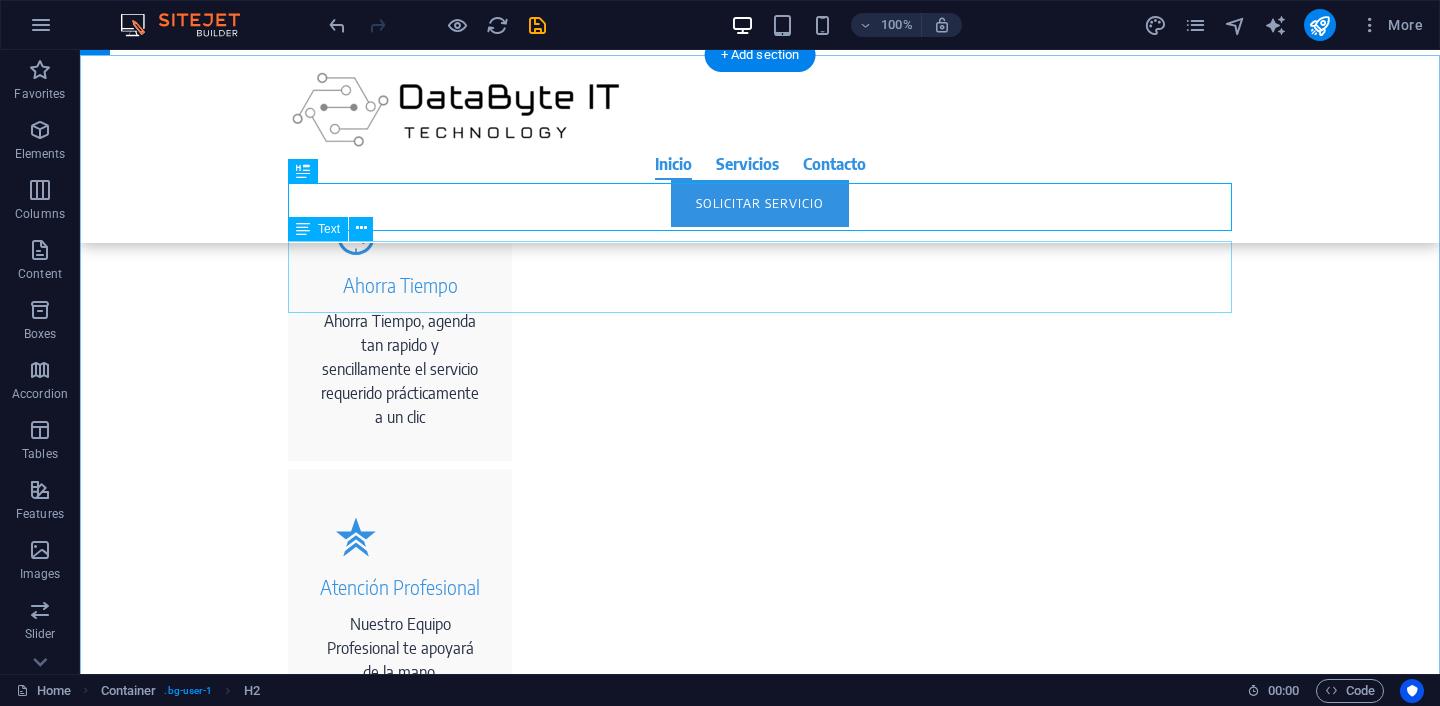 click on "Our packages include the complete website creation, consulting and further technical support. Each of our websites is optimized for display on smartphones and tablets and can be updated and extended indefinitely by you after creation. Even after programming the website, we are always there for you and offer you reliable support. Take advantage of our many years of experience!" at bounding box center (760, 1066) 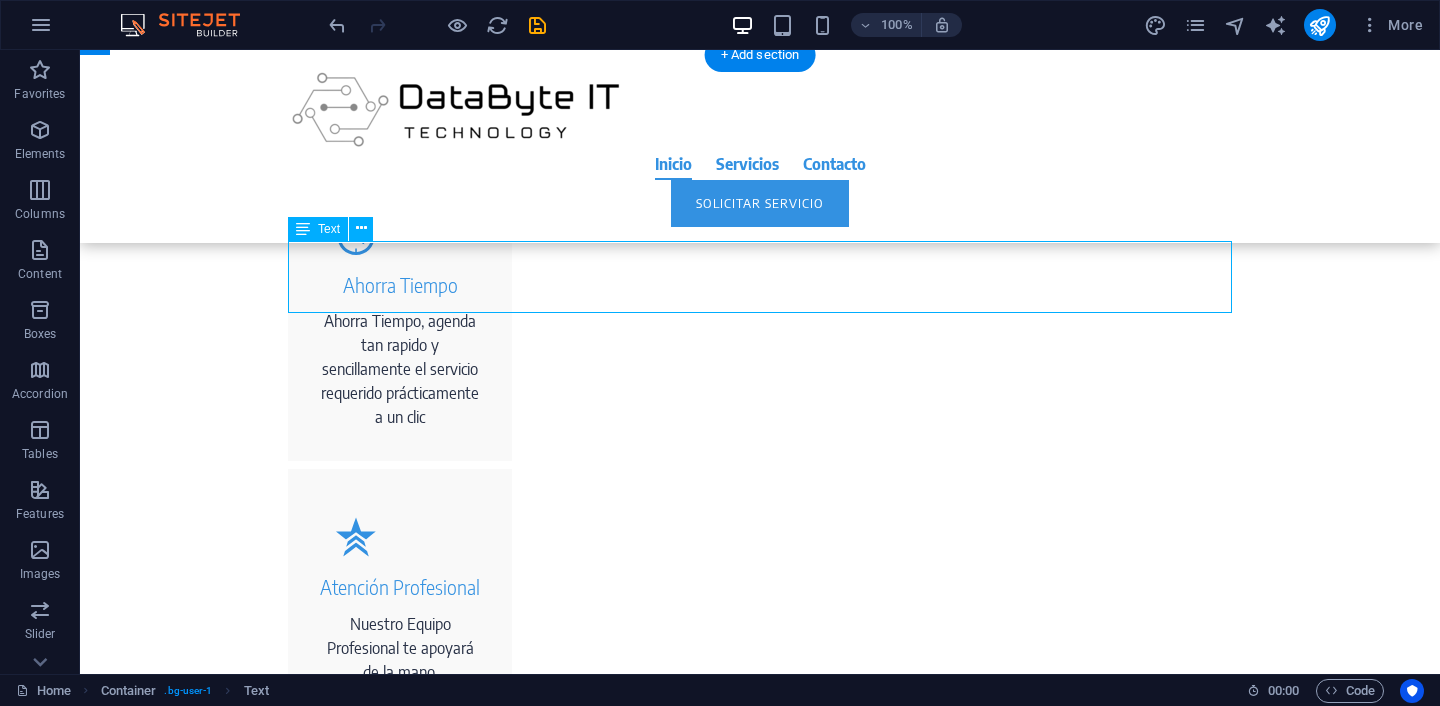 click on "Our packages include the complete website creation, consulting and further technical support. Each of our websites is optimized for display on smartphones and tablets and can be updated and extended indefinitely by you after creation. Even after programming the website, we are always there for you and offer you reliable support. Take advantage of our many years of experience!" at bounding box center (760, 1066) 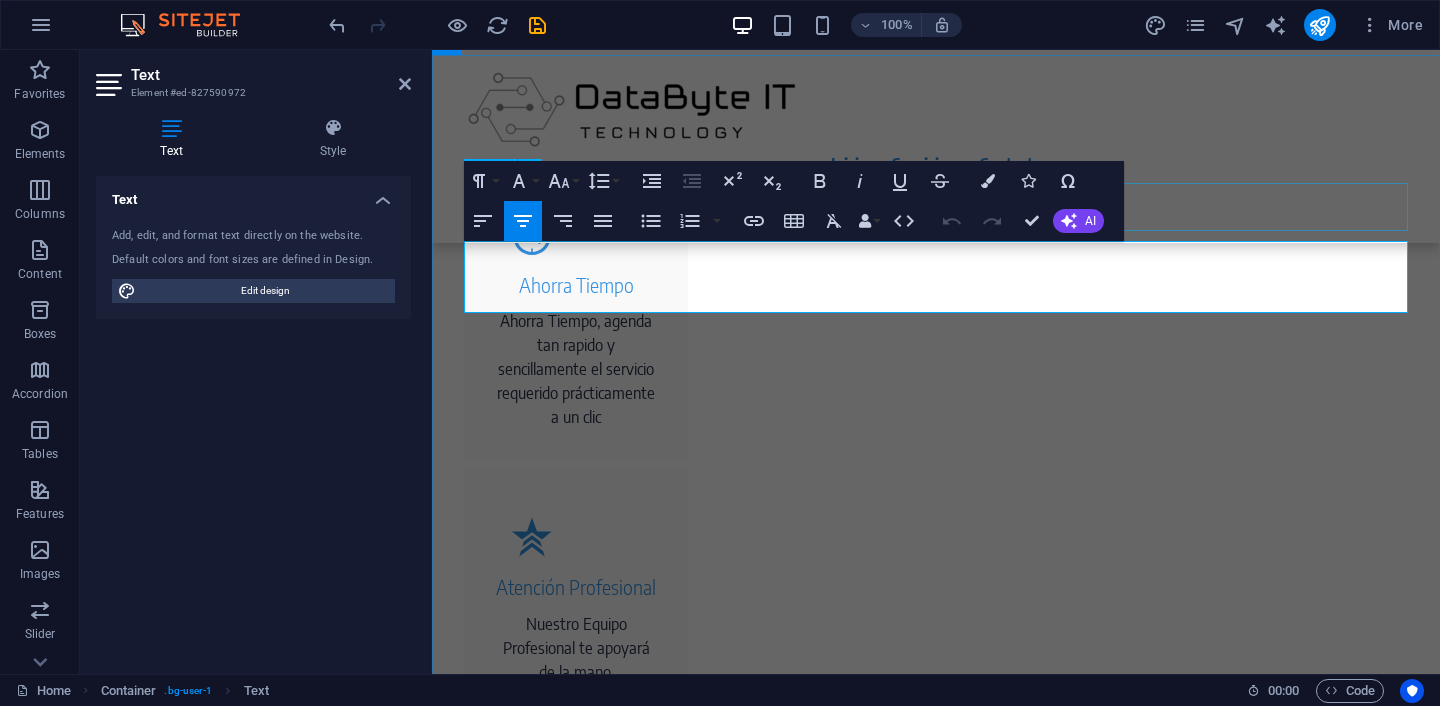 drag, startPoint x: 1283, startPoint y: 296, endPoint x: 503, endPoint y: 215, distance: 784.1945 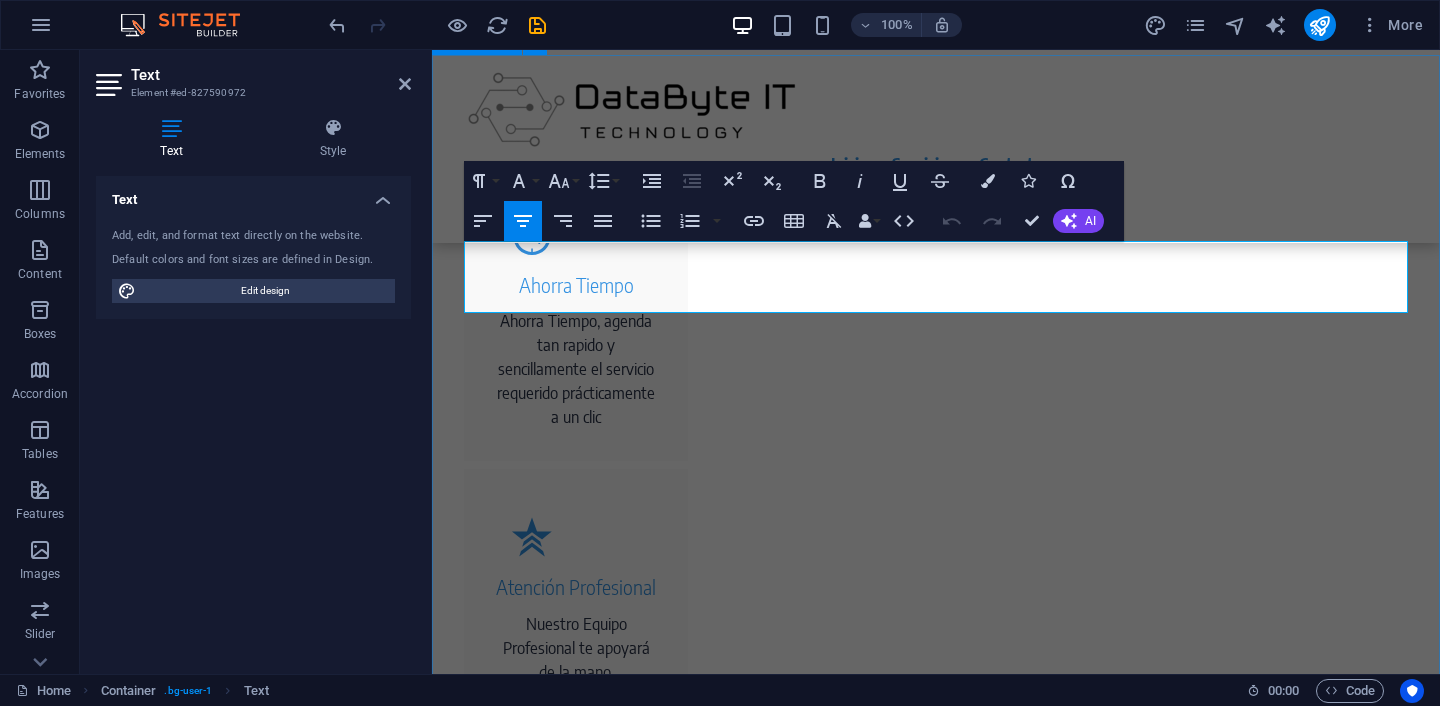 copy on "Our packages include the complete website creation, consulting and further technical support. Each of our websites is optimized for display on smartphones and tablets and can be updated and extended indefinitely by you after creation. Even after programming the website, we are always there for you and offer you reliable support. Take advantage of our many years of experience!" 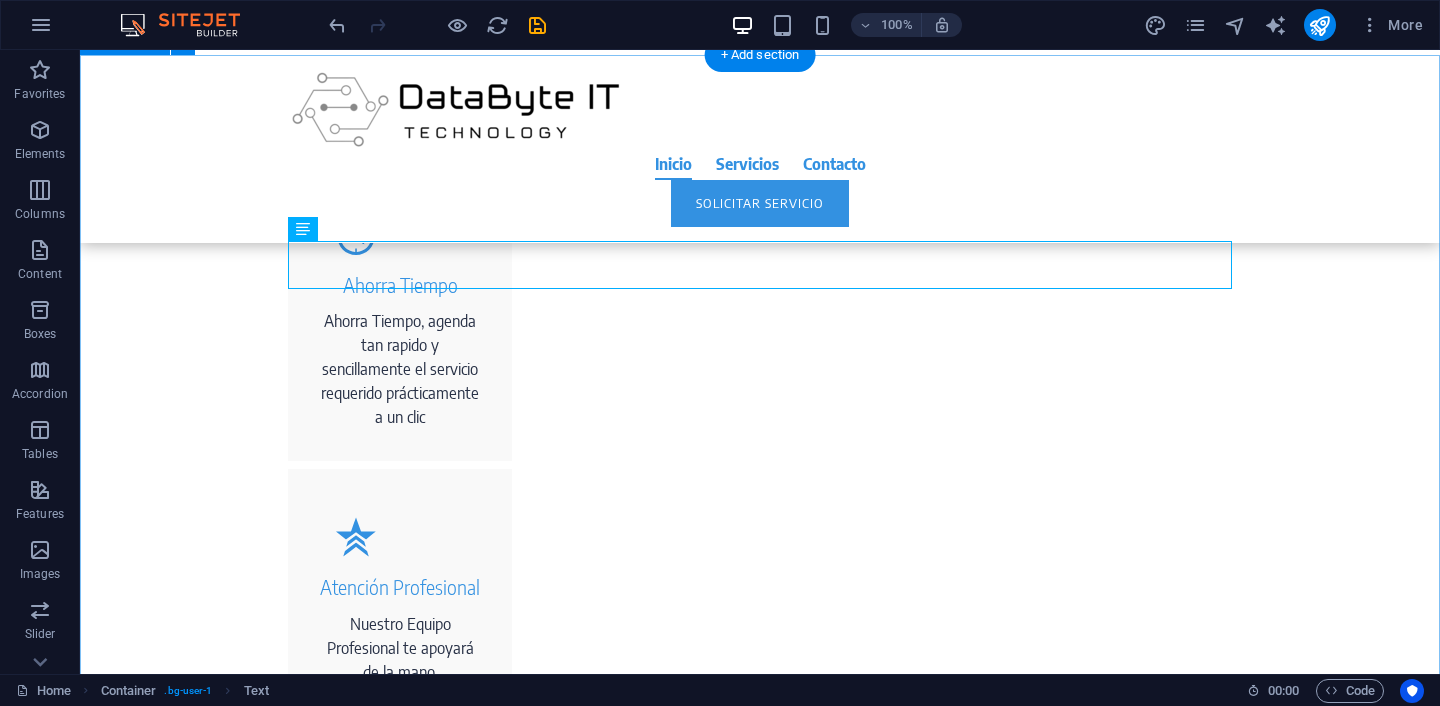 click on "Servicios Nuestros paquetes incluyen consultoría y soporte técnico. siempre estamos a su disposición y le ofrecemos un soporte confiable. ¡Aproveche nuestros años experiencia! Learn more Business pro $99 per month Premium design Up to 12 menu items 8 professional photos Duration: 24 months Business $199 per month Exklusive design Up to 8 menu items 4 professional photos Duration: 24 months Basic $299 per month Standard design Up to 4 menu items 2 professional photos Duration: 24 months" at bounding box center (760, 1647) 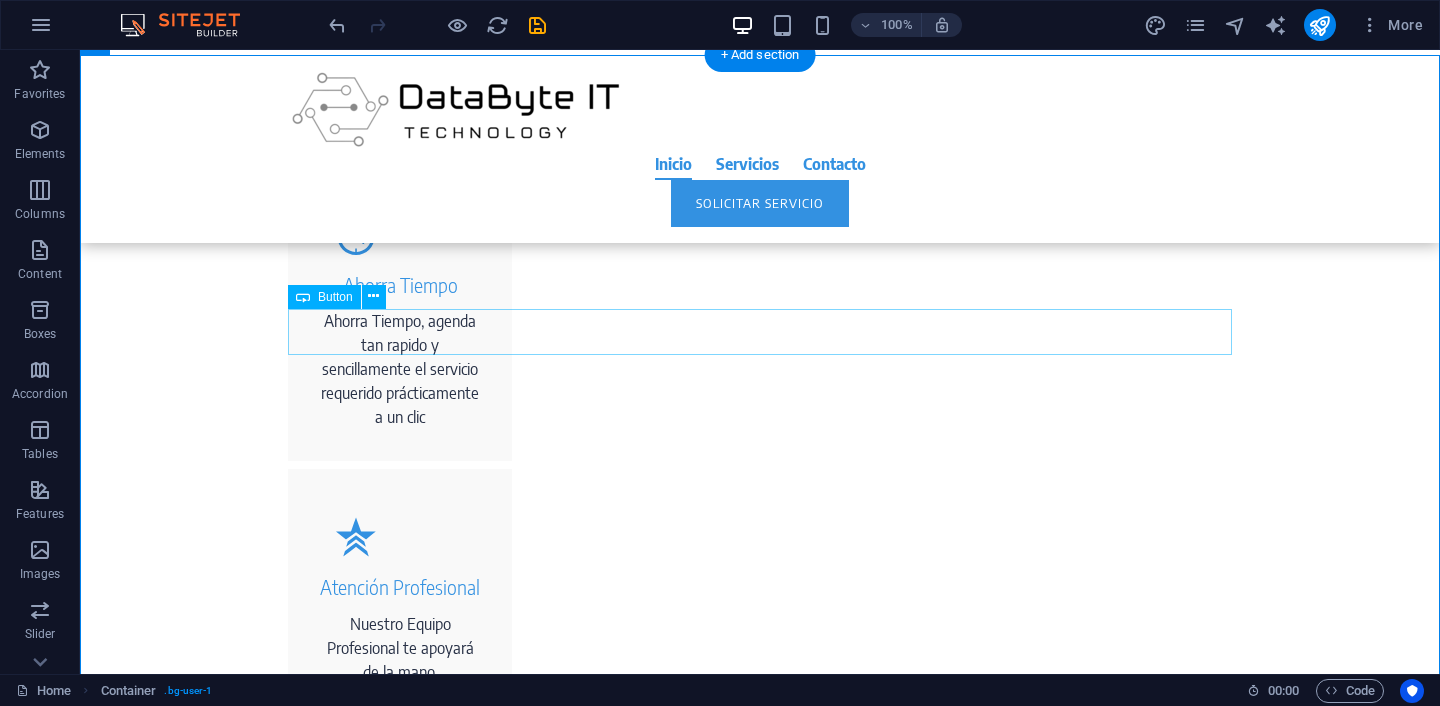 click on "Learn more" at bounding box center (760, 1121) 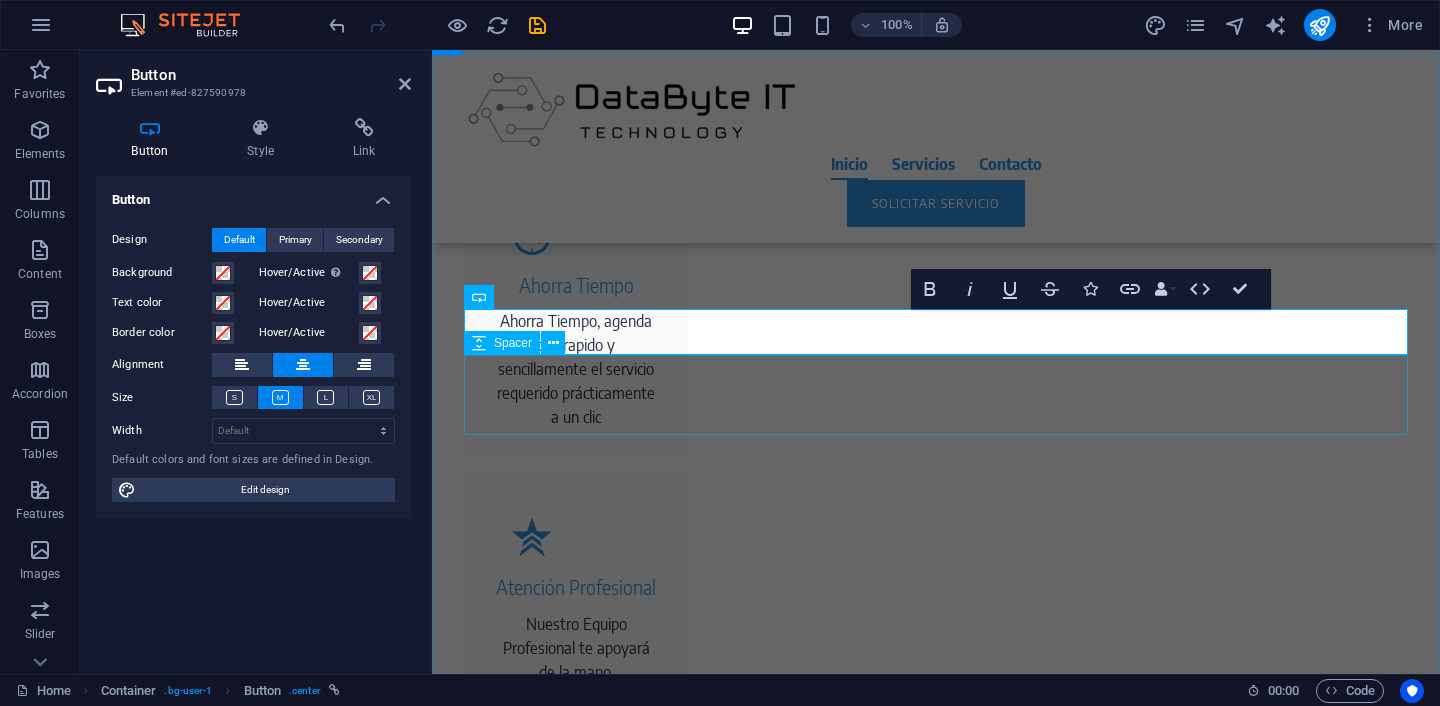 type 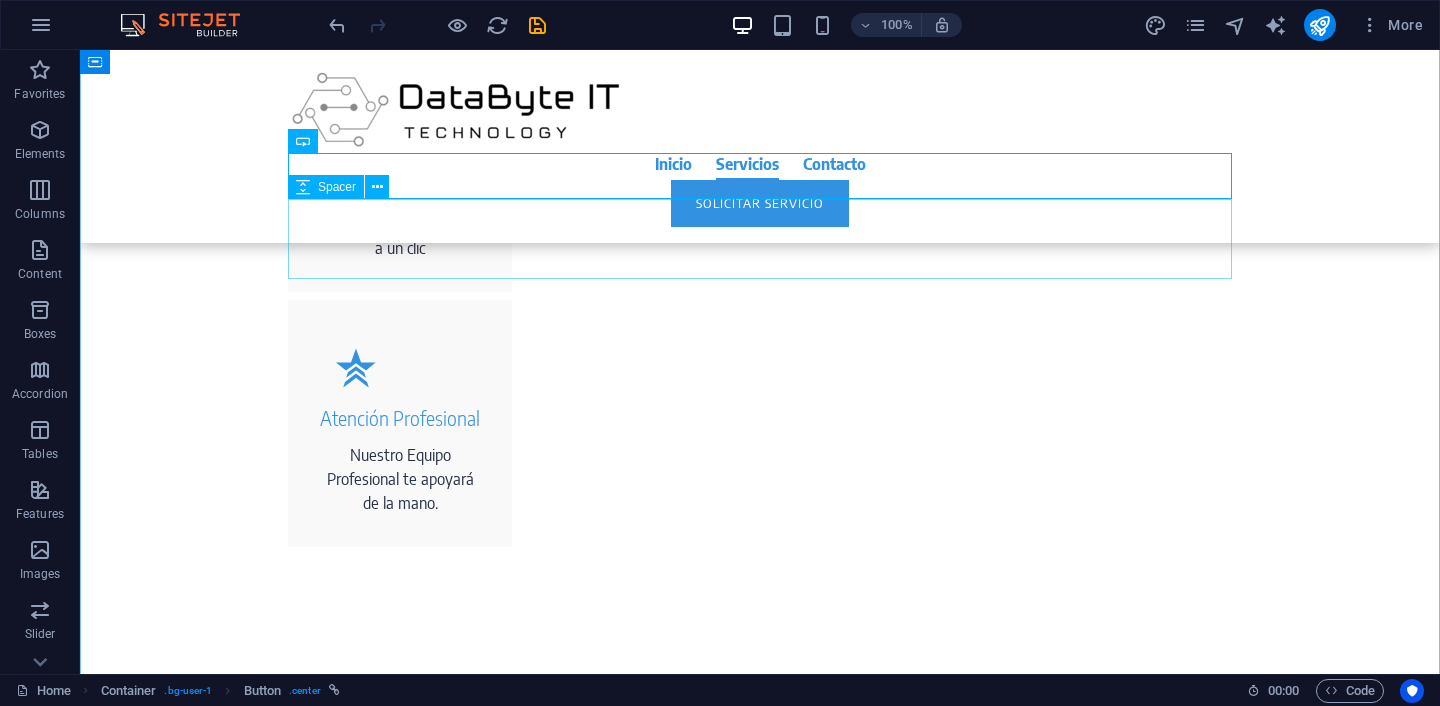 scroll, scrollTop: 1483, scrollLeft: 0, axis: vertical 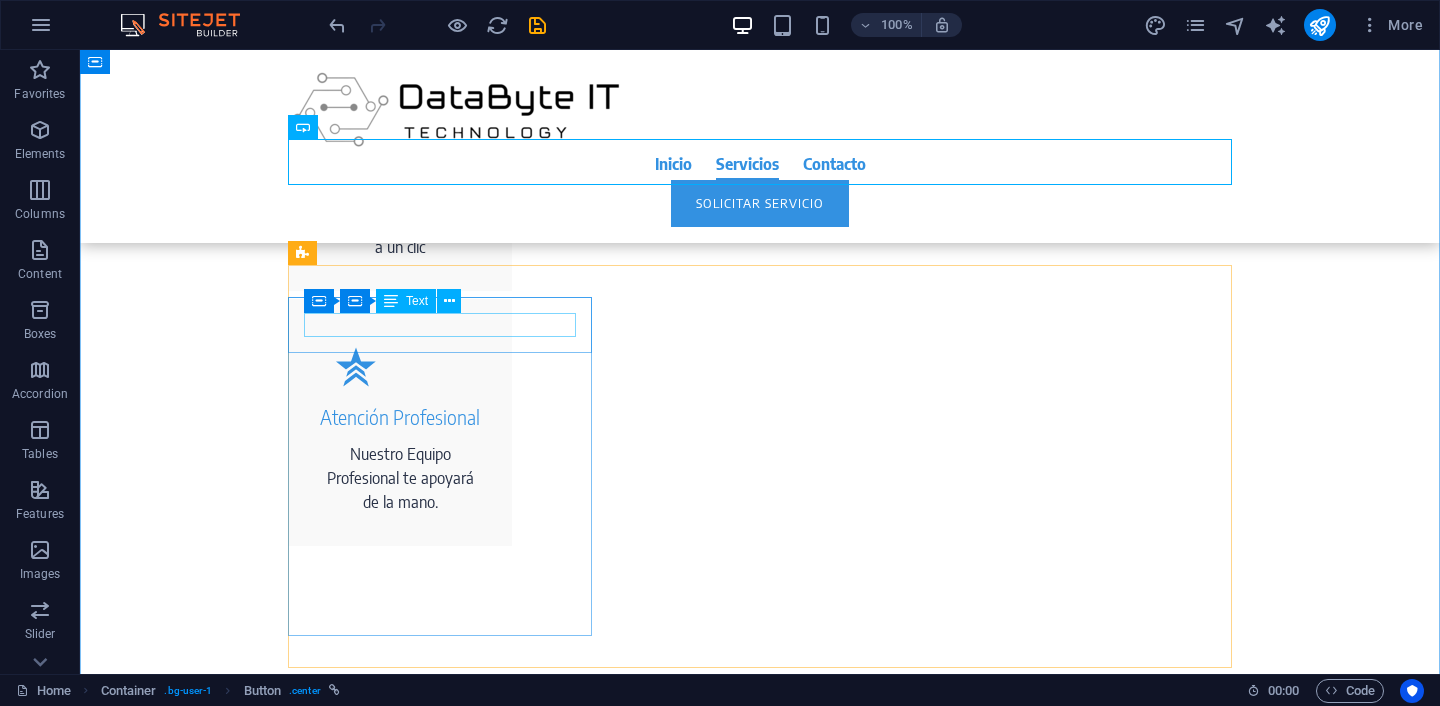 click on "Business pro" at bounding box center [760, 1083] 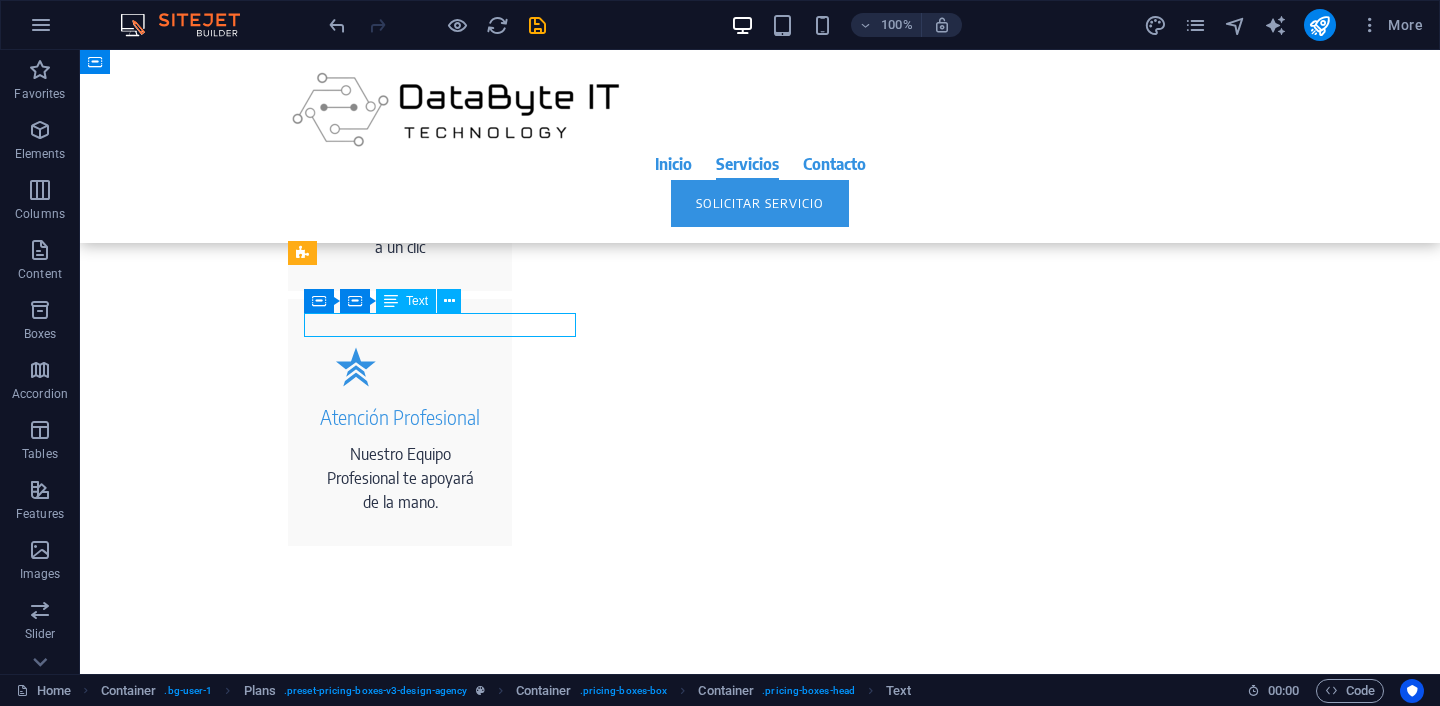 click on "Business pro" at bounding box center (760, 1083) 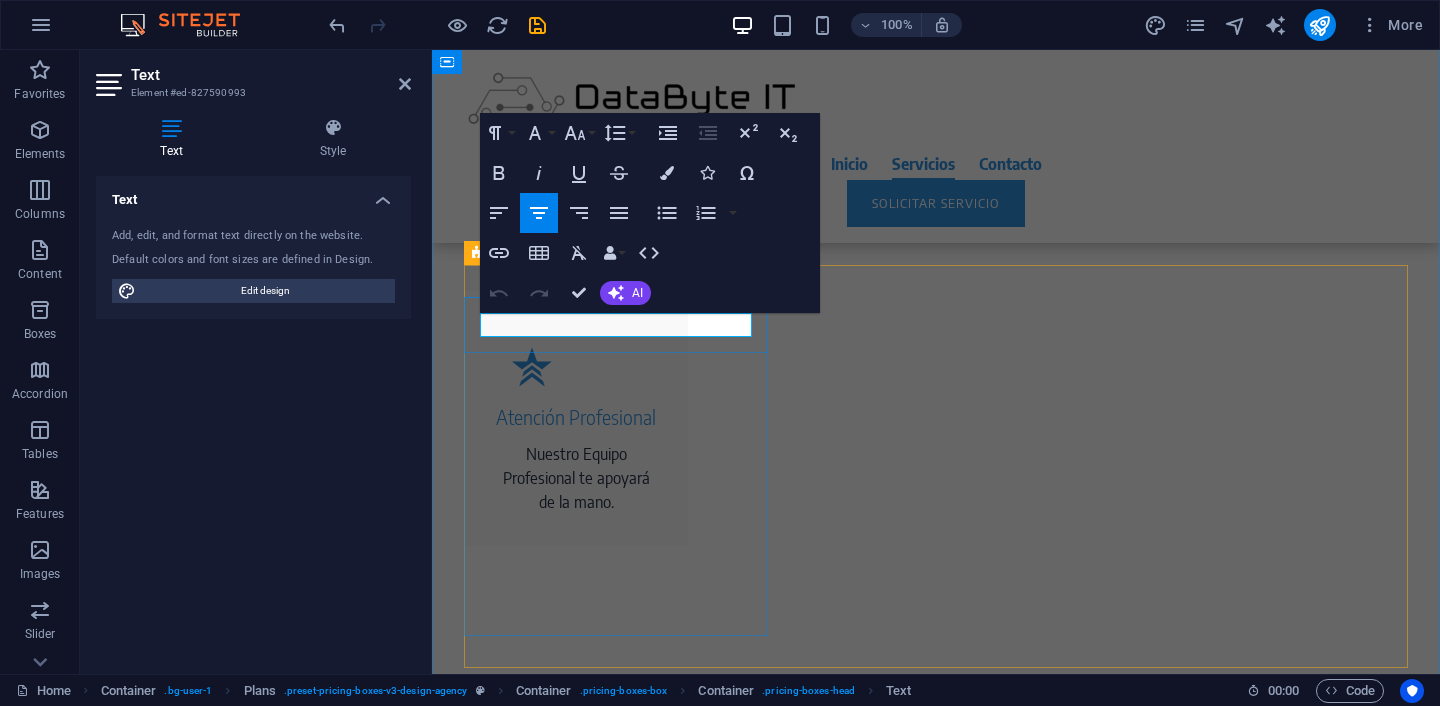 click on "Business pro" at bounding box center (936, 1083) 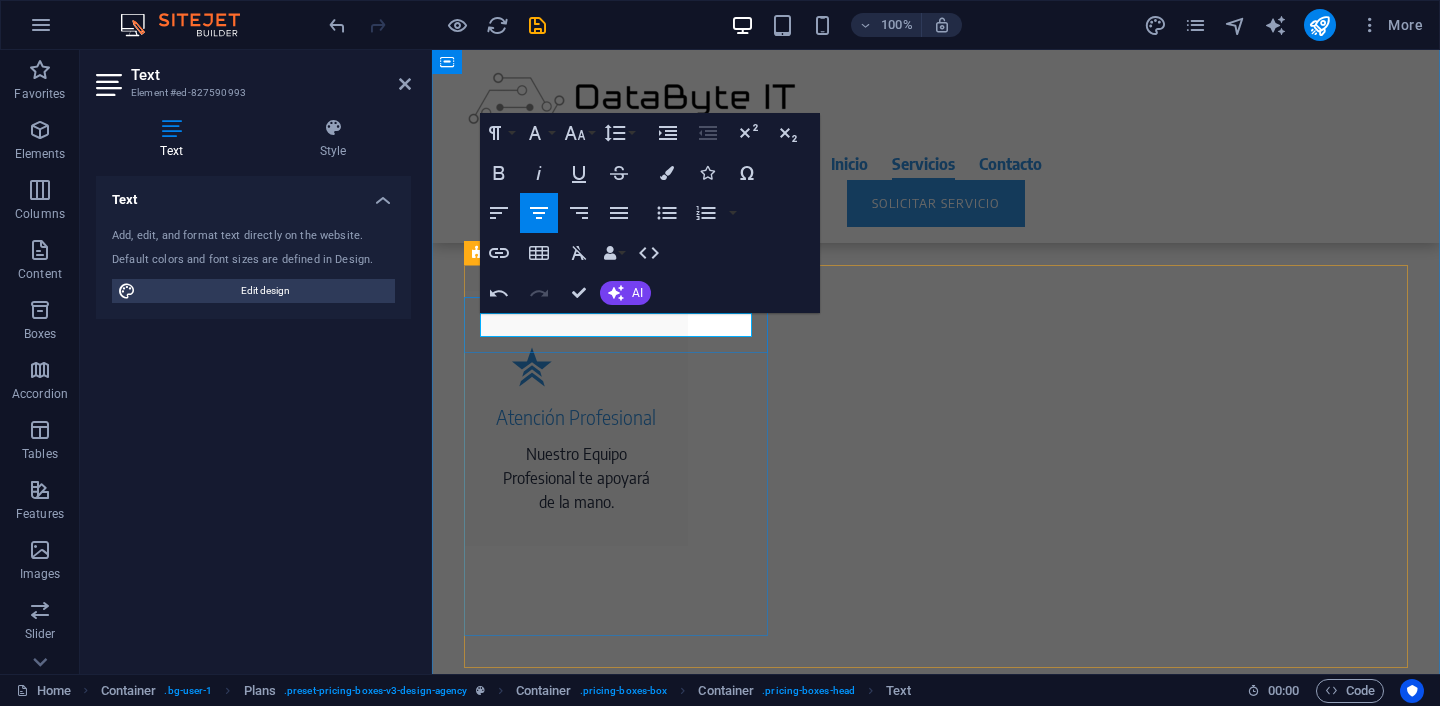 type 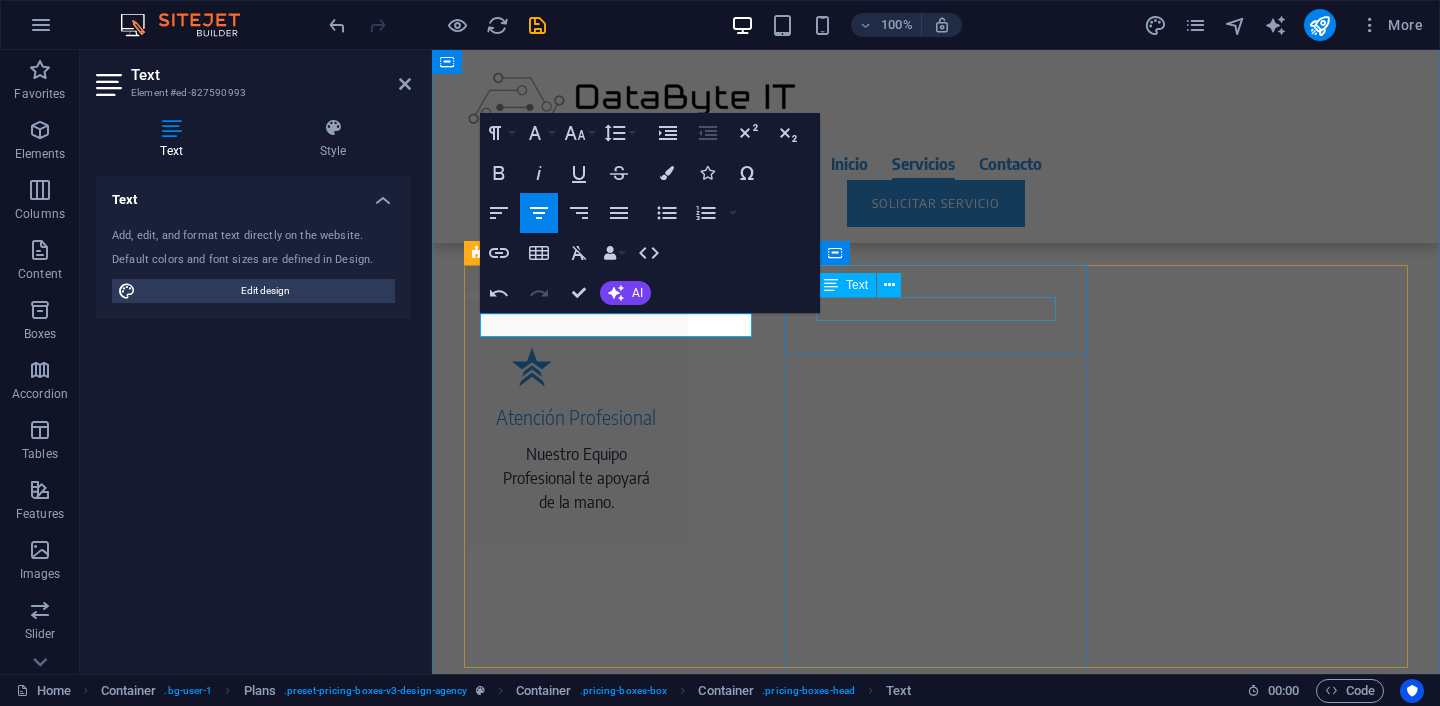 click on "Business" at bounding box center (936, 1446) 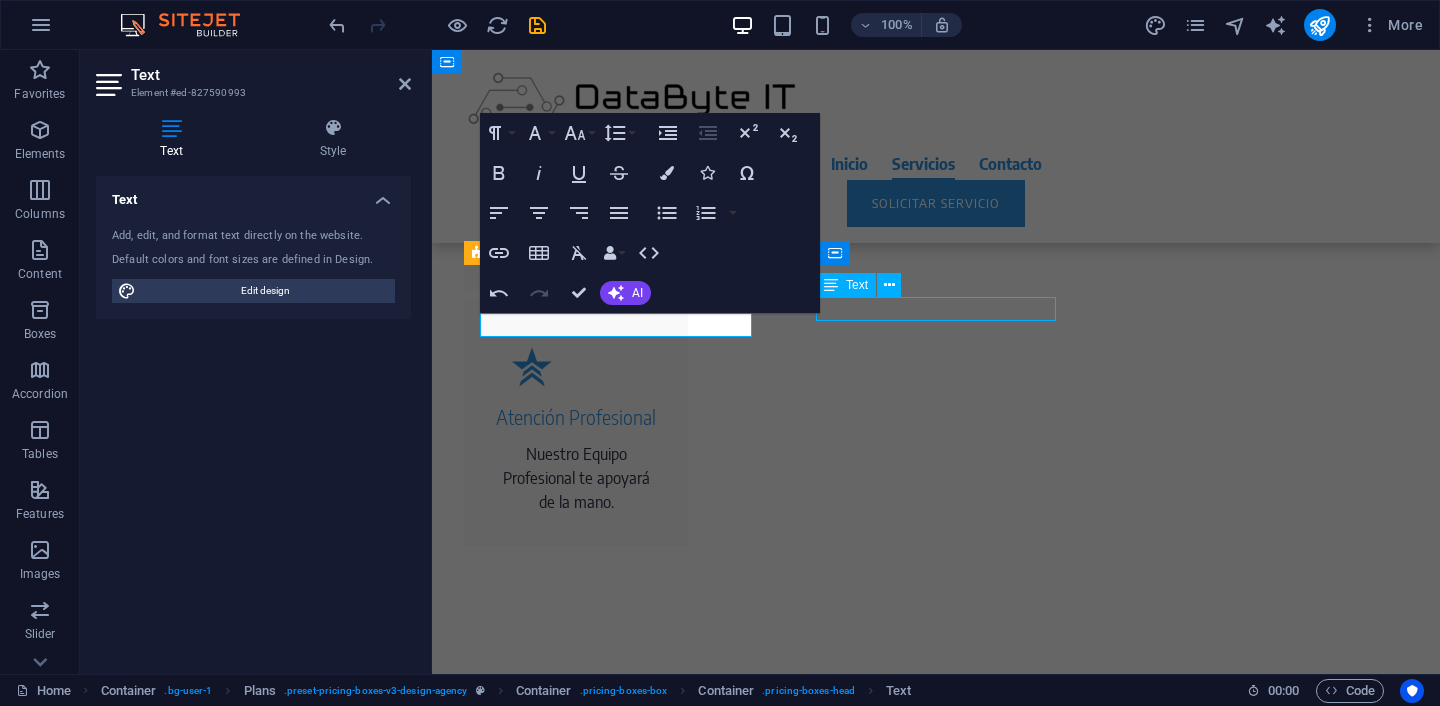 click on "Business" at bounding box center [936, 1446] 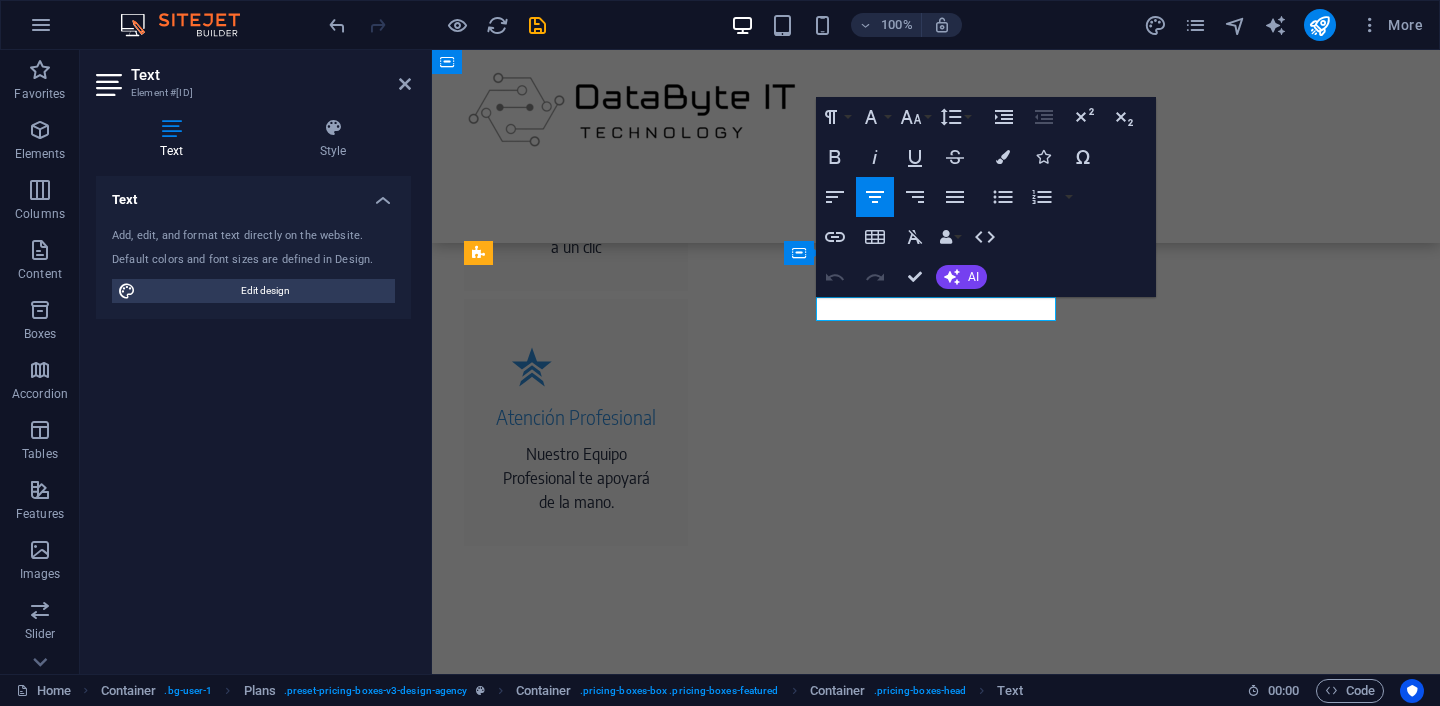 click on "Business" at bounding box center (936, 1446) 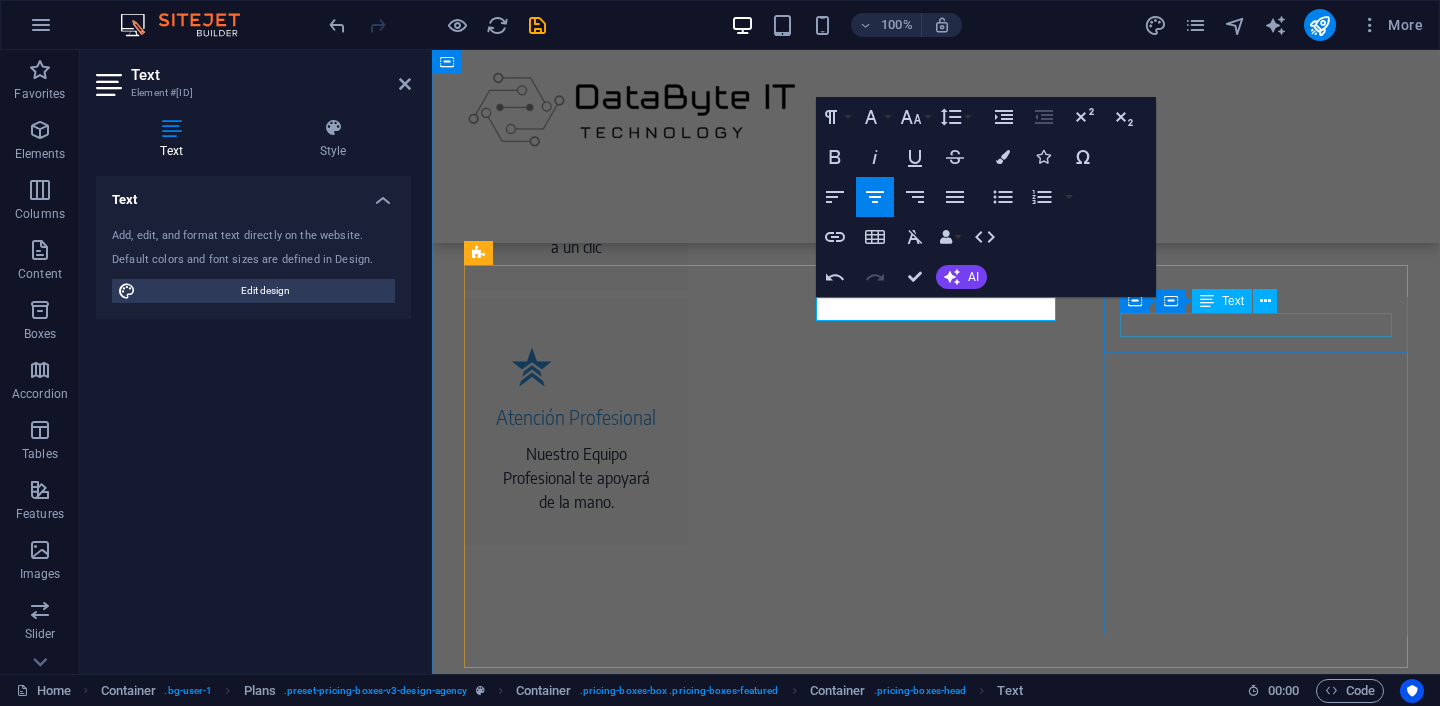 click on "Basic" at bounding box center (936, 1841) 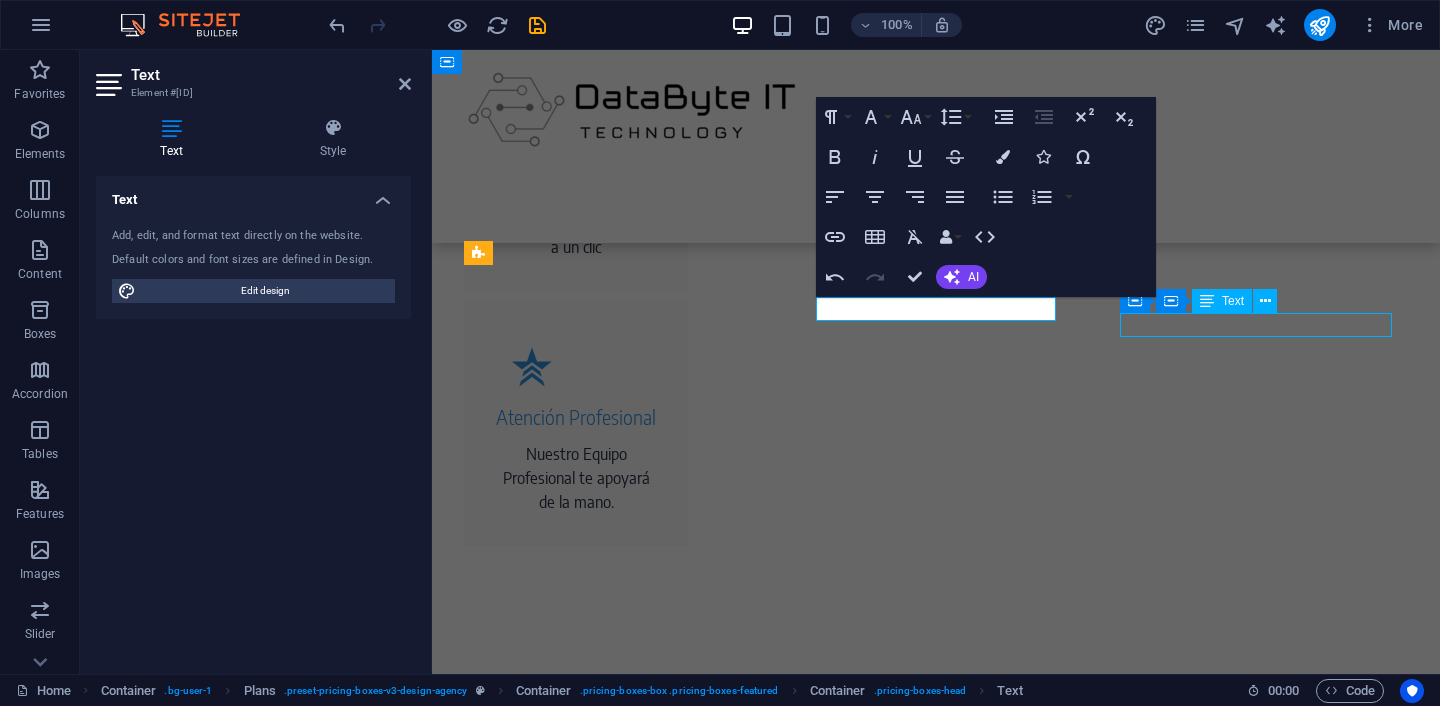 click on "Basic" at bounding box center (936, 1841) 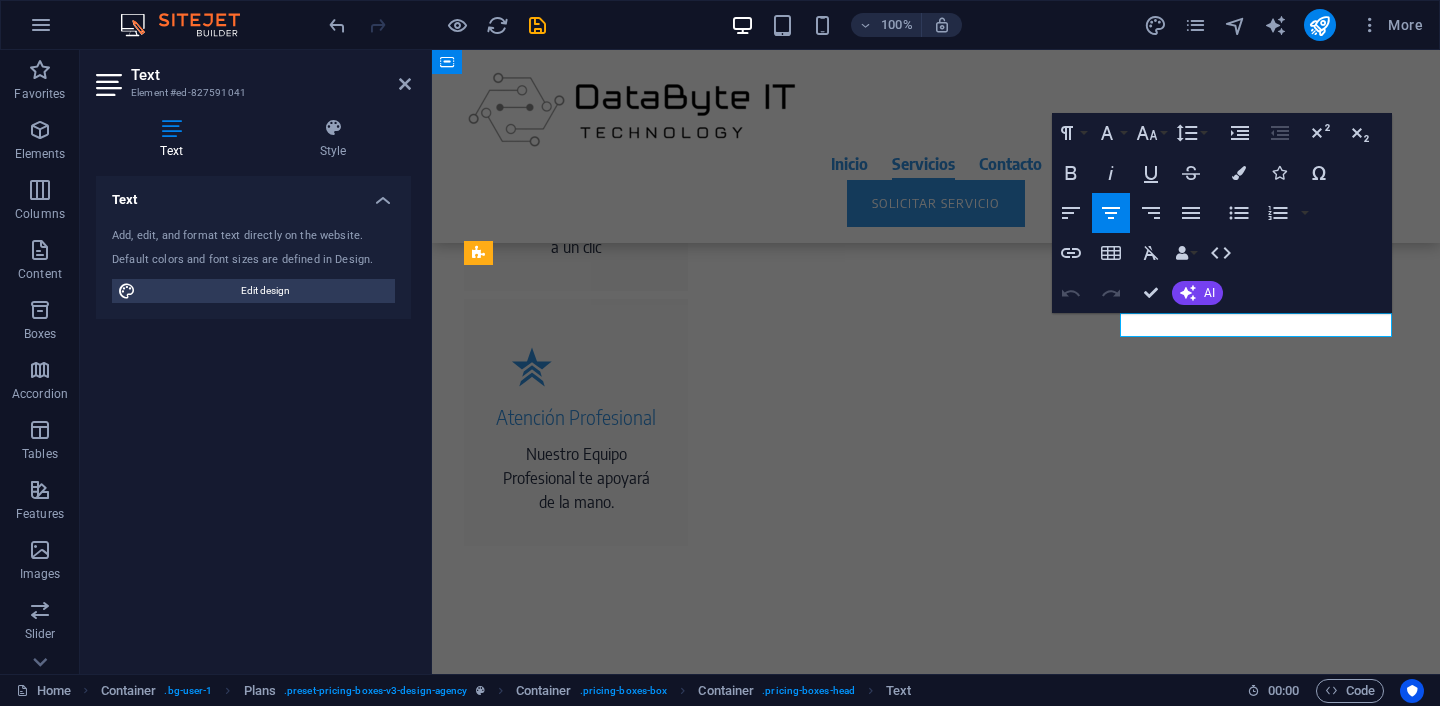click on "Basic" at bounding box center [936, 1841] 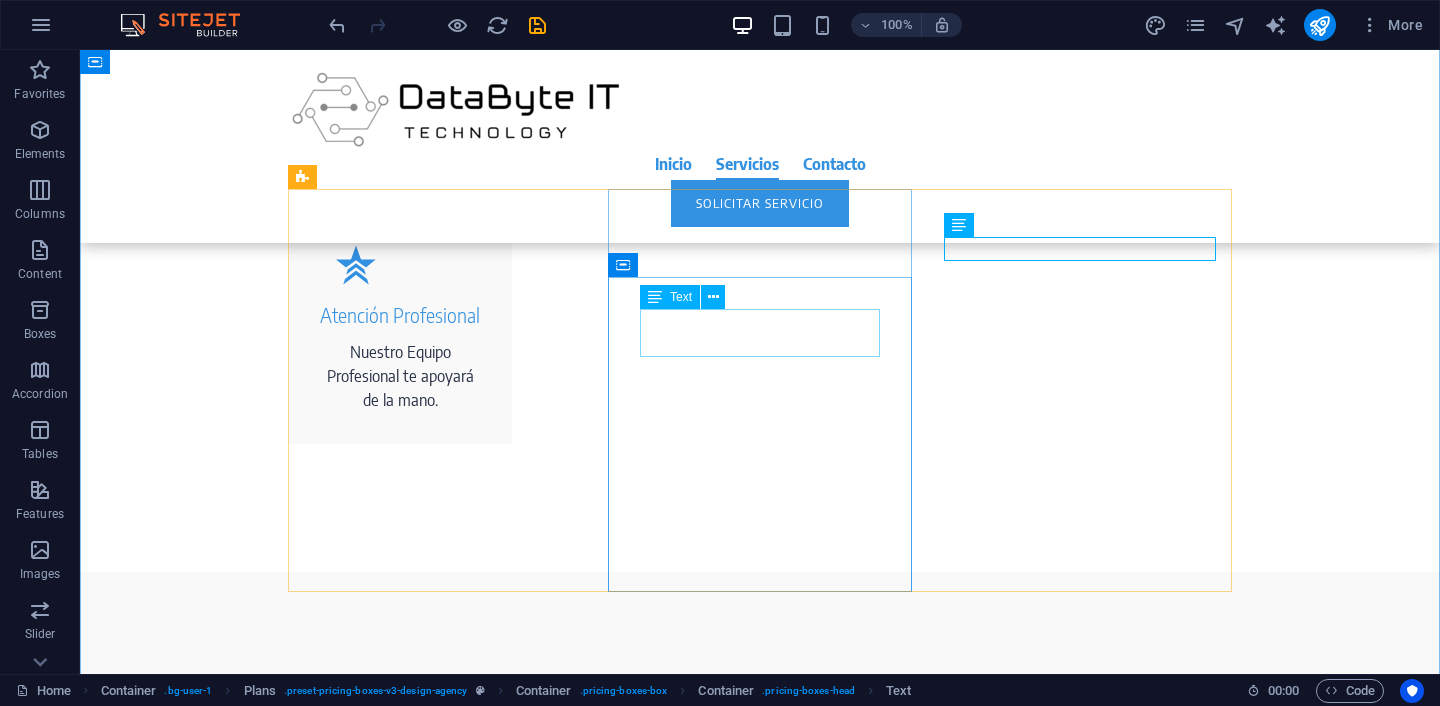 scroll, scrollTop: 1587, scrollLeft: 0, axis: vertical 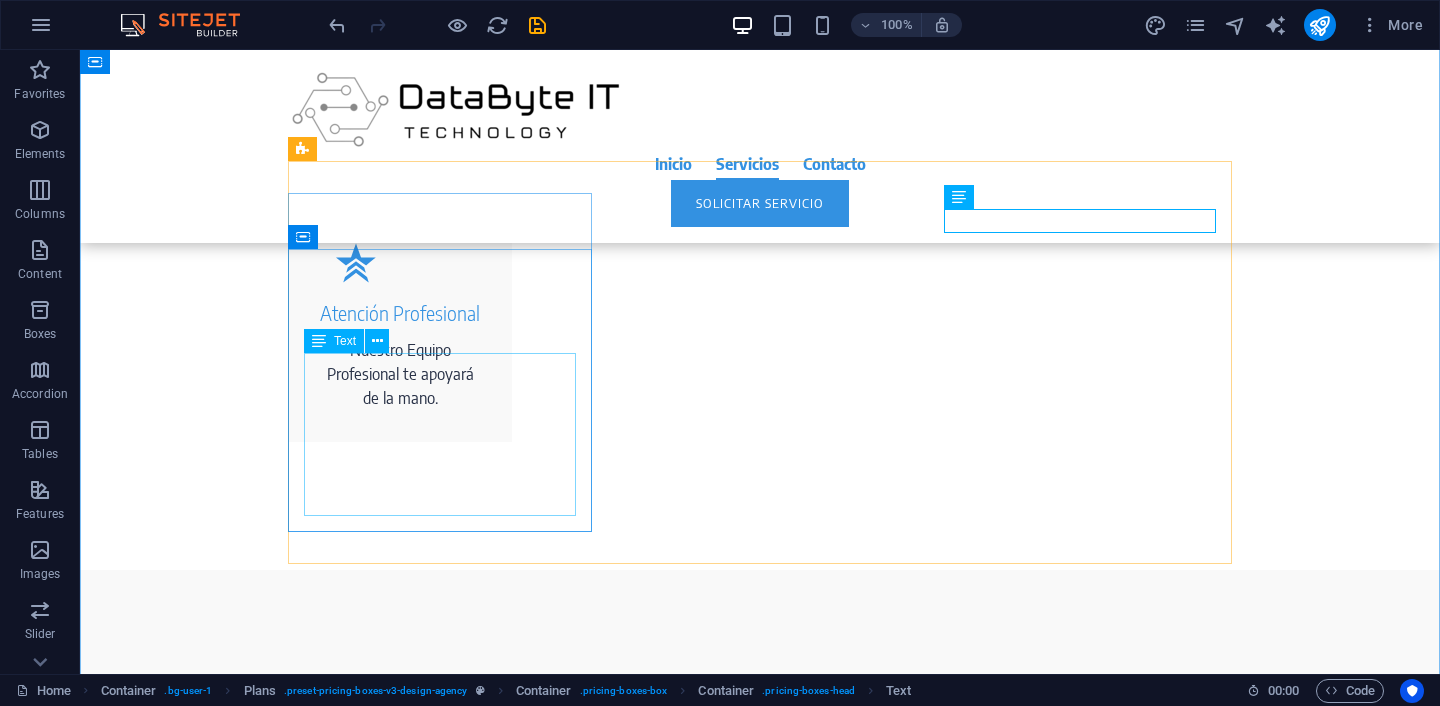 click on "Premium design Up to 12 menu items 8 professional photos Duration: 24 months" at bounding box center (760, 1192) 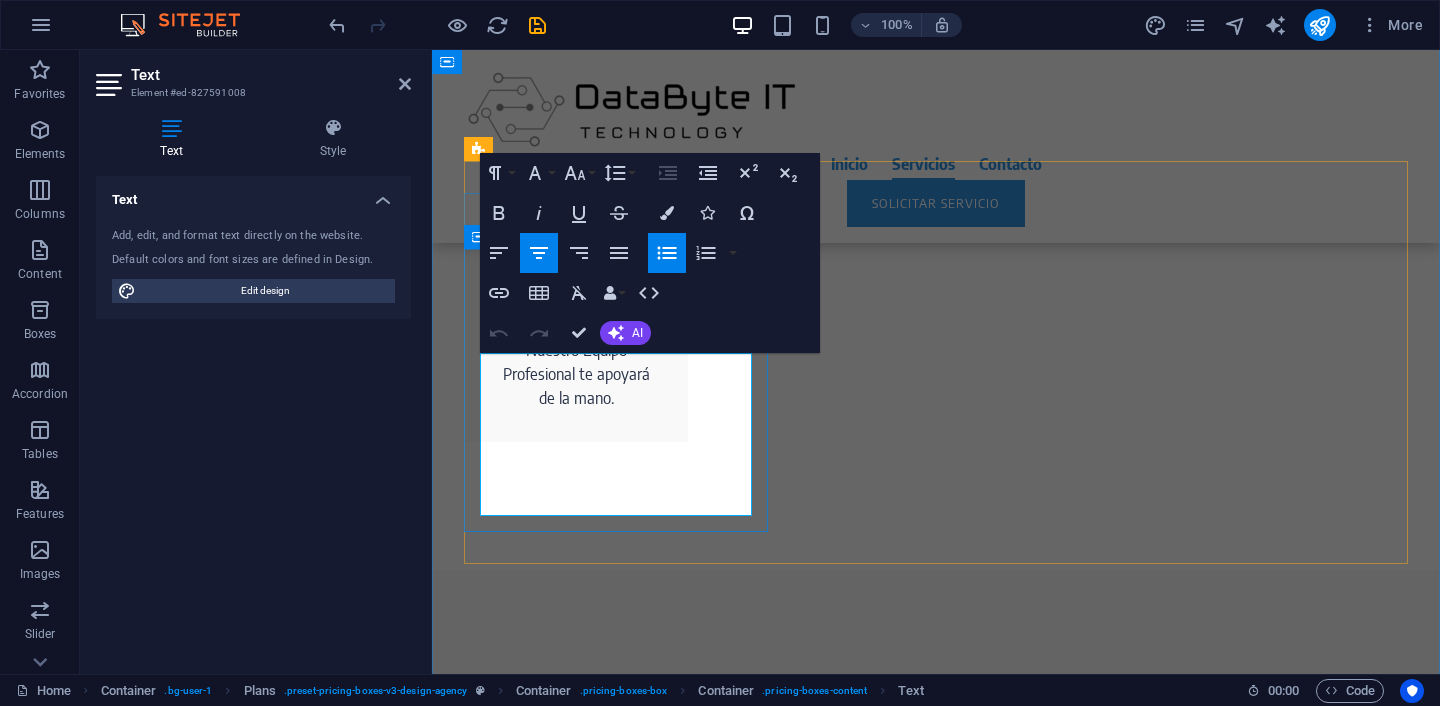 click on "Premium design" at bounding box center [936, 1131] 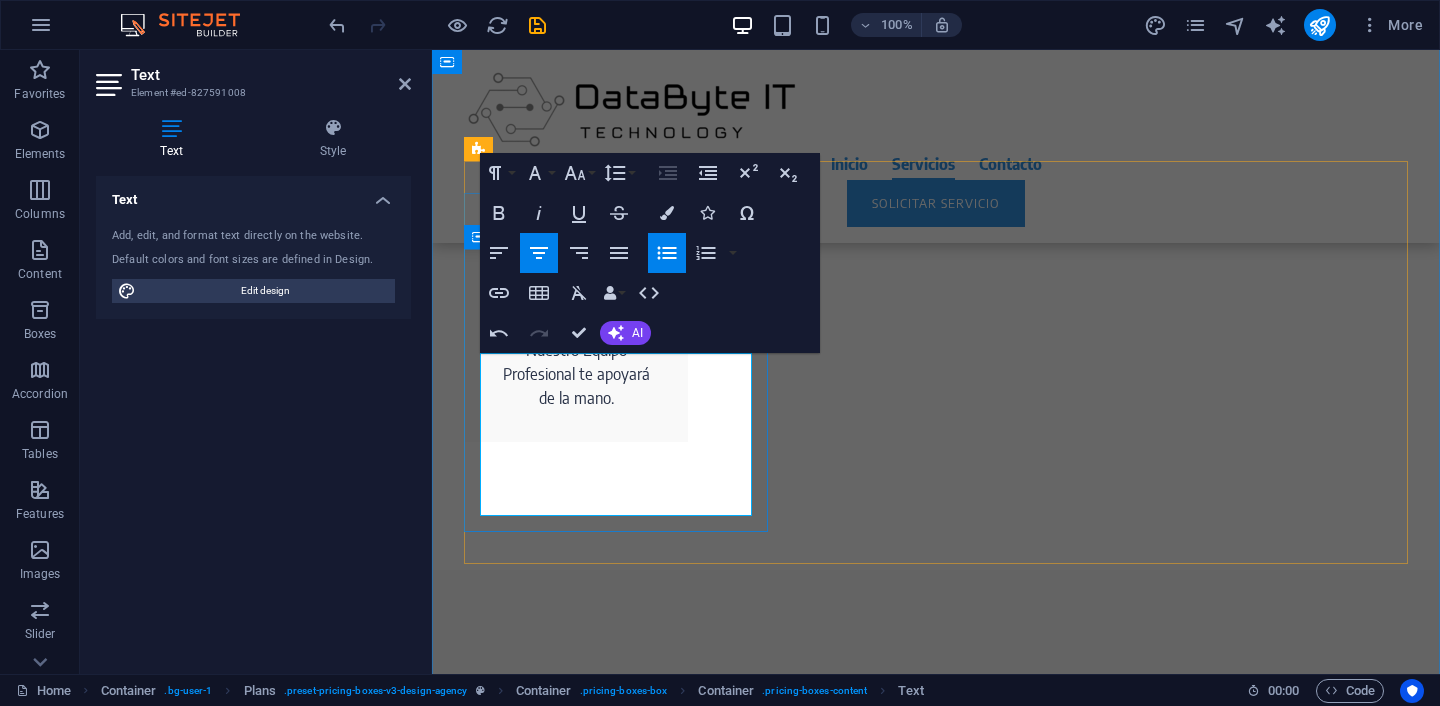 drag, startPoint x: 638, startPoint y: 370, endPoint x: 599, endPoint y: 374, distance: 39.20459 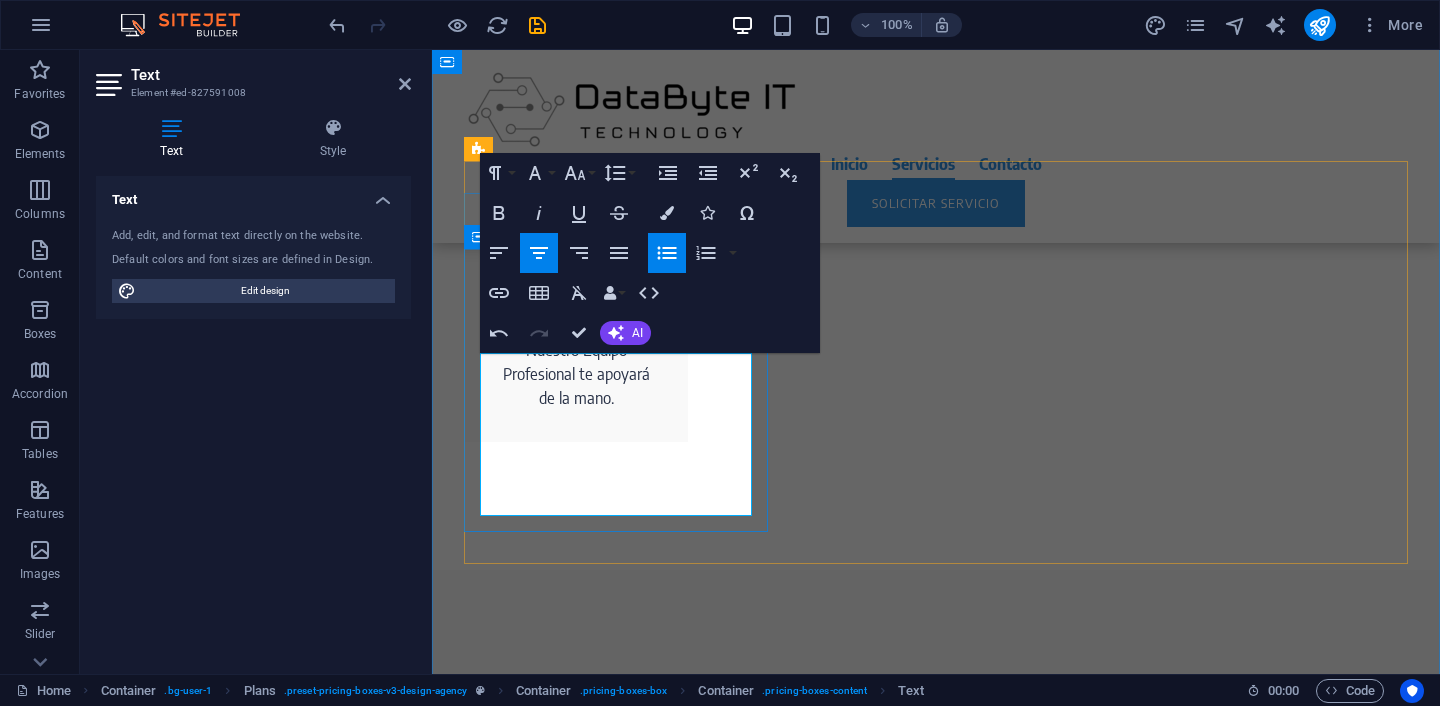 click on "8 professional photos" at bounding box center [936, 1213] 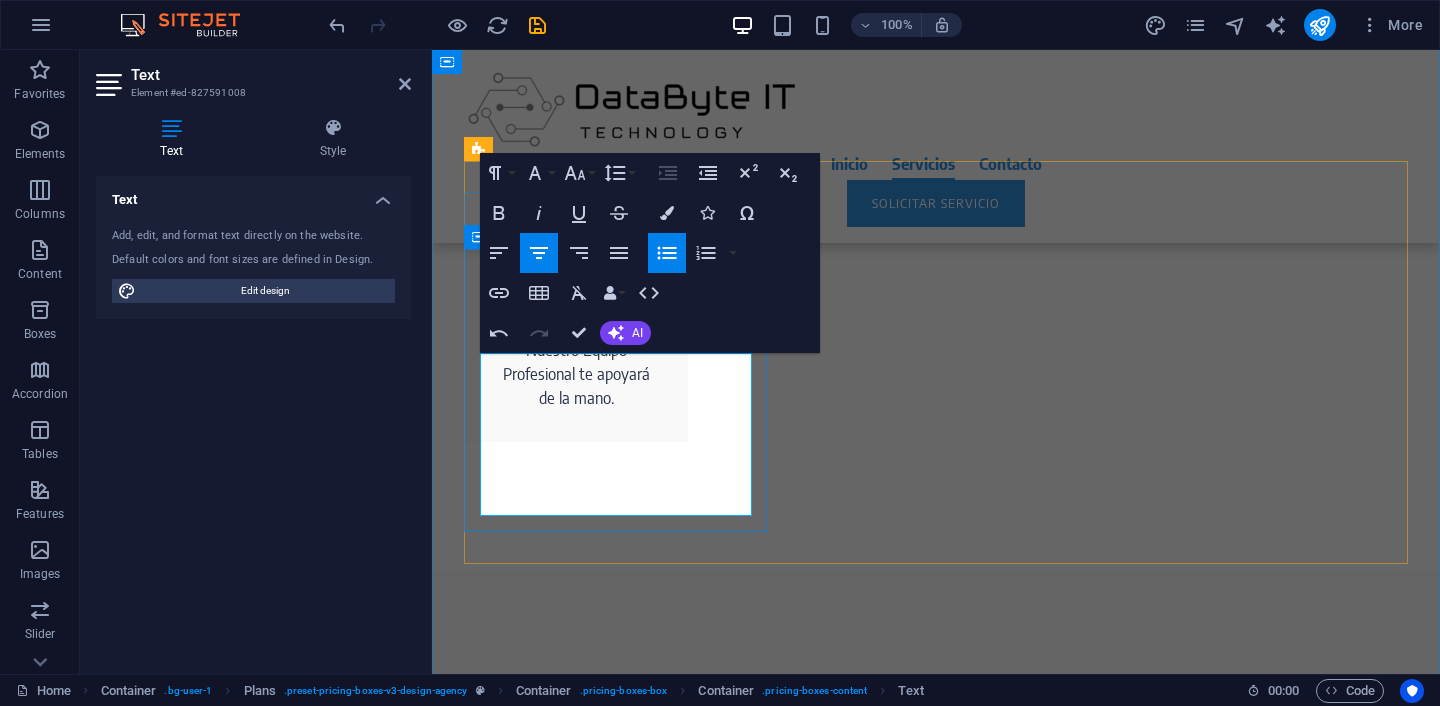 click on "Null" at bounding box center (936, 1131) 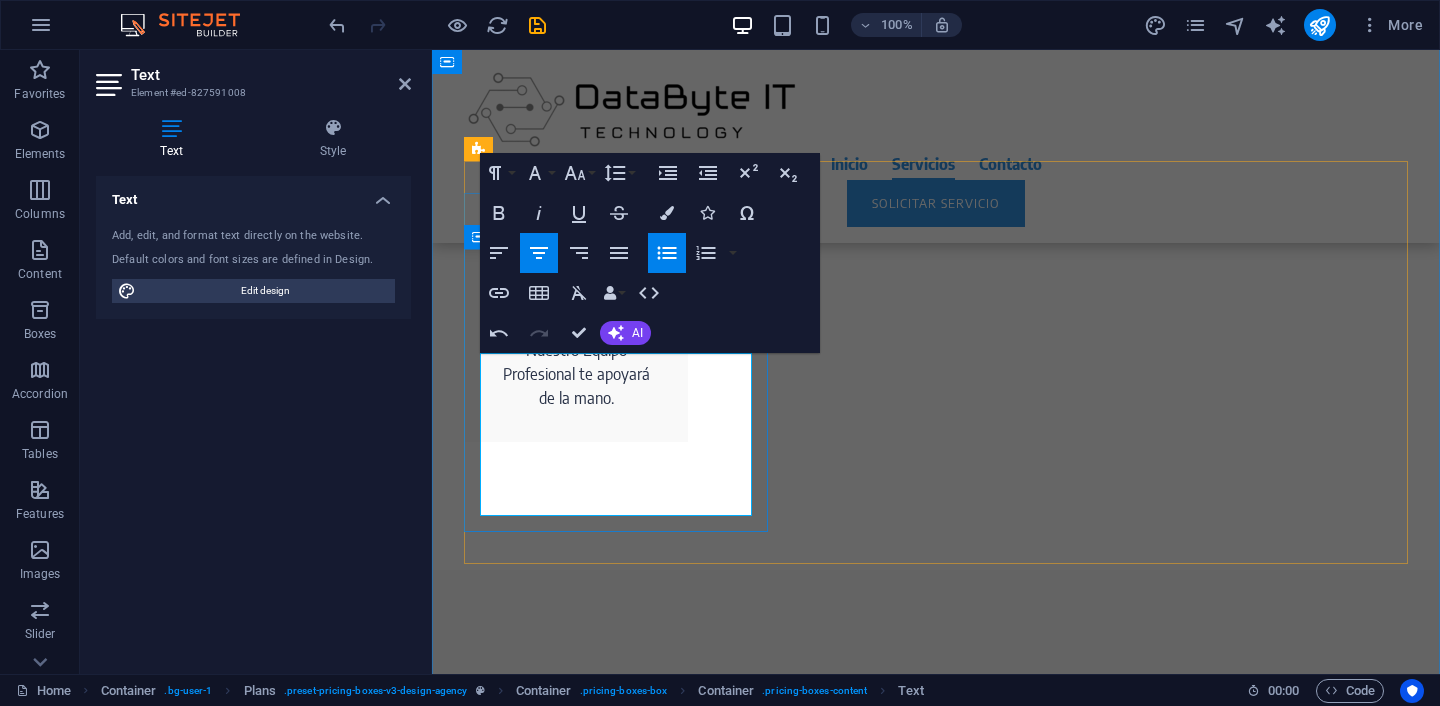 click on "objetc" at bounding box center [936, 1213] 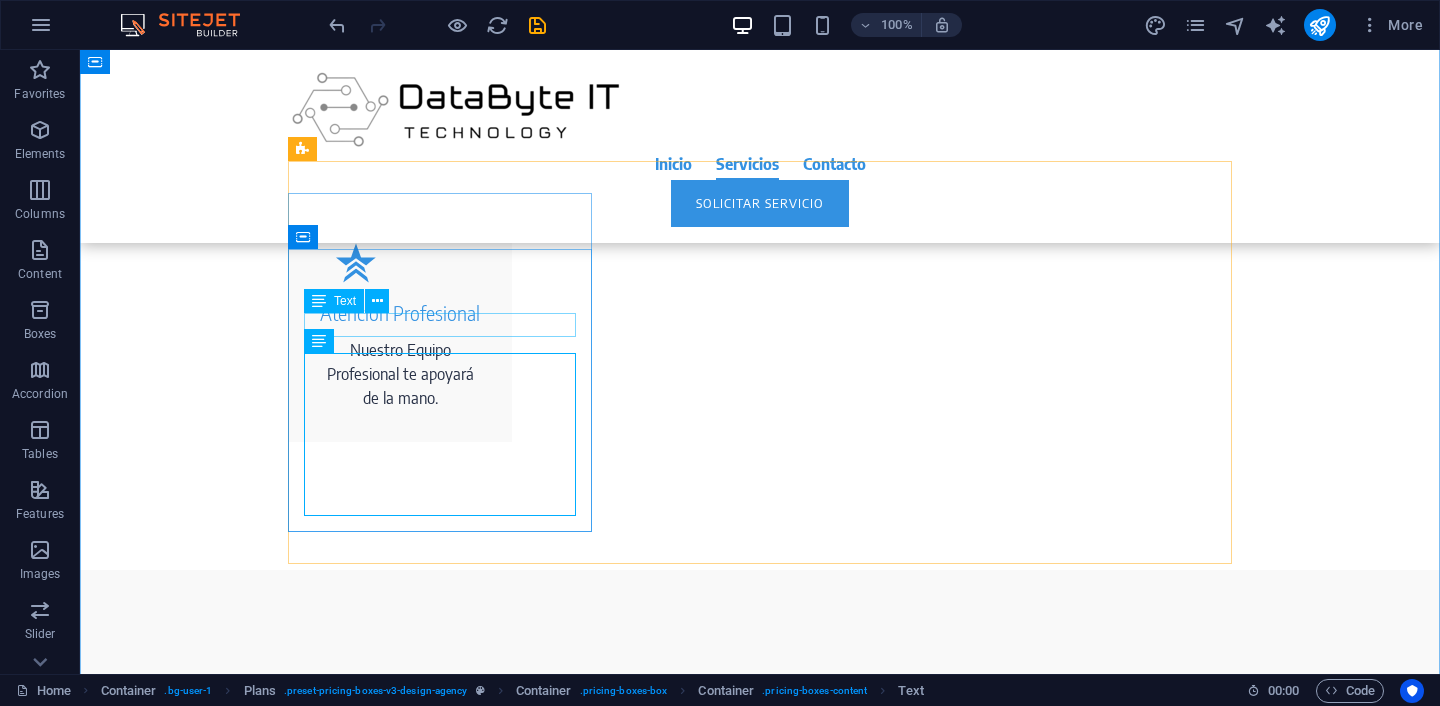 click on "per month" at bounding box center (760, 1083) 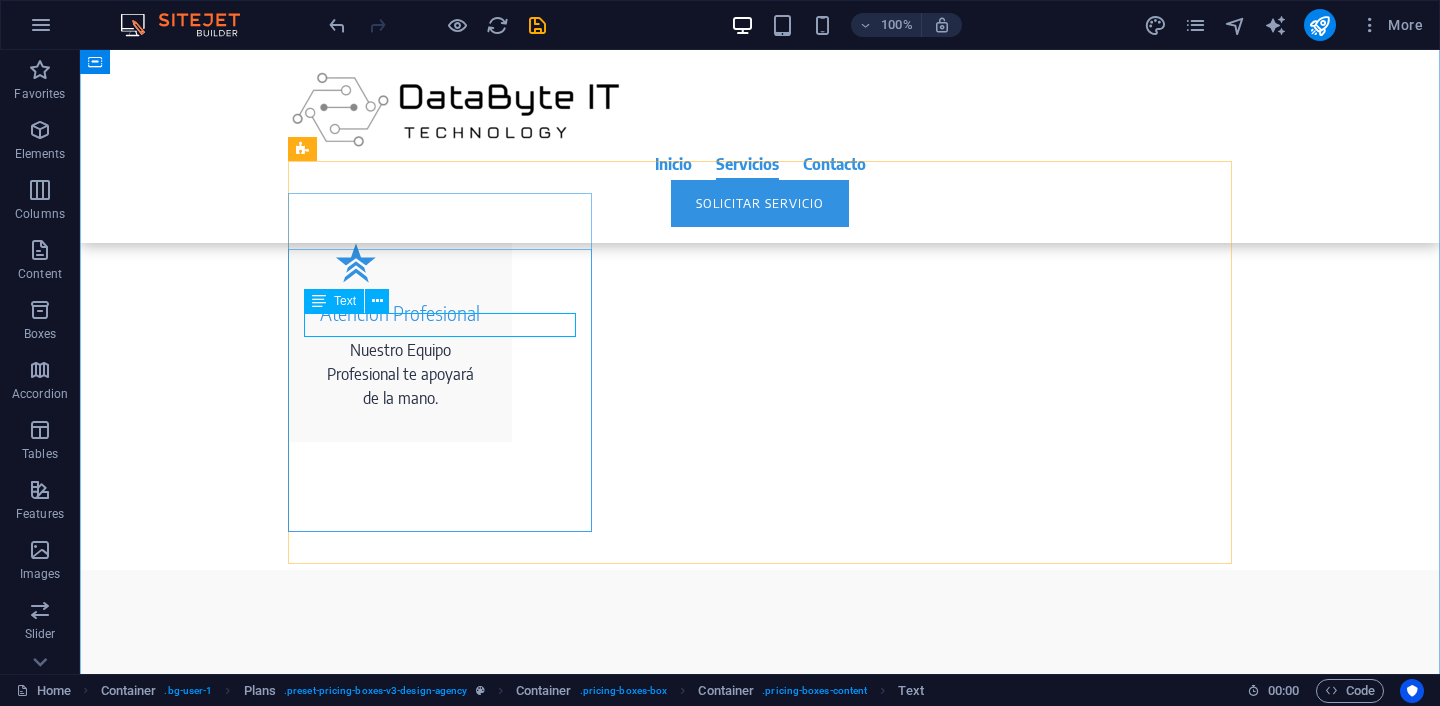 click on "per month" at bounding box center (760, 1083) 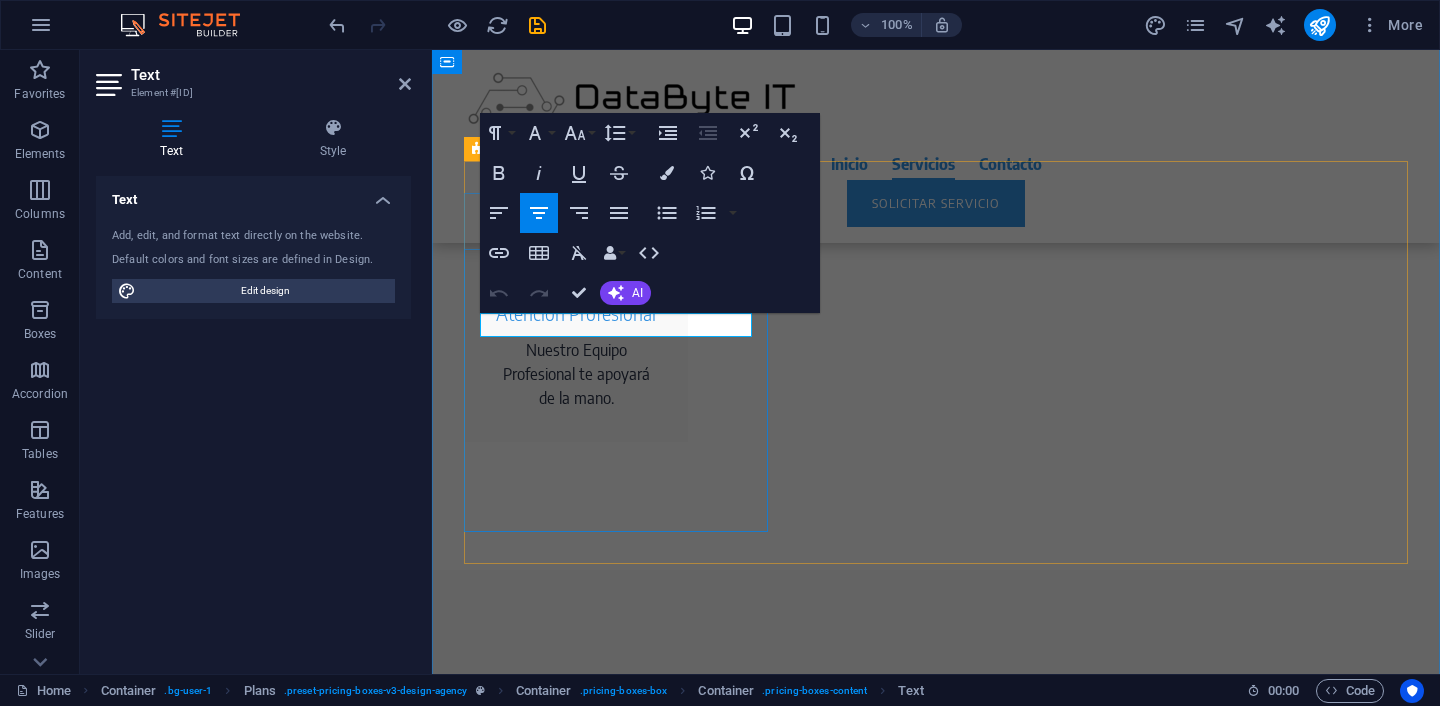 click on "per month" at bounding box center (936, 1083) 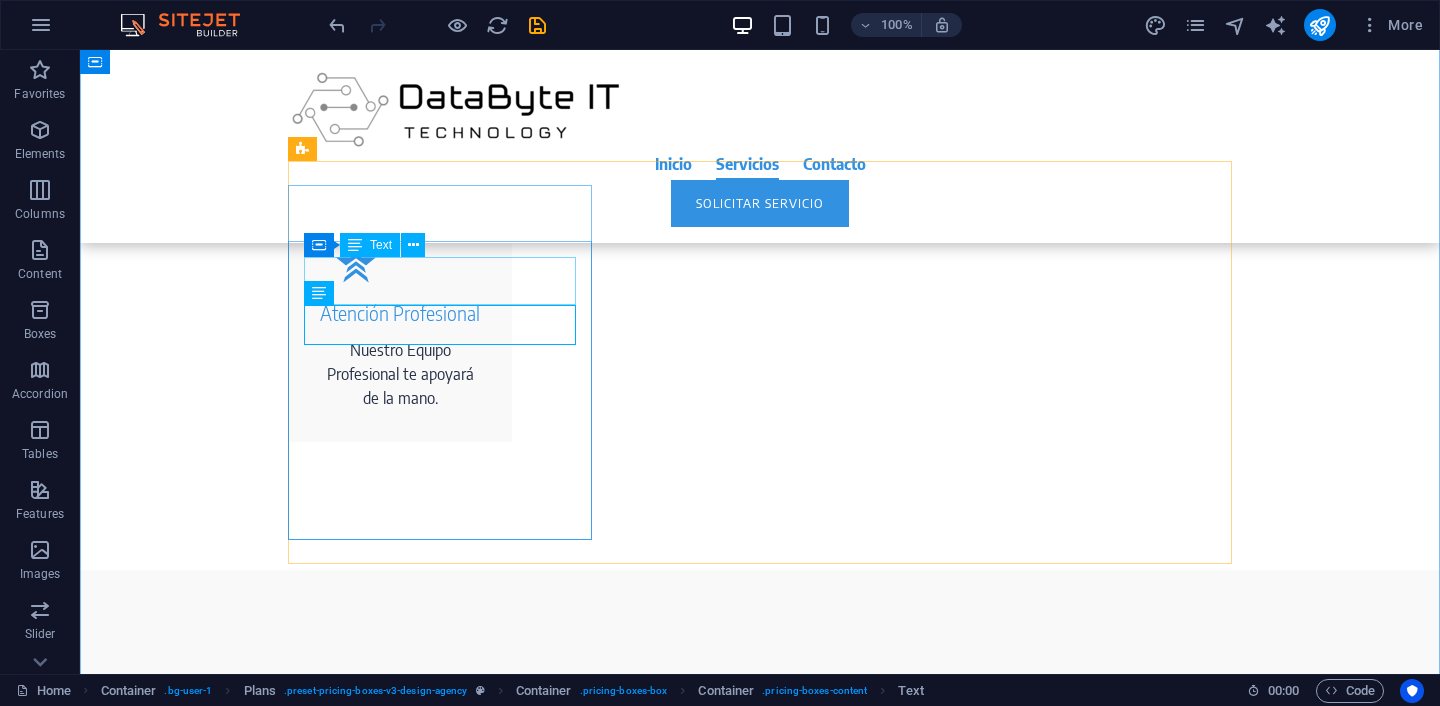click on "$99" at bounding box center [760, 1047] 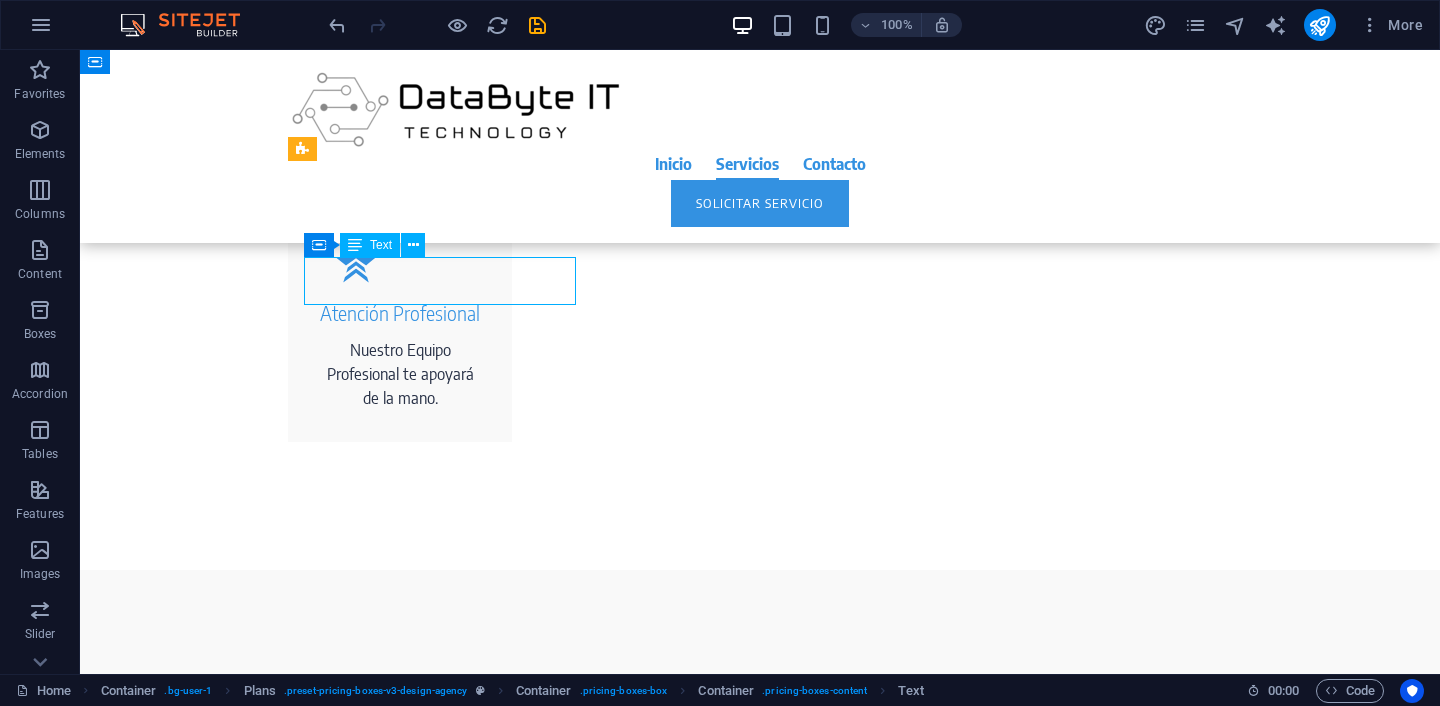 click on "$99" at bounding box center (760, 1047) 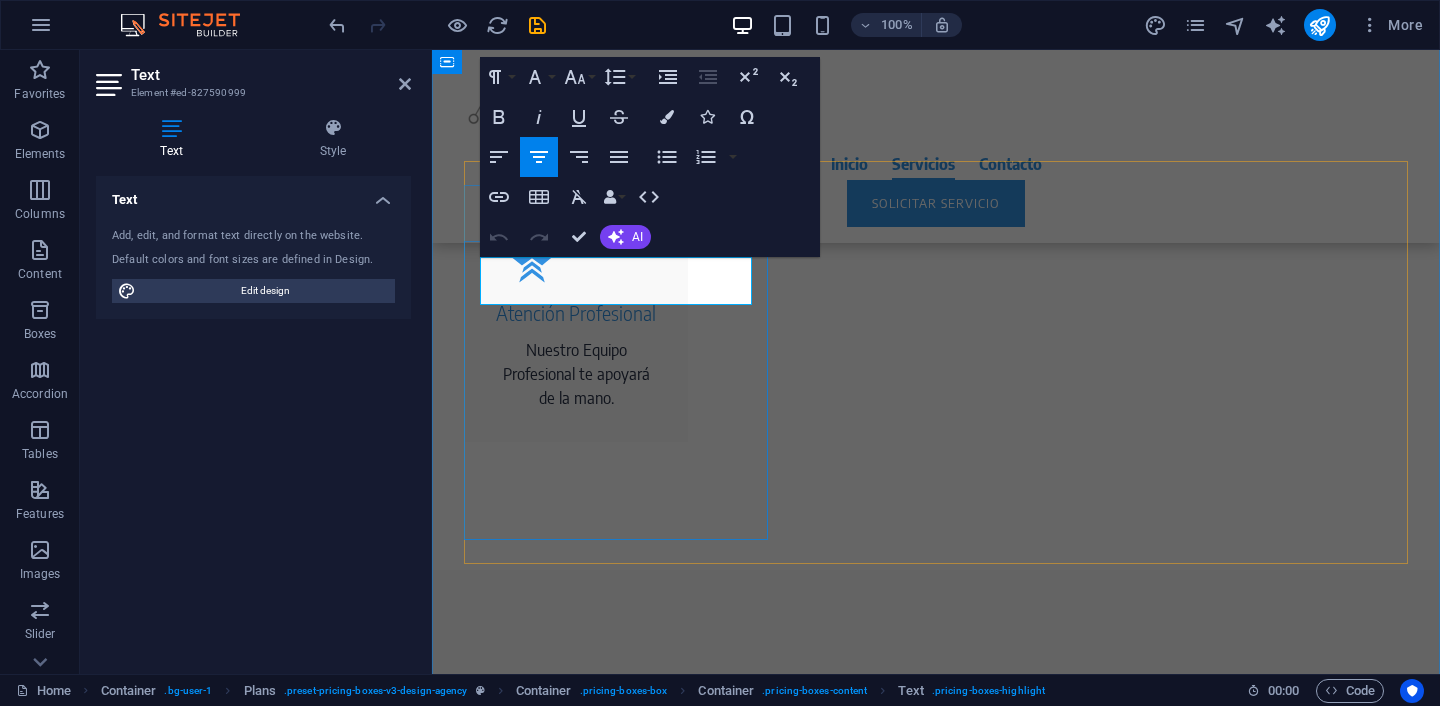 click on "$99" at bounding box center (936, 1047) 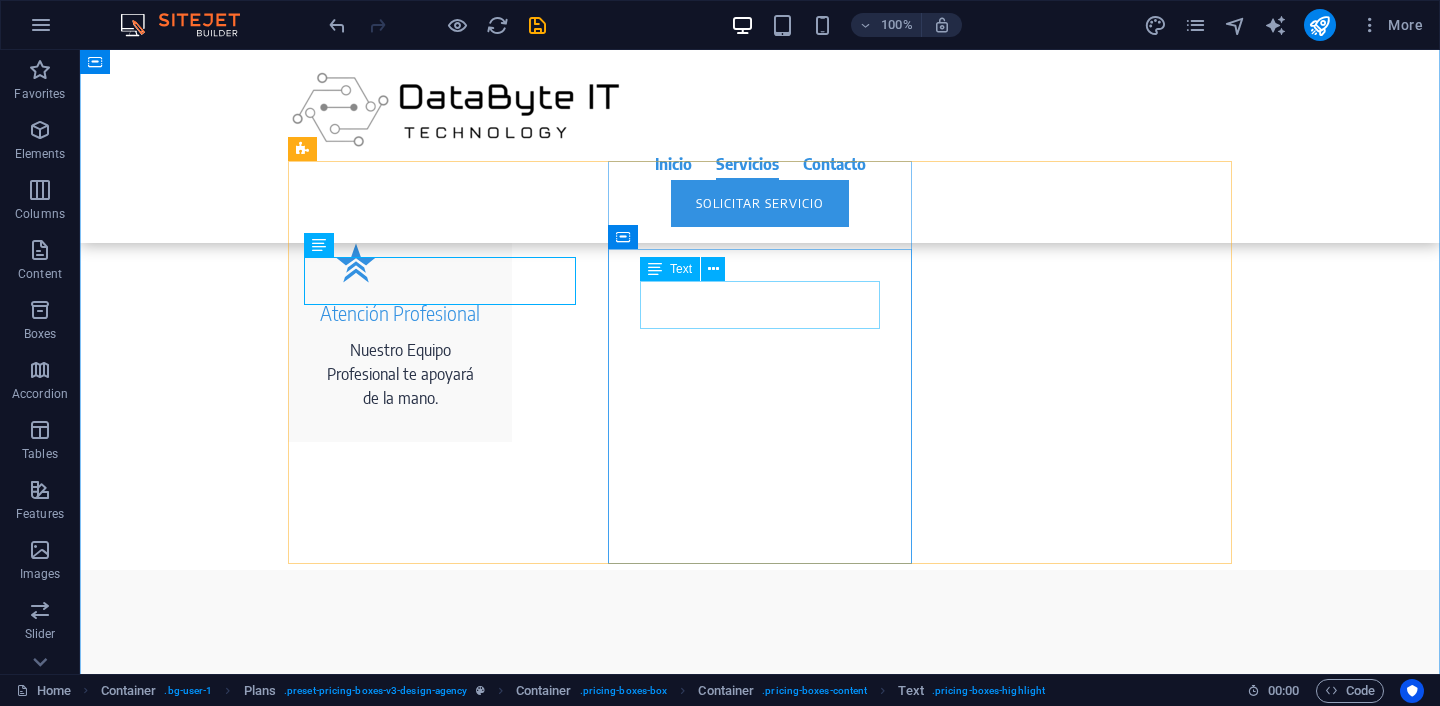 click on "$199" at bounding box center (760, 1458) 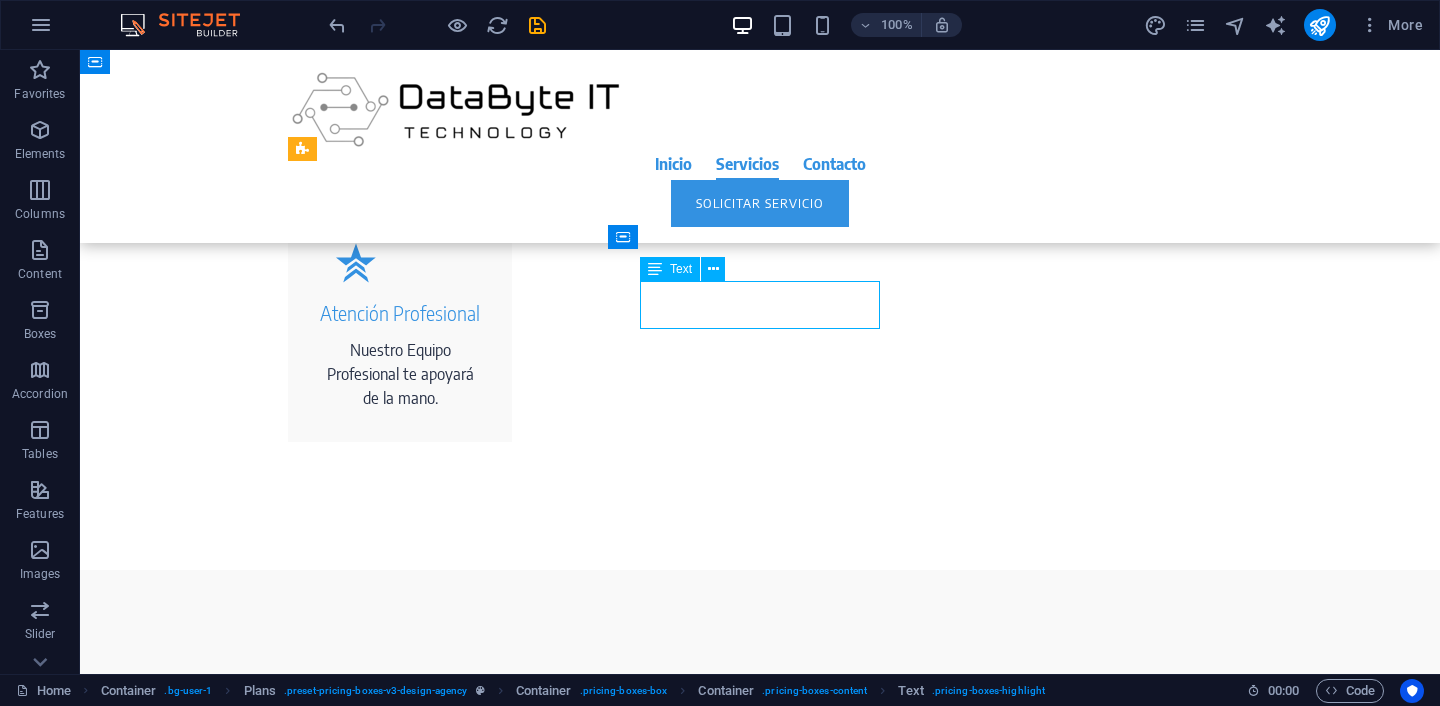 click on "$199" at bounding box center (760, 1458) 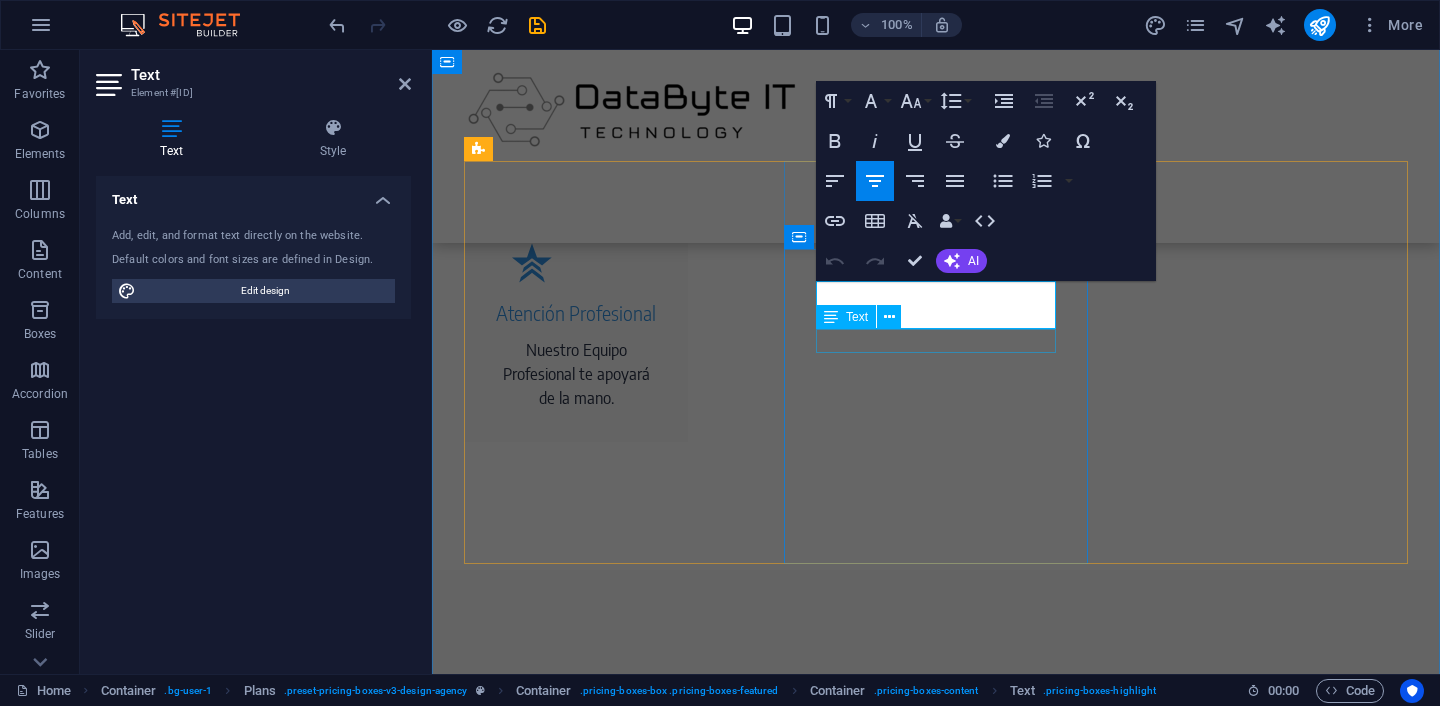 click on "per month" at bounding box center [936, 1494] 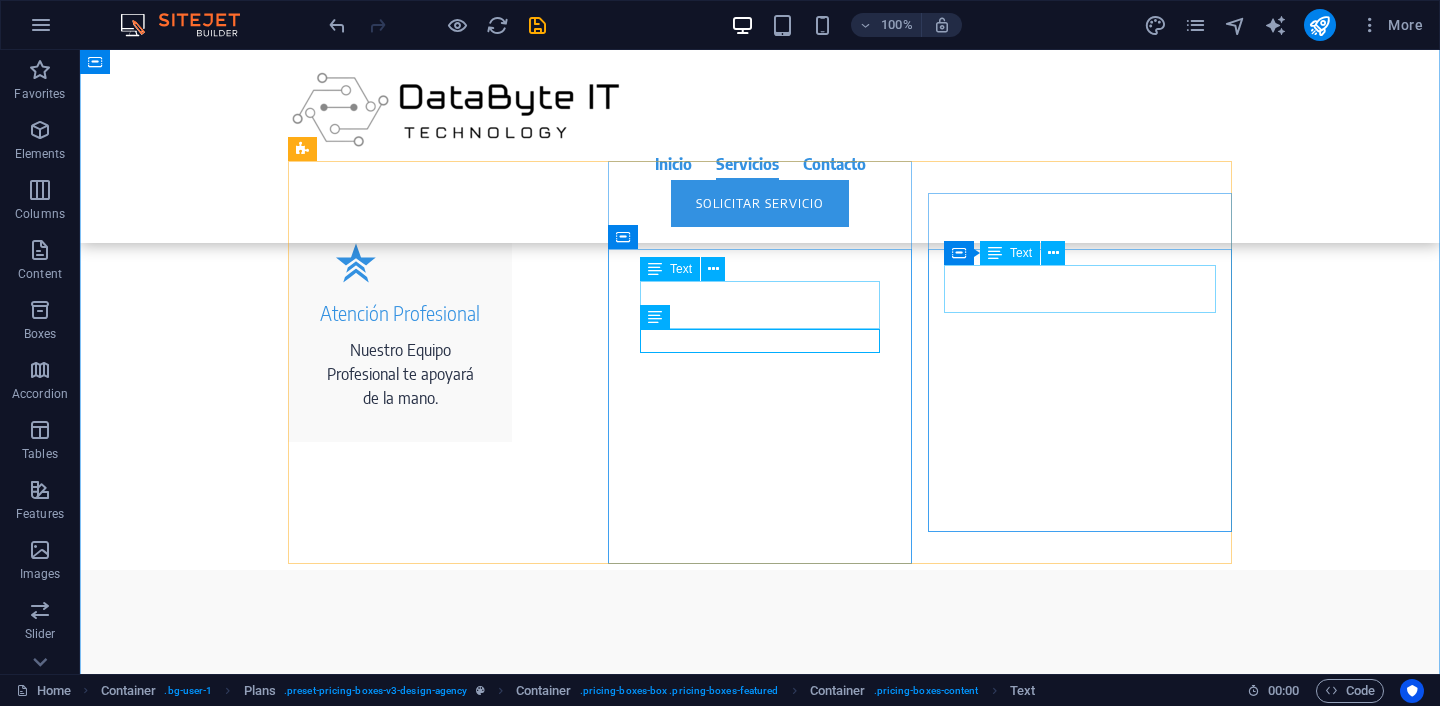 click on "$299" at bounding box center [760, 1821] 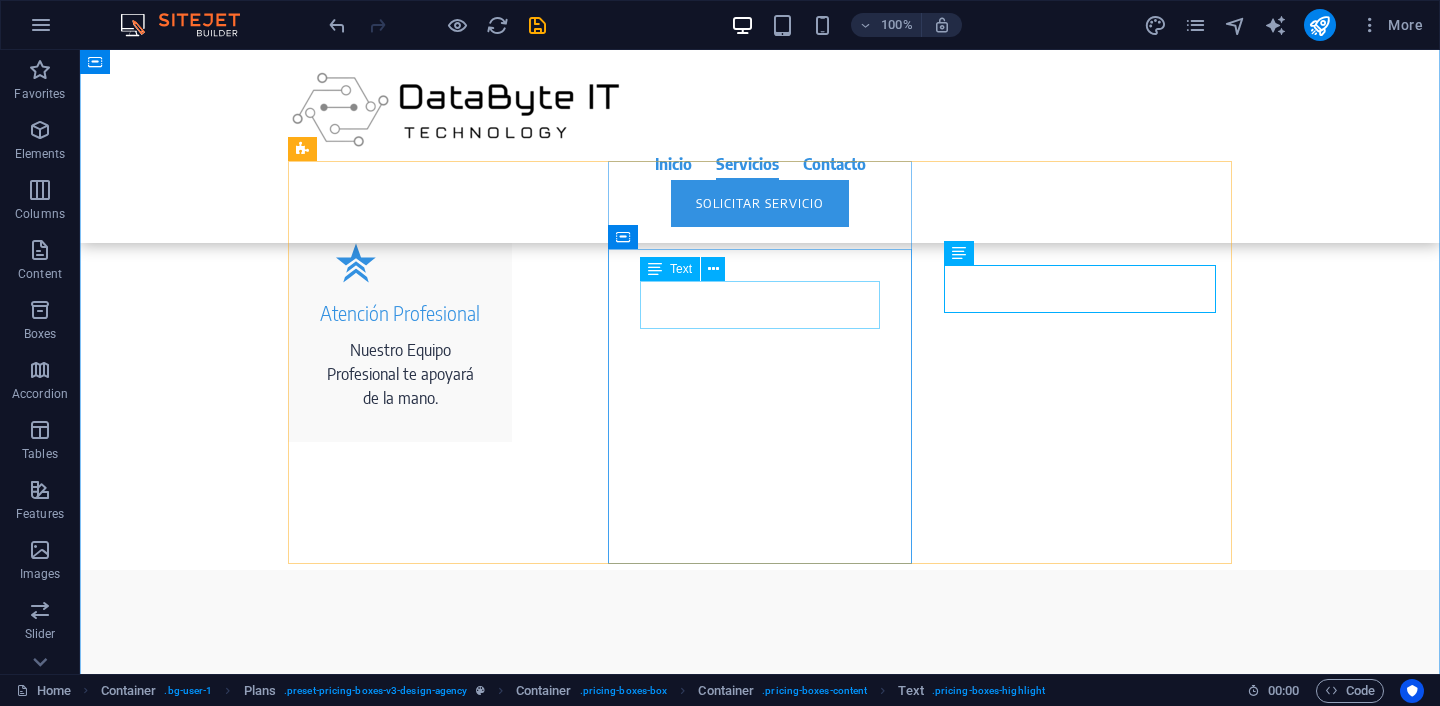 click on "$199" at bounding box center (760, 1458) 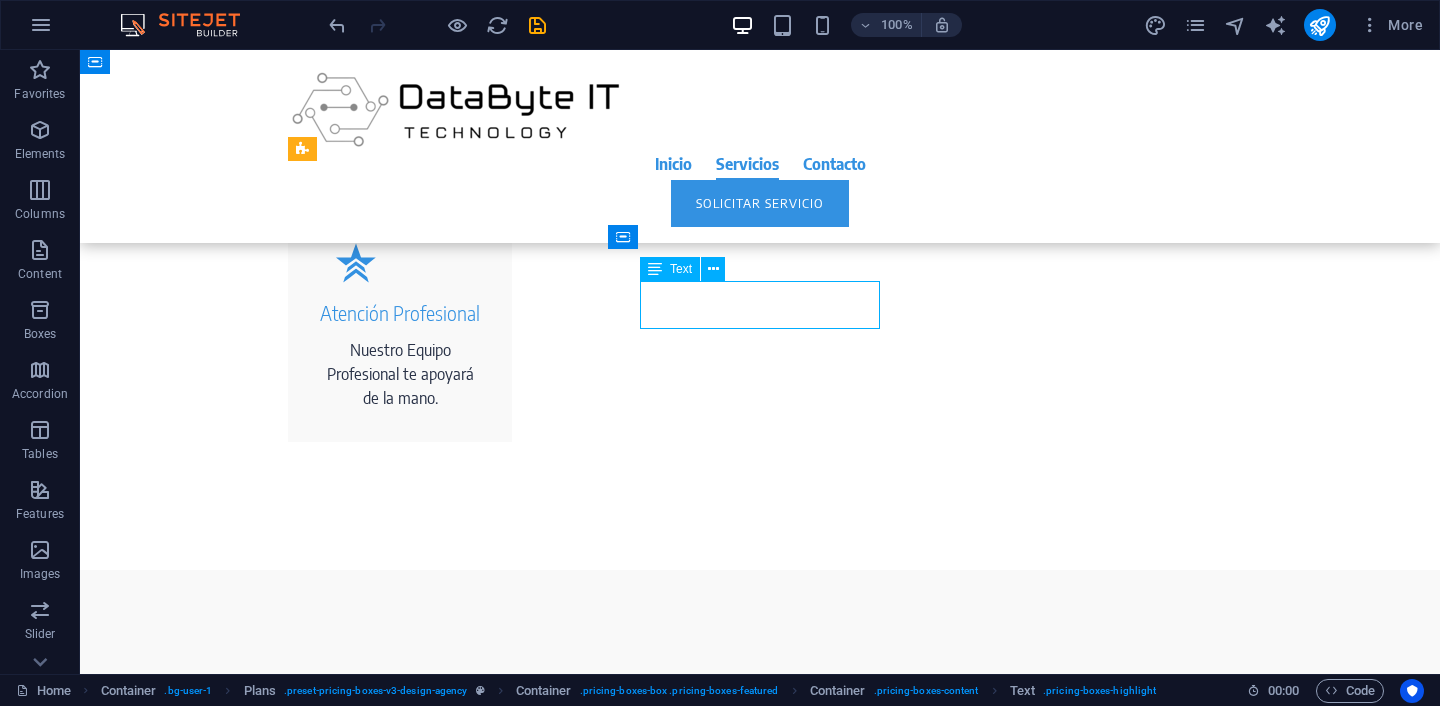 click on "$199" at bounding box center [760, 1458] 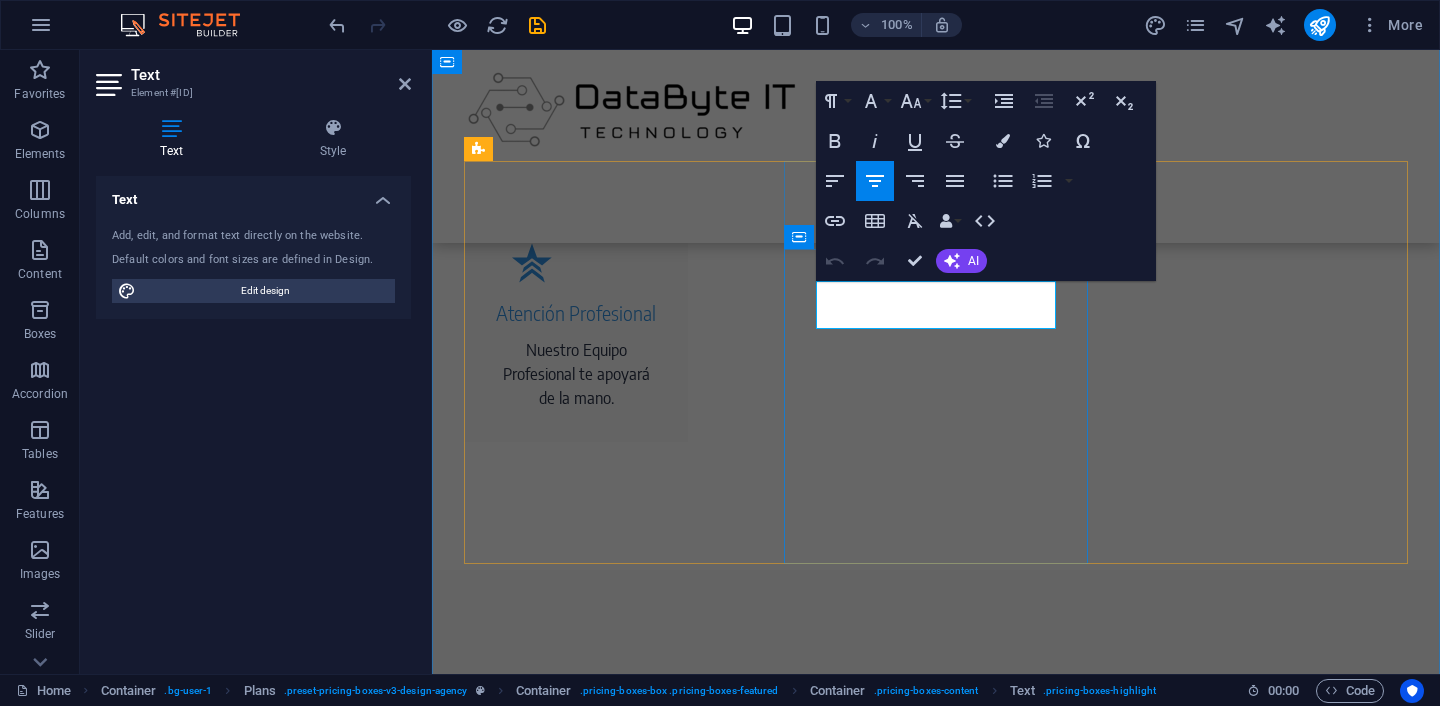 click on "$199" at bounding box center (936, 1458) 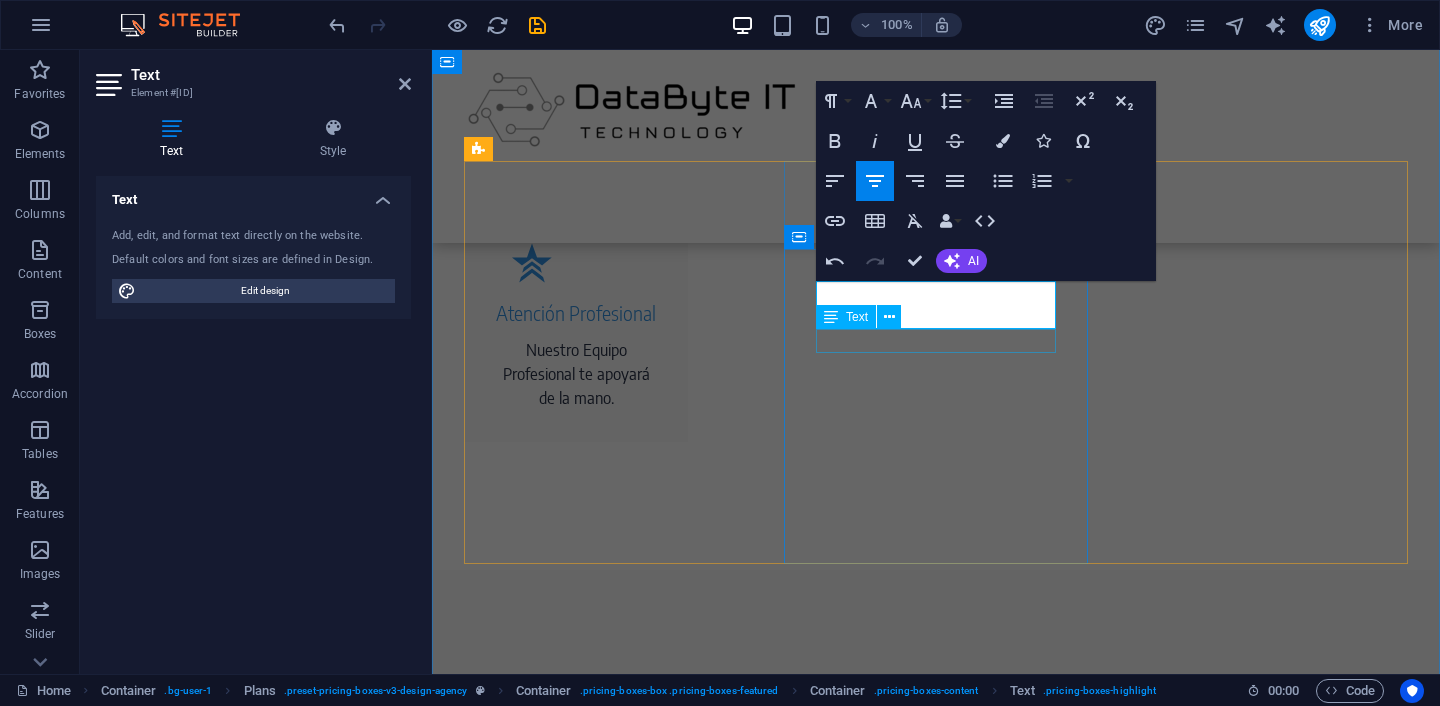 click on "per month" at bounding box center (936, 1494) 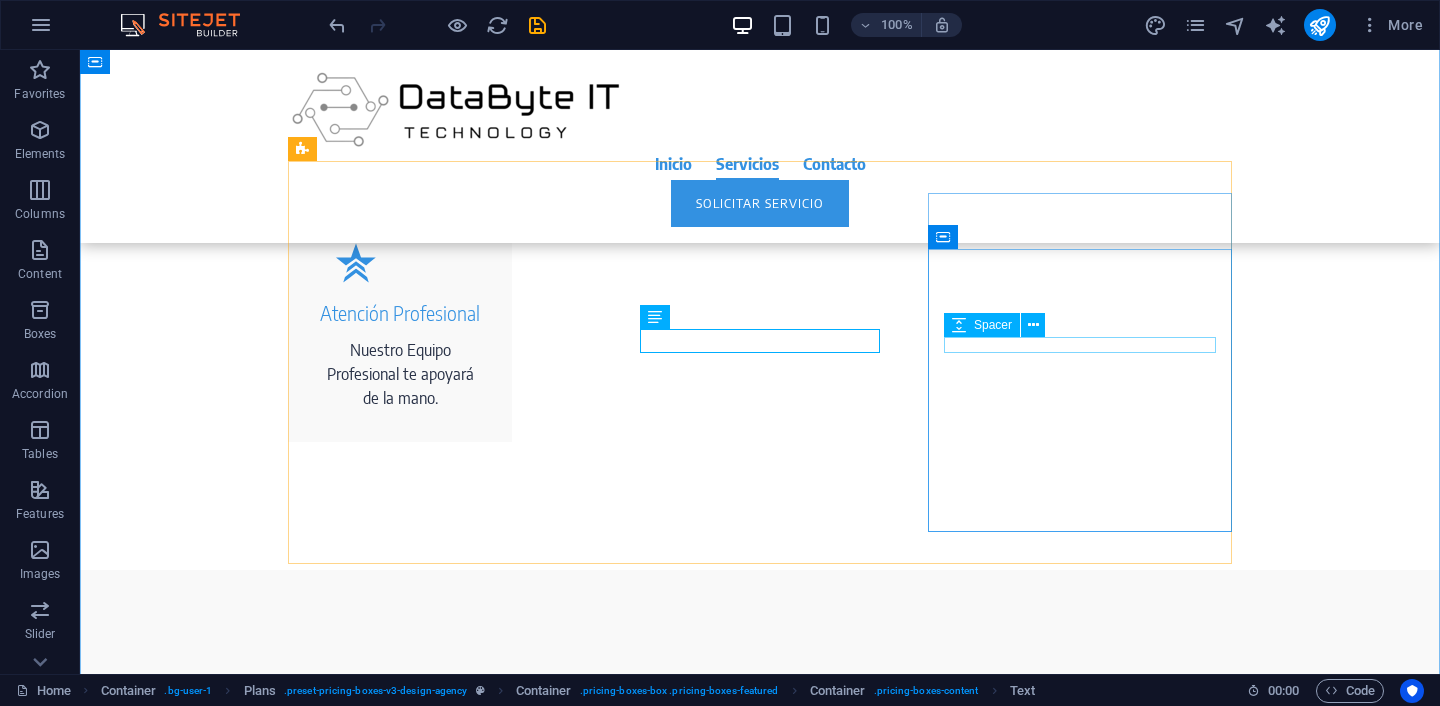 click at bounding box center (760, 1877) 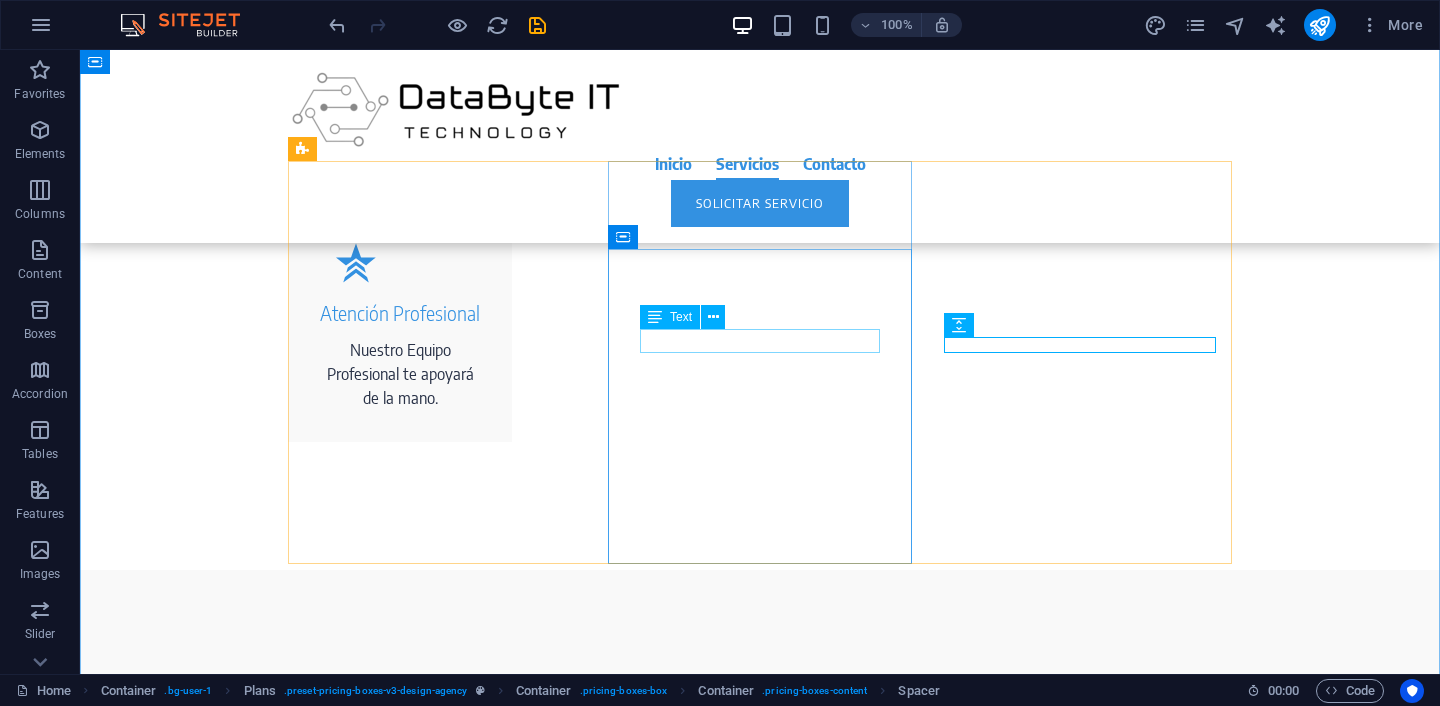 click on "per month" at bounding box center [760, 1494] 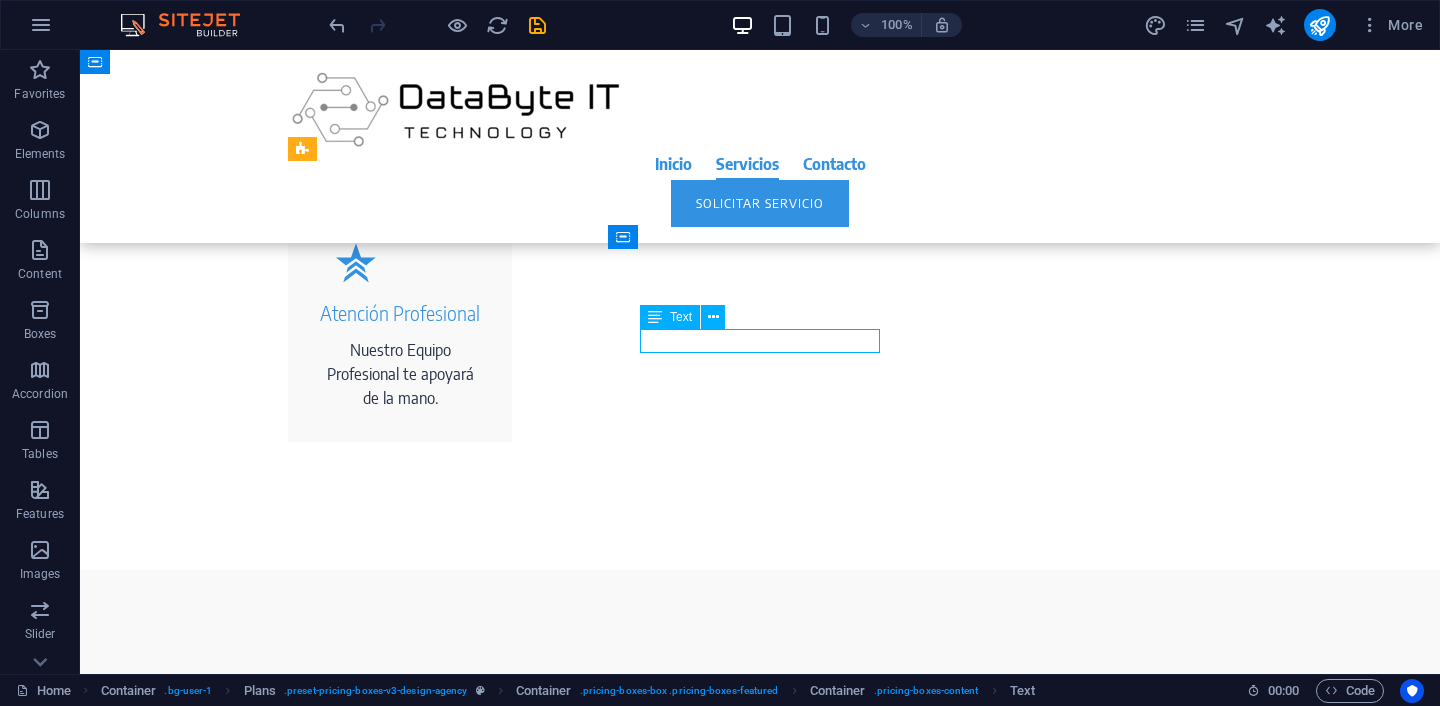 click on "per month" at bounding box center [760, 1494] 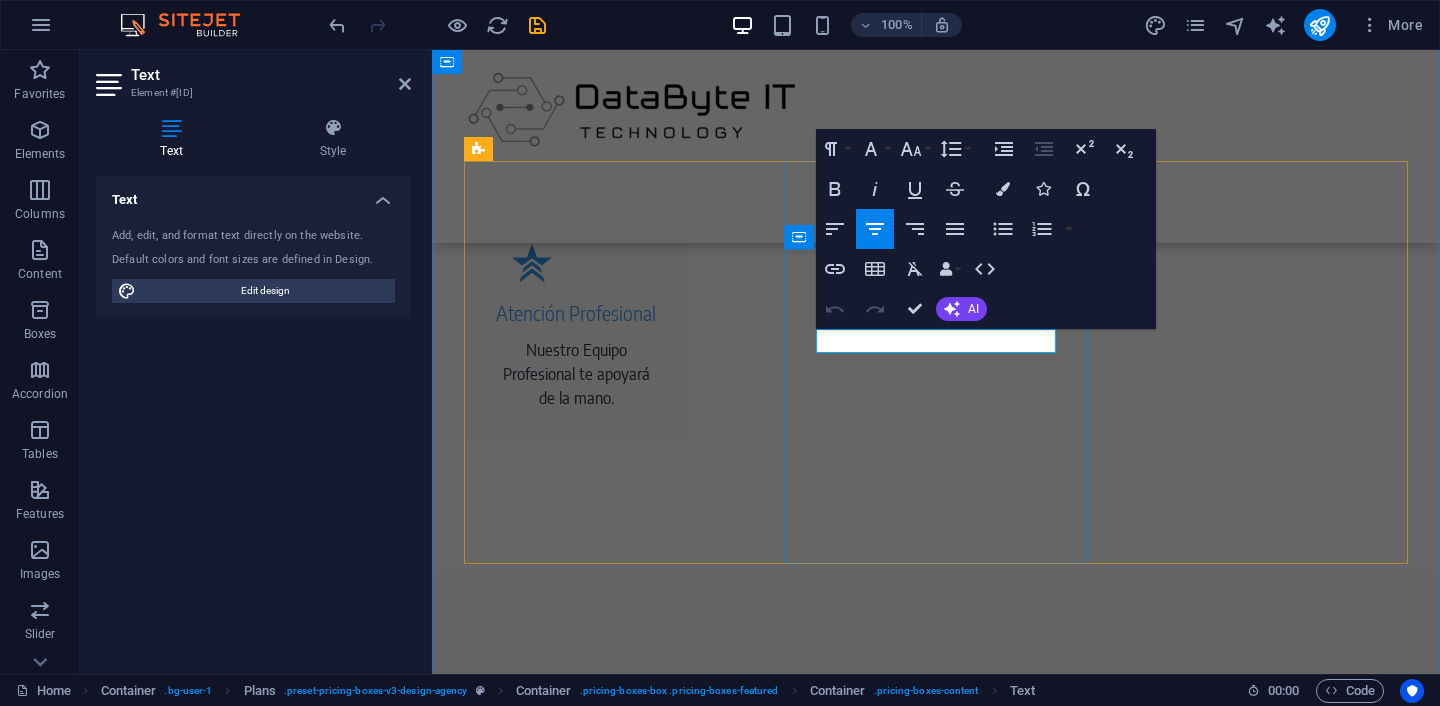 click on "per month" at bounding box center [936, 1494] 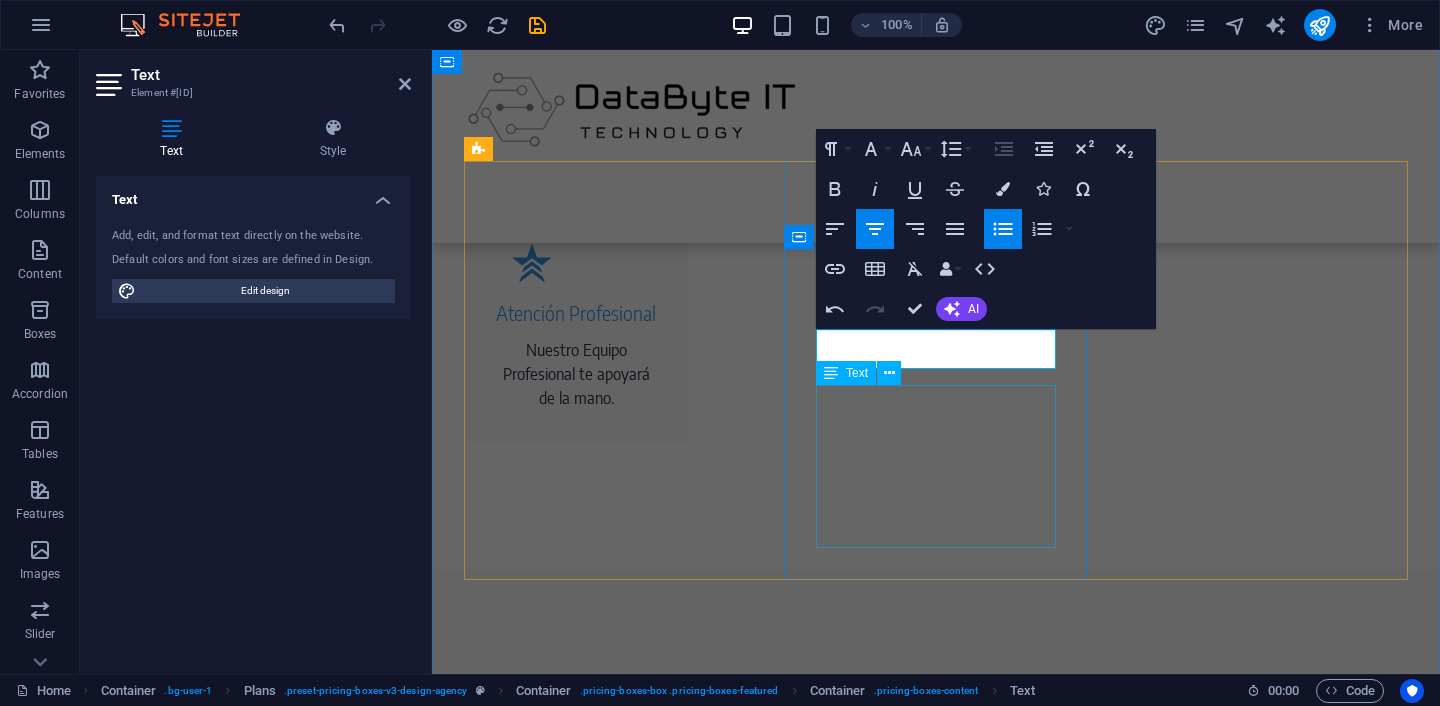 click on "Exklusive design Up to 8 menu items 4 professional photos Duration: 24 months" at bounding box center (936, 1619) 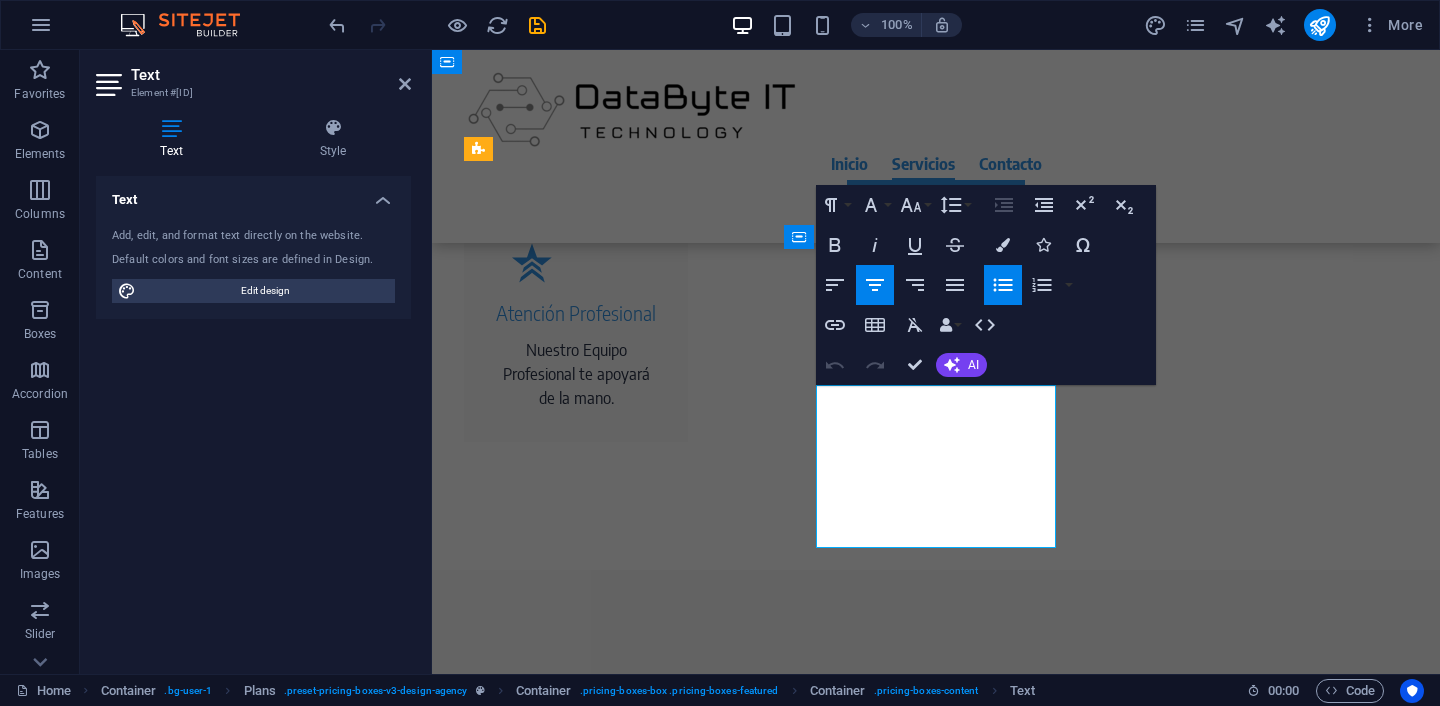 click on "Exklusive design" at bounding box center [936, 1558] 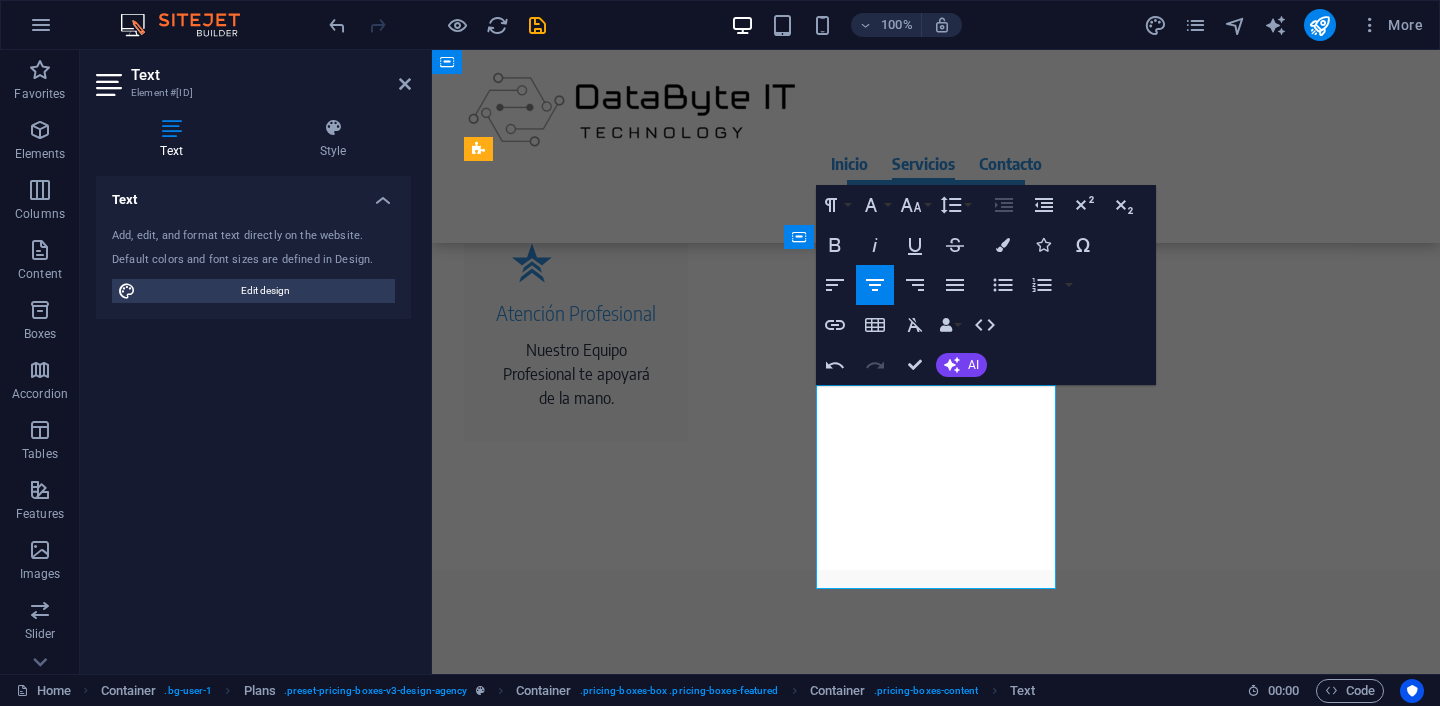 click on "Up to 8 menu items" at bounding box center [936, 1640] 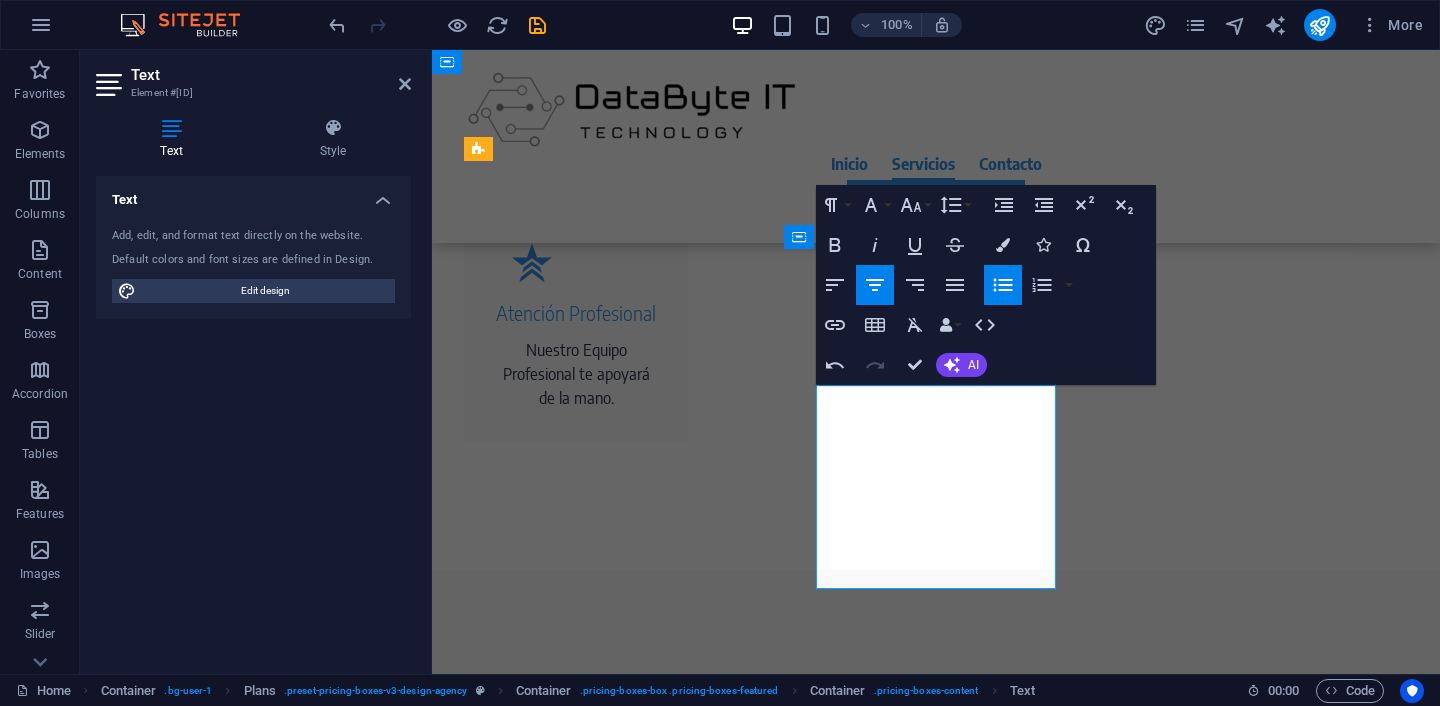 click on "Up to 8 menu items" at bounding box center (936, 1640) 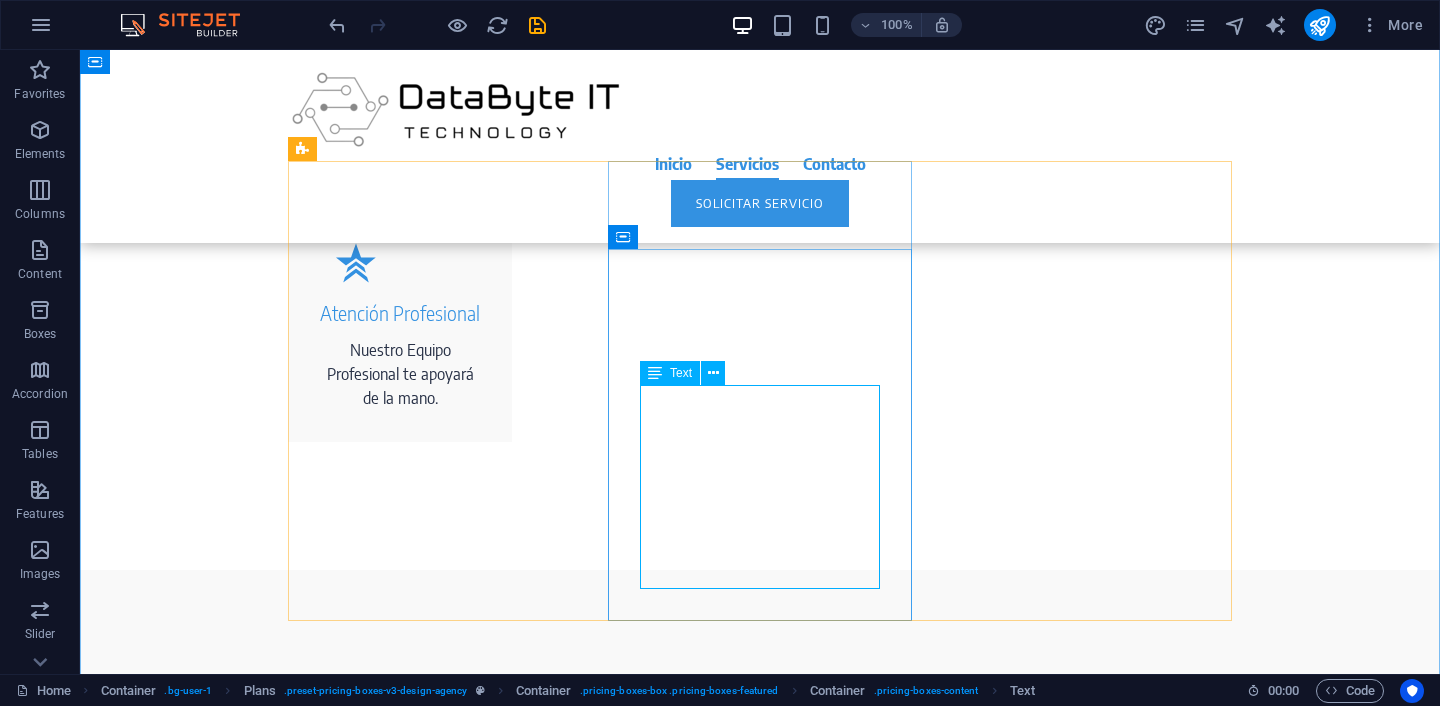 click on "Null Null 4 professional photos Duration: 24 months" at bounding box center (760, 1640) 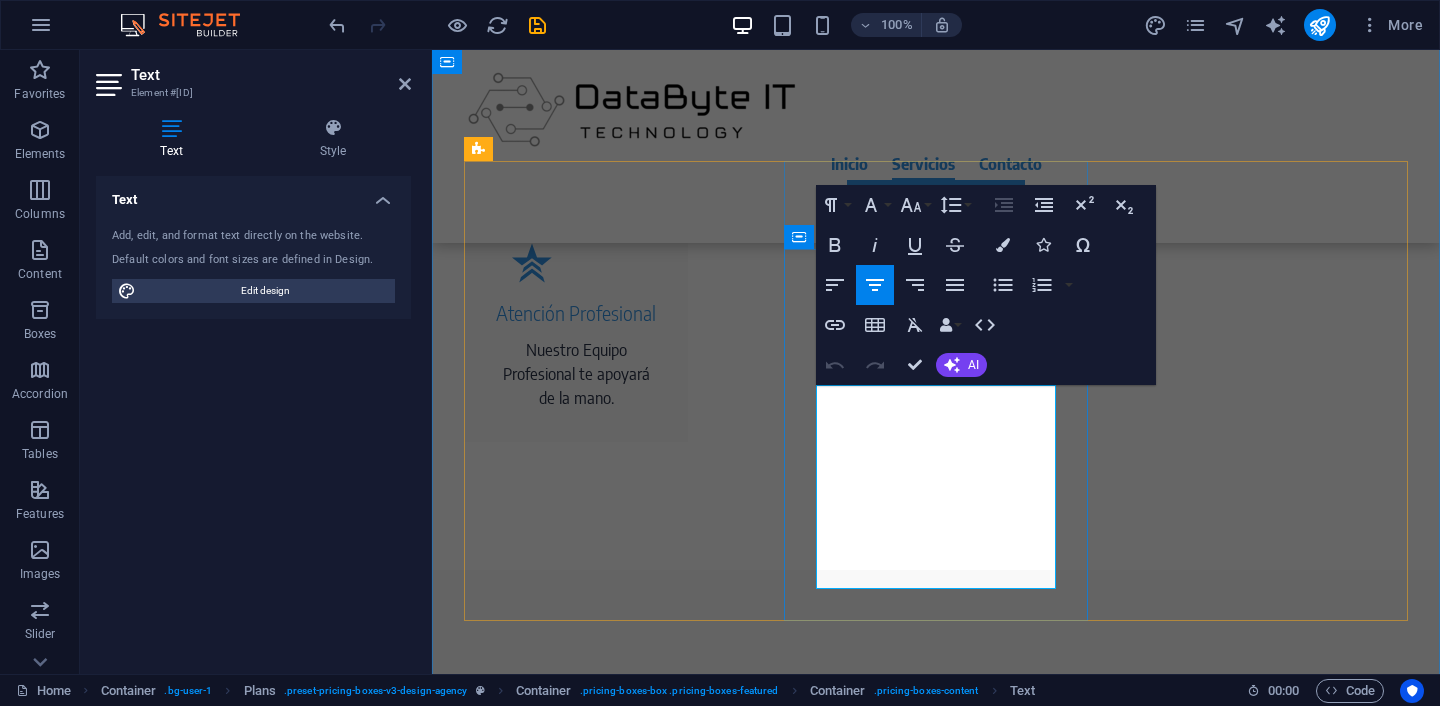 click on "Null" at bounding box center [936, 1579] 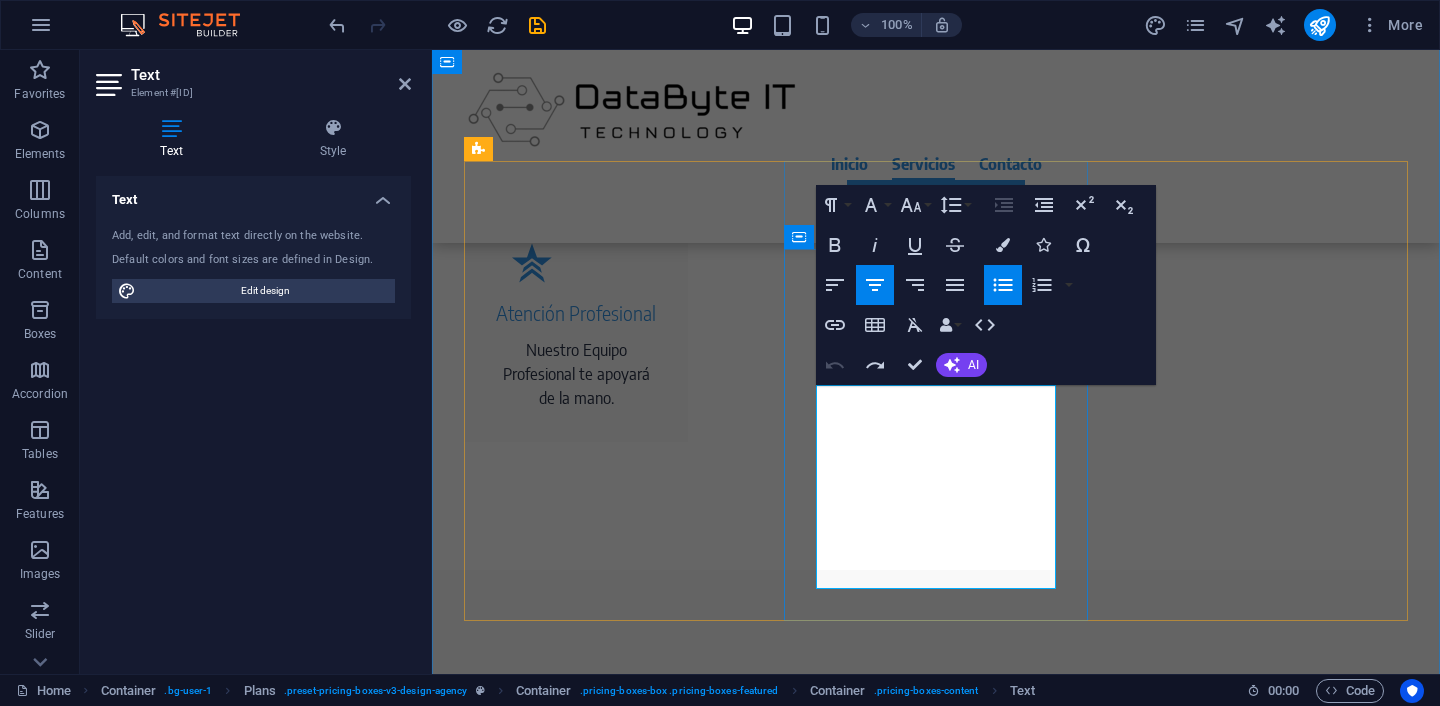 type 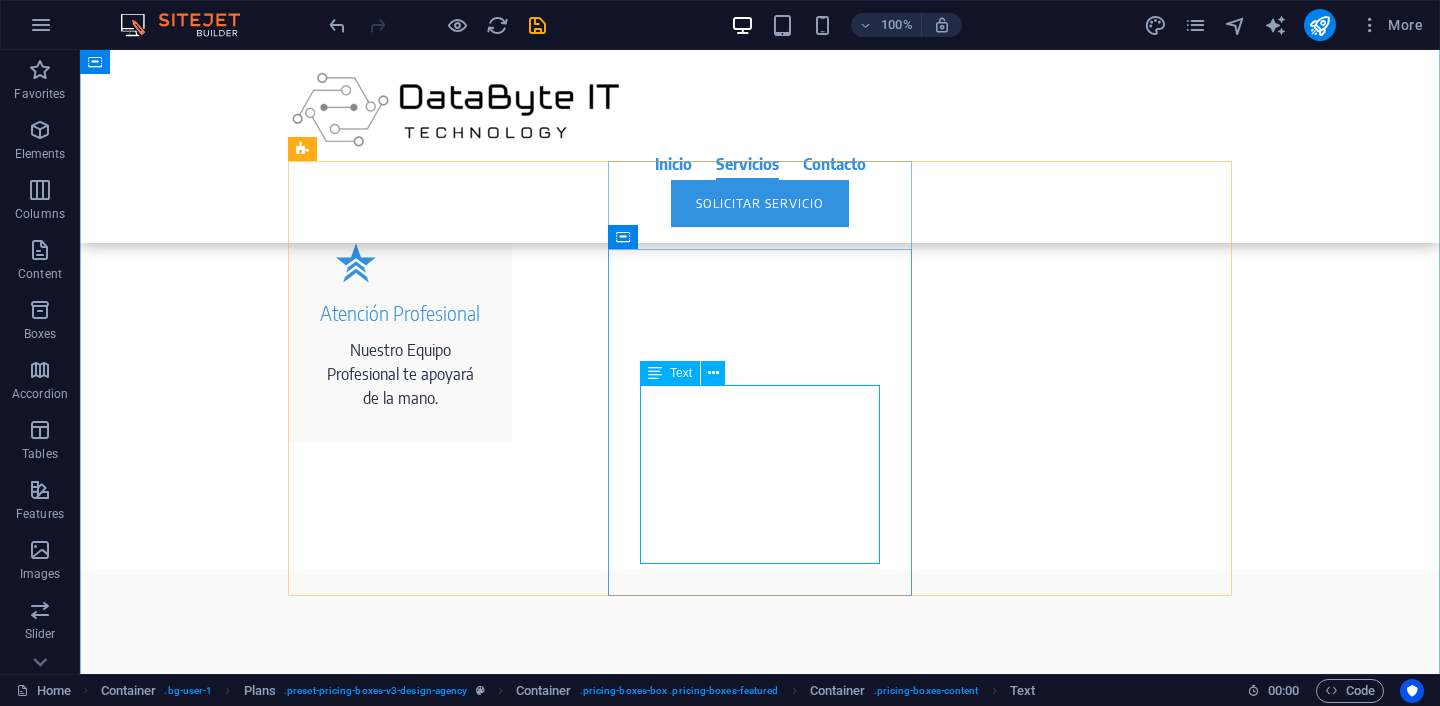 click on "Null Null 4 professional photos Duration: 24 months" at bounding box center (760, 1627) 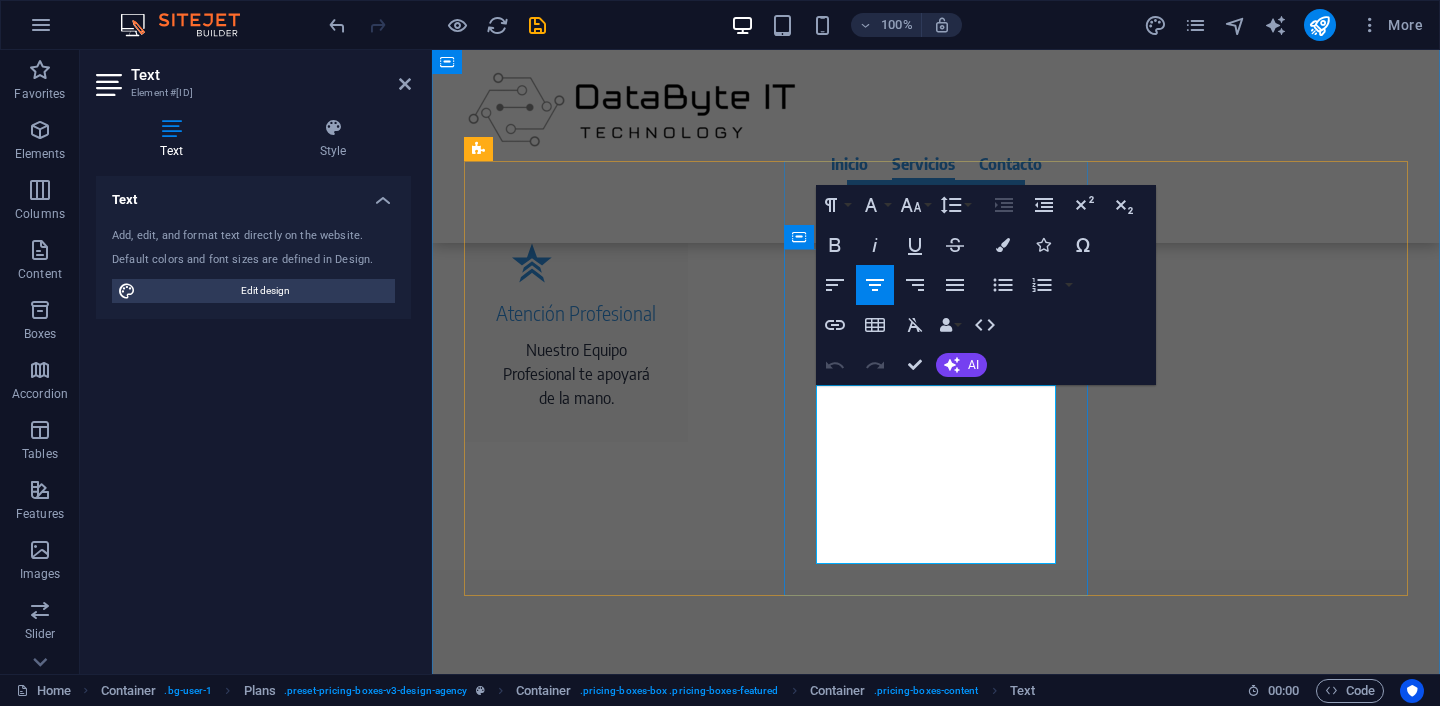 drag, startPoint x: 1020, startPoint y: 506, endPoint x: 850, endPoint y: 482, distance: 171.68576 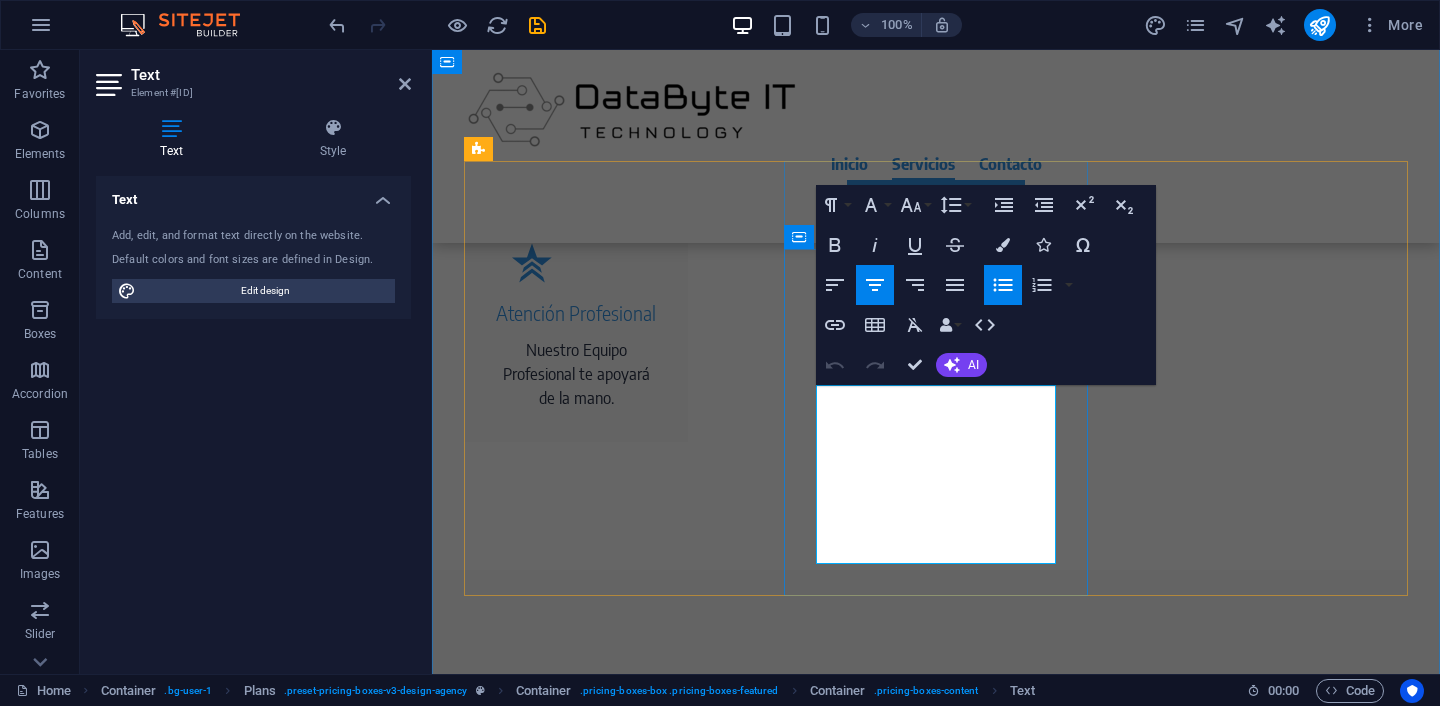 click on "Null" at bounding box center [936, 1615] 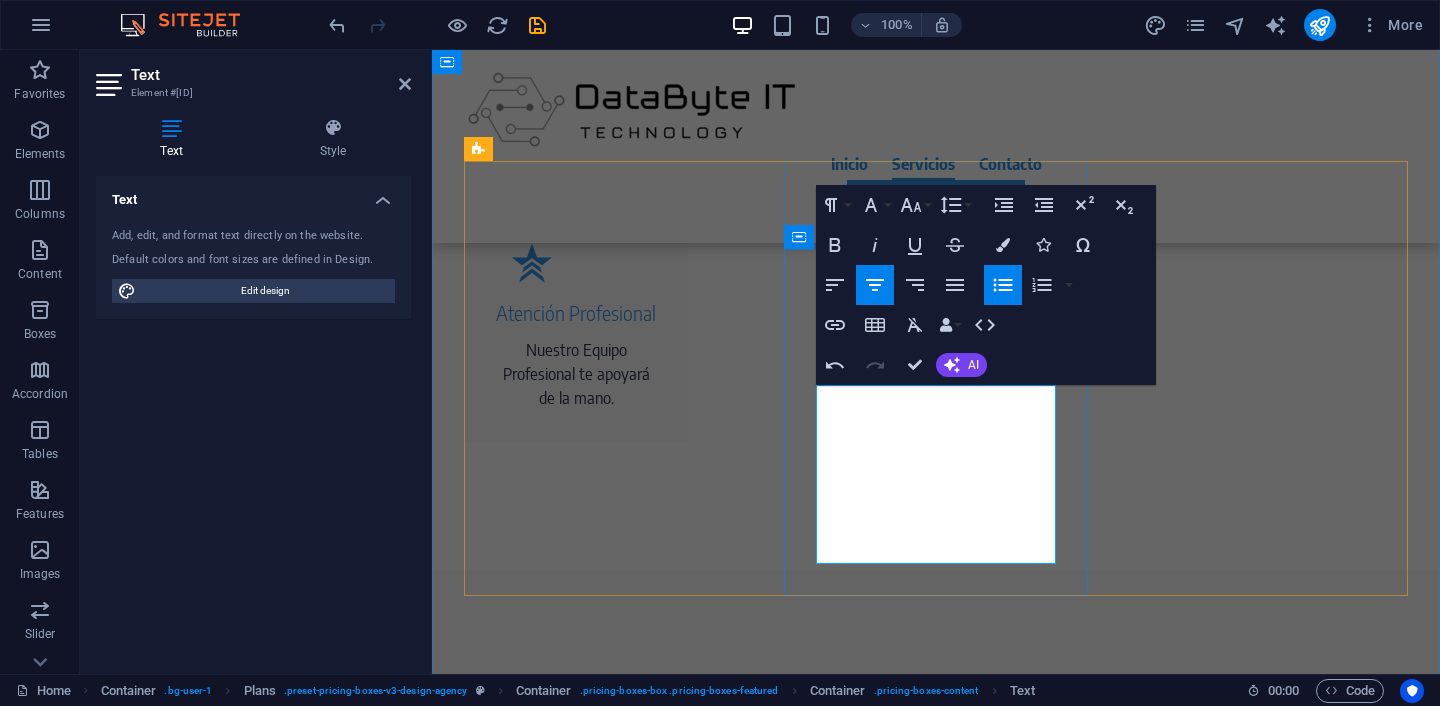 click on "Duration: 24 months" at bounding box center (936, 1697) 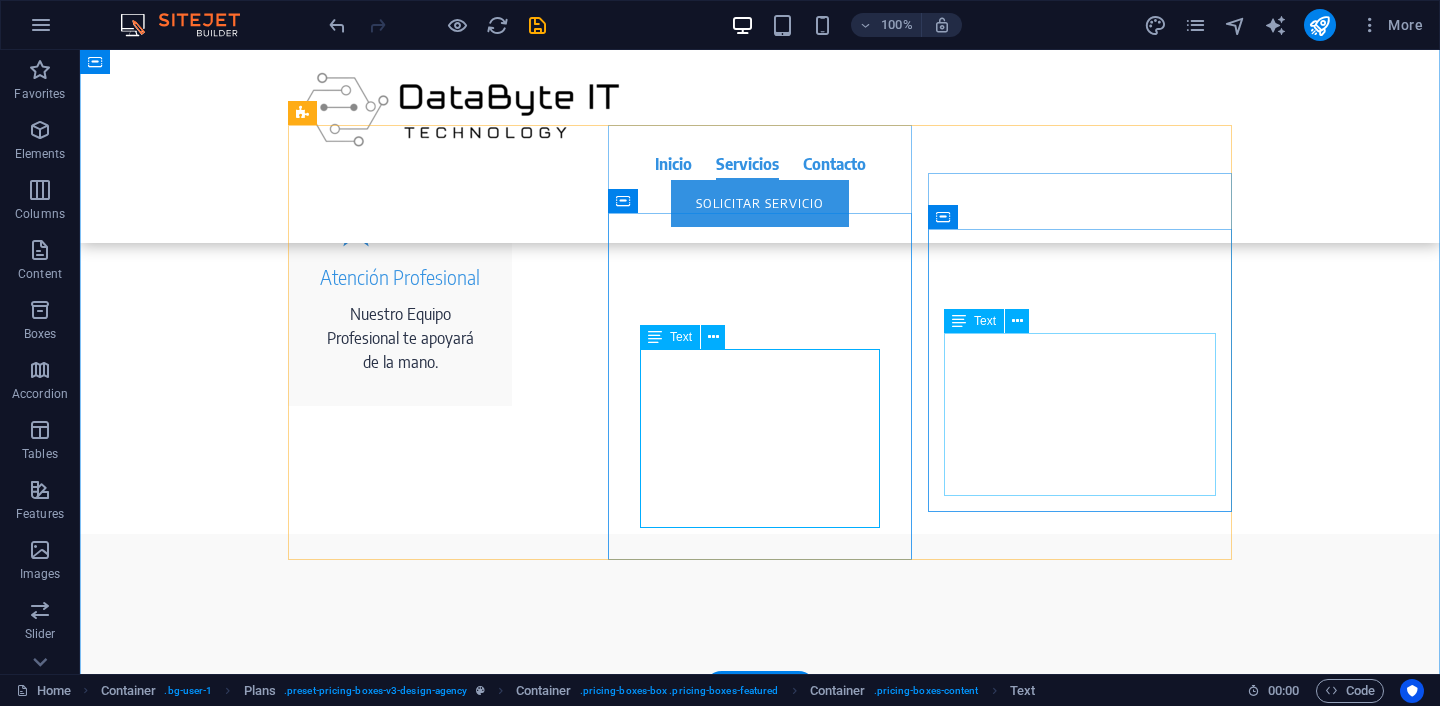 scroll, scrollTop: 1630, scrollLeft: 0, axis: vertical 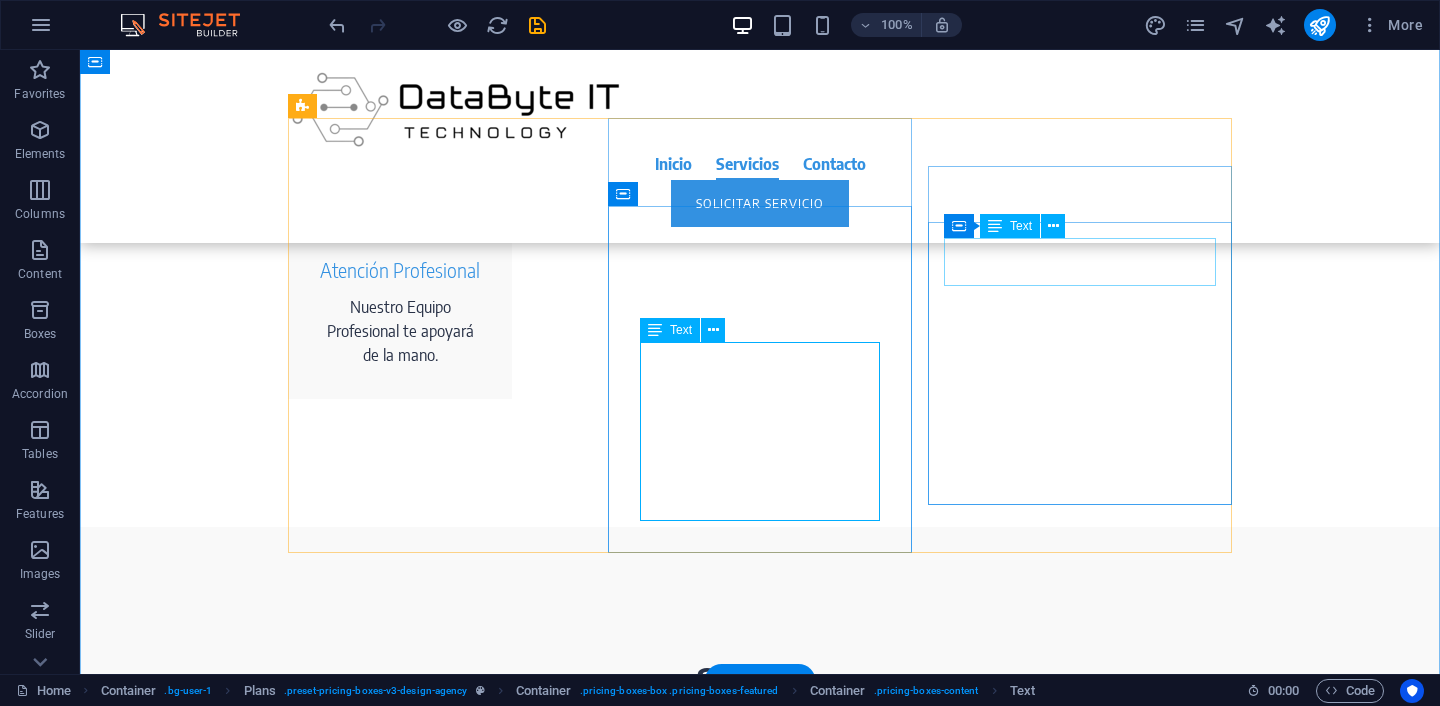 click on "$299" at bounding box center (760, 1810) 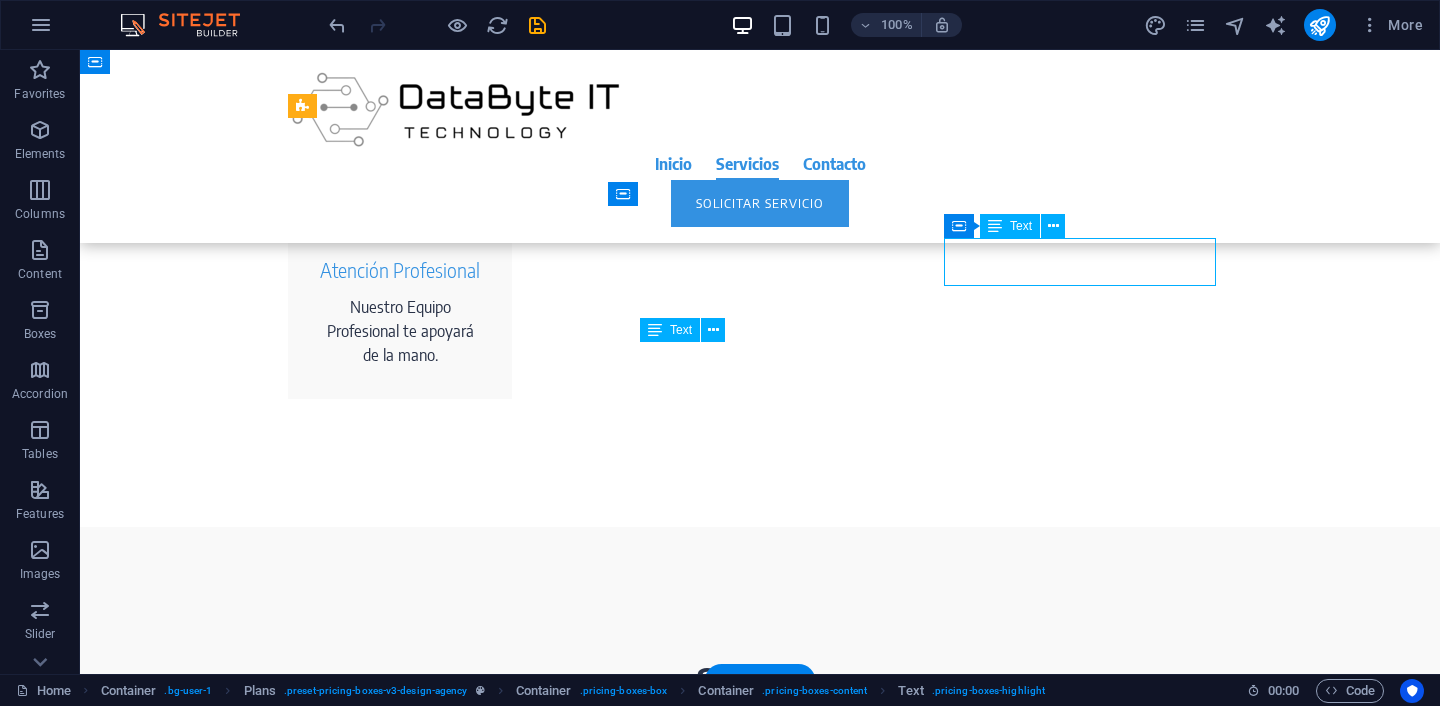 click on "$299" at bounding box center [760, 1810] 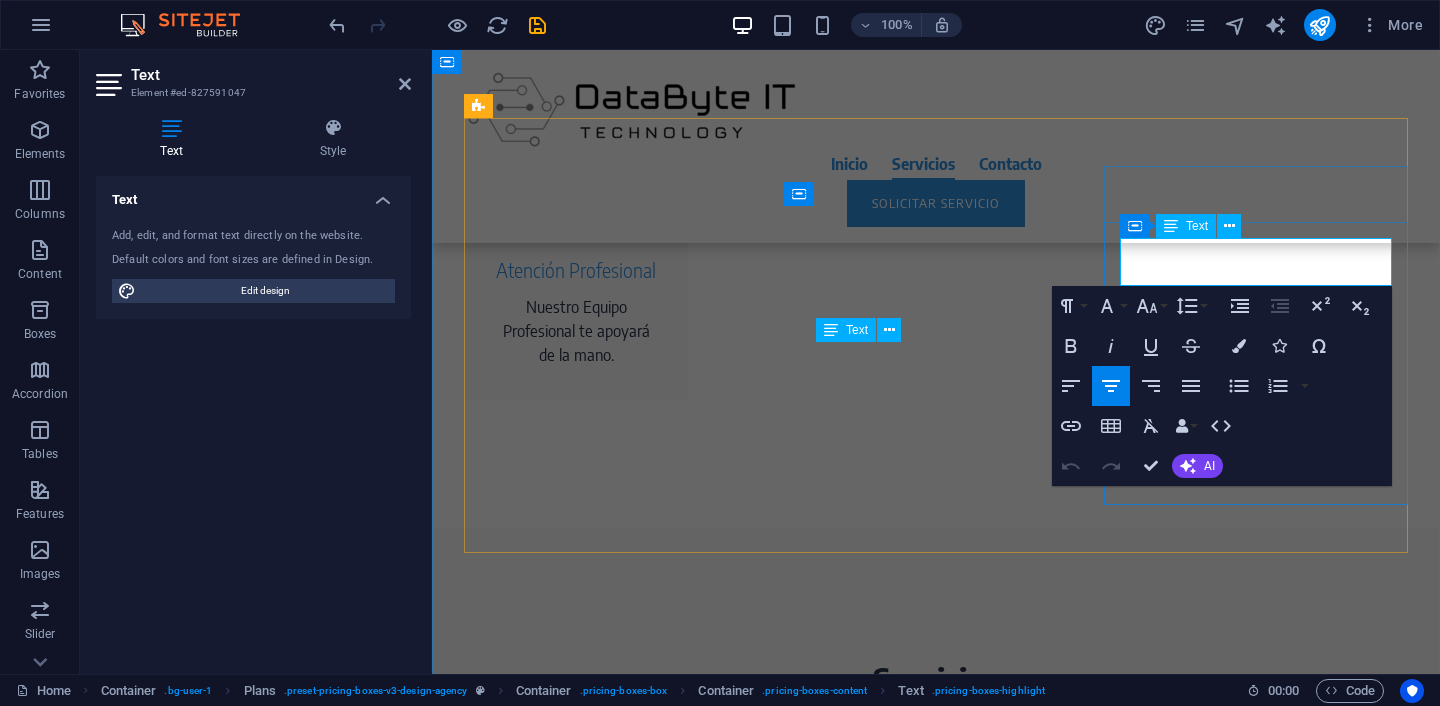 click on "$299" at bounding box center (936, 1810) 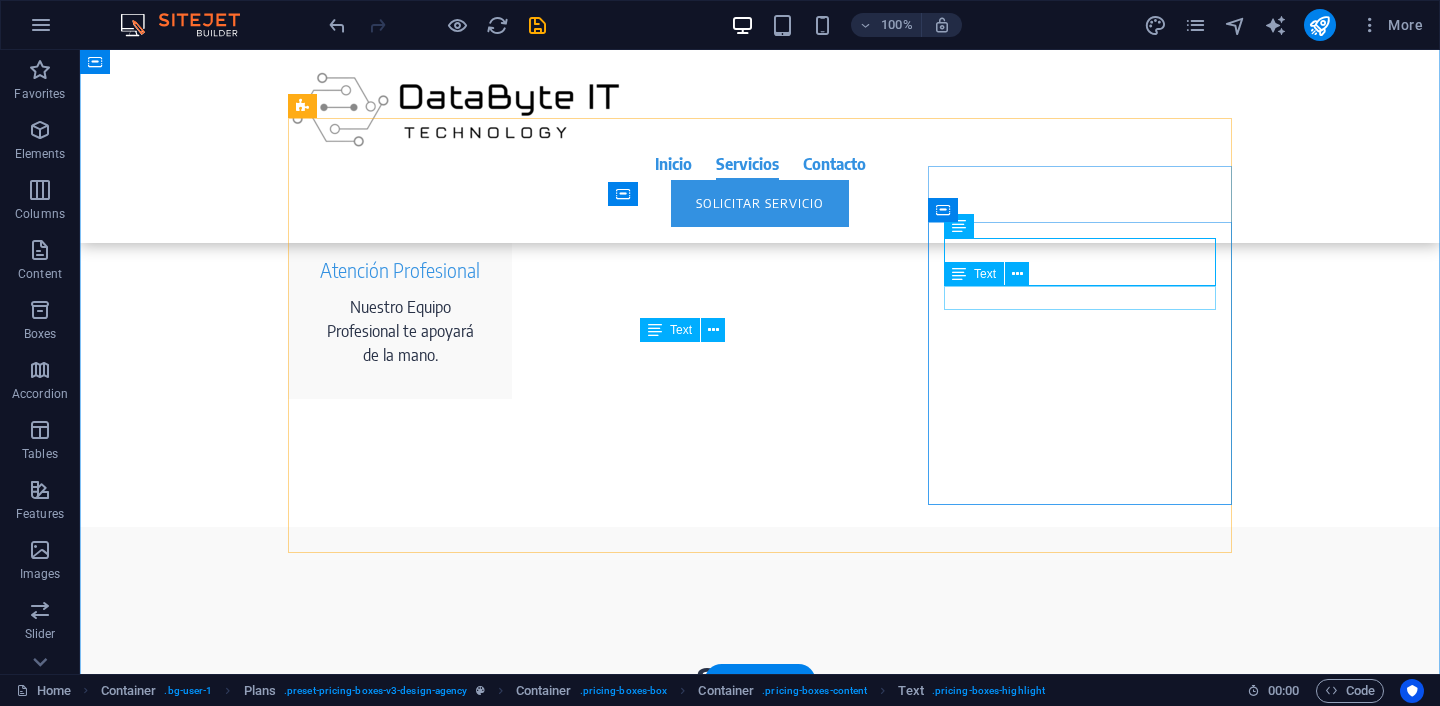 click on "per month" at bounding box center (760, 1846) 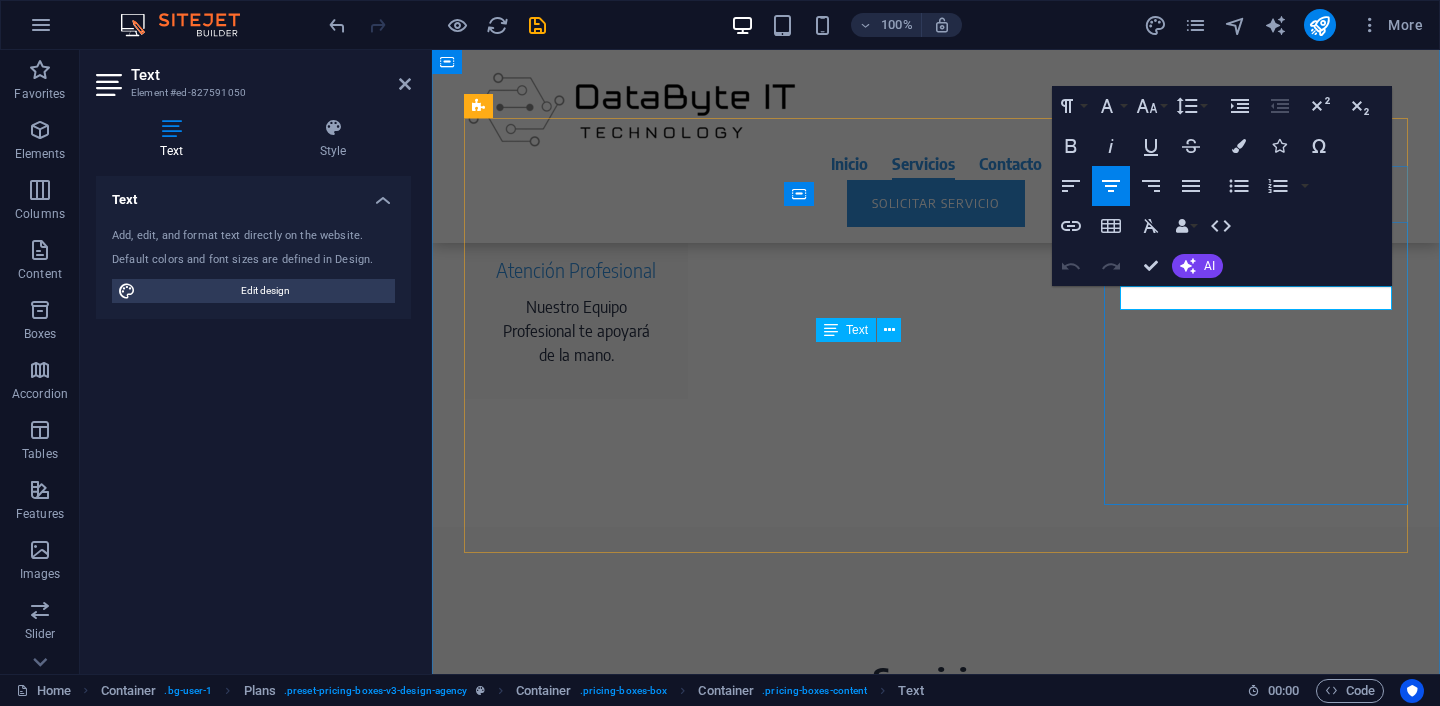 click on "per month" at bounding box center [936, 1846] 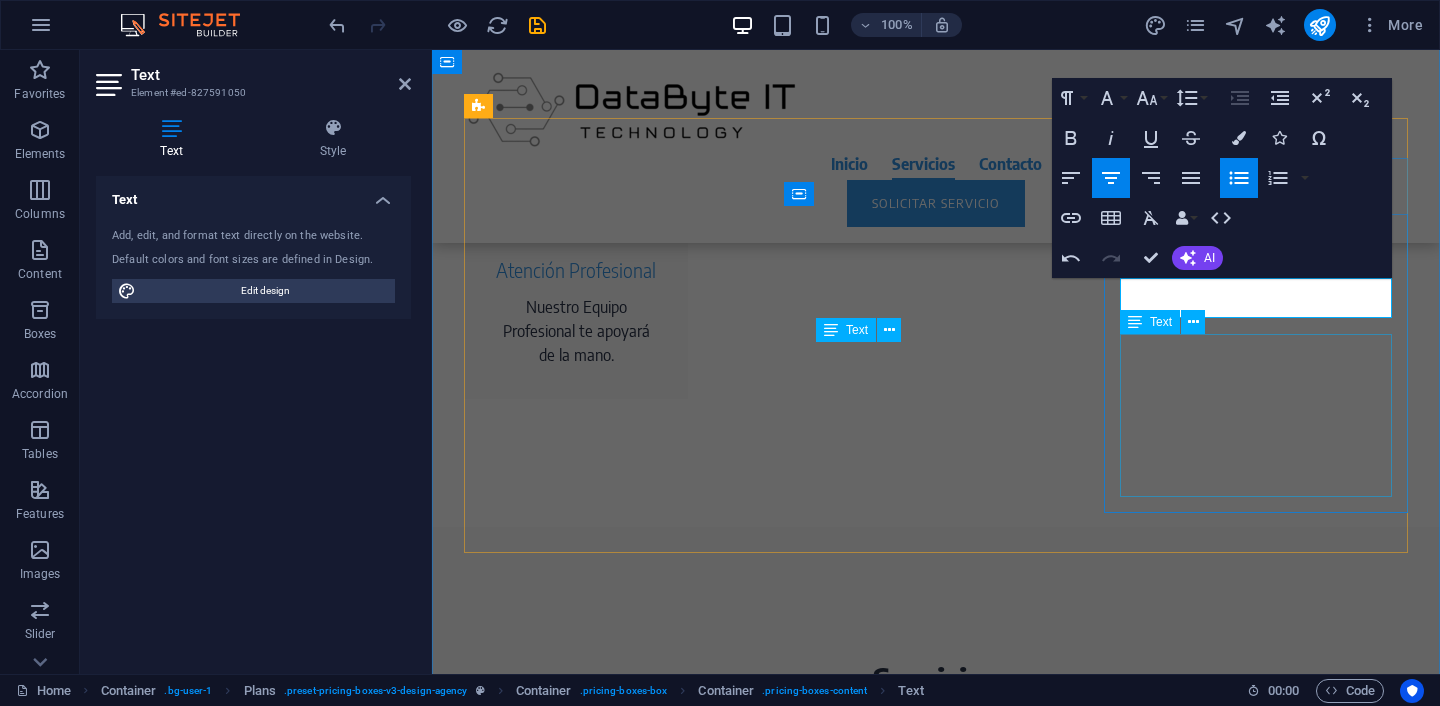 click on "Standard design Up to 4 menu items 2 professional photos Duration: 24 months" at bounding box center (936, 1971) 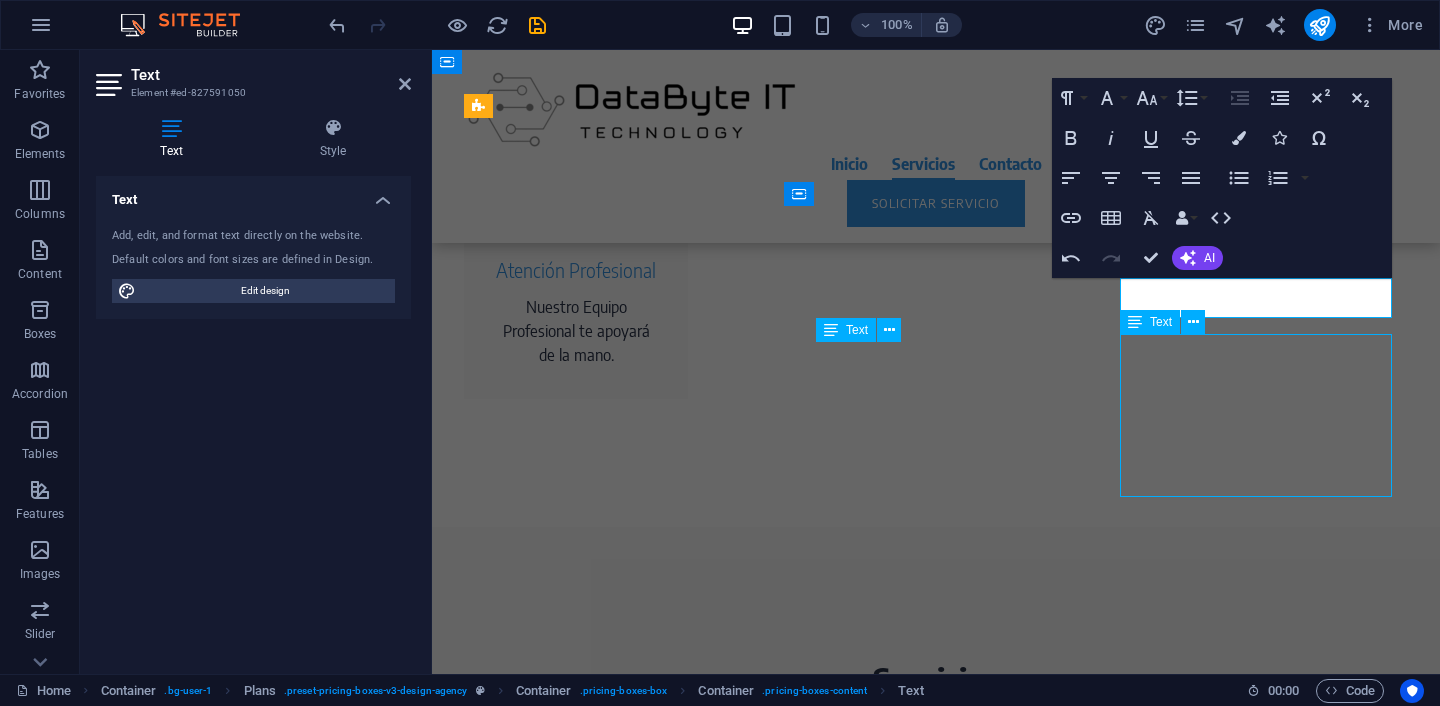 click on "Standard design Up to 4 menu items 2 professional photos Duration: 24 months" at bounding box center (936, 1971) 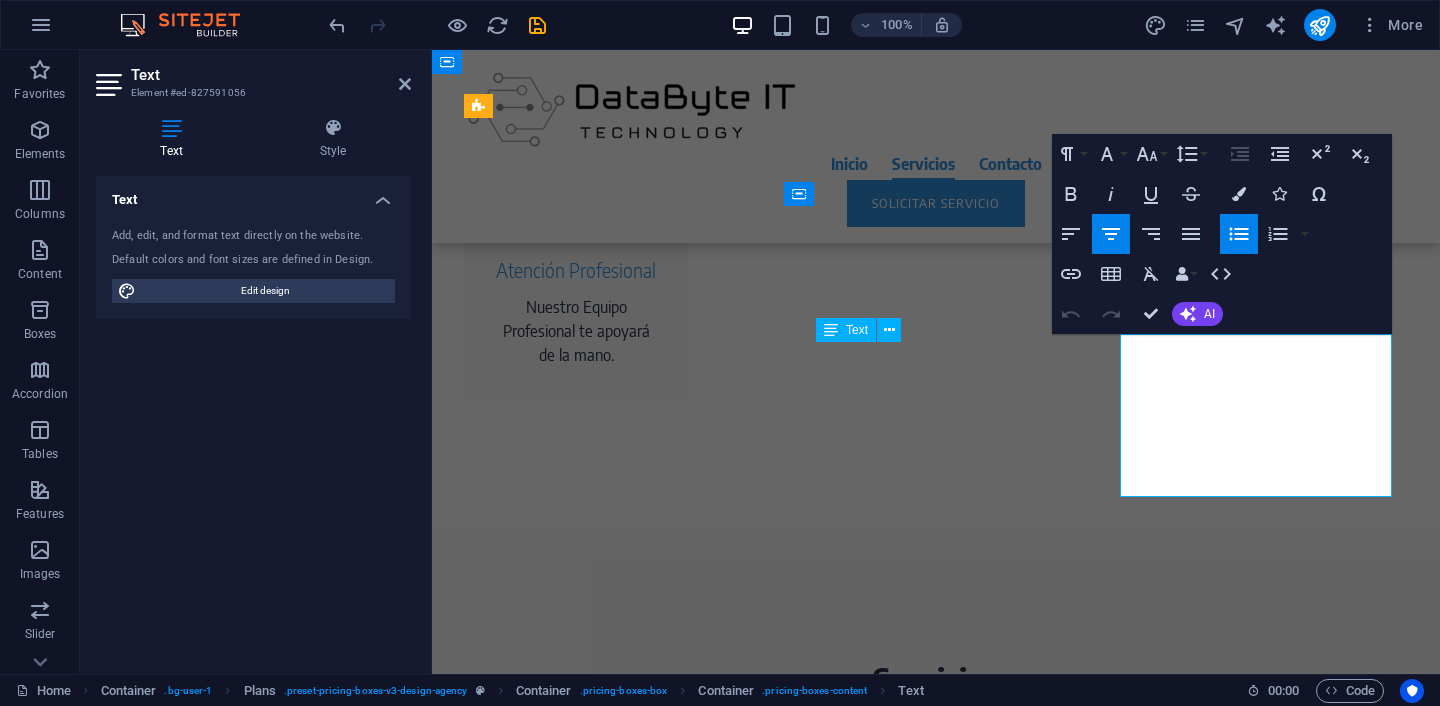 click on "Standard design" at bounding box center [936, 1910] 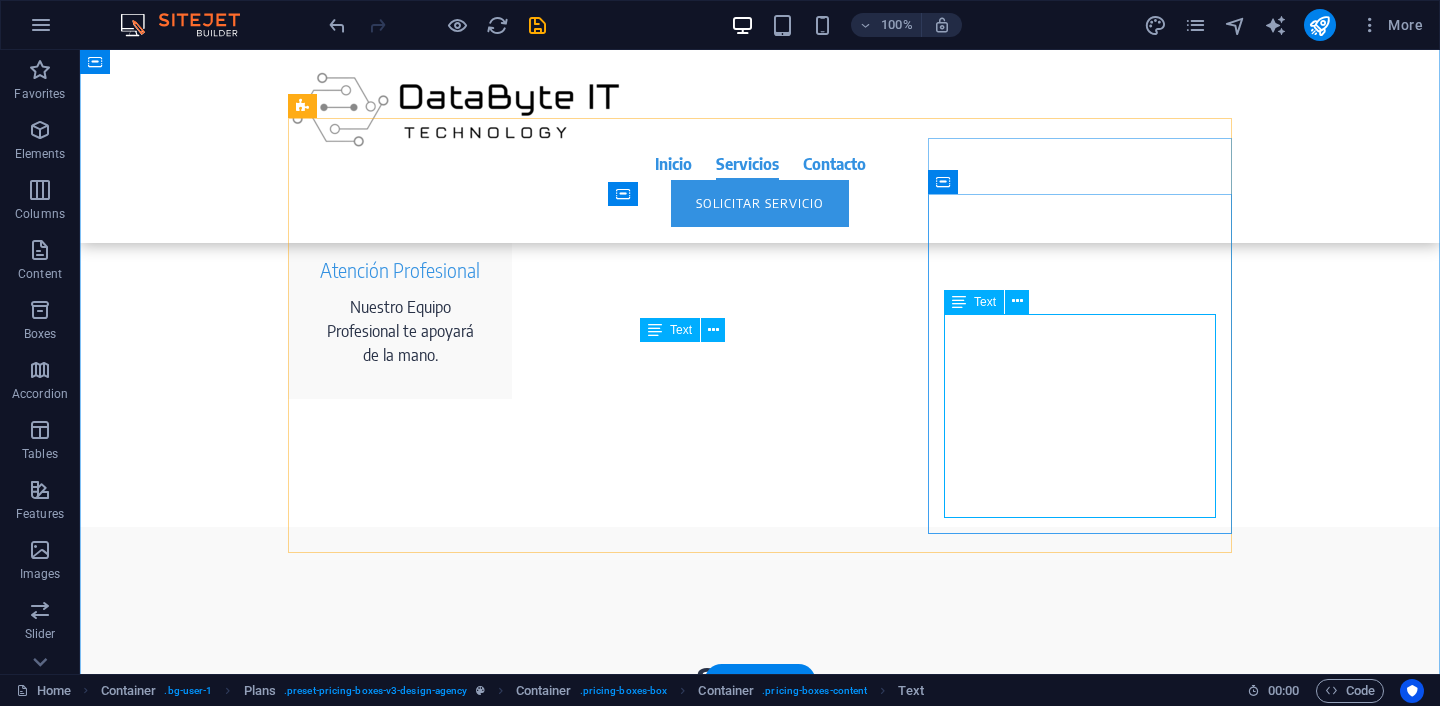 click on "Null Up to 4 menu items 2 professional photos Duration: 24 months" at bounding box center [760, 1992] 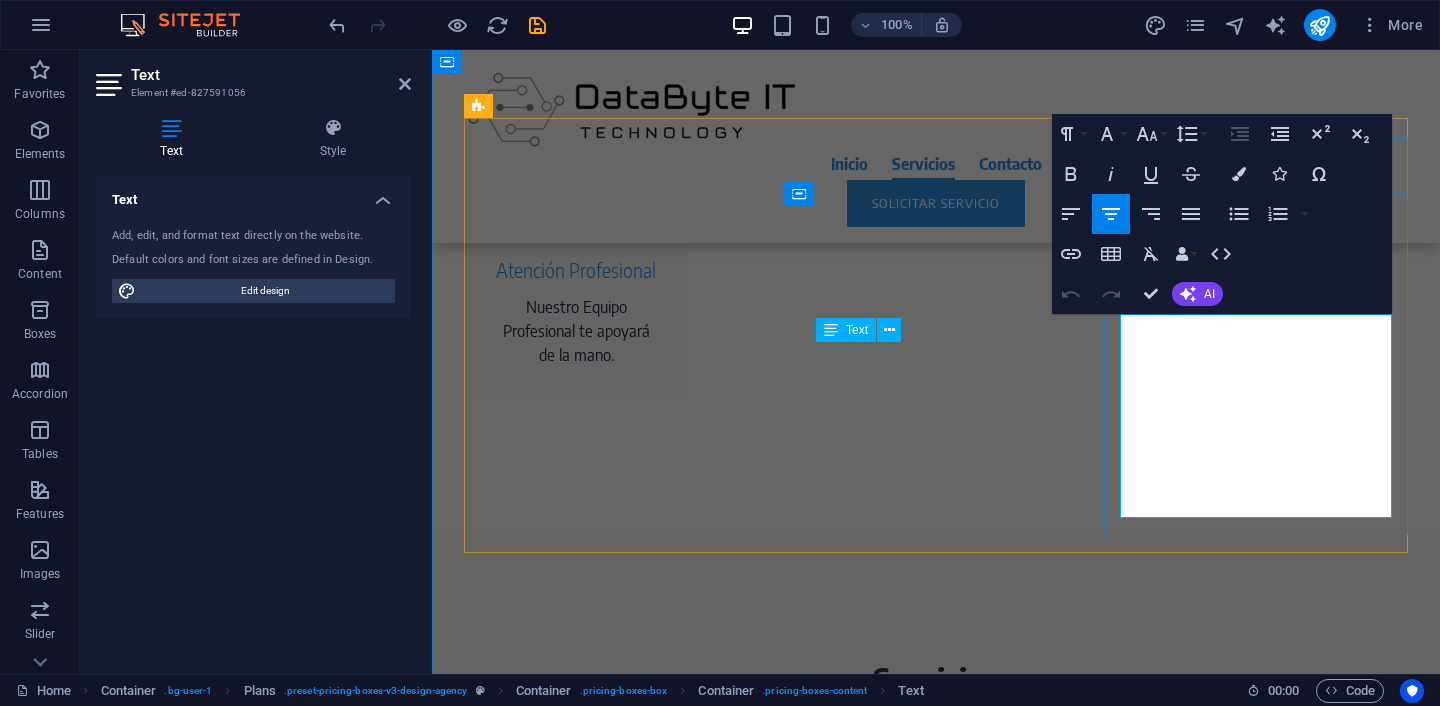 click on "Null" at bounding box center (936, 1931) 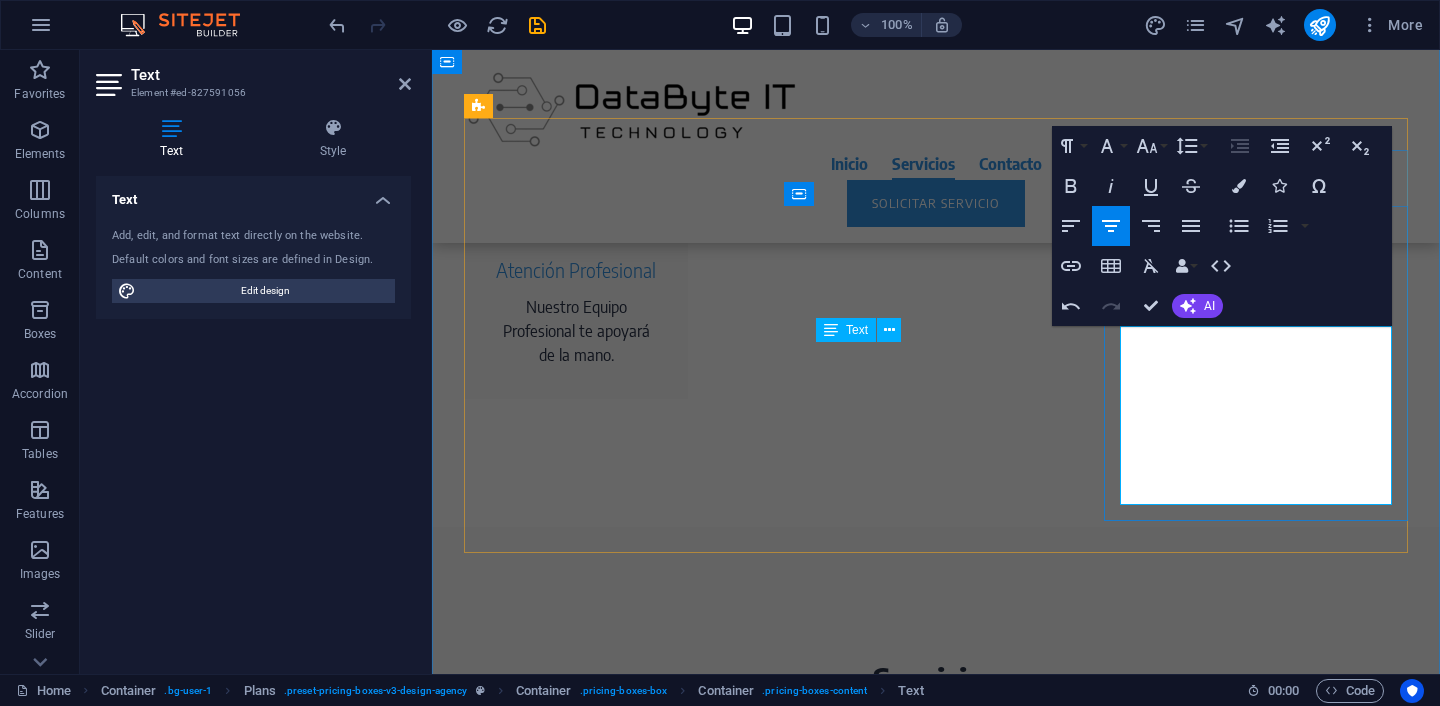 click on "Up to 4 menu items" at bounding box center [936, 1967] 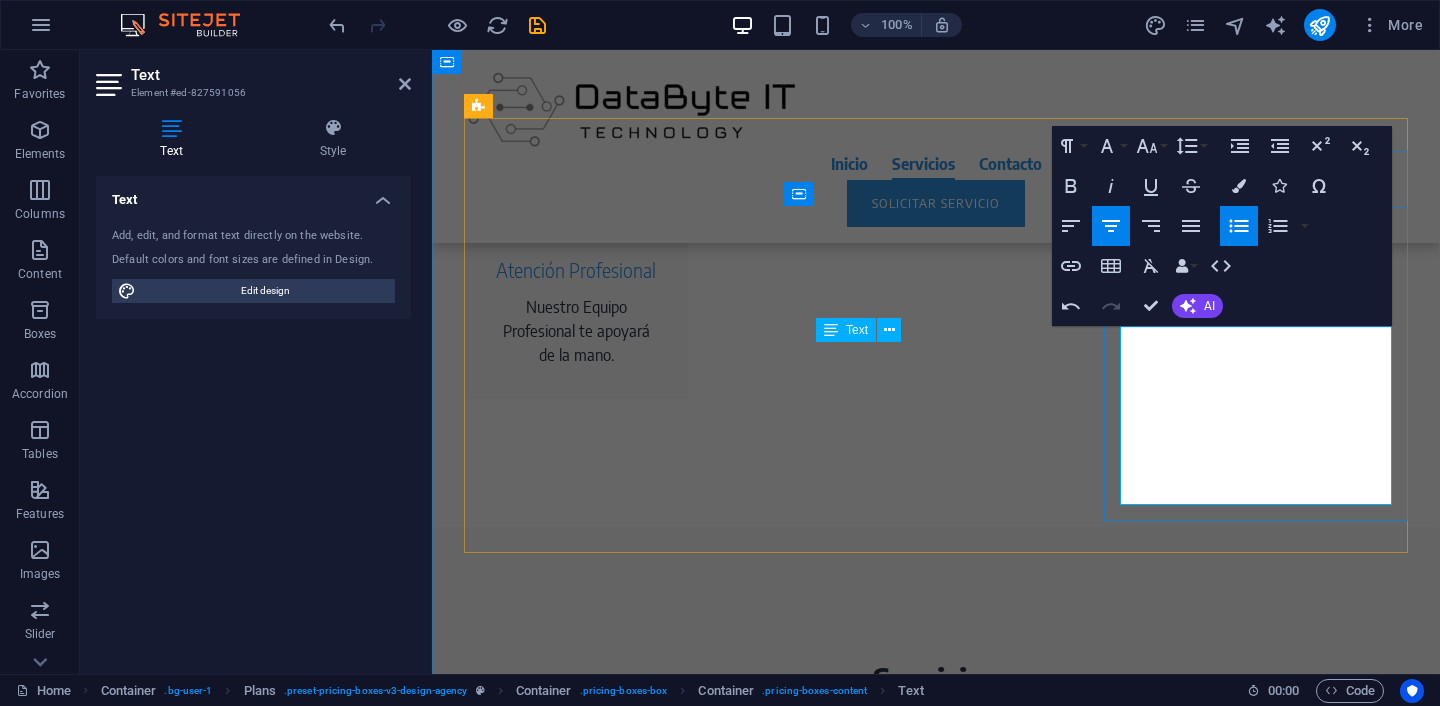 click on "Up to 4 menu items" at bounding box center [936, 1967] 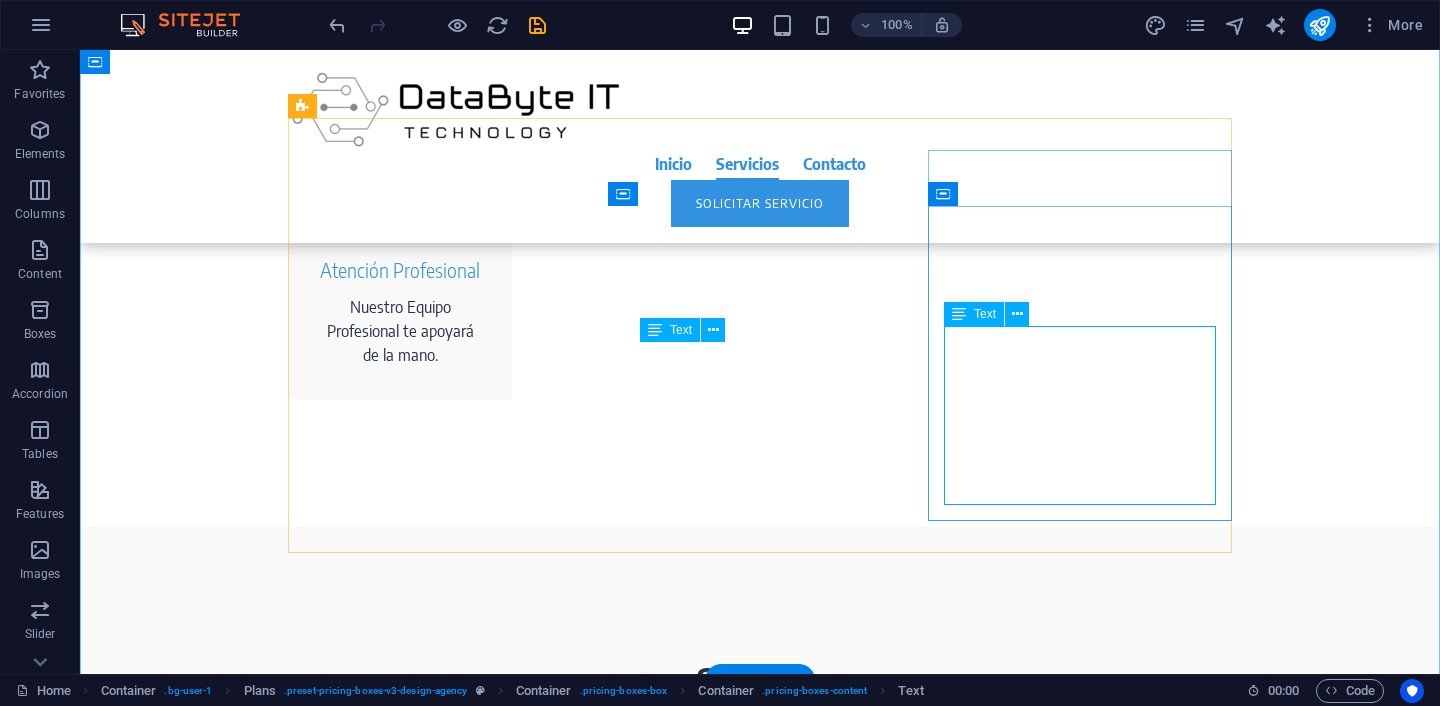 click on "Null Null 2 professional photos Duration: 24 months" at bounding box center (760, 1979) 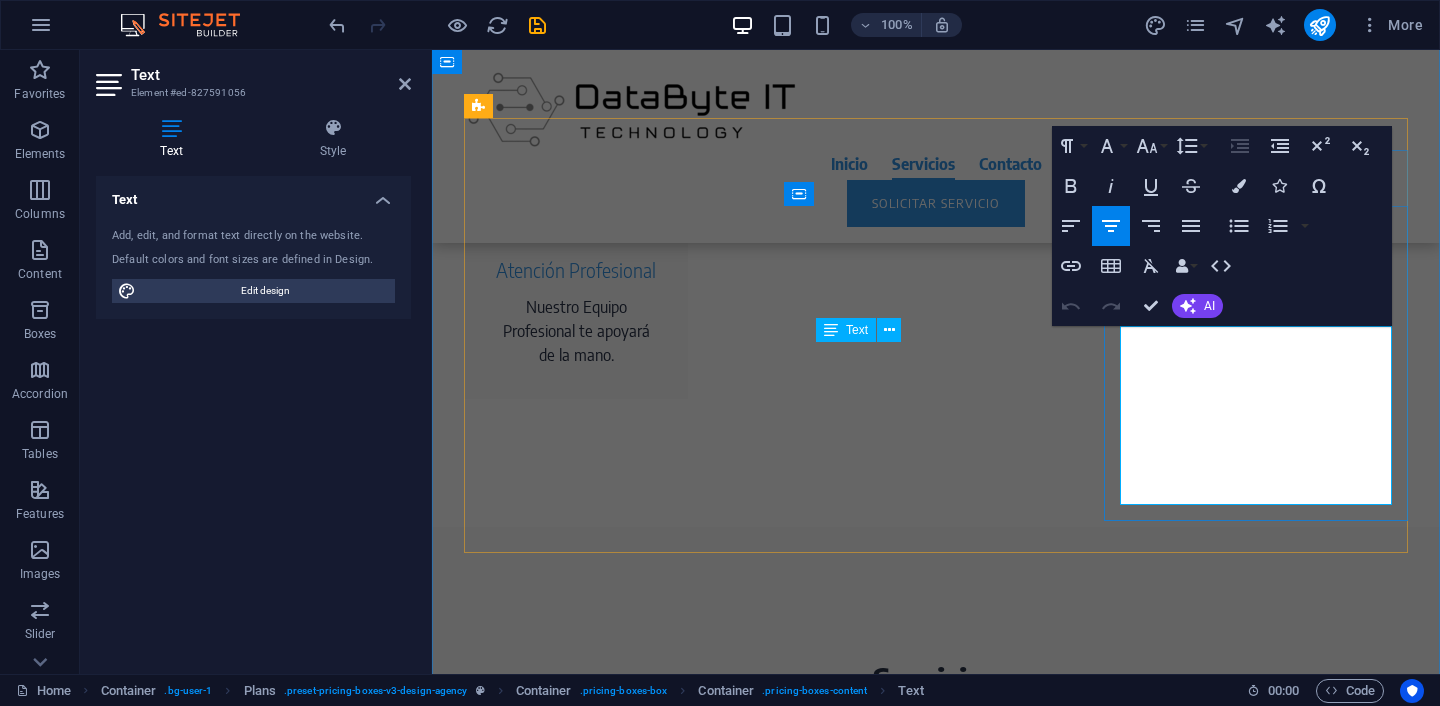 click on "2 professional photos" at bounding box center [936, 2008] 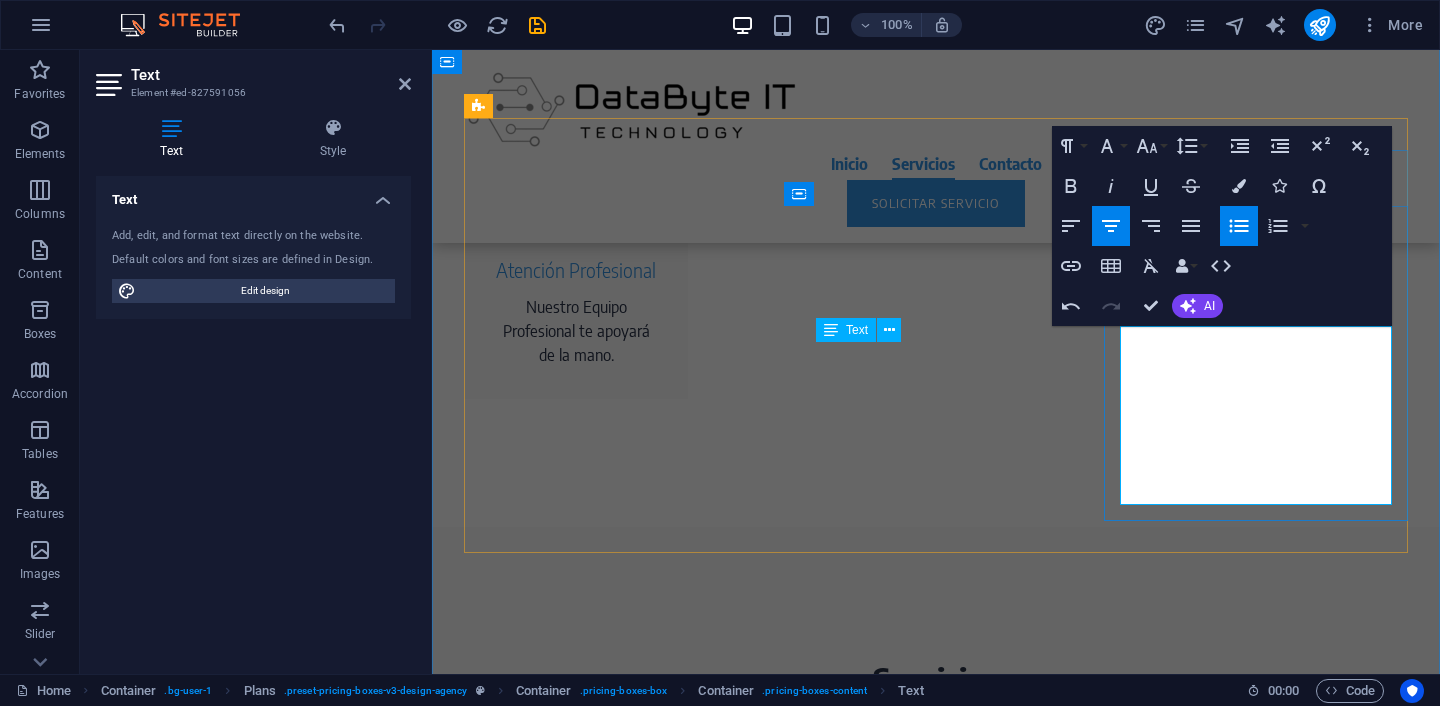 click on "Duration: 24 months" at bounding box center [936, 2049] 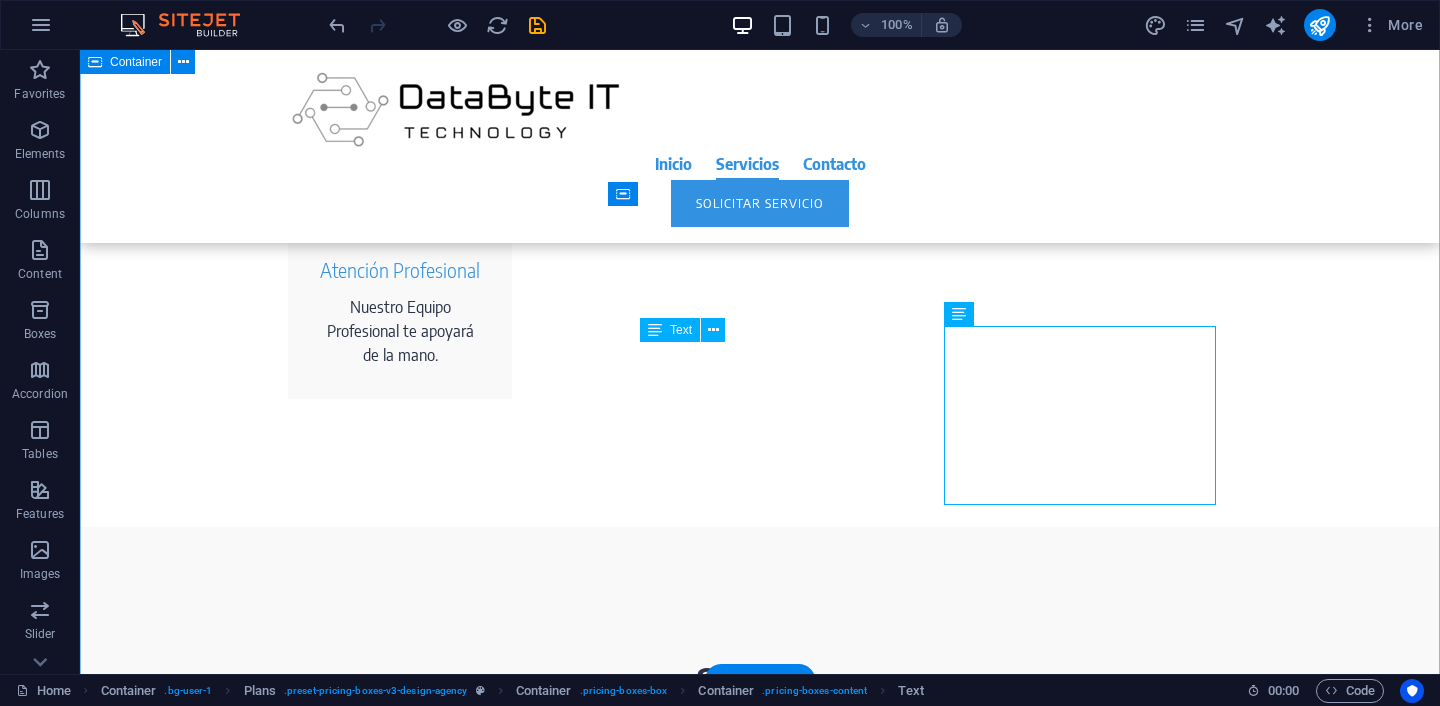 click on "Servicios Nuestros paquetes incluyen consultoría y soporte técnico. siempre estamos a su disposición y le ofrecemos un soporte confiable. ¡Aproveche nuestros años experiencia! ver mas item $ Null Null Null Null Null item $ Null Null Null Null Null item $ Null Null Null Null Null" at bounding box center (760, 1370) 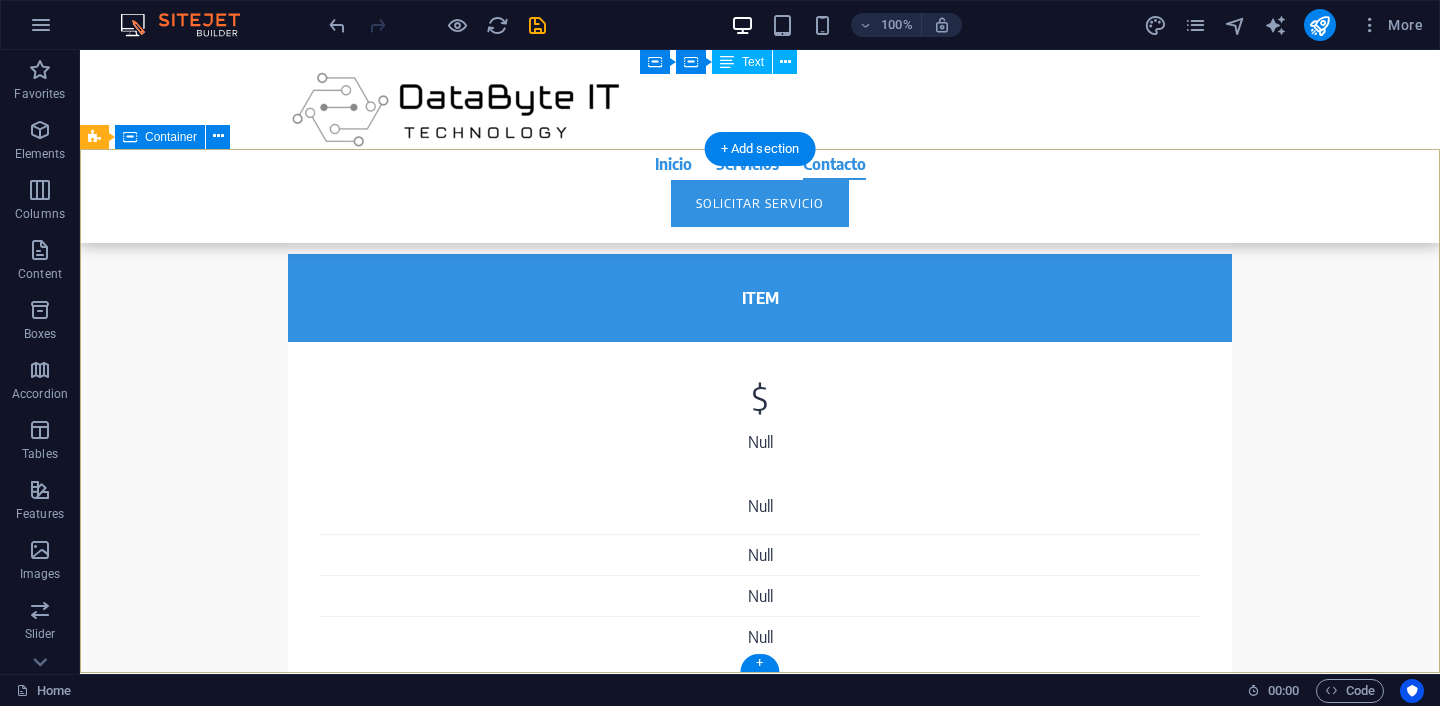 scroll, scrollTop: 2645, scrollLeft: 0, axis: vertical 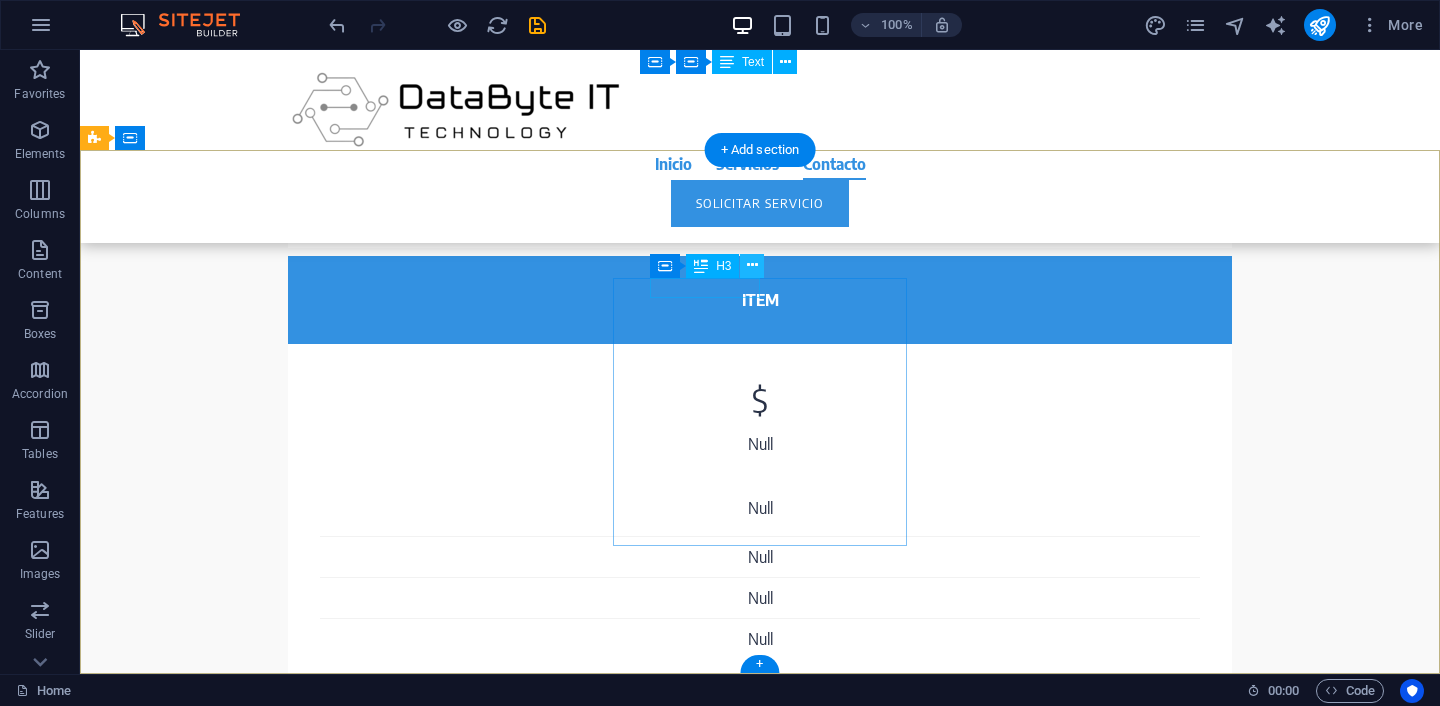 click at bounding box center (752, 265) 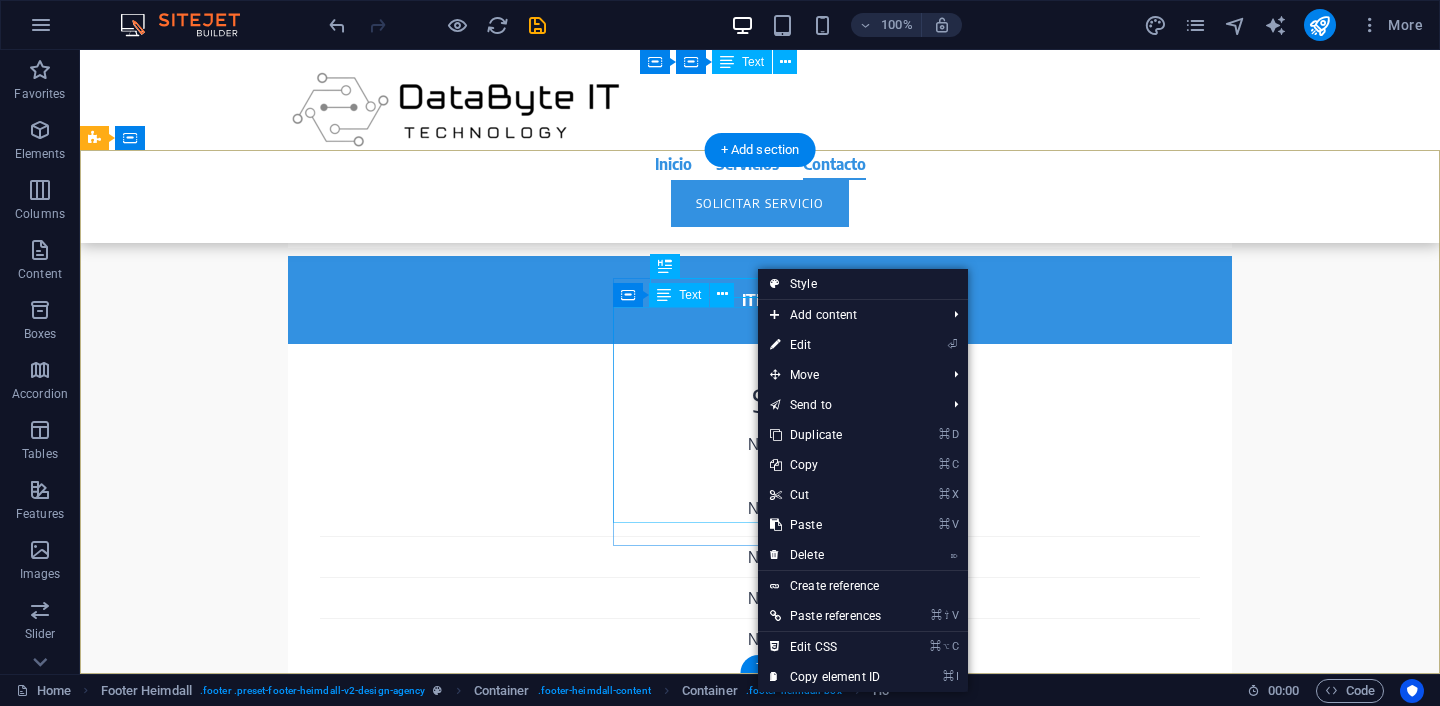 click on "Features Process Portfolio Pricing Testimonials FAQ Order Legal Notice  |  Privacy" at bounding box center [242, 2764] 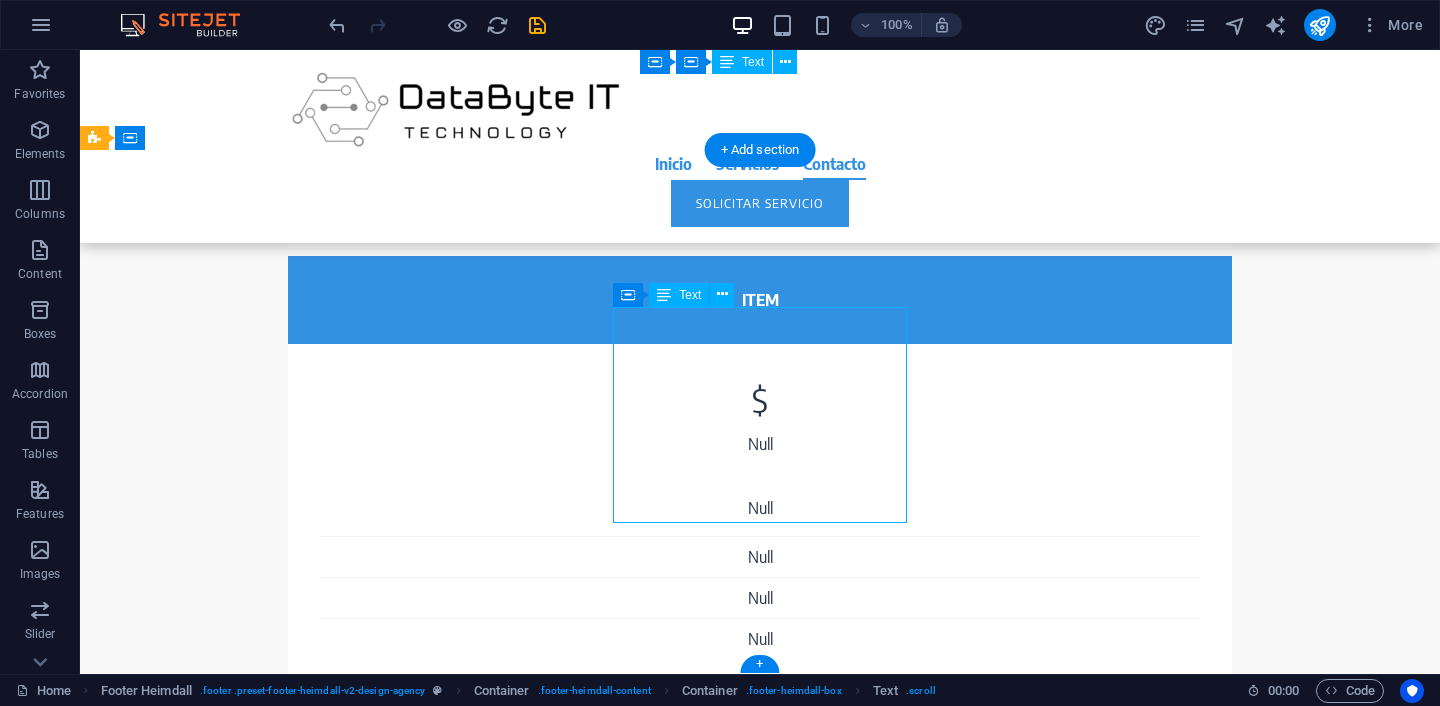 click on "Features Process Portfolio Pricing Testimonials FAQ Order Legal Notice  |  Privacy" at bounding box center [242, 2764] 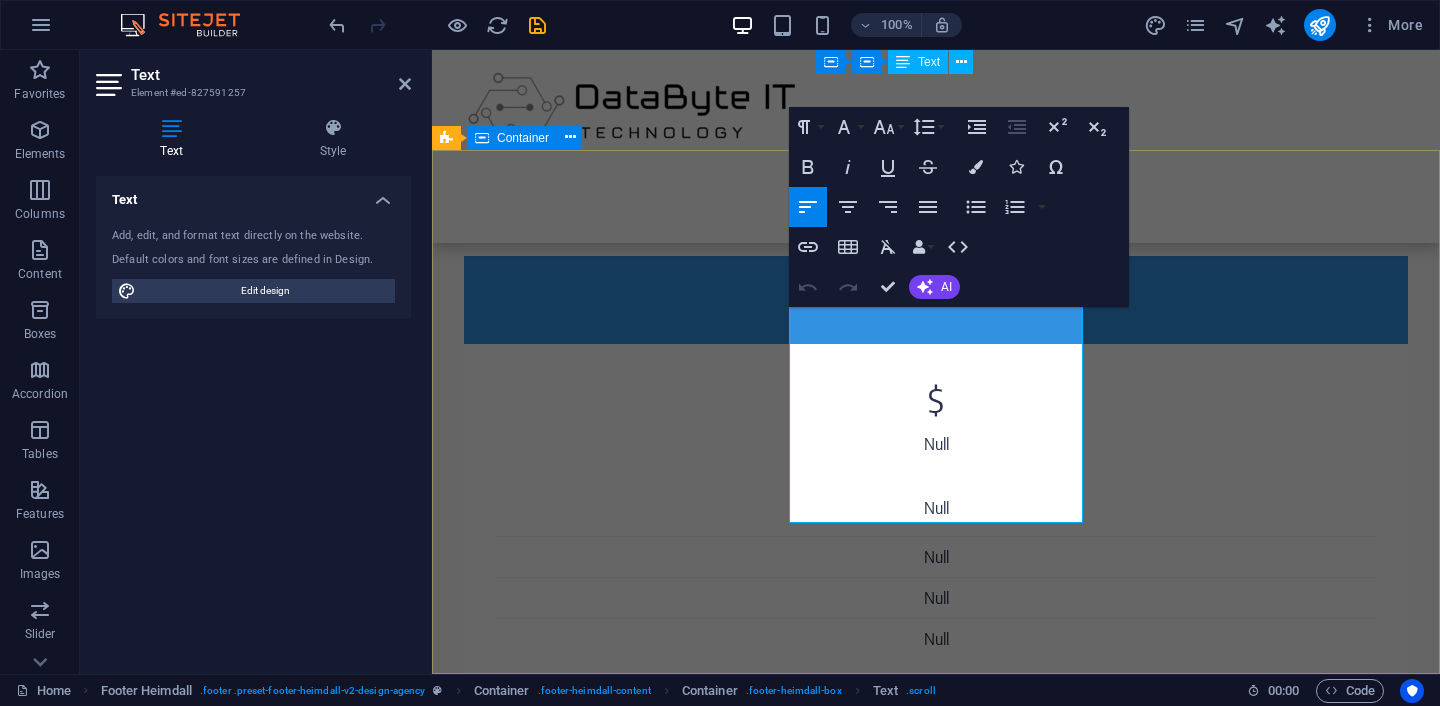 drag, startPoint x: 844, startPoint y: 459, endPoint x: 761, endPoint y: 317, distance: 164.47797 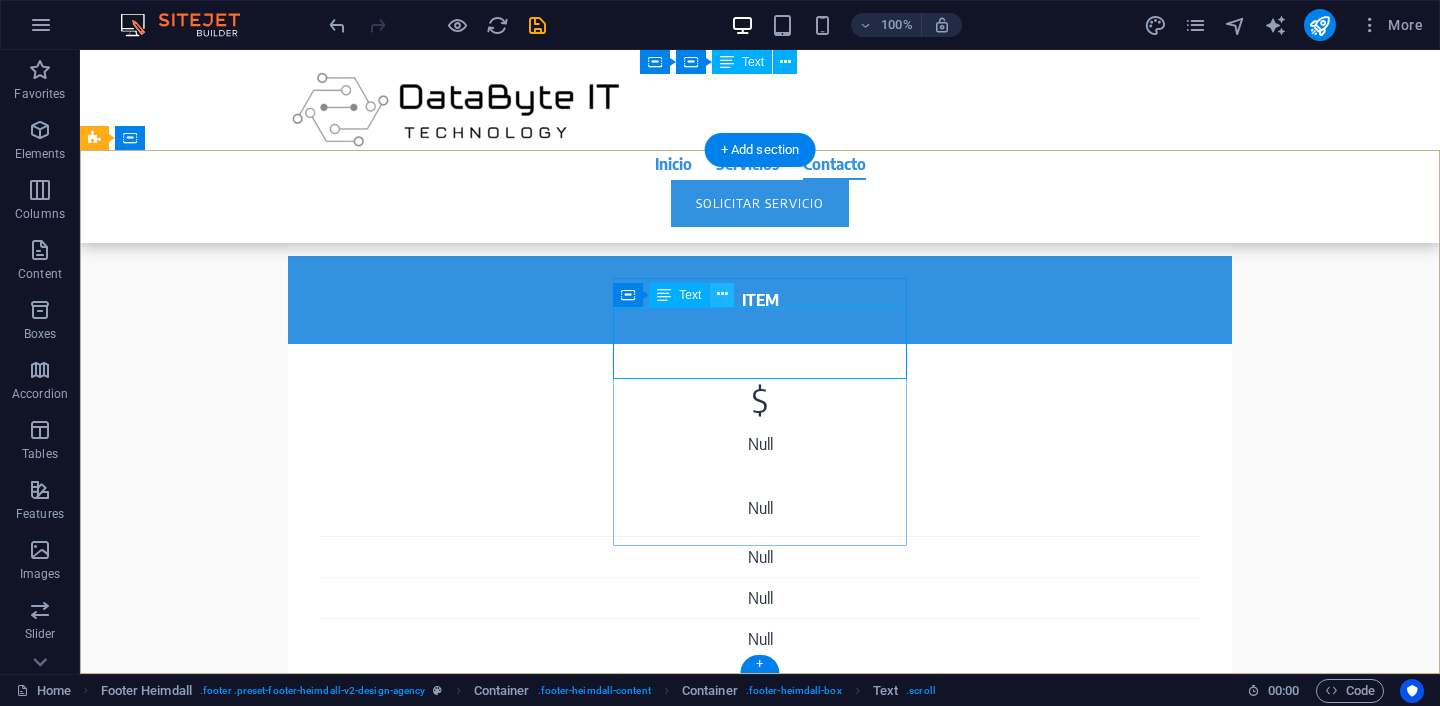 click at bounding box center [722, 294] 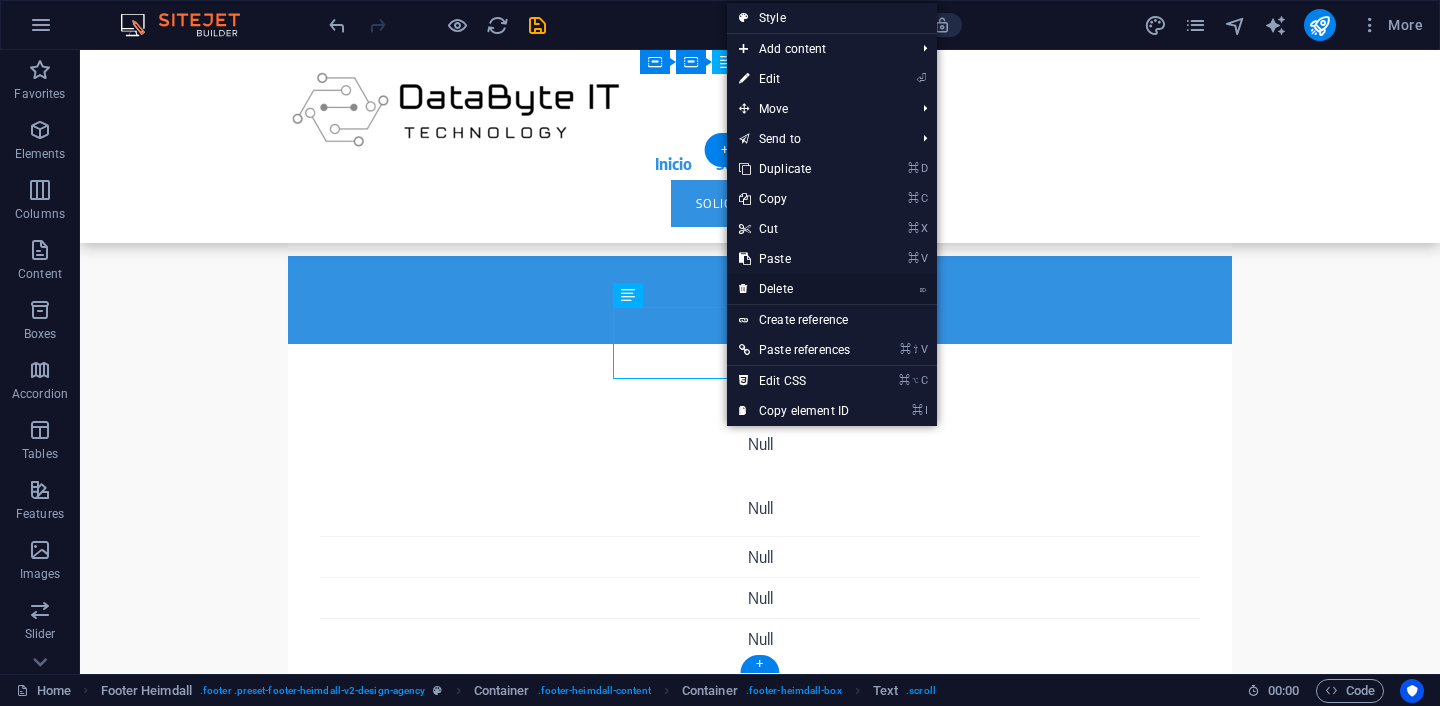 click on "⌦  Delete" at bounding box center [794, 289] 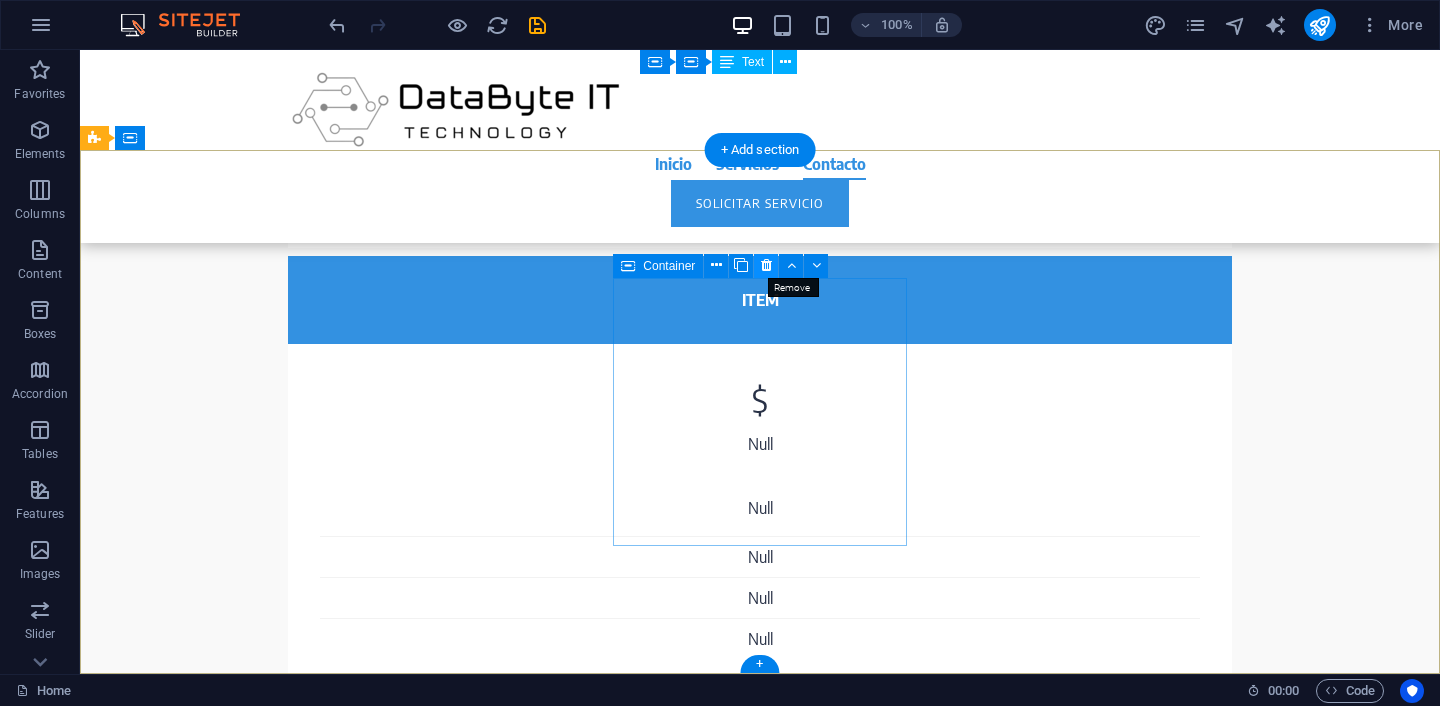 click at bounding box center [766, 265] 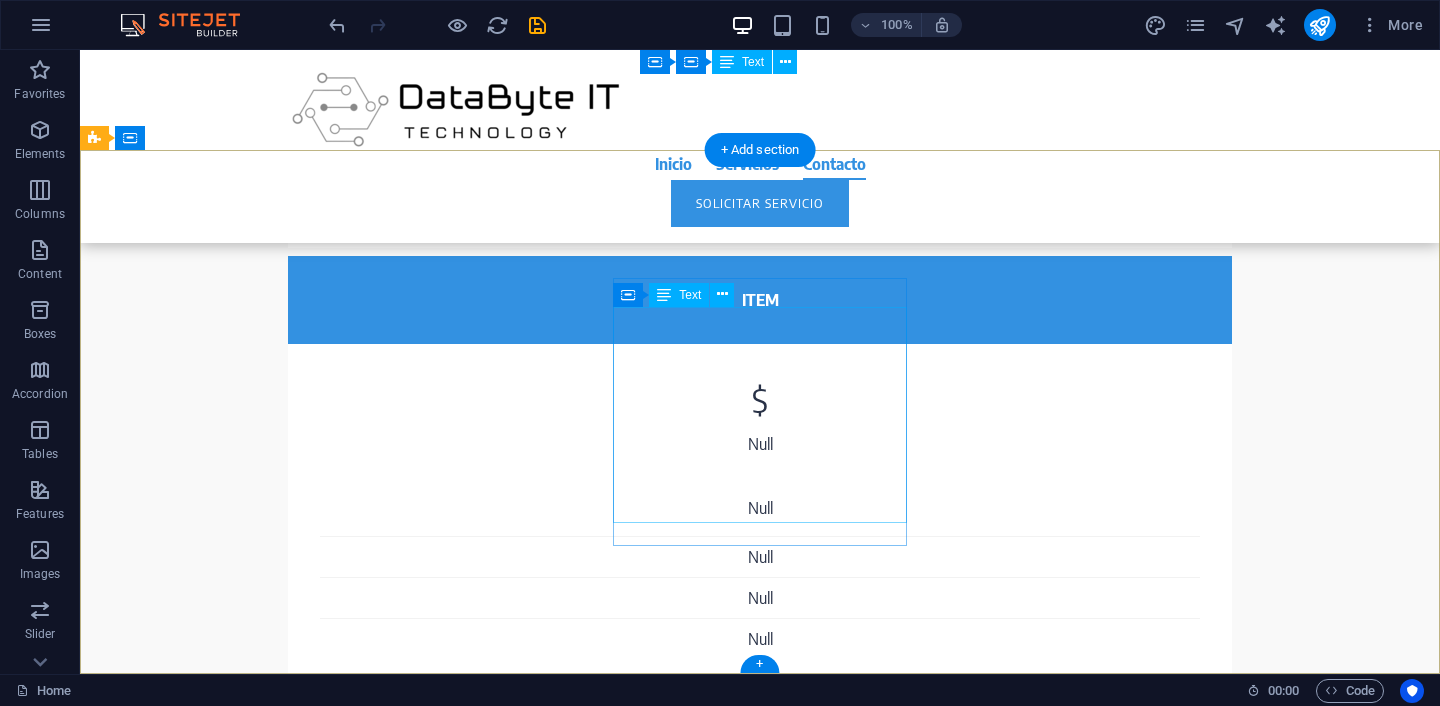 click on "Phone: [PHONE] Email: contacto@example.com Reachability: Monday - Friday 9am - 6pm [CITY] [STATE]" at bounding box center [242, 2764] 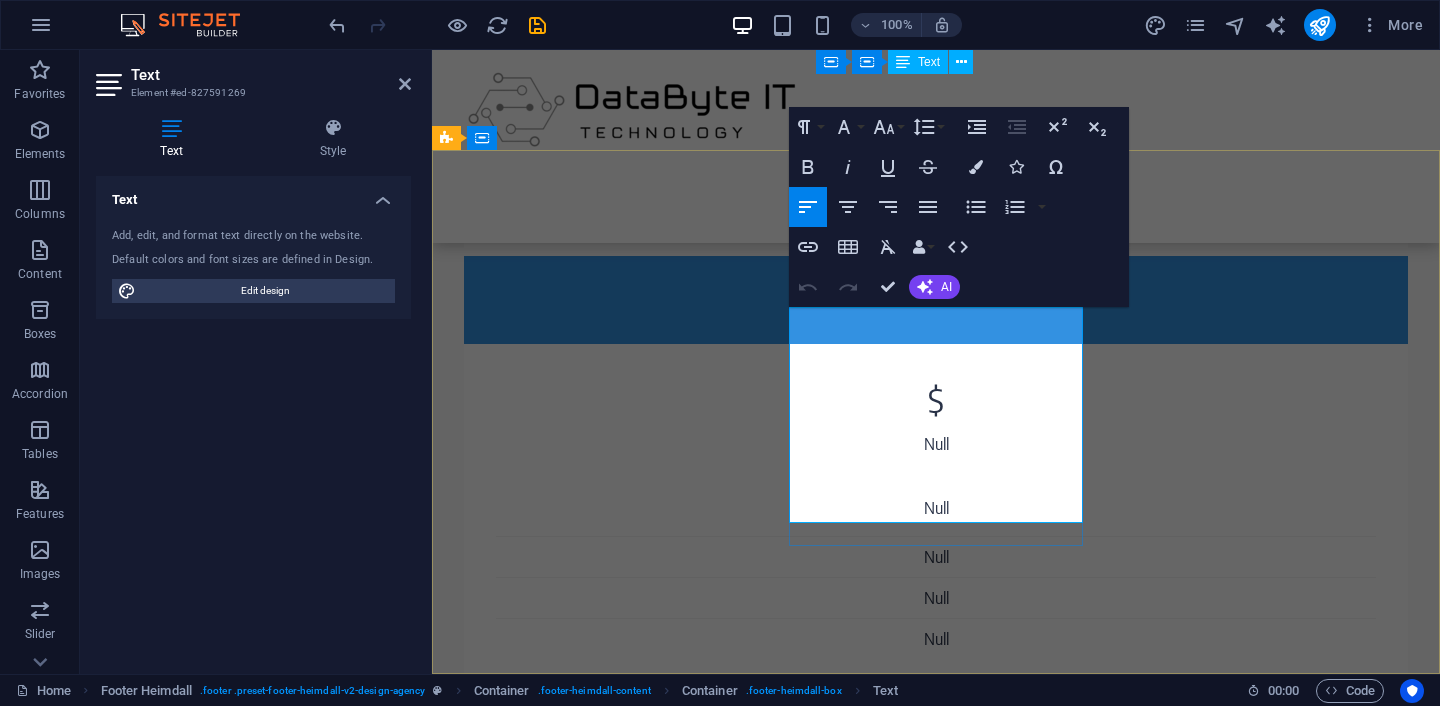 click on "9am - 6pm" at bounding box center [594, 2788] 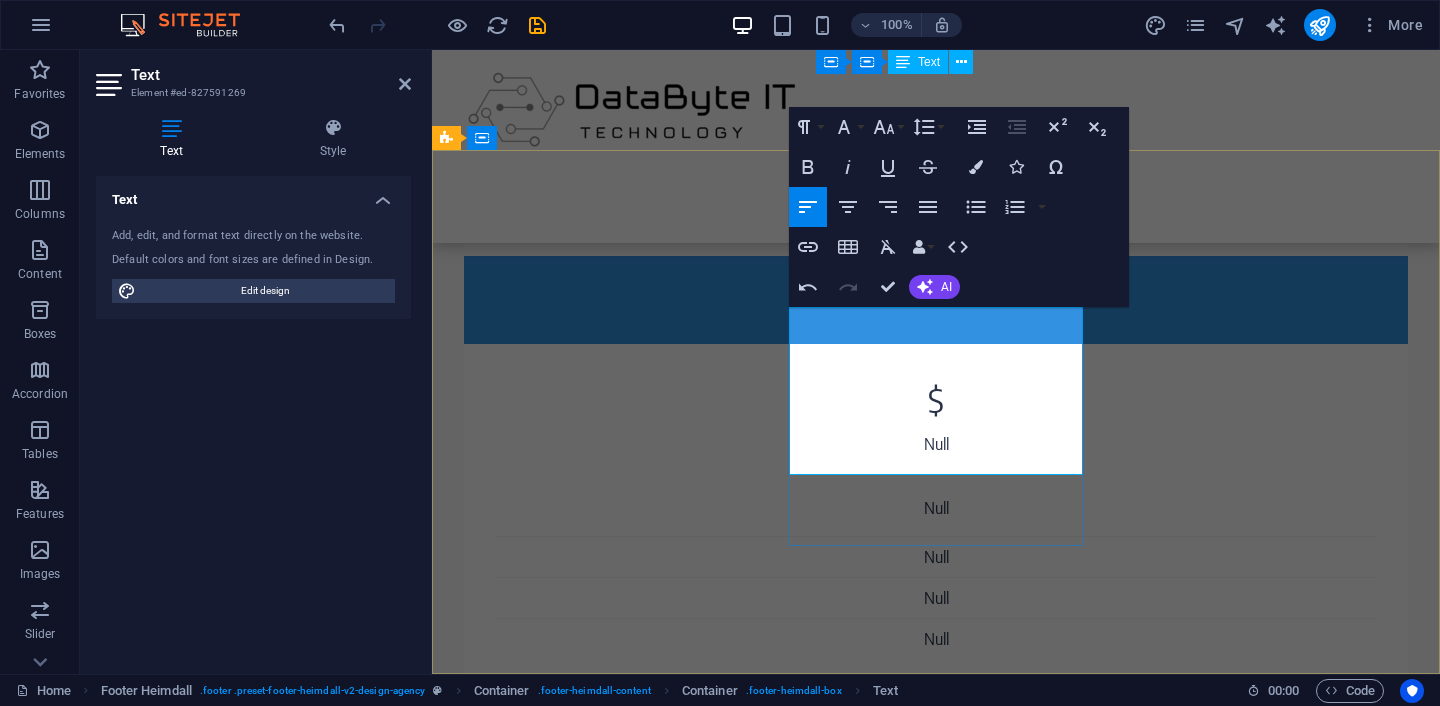 click on "MÉXICO   CA 9404" at bounding box center [594, 2812] 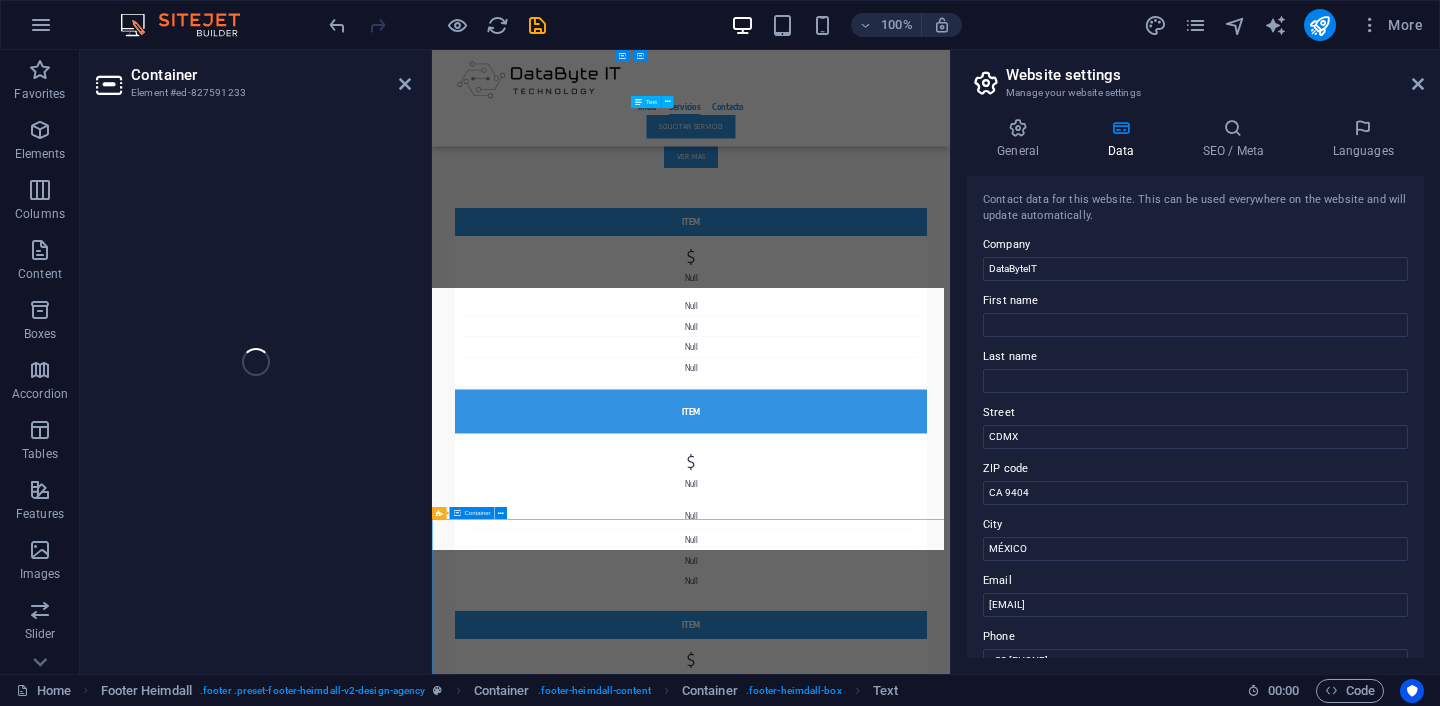 scroll, scrollTop: 2281, scrollLeft: 0, axis: vertical 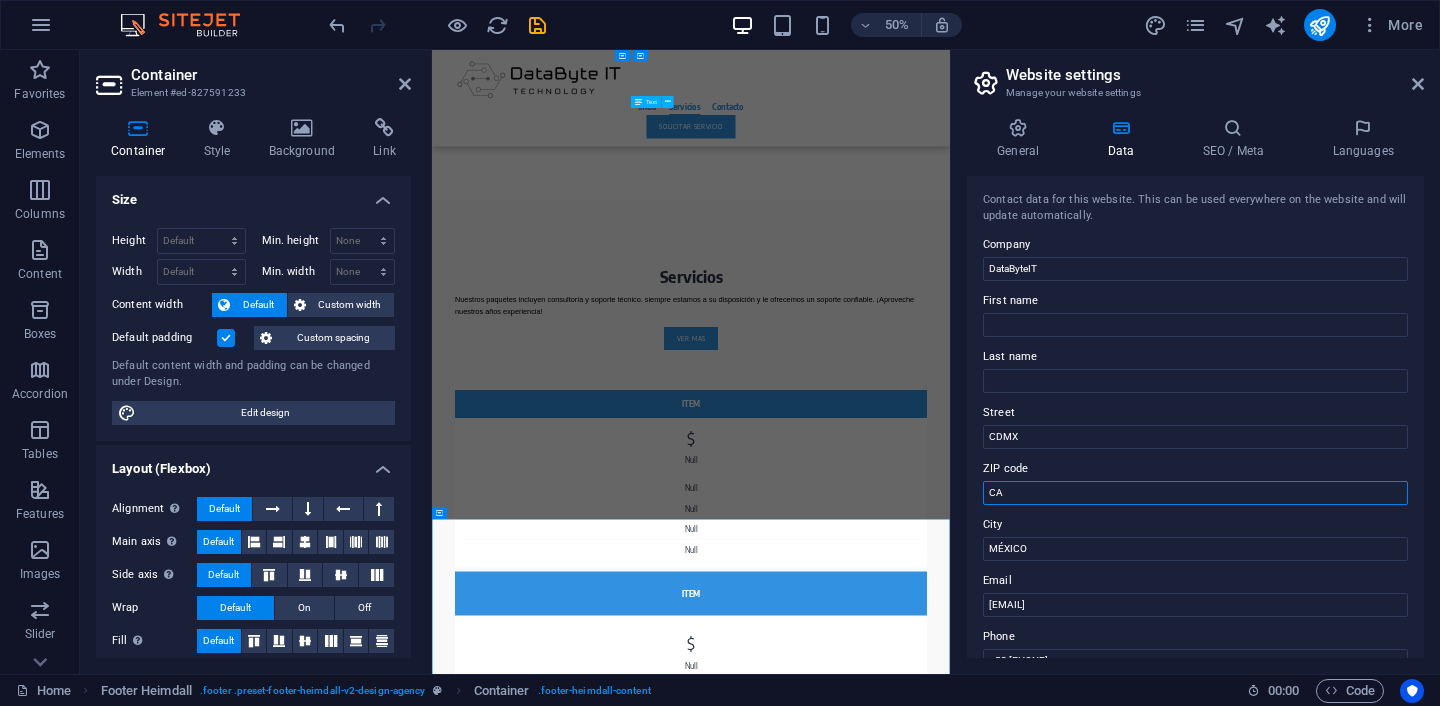 type on "C" 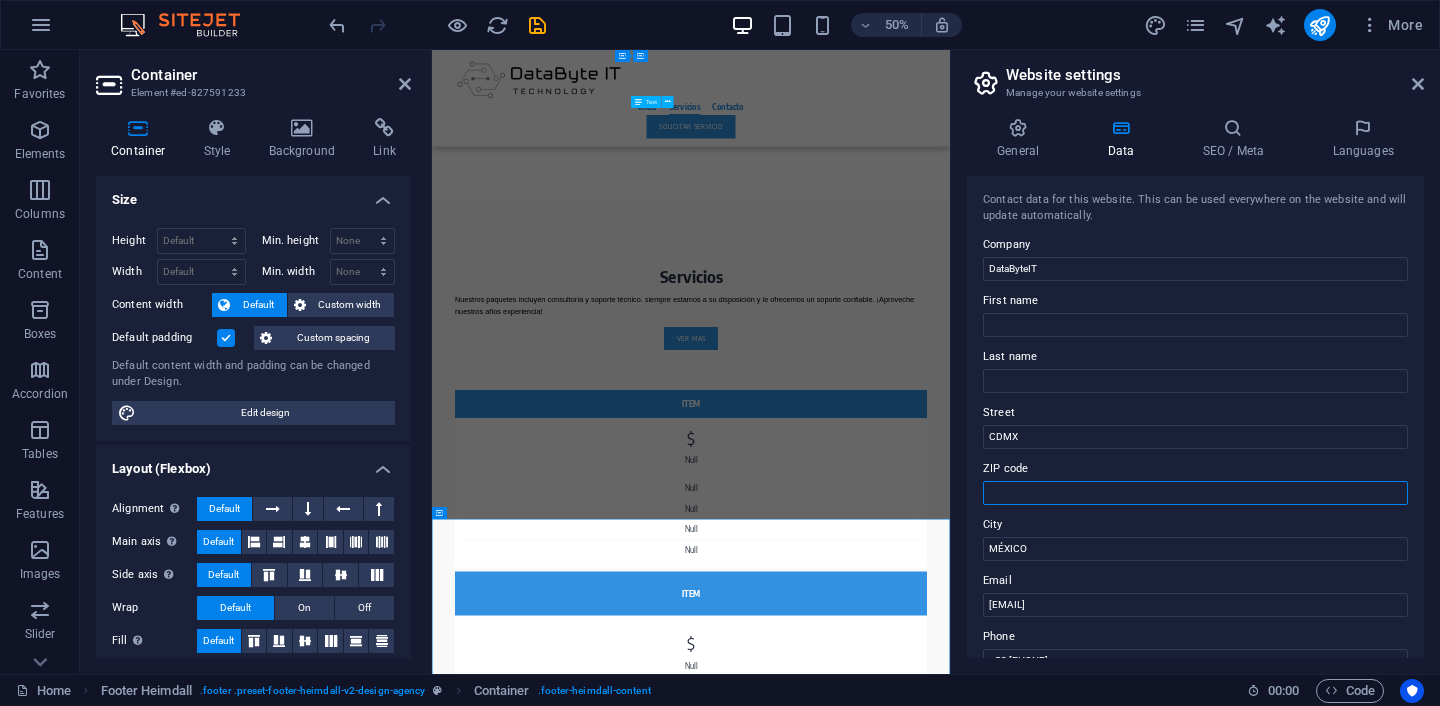 type 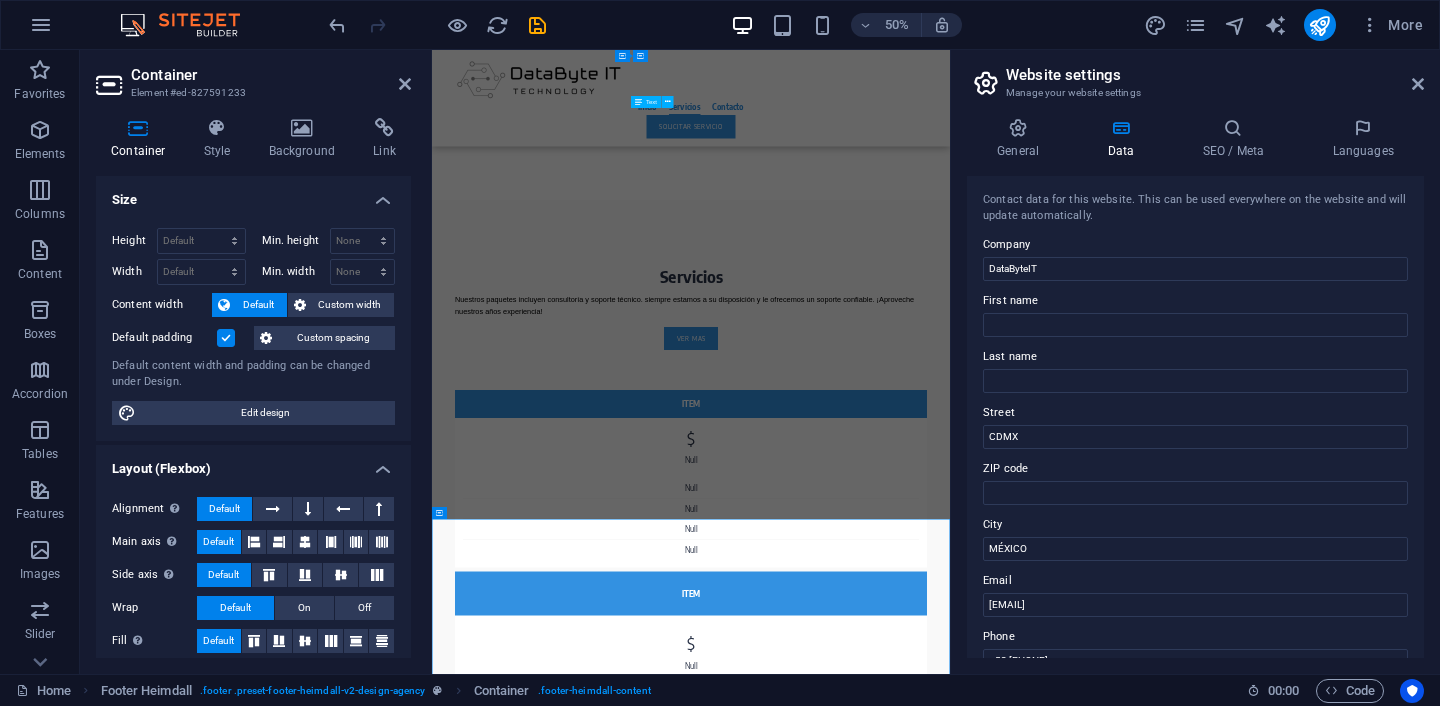 click on "Website settings Manage your website settings" at bounding box center [1197, 76] 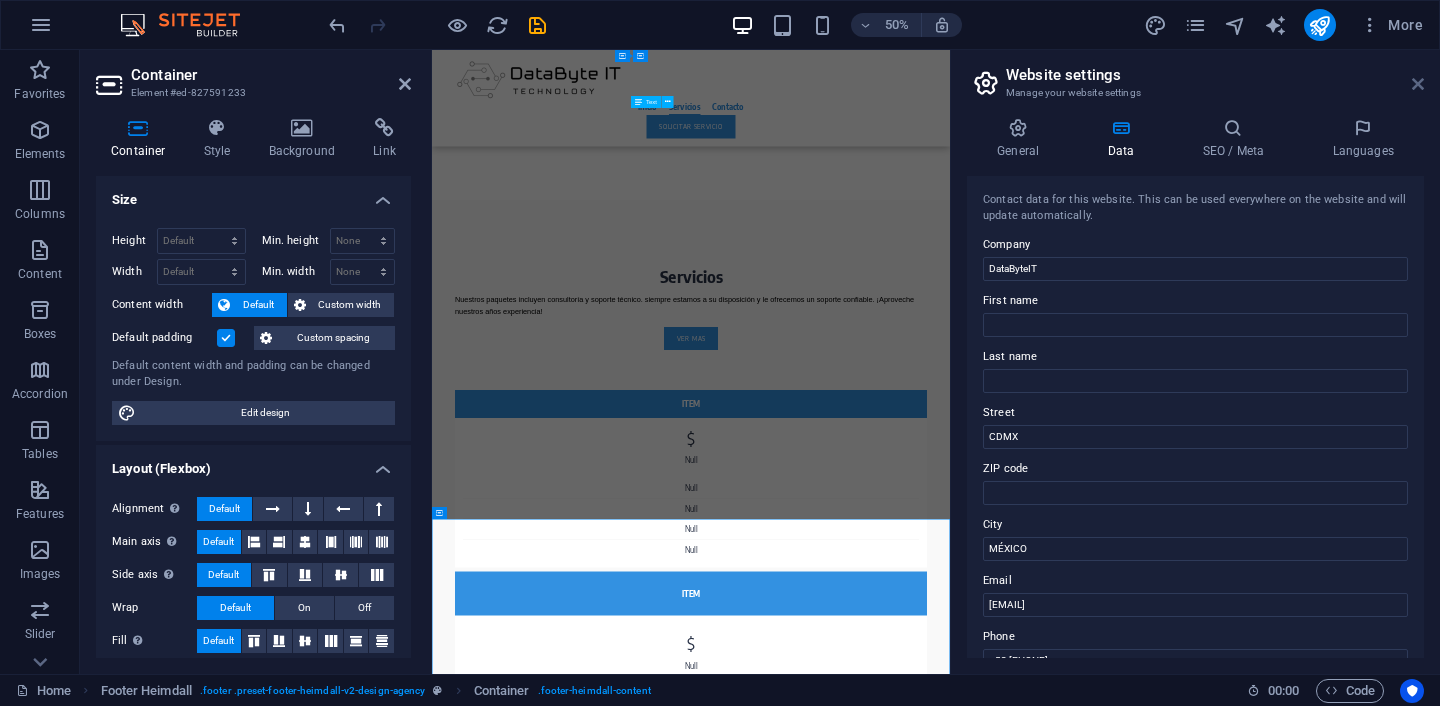 click at bounding box center [1418, 84] 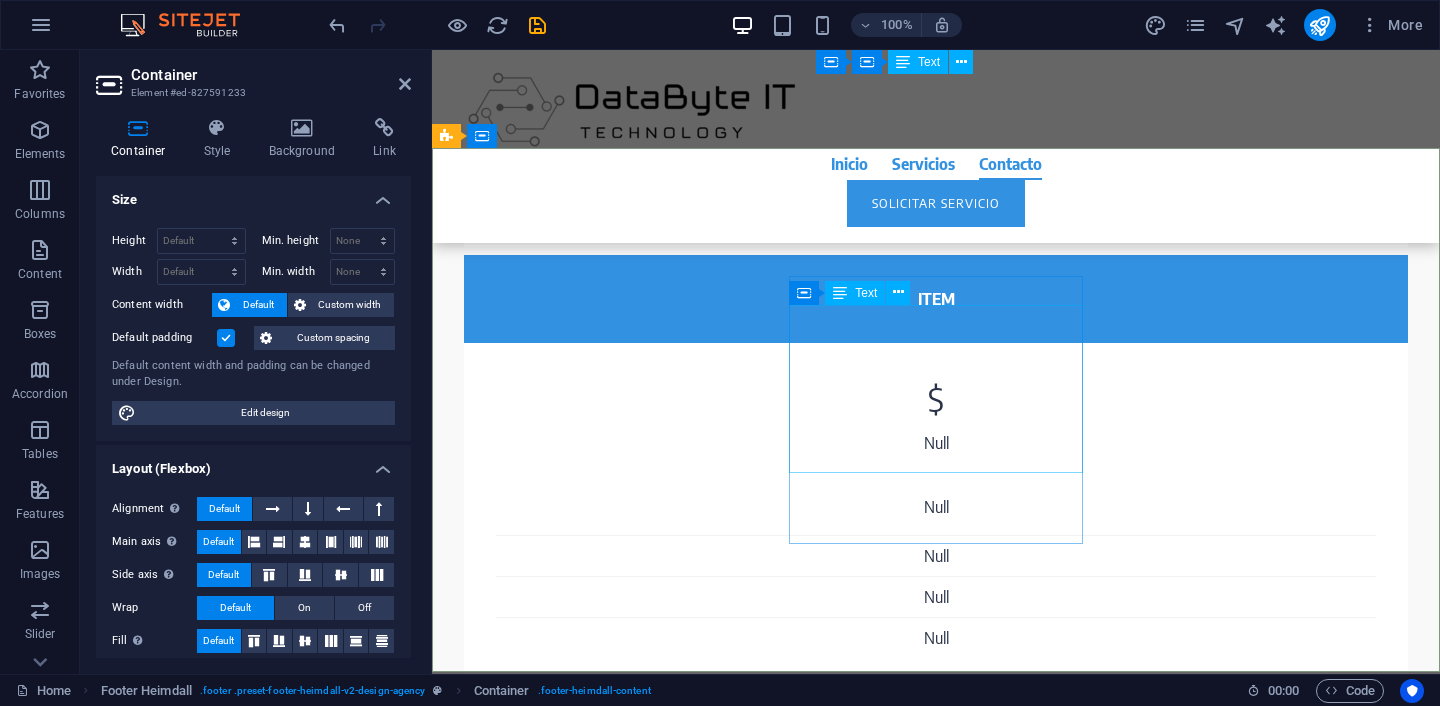 scroll, scrollTop: 2645, scrollLeft: 0, axis: vertical 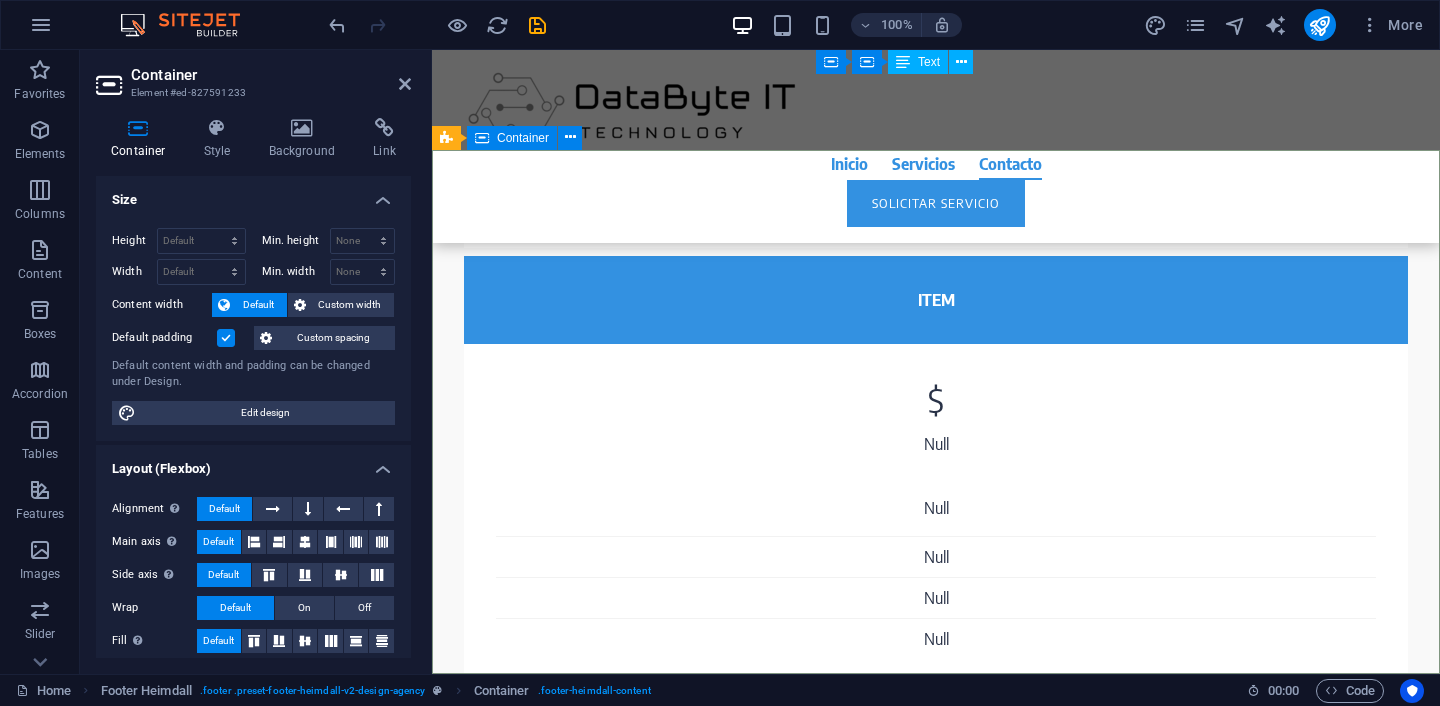 click on "Your digital flagship With your own website you can show what you are made of! You are the expert in your field — it is about time you shine on your website. Offer your customers all the information they need from you to find out about your services. Contact Phone:  +52 55 6762 7813 Email:  contacto@databyteit.com.mx CDMX MÉXICO" at bounding box center (936, 2573) 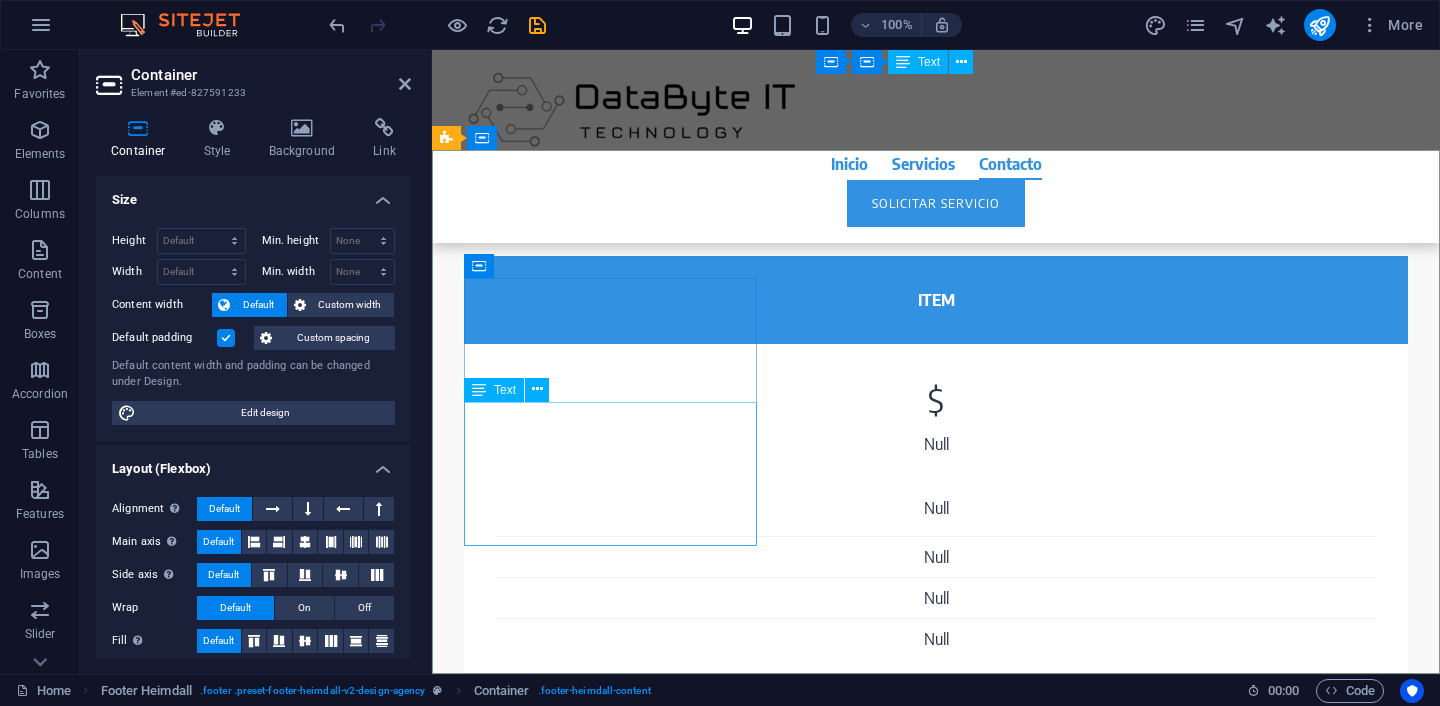 click on "With your own website you can show what you are made of! You are the expert in your field — it is about time you shine on your website. Offer your customers all the information they need from you to find out about your services." at bounding box center [594, 2518] 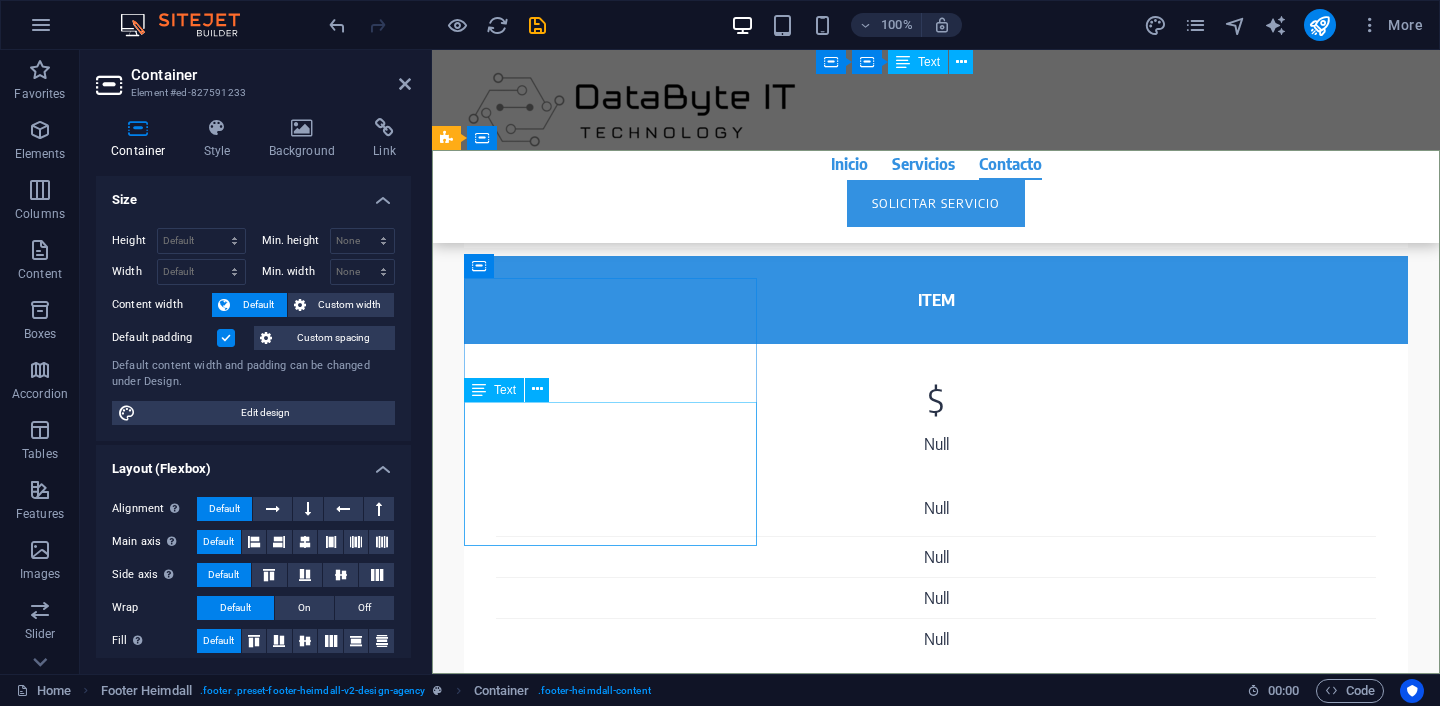 click on "With your own website you can show what you are made of! You are the expert in your field — it is about time you shine on your website. Offer your customers all the information they need from you to find out about your services." at bounding box center (594, 2518) 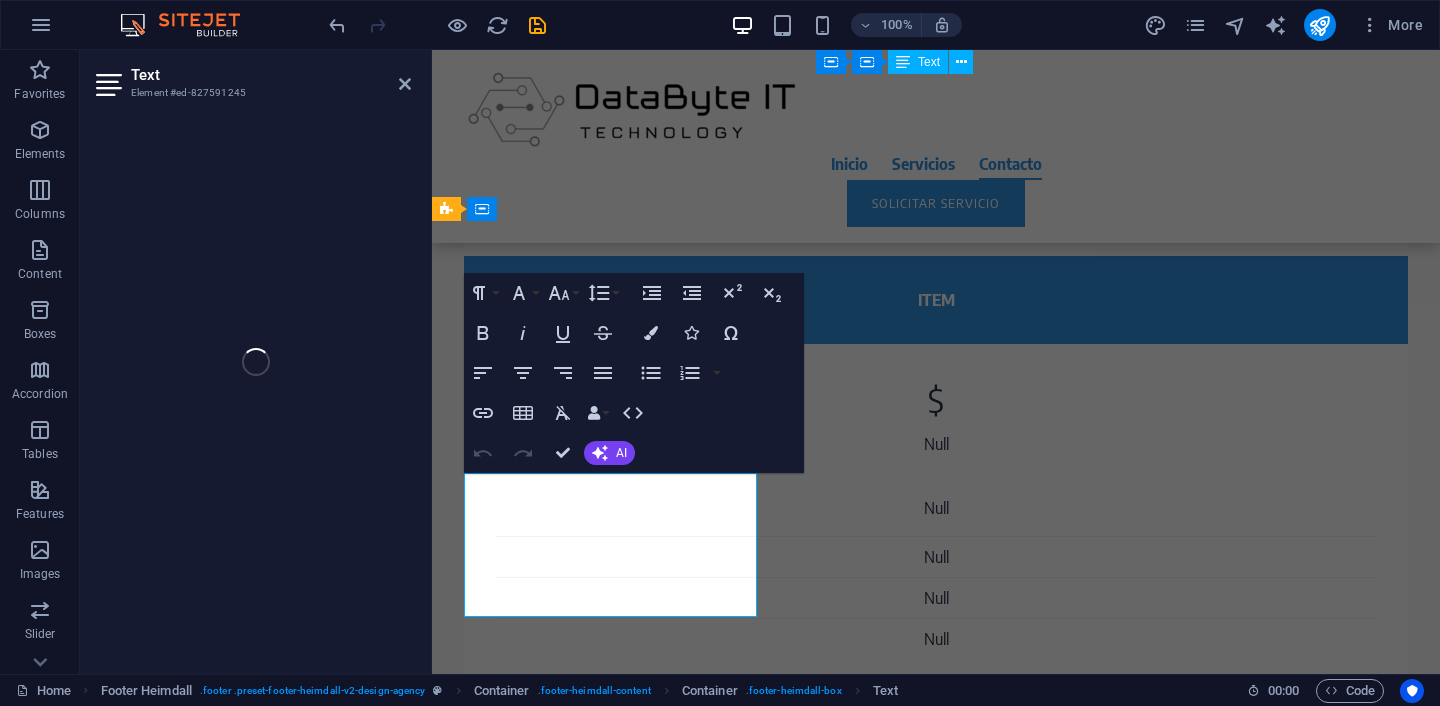 scroll, scrollTop: 2574, scrollLeft: 0, axis: vertical 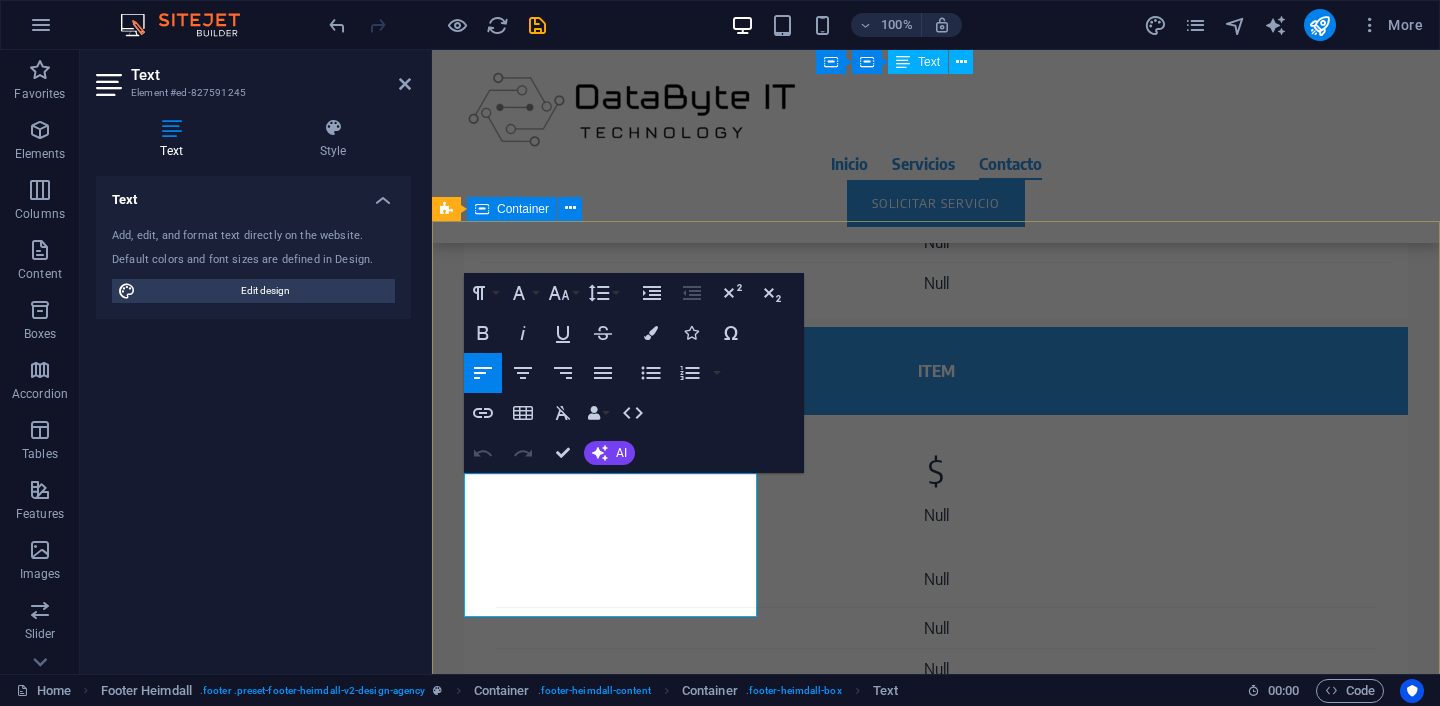 drag, startPoint x: 605, startPoint y: 602, endPoint x: 445, endPoint y: 462, distance: 212.60292 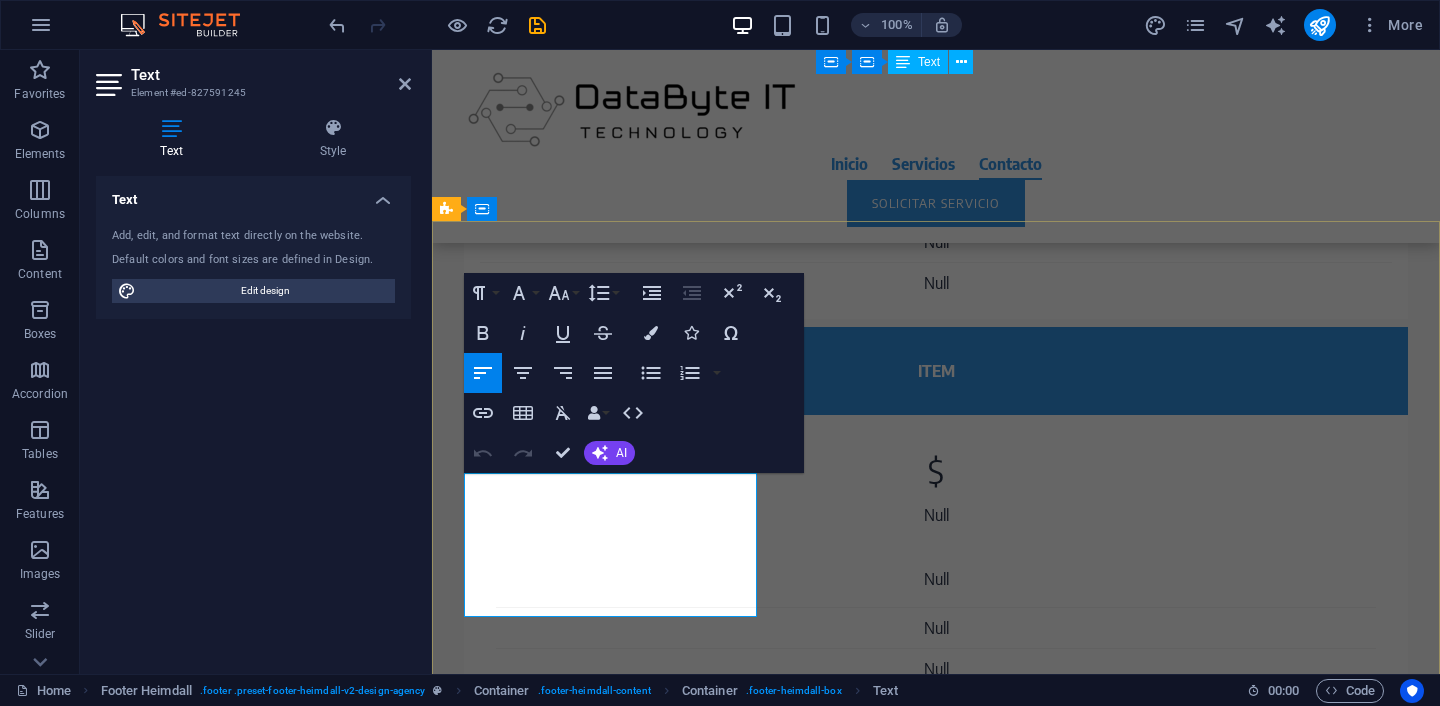 copy on "With your own website you can show what you are made of! You are the expert in your field — it is about time you shine on your website. Offer your customers all the information they need from you to find out about your services." 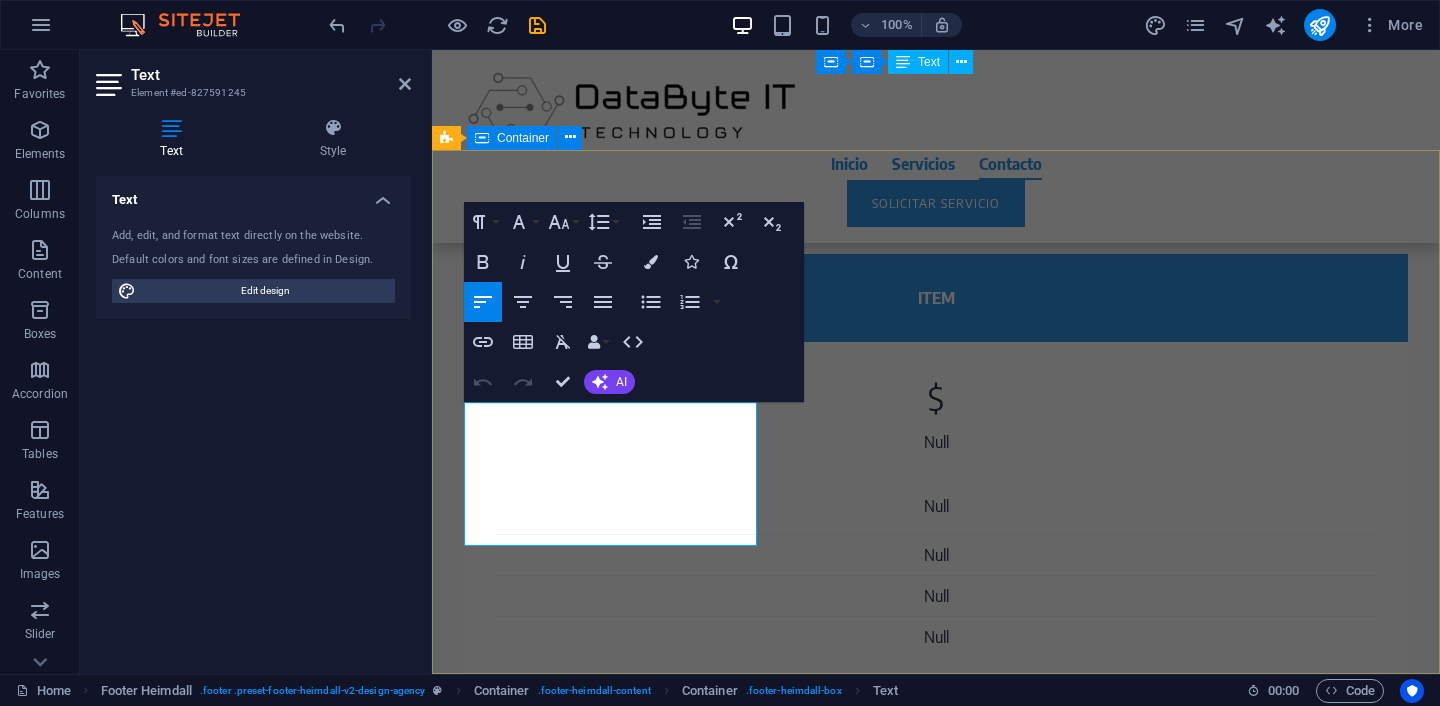 scroll, scrollTop: 2645, scrollLeft: 0, axis: vertical 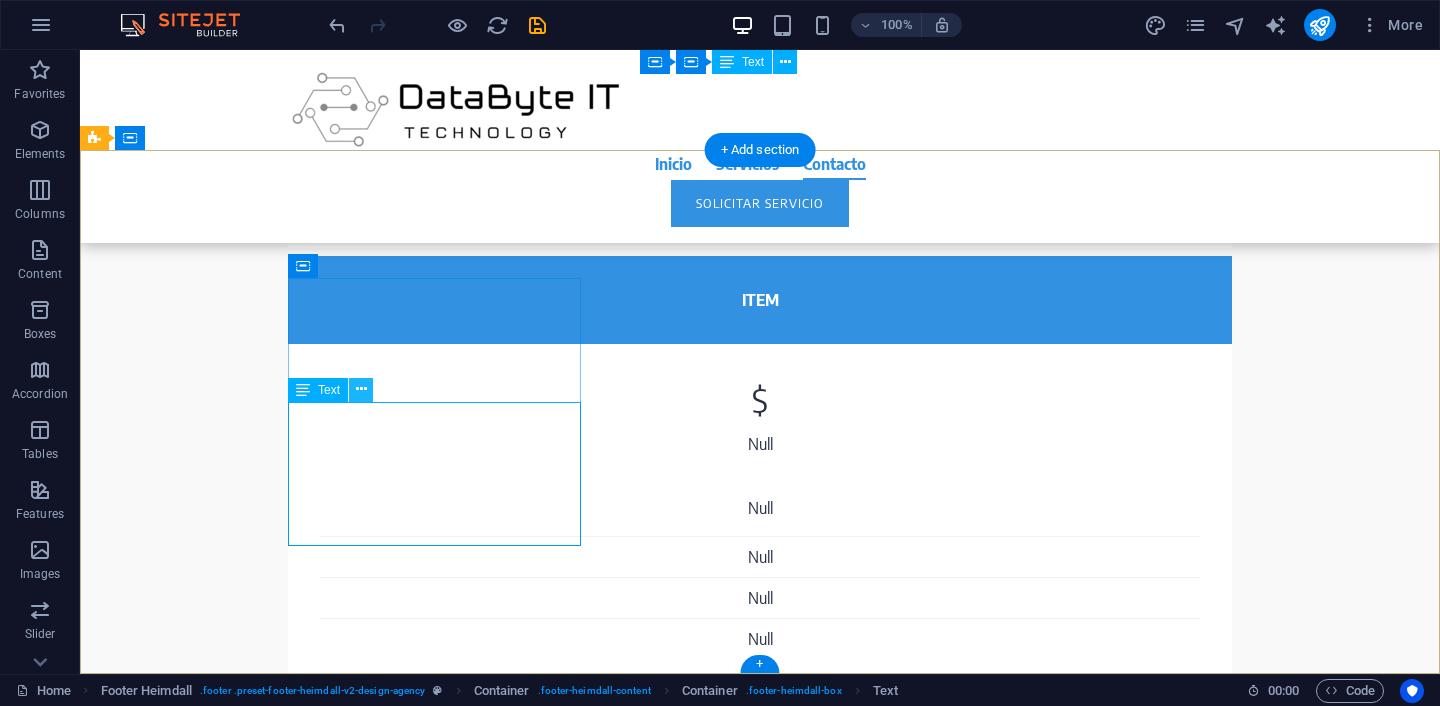 click at bounding box center (361, 389) 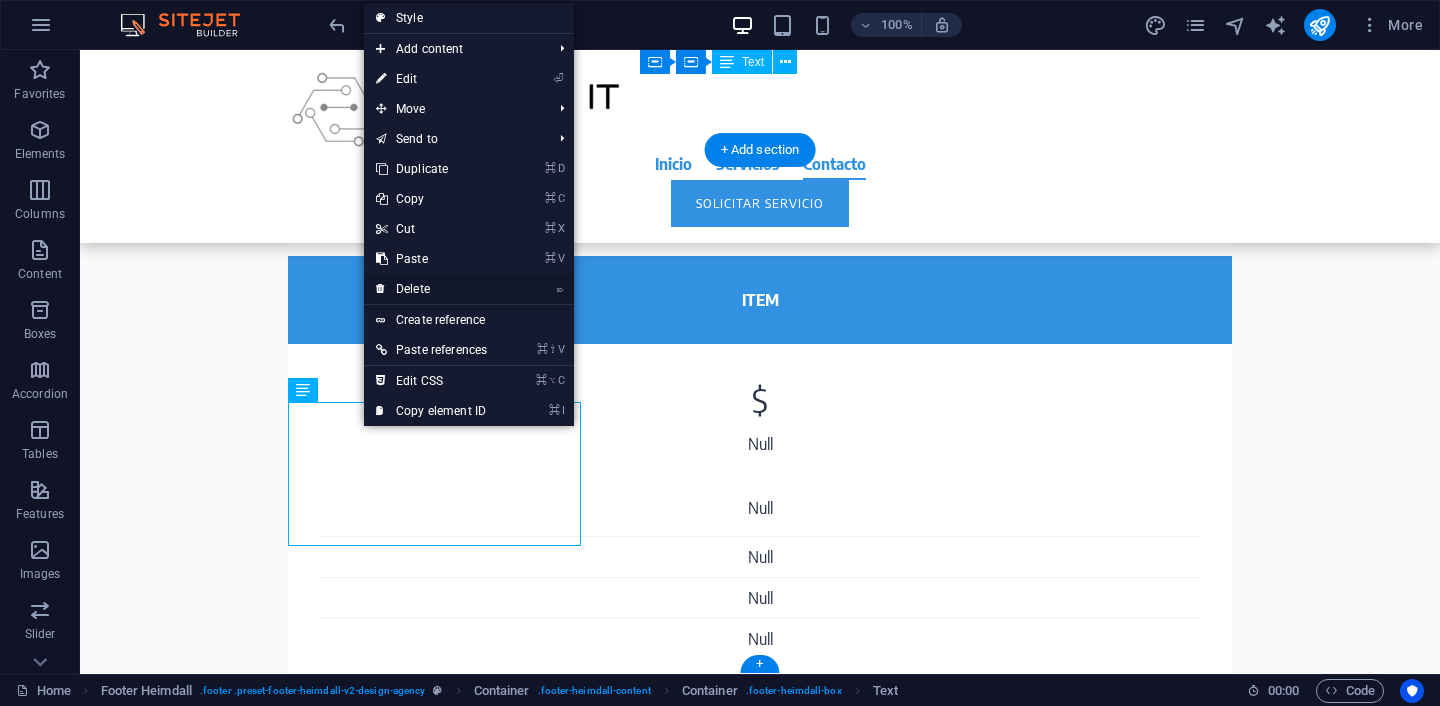 click on "⌦  Delete" at bounding box center (431, 289) 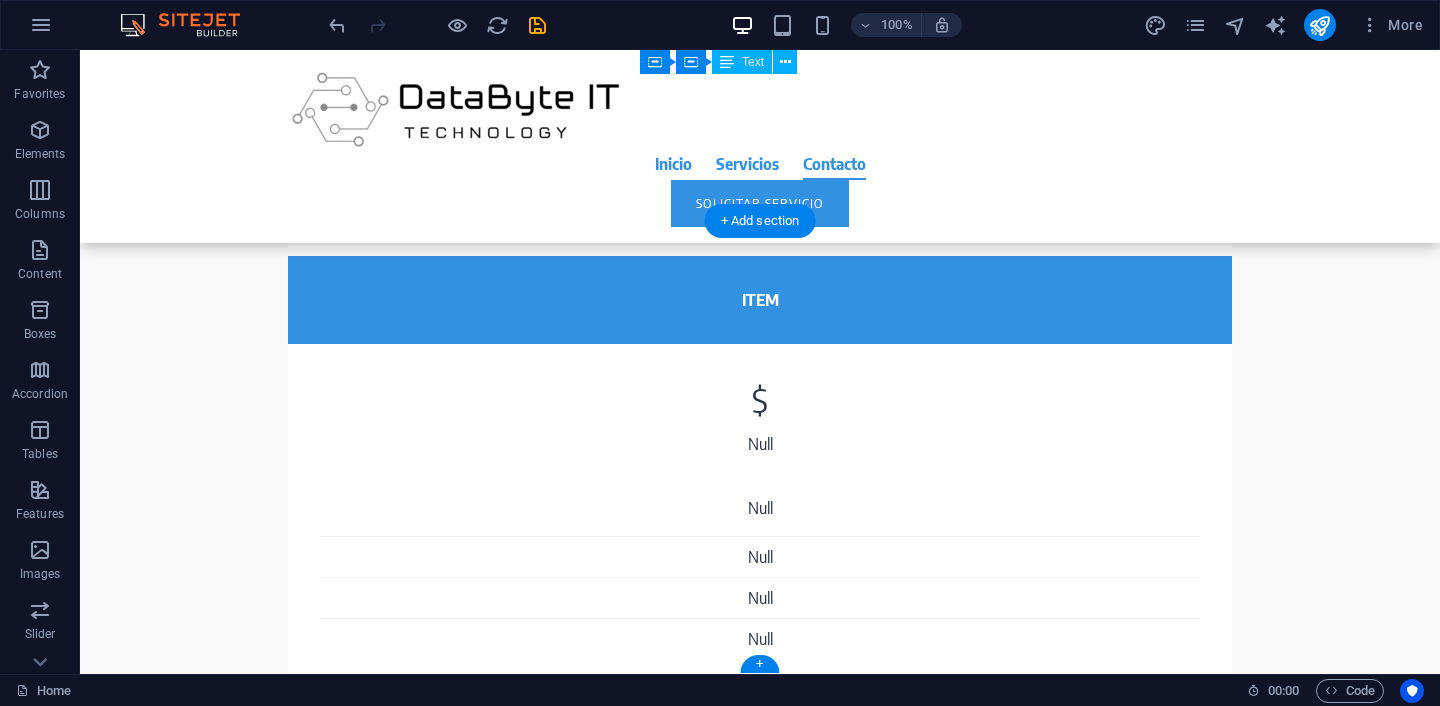scroll, scrollTop: 2574, scrollLeft: 0, axis: vertical 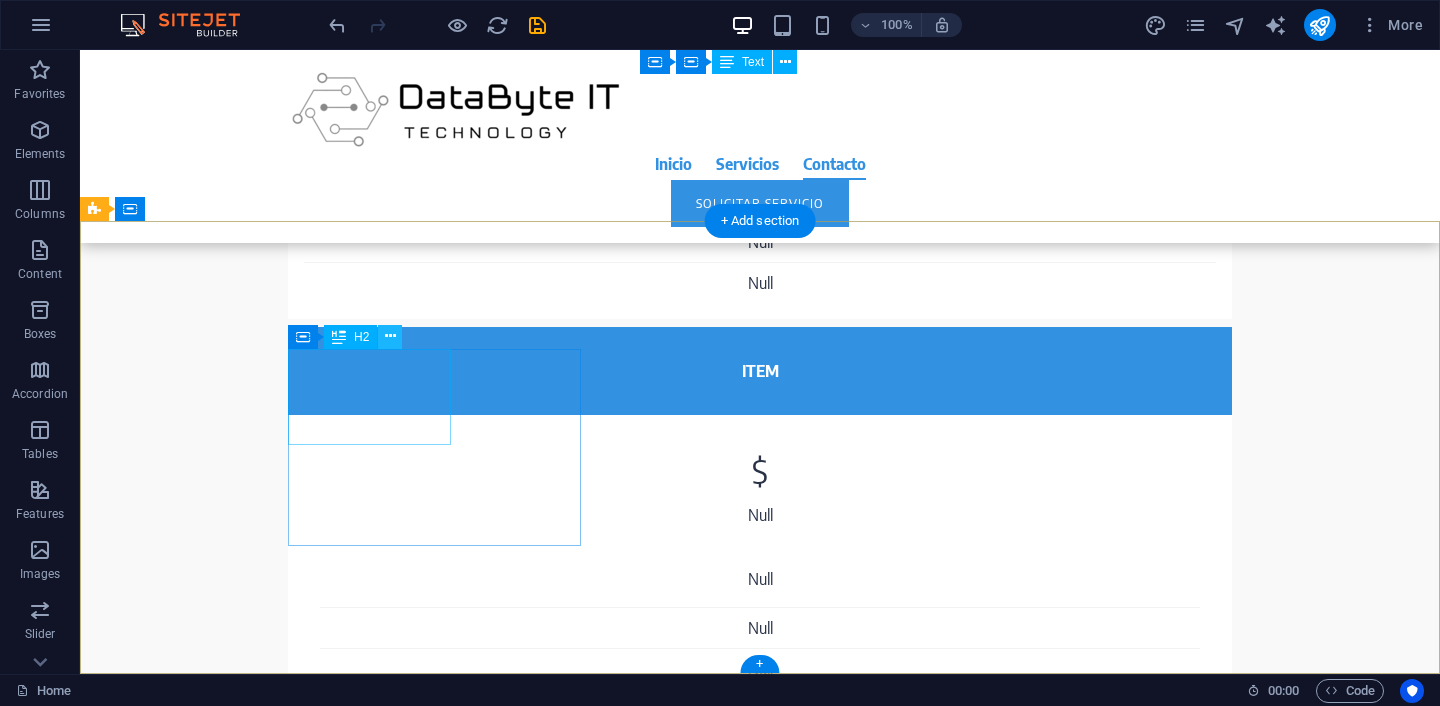 click at bounding box center [390, 336] 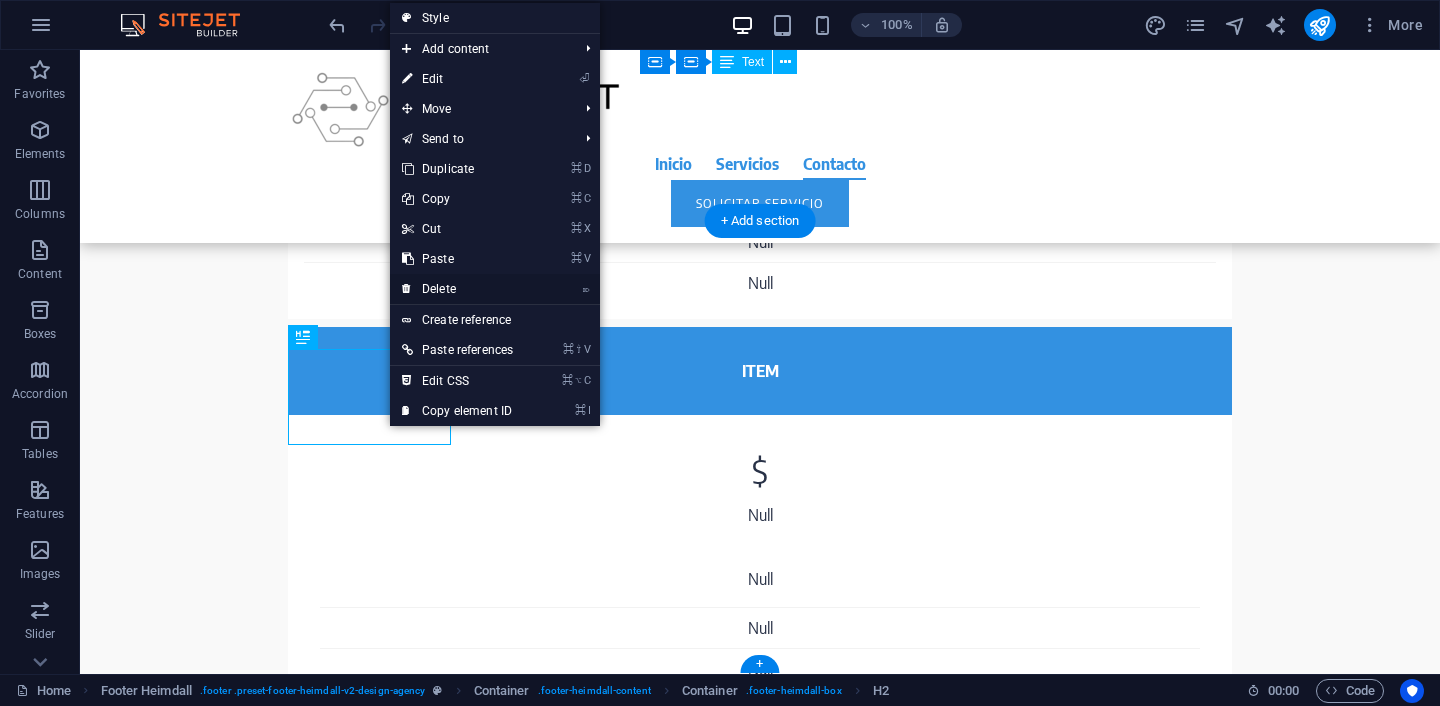 click on "⌦  Delete" at bounding box center [457, 289] 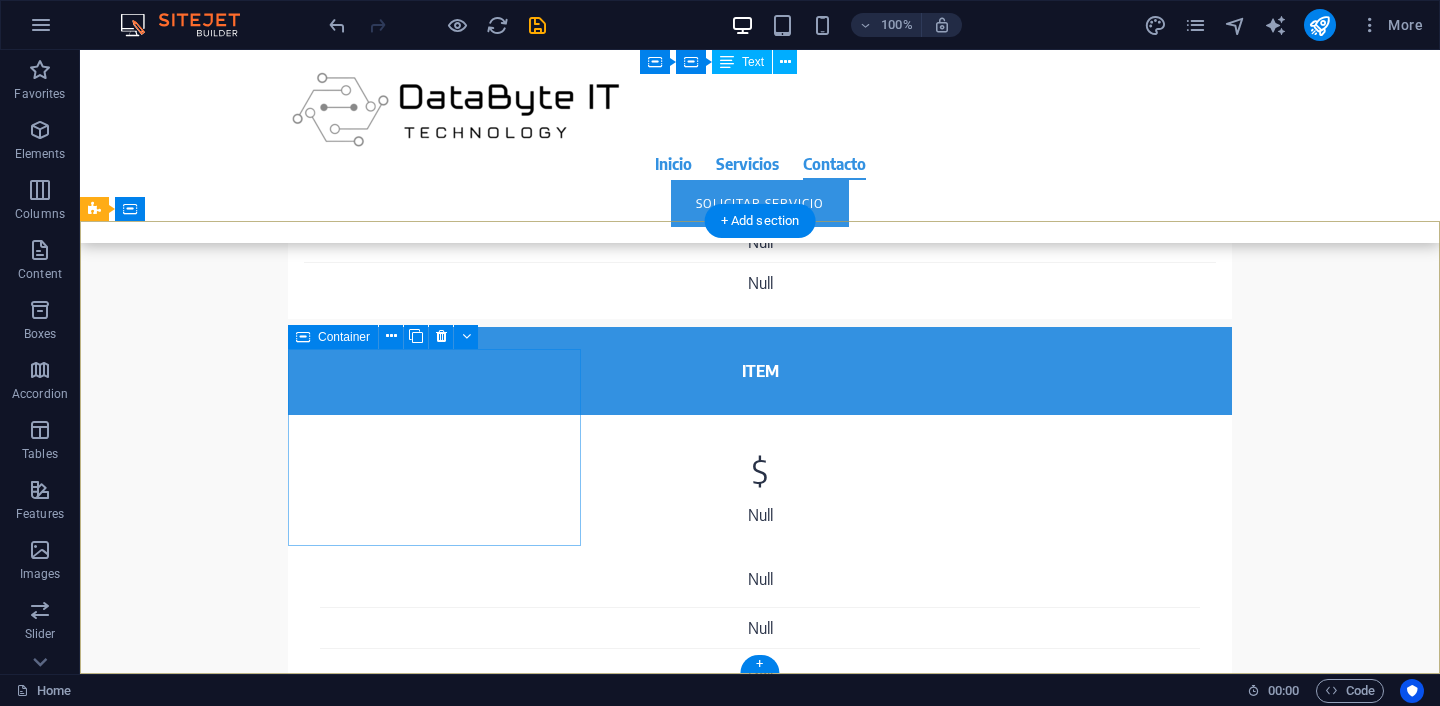 click at bounding box center [242, 2403] 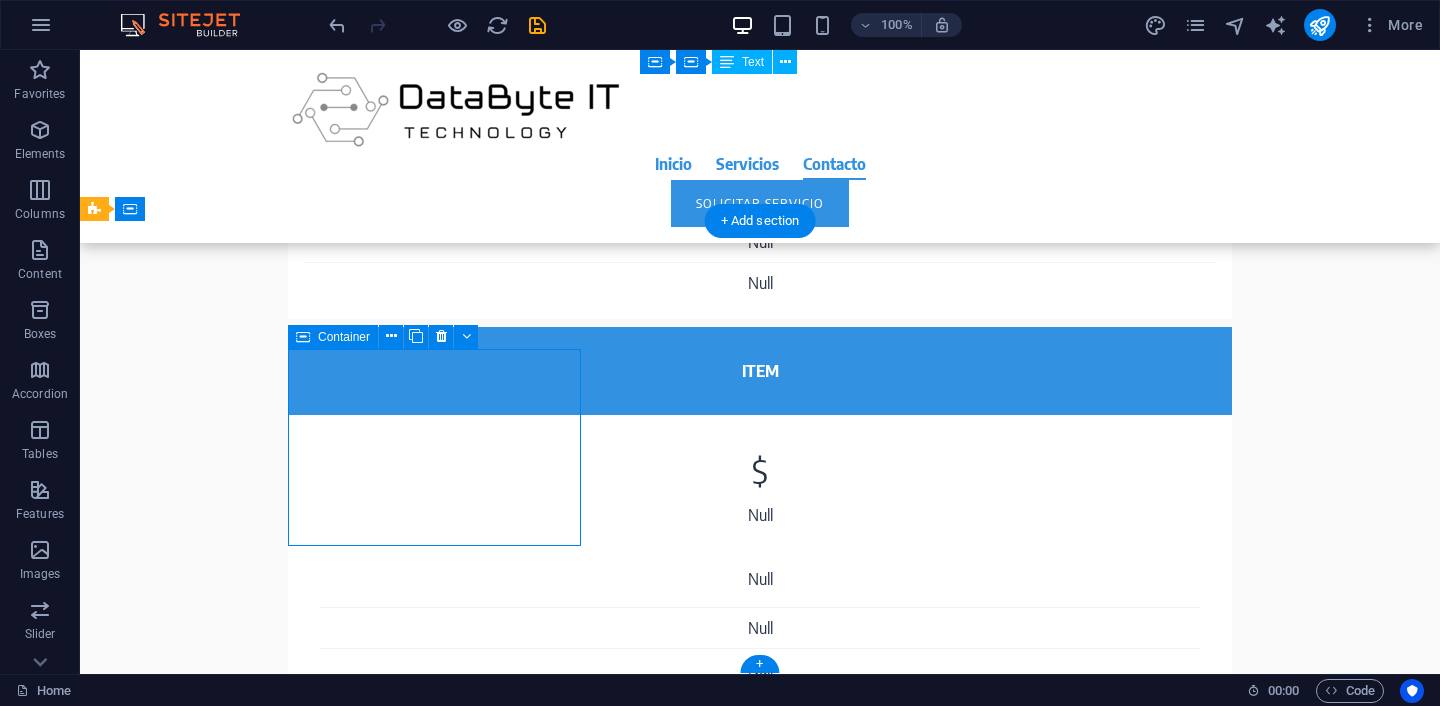 click at bounding box center (242, 2403) 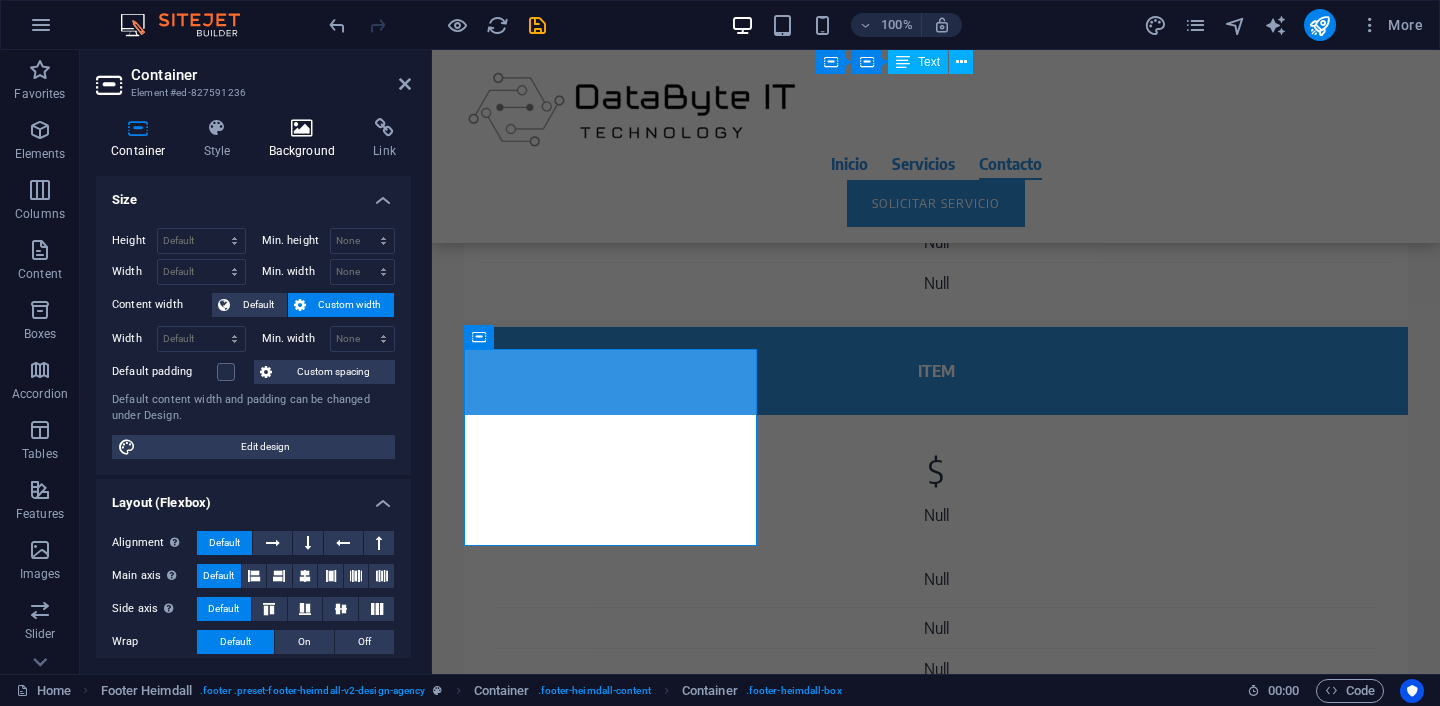 click on "Background" at bounding box center [306, 139] 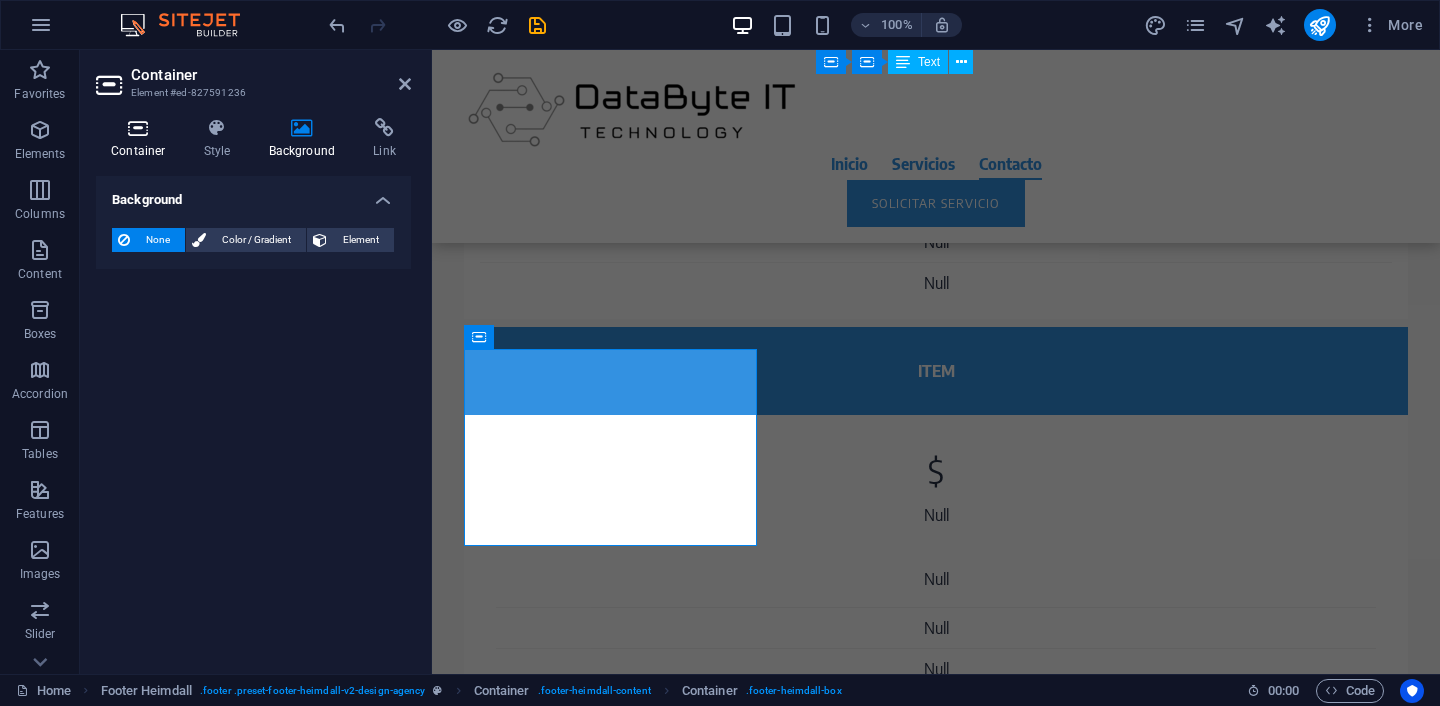 click at bounding box center [138, 128] 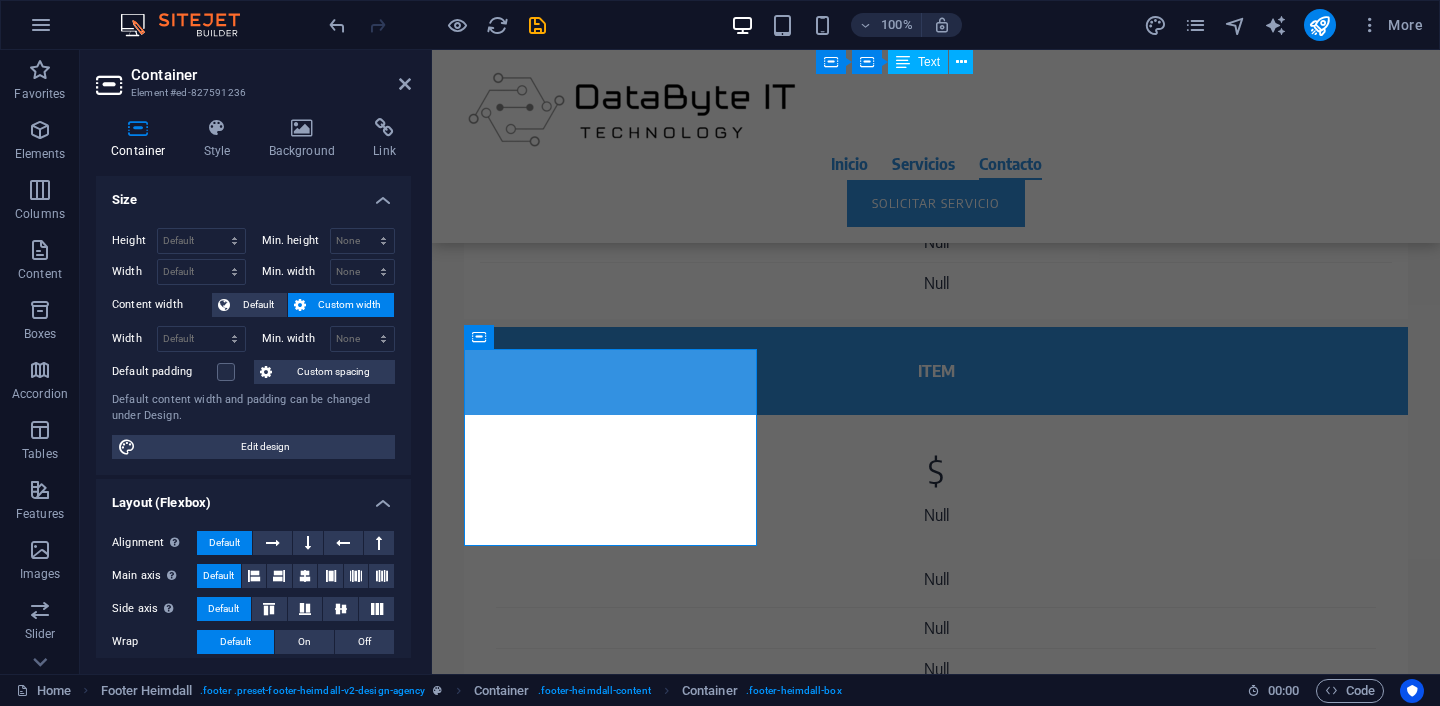 click on "Container Element #ed-827591236" at bounding box center (253, 76) 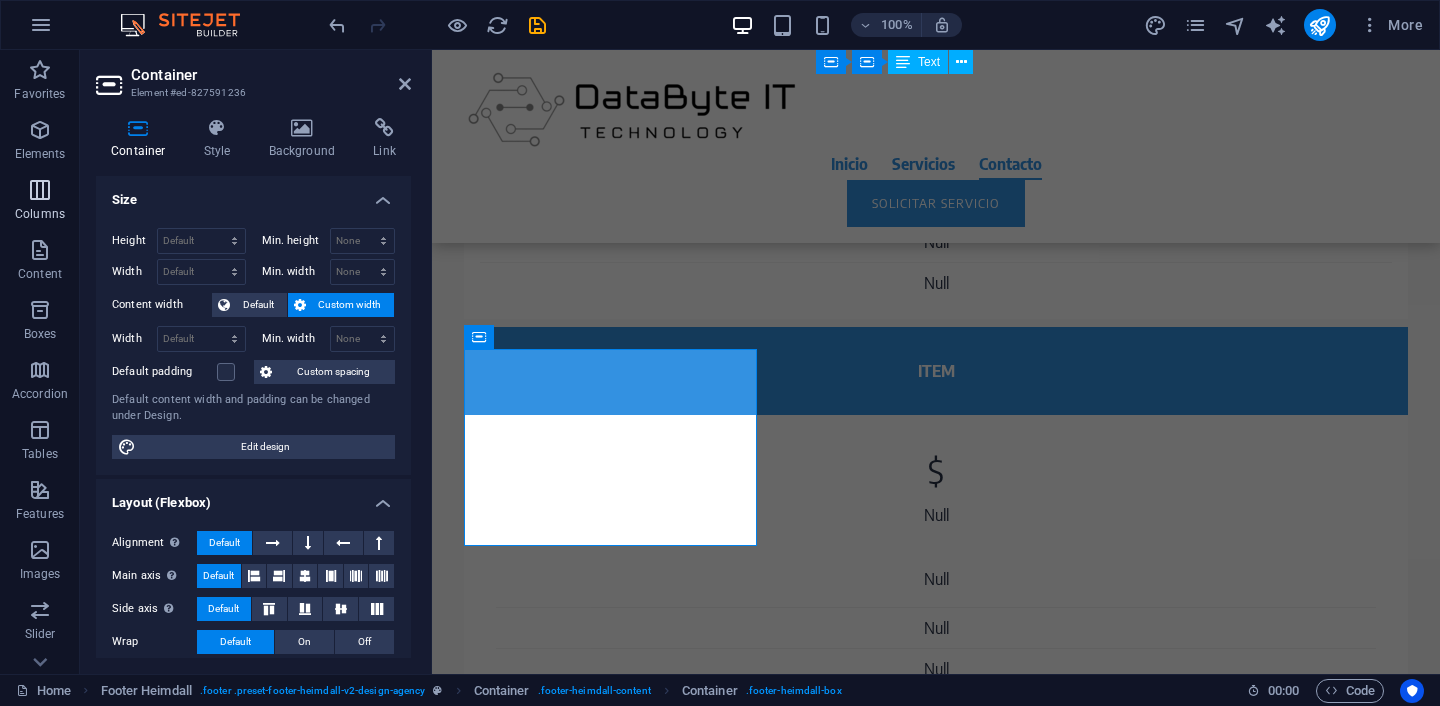 click on "Columns" at bounding box center (40, 214) 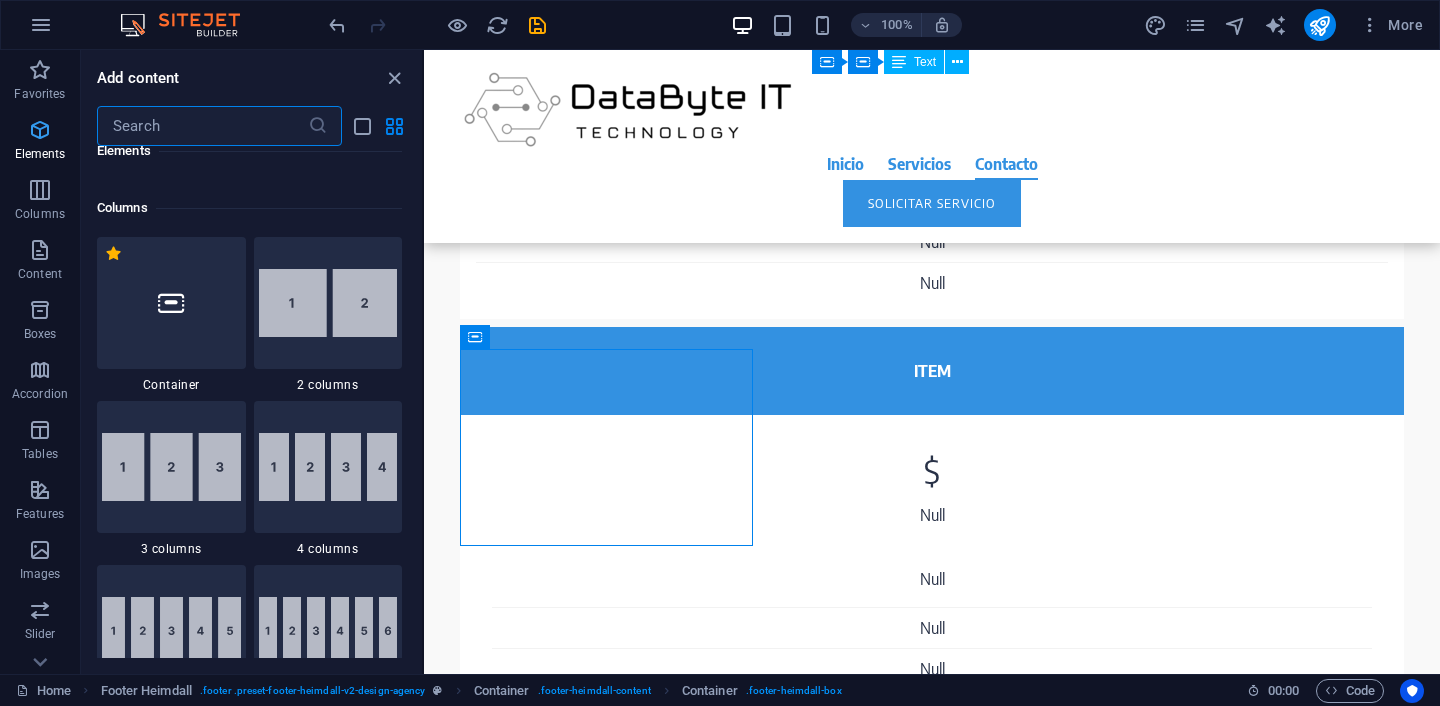 scroll, scrollTop: 990, scrollLeft: 0, axis: vertical 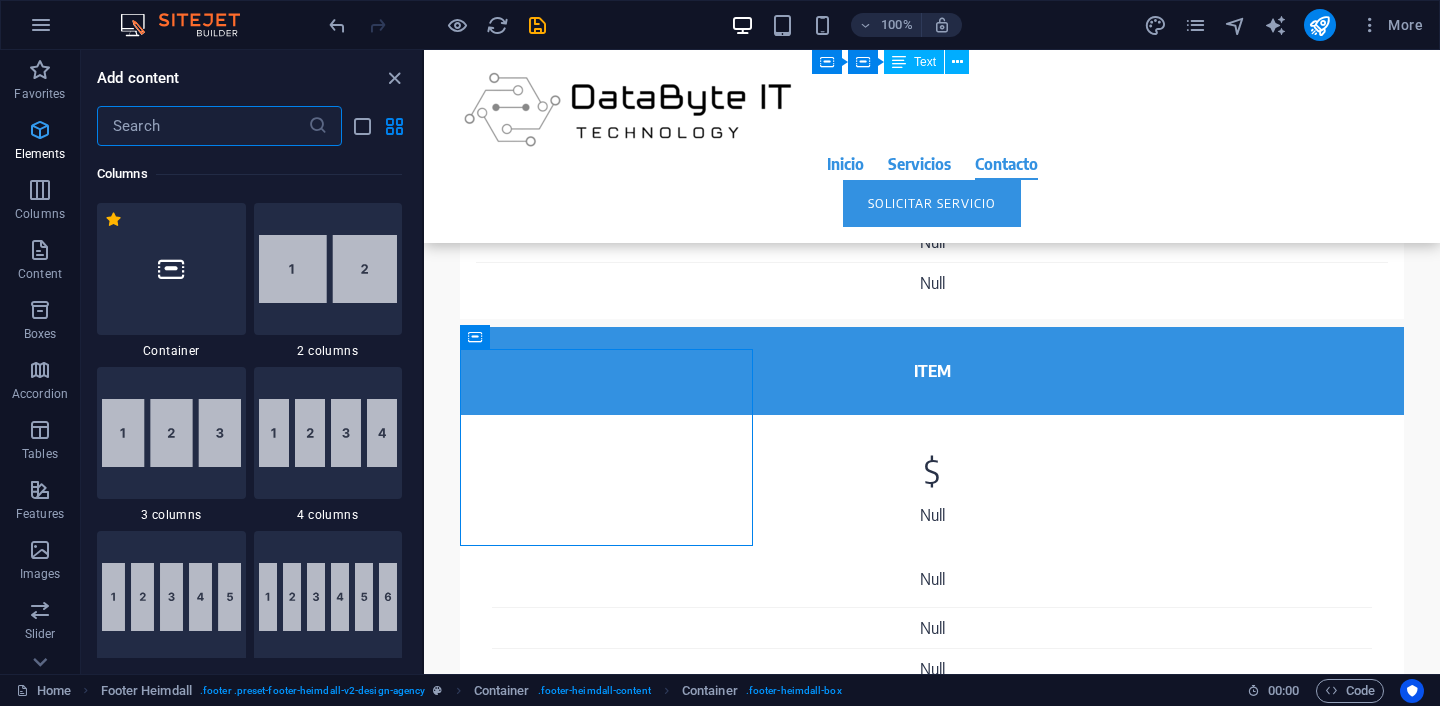 click at bounding box center [40, 130] 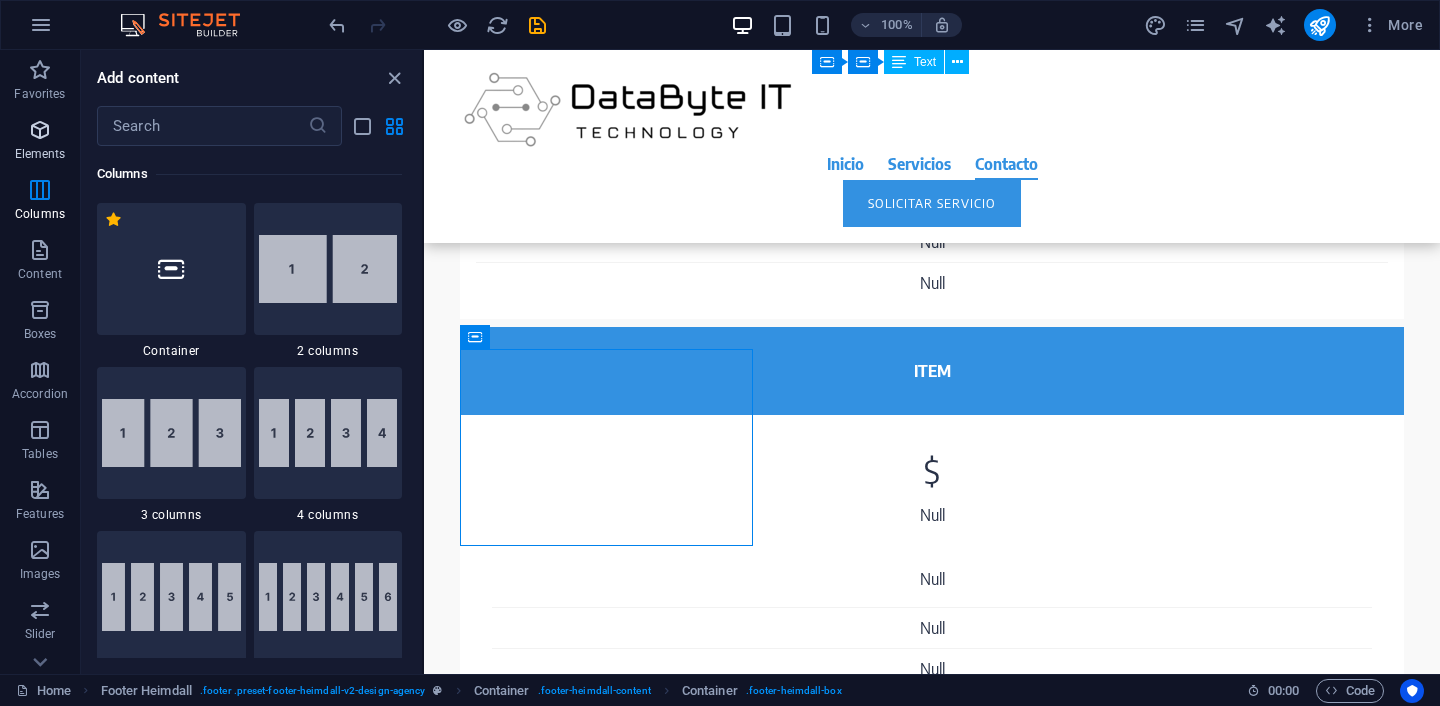 click at bounding box center [40, 130] 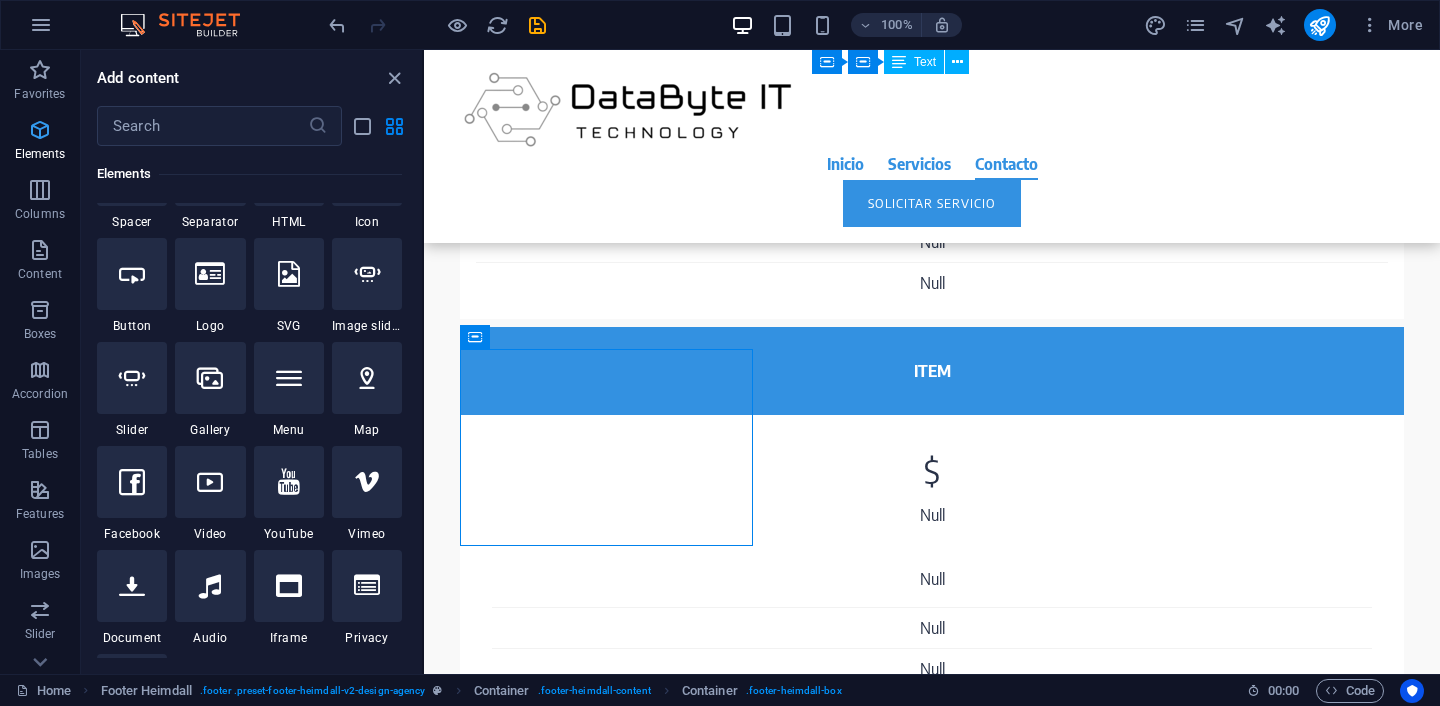 scroll, scrollTop: 213, scrollLeft: 0, axis: vertical 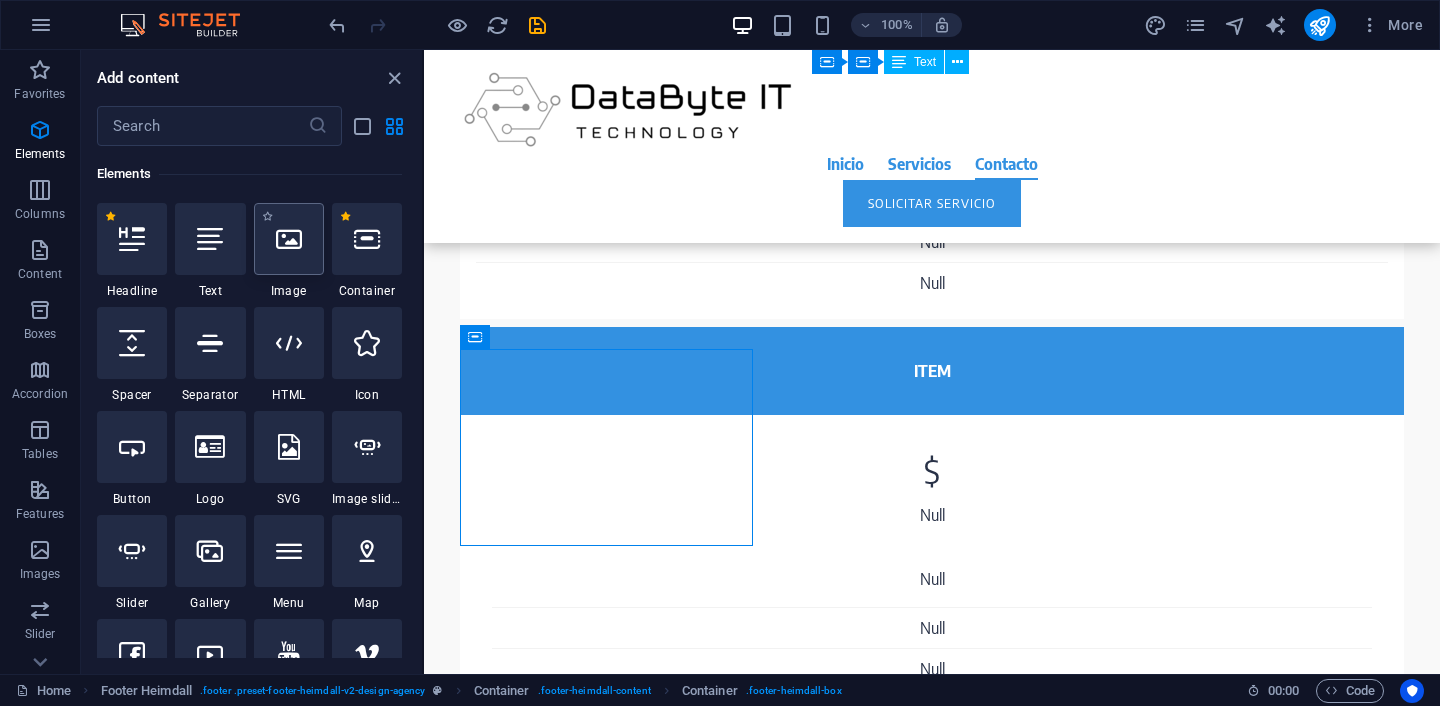 click at bounding box center (289, 239) 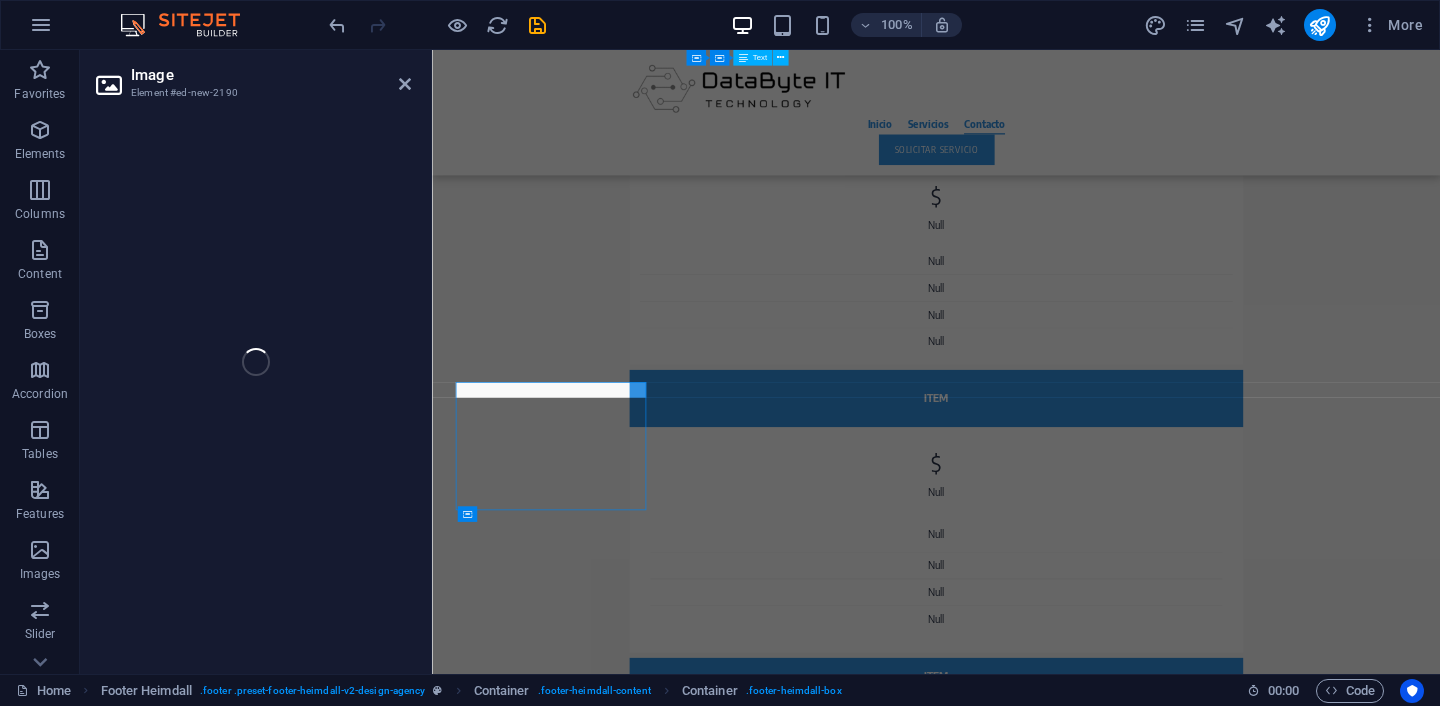 scroll, scrollTop: 2362, scrollLeft: 0, axis: vertical 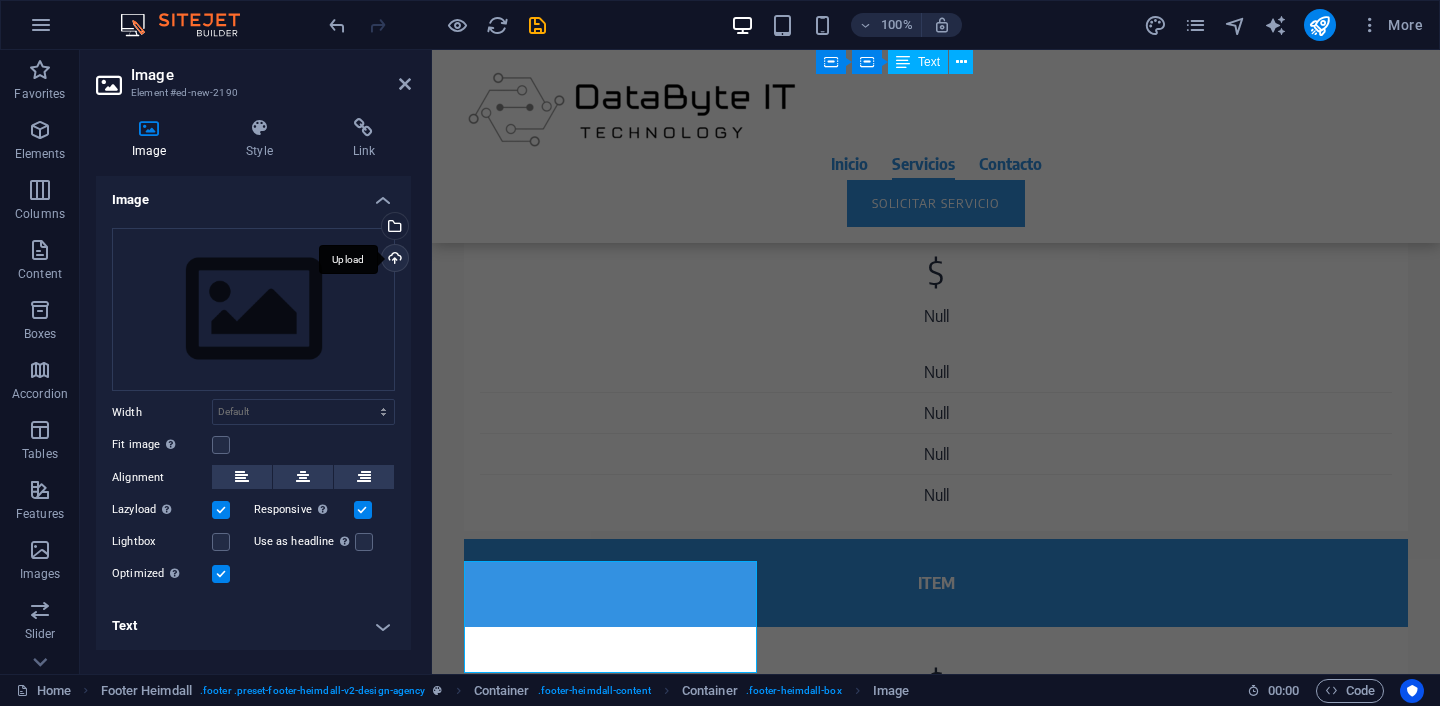click on "Upload" at bounding box center (393, 260) 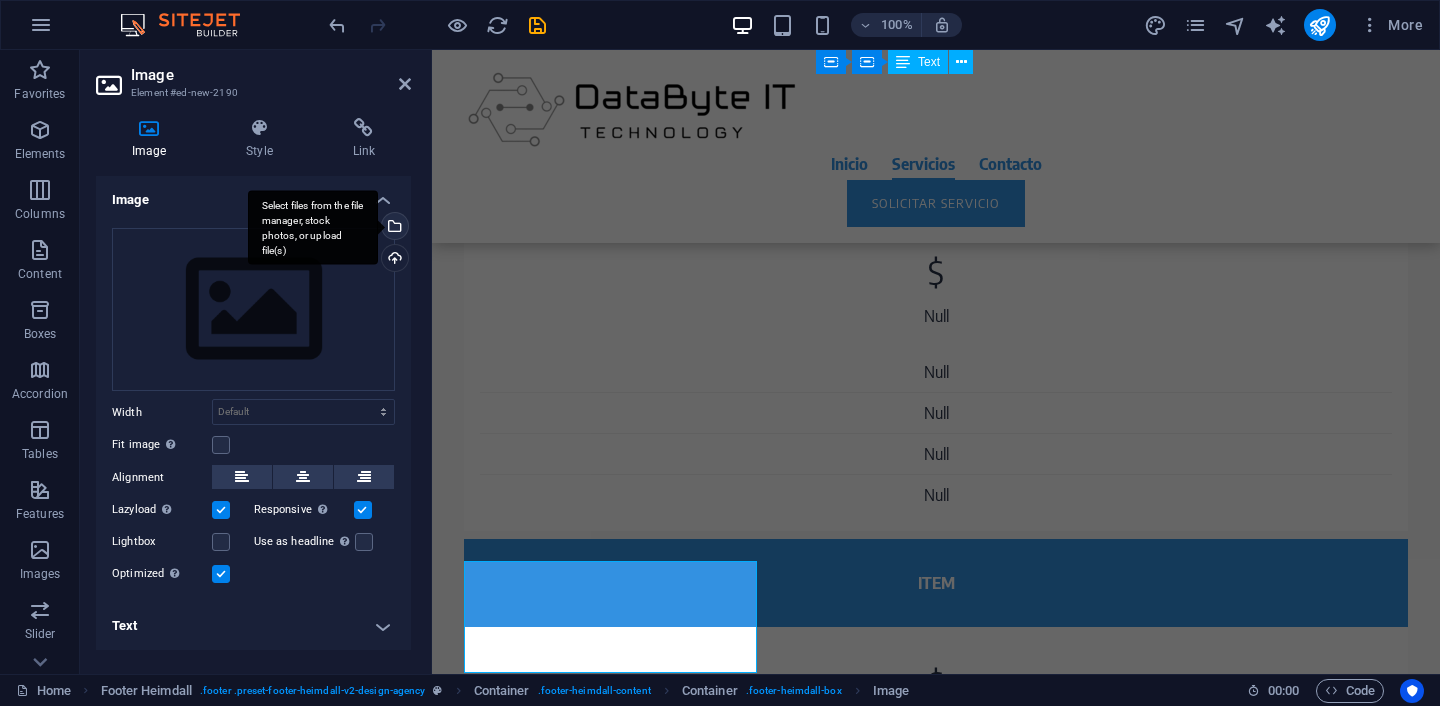 click on "Select files from the file manager, stock photos, or upload file(s)" at bounding box center [313, 227] 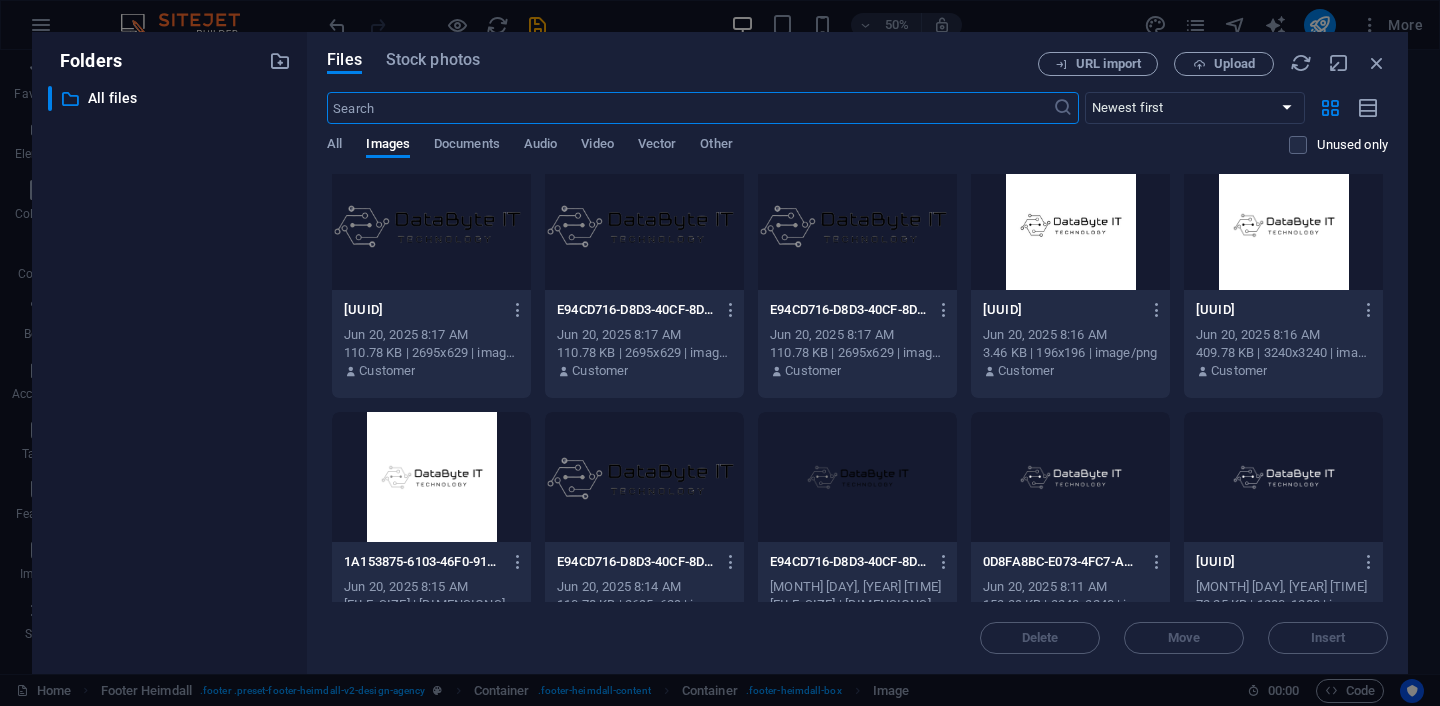 scroll, scrollTop: 505, scrollLeft: 0, axis: vertical 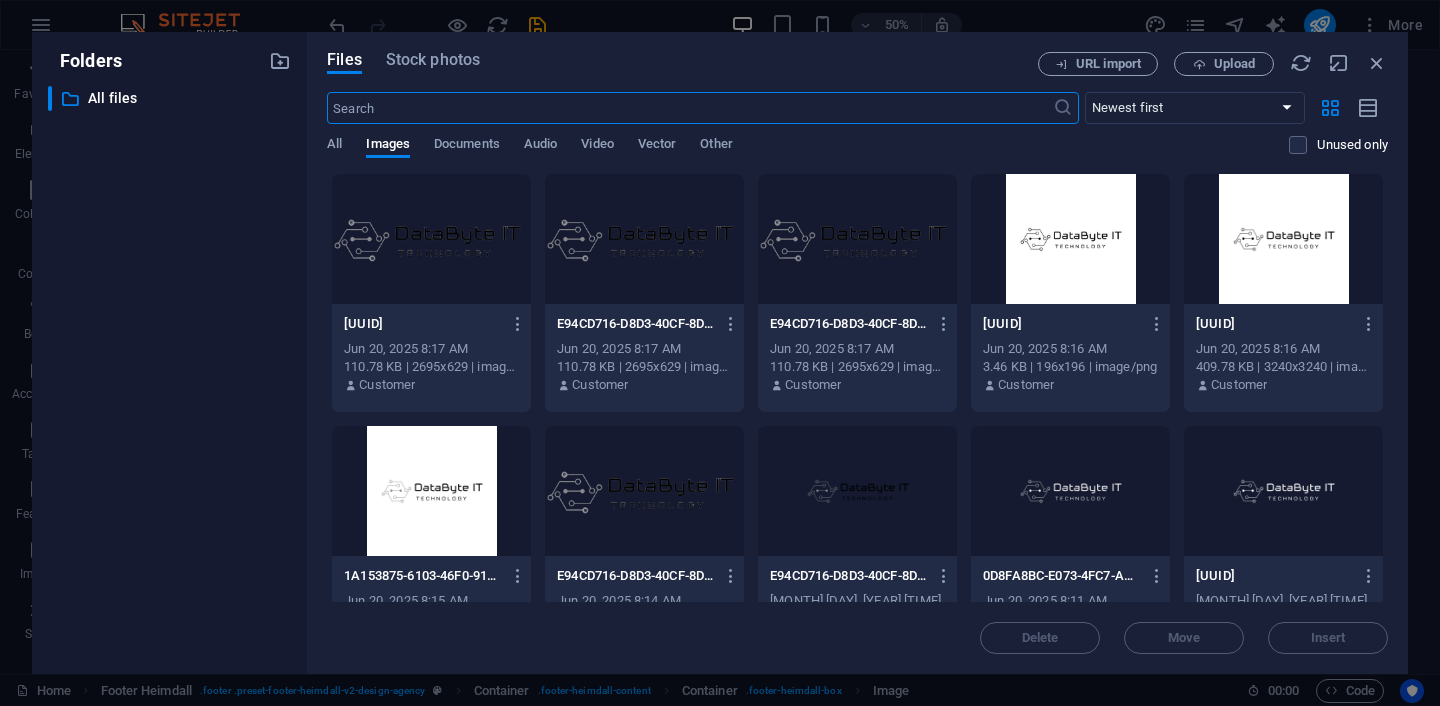 click at bounding box center [857, 491] 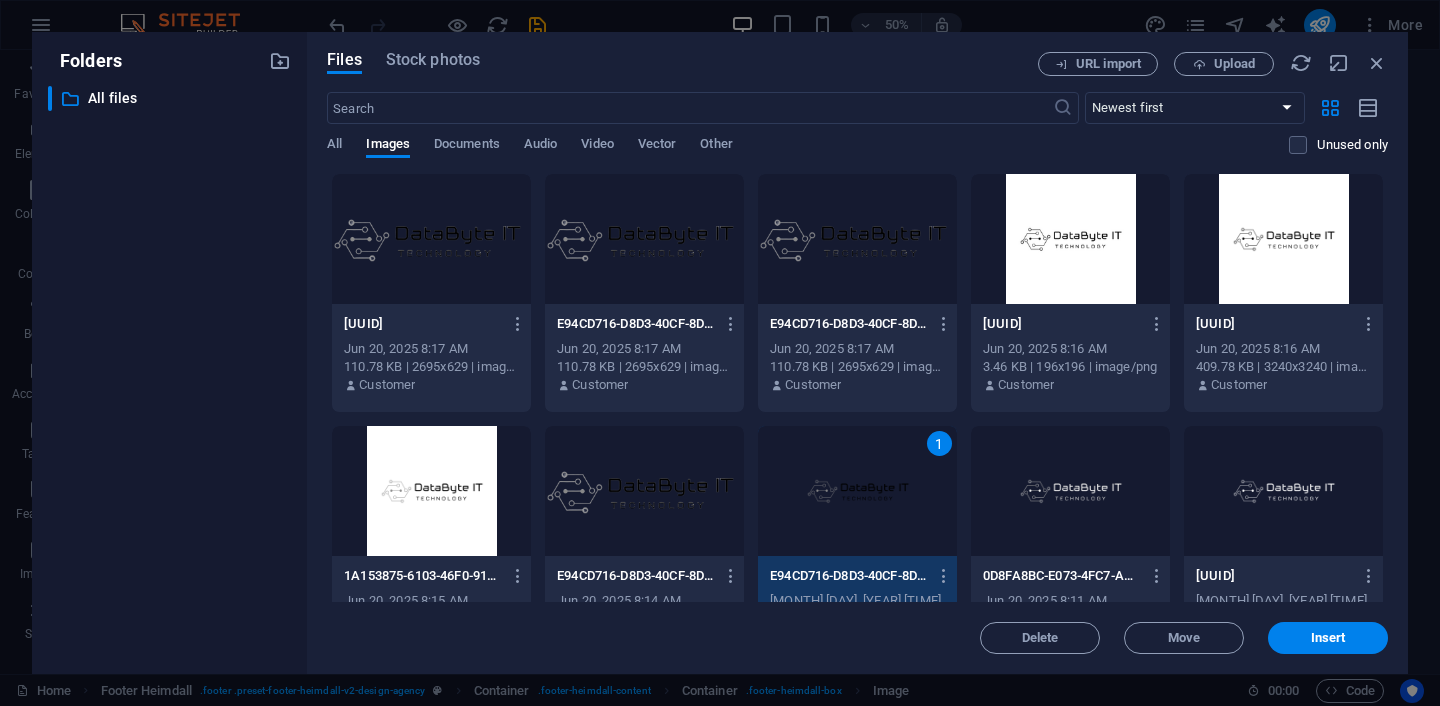 click on "1" at bounding box center [857, 491] 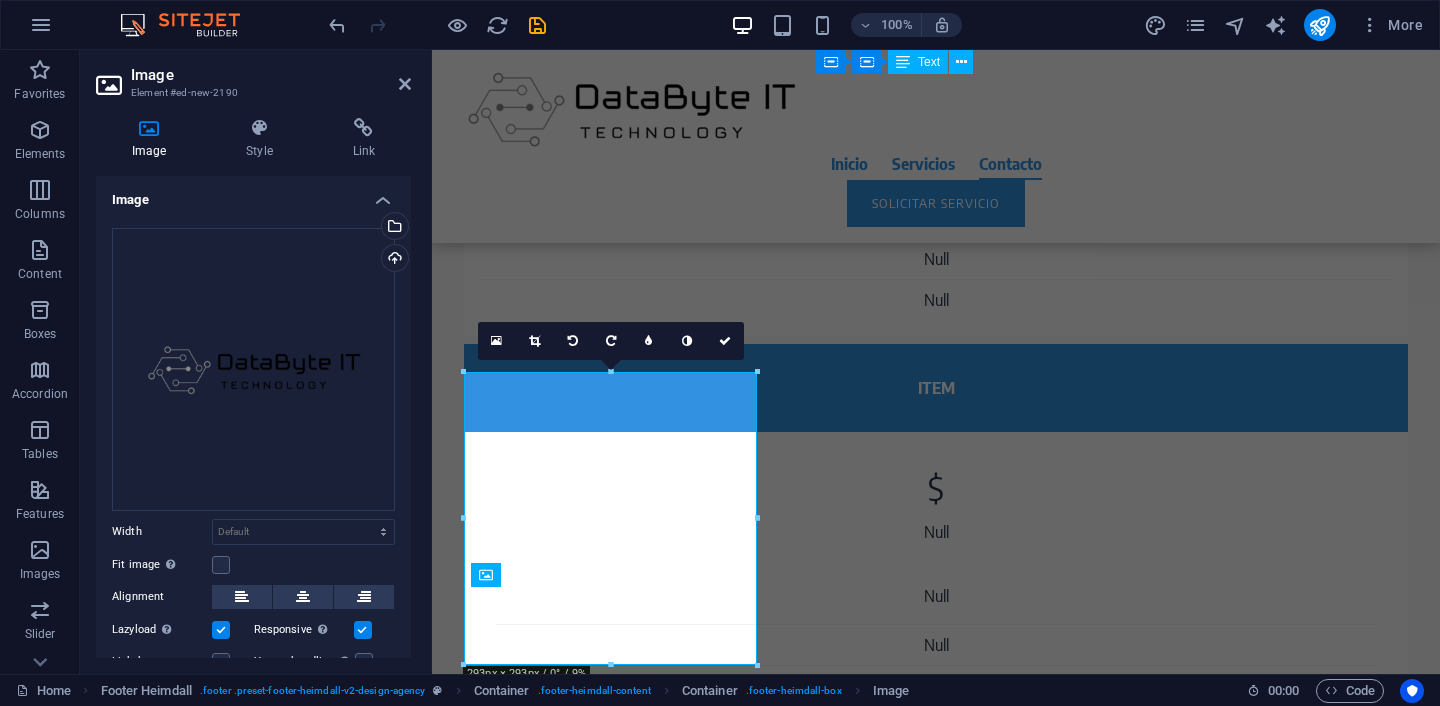 scroll, scrollTop: 2566, scrollLeft: 0, axis: vertical 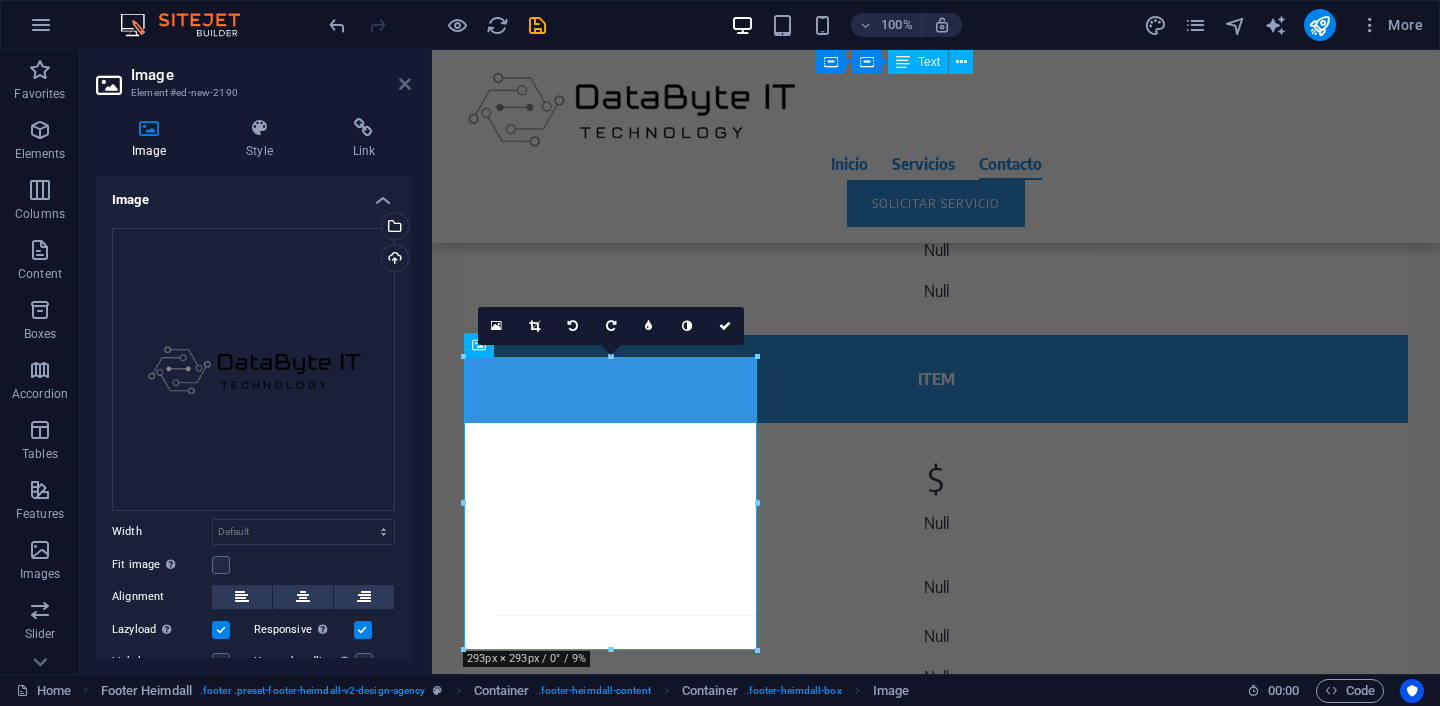 click at bounding box center (405, 84) 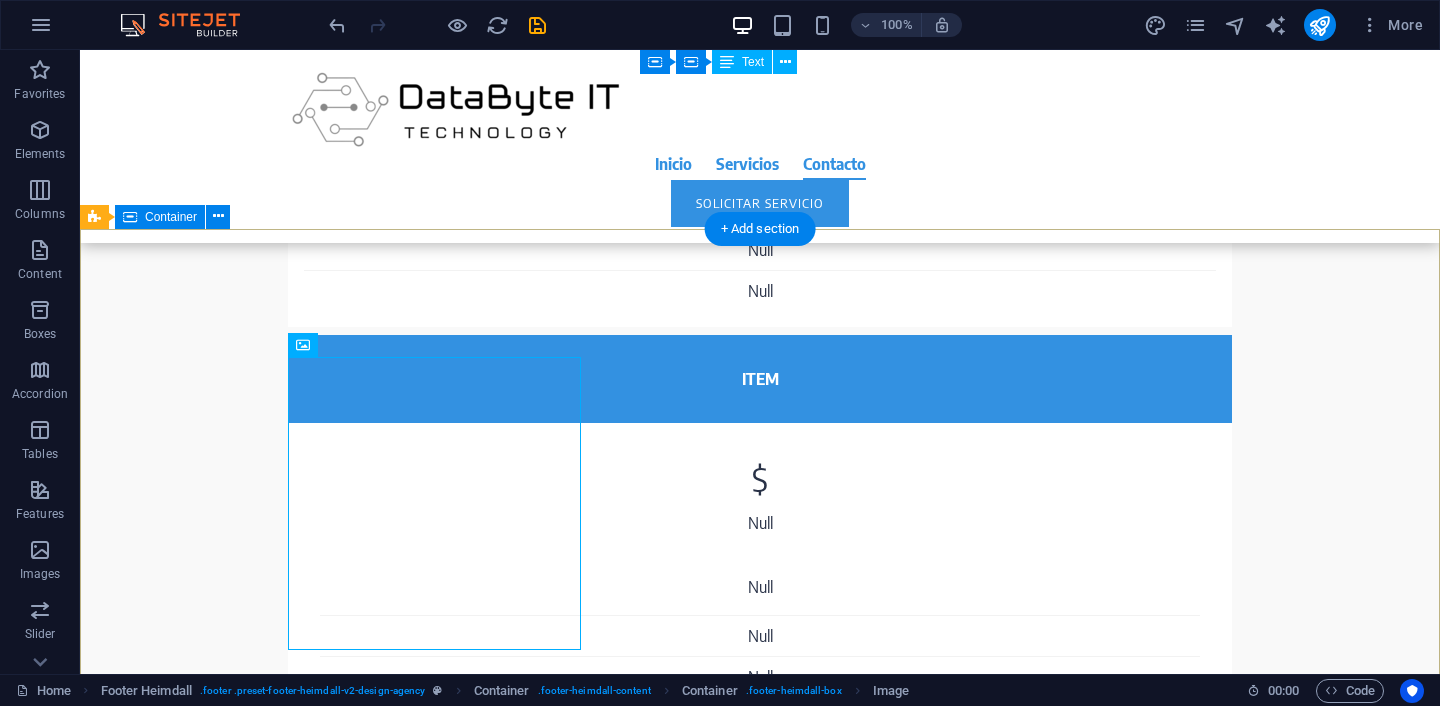 click on "Contact Phone:  +52 55 6762 7813 Email:  contacto@databyteit.com.mx CDMX MÉXICO" at bounding box center (760, 3040) 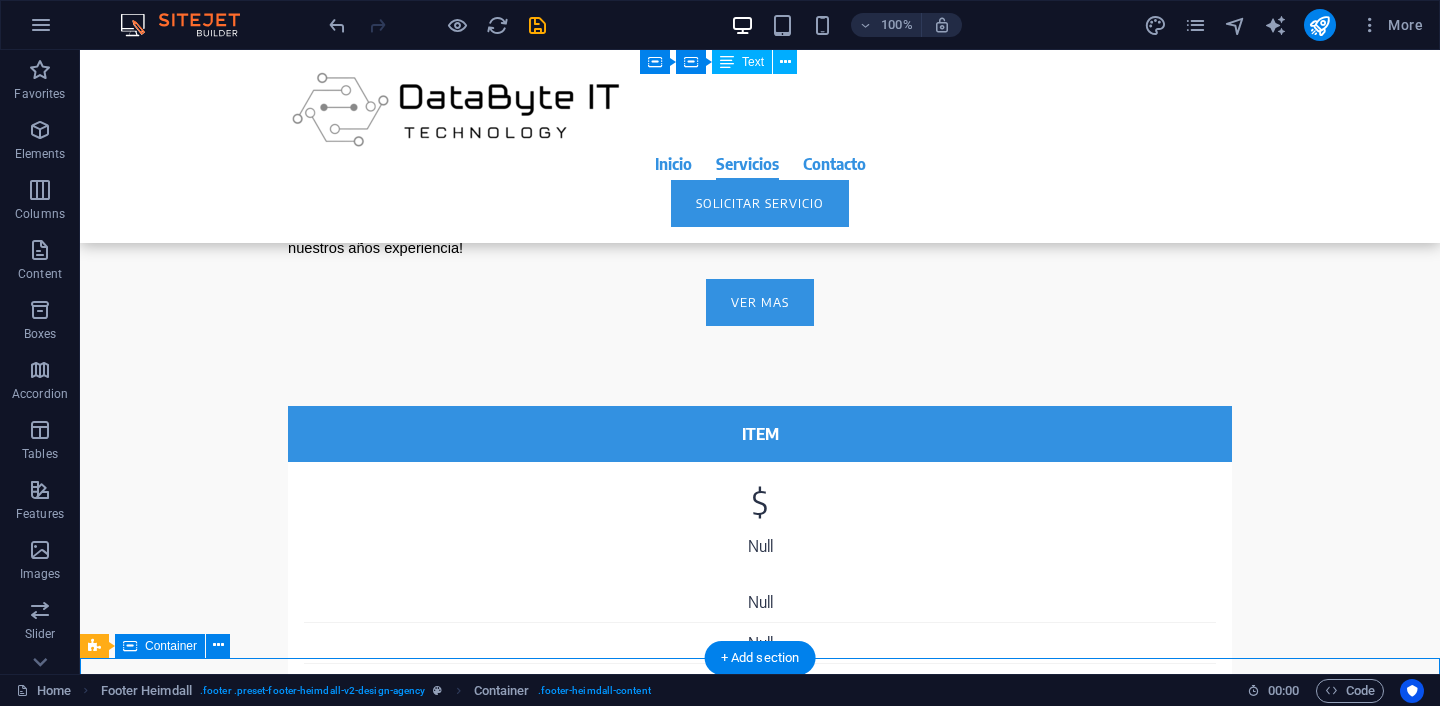 scroll, scrollTop: 2137, scrollLeft: 0, axis: vertical 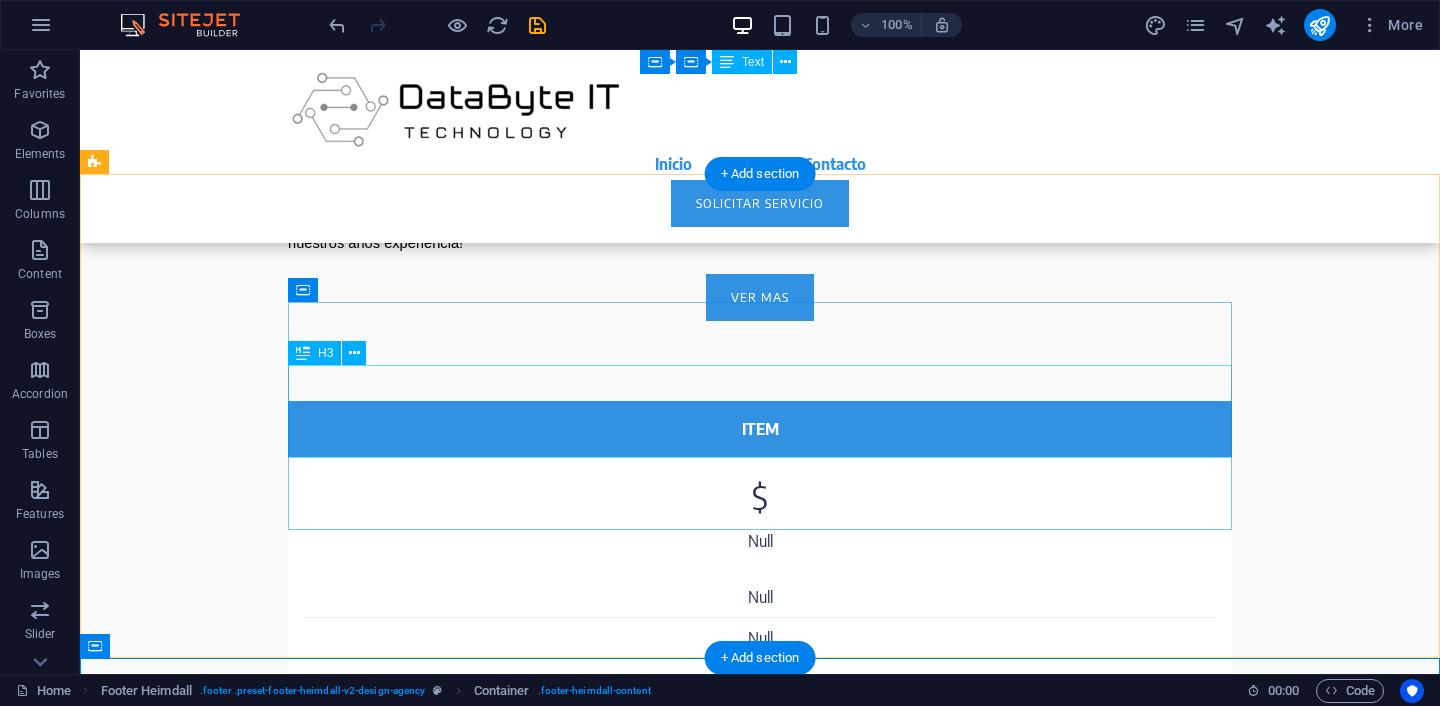 click on "It is becoming increasingly important for companies to be present online. More and more internet users and potential customers are looking online for information, services and products. Take off with us and convince yourself of our first-class product! We look forward to hearing from you!" at bounding box center (760, 2456) 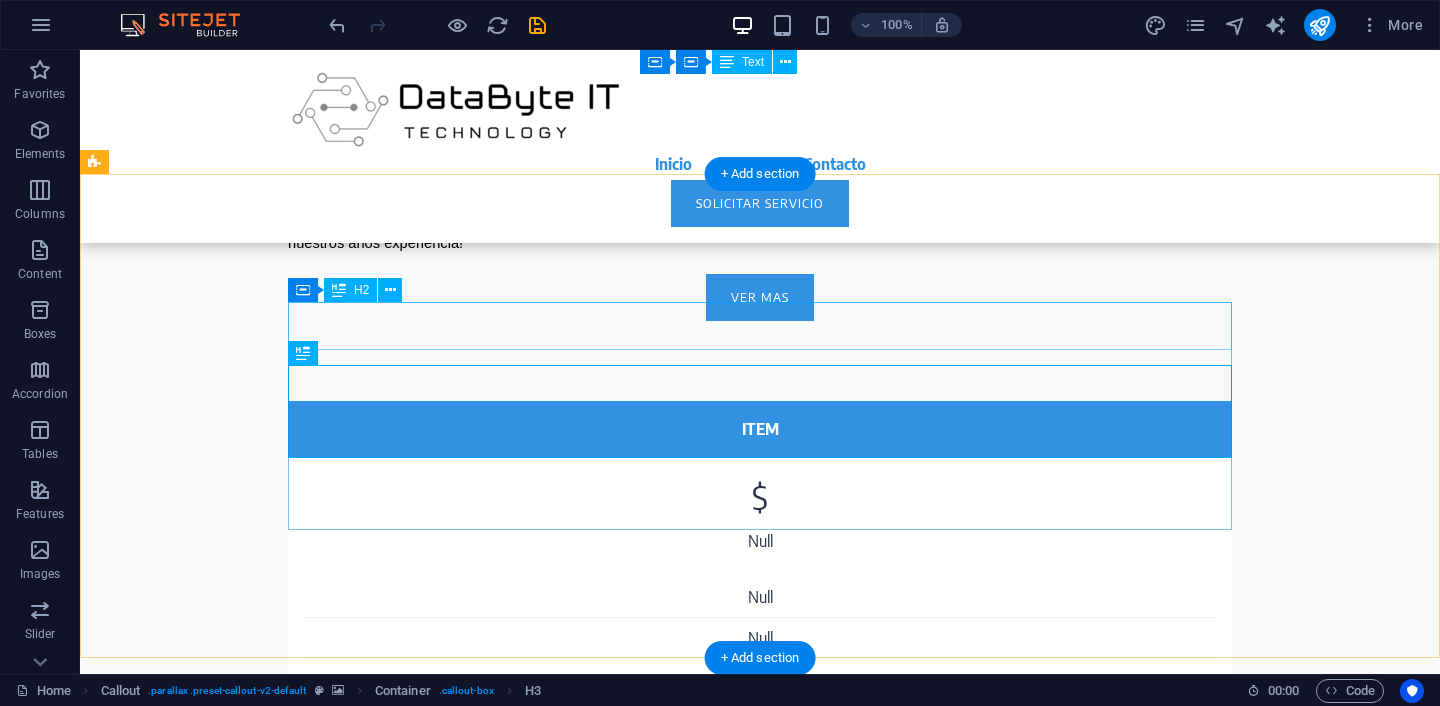 click on "About time we create your professional website." at bounding box center (760, 2370) 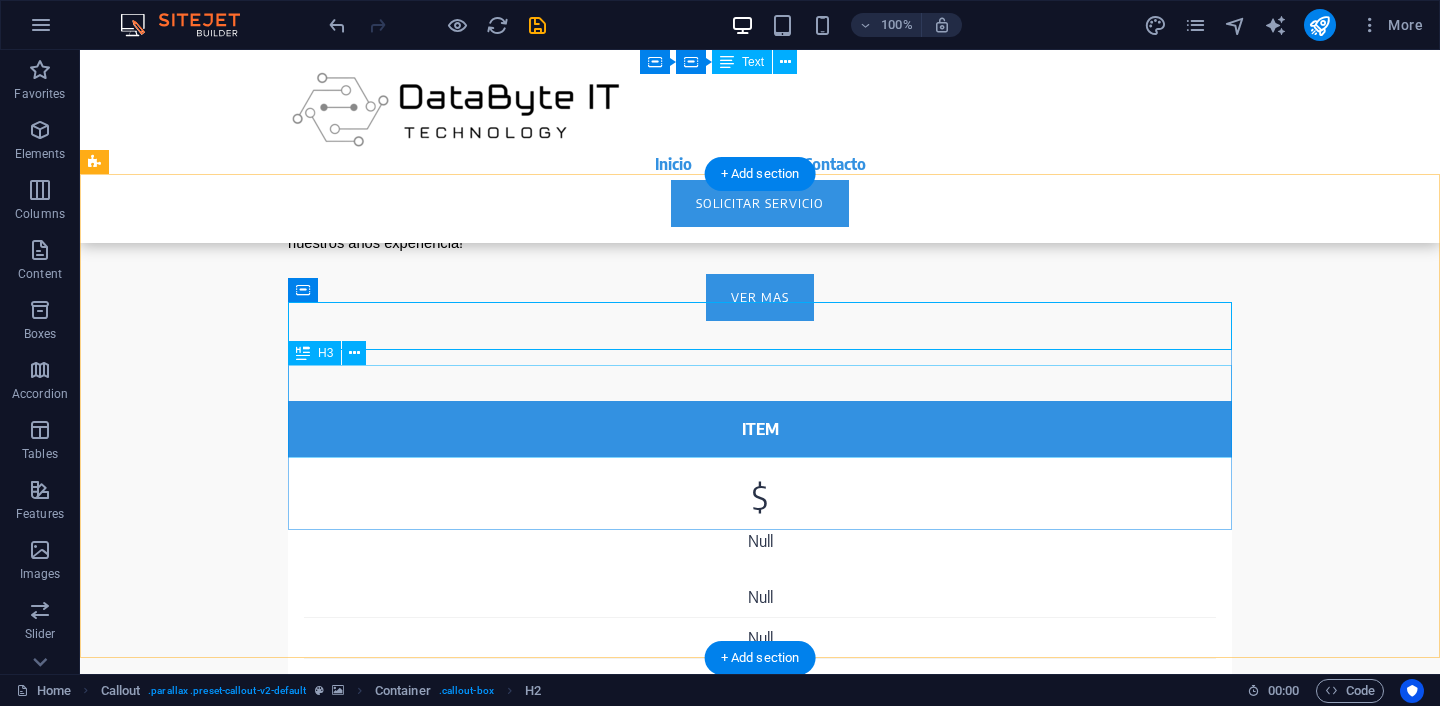click on "It is becoming increasingly important for companies to be present online. More and more internet users and potential customers are looking online for information, services and products. Take off with us and convince yourself of our first-class product! We look forward to hearing from you!" at bounding box center [760, 2456] 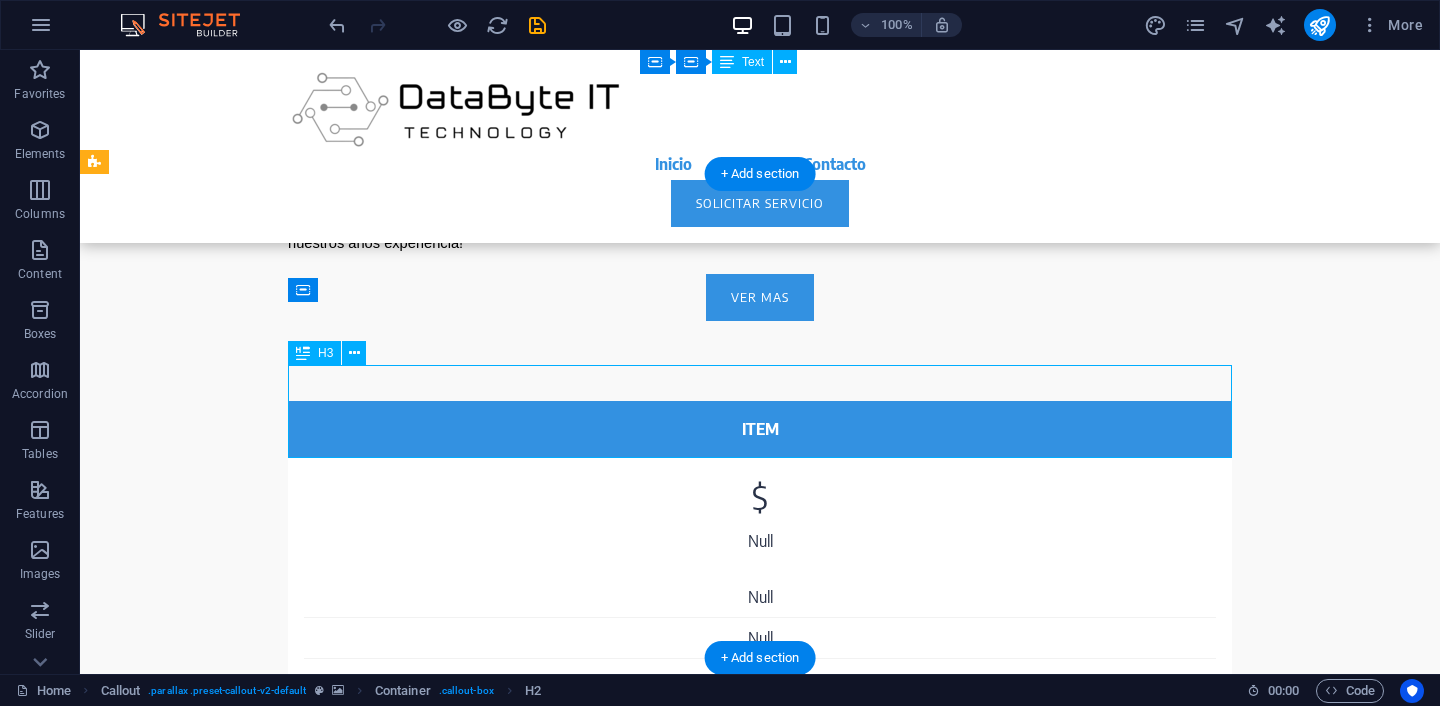 click on "It is becoming increasingly important for companies to be present online. More and more internet users and potential customers are looking online for information, services and products. Take off with us and convince yourself of our first-class product! We look forward to hearing from you!" at bounding box center [760, 2456] 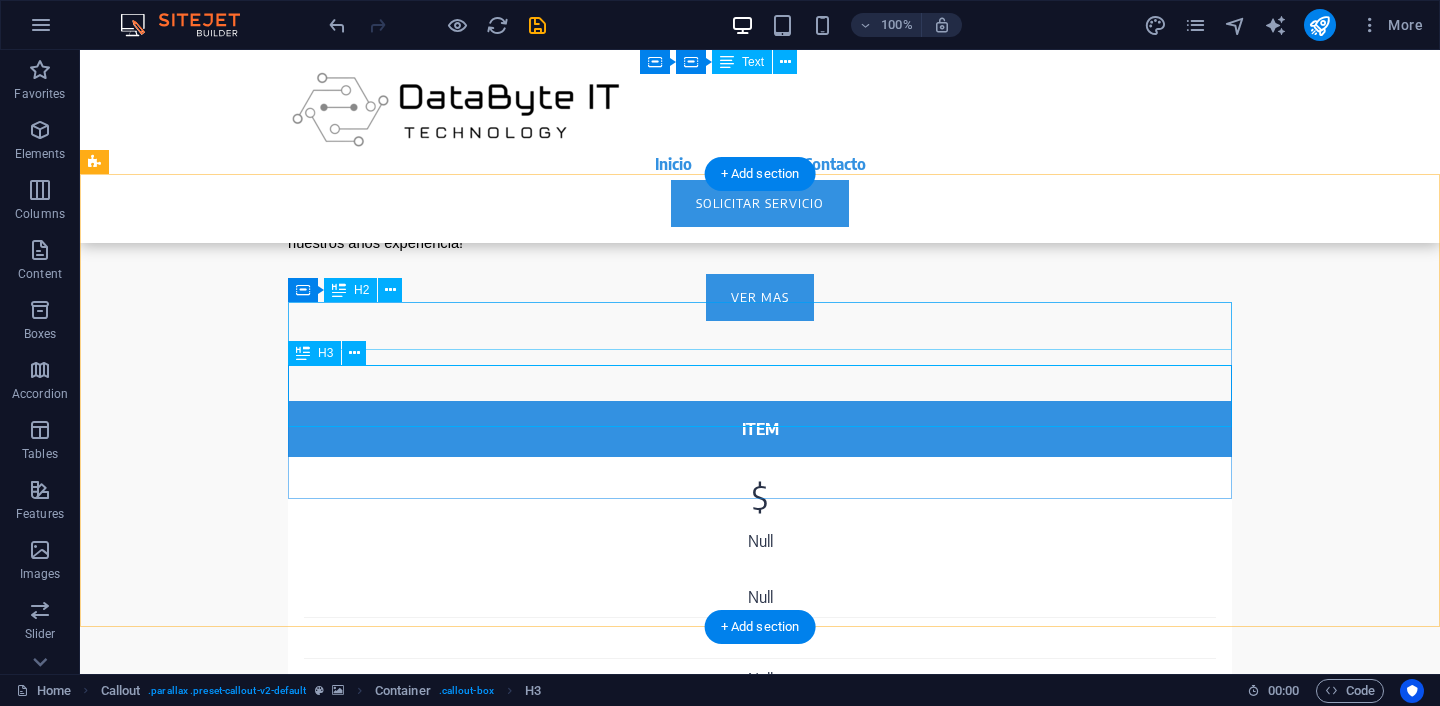 click on "About time we create your professional website." at bounding box center (760, 2345) 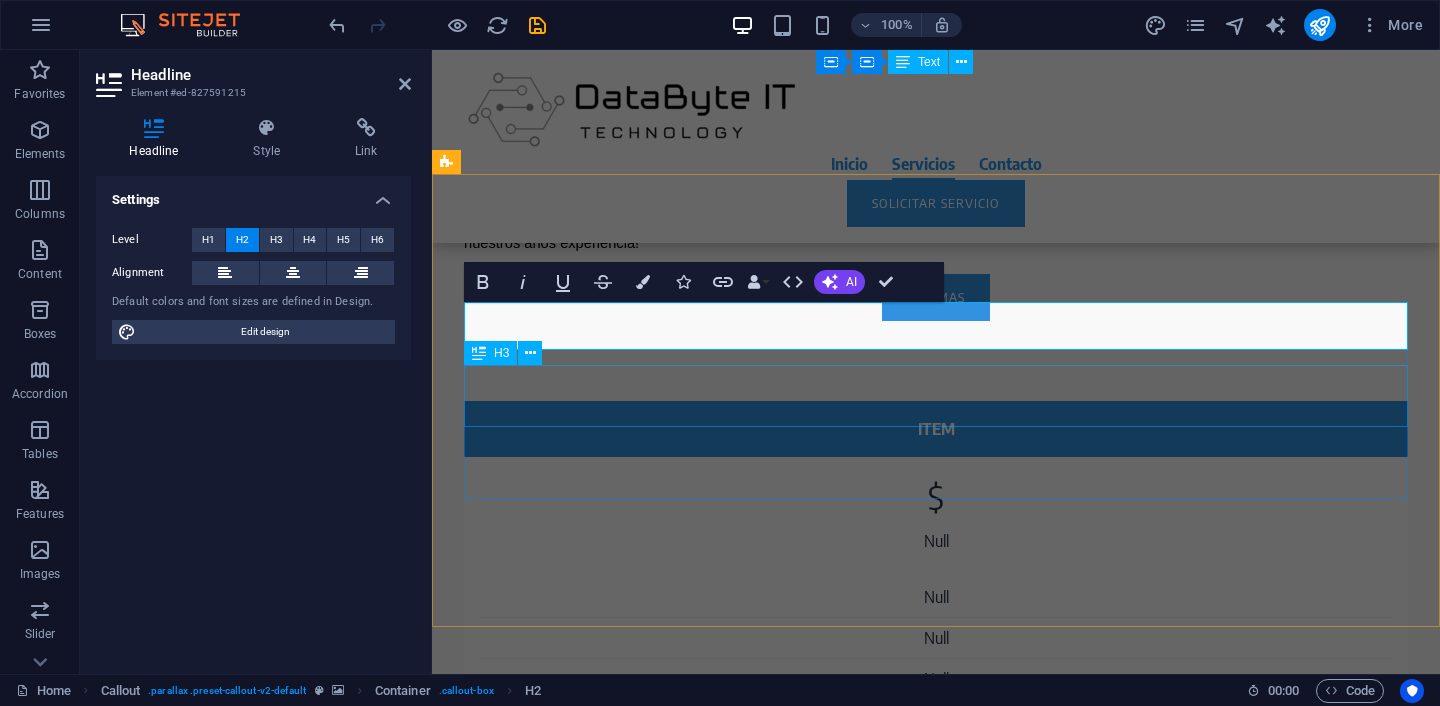 type 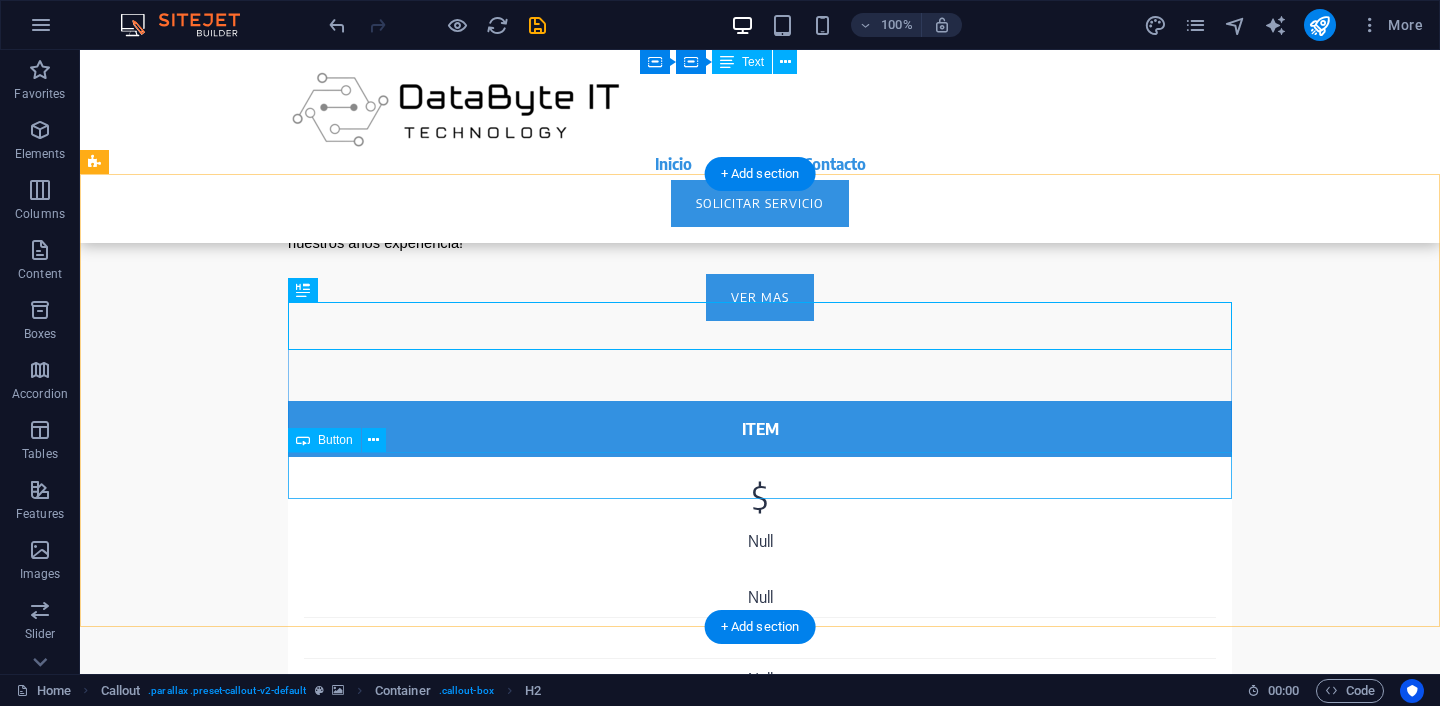 click on "Order your website now" at bounding box center (760, 2494) 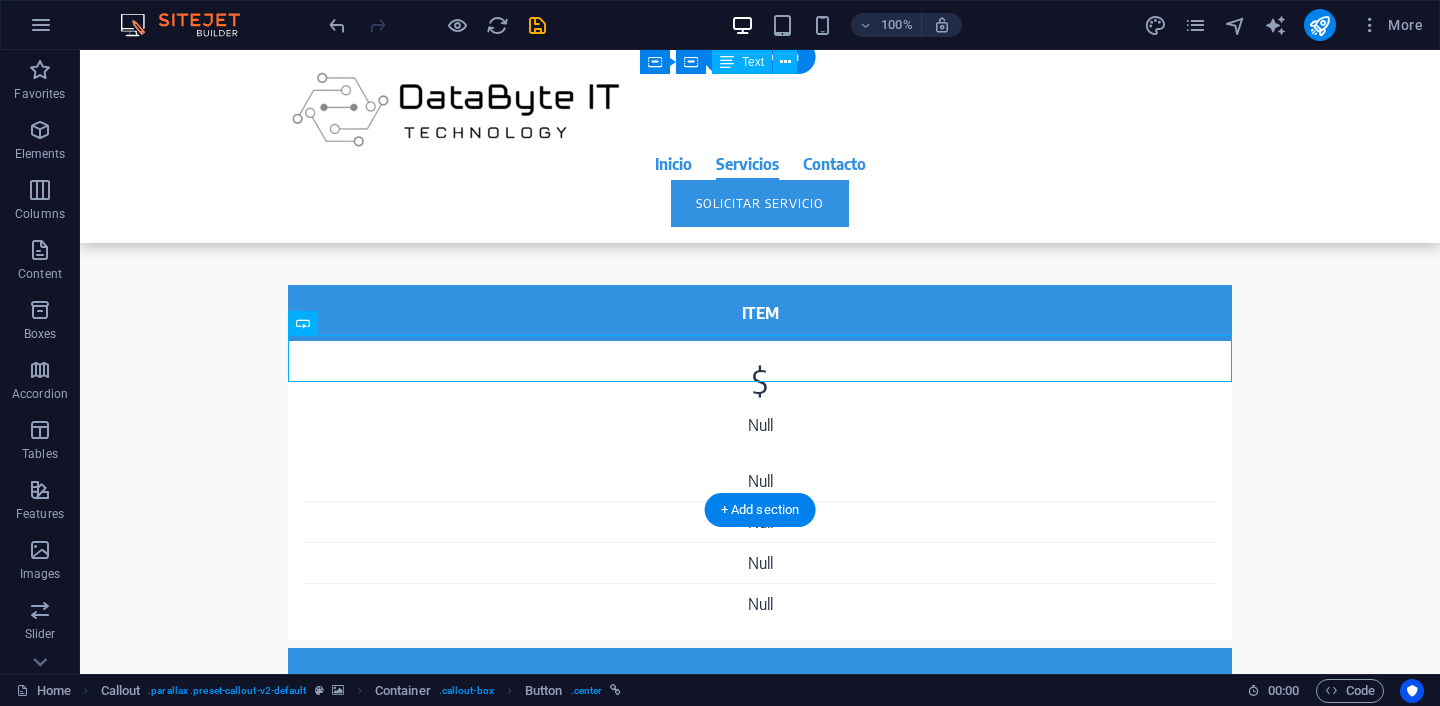 scroll, scrollTop: 2254, scrollLeft: 0, axis: vertical 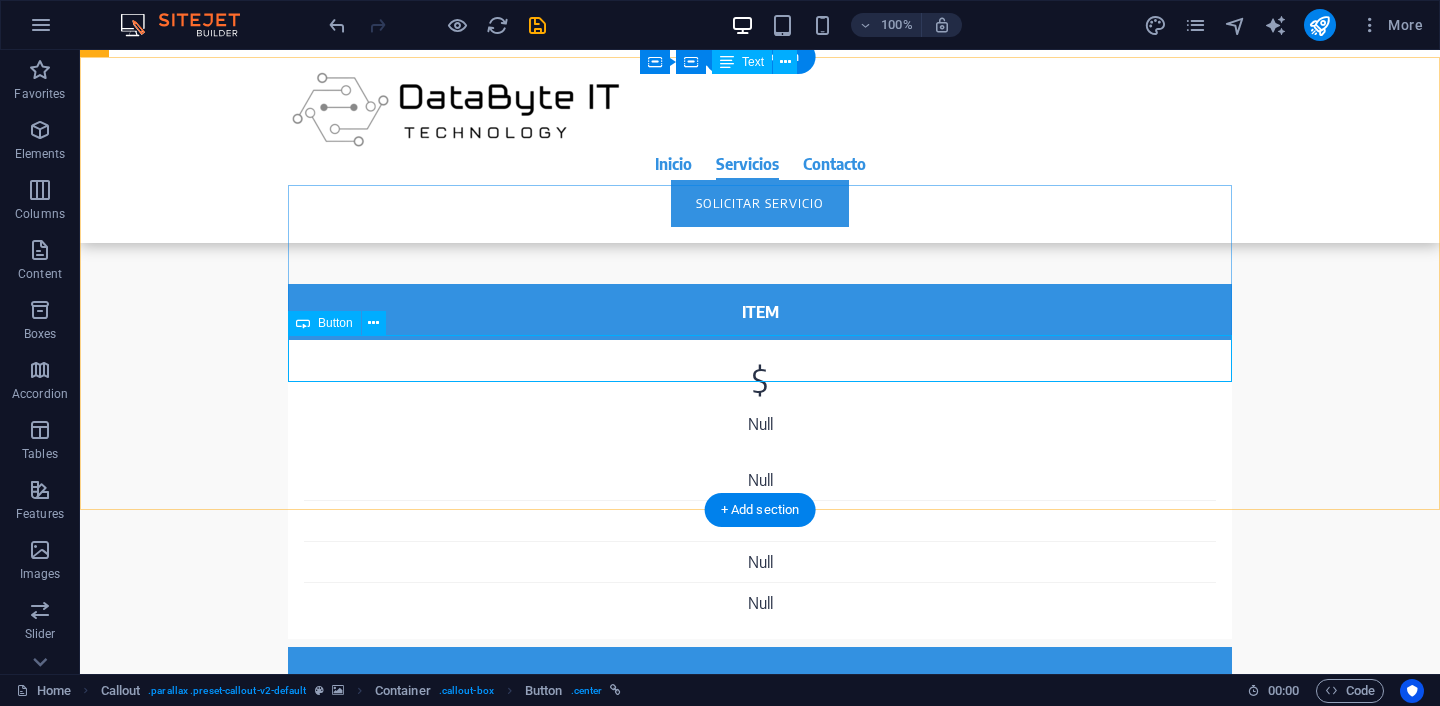 click on "Order your website now" at bounding box center [760, 2377] 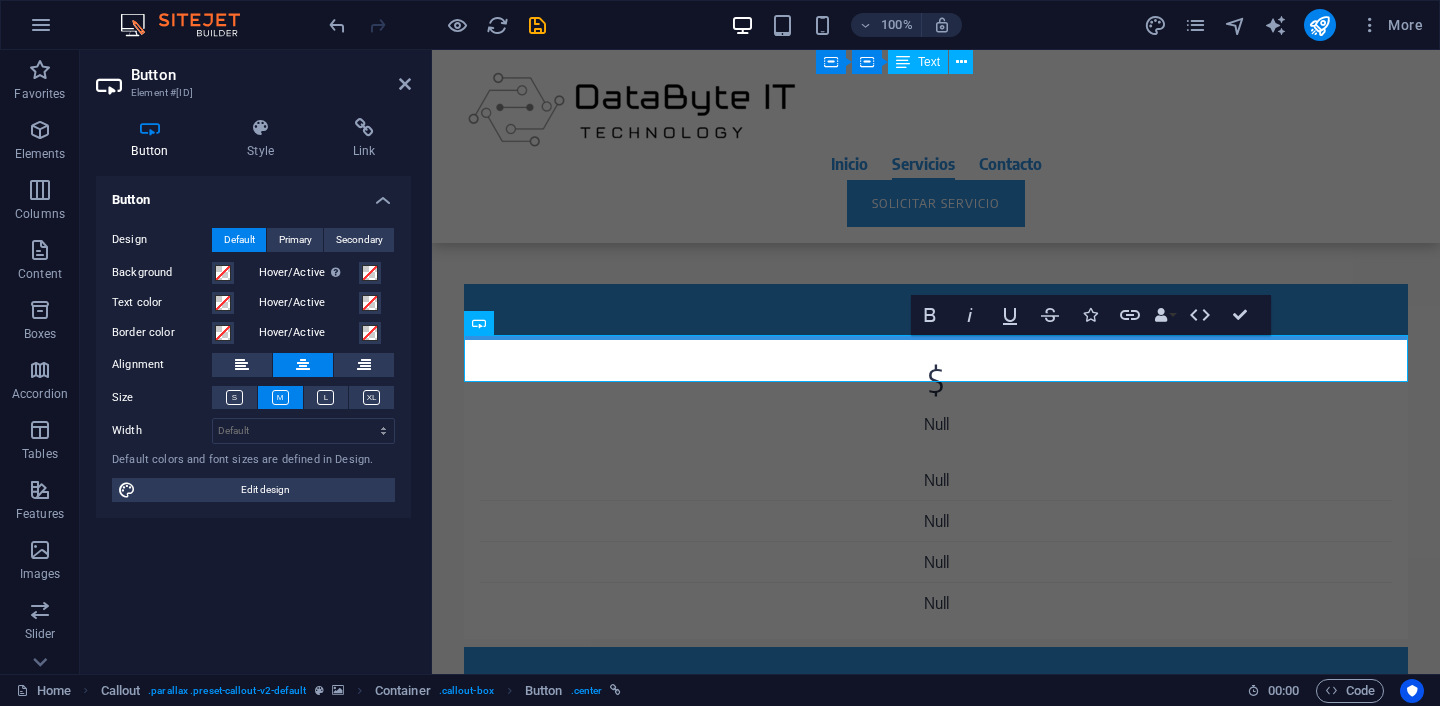 type 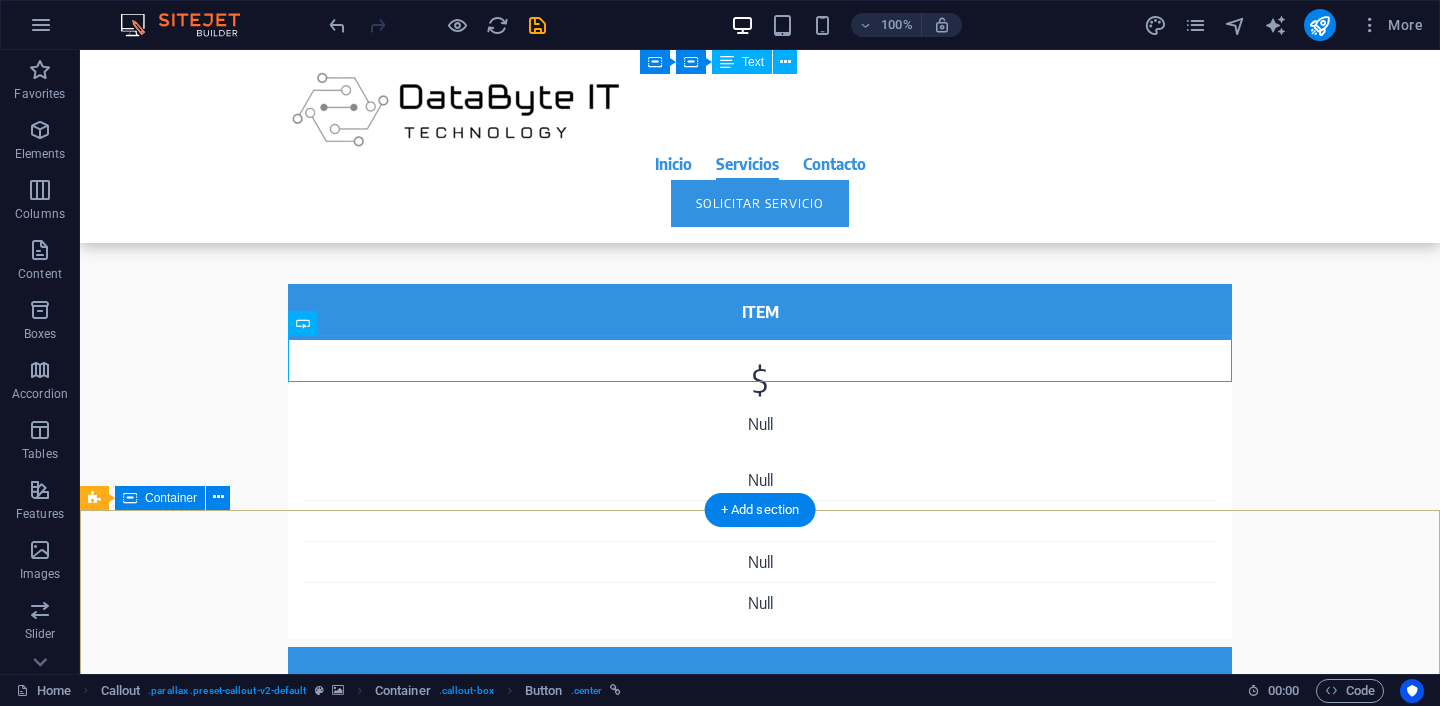 click on "Contact Phone:  +52 55 6762 7813 Email:  contacto@databyteit.com.mx CDMX MÉXICO" at bounding box center (760, 3296) 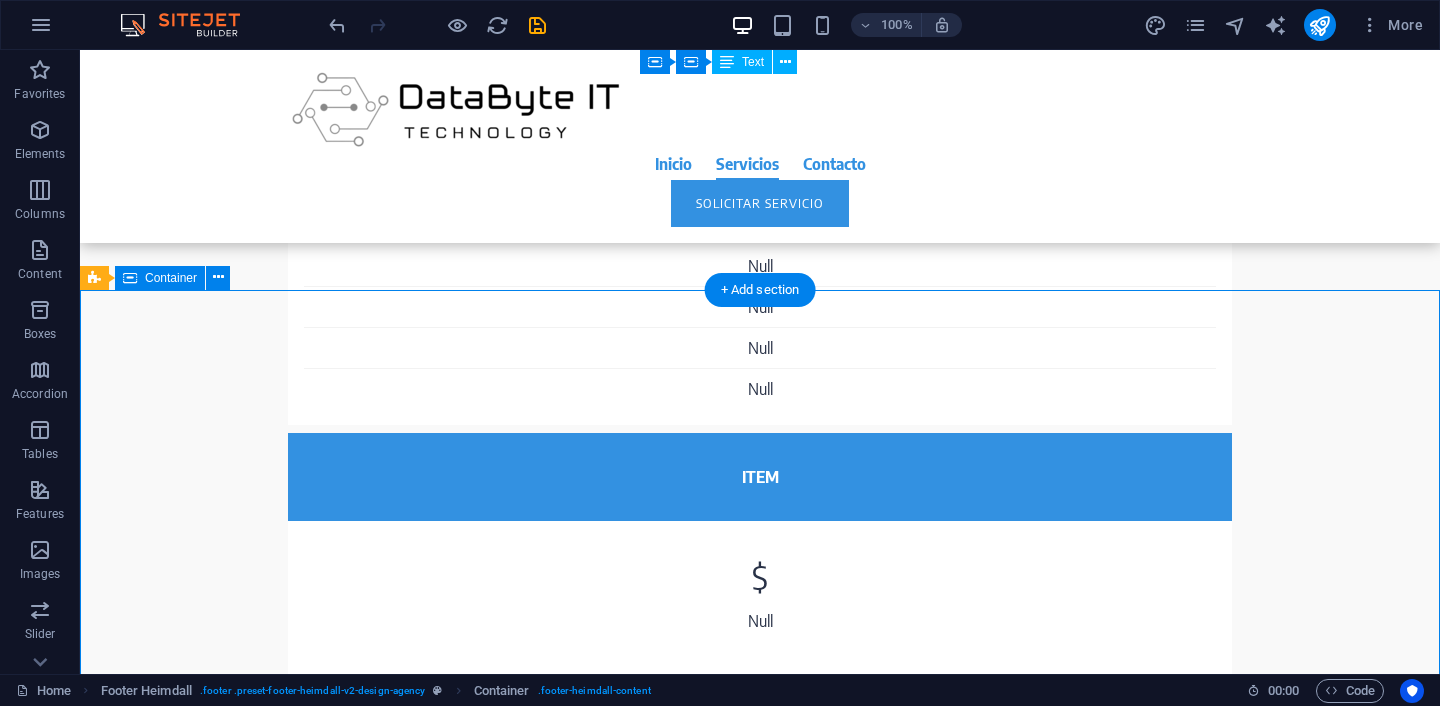 scroll, scrollTop: 2474, scrollLeft: 0, axis: vertical 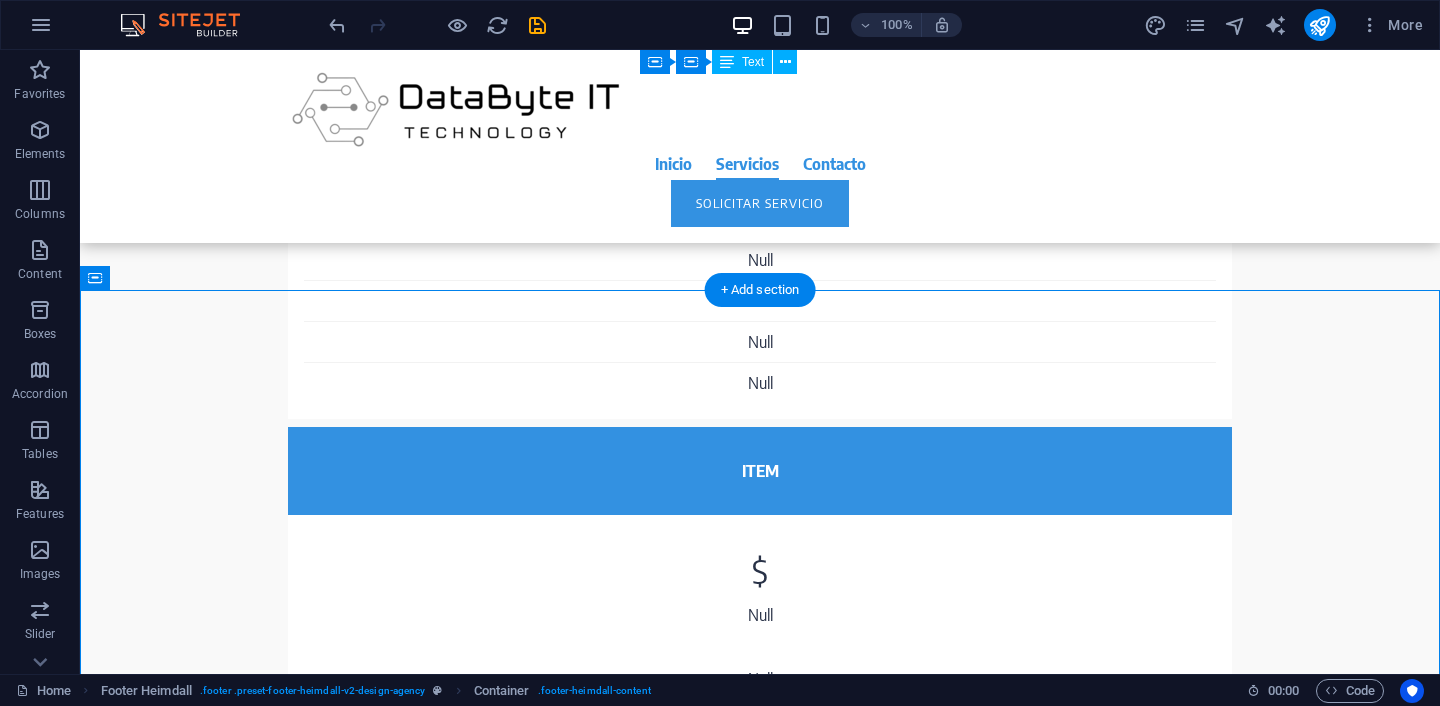 click on "Contact" at bounding box center [242, 3528] 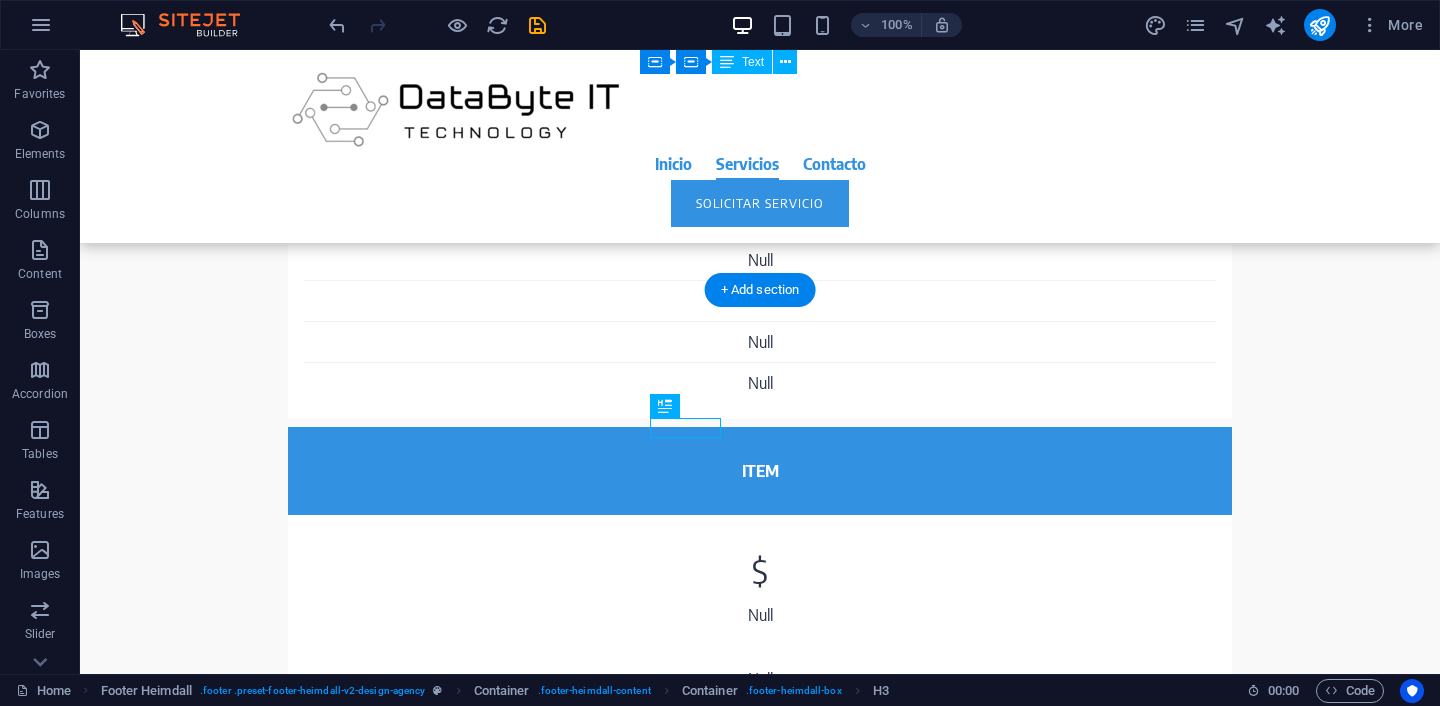 click on "Contact" at bounding box center (242, 3528) 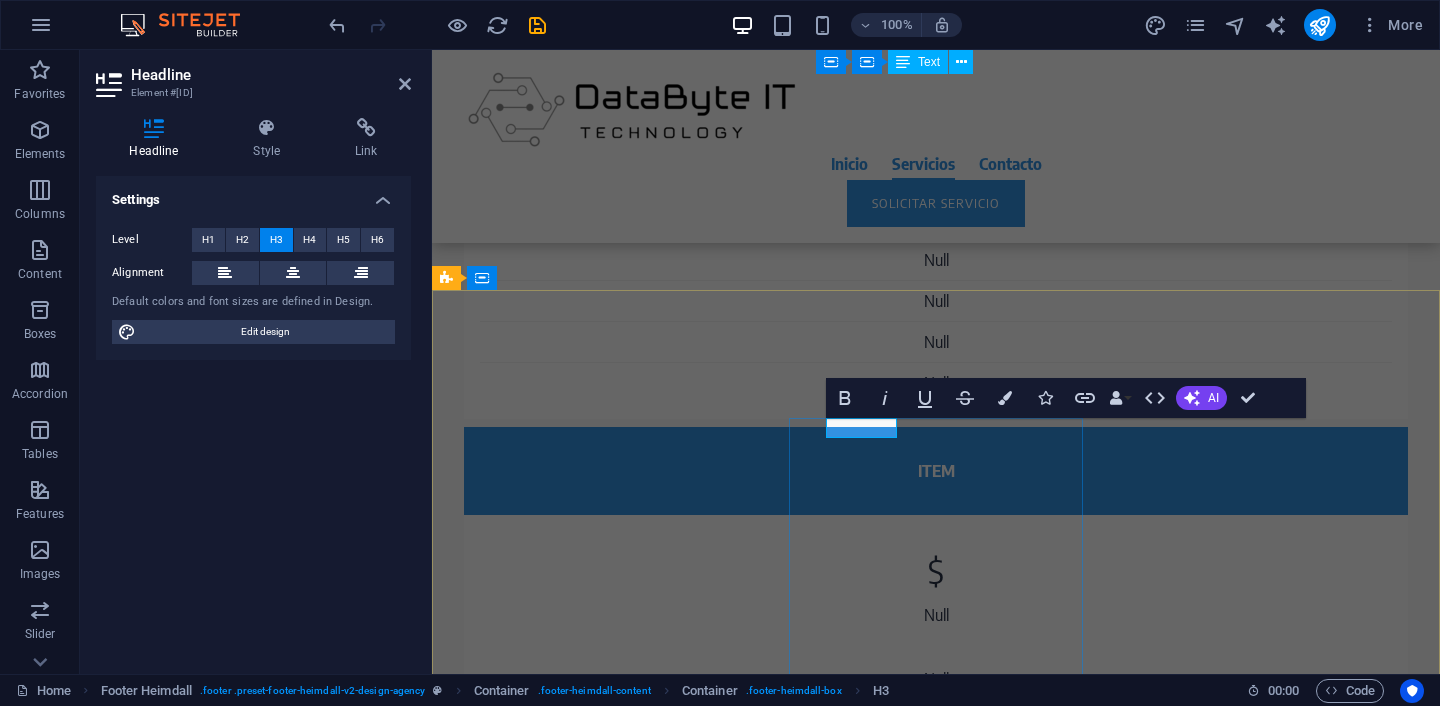 click on "Contact" at bounding box center [594, 3528] 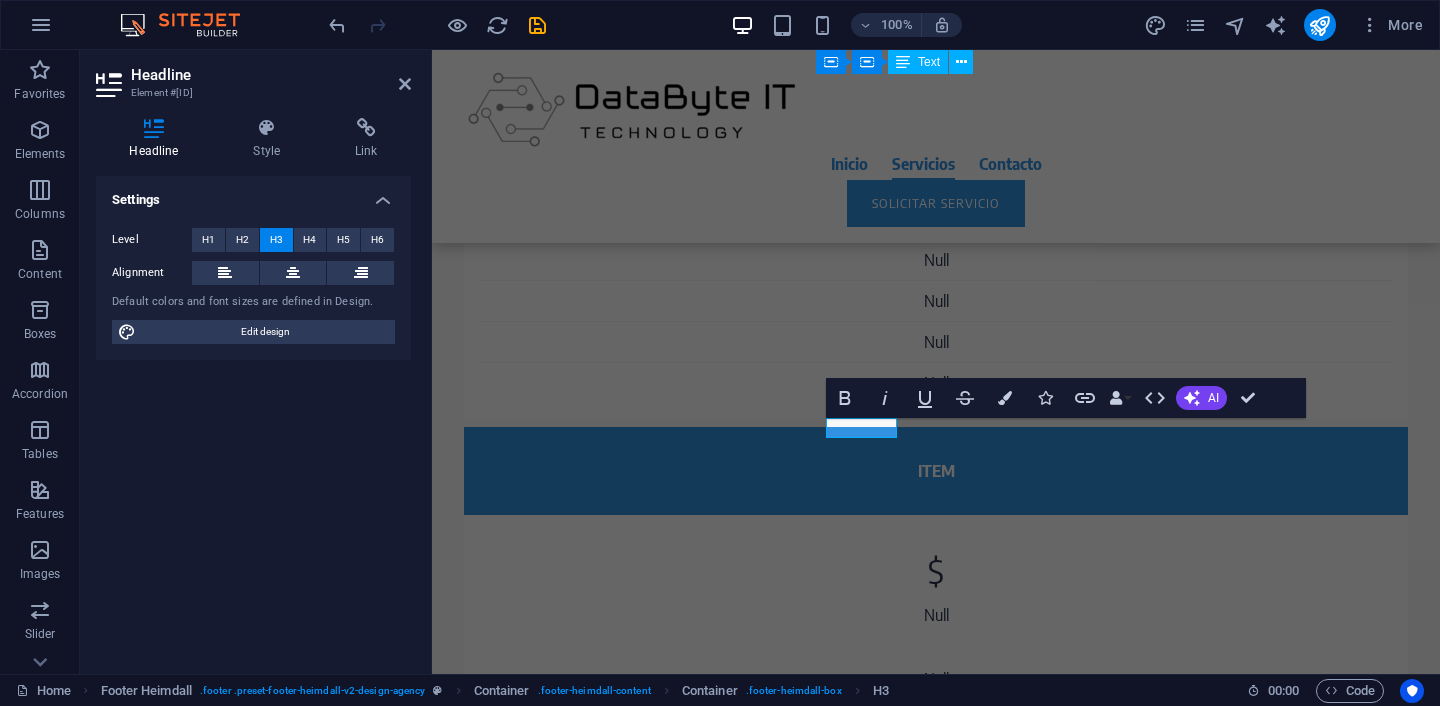 type 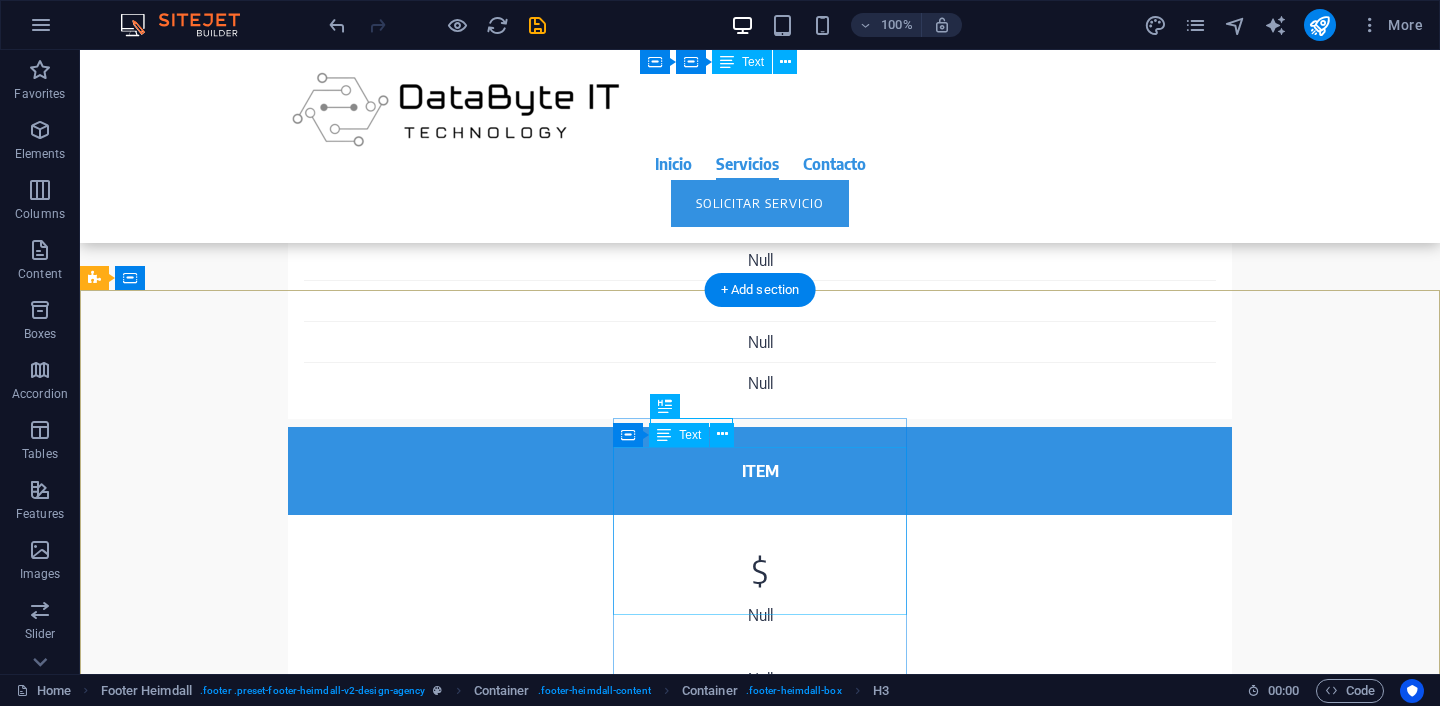 click on "Phone:  +52 55 6762 7813 Email:  contacto@databyteit.com.mx CDMX MÉXICO" at bounding box center (242, 3631) 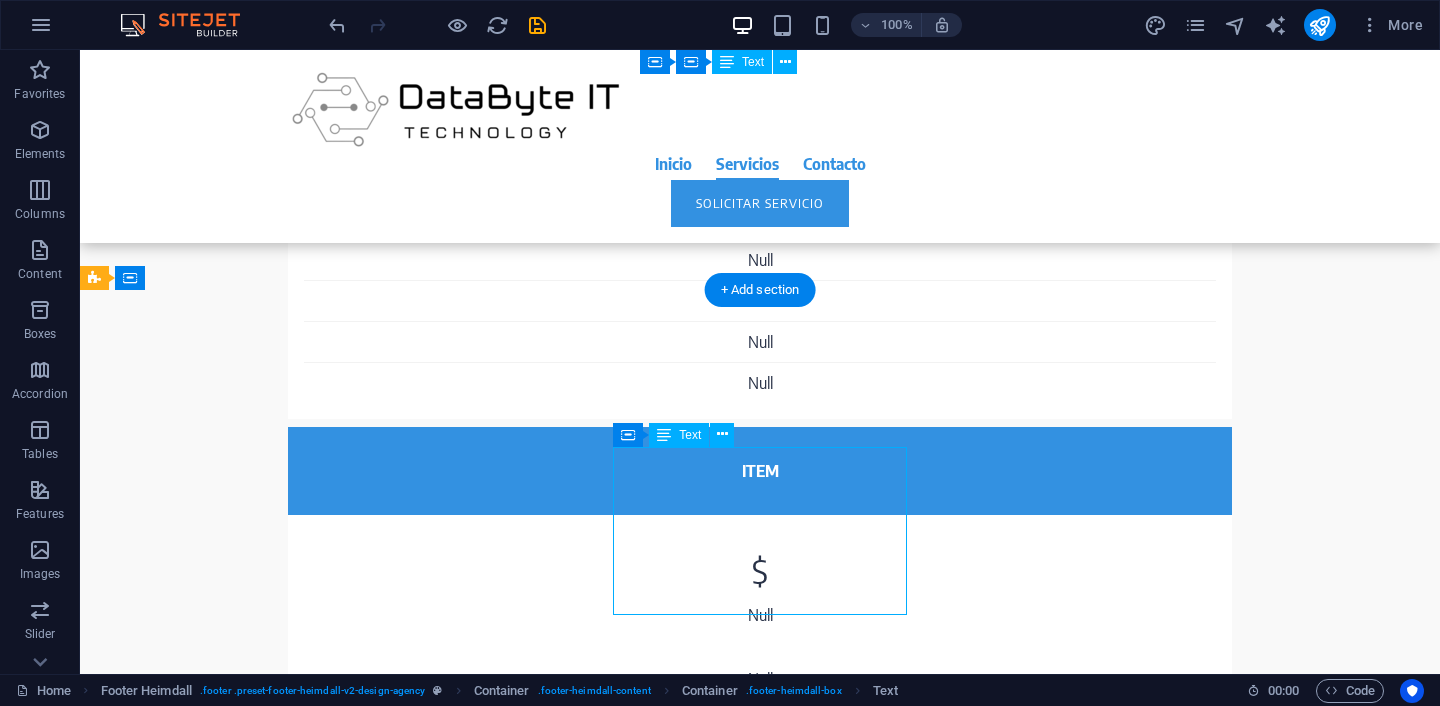 click on "Phone:  +52 55 6762 7813 Email:  contacto@databyteit.com.mx CDMX MÉXICO" at bounding box center (242, 3631) 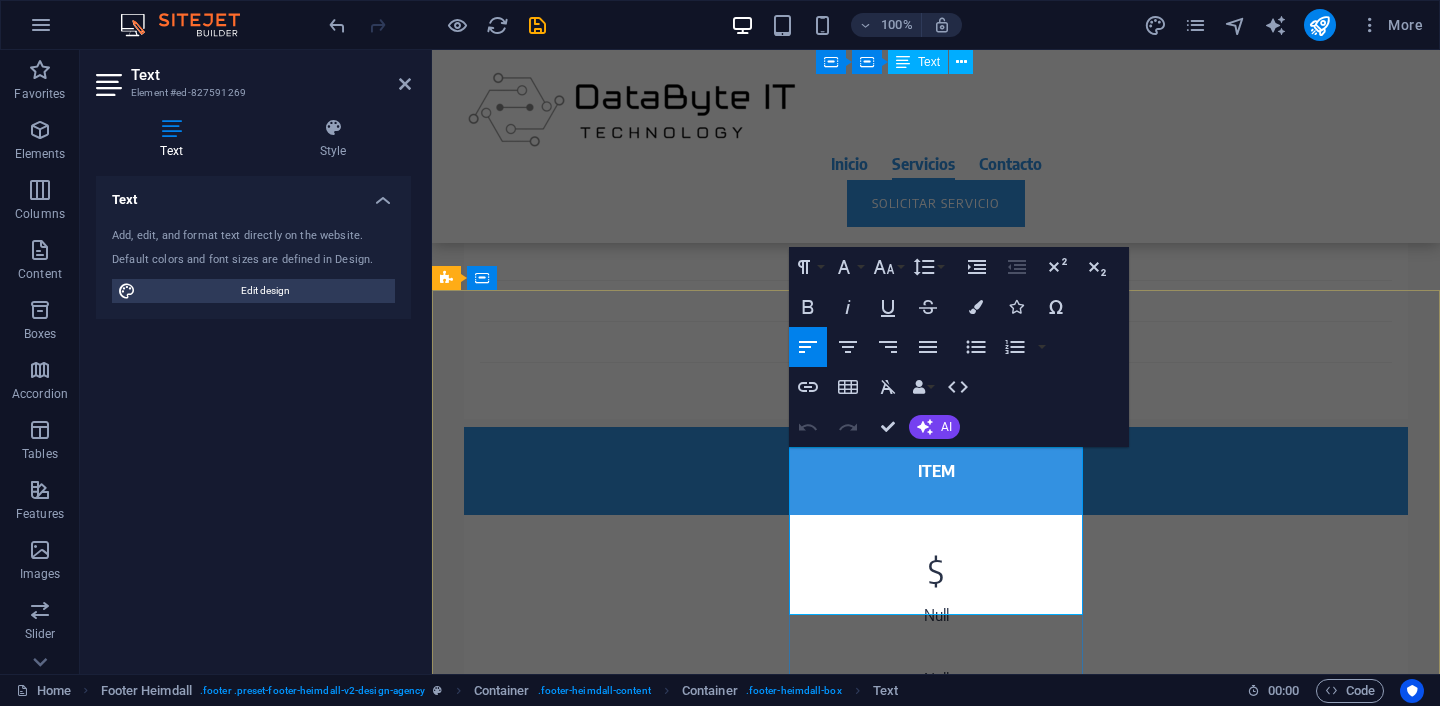 click on "Phone:  +52 55 6762 7813" at bounding box center [594, 3559] 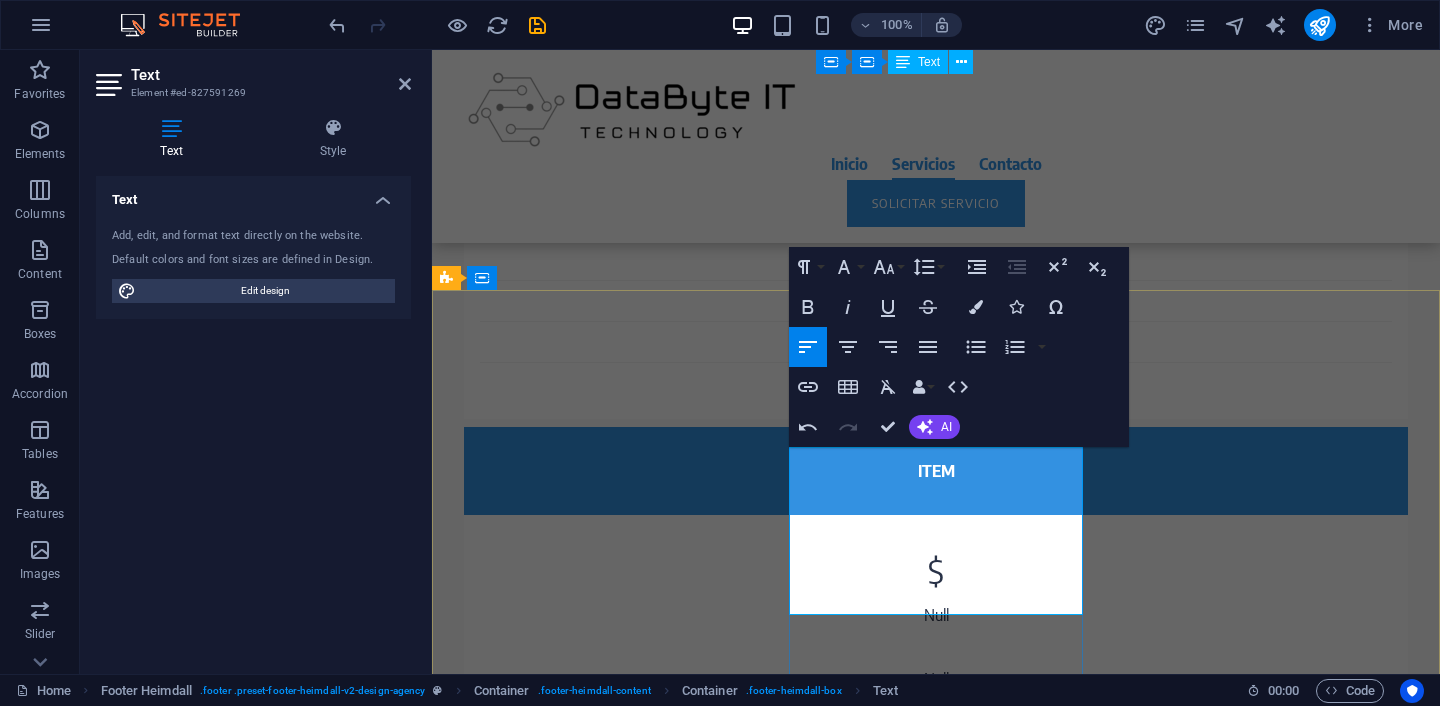 type 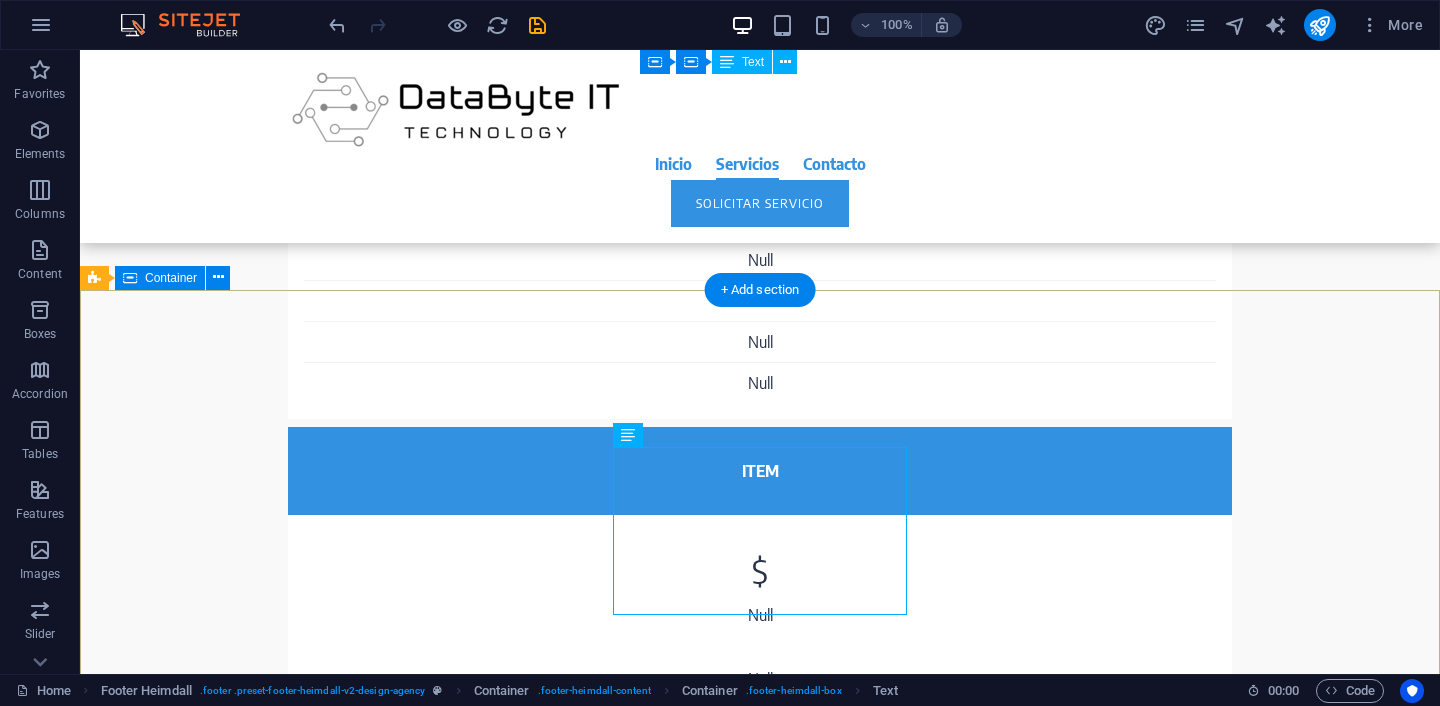 click on "Contacto Telefono:  +52 55 6762 7813 Email:  contacto@databyteit.com.mx CDMX MÉXICO" at bounding box center [760, 3076] 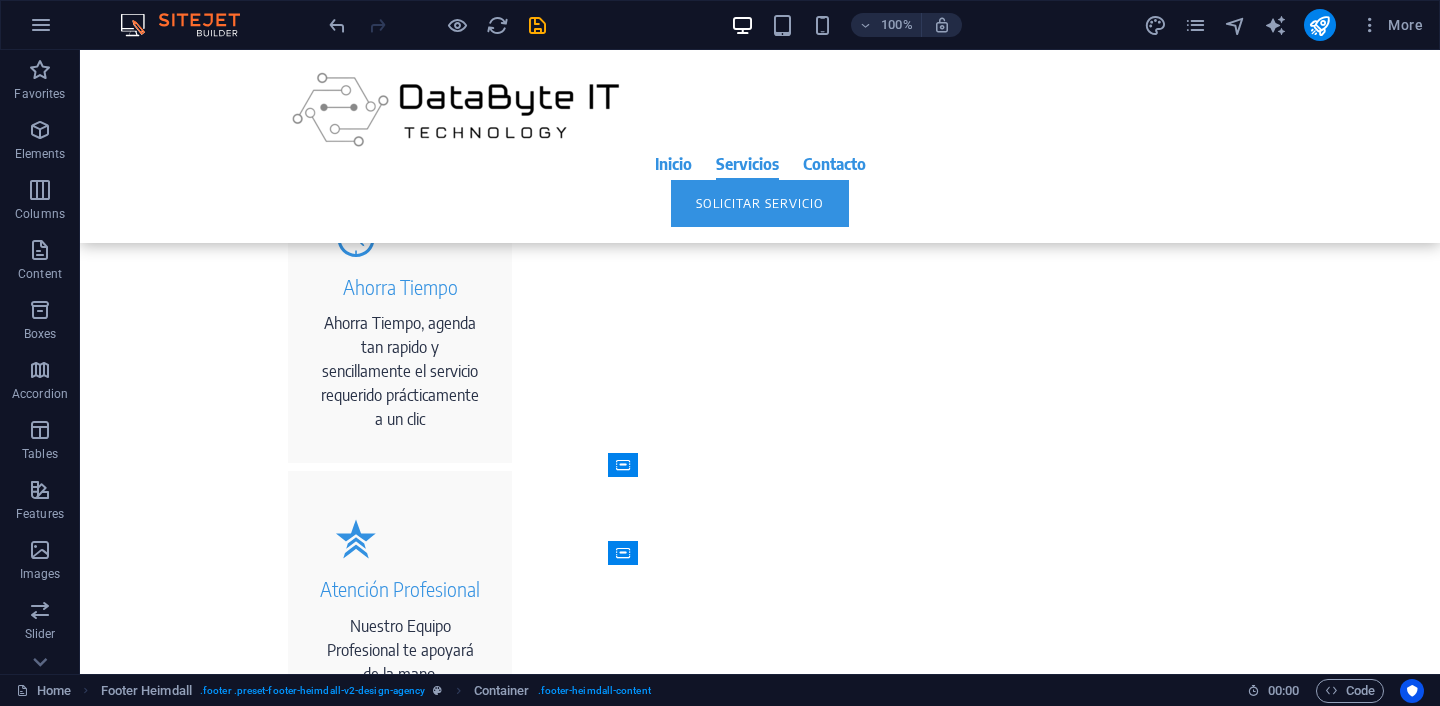 scroll, scrollTop: 1271, scrollLeft: 0, axis: vertical 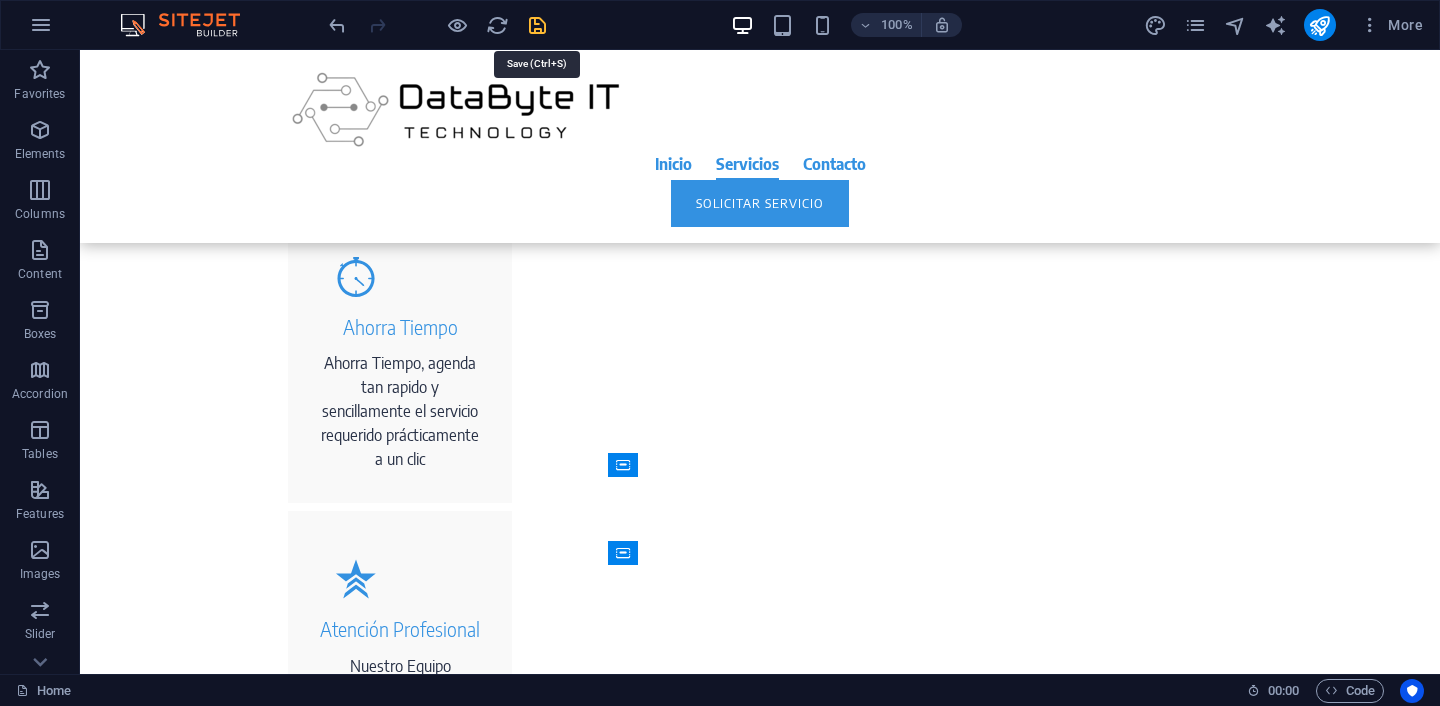 click at bounding box center (537, 25) 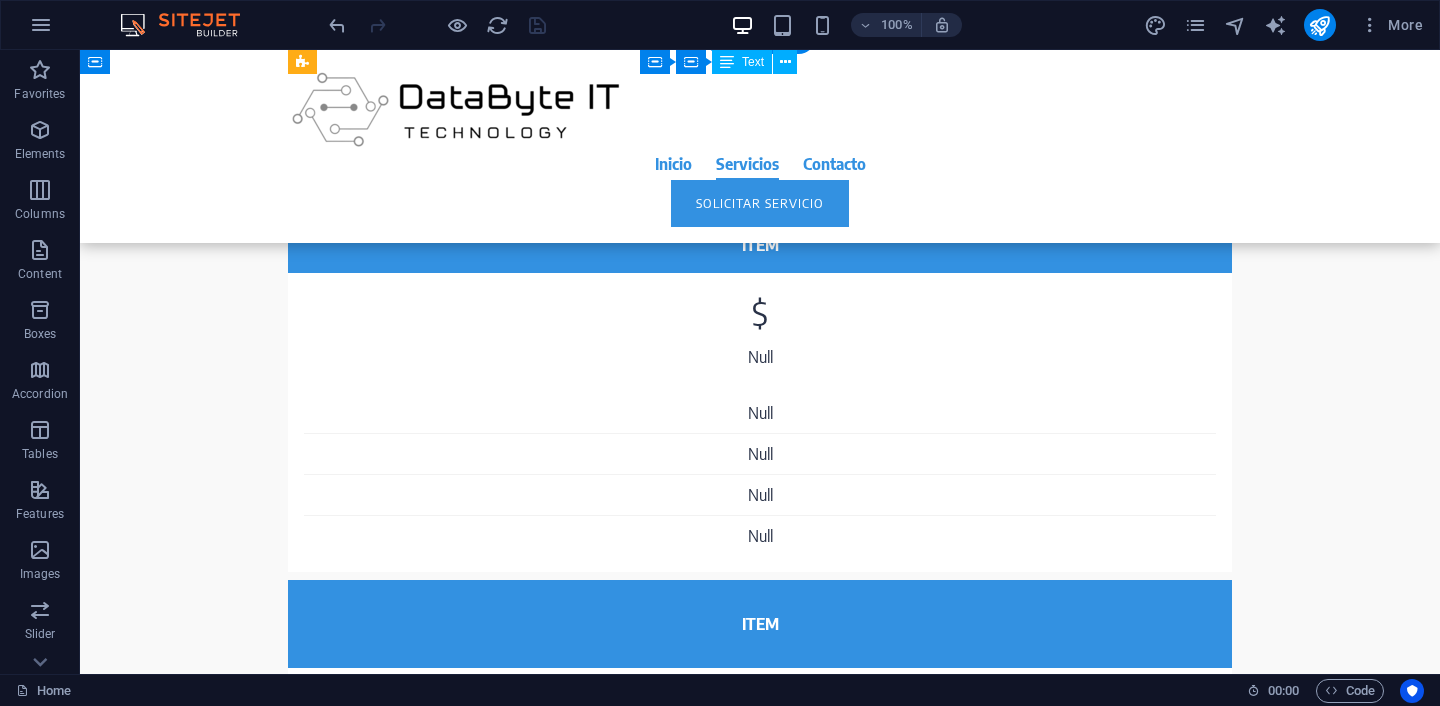 scroll, scrollTop: 2265, scrollLeft: 0, axis: vertical 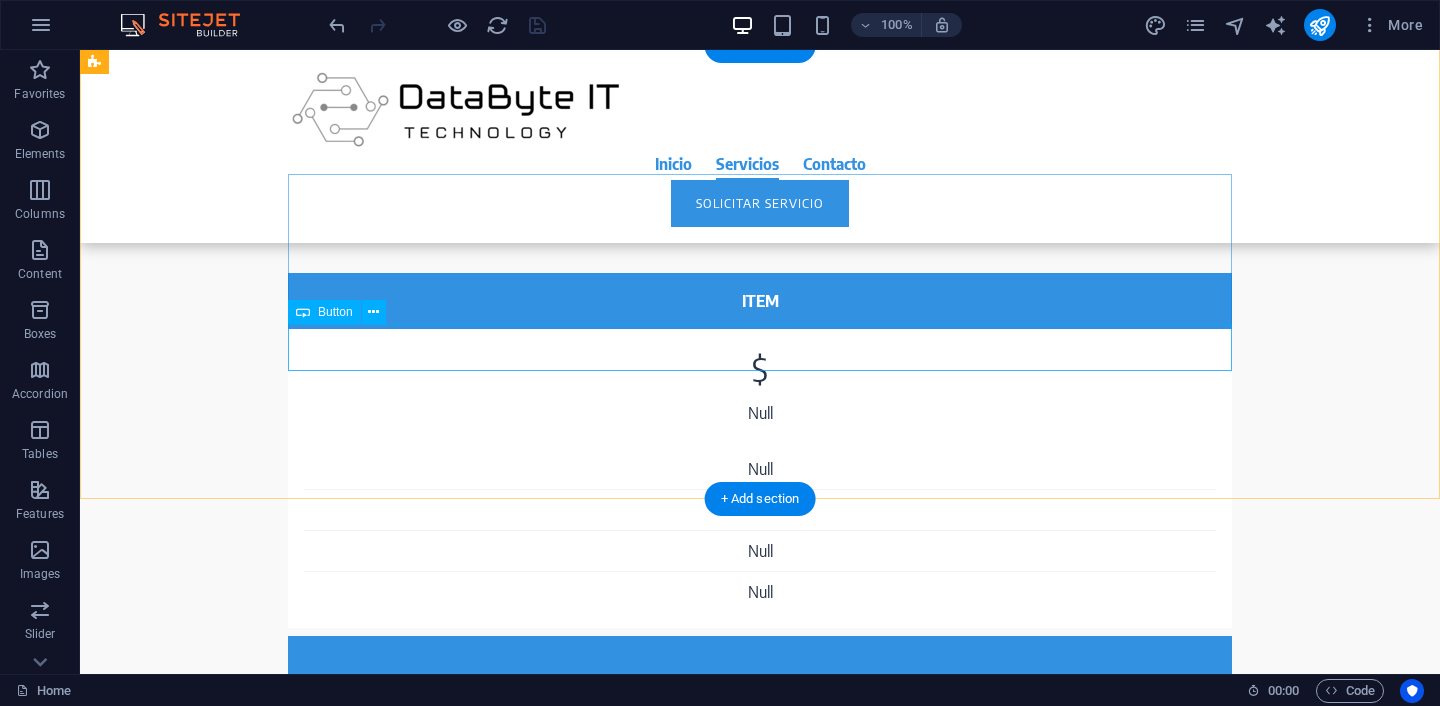 click on "solicitar servicios" at bounding box center (760, 2366) 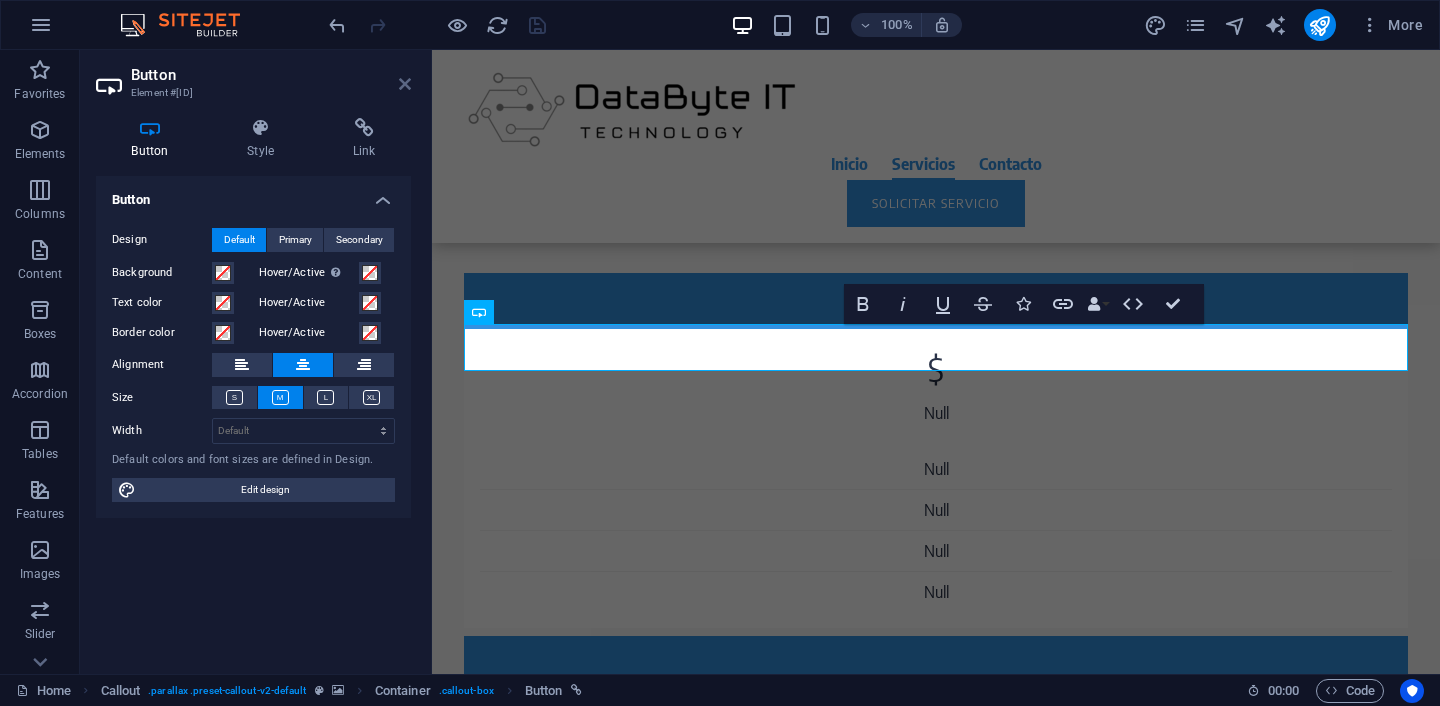 click at bounding box center [405, 84] 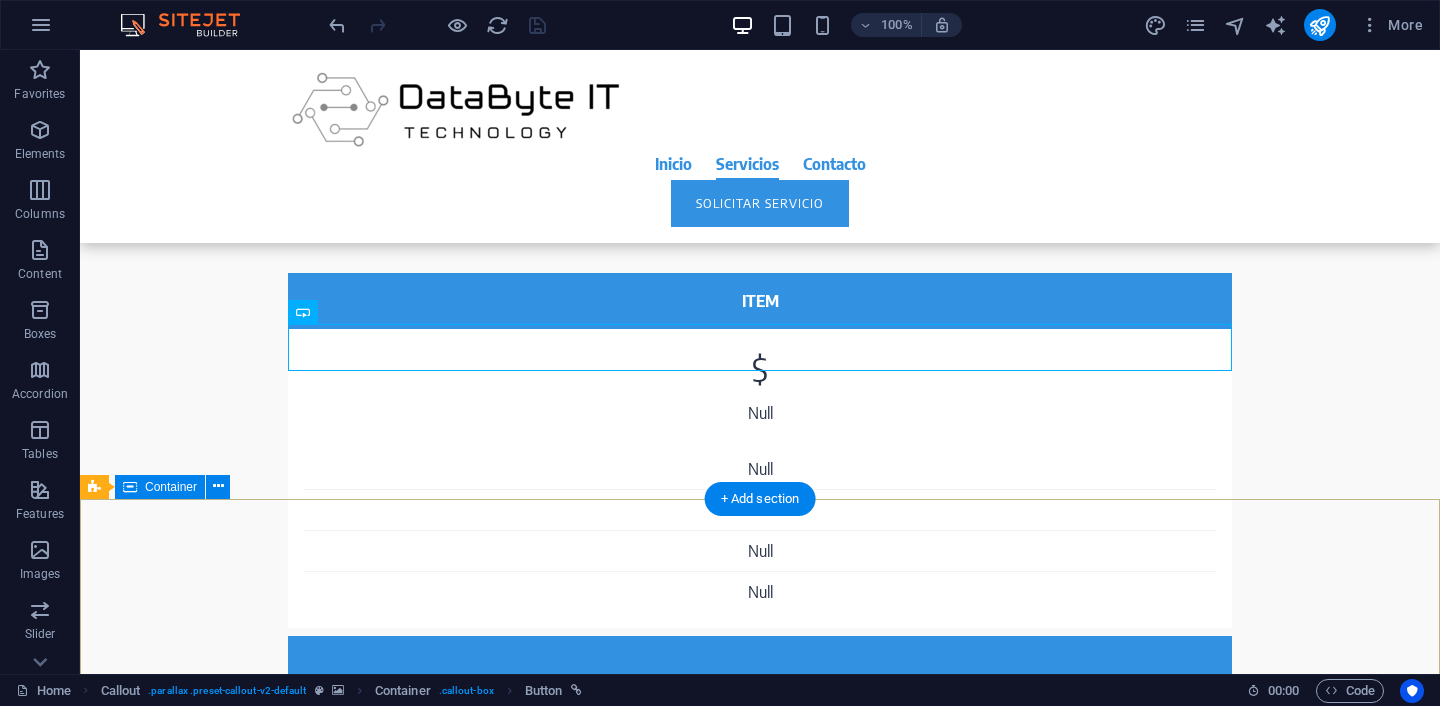 click on "Contacto Telefono:  +52 55 6762 7813 Email:  contacto@databyteit.com.mx CDMX MÉXICO   CA 9404" at bounding box center [760, 3285] 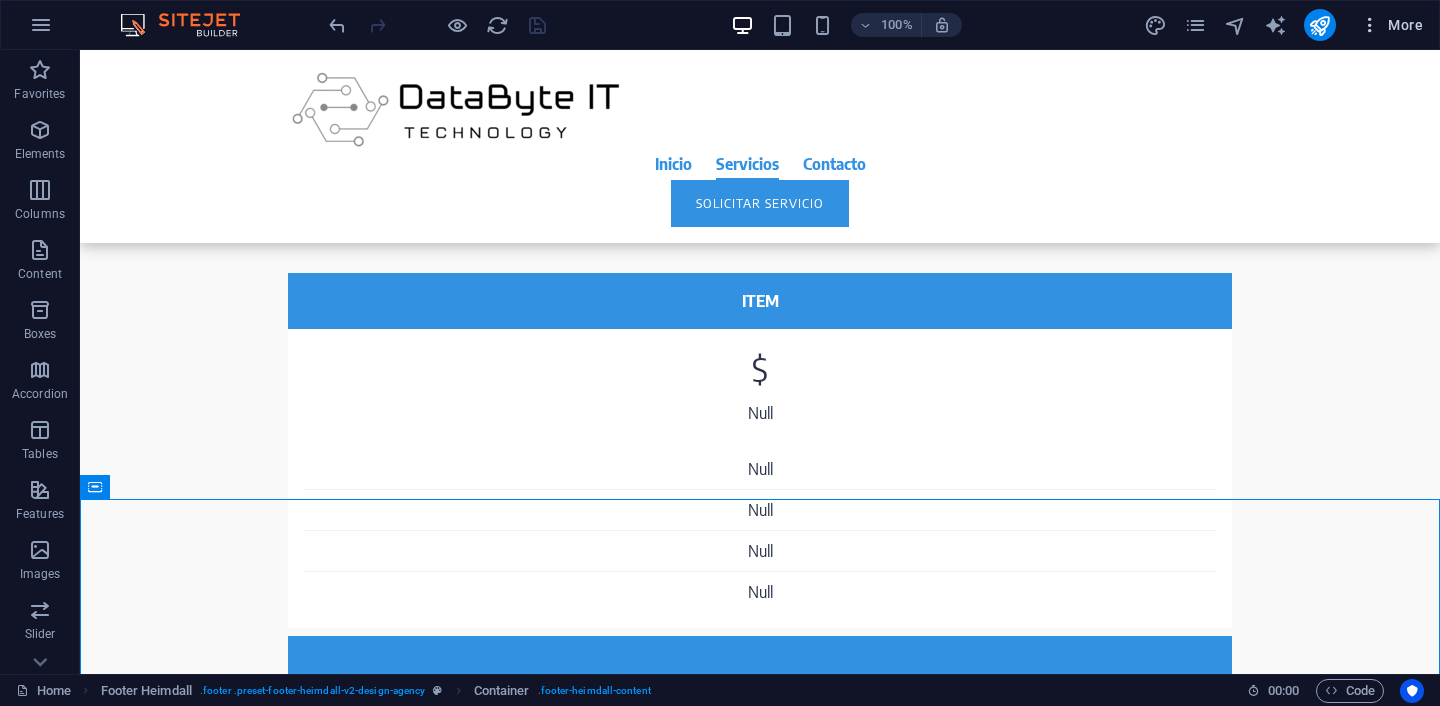 click on "More" at bounding box center (1391, 25) 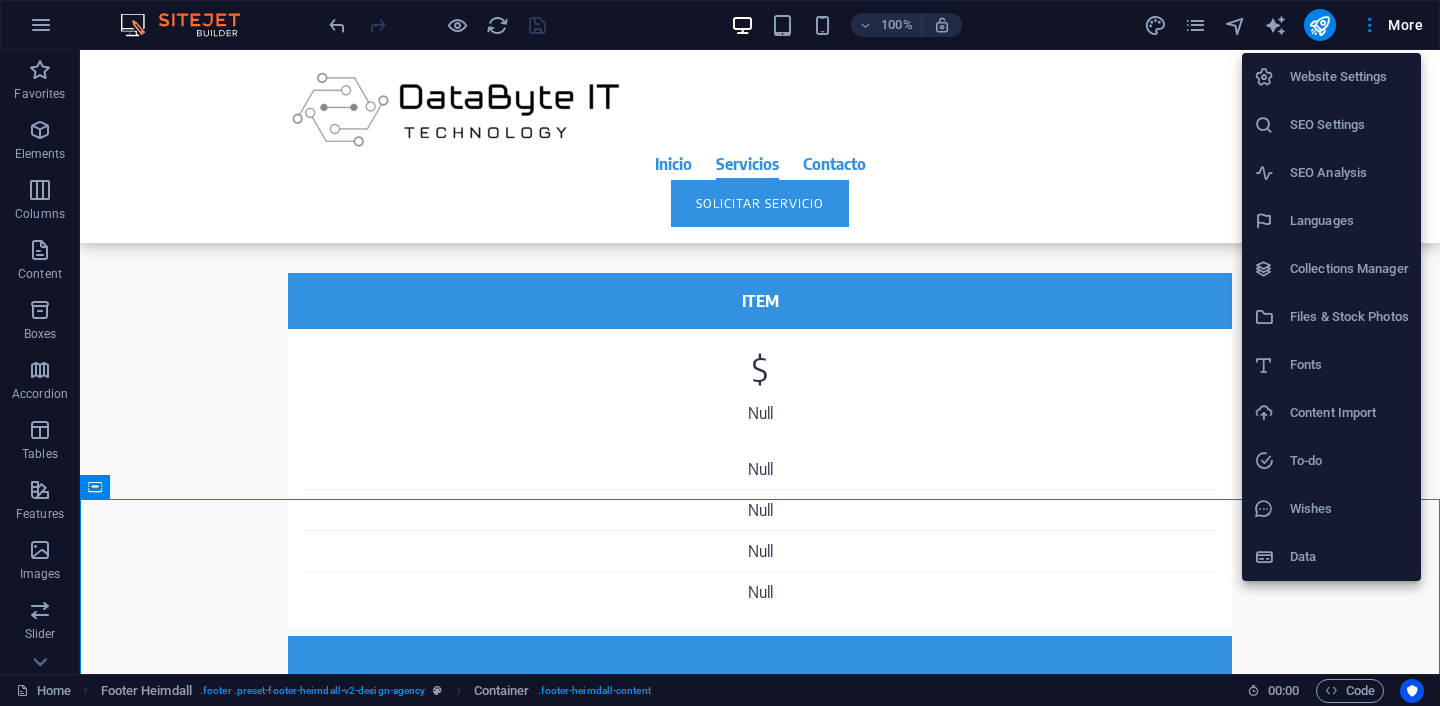 click at bounding box center (720, 353) 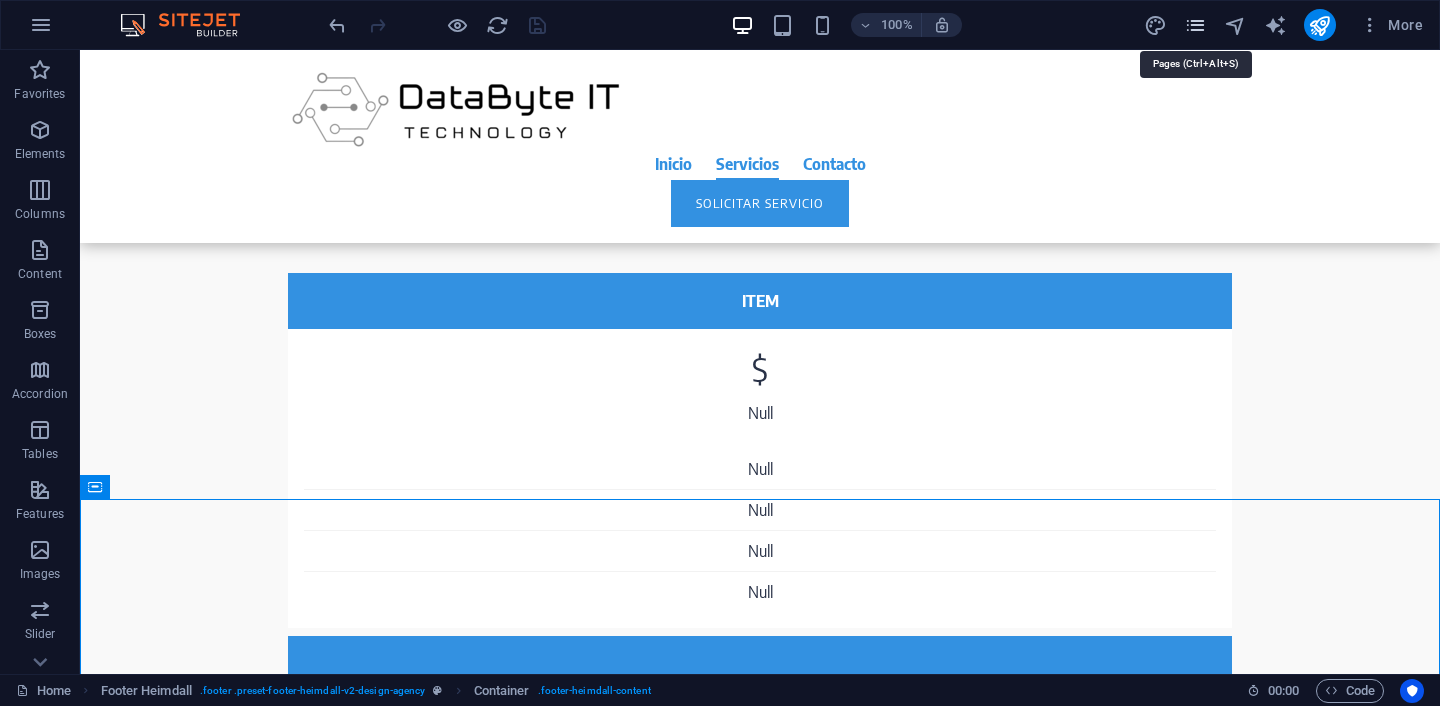 click at bounding box center [1195, 25] 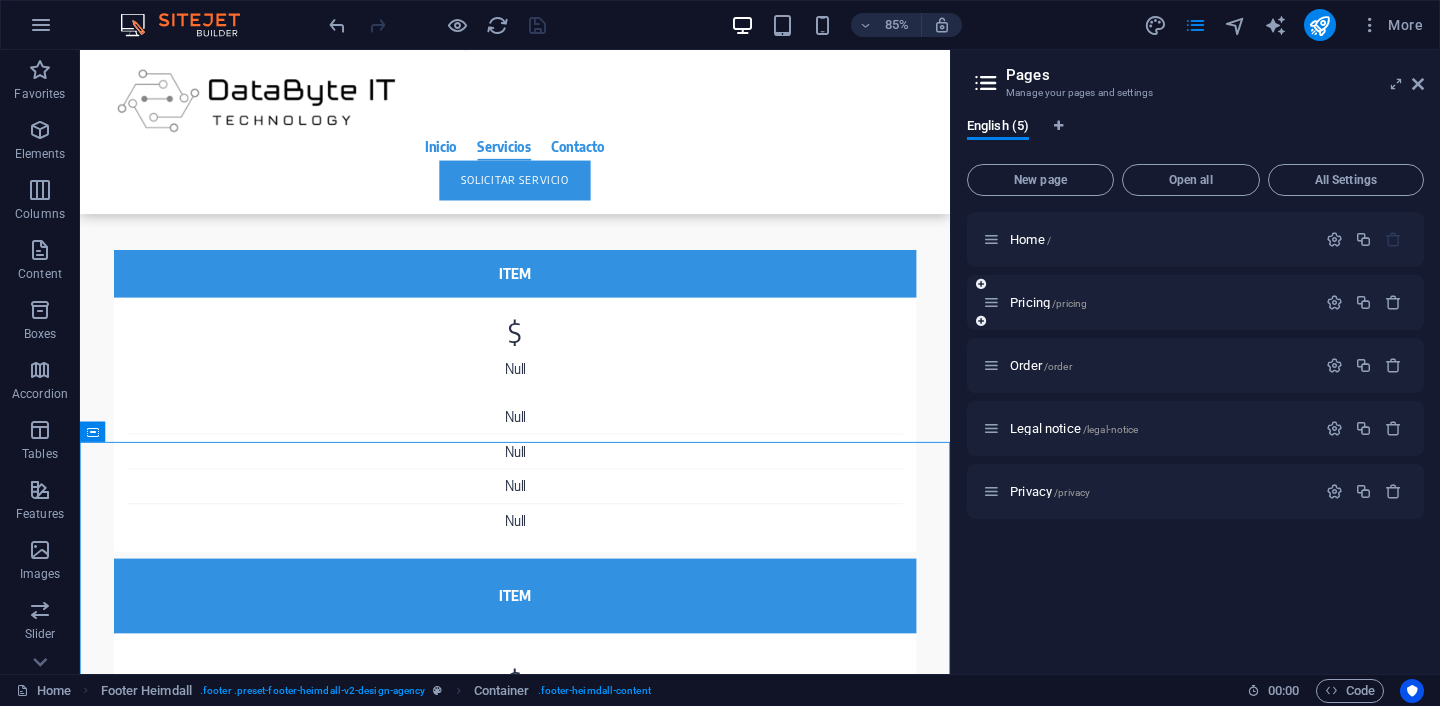 click on "Pricing /pricing" at bounding box center (1195, 302) 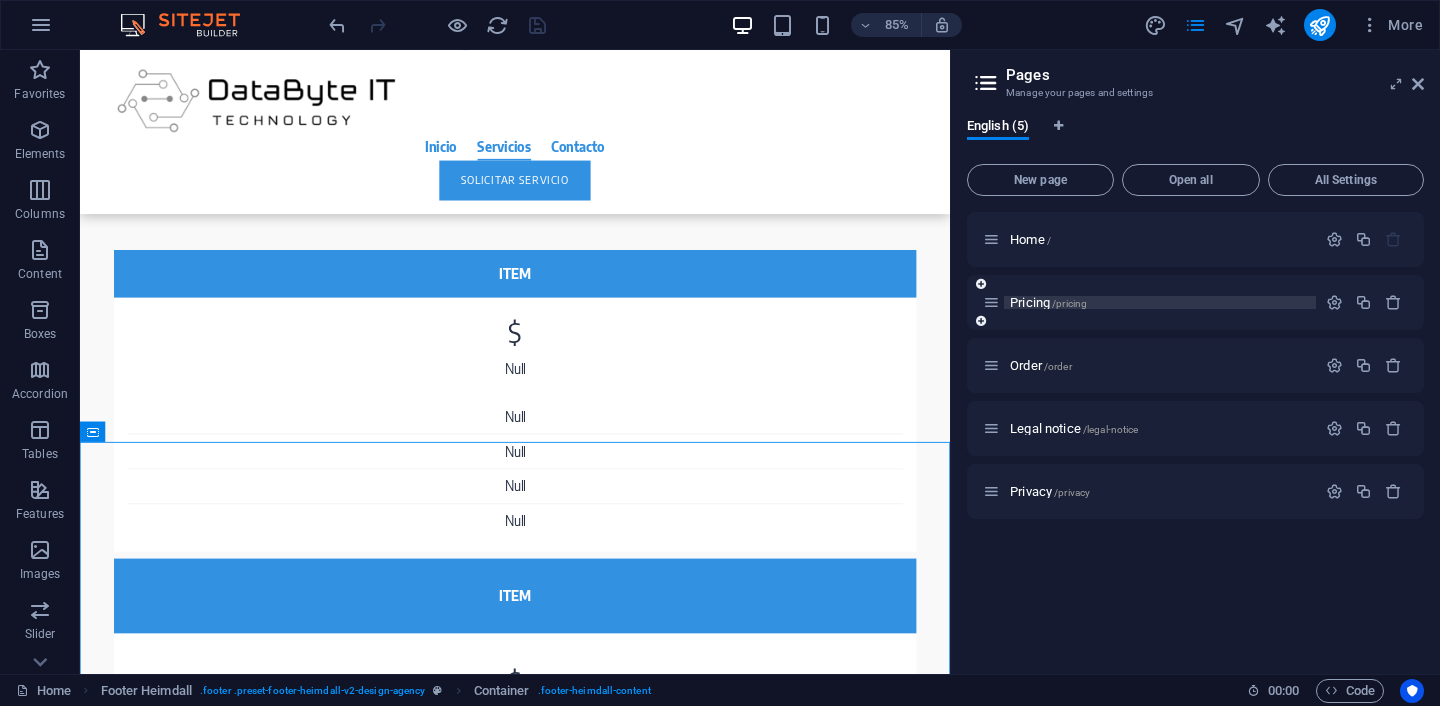 click on "/pricing" at bounding box center [1069, 303] 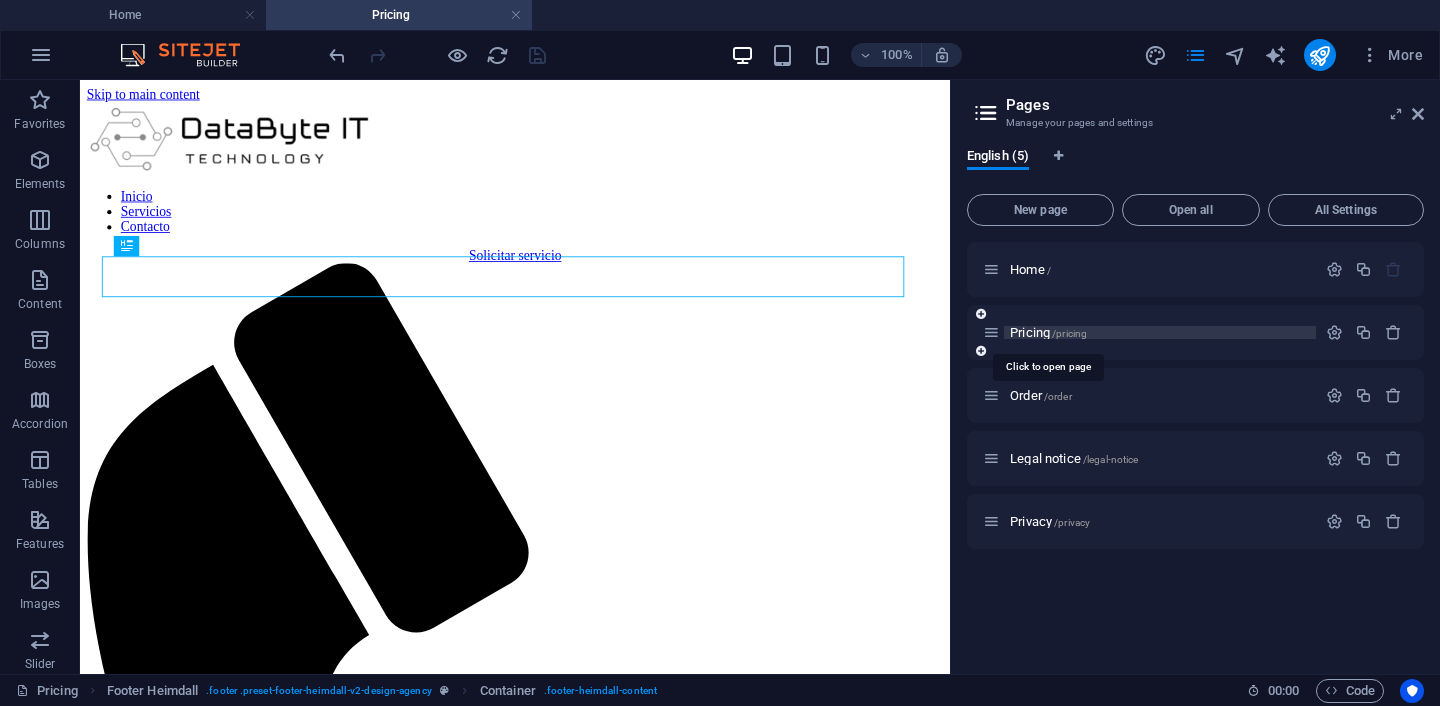 scroll, scrollTop: 0, scrollLeft: 0, axis: both 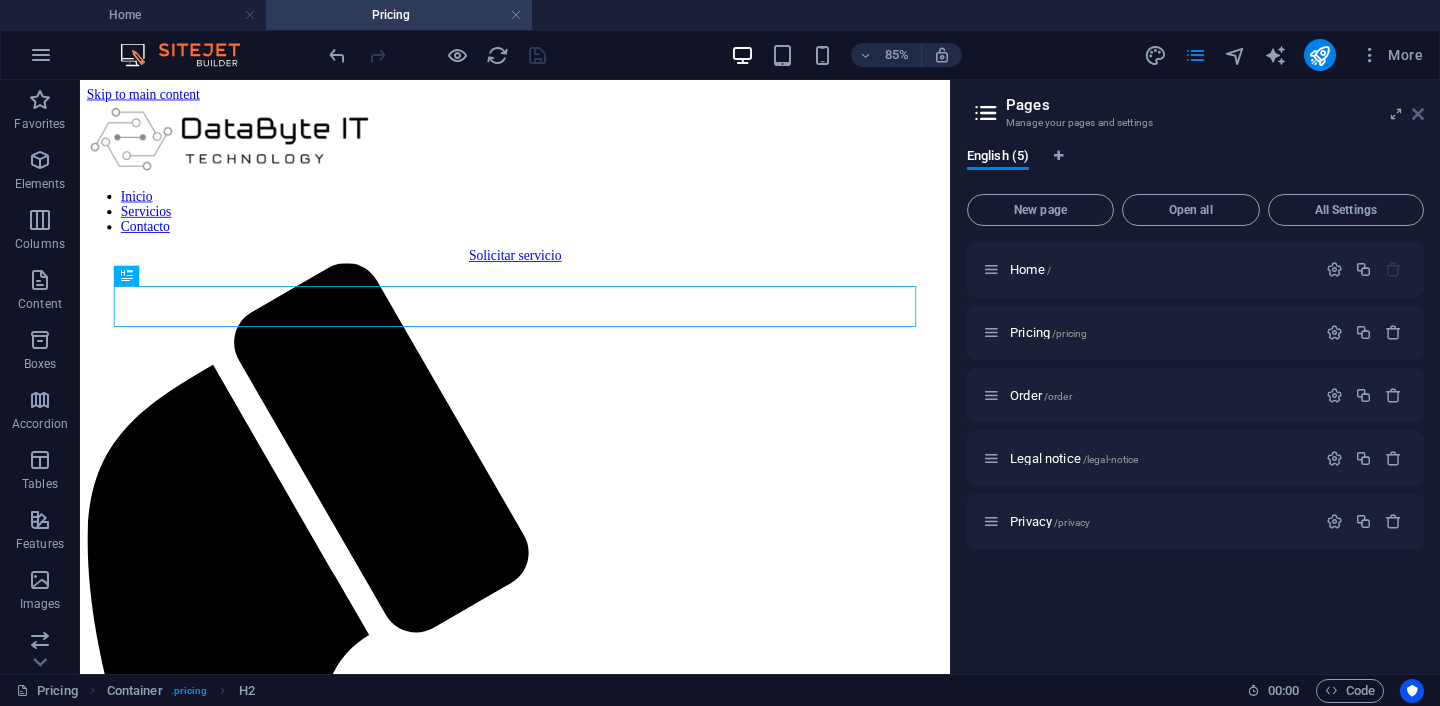 click at bounding box center [1418, 114] 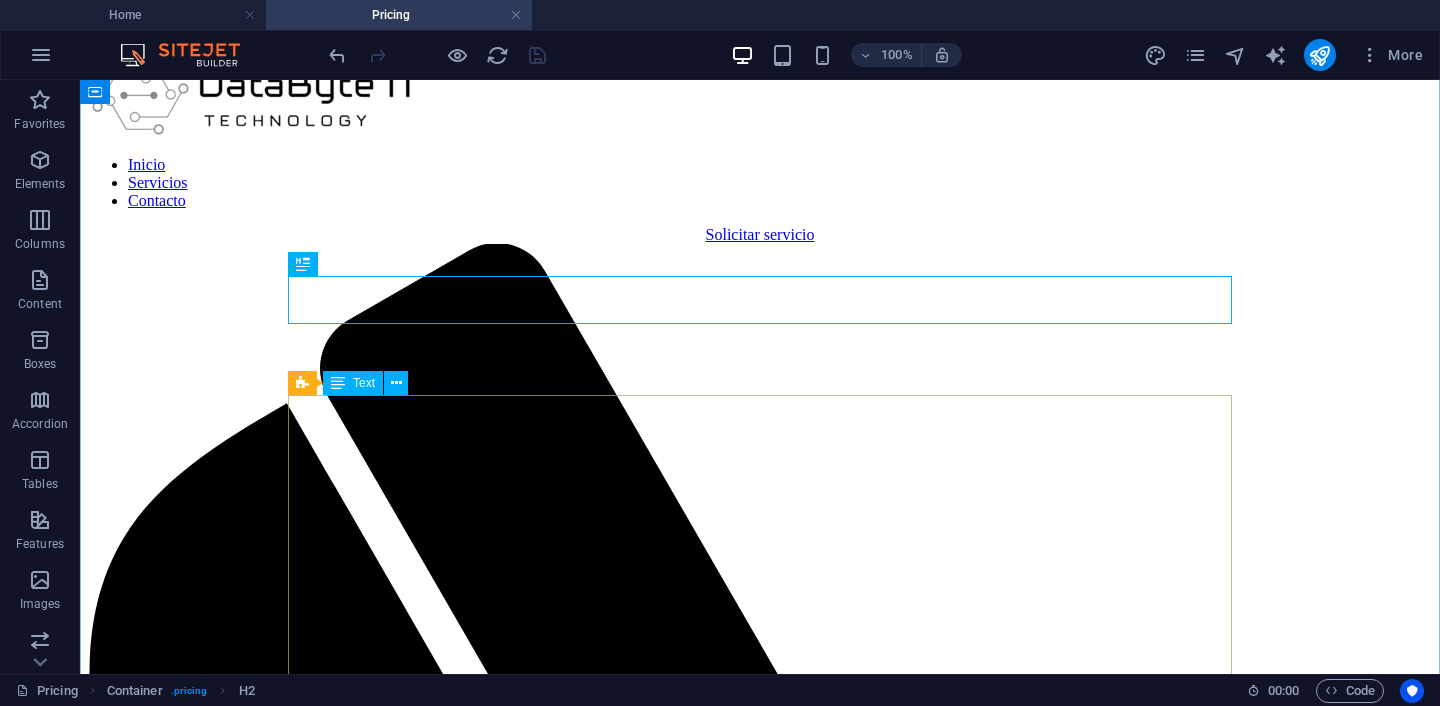 scroll, scrollTop: 46, scrollLeft: 0, axis: vertical 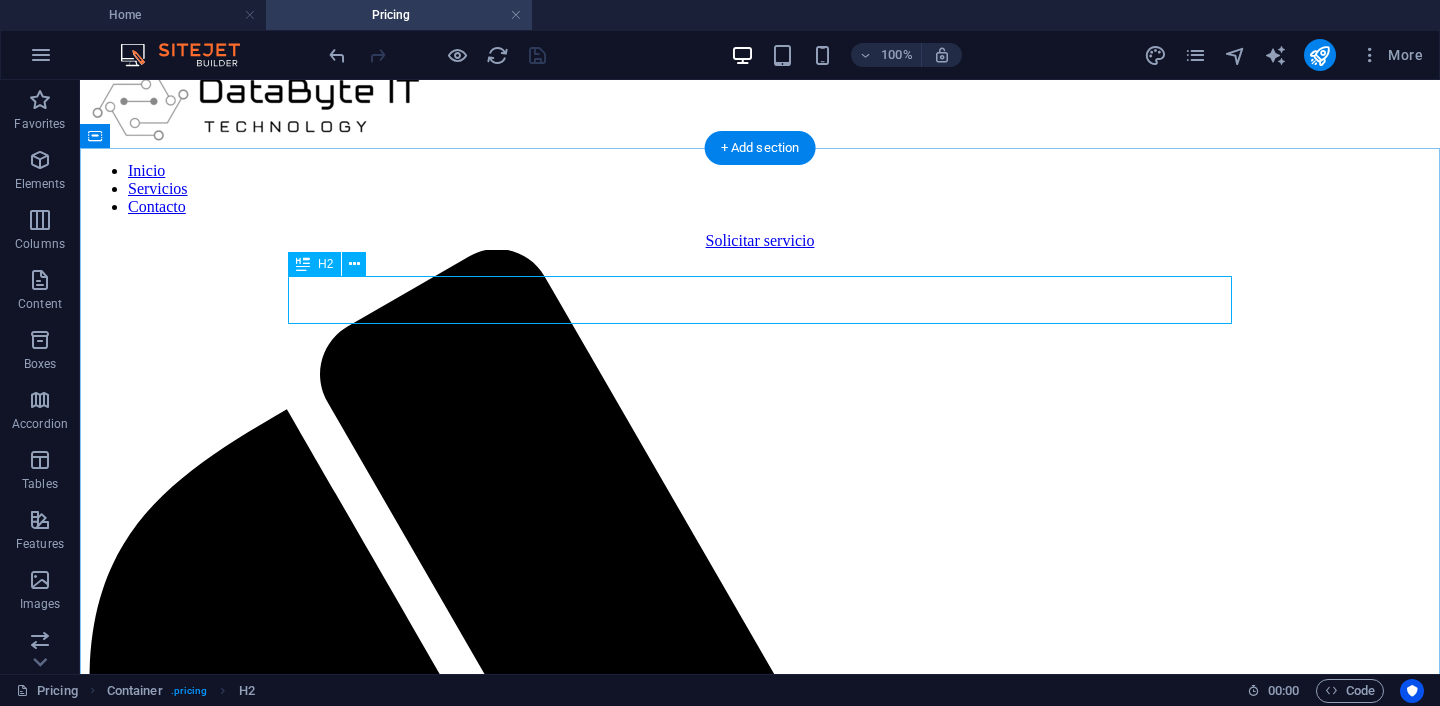 click on "Your perfect package" at bounding box center [760, 2068] 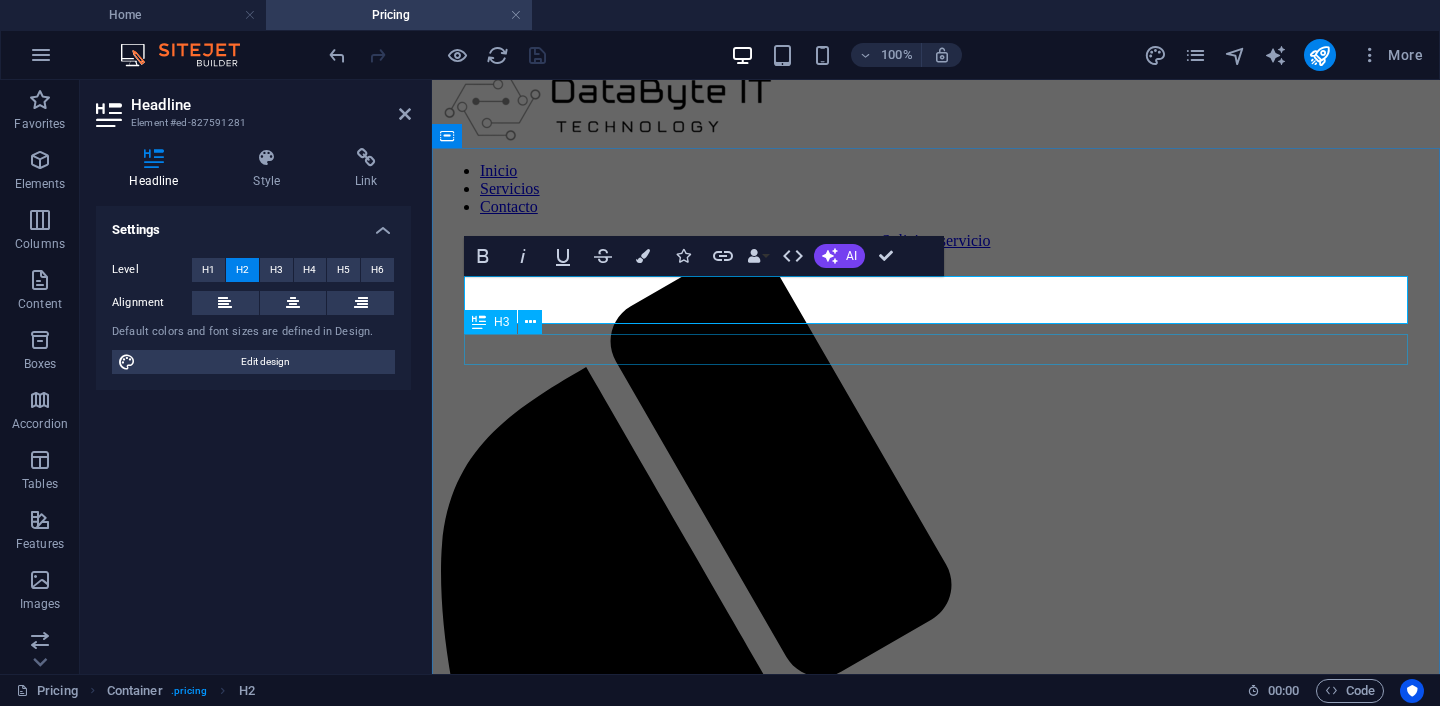 type 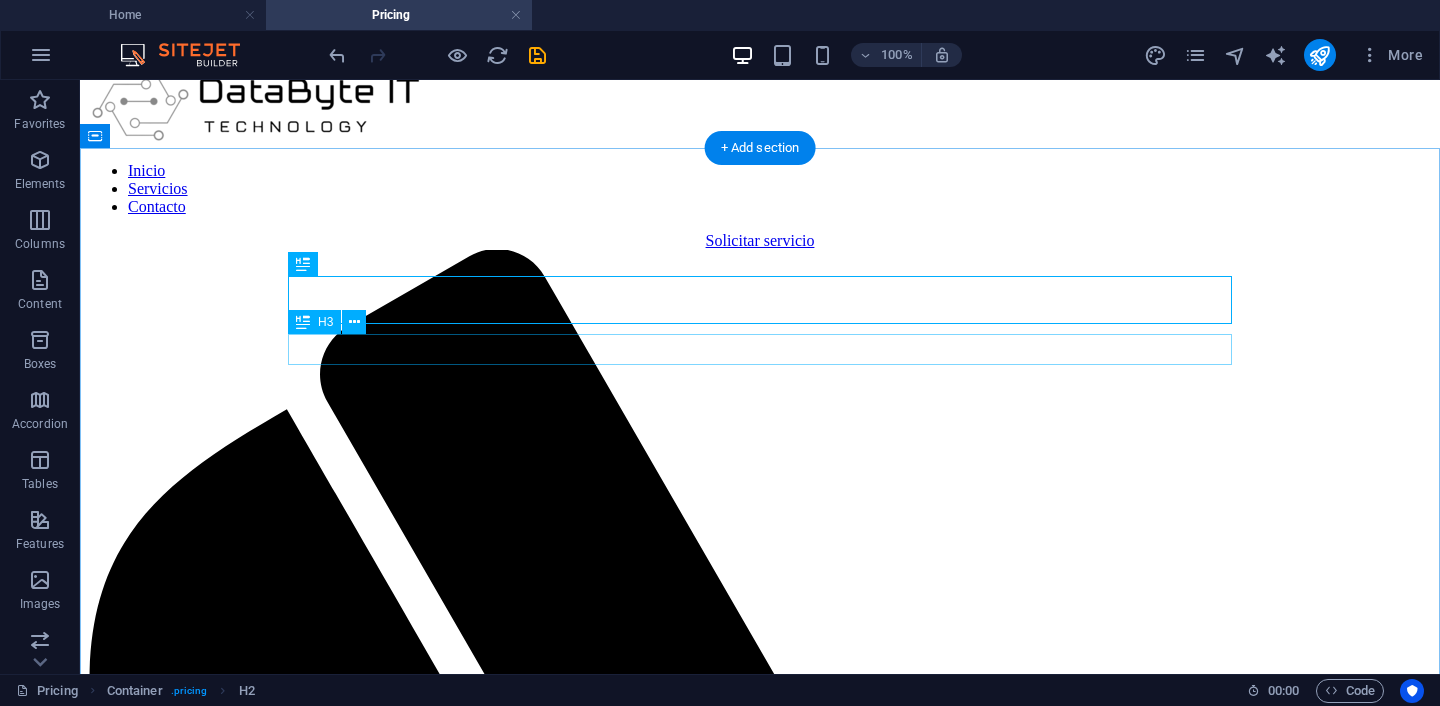 click on "Book your perfect package at an unbeatable price." at bounding box center [760, 2142] 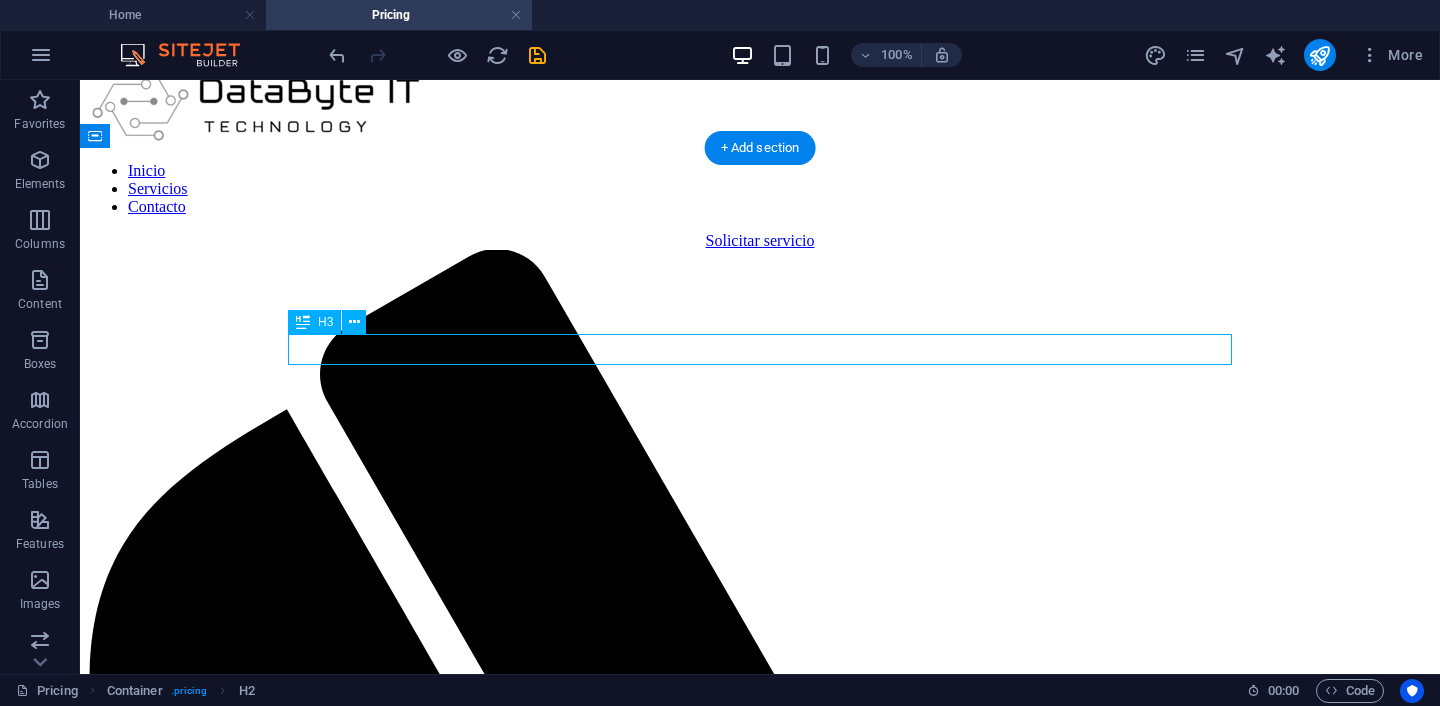 click on "Book your perfect package at an unbeatable price." at bounding box center [760, 2142] 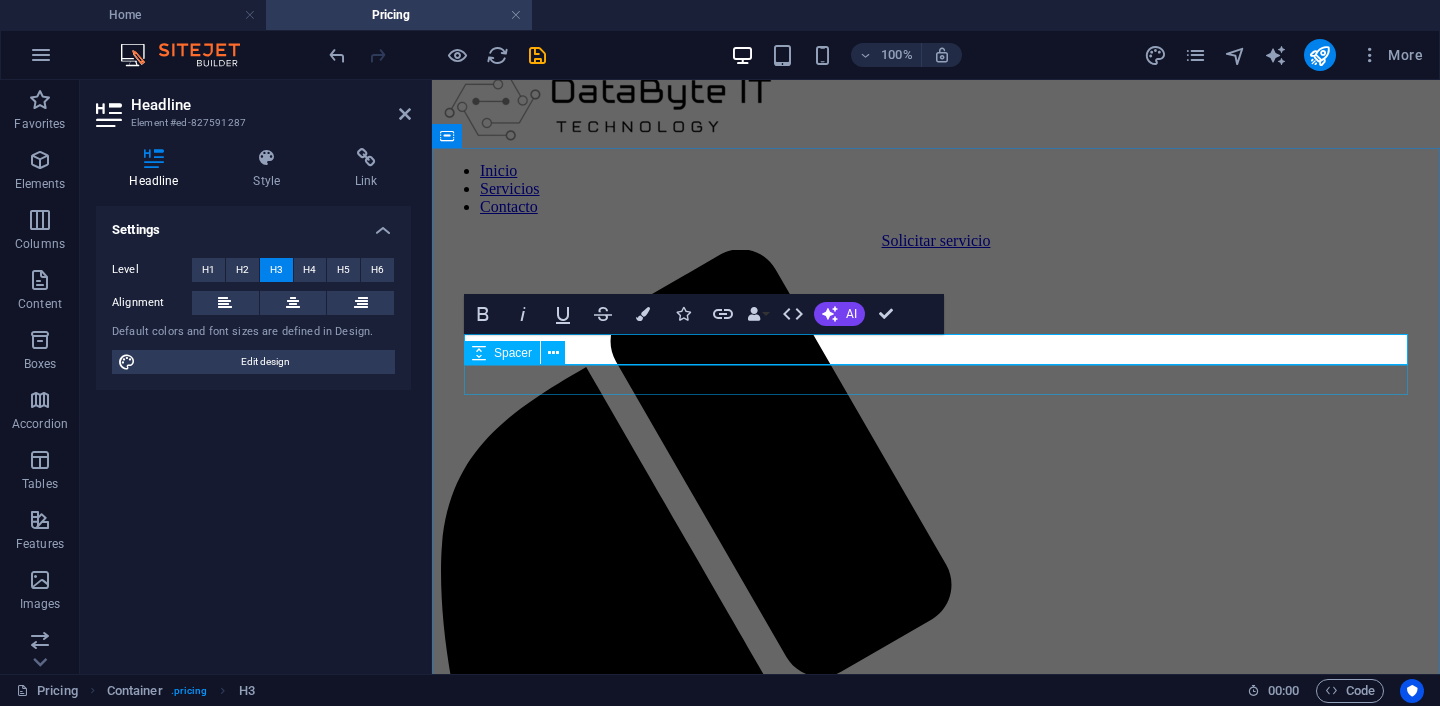 scroll, scrollTop: 396, scrollLeft: 3, axis: both 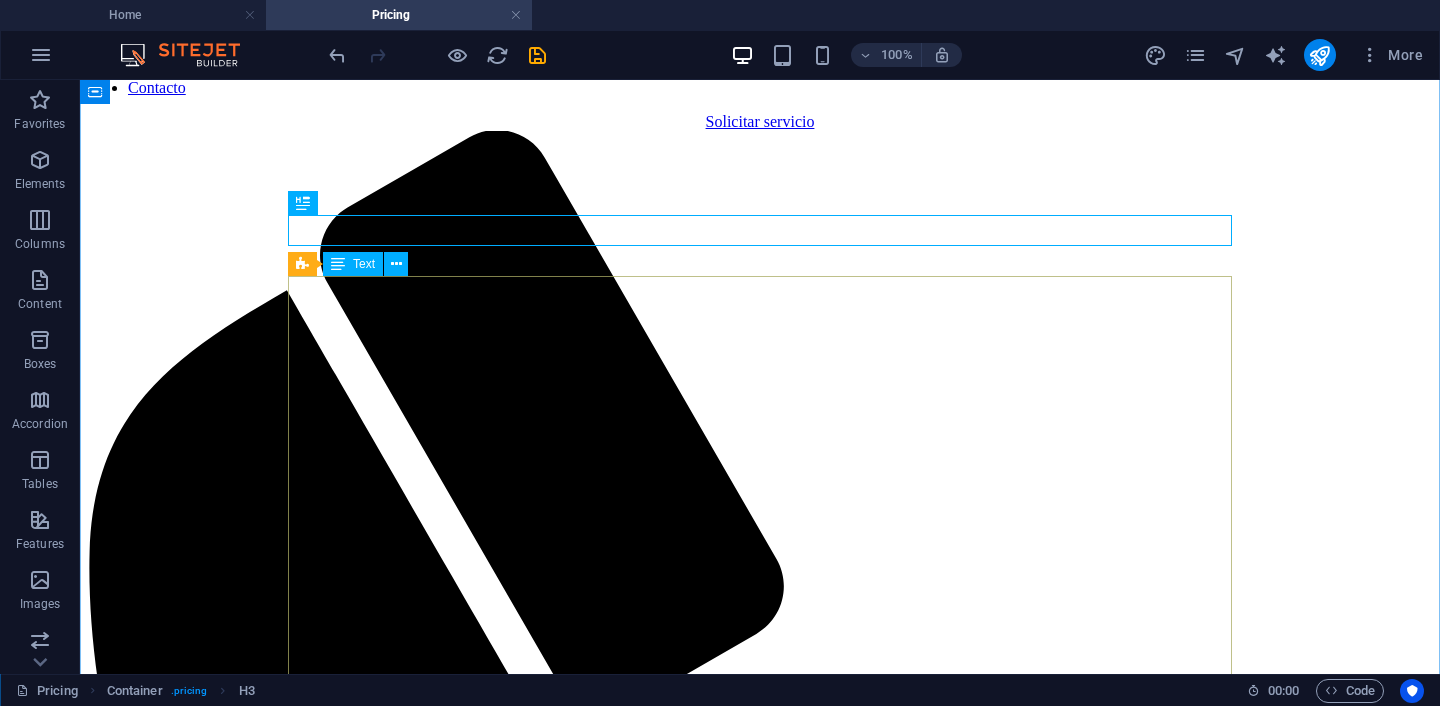 click on "Business Pro $99,99 per month Business $69,99 per month Basic $39,99 per month Design Premium Exclusive Standard Menu item up to 12 up to 8 up to 4 Stock photo 8 4 2 Mobile Version included + $9,99 per month + $9,99 per month SSL Encryption included + $4,99 per month + $4,99 per month Multilanguages 1 additional language included (+ $9,99 per month) + $9,99 per month + $9,99 per month Duration 24 months 24 months 24 months Order now Order now Order now" at bounding box center (760, 2223) 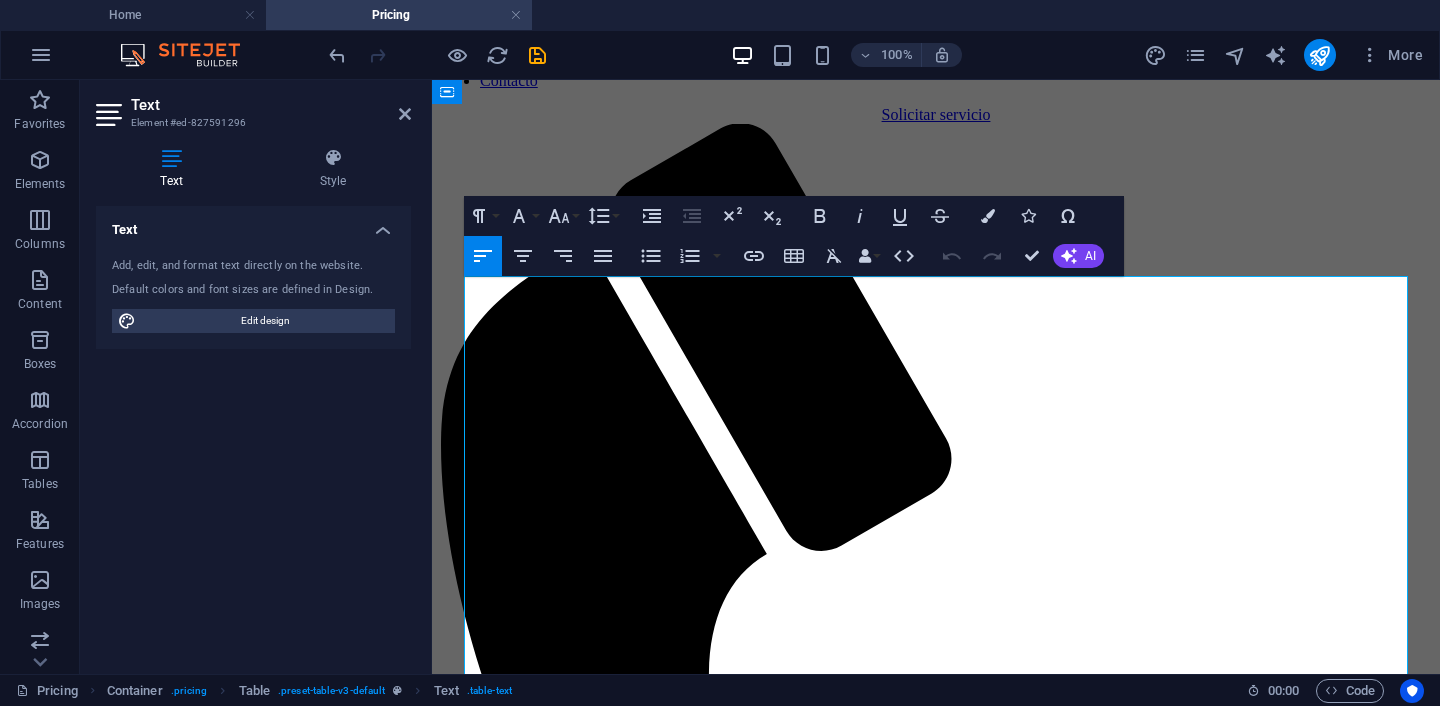 scroll, scrollTop: 165, scrollLeft: 0, axis: vertical 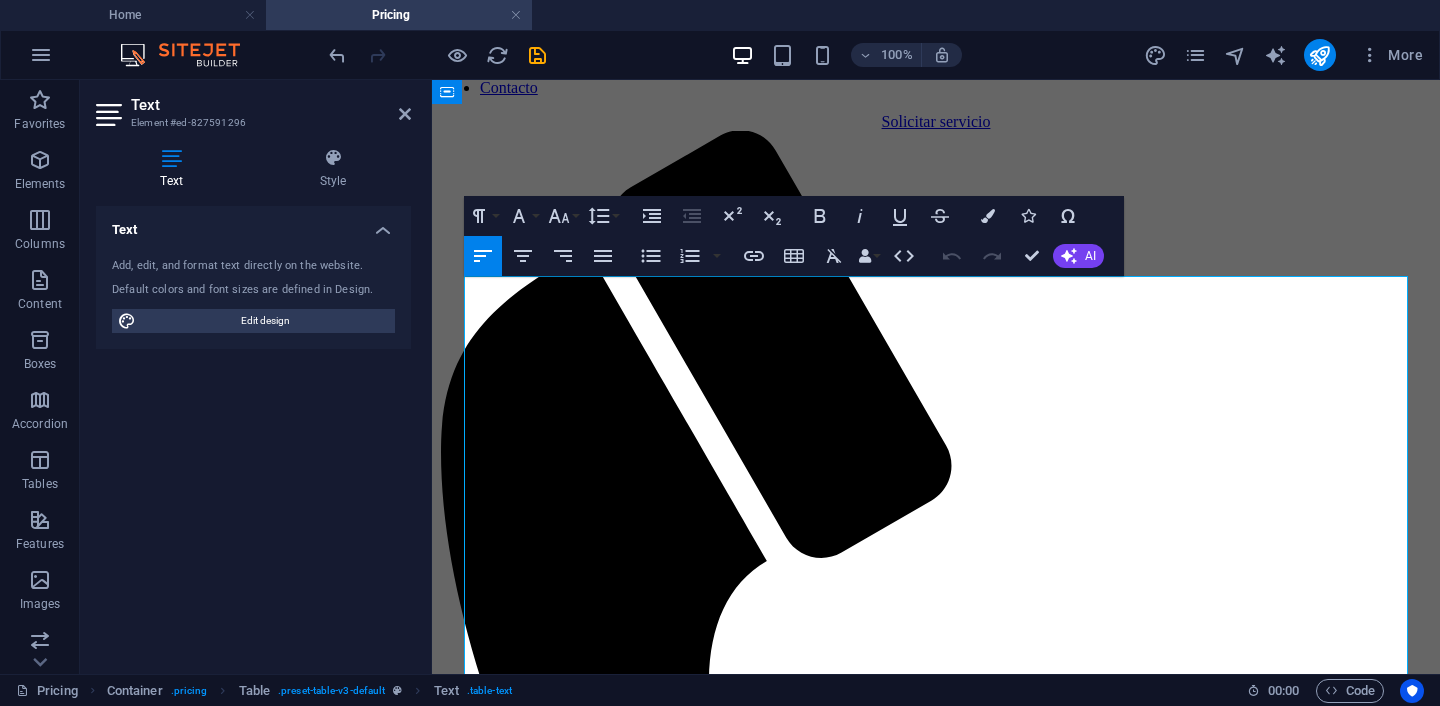 click on "Business Pro $99,99 per month" at bounding box center (812, 1637) 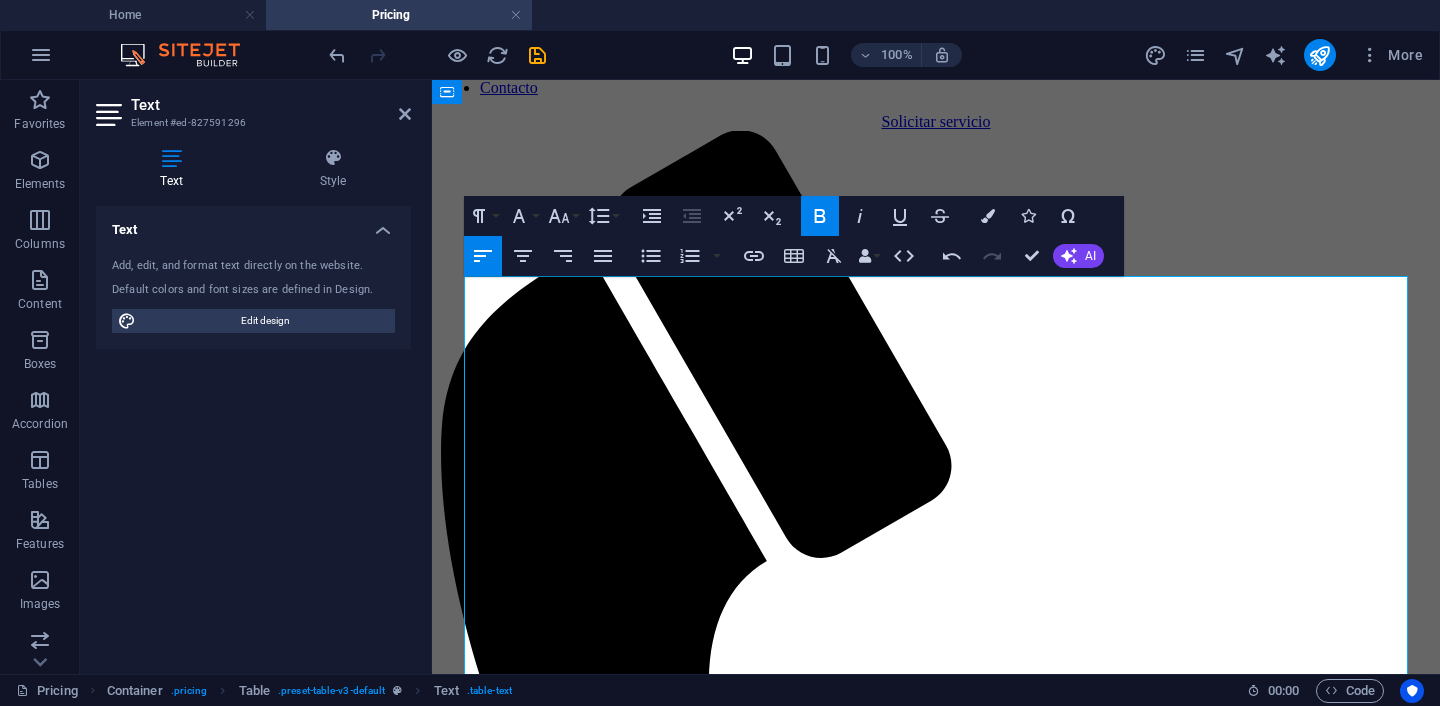 type 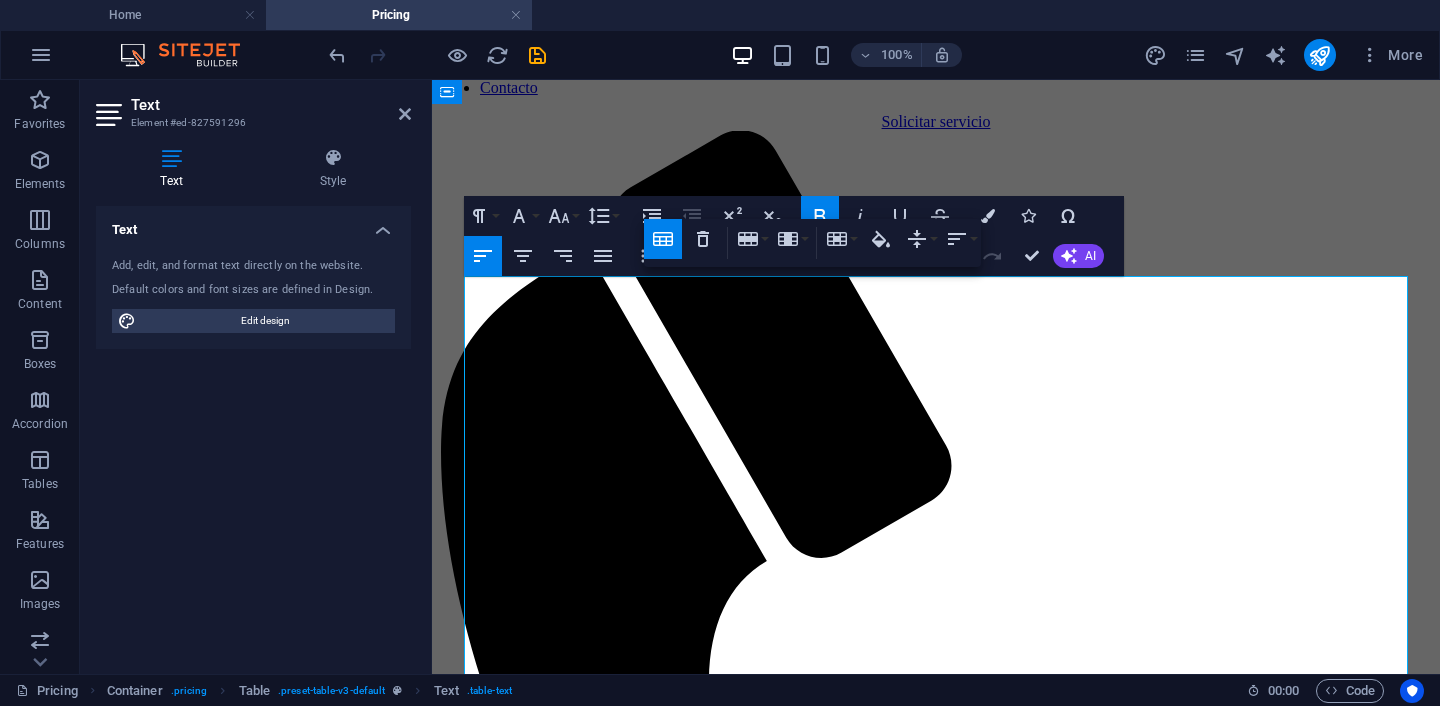 click on "Business $69,99 per month" at bounding box center (1101, 1637) 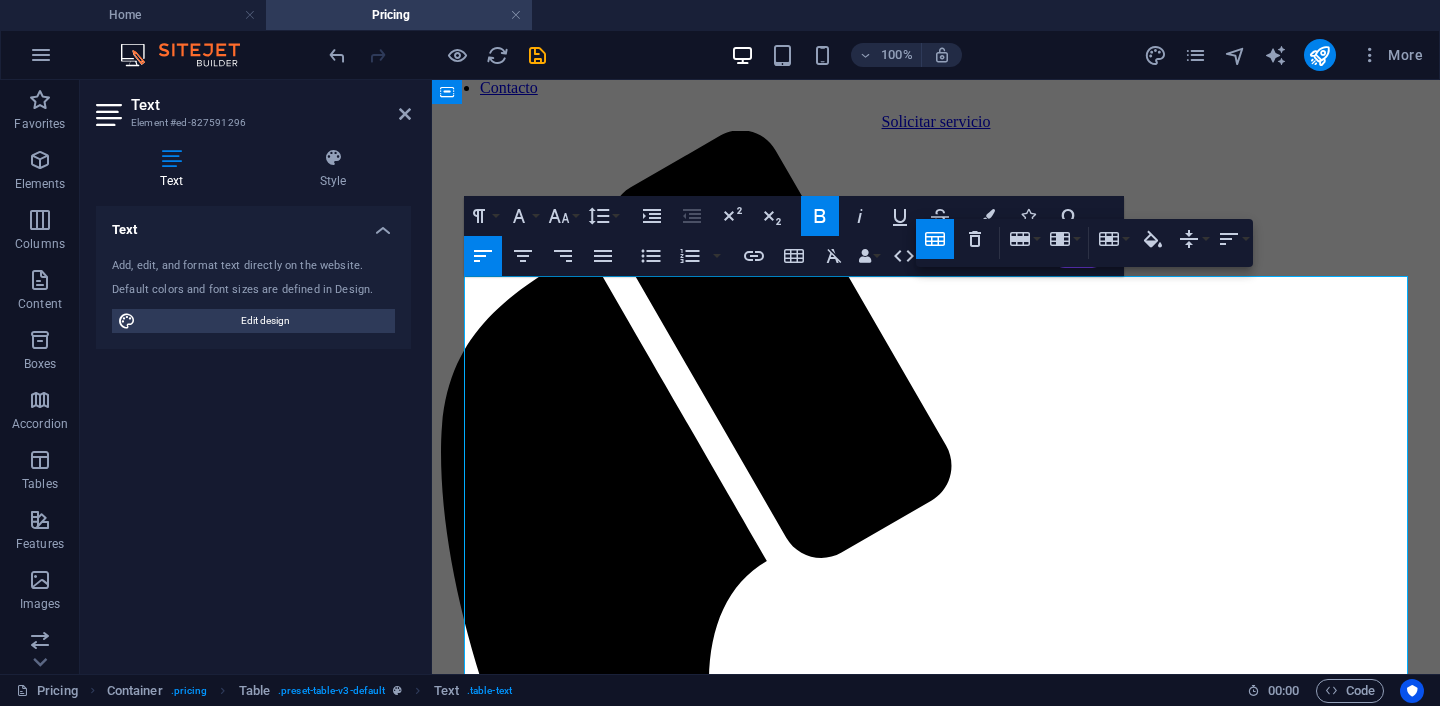 scroll, scrollTop: 162, scrollLeft: 0, axis: vertical 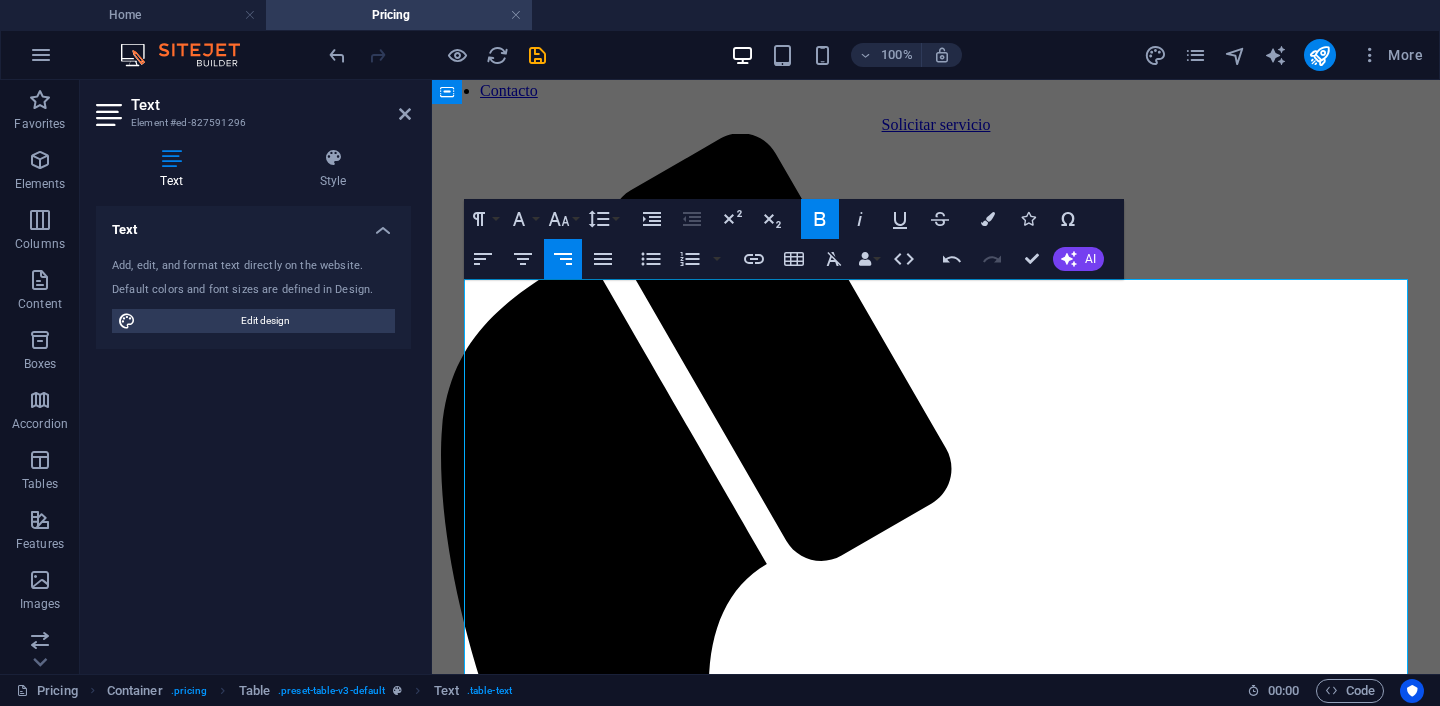click on "Basic" at bounding box center (1321, 1630) 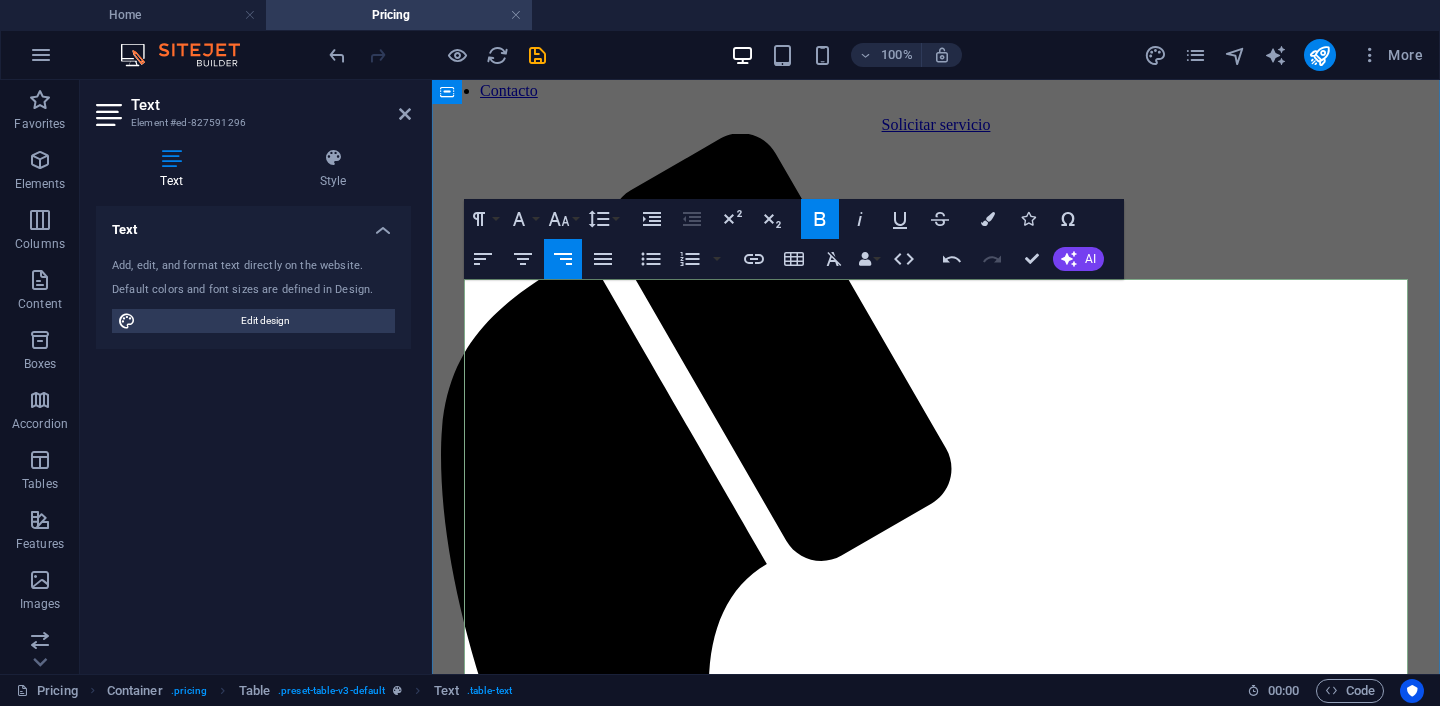 click on "ITEM $69,99 per month" at bounding box center (1101, 1640) 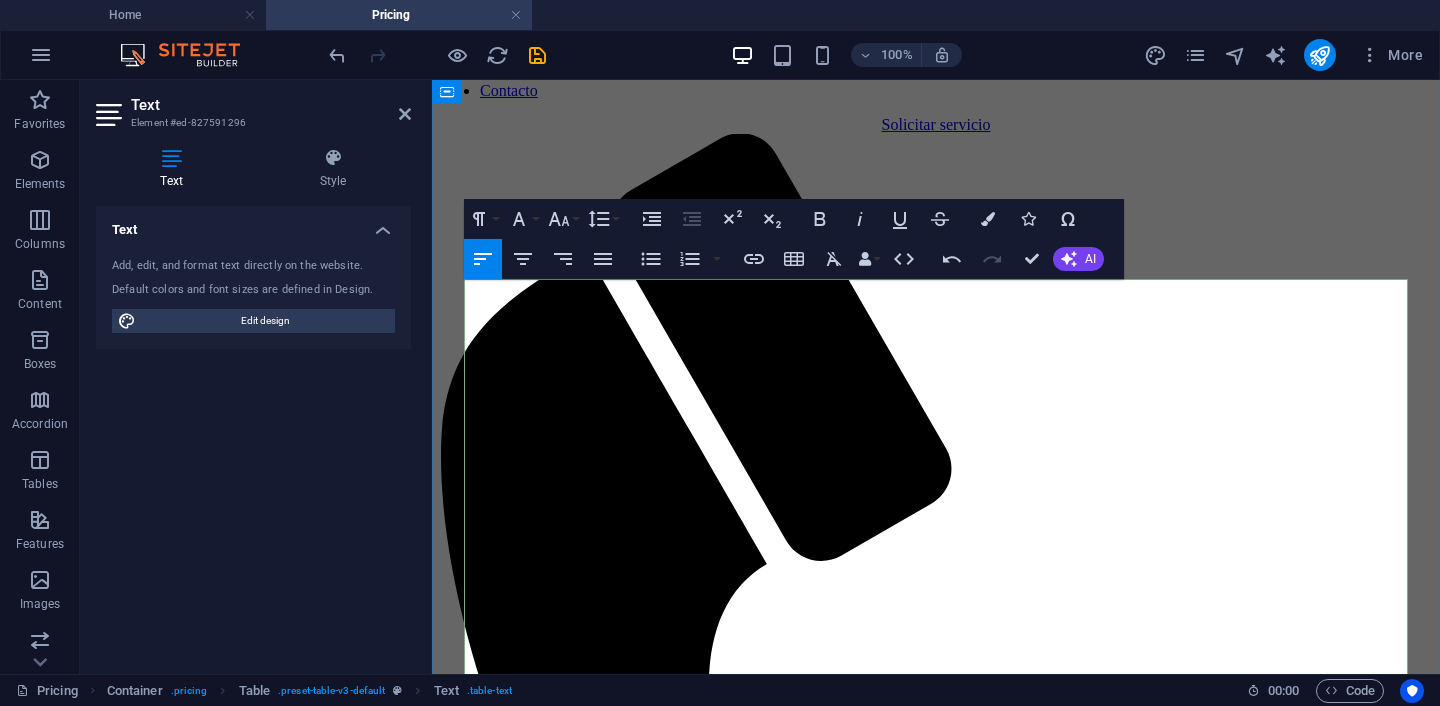 click on "ITEM $99,99 per month" at bounding box center (812, 1640) 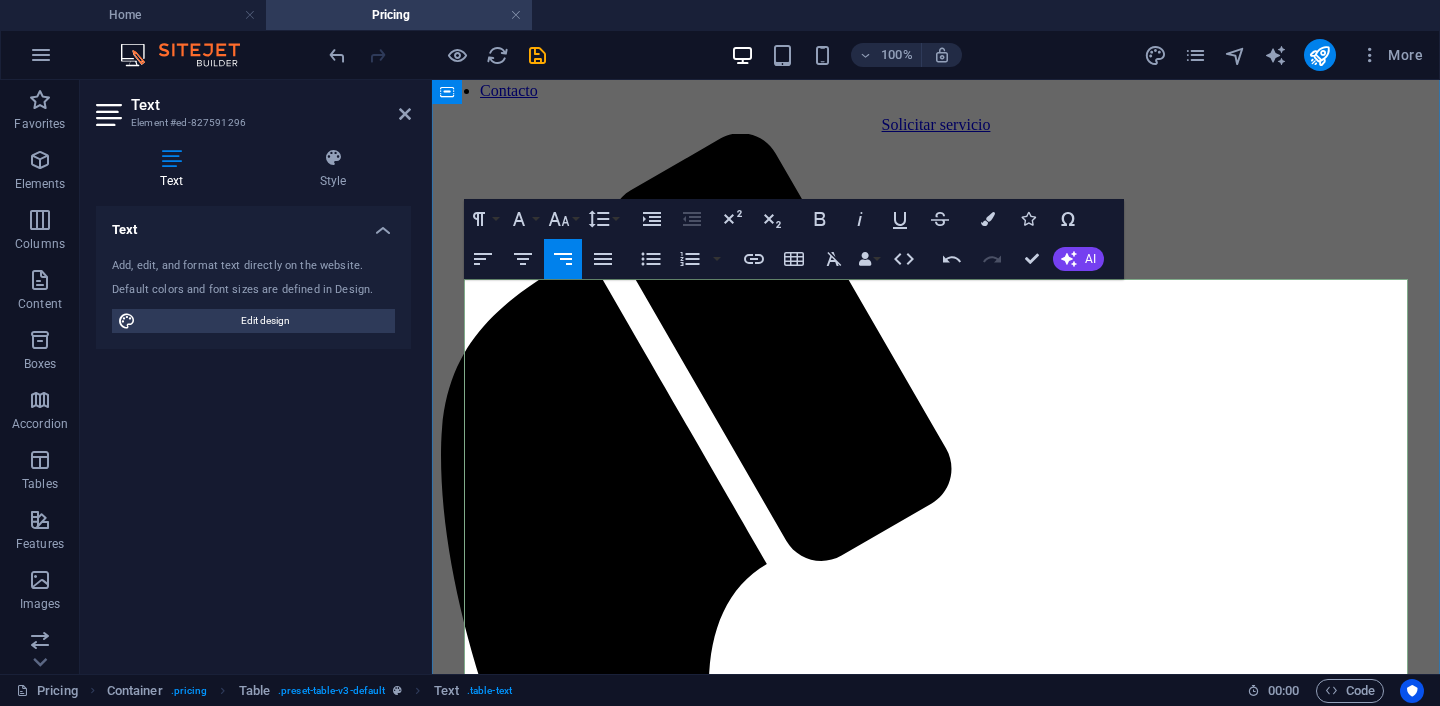 click on "ITEM $39,99 per month" at bounding box center (1321, 1640) 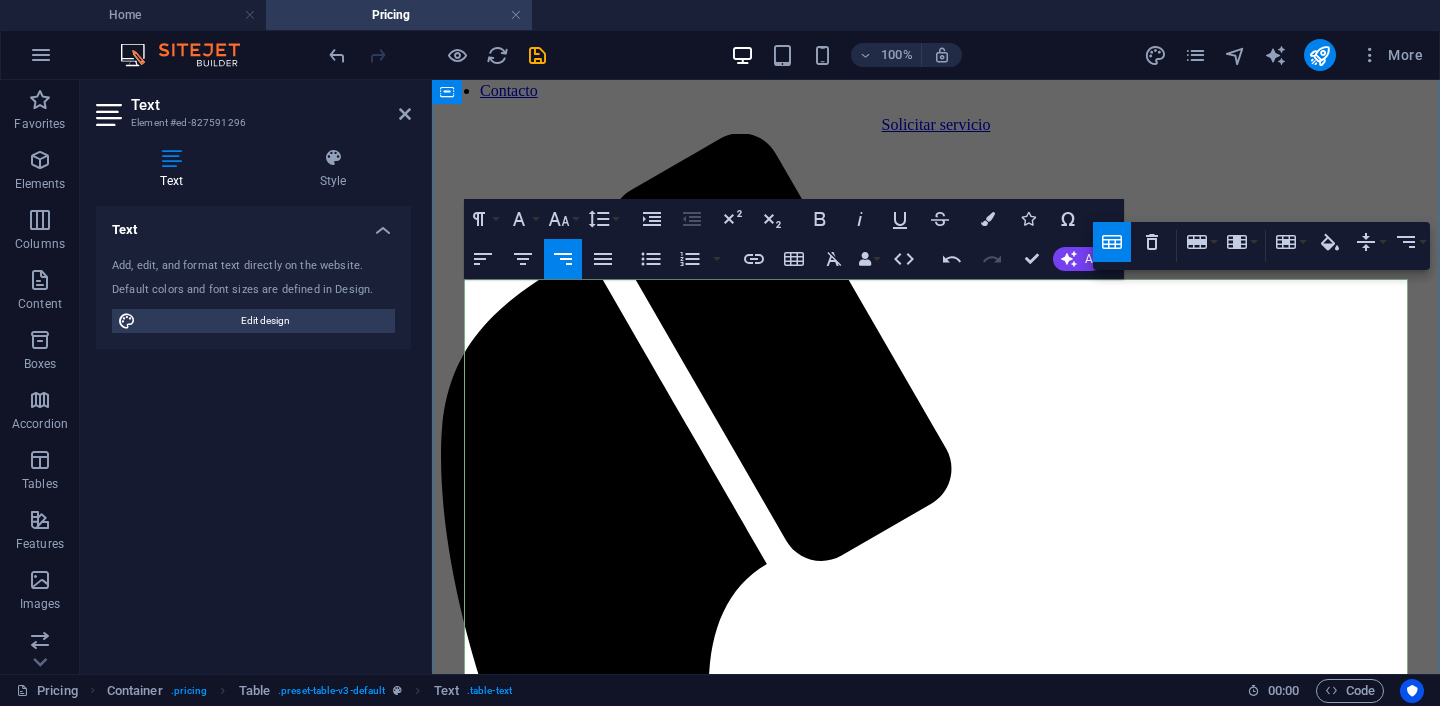 click on "Premium" at bounding box center (812, 1673) 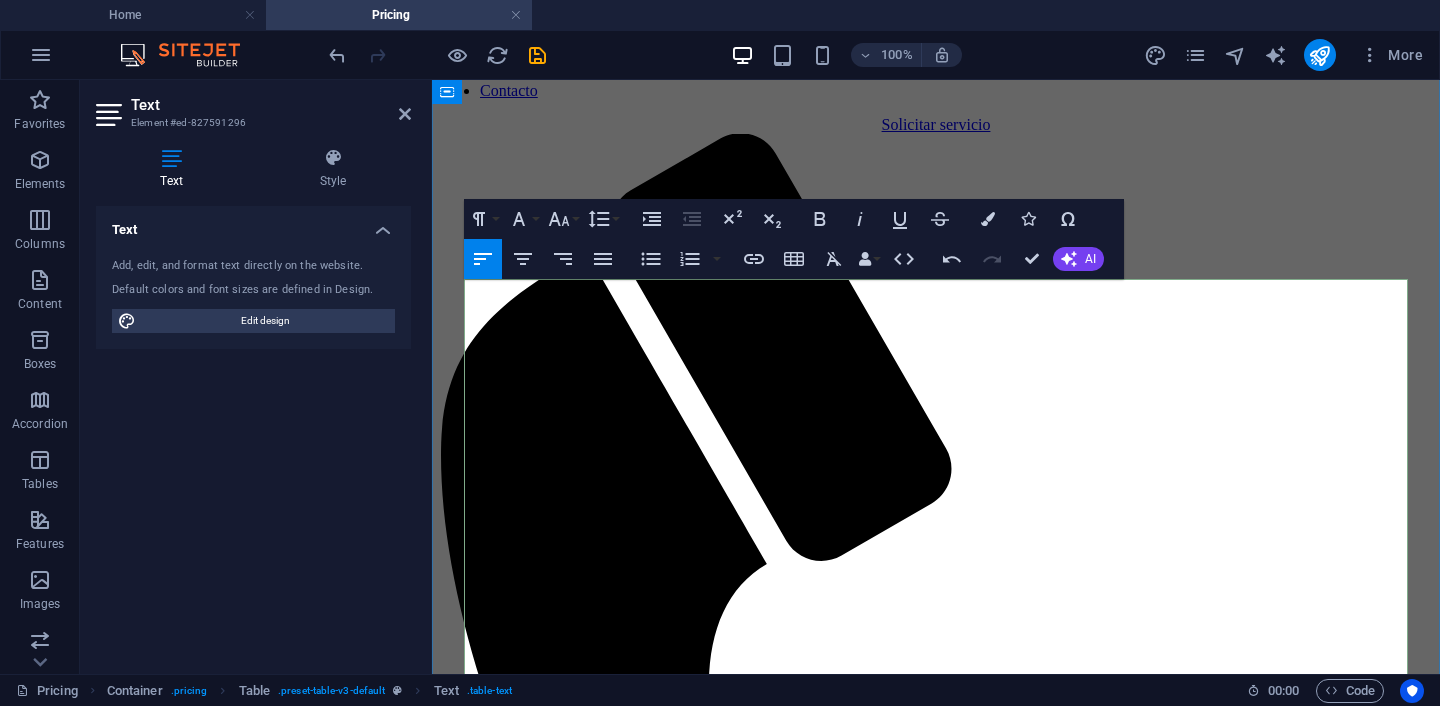 click on "Design" at bounding box center (536, 1673) 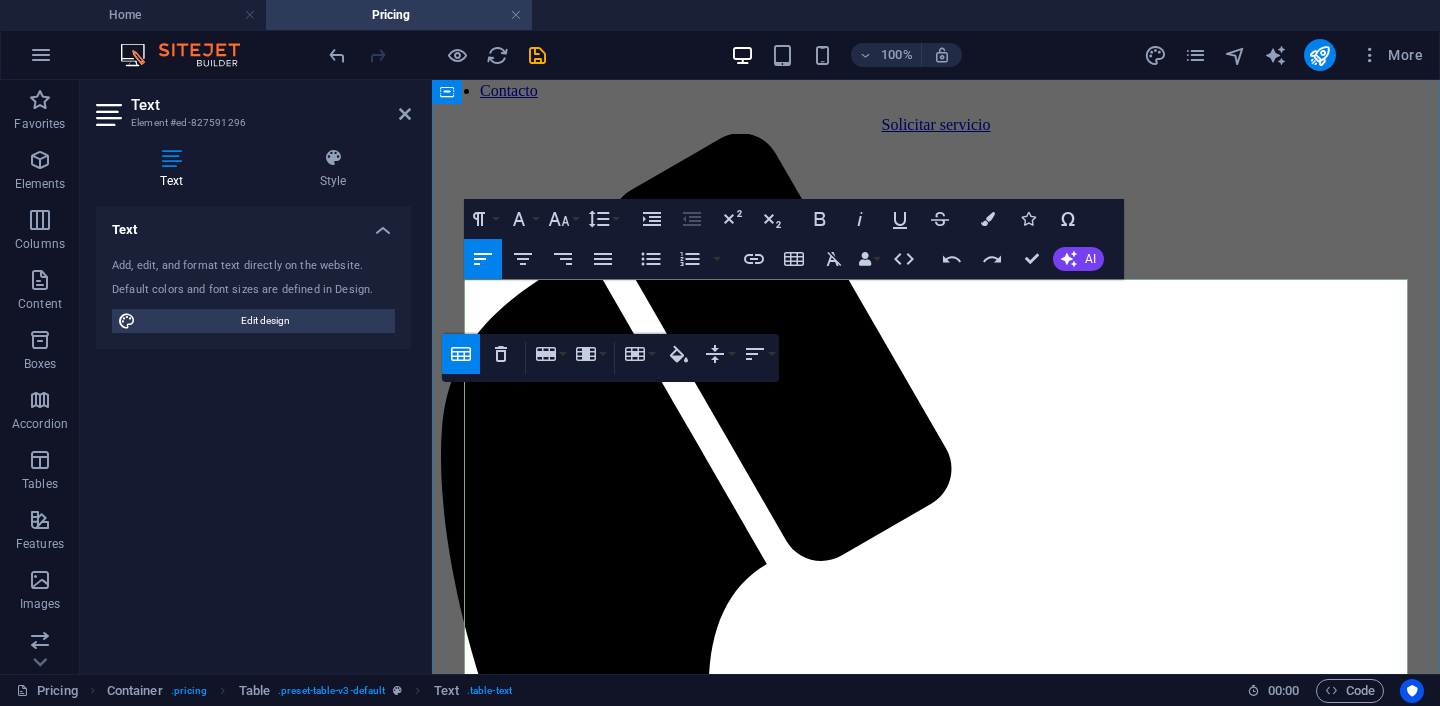click on "Stock photo" at bounding box center [536, 1721] 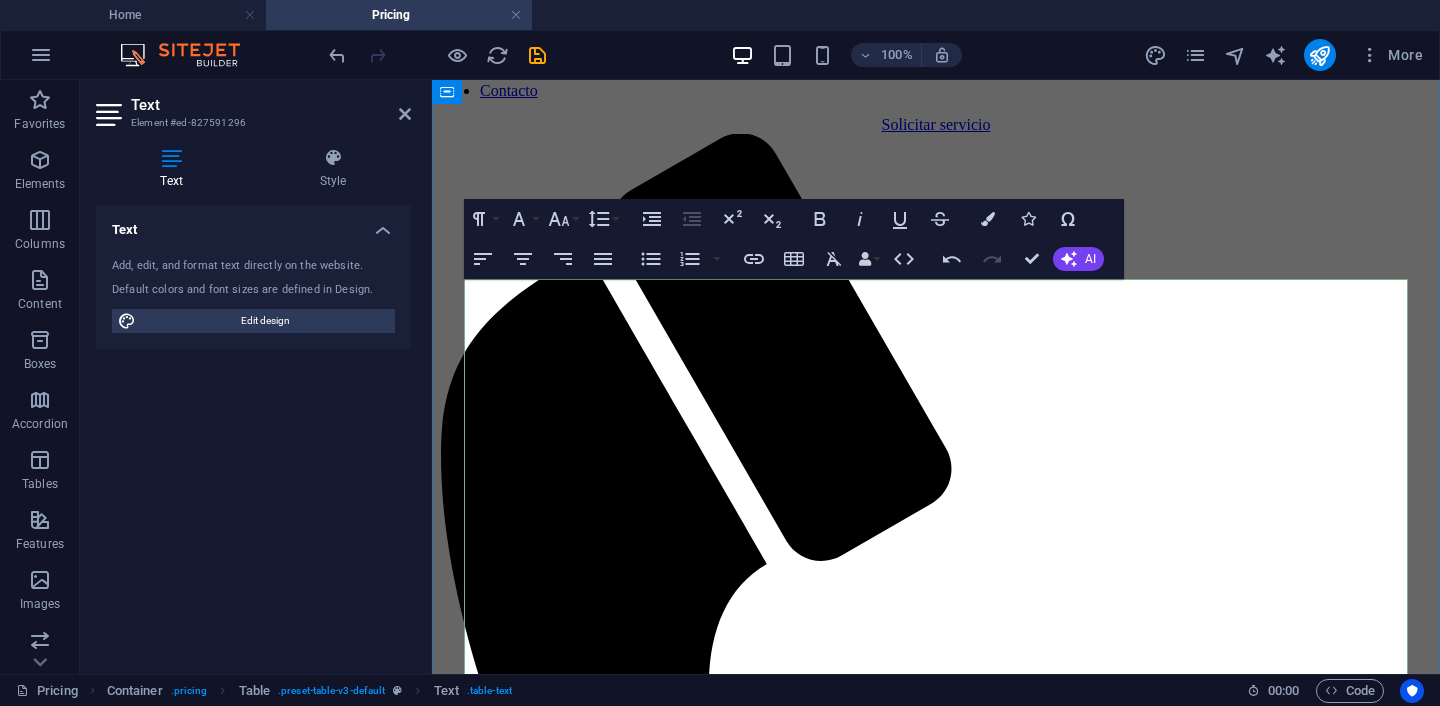click at bounding box center (536, 1697) 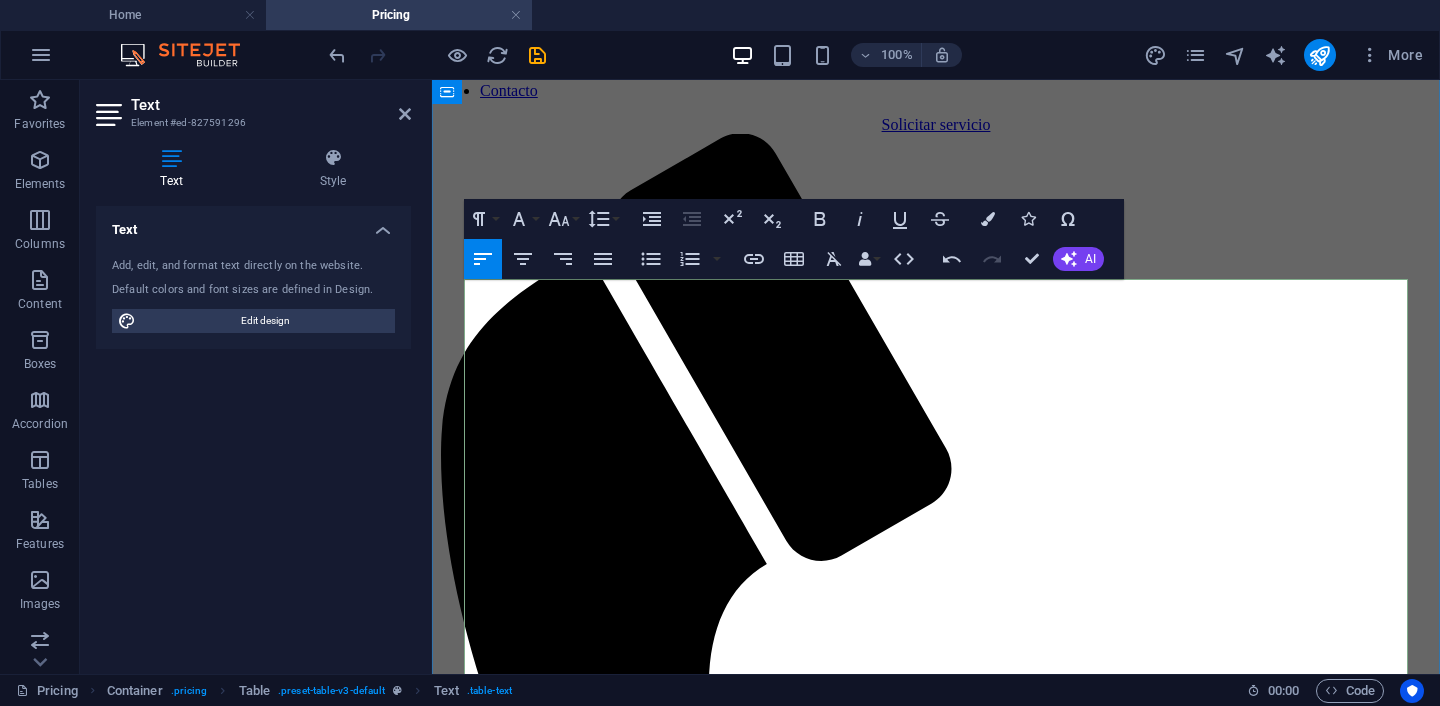 click on "DETAILS" at bounding box center [536, 1673] 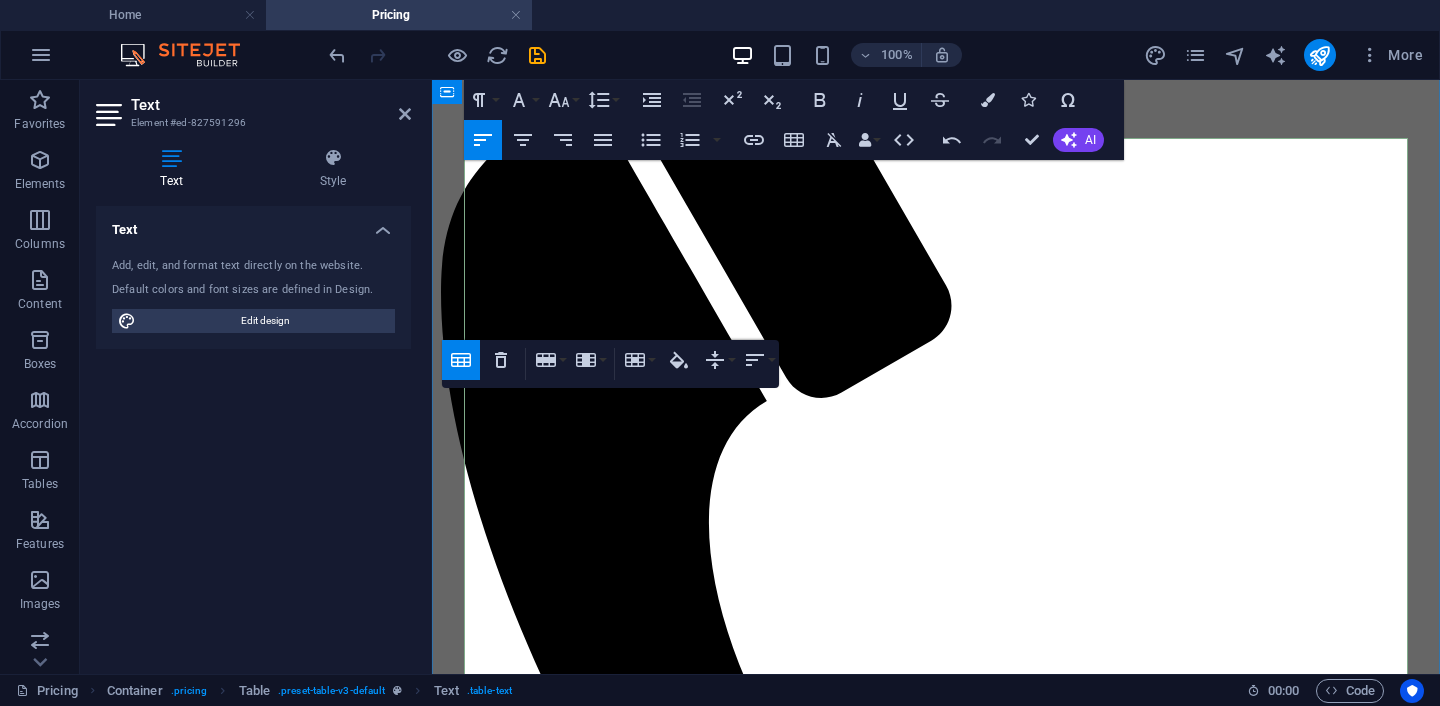 scroll, scrollTop: 327, scrollLeft: 0, axis: vertical 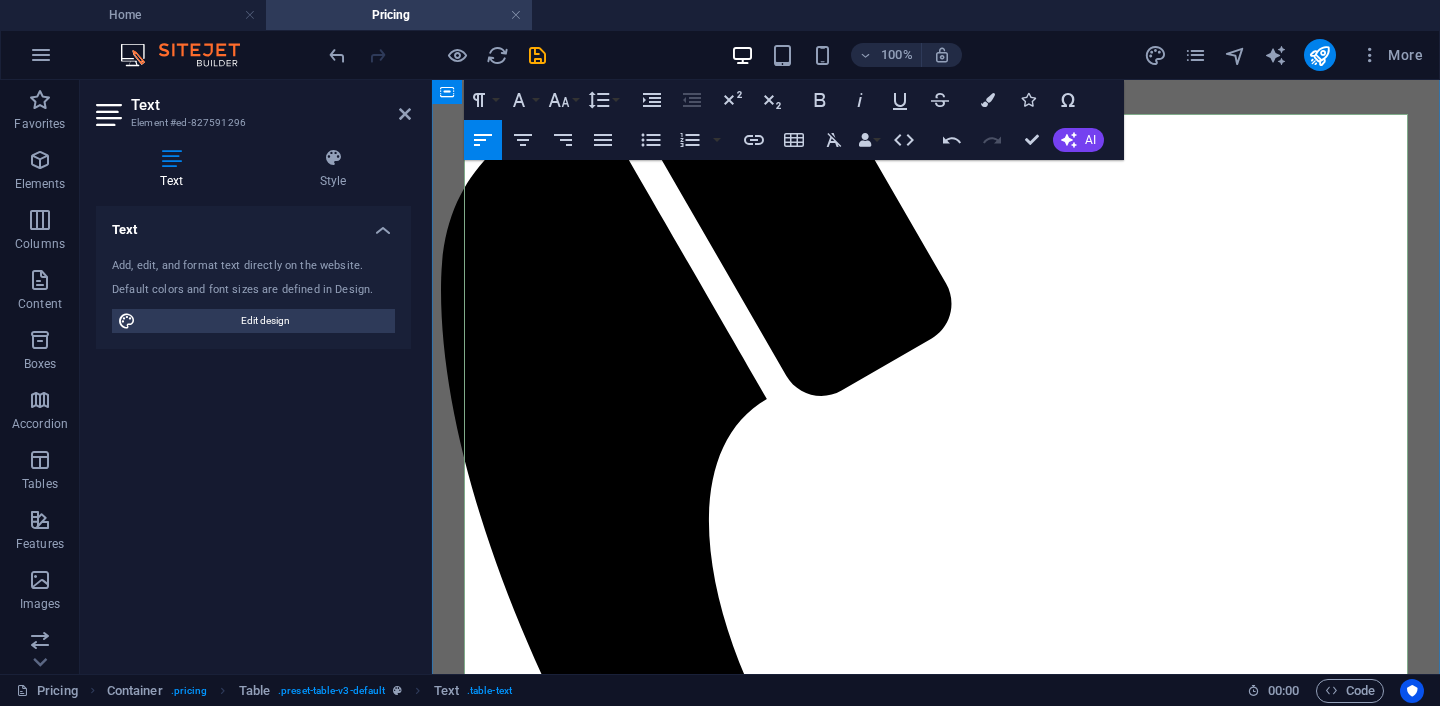 click on "SSL Encryption" at bounding box center [536, 1628] 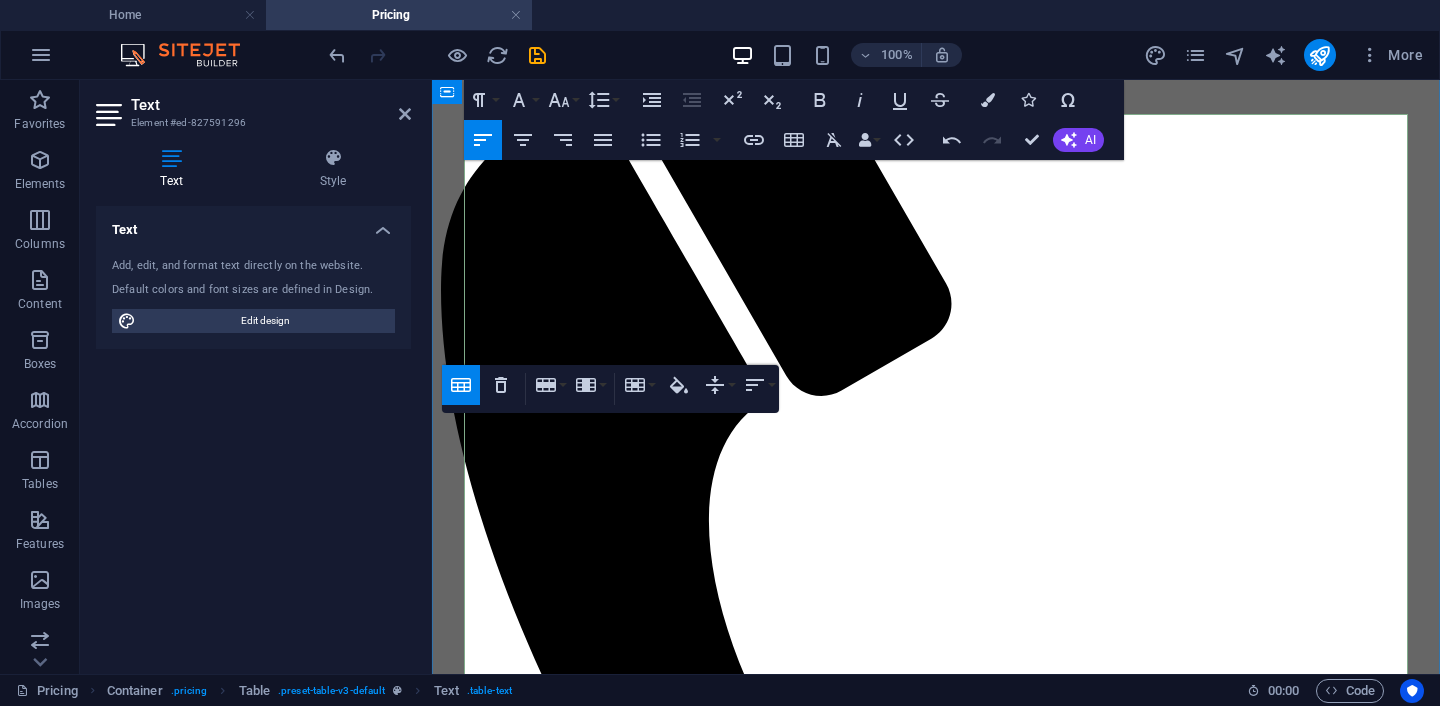 click on "Multilanguages" at bounding box center [534, 1661] 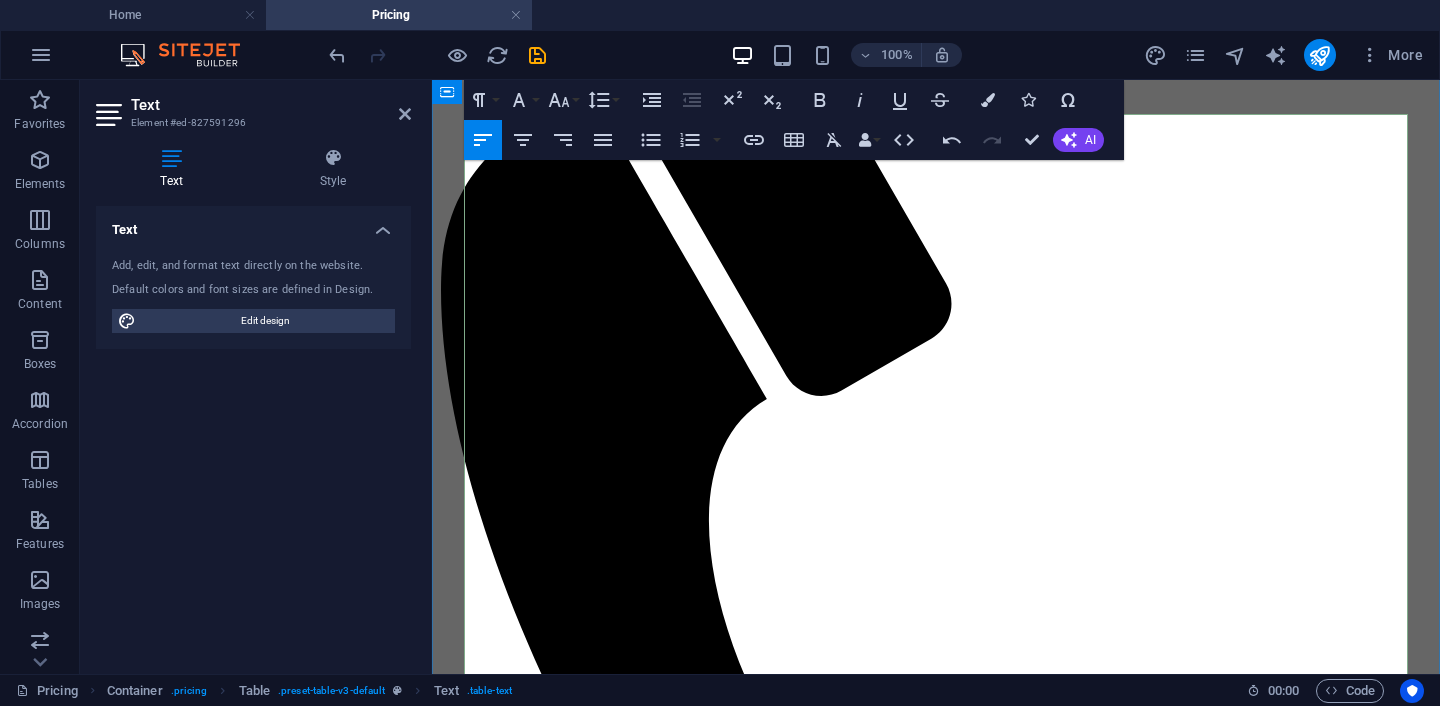 click on "Duration" at bounding box center (508, 1718) 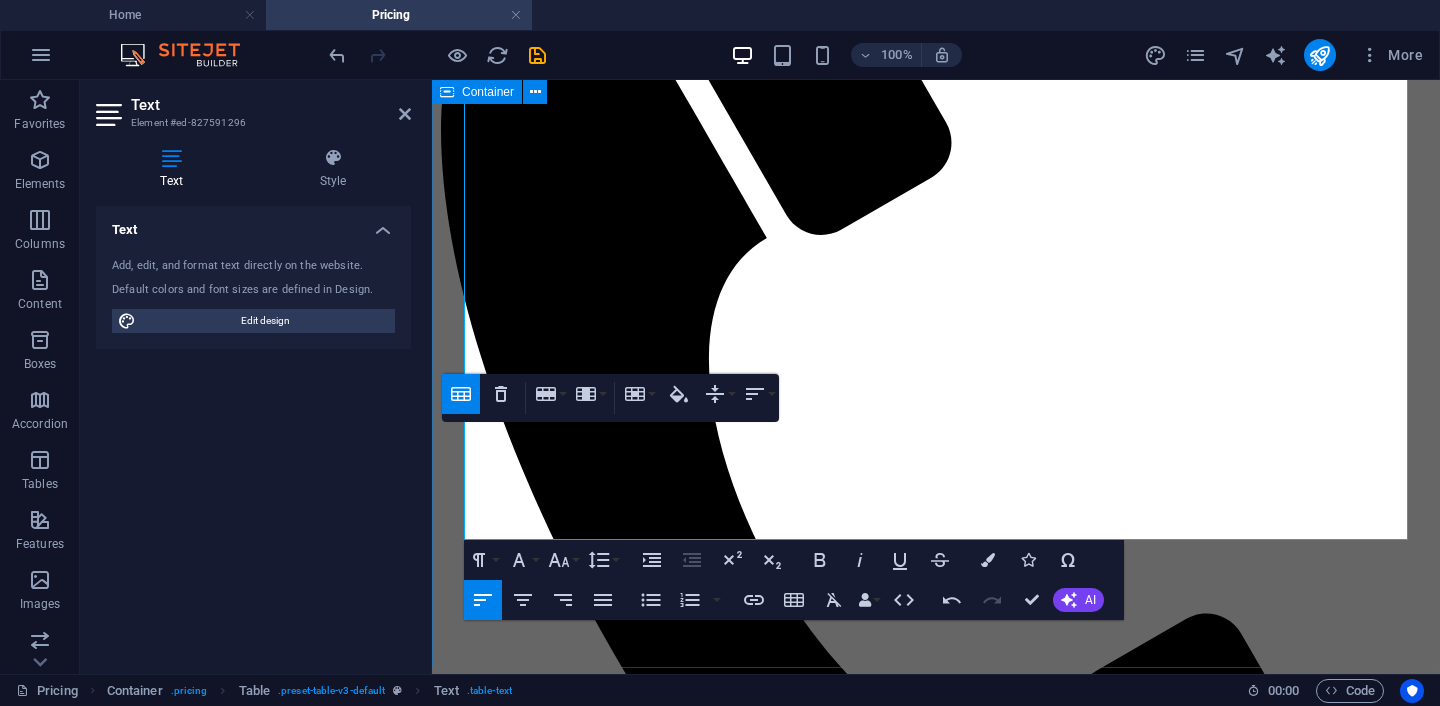 scroll, scrollTop: 489, scrollLeft: 0, axis: vertical 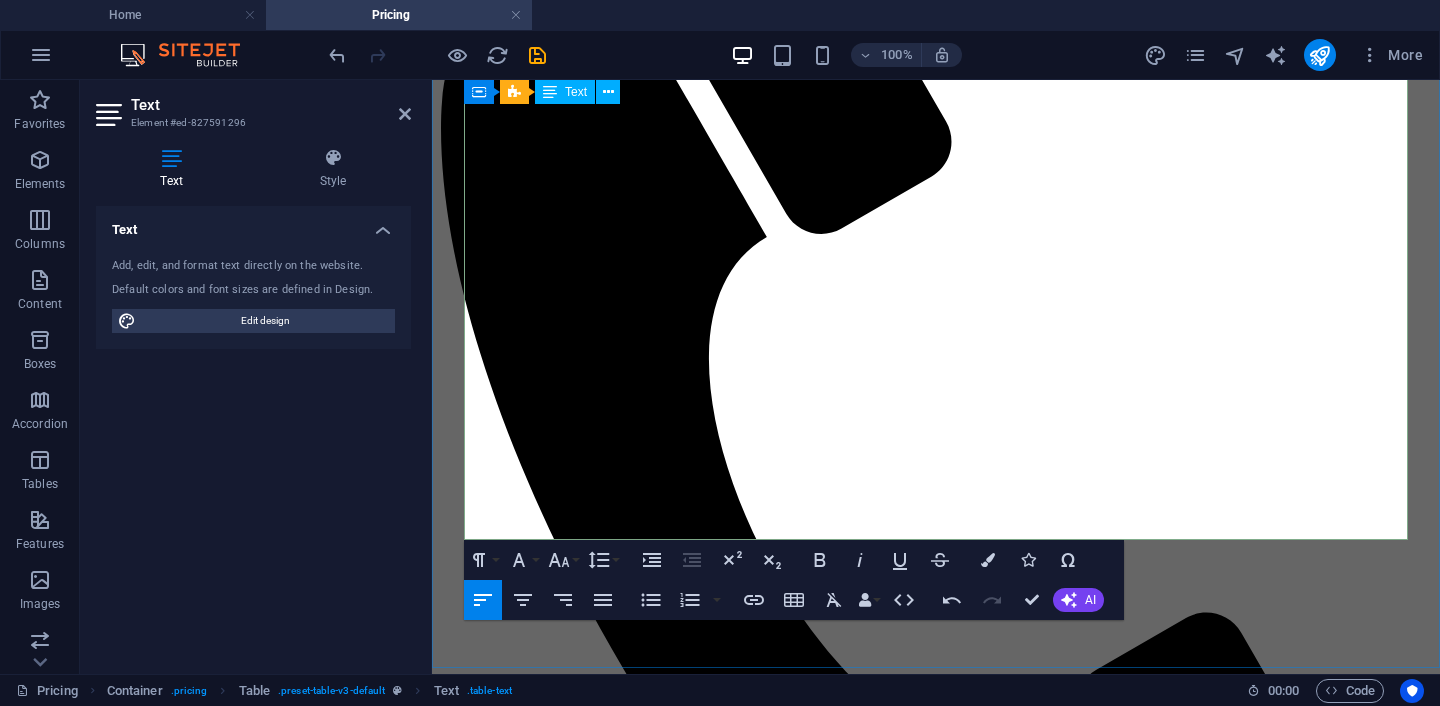 click at bounding box center (508, 1580) 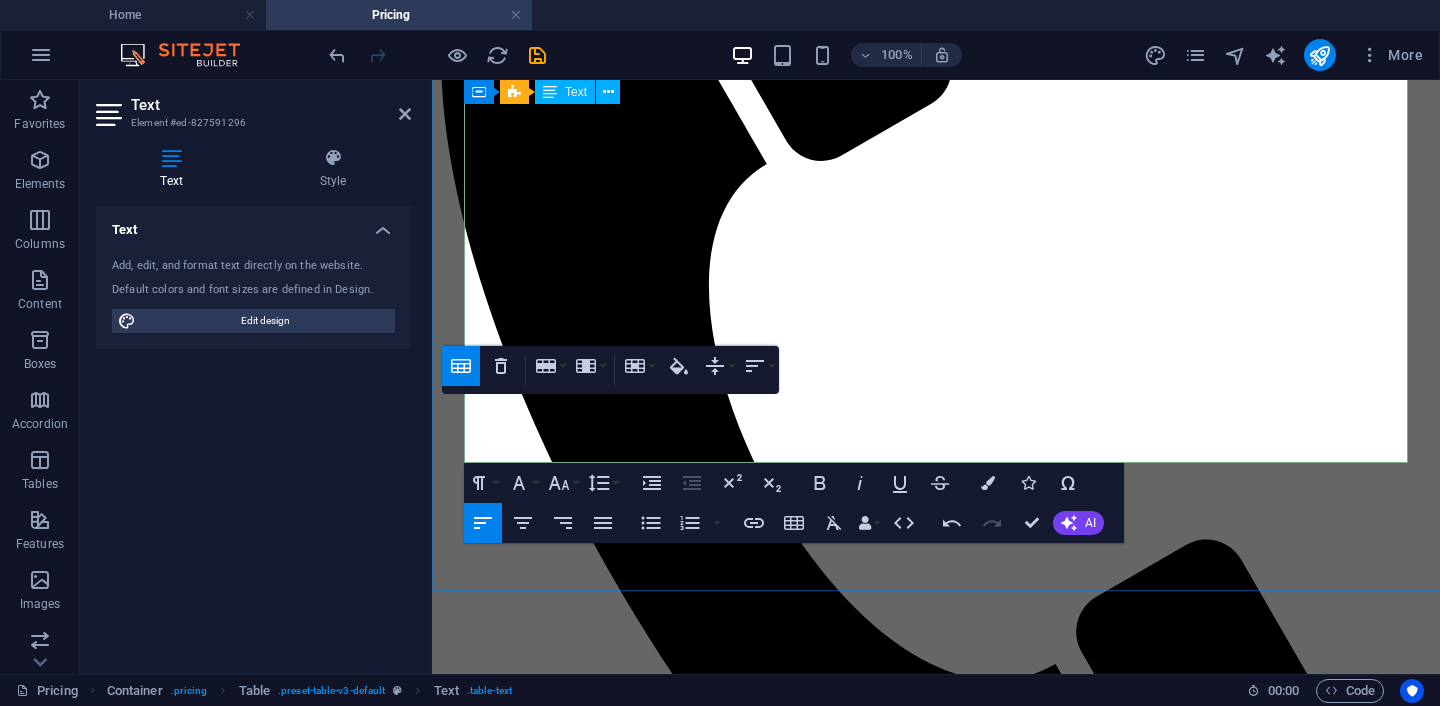 scroll, scrollTop: 567, scrollLeft: 0, axis: vertical 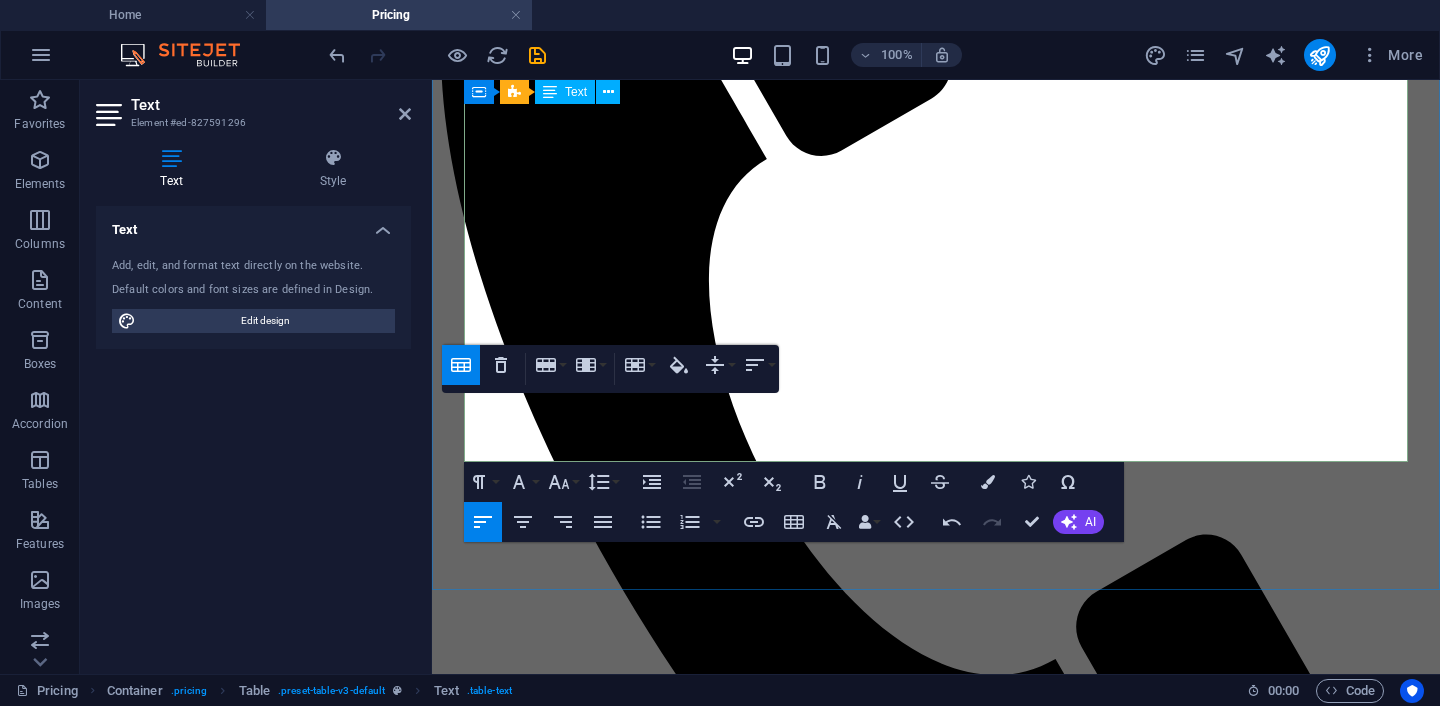 click on "Order now" at bounding box center [767, 1502] 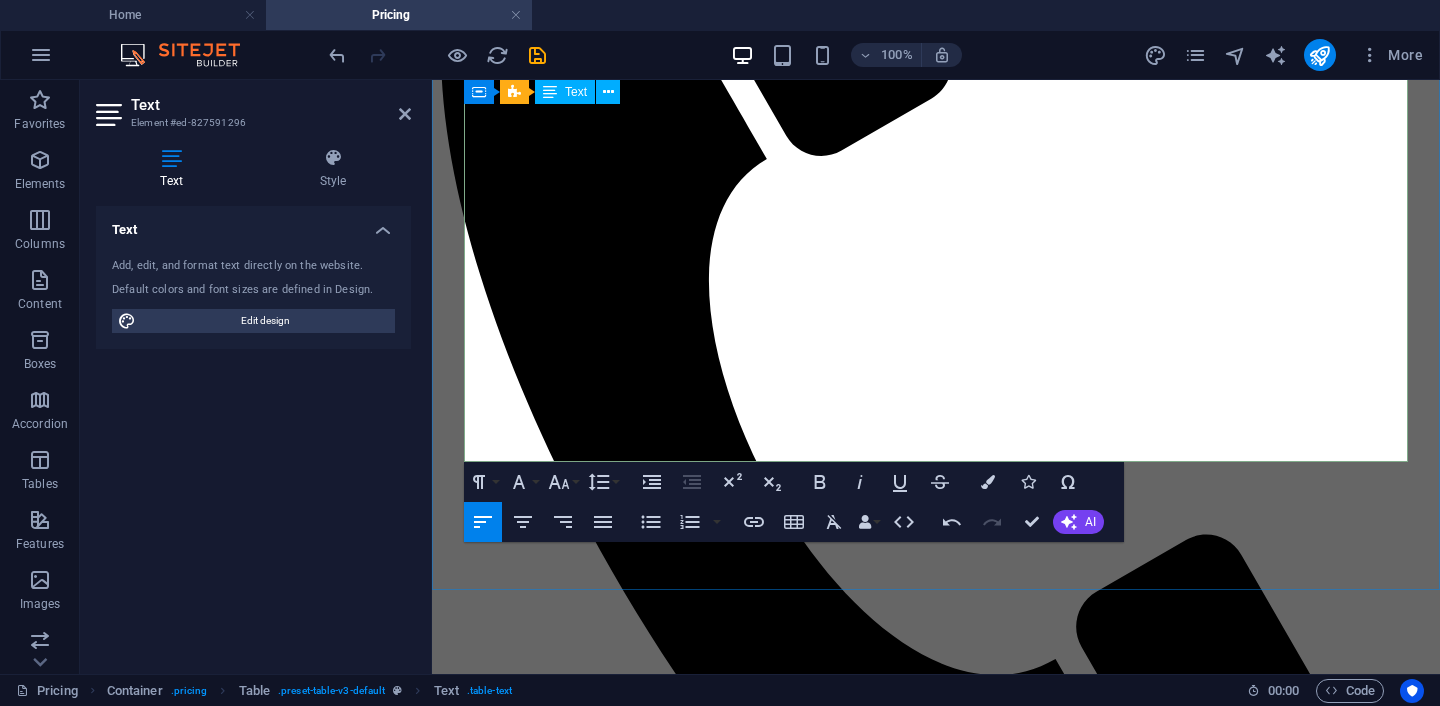 click on "24 months" at bounding box center (767, 1478) 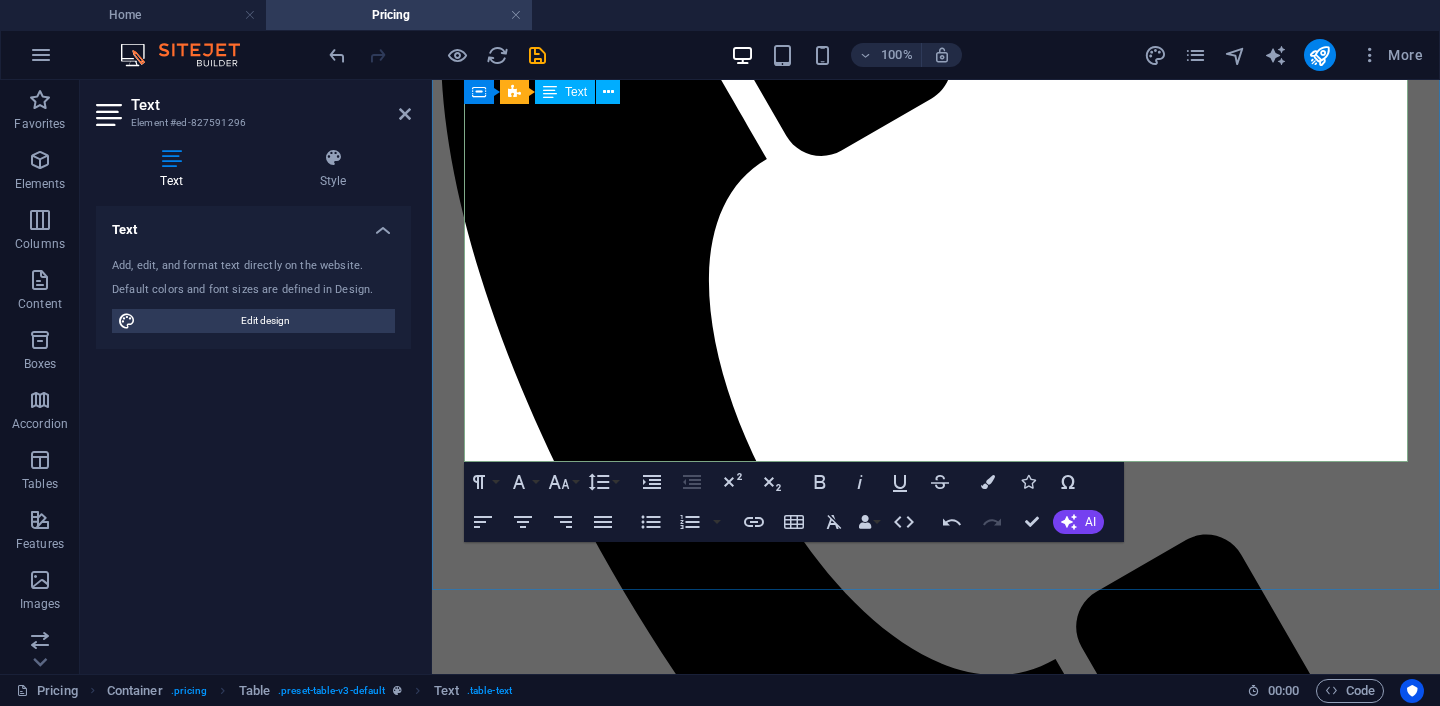 click on "1 additional language included (+ $9,99 per month)" at bounding box center (767, 1421) 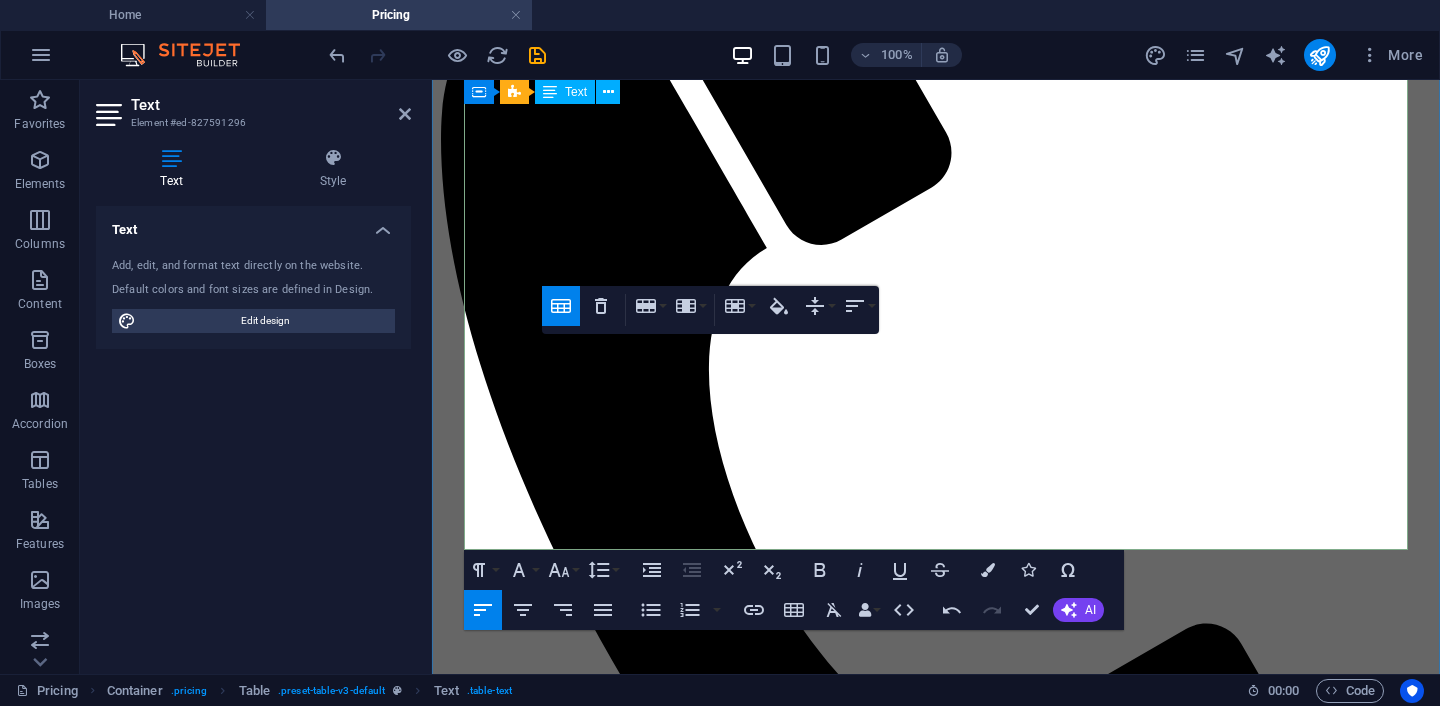 scroll, scrollTop: 428, scrollLeft: 0, axis: vertical 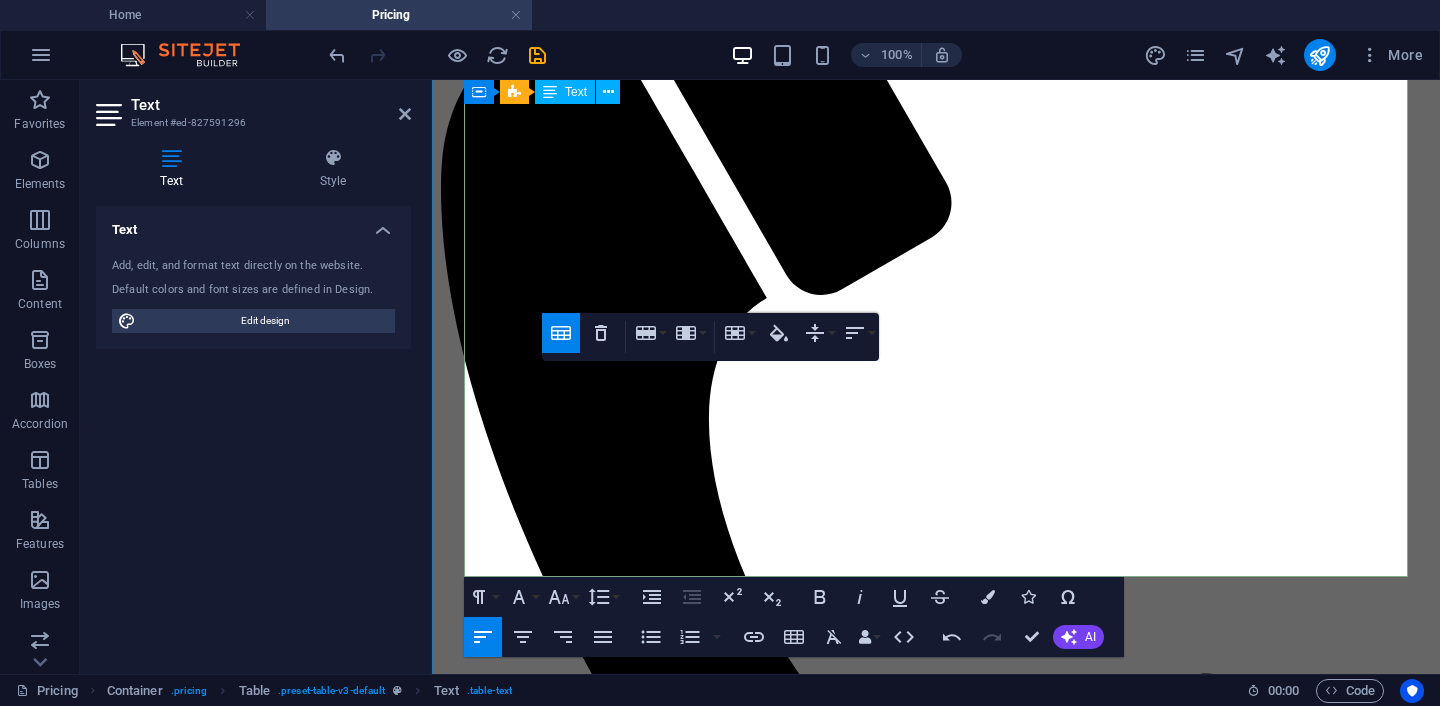 click on "included" at bounding box center (706, 1503) 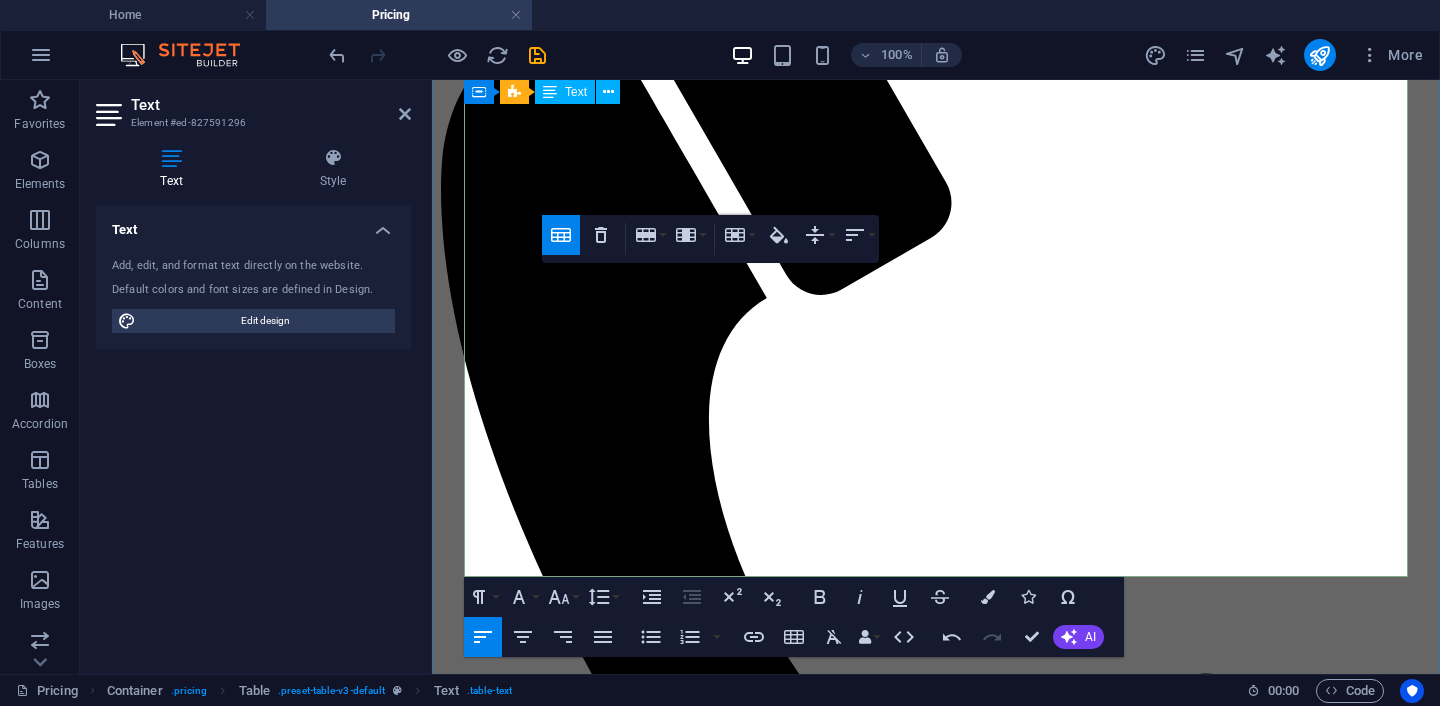 click on "included" at bounding box center (706, 1503) 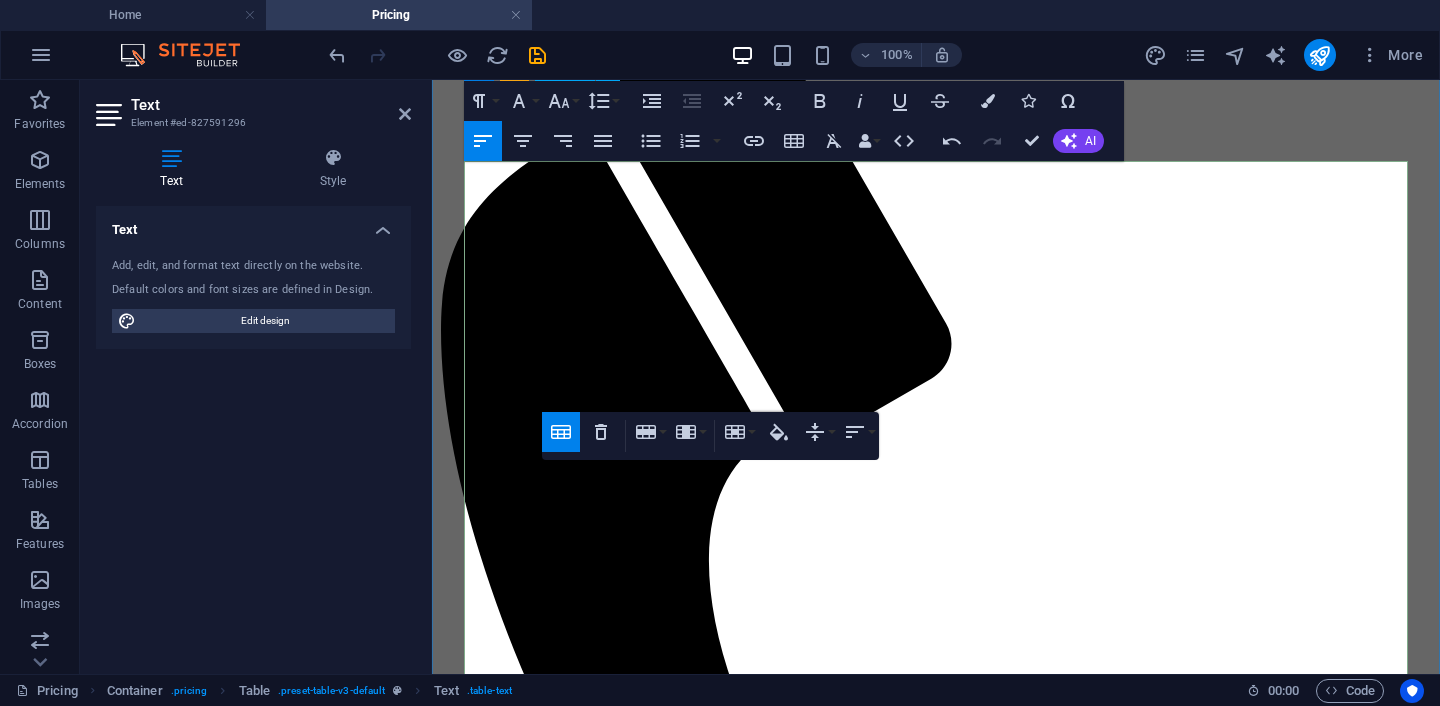 scroll, scrollTop: 280, scrollLeft: 0, axis: vertical 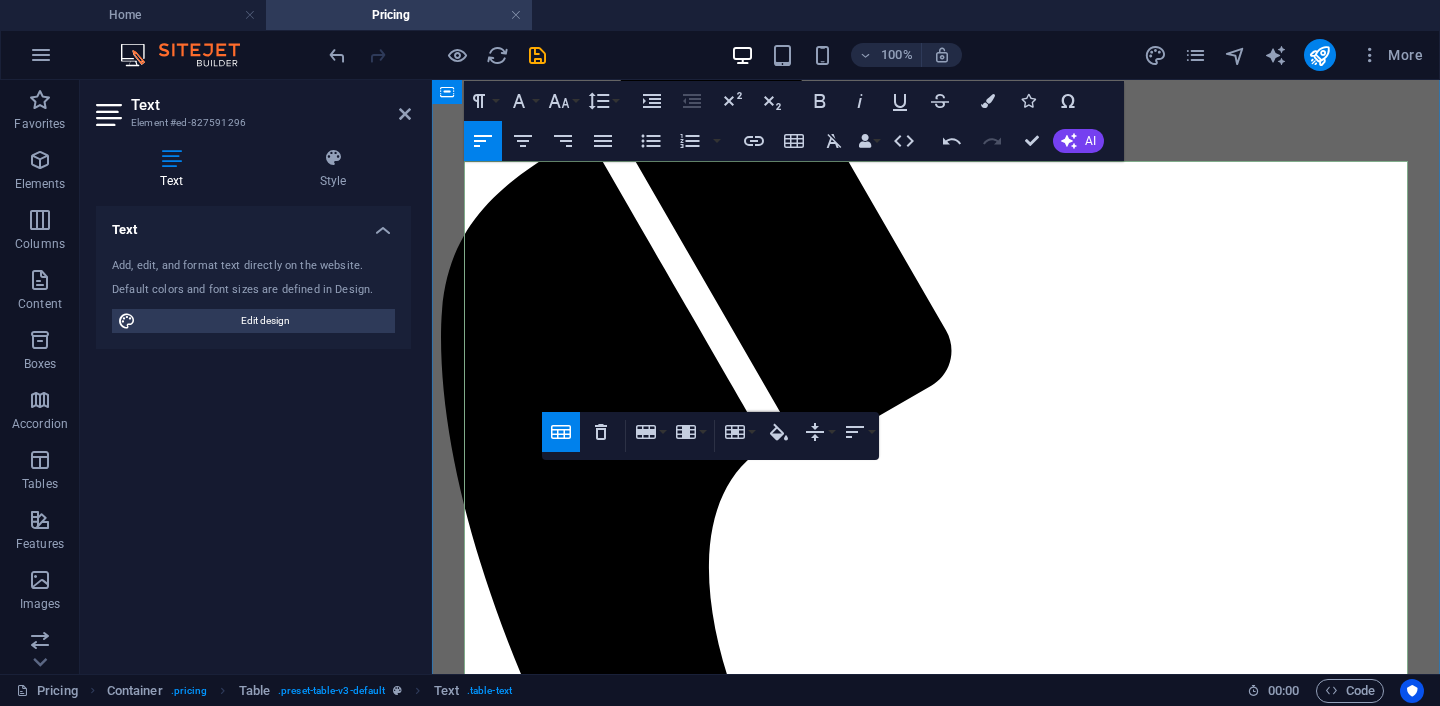 click on "8" at bounding box center [706, 1603] 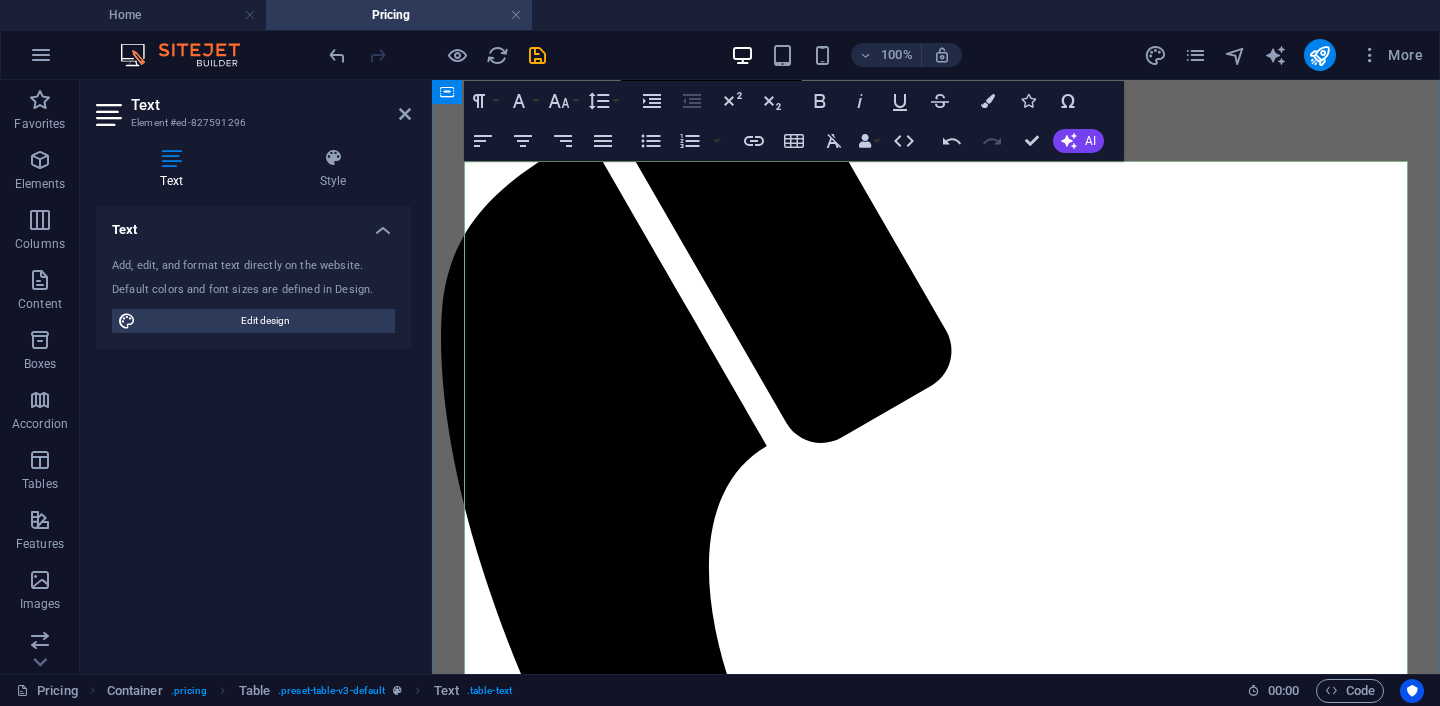 click on "up to 12" at bounding box center (706, 1579) 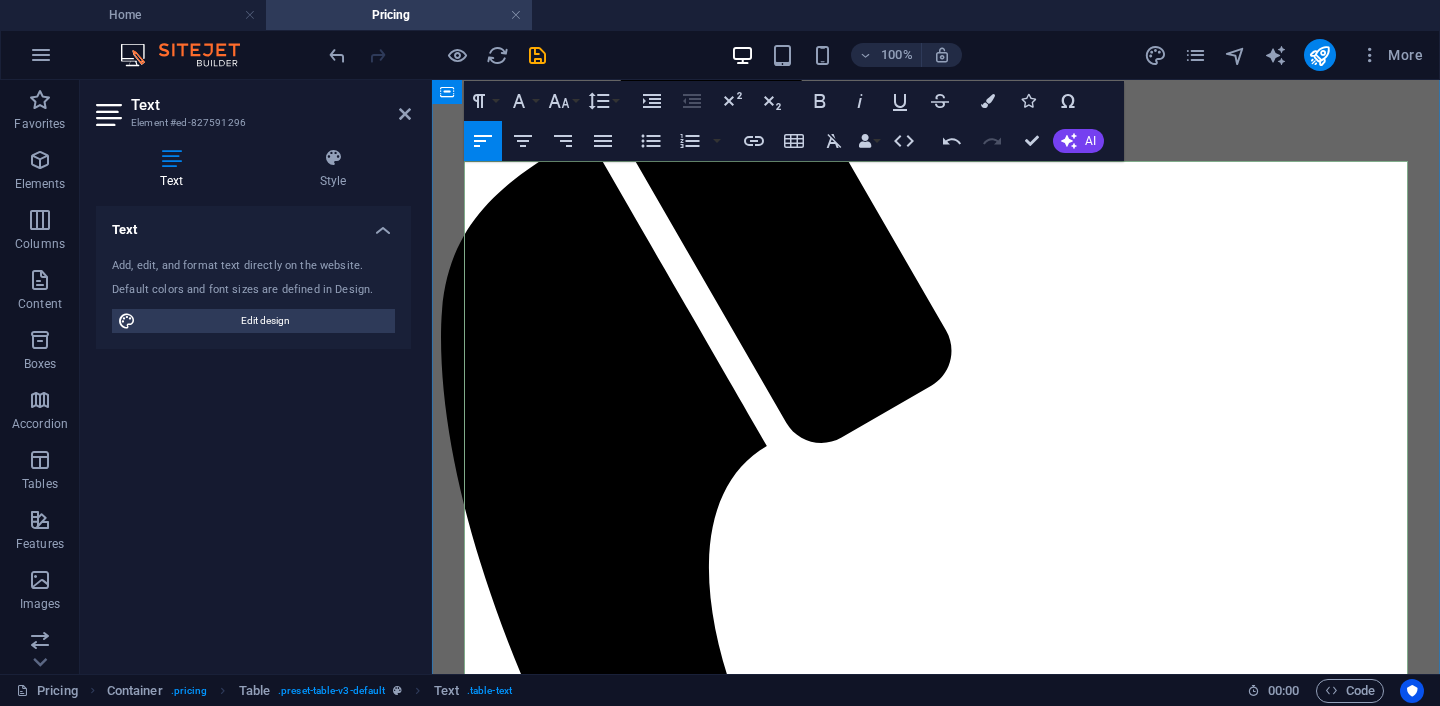 click on "Exclusive" at bounding box center (928, 1555) 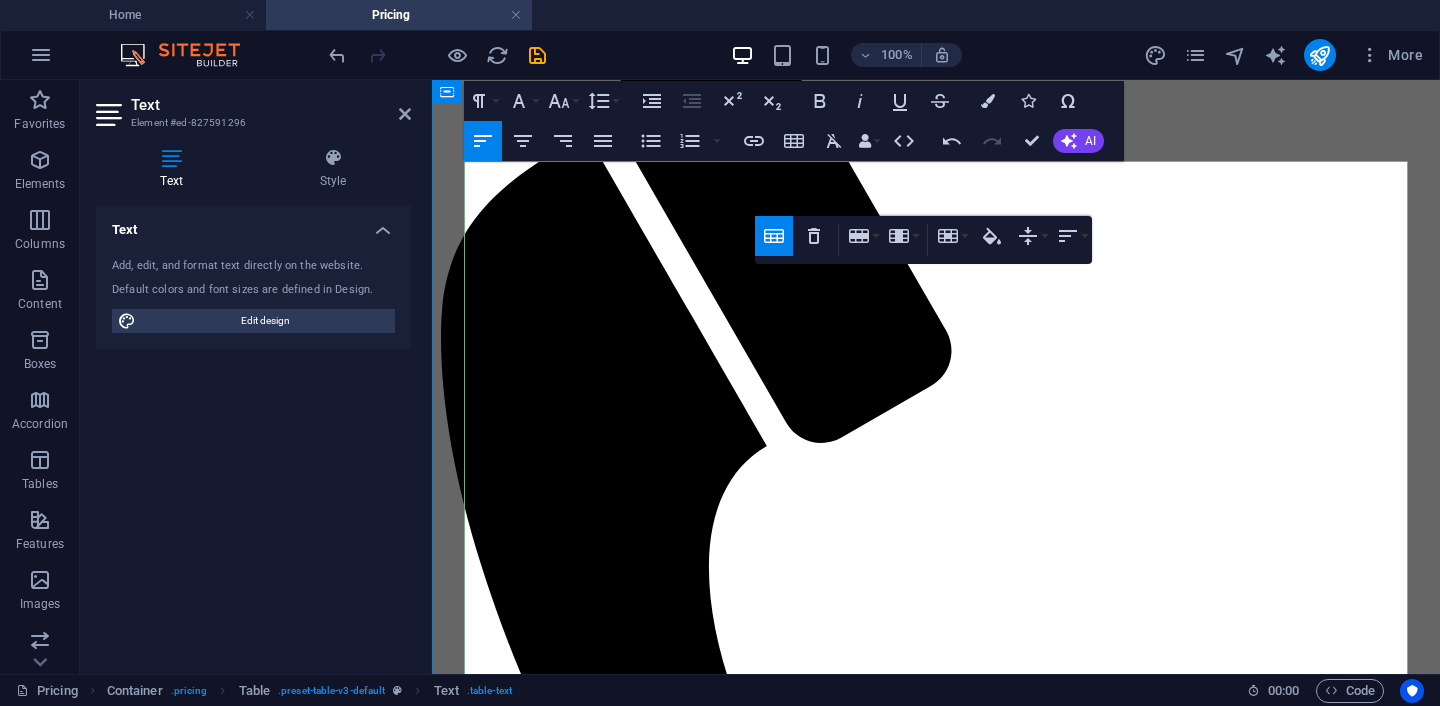 click on "4" at bounding box center (928, 1603) 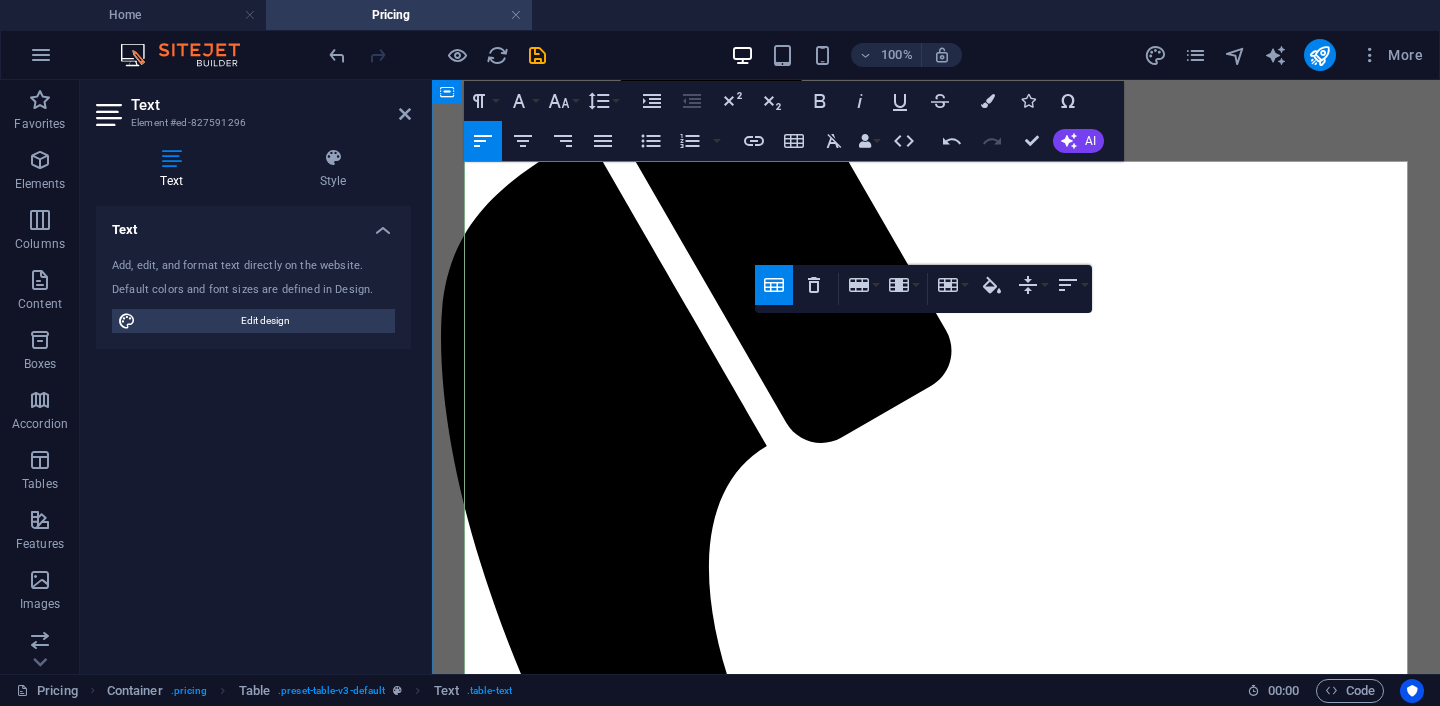 click on "+ $9,99 per month" at bounding box center [928, 1651] 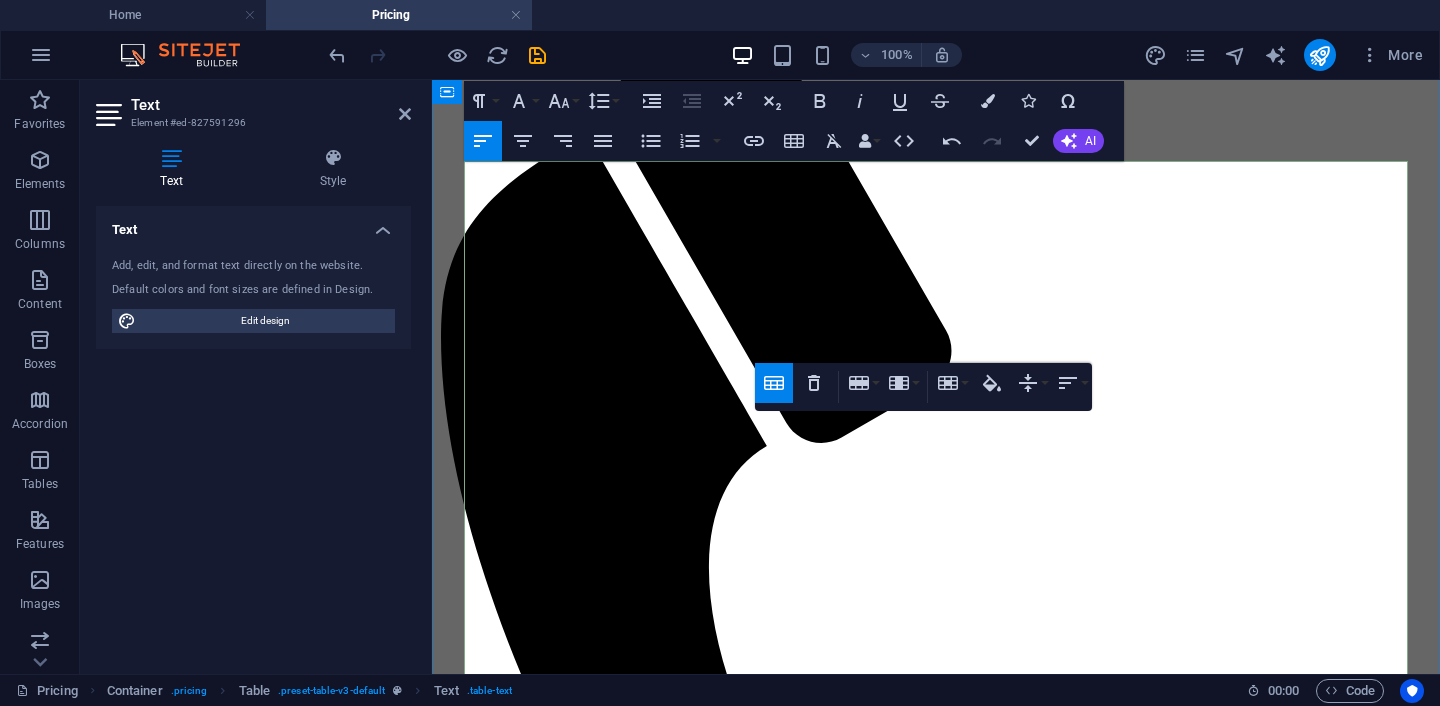 click on "+ $4,99 per month" at bounding box center [928, 1675] 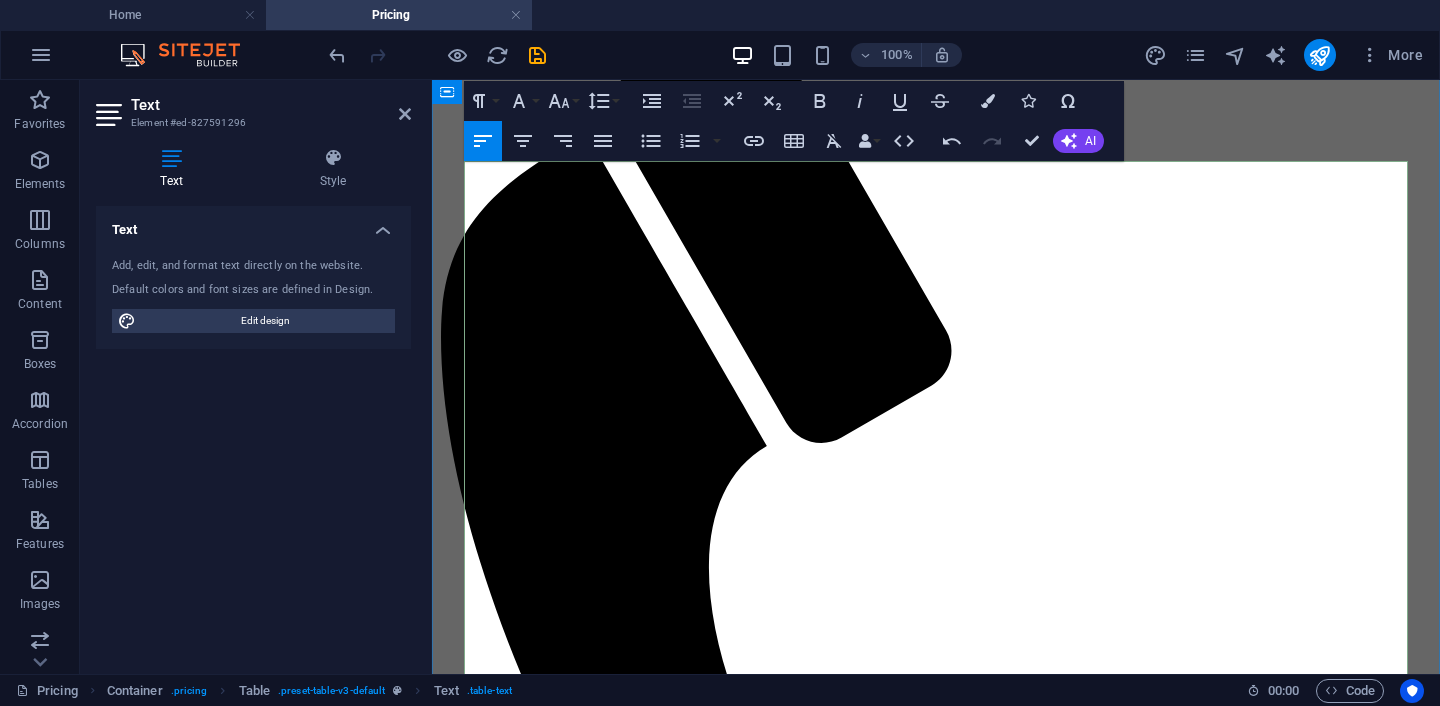 click on "+ $9,99 per month" at bounding box center (928, 1699) 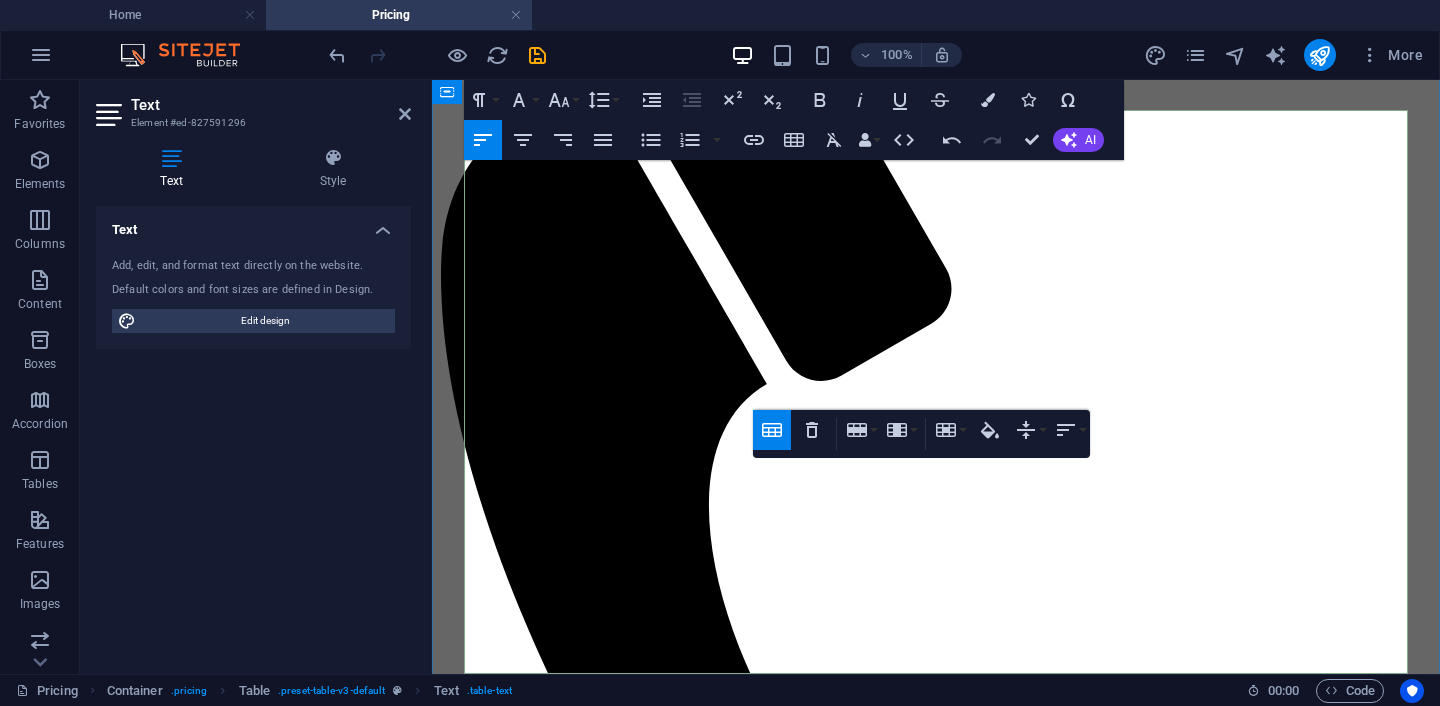 scroll, scrollTop: 345, scrollLeft: 0, axis: vertical 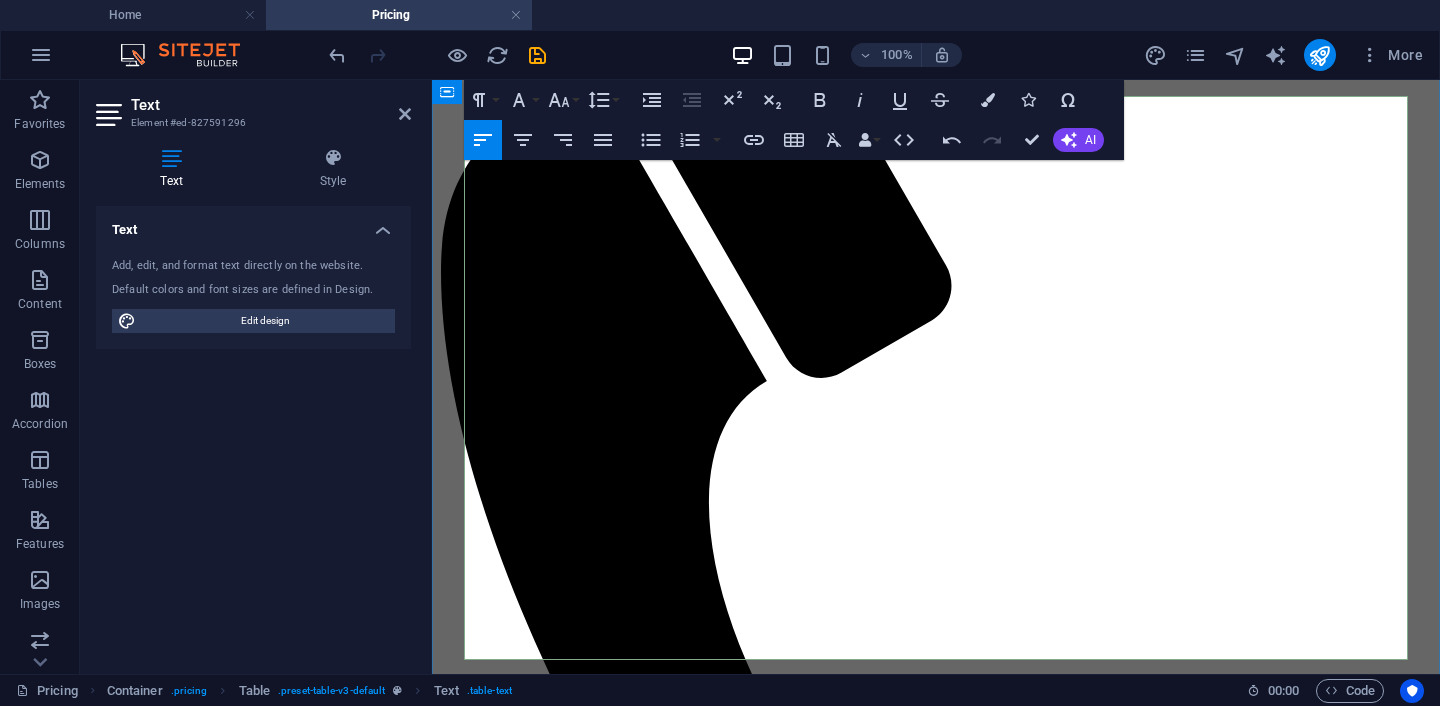 click on "24 months" at bounding box center [927, 1682] 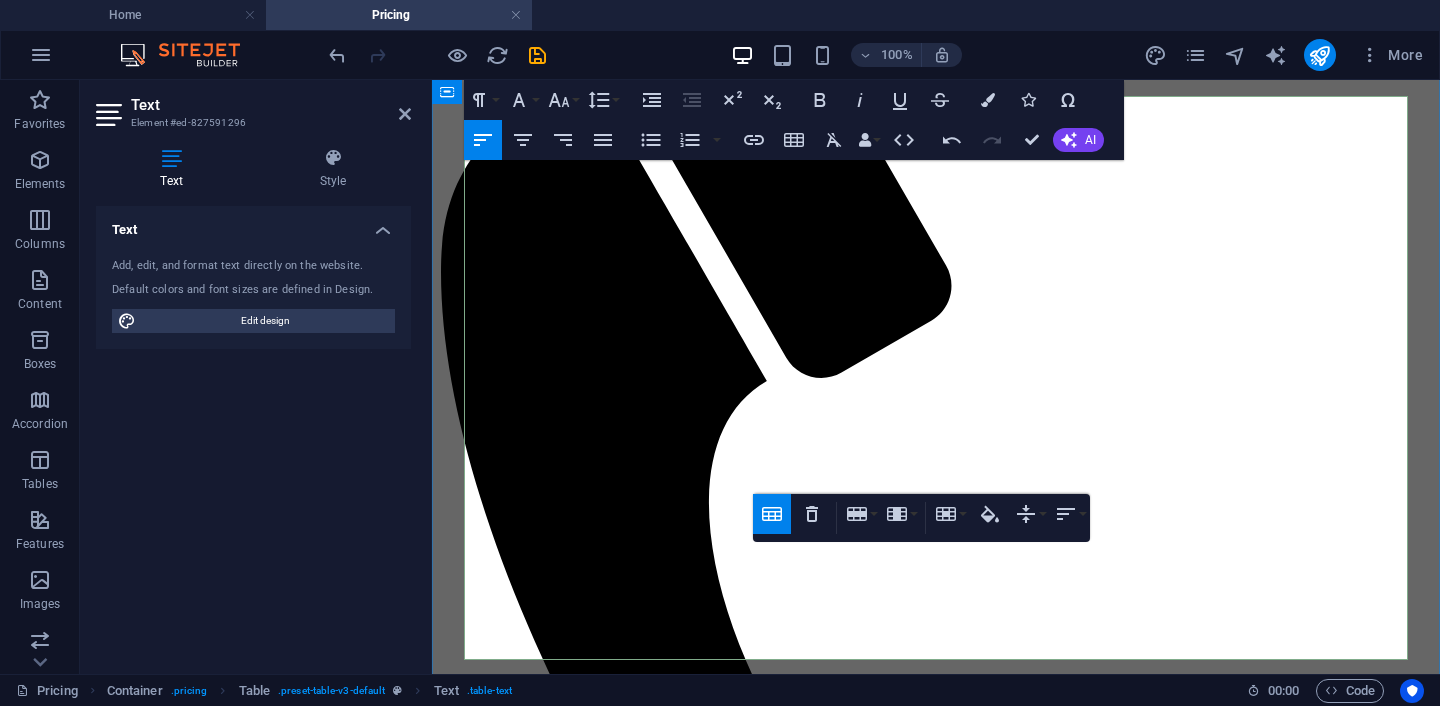 click on "Order now" at bounding box center [927, 1706] 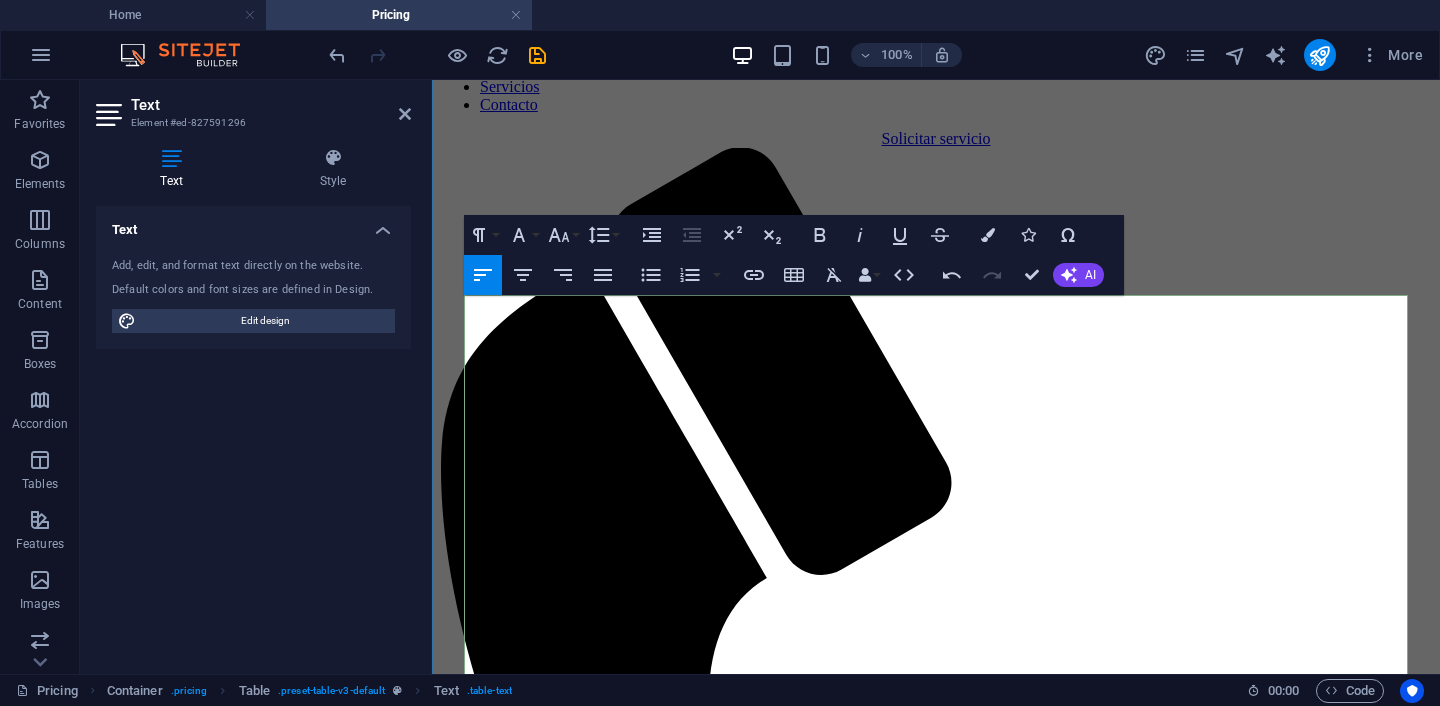 scroll, scrollTop: 150, scrollLeft: 0, axis: vertical 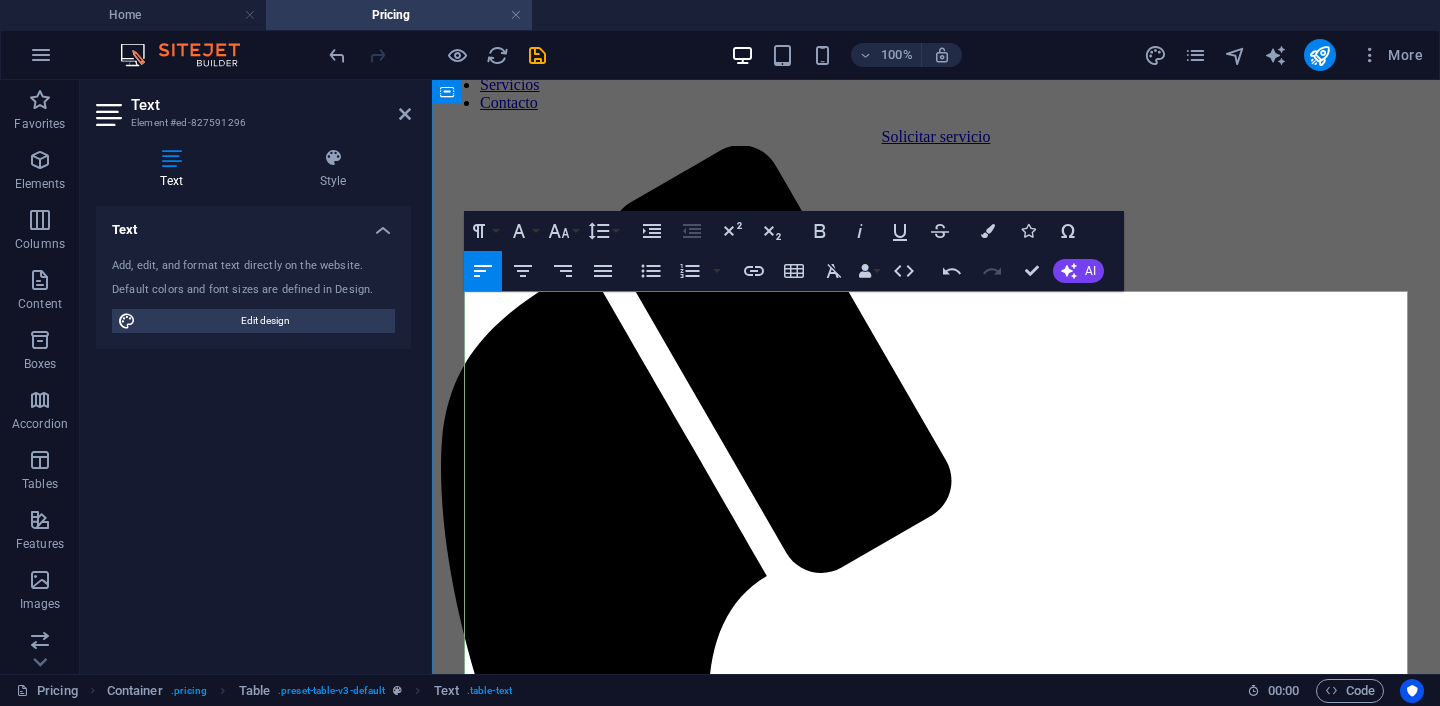 click on "Standard" at bounding box center [1219, 1685] 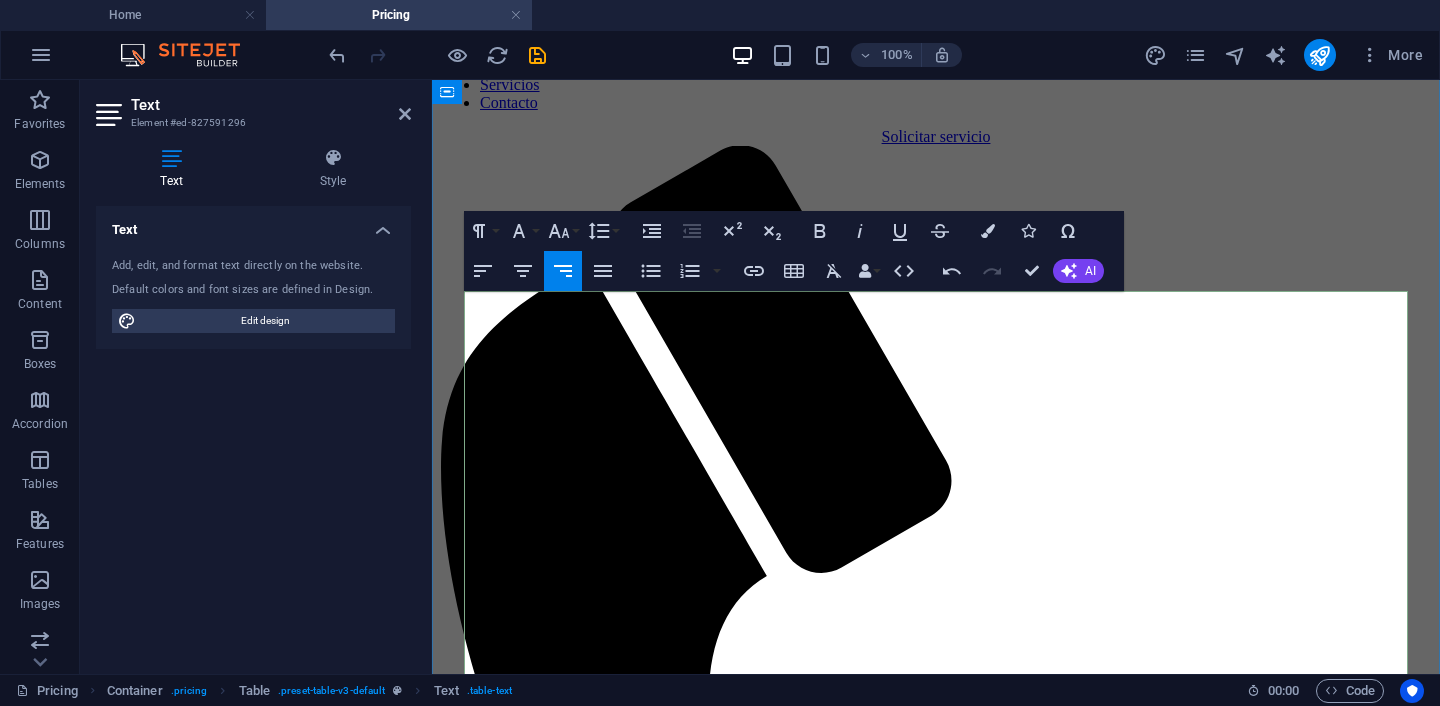 click on "up to 4" at bounding box center [1219, 1709] 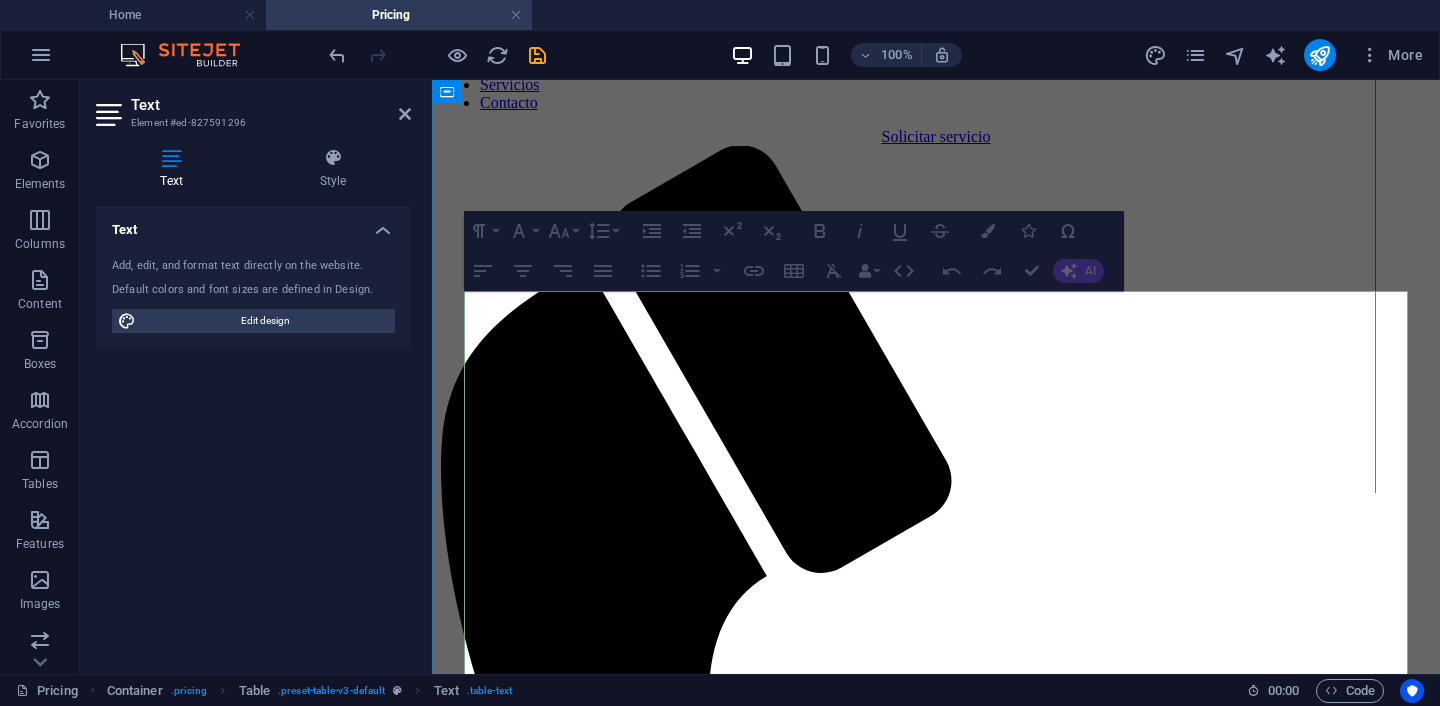 click at bounding box center [1375, 211] 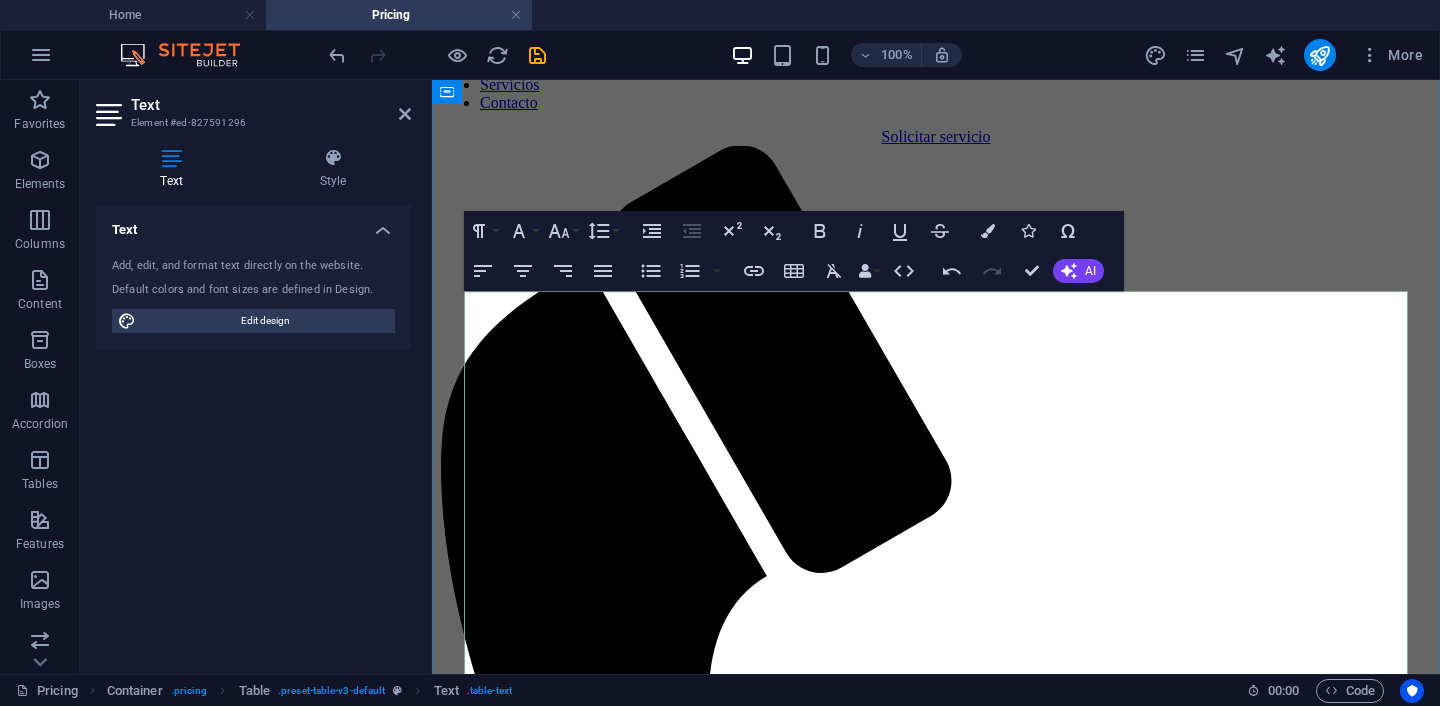 click on "2" at bounding box center [1219, 1733] 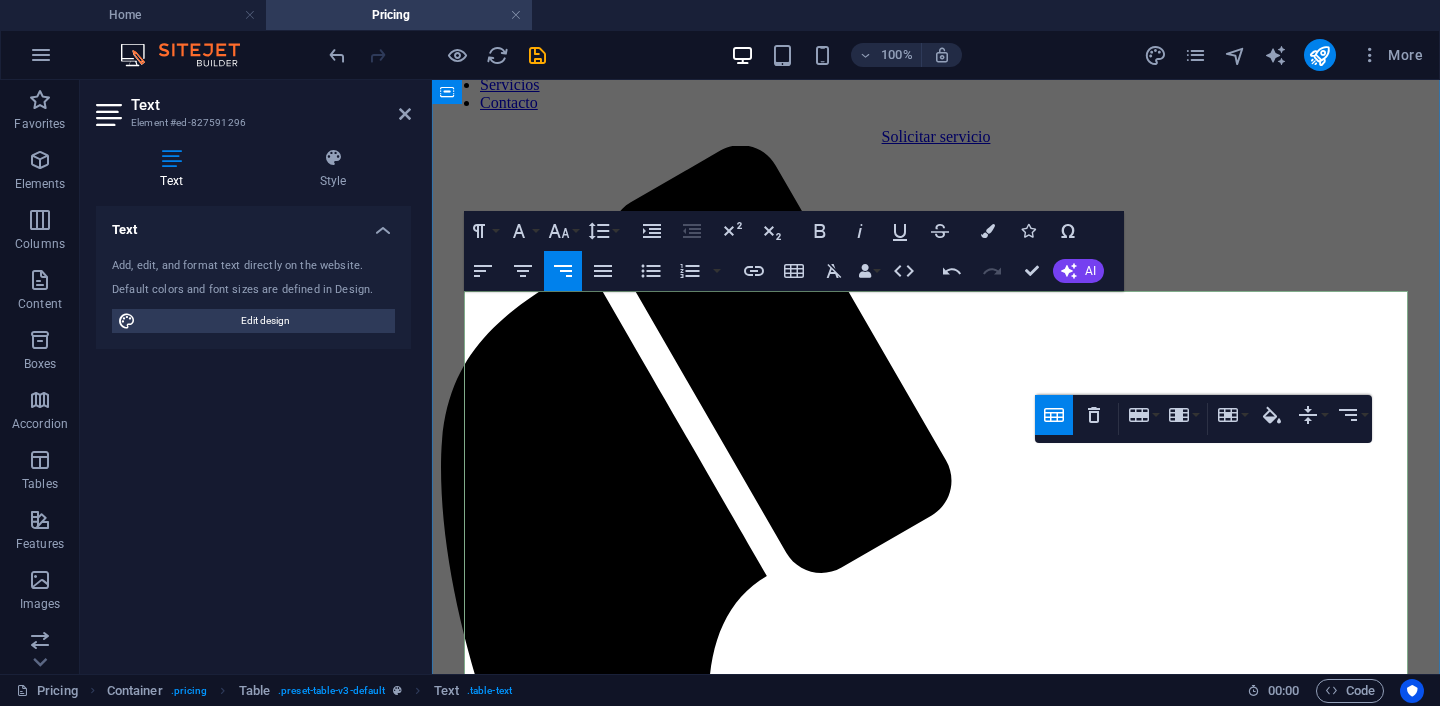click on "2" at bounding box center [1219, 1733] 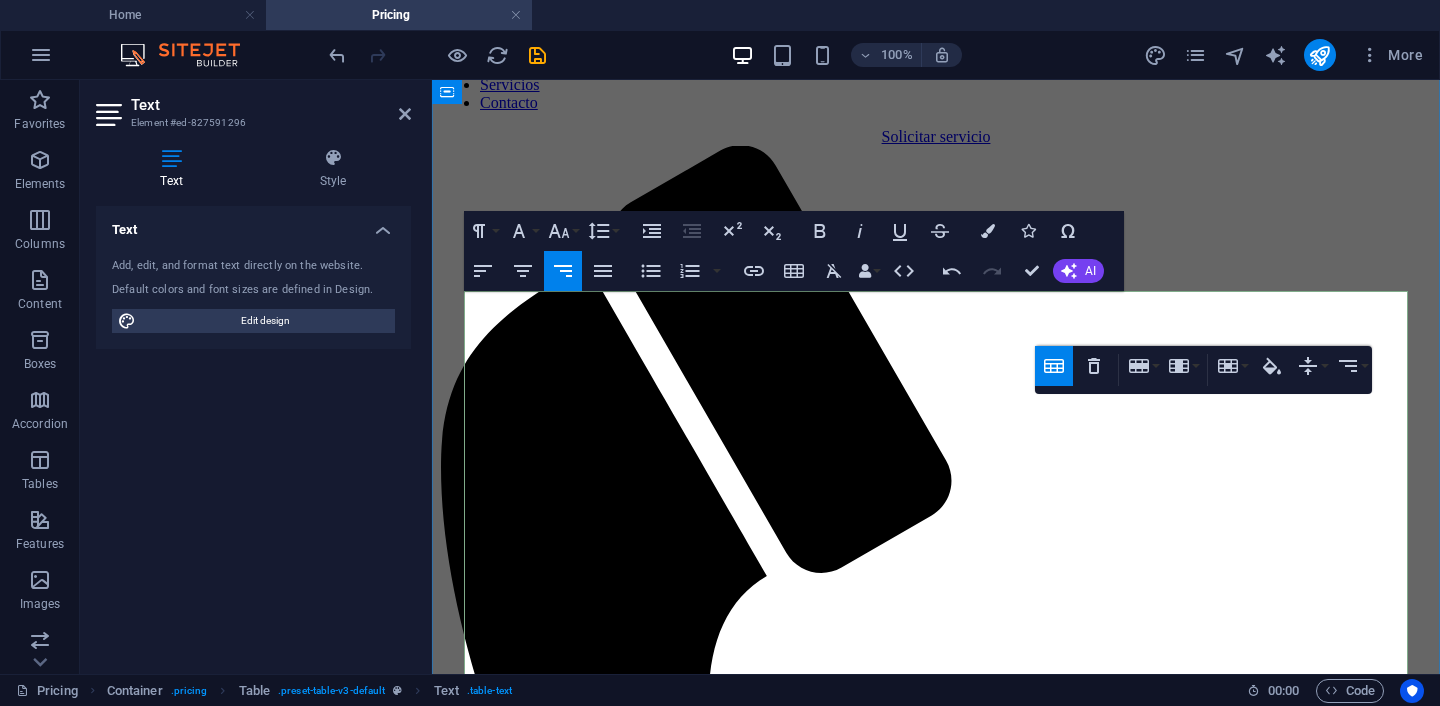 click on "+ $9,99 per month" at bounding box center (1219, 1781) 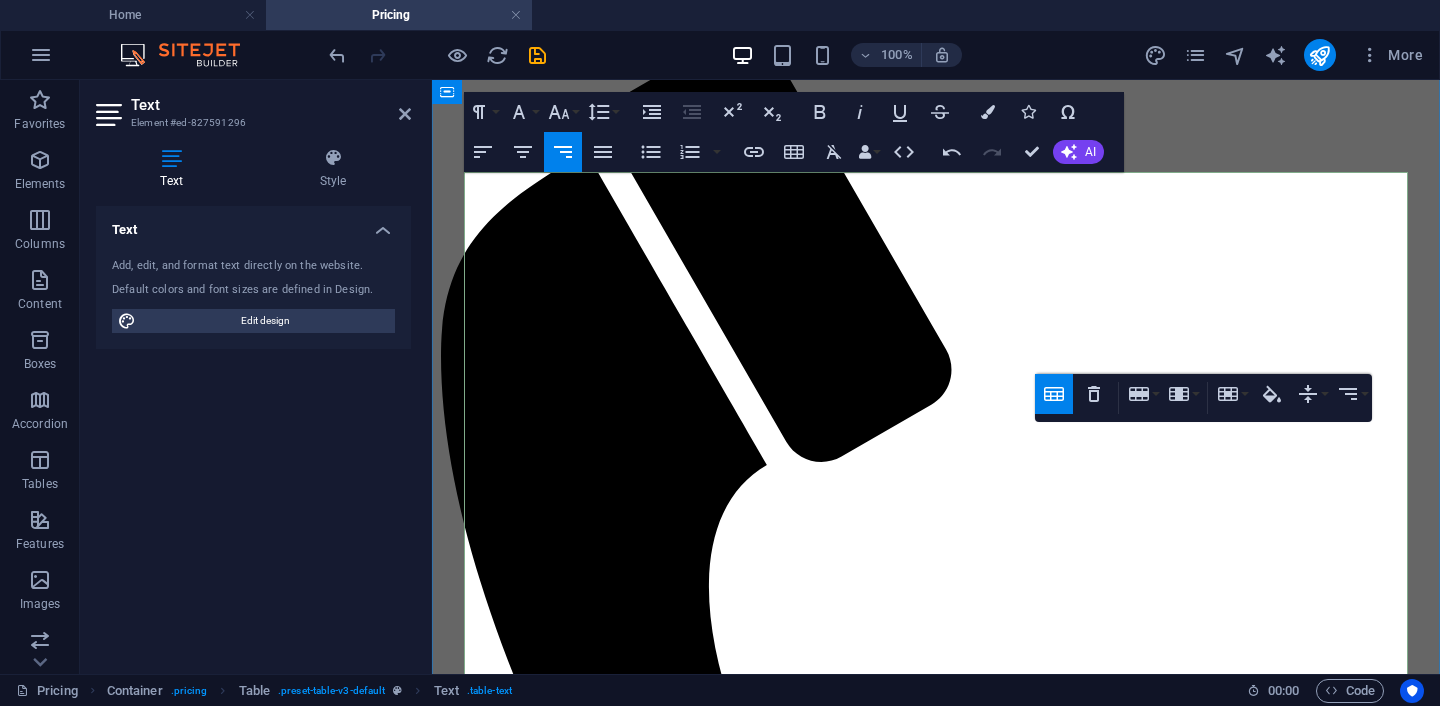 scroll, scrollTop: 275, scrollLeft: 0, axis: vertical 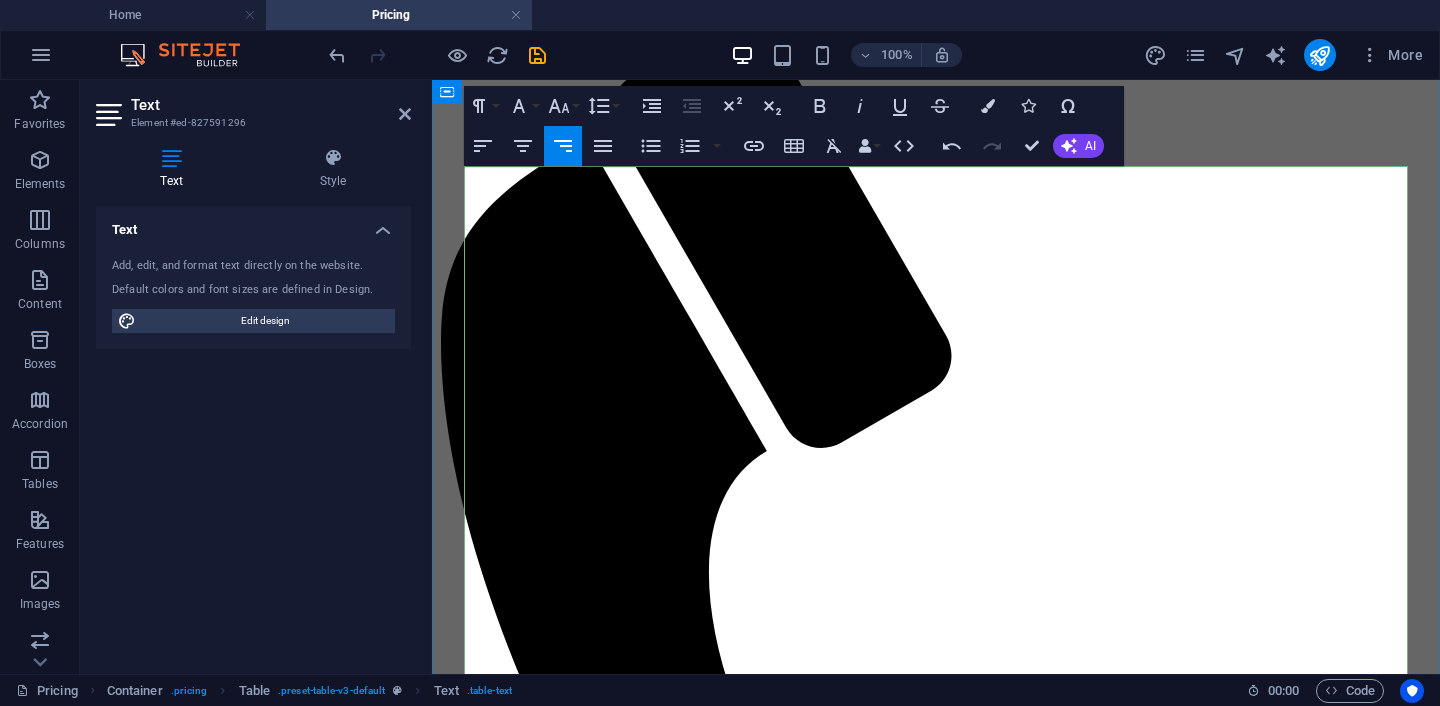 click on "+ $4,99 per month" at bounding box center [1219, 1680] 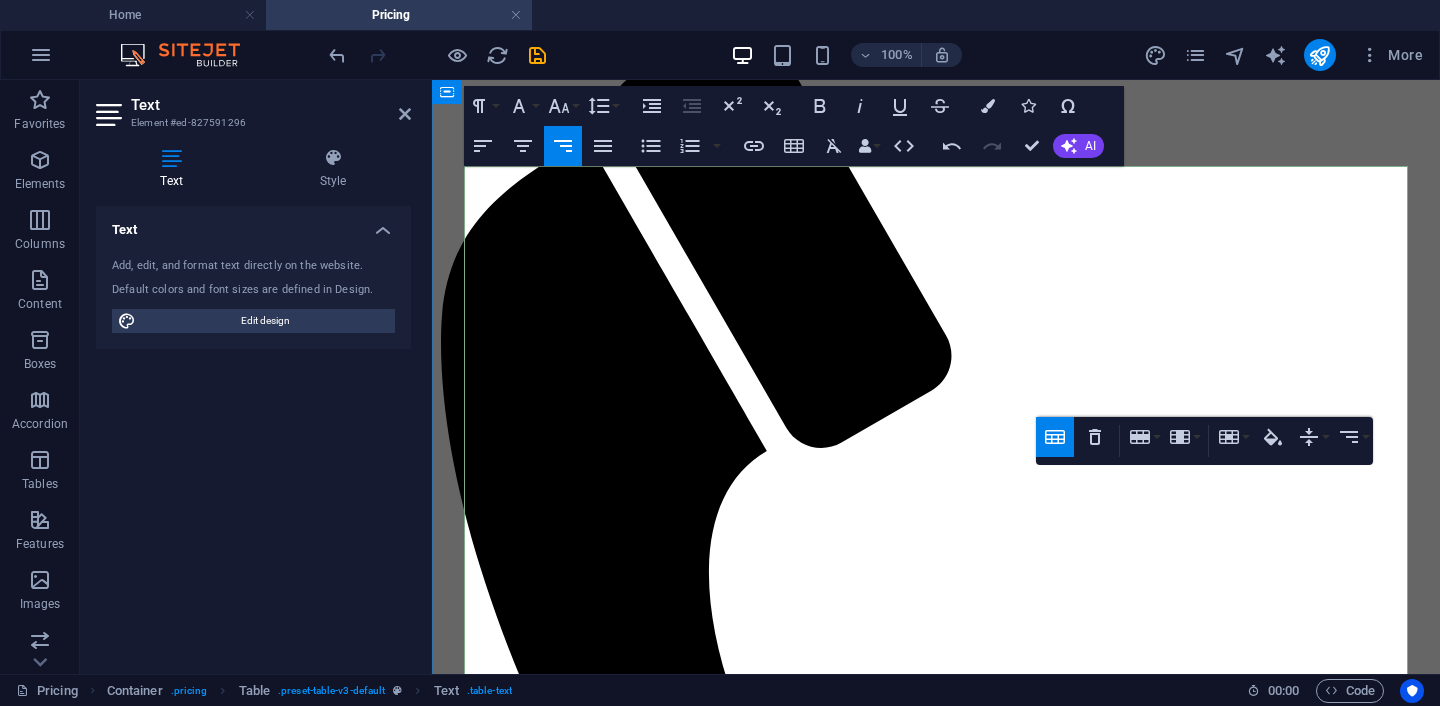 click on "+ $9,99 per month" at bounding box center [1219, 1704] 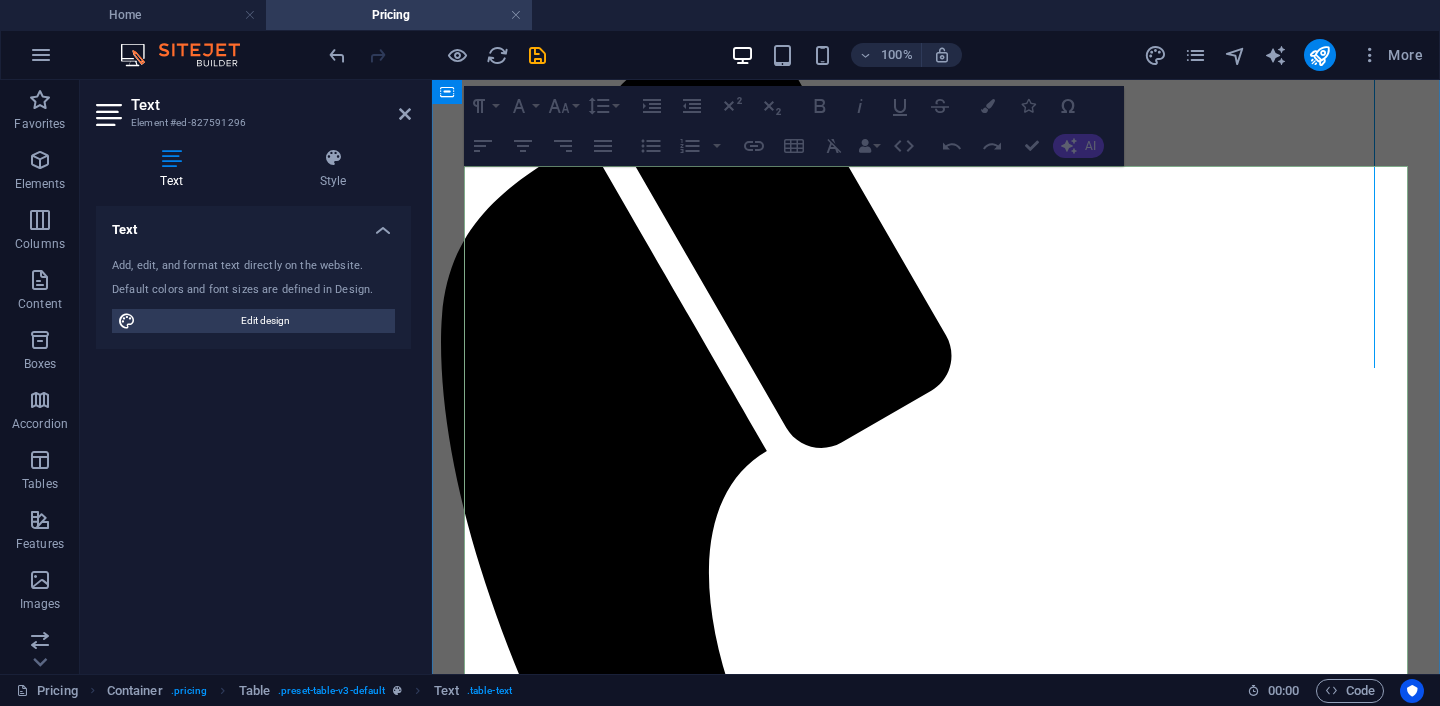 click at bounding box center [1374, 86] 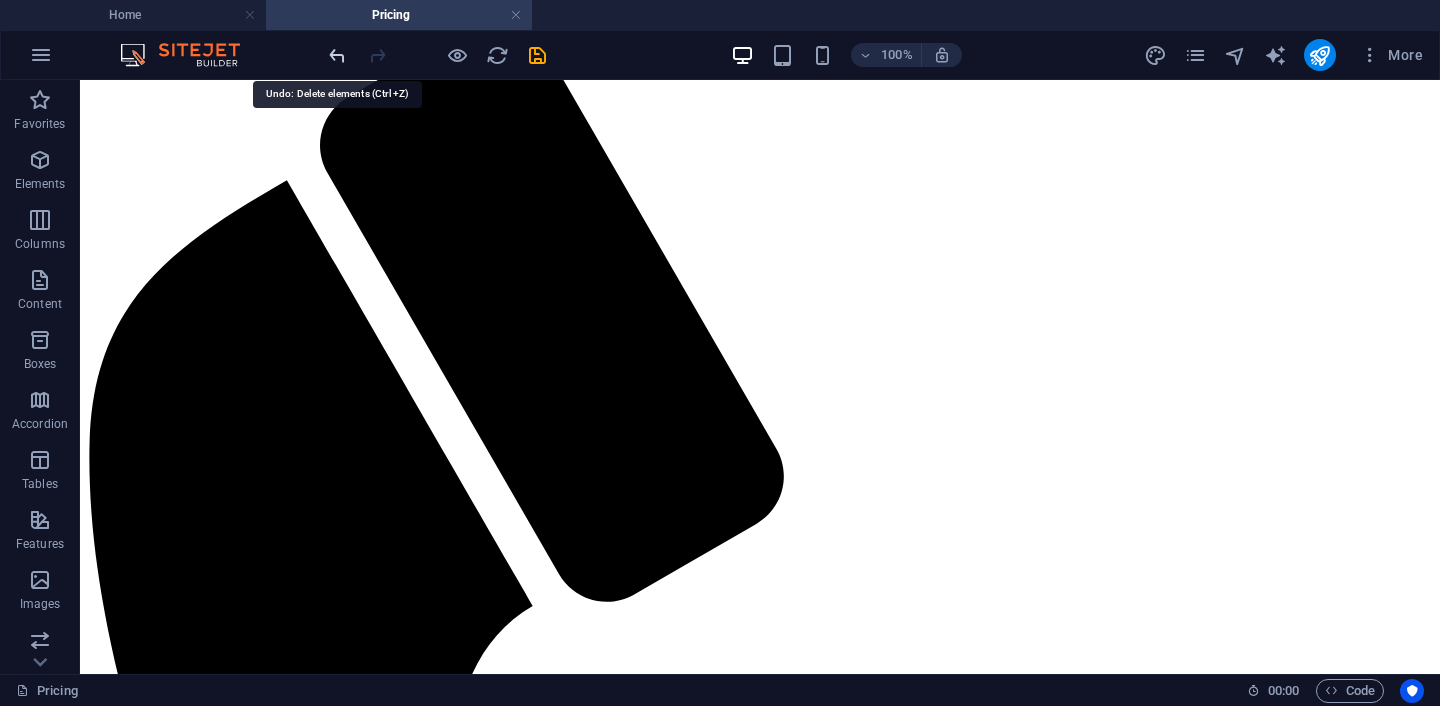 click at bounding box center (337, 55) 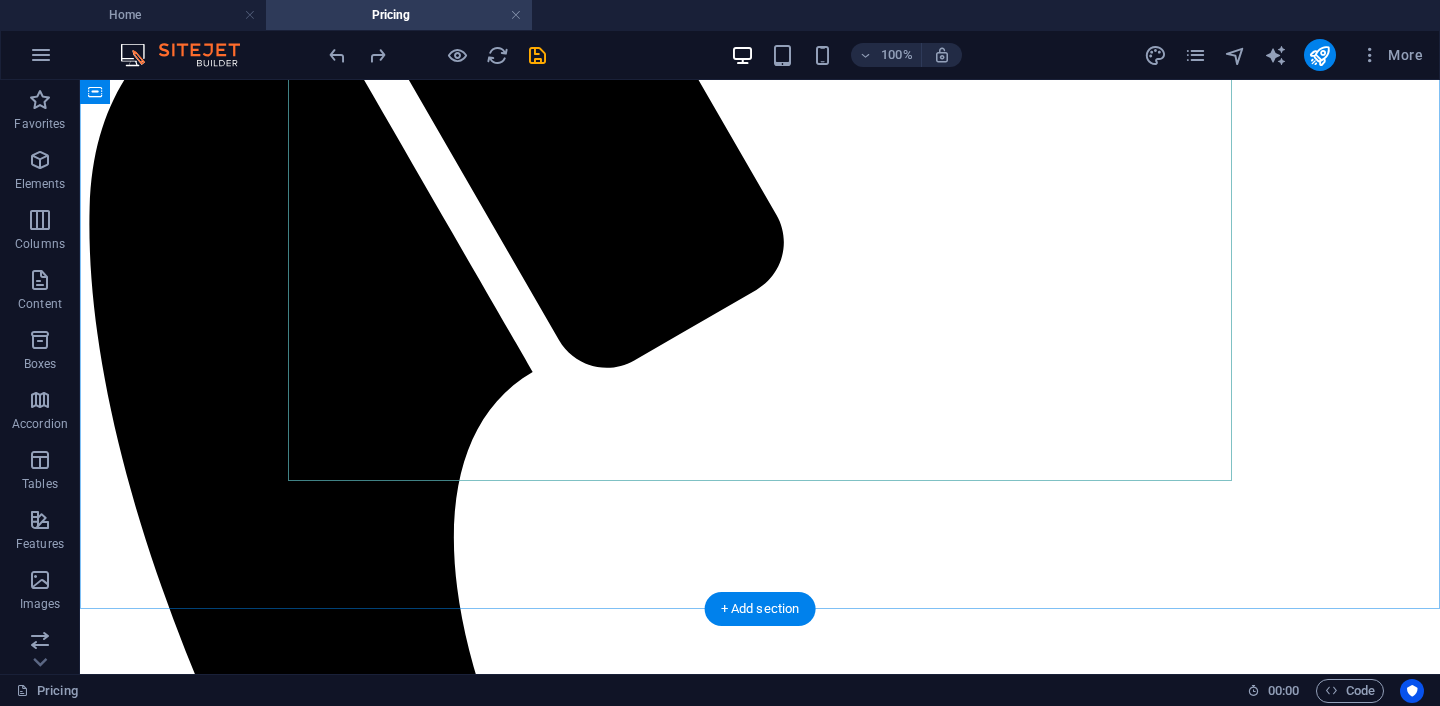 scroll, scrollTop: 526, scrollLeft: 0, axis: vertical 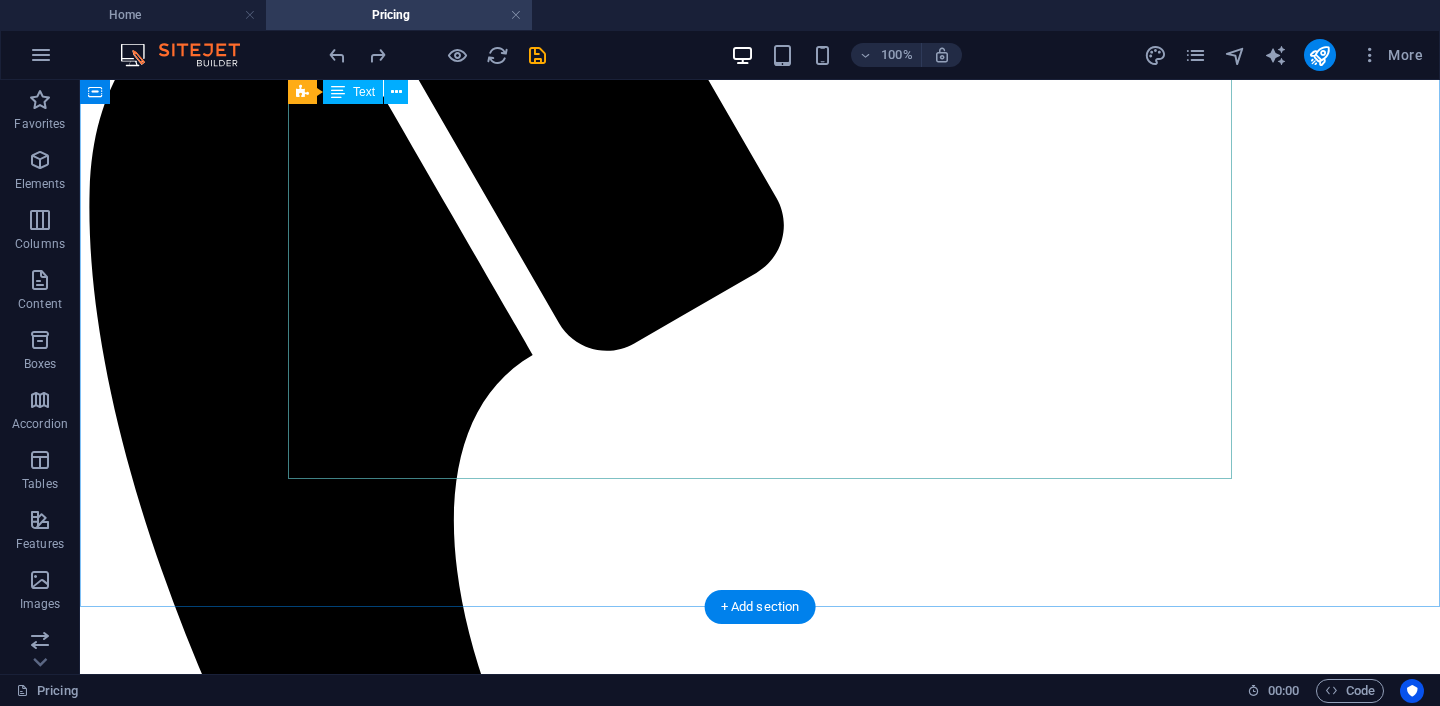 click on "ITEM $ ITEM $ ITEM $3 DETAILS NULL NULL NULL DETAILS NULL NULL NULL DETAILS NULL NULL NULL DETAILS NULL NULL NULL DETAILS NULL NULL NULL DETAILS NULL NULL NULL DETAILS NULL NULL 24 months NULL NULL Order now" at bounding box center (760, 1853) 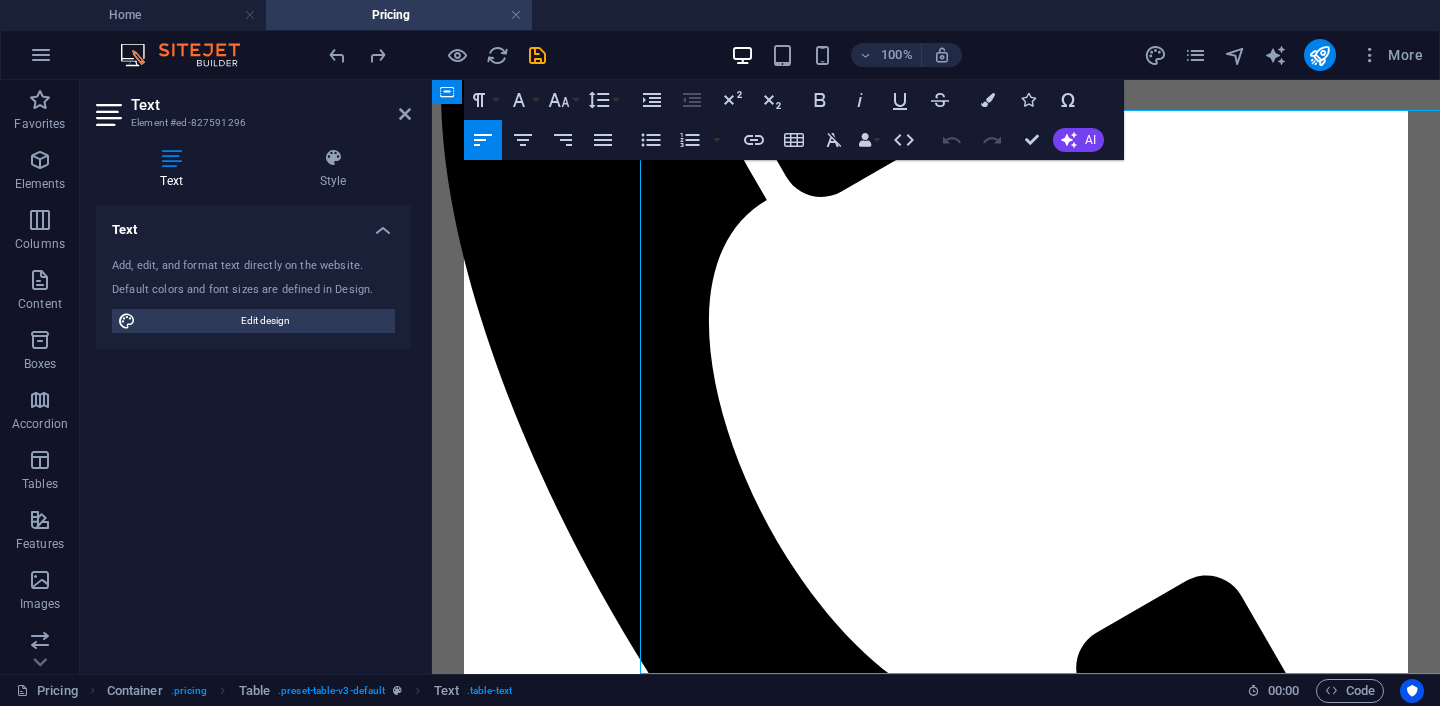 scroll, scrollTop: 331, scrollLeft: 0, axis: vertical 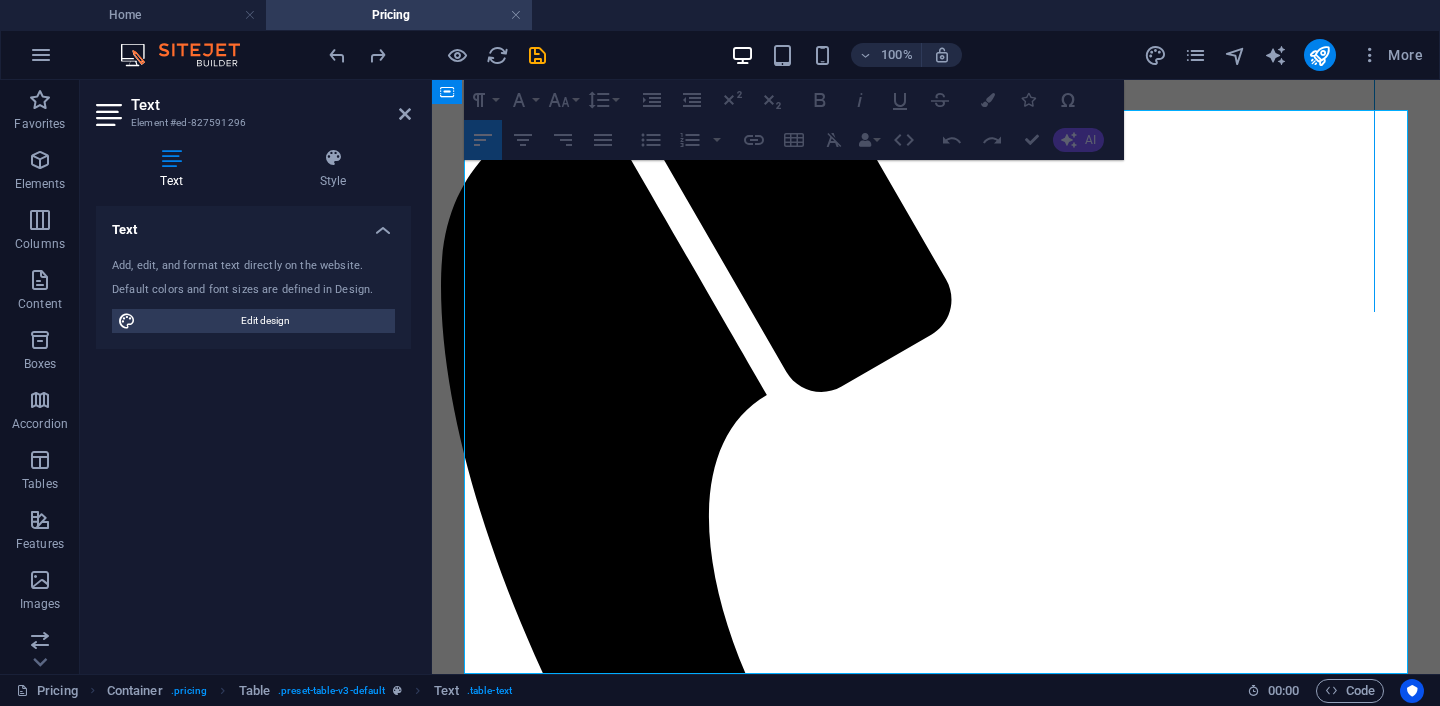 click at bounding box center (1374, 30) 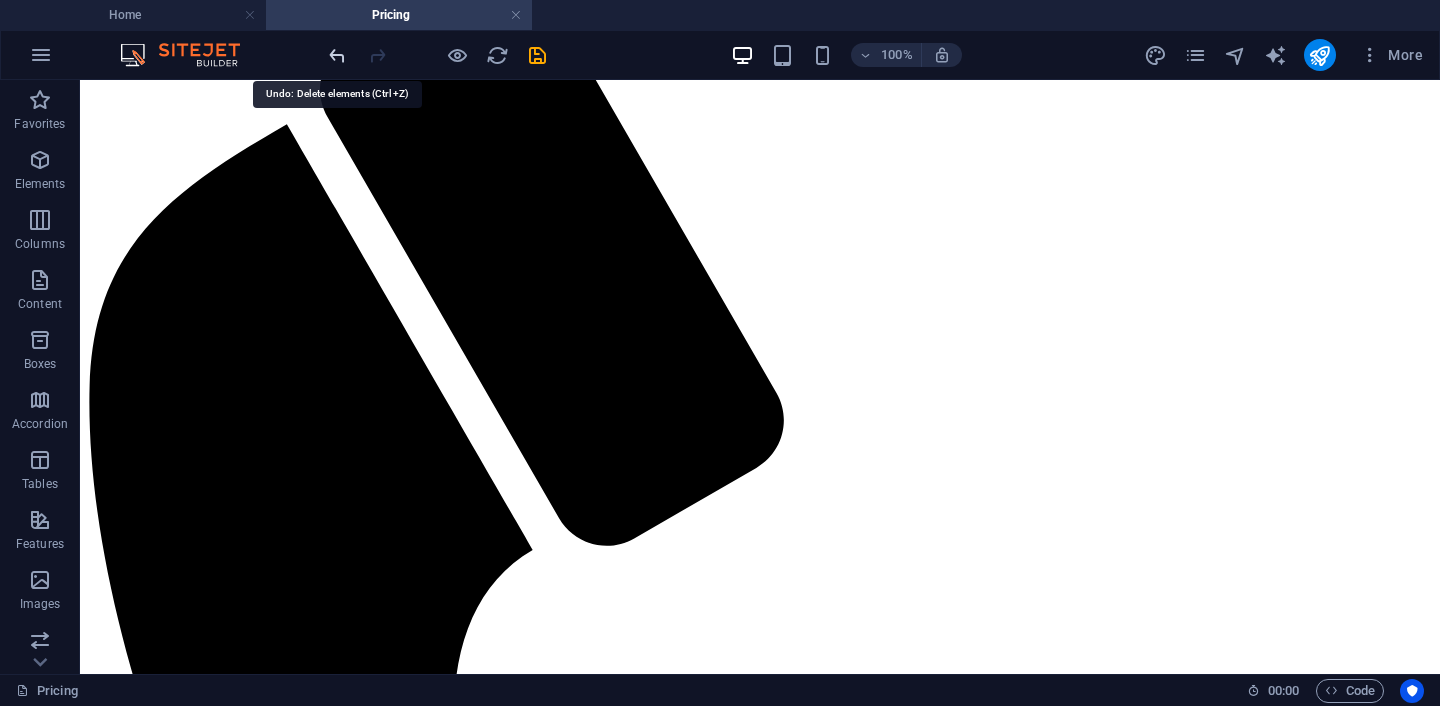 click at bounding box center [337, 55] 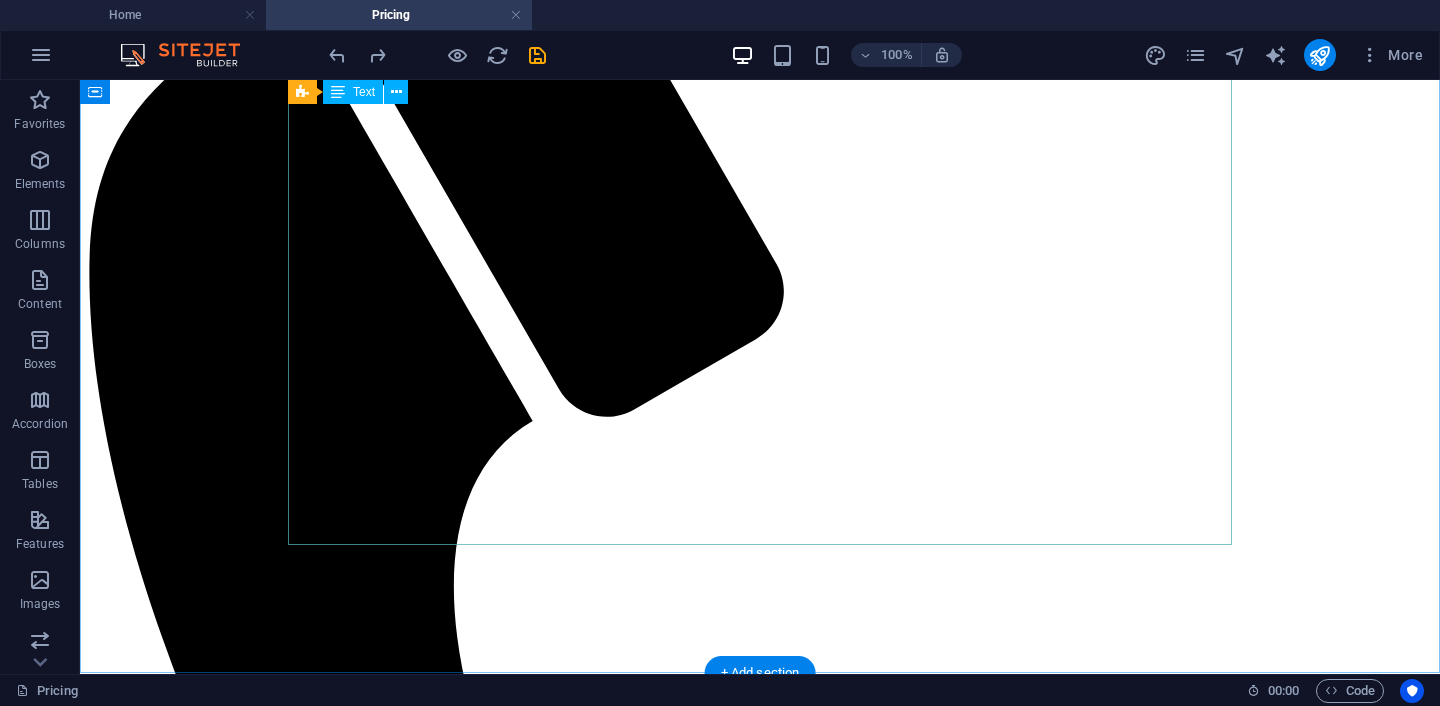 click on "ITEM $ ITEM $ ITEM $3 DETAILS NULL NULL NULL DETAILS NULL NULL NULL DETAILS NULL NULL NULL DETAILS NULL NULL NULL DETAILS NULL NULL NULL DETAILS NULL NULL NULL DETAILS NULL NULL 24 months NULL NULL Order now" at bounding box center (760, 1919) 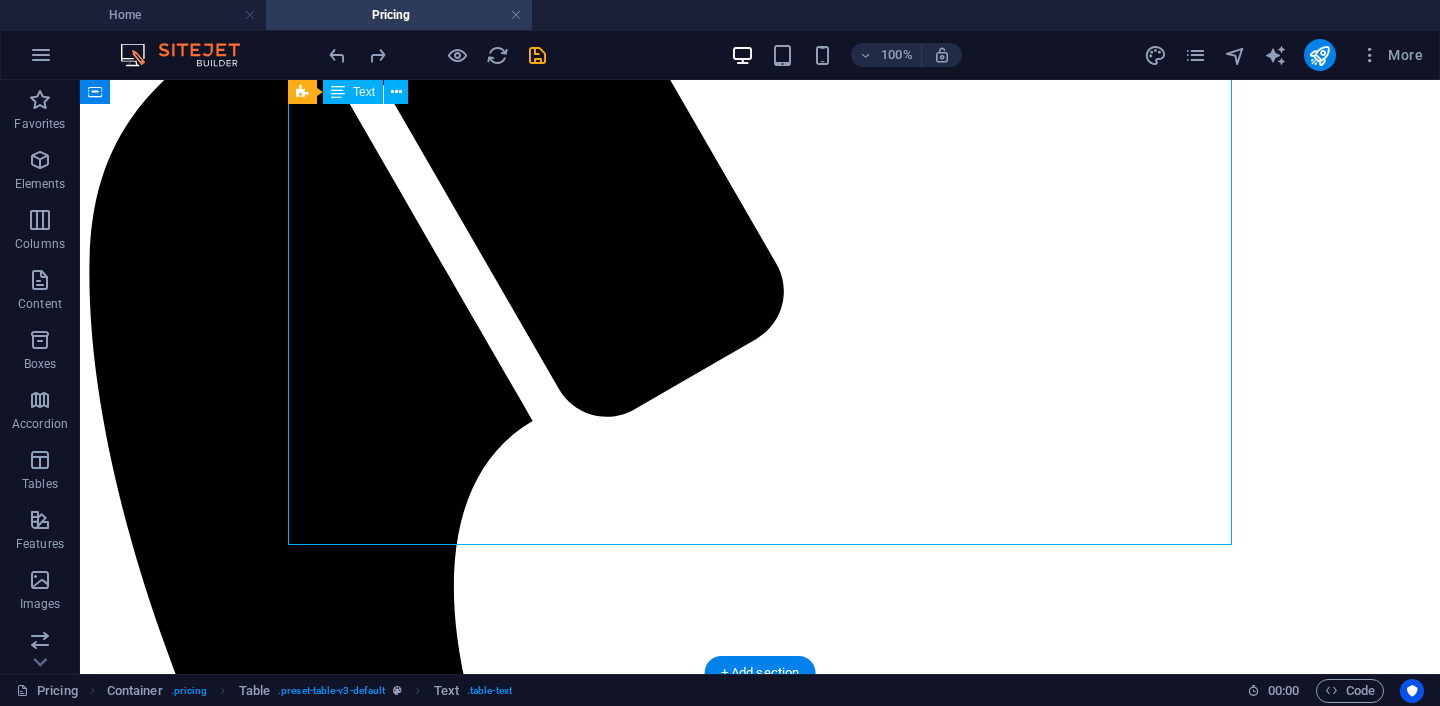 click on "ITEM $ ITEM $ ITEM $3 DETAILS NULL NULL NULL DETAILS NULL NULL NULL DETAILS NULL NULL NULL DETAILS NULL NULL NULL DETAILS NULL NULL NULL DETAILS NULL NULL NULL DETAILS NULL NULL 24 months NULL NULL Order now" at bounding box center [760, 1919] 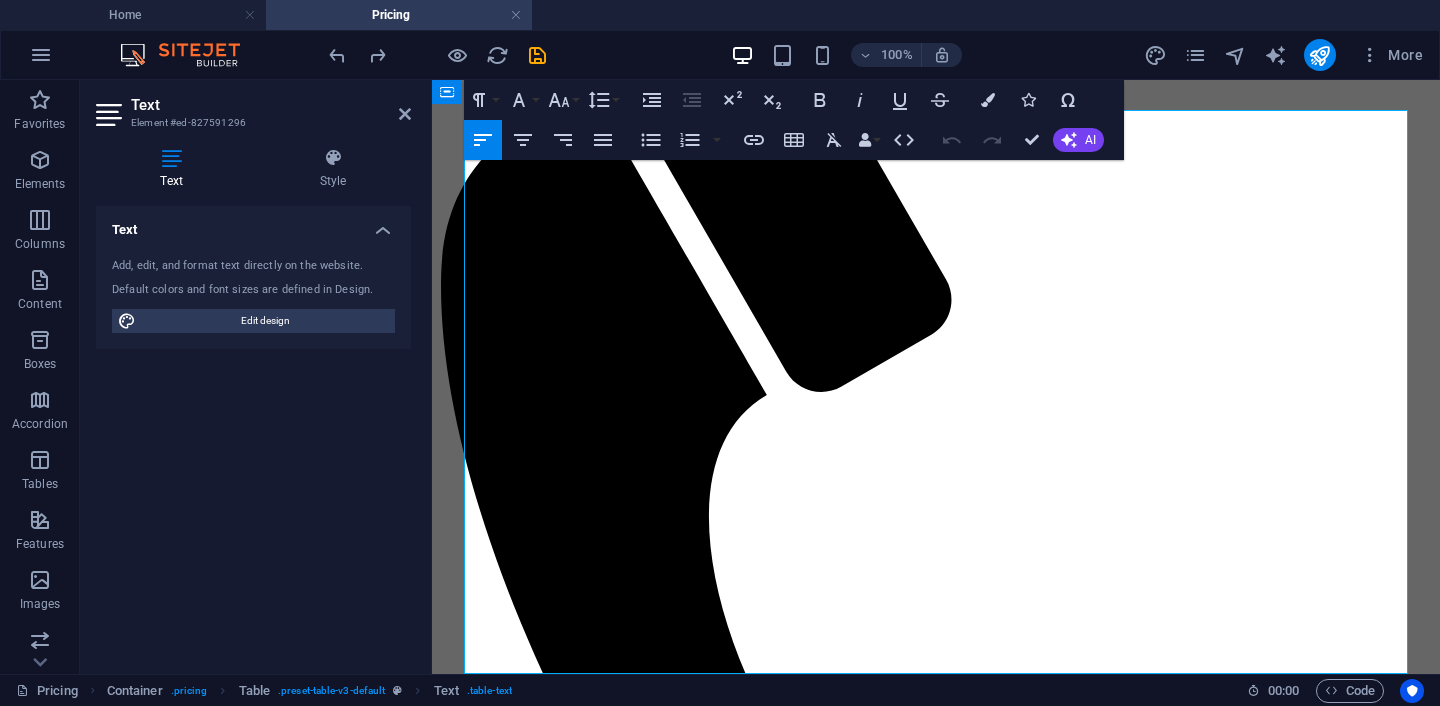 click on "24 months" at bounding box center [1278, 1696] 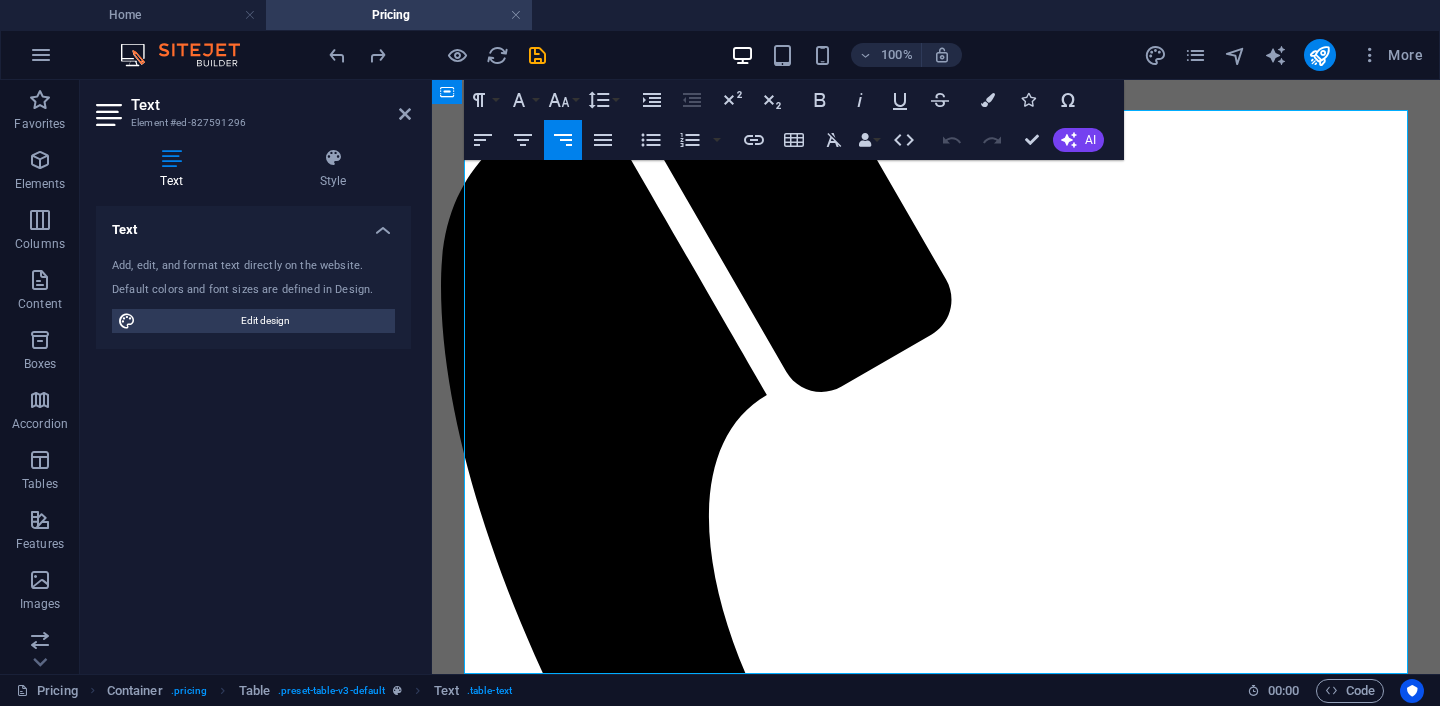 click on "24 months" at bounding box center (1278, 1696) 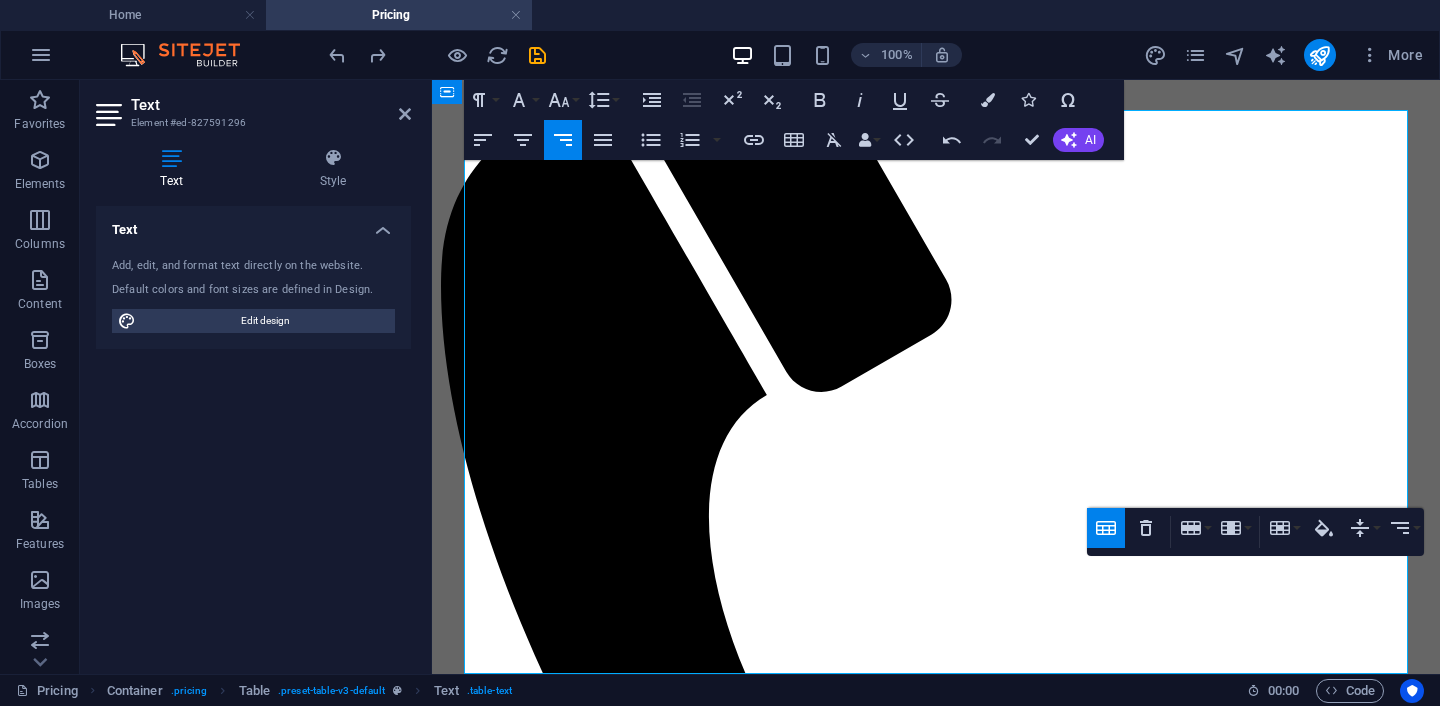 click on "Order now" at bounding box center (1162, 1719) 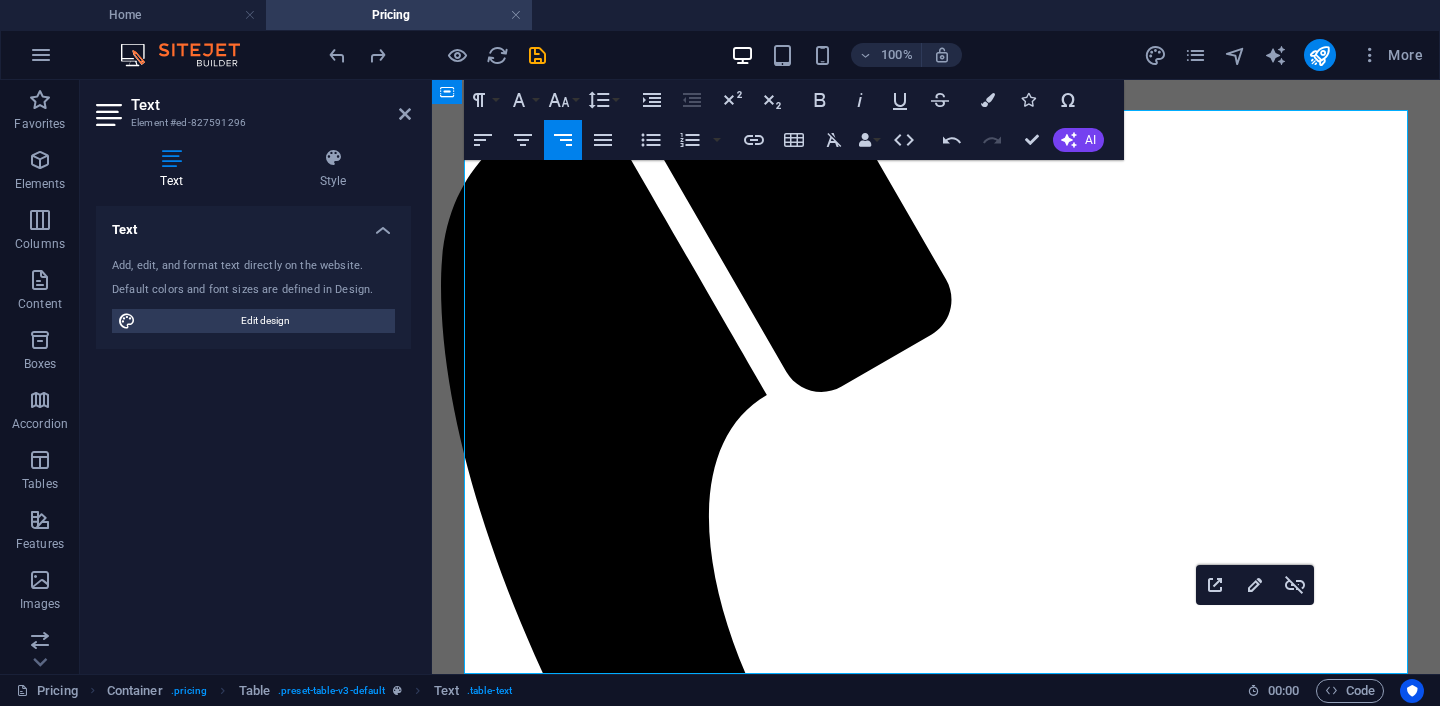 click on "Order now" at bounding box center (1278, 1720) 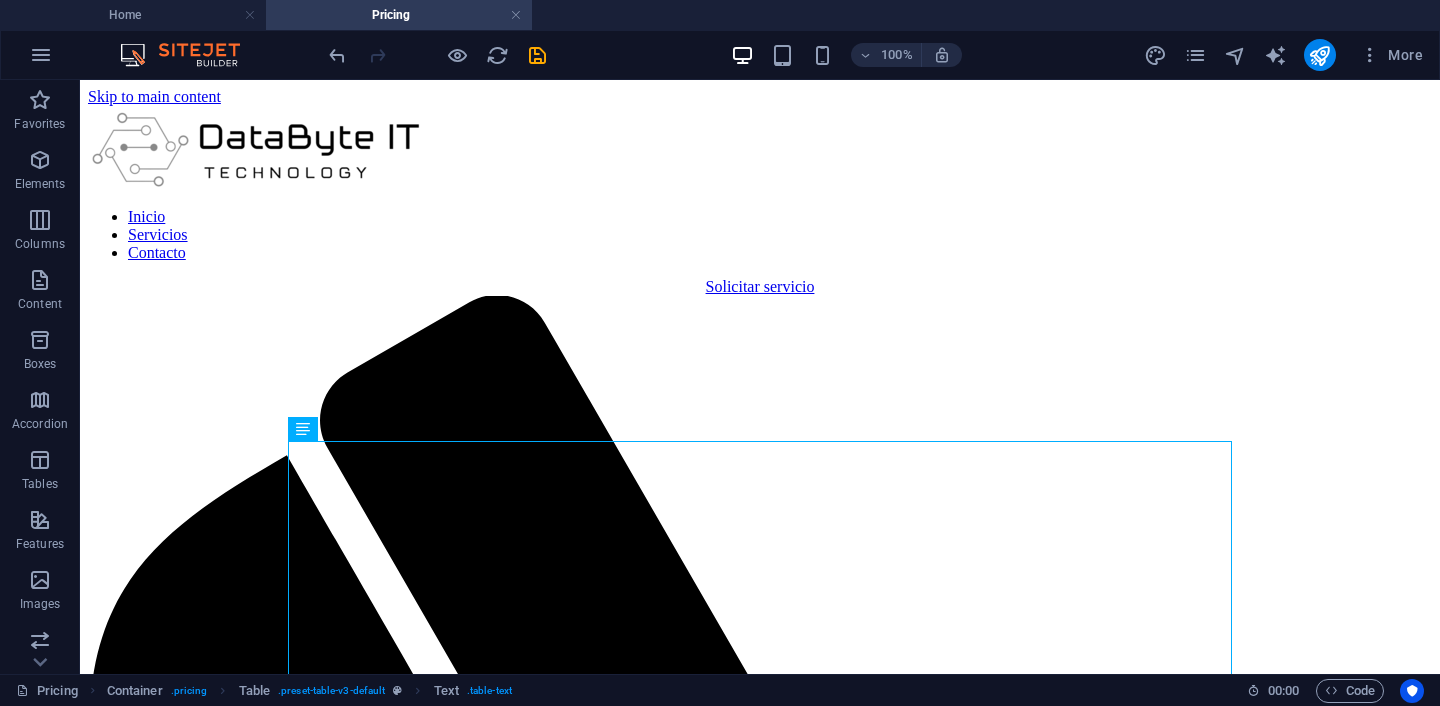 scroll, scrollTop: 0, scrollLeft: 0, axis: both 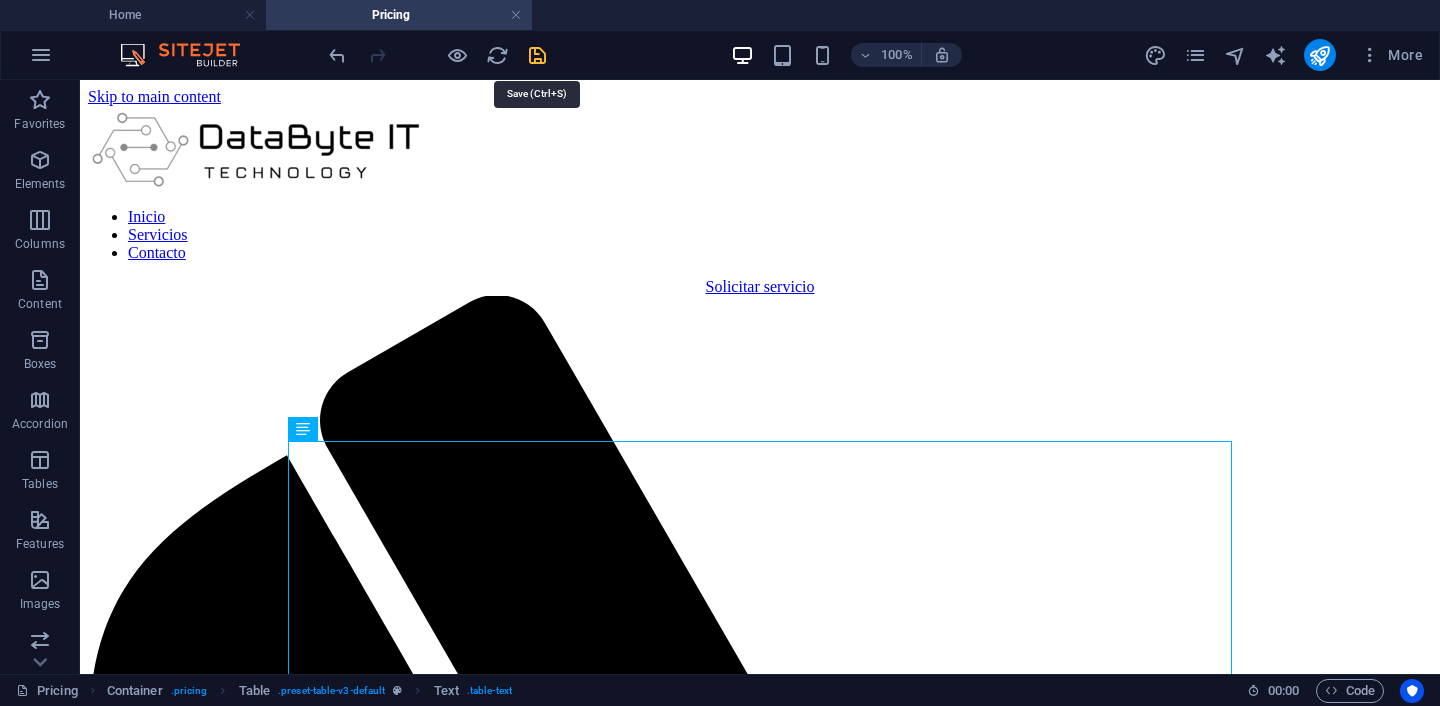 click at bounding box center [537, 55] 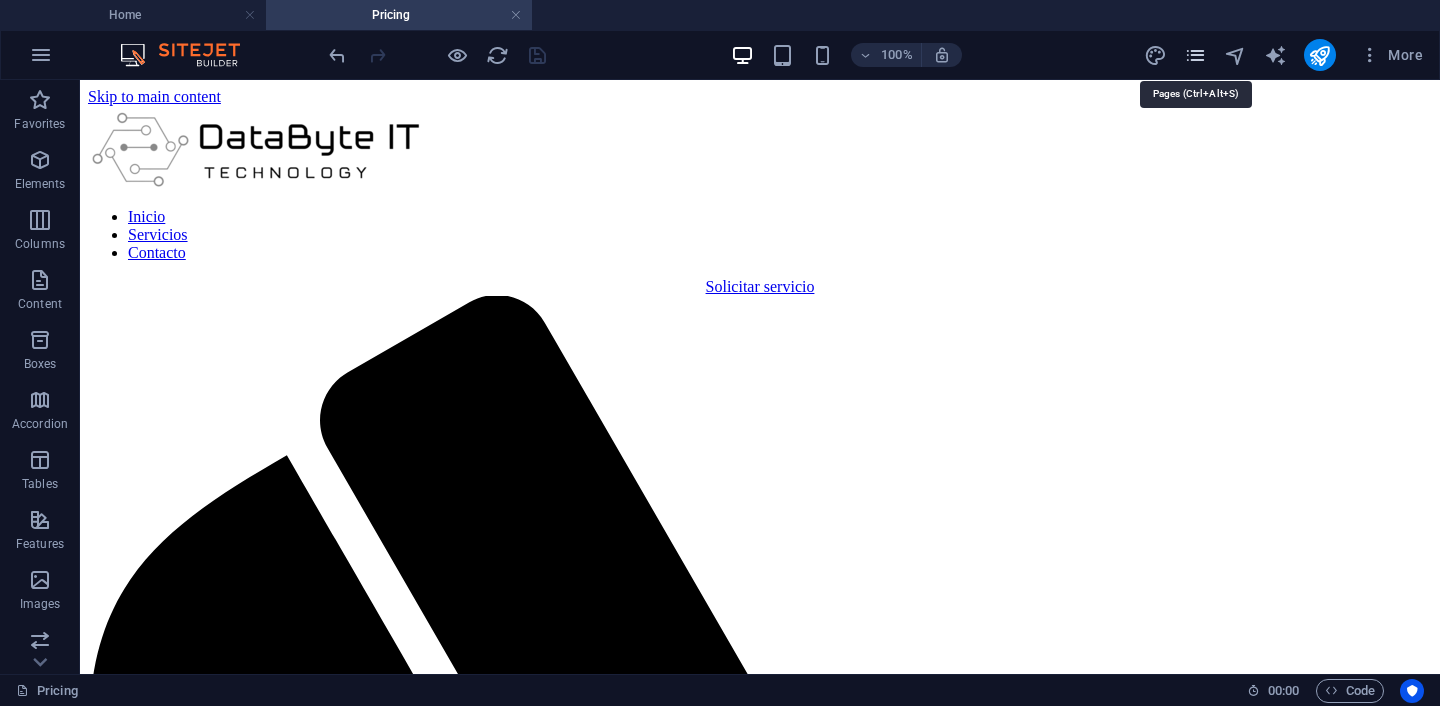 click at bounding box center (1195, 55) 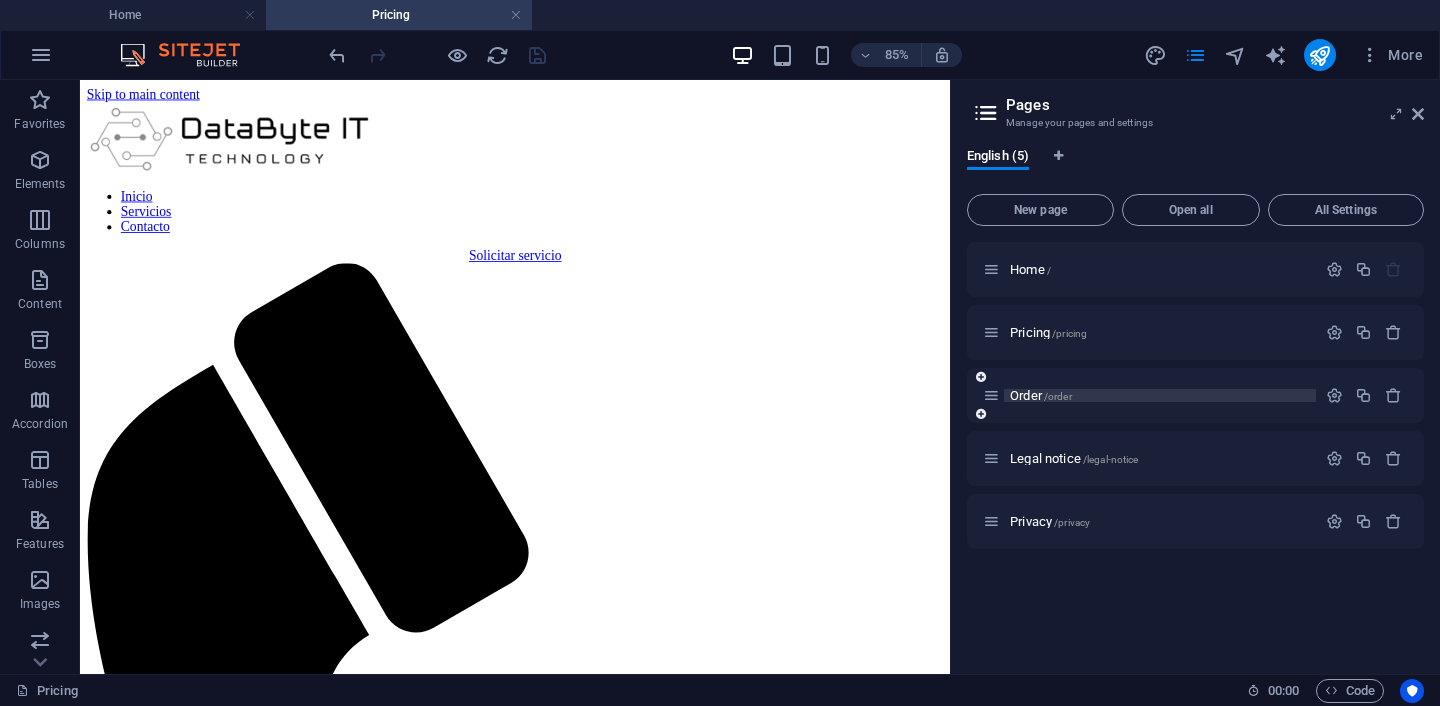 click on "Order /order" at bounding box center (1041, 395) 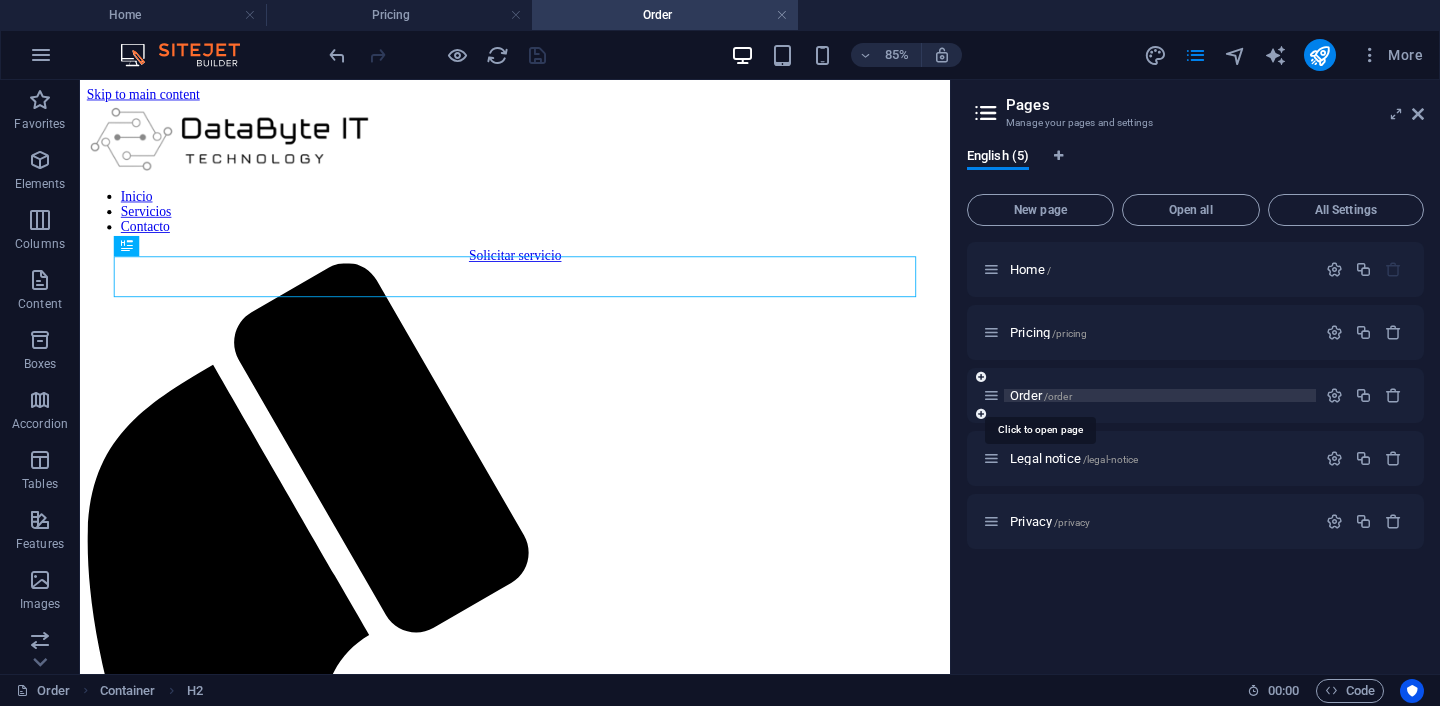 scroll, scrollTop: 0, scrollLeft: 0, axis: both 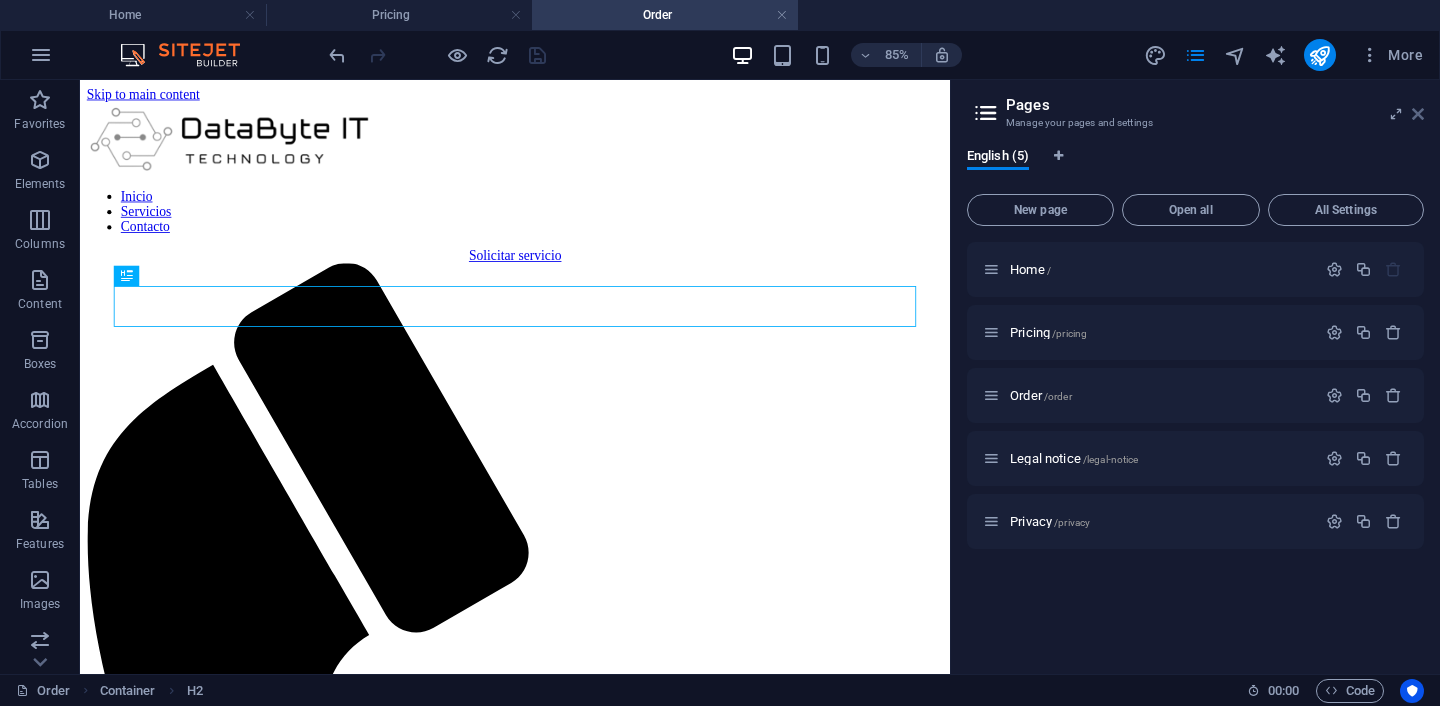 click at bounding box center [1418, 114] 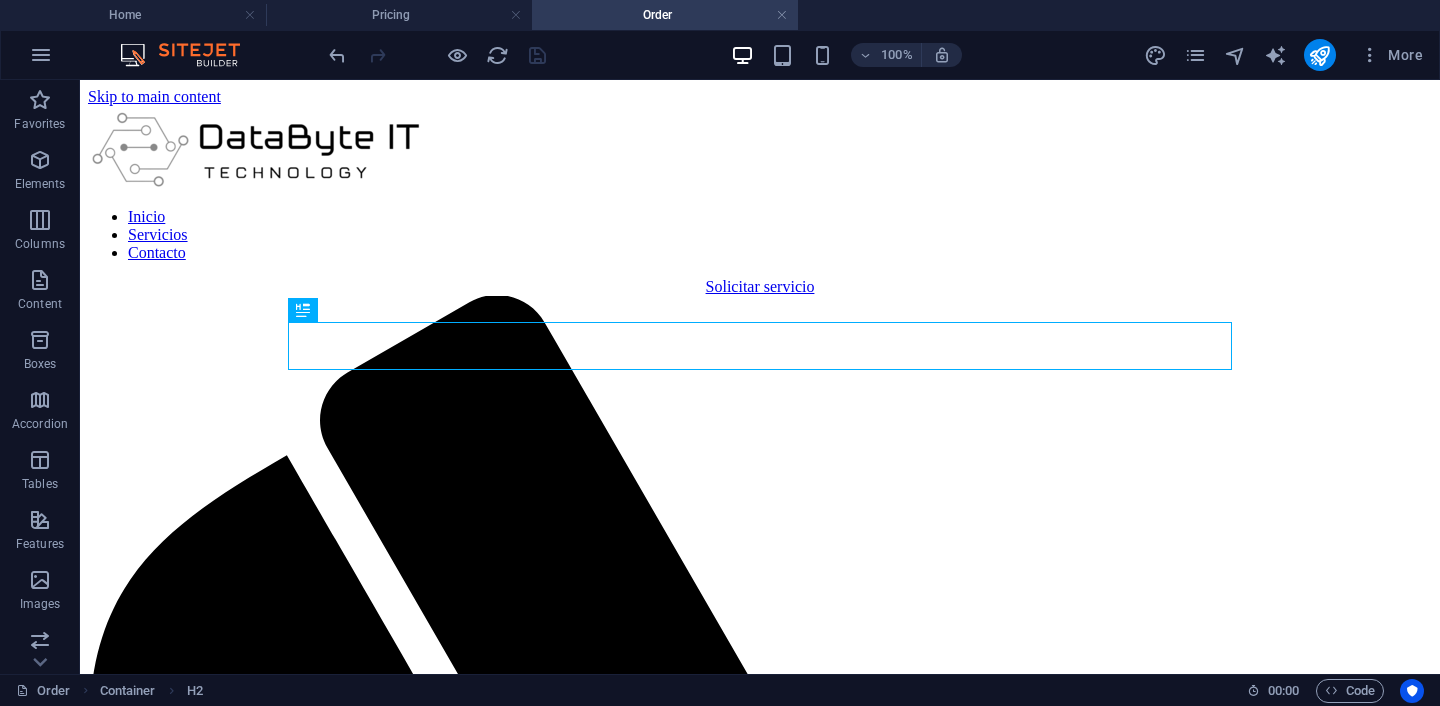 click on "More" at bounding box center (1287, 55) 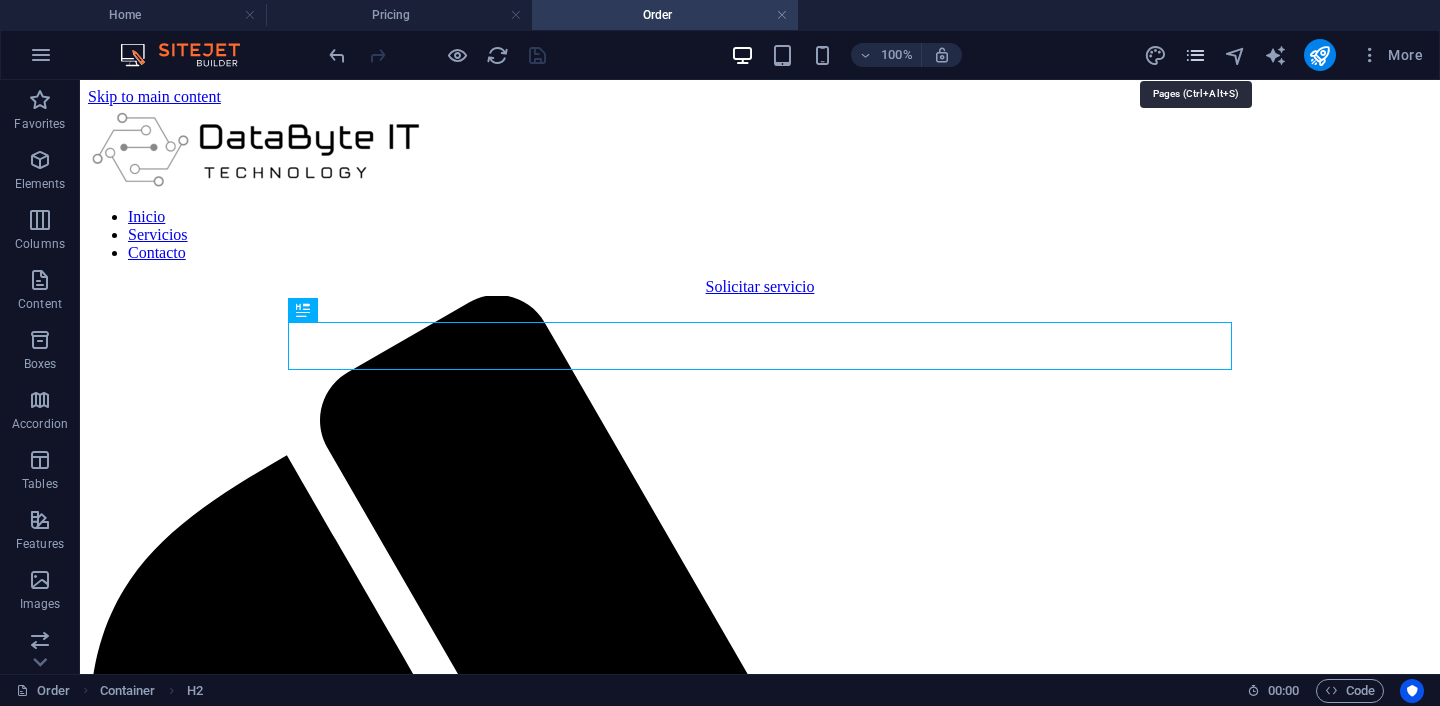 click at bounding box center (1195, 55) 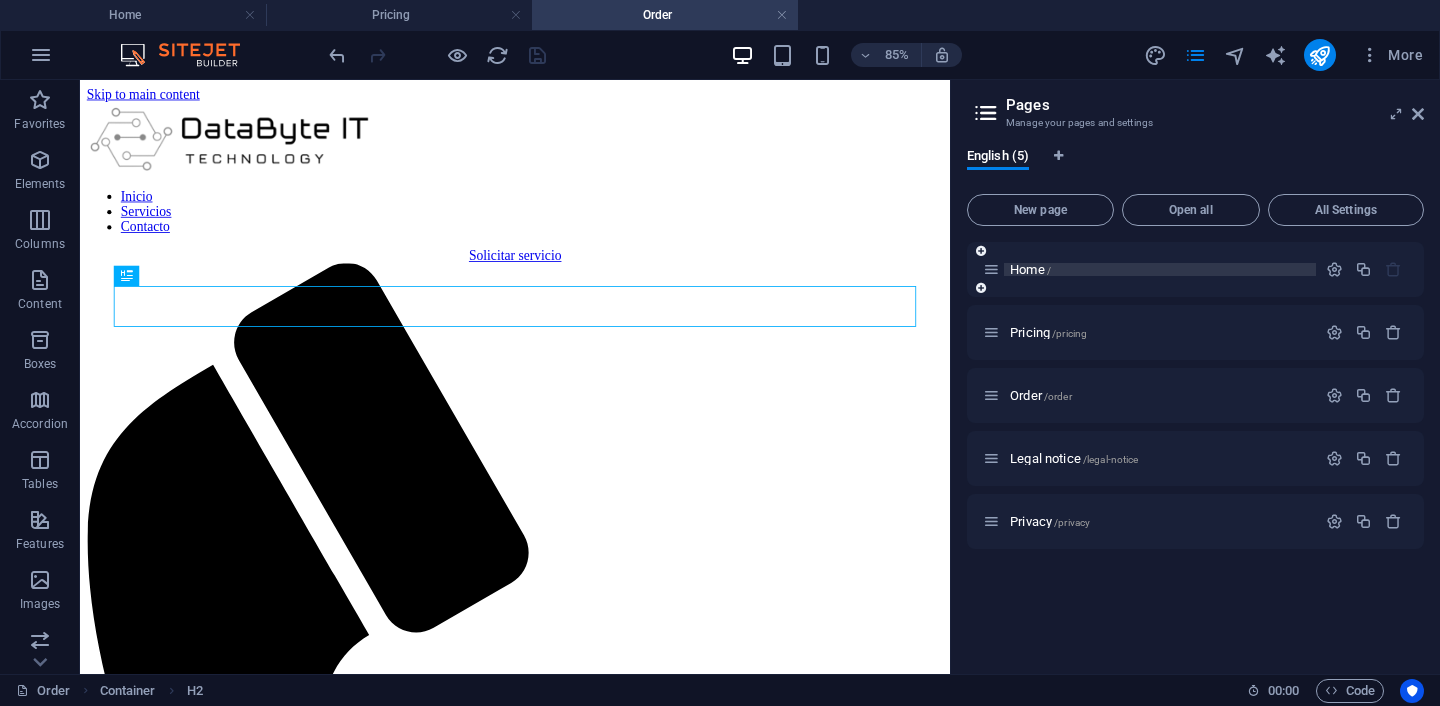 click on "Home /" at bounding box center [1030, 269] 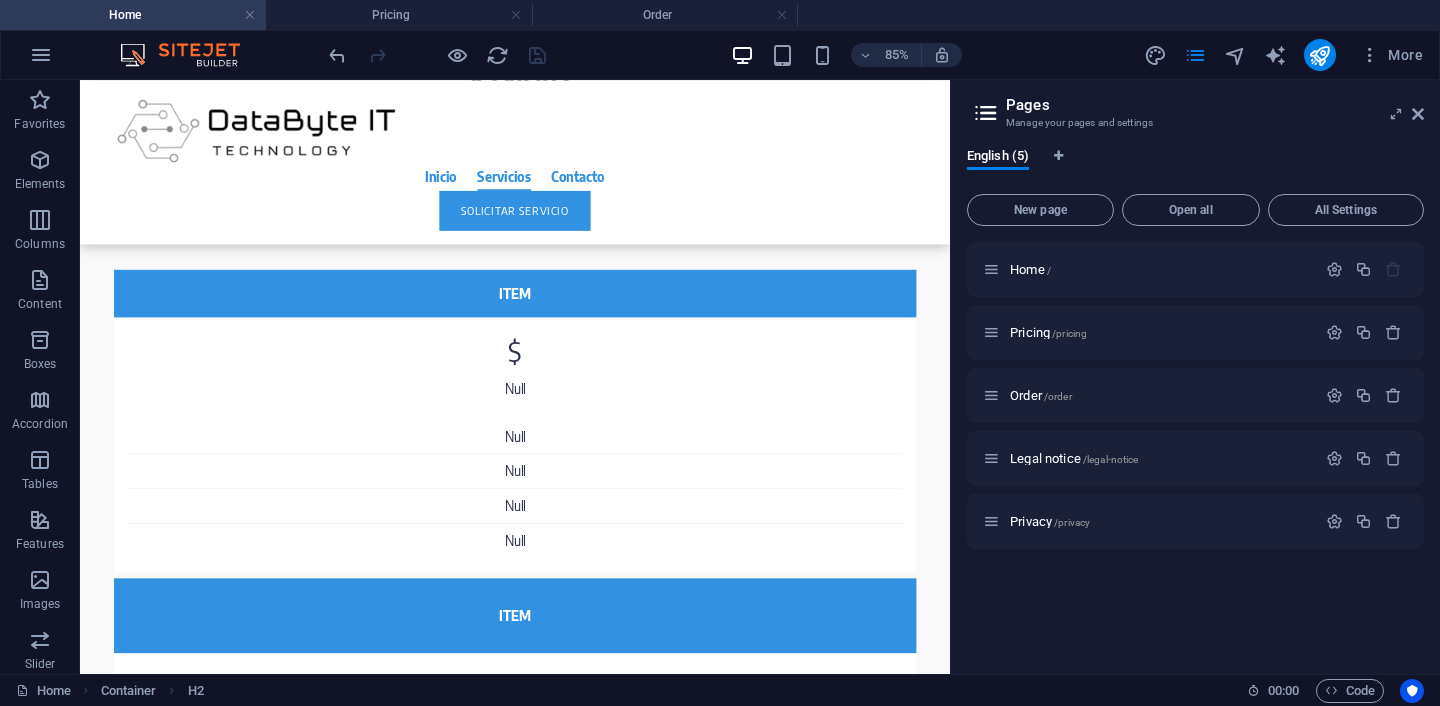 click on "Pages Manage your pages and settings English ([NUMBER]) New page Open all All Settings Home /Pricing /pricing Order /order Legal notice /legal-notice Privacy /privacy" at bounding box center [1195, 377] 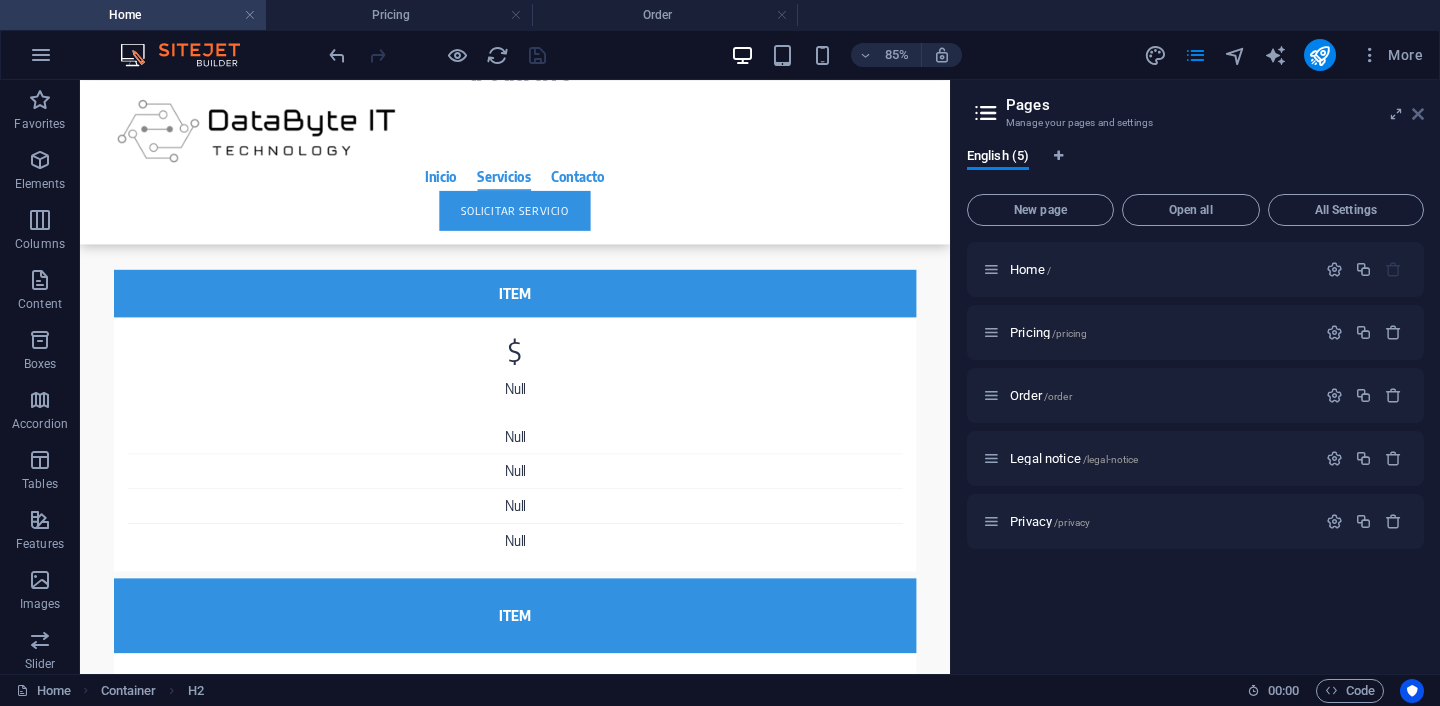 click at bounding box center (1418, 114) 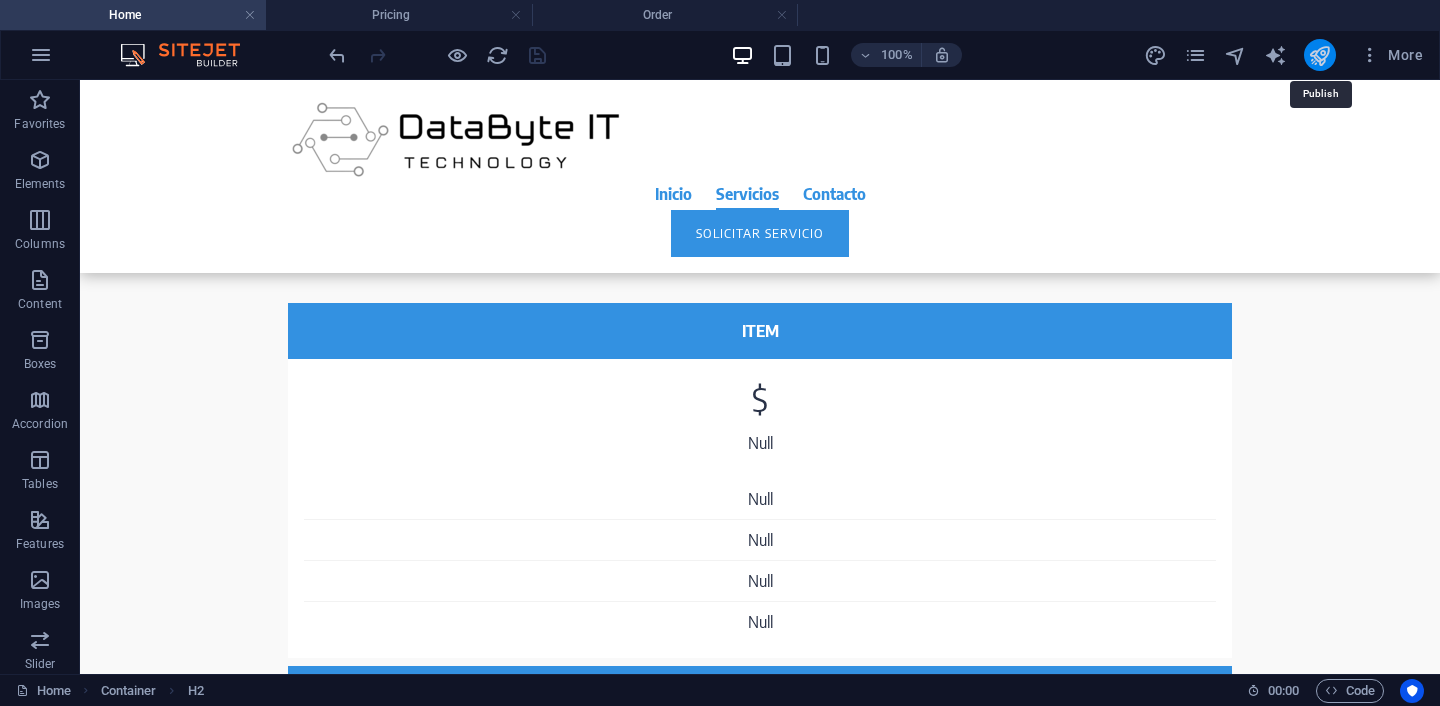 click at bounding box center (1319, 55) 